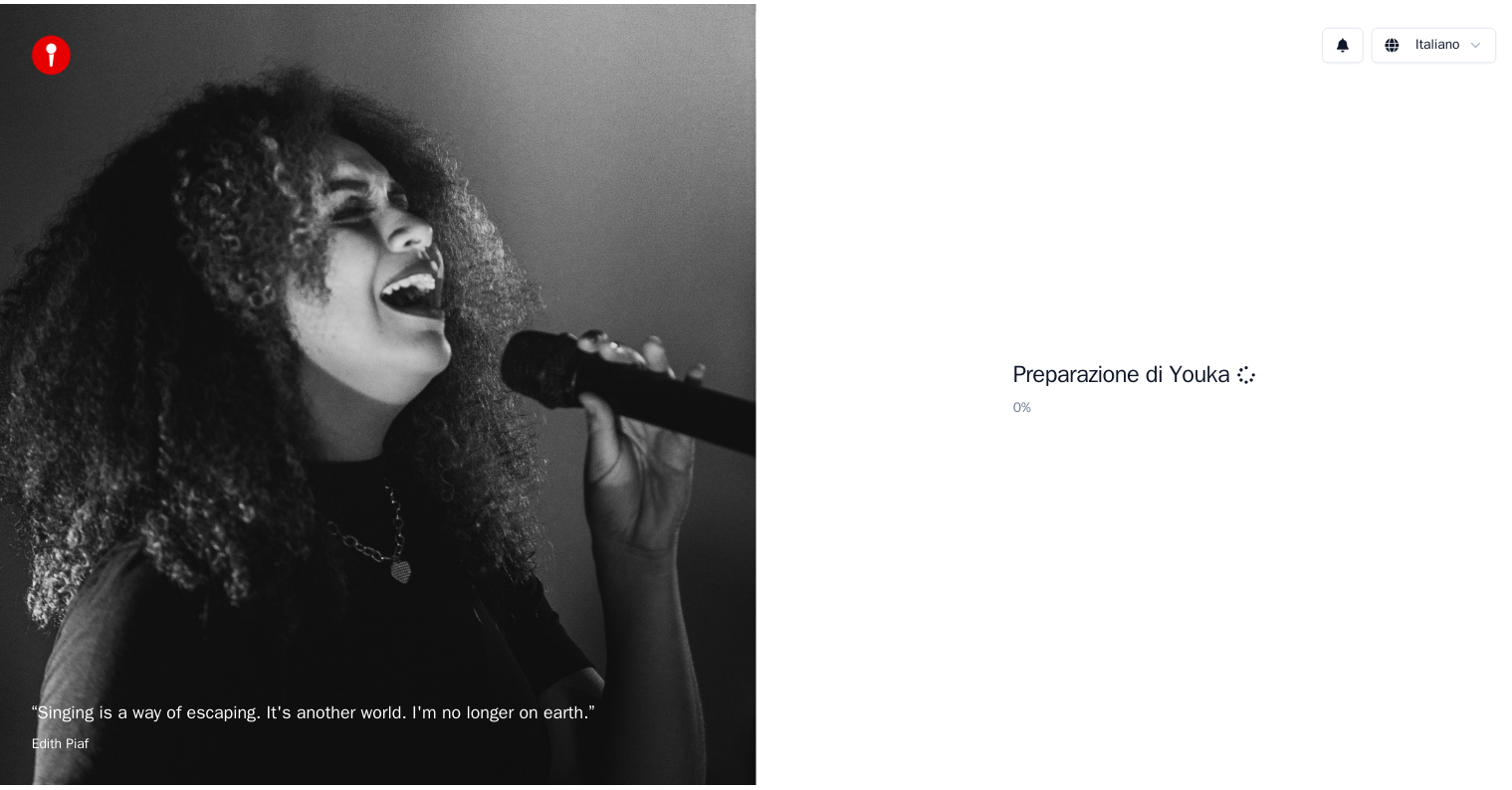 scroll, scrollTop: 0, scrollLeft: 0, axis: both 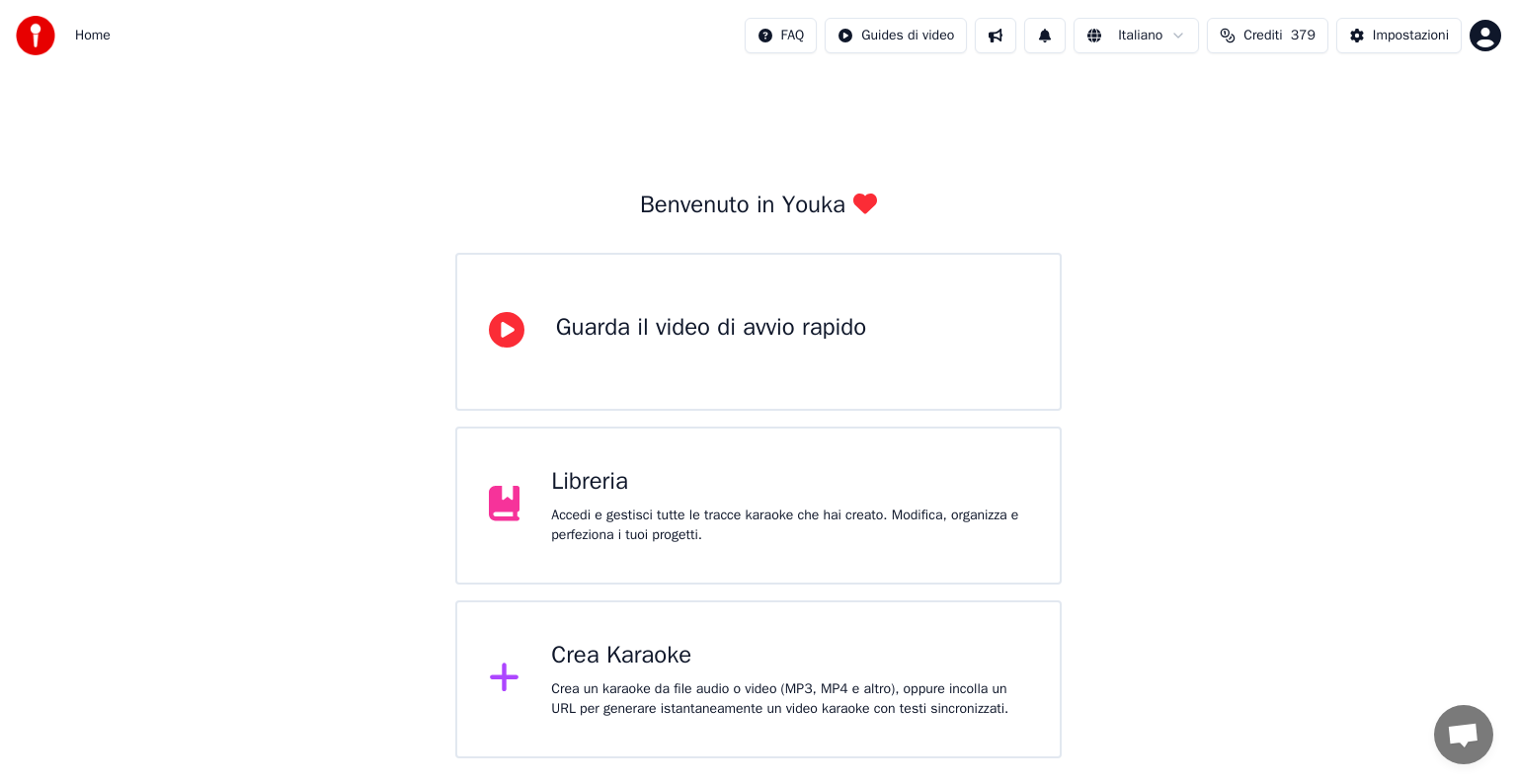 click on "Home FAQ Guides di video Italiano Crediti 379 Impostazioni Benvenuto in Youka Guarda il video di avvio rapido Libreria Accedi e gestisci tutte le tracce karaoke che hai creato. Modifica, organizza e perfeziona i tuoi progetti. Crea Karaoke Crea un karaoke da file audio o video (MP3, MP4 e altro), oppure incolla un URL per generare istantaneamente un video karaoke con testi sincronizzati." at bounding box center (758, 379) 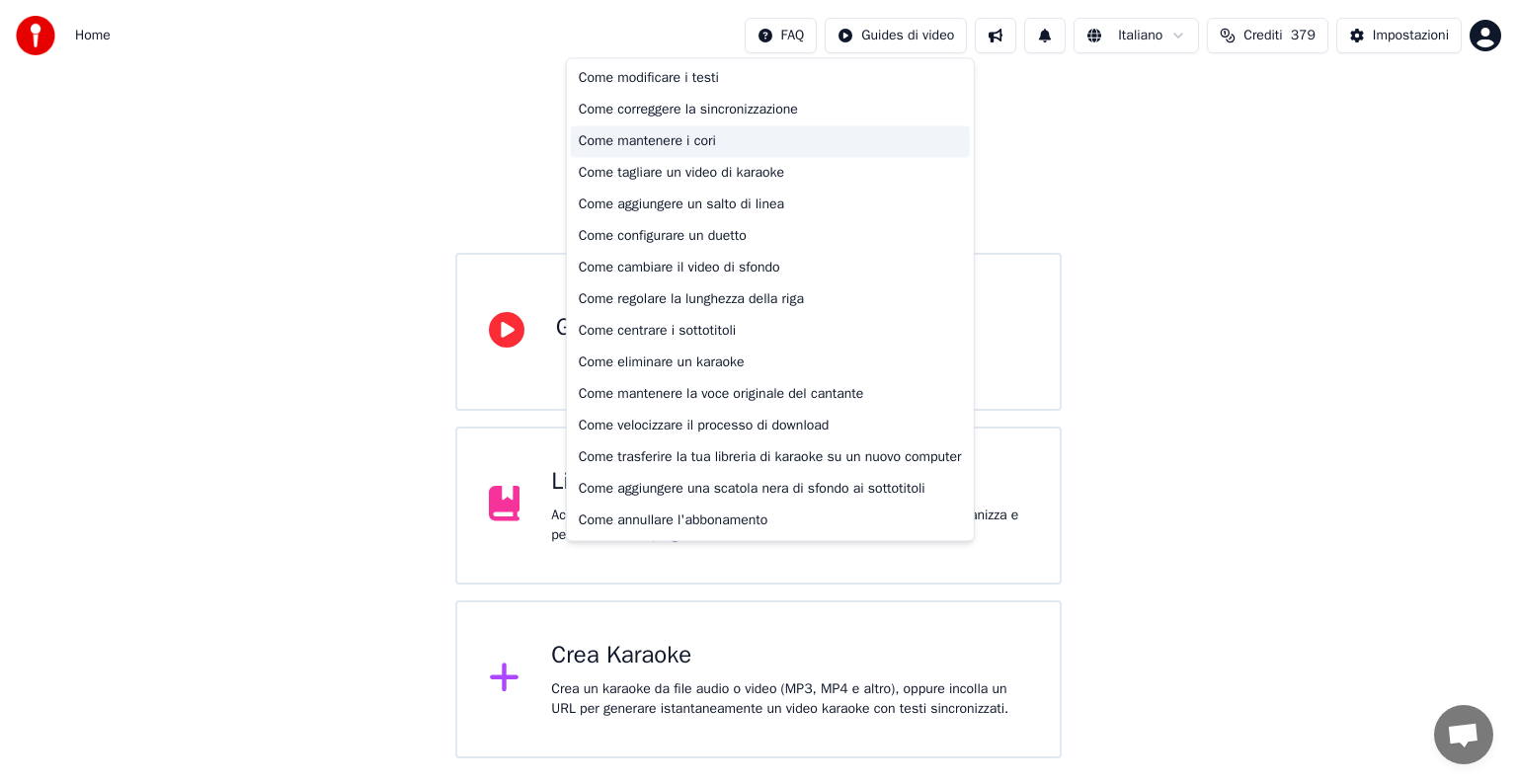 click on "Come mantenere i cori" at bounding box center [770, 141] 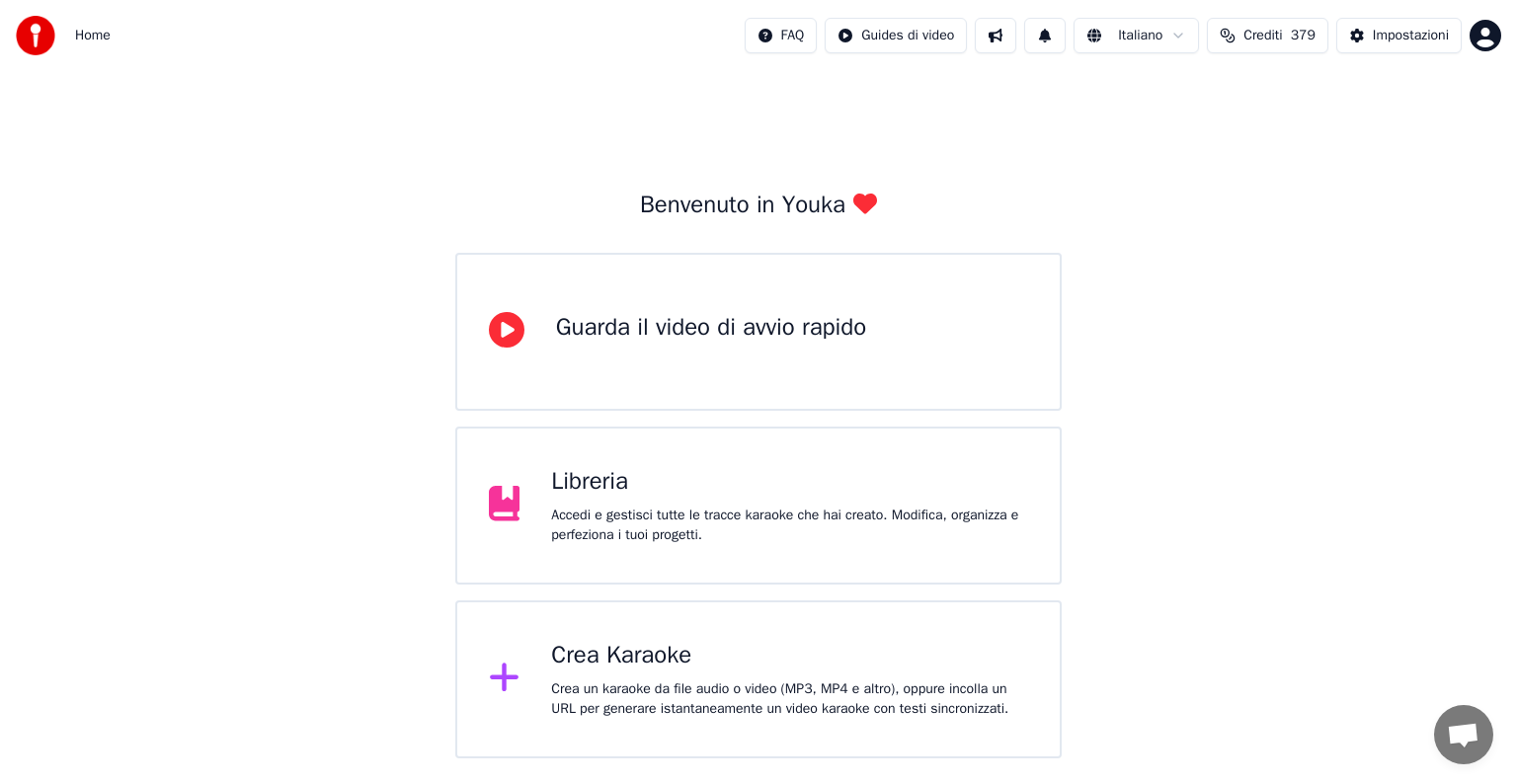 click on "Libreria" at bounding box center [789, 482] 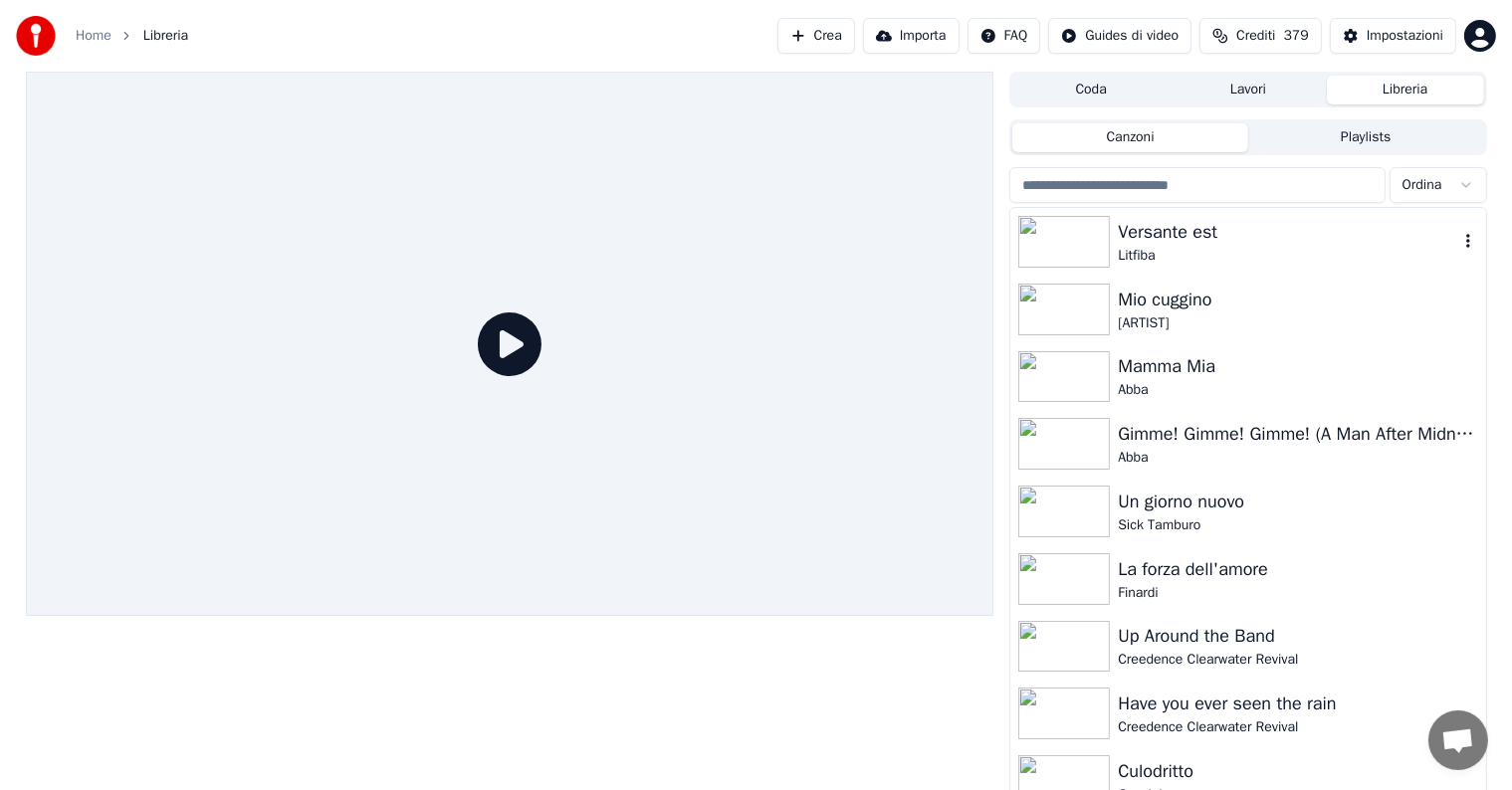 click on "Versante est" at bounding box center (1287, 232) 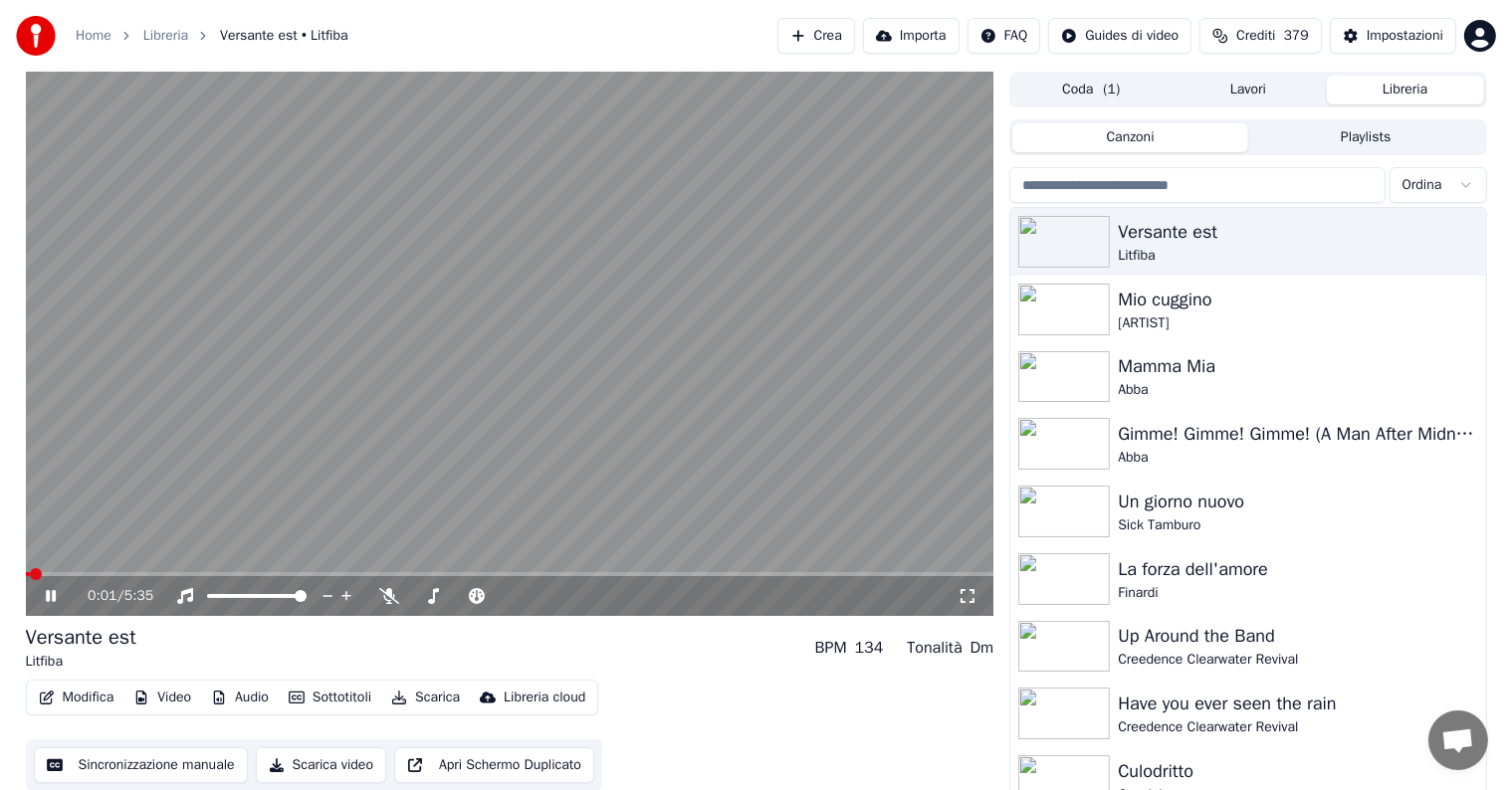 click 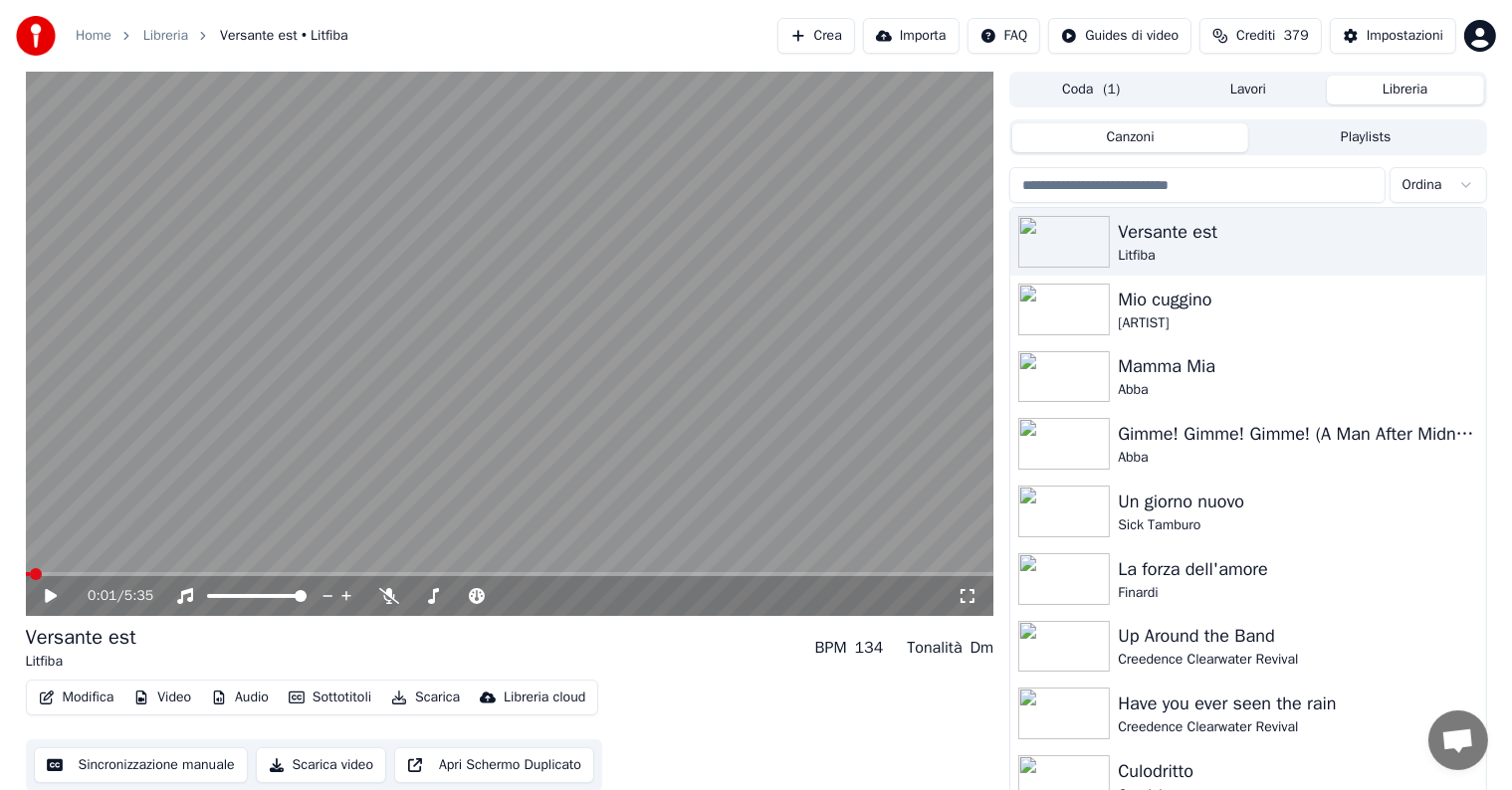 click on "Audio" at bounding box center [240, 697] 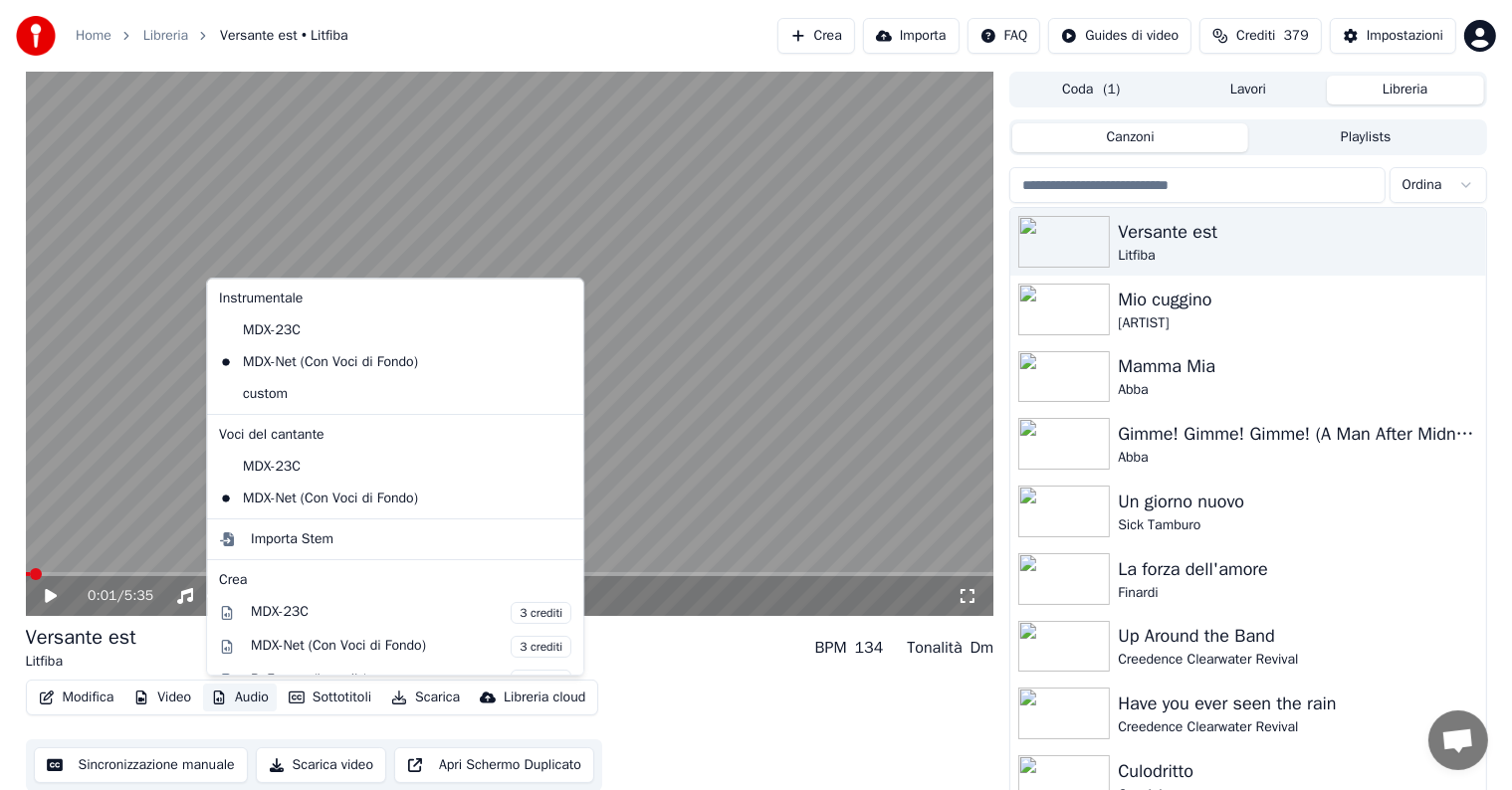 scroll, scrollTop: 99, scrollLeft: 0, axis: vertical 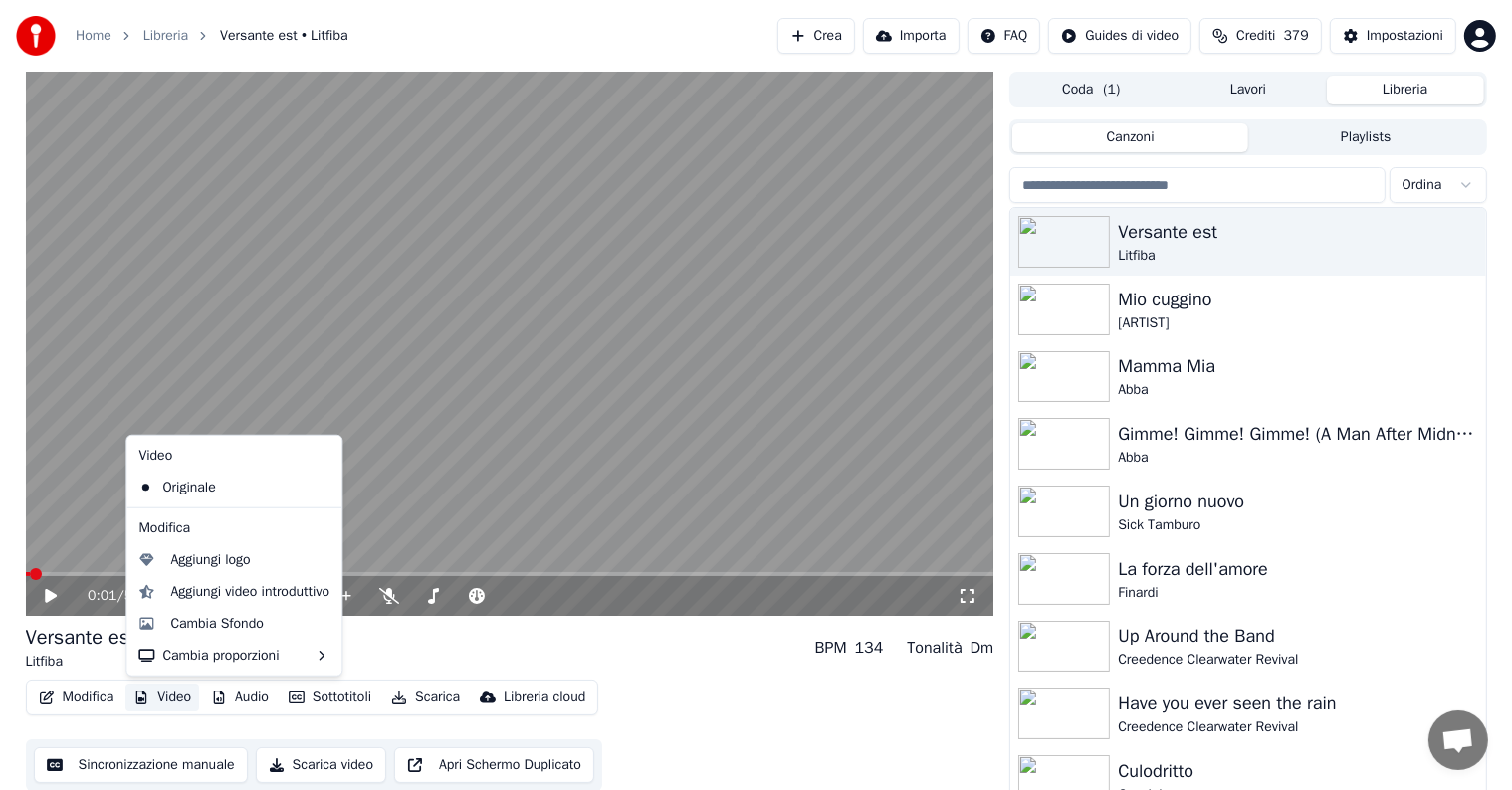 click on "Versante est Litfiba BPM 134 Tonalità Dm" at bounding box center (510, 648) 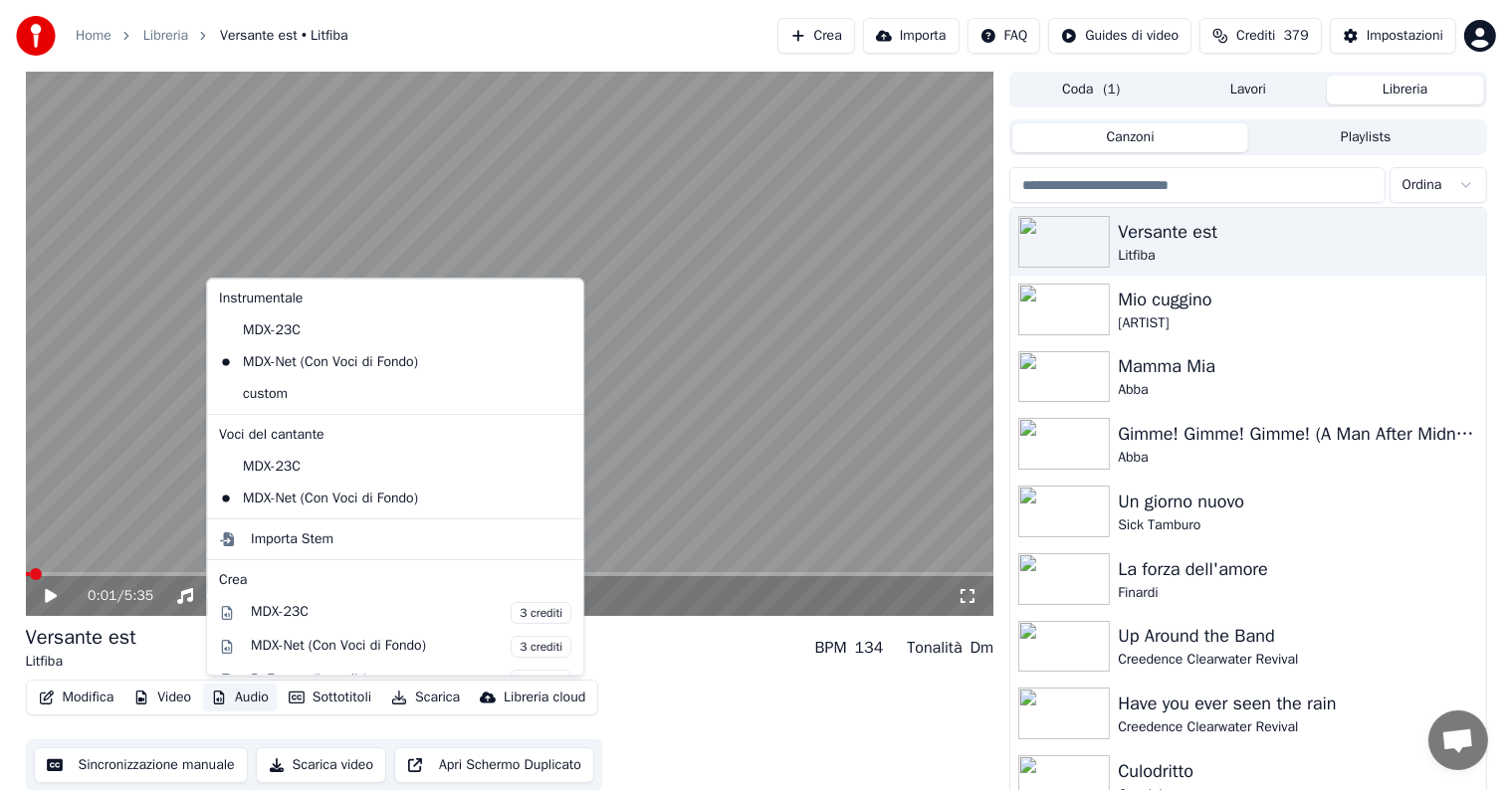 click on "Audio" at bounding box center [240, 697] 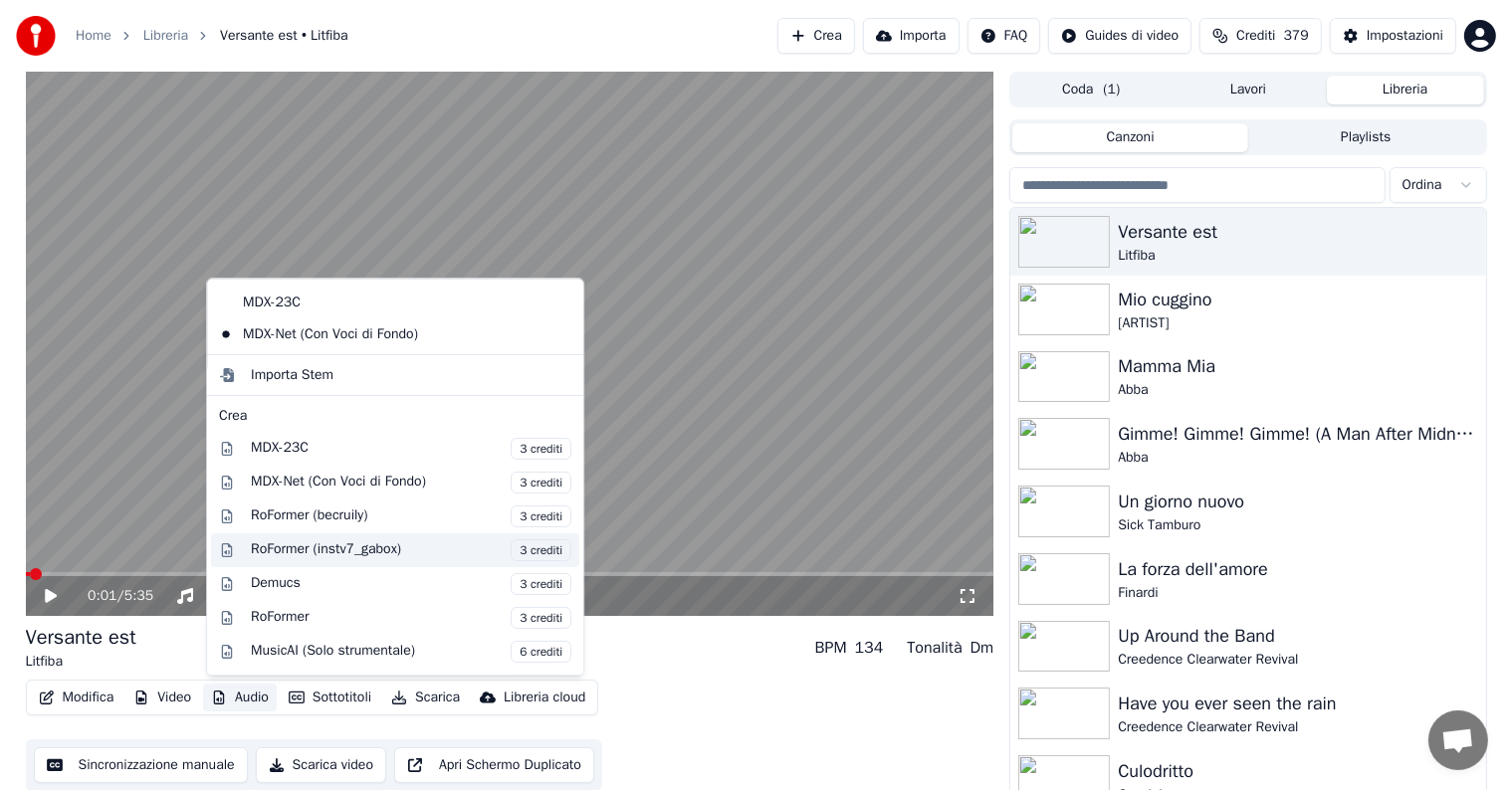 scroll, scrollTop: 199, scrollLeft: 0, axis: vertical 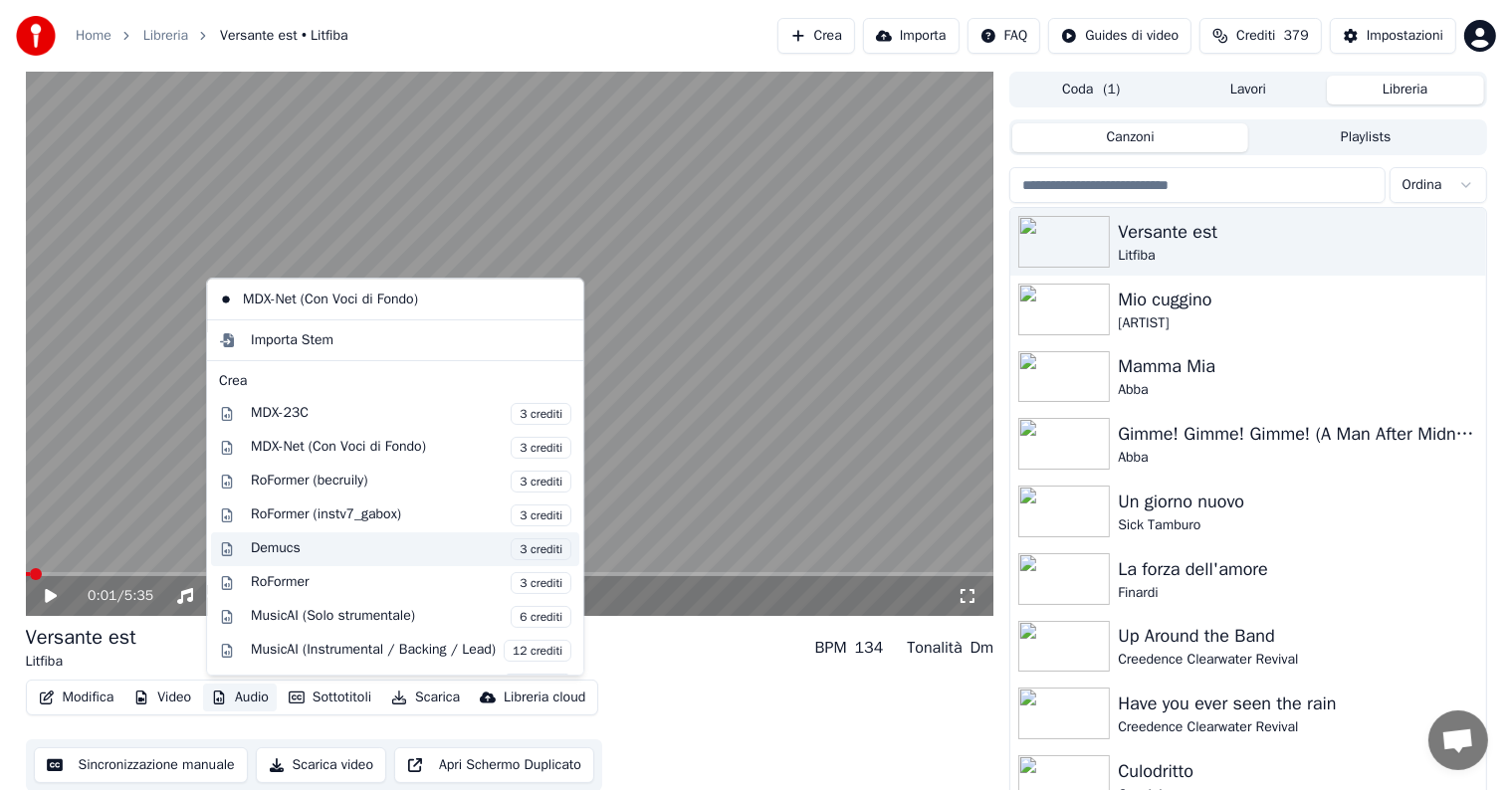 click on "Demucs 3 crediti" at bounding box center (411, 549) 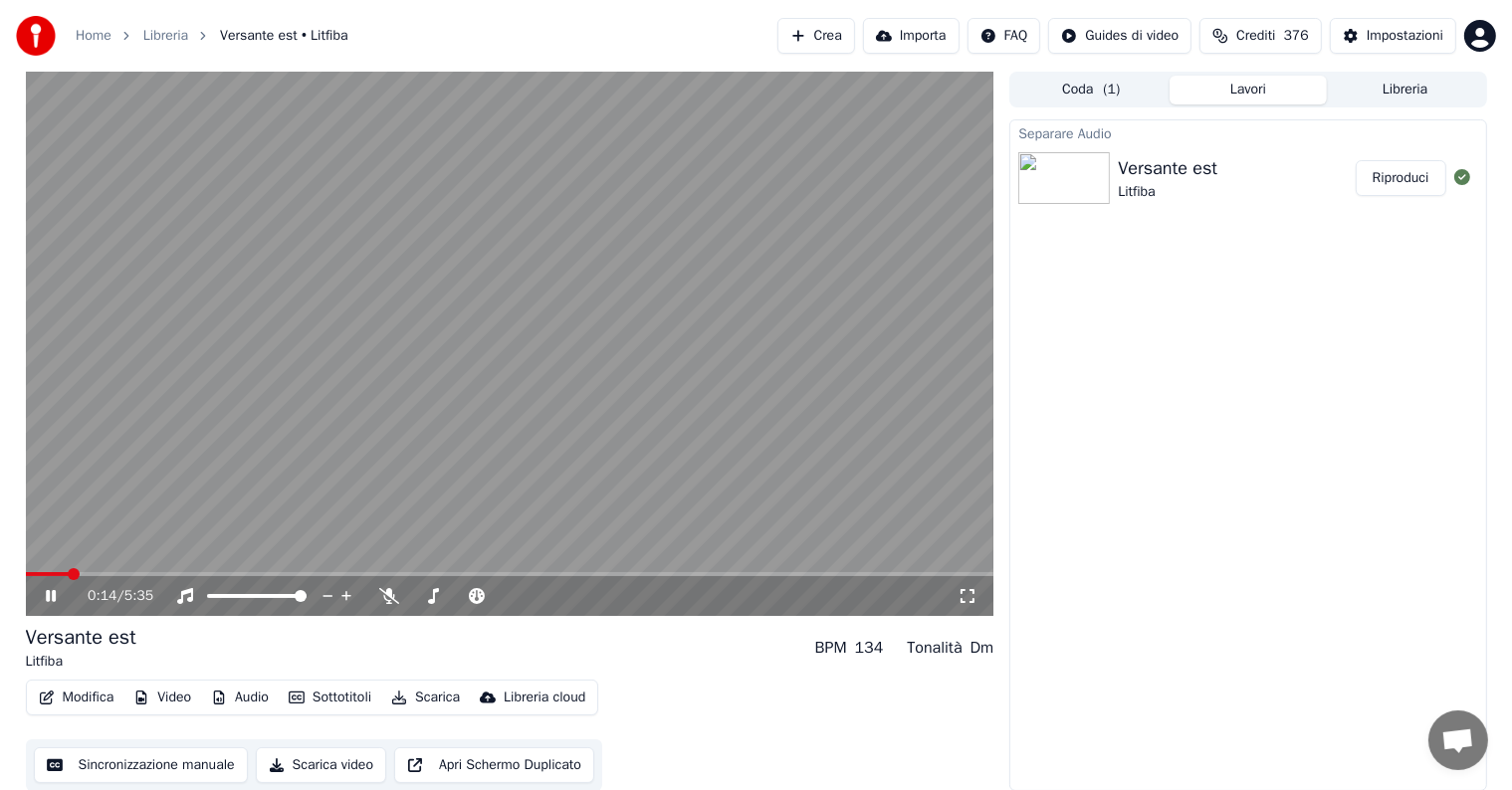 click at bounding box center [510, 574] 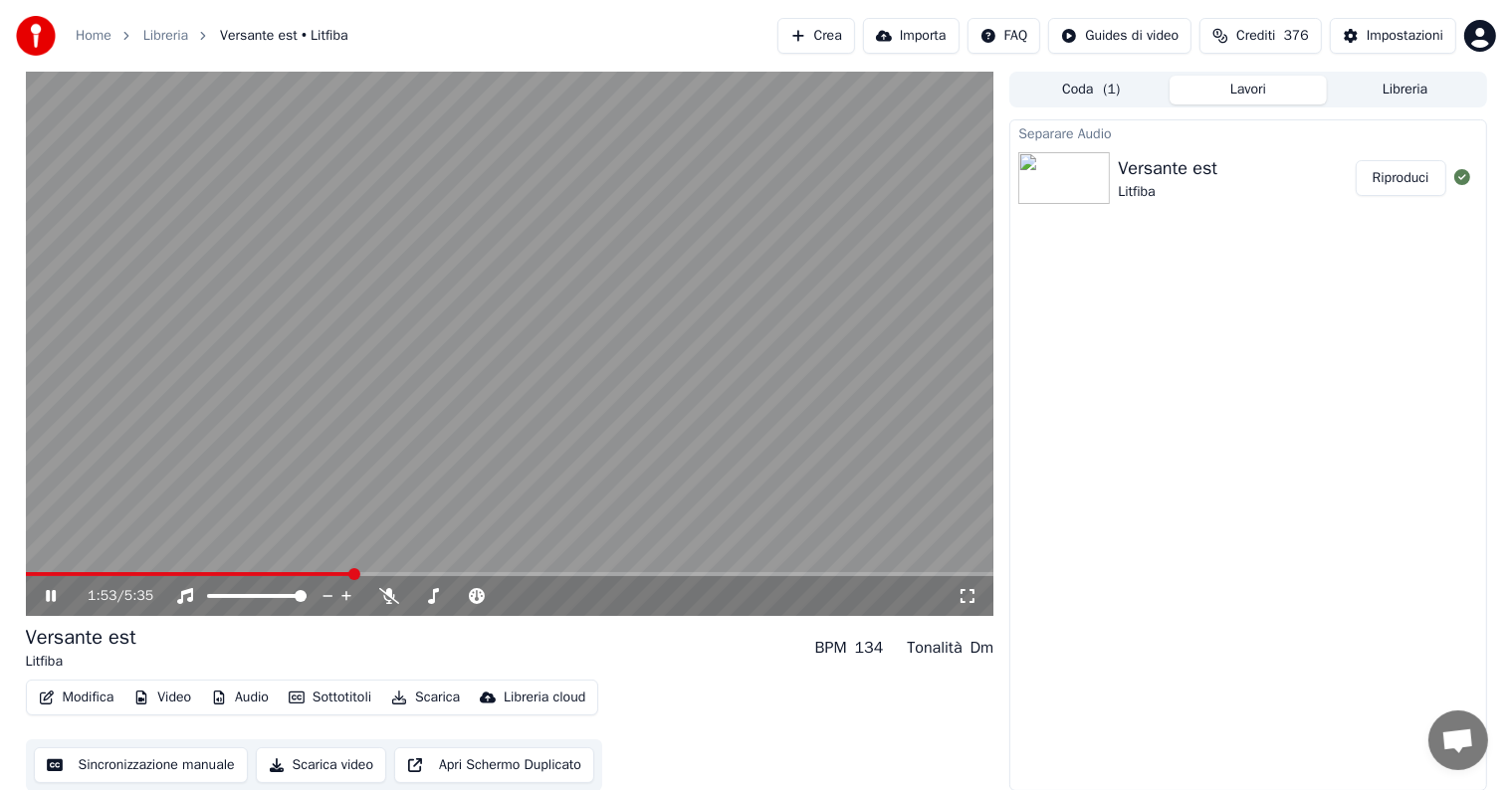 click at bounding box center (510, 574) 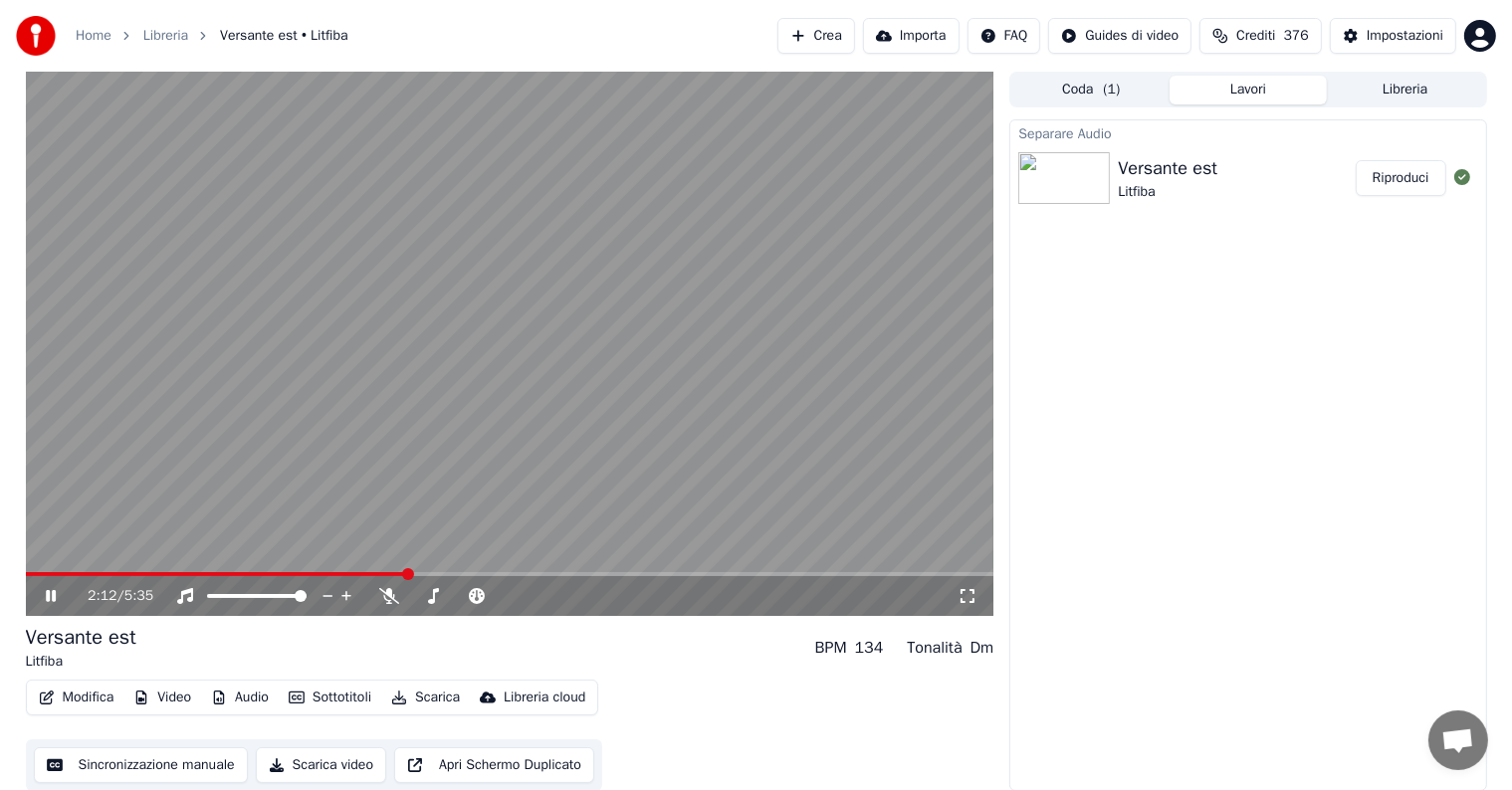 click at bounding box center (510, 574) 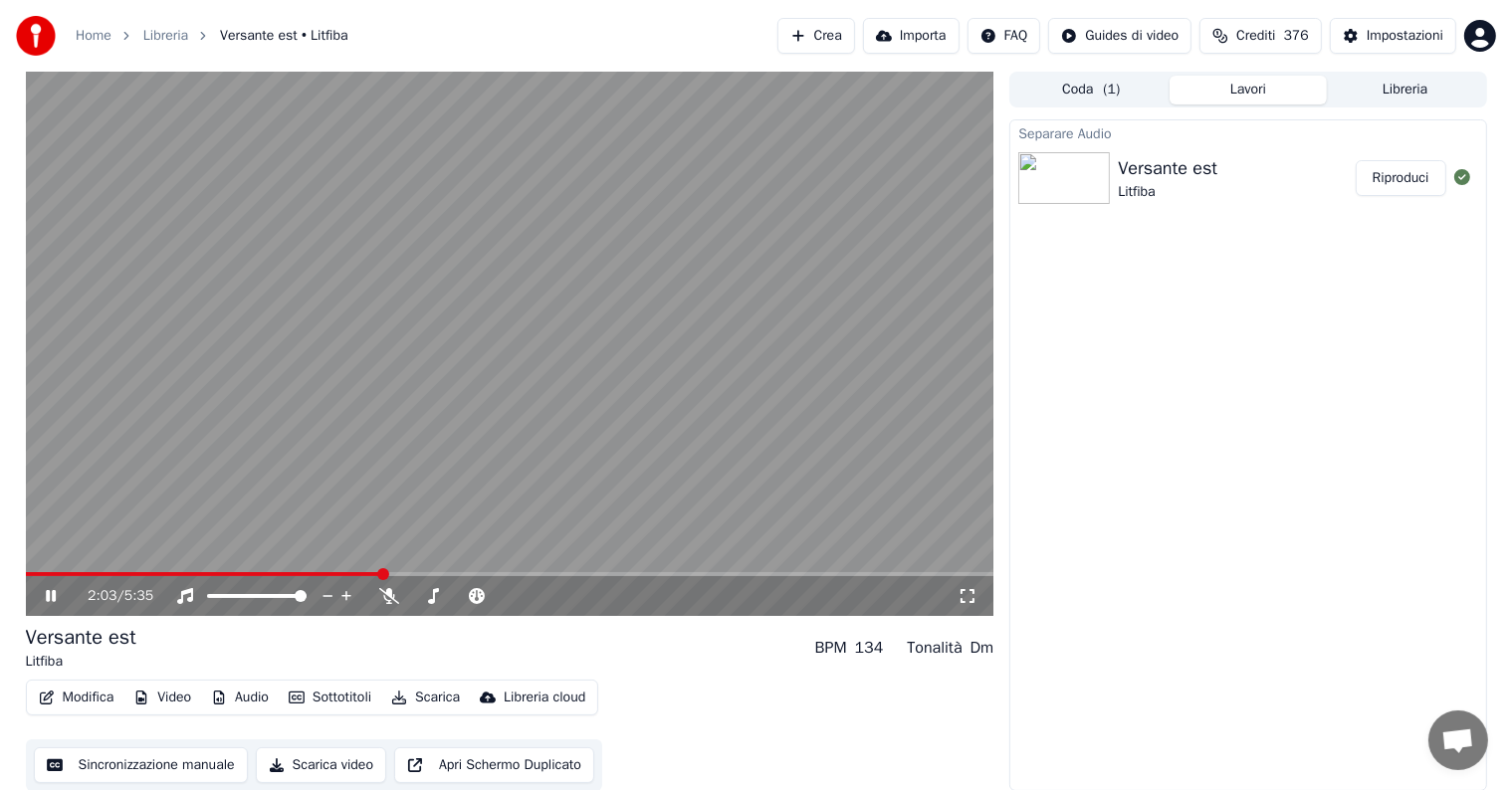 click on "Audio" at bounding box center (240, 697) 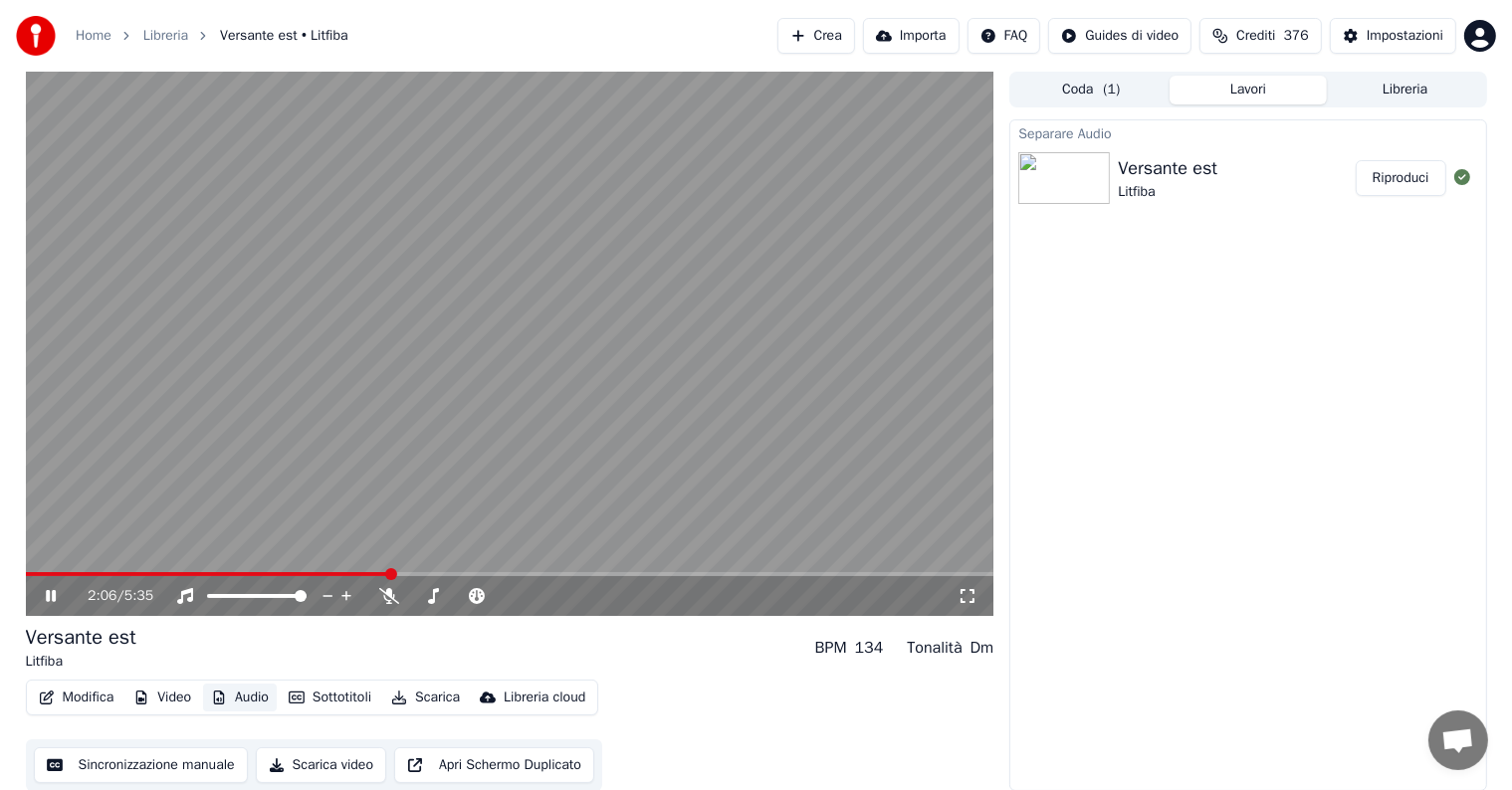 click on "Audio" at bounding box center [240, 697] 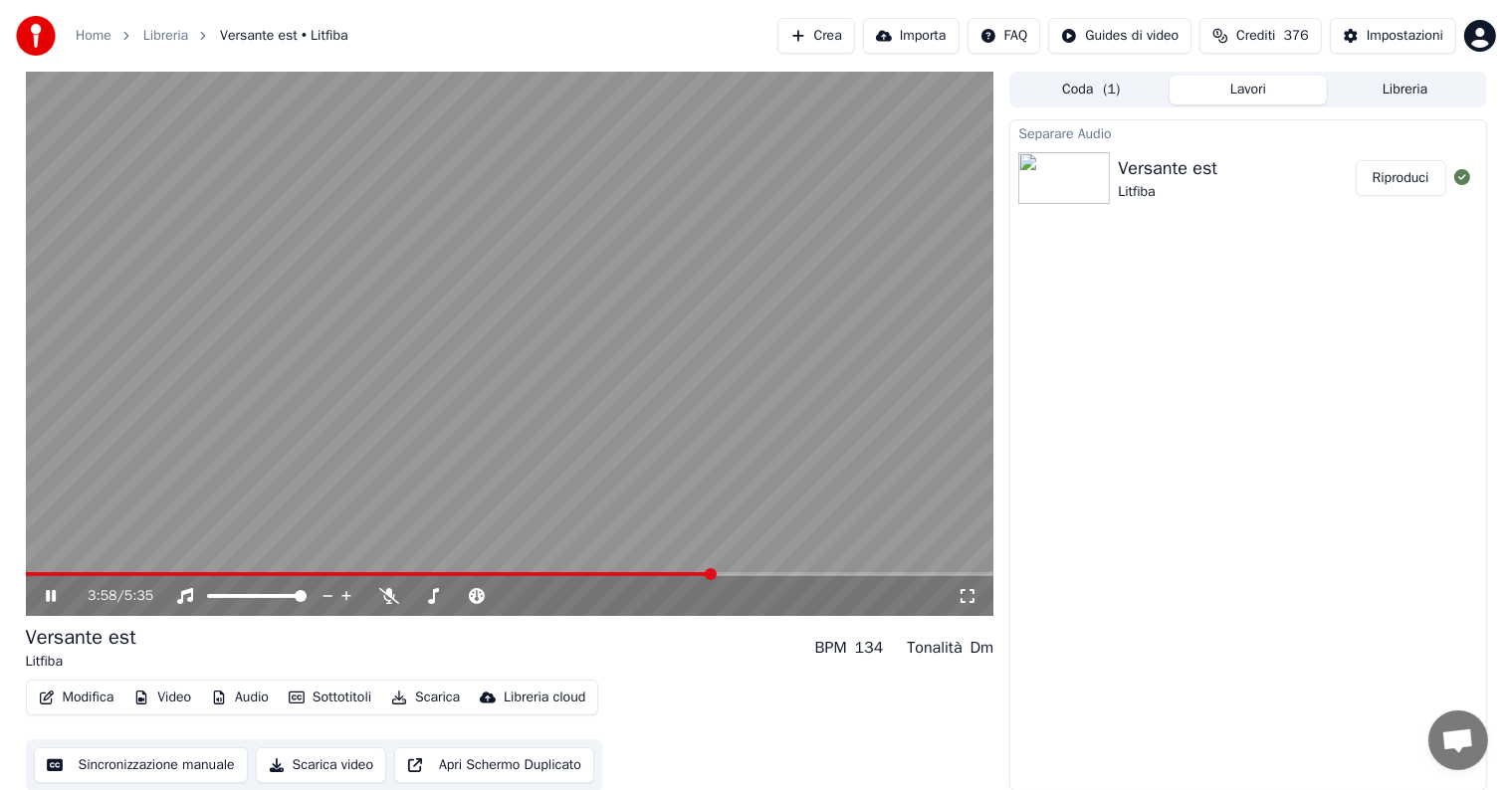 click at bounding box center (510, 574) 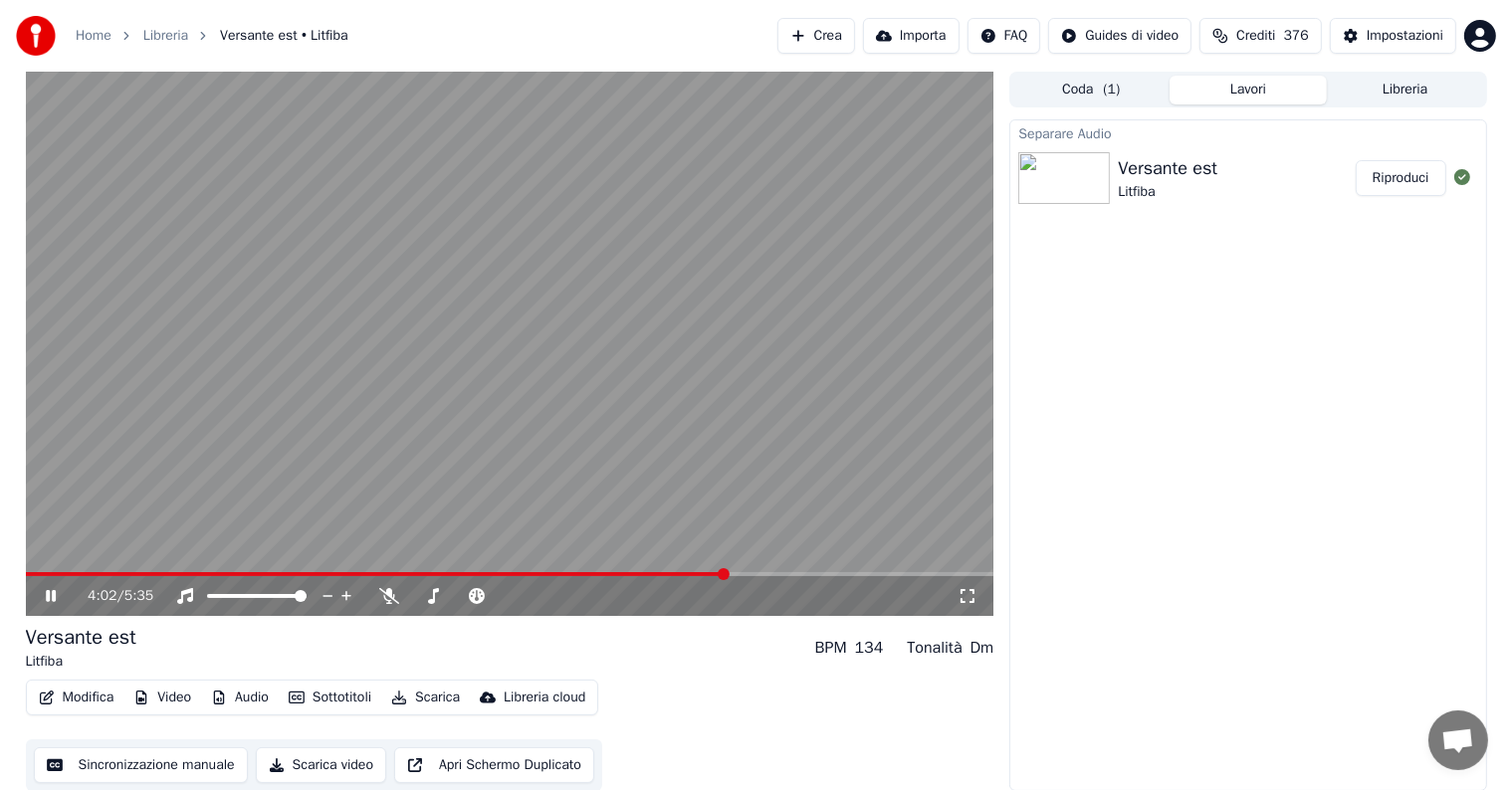 click at bounding box center (510, 574) 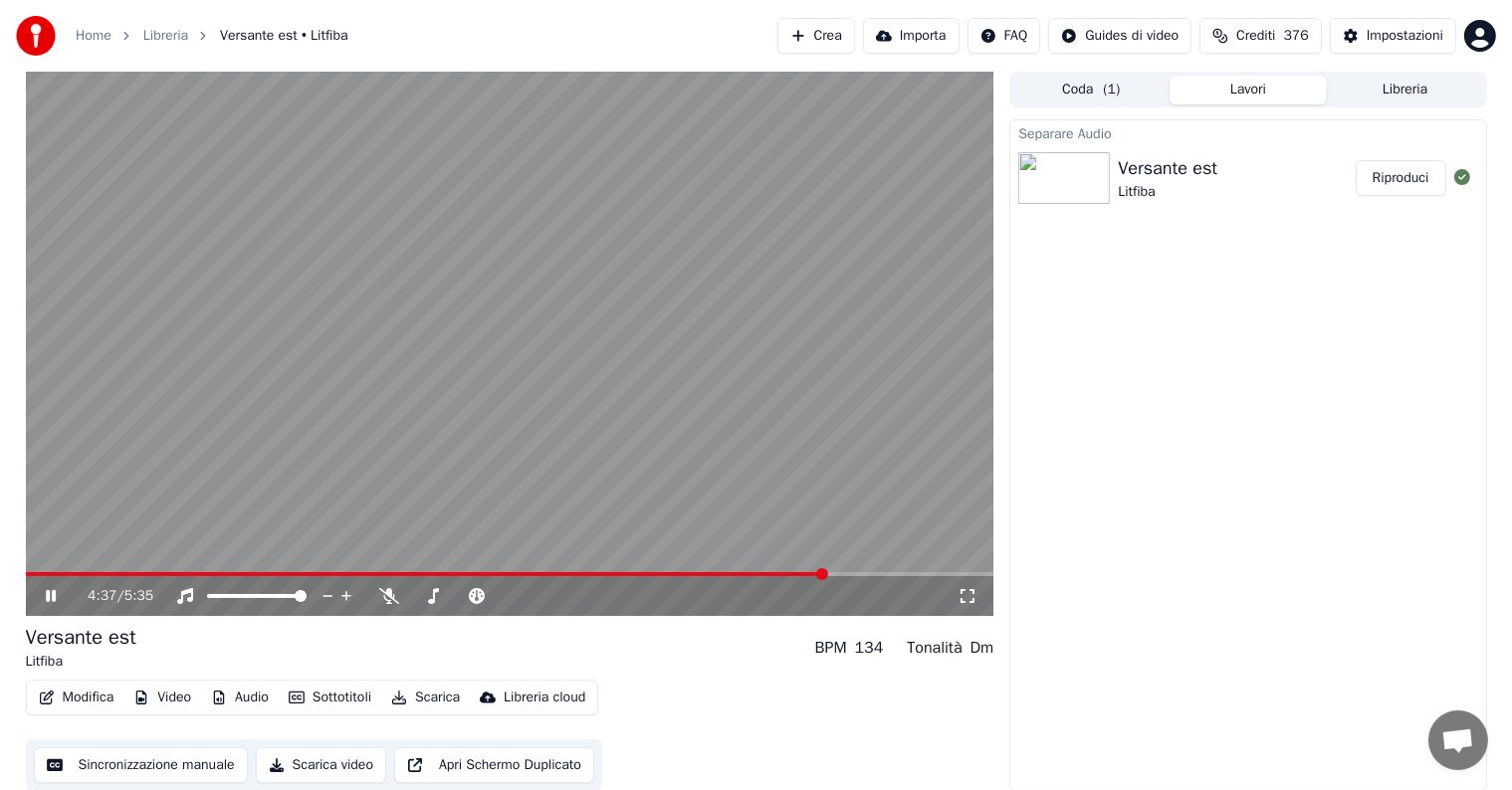click 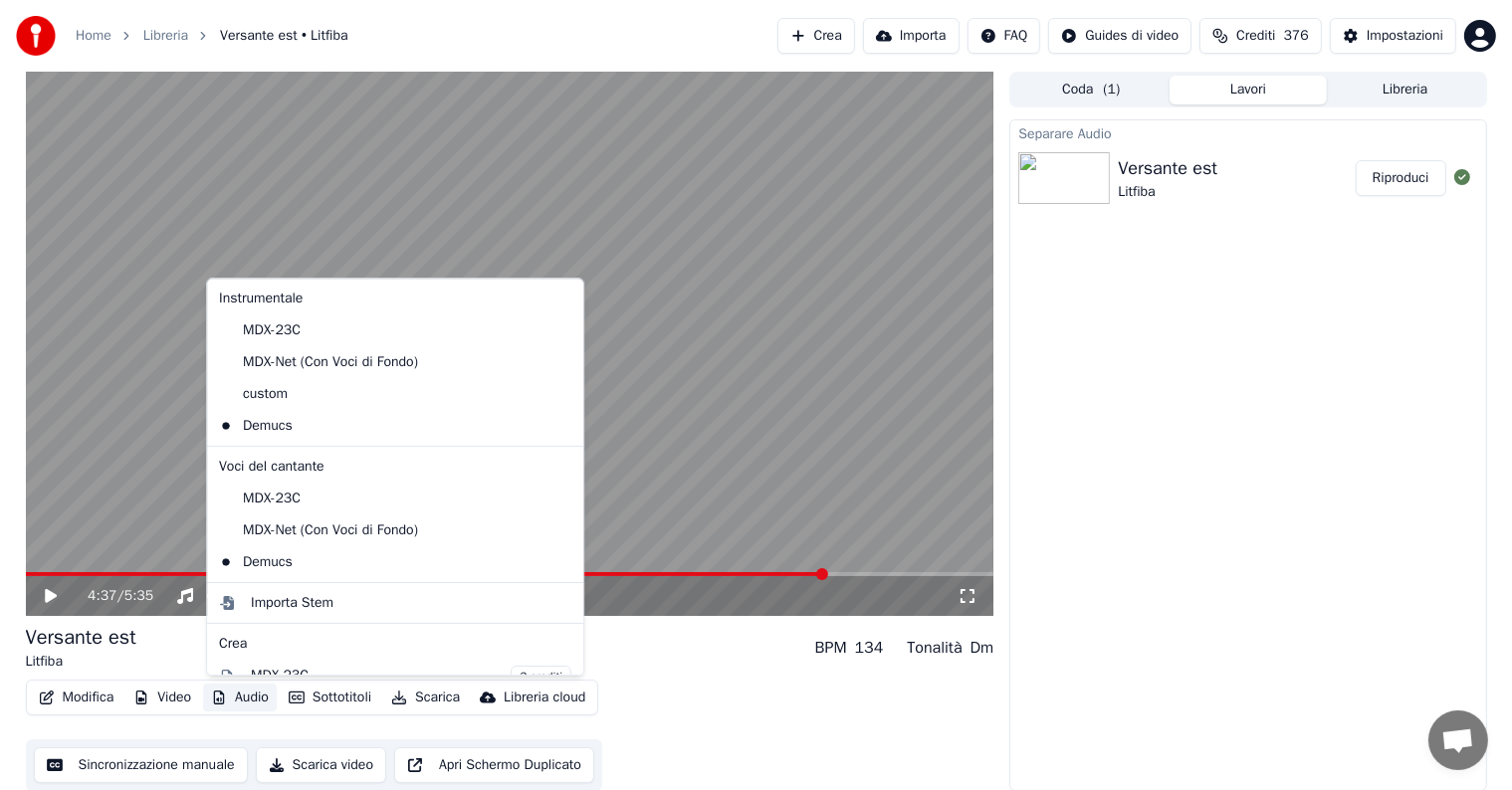 click on "Audio" at bounding box center (240, 697) 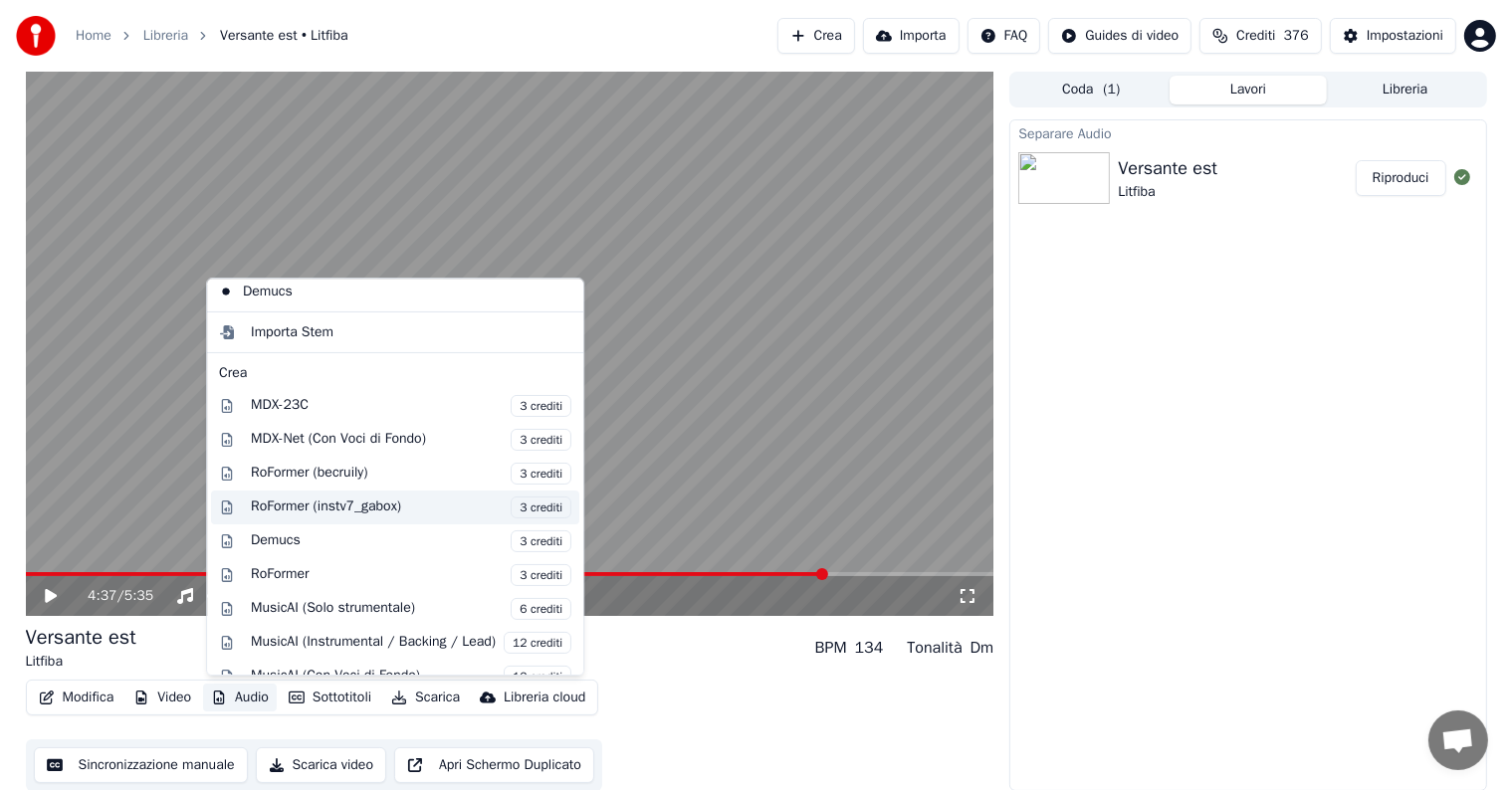 scroll, scrollTop: 355, scrollLeft: 0, axis: vertical 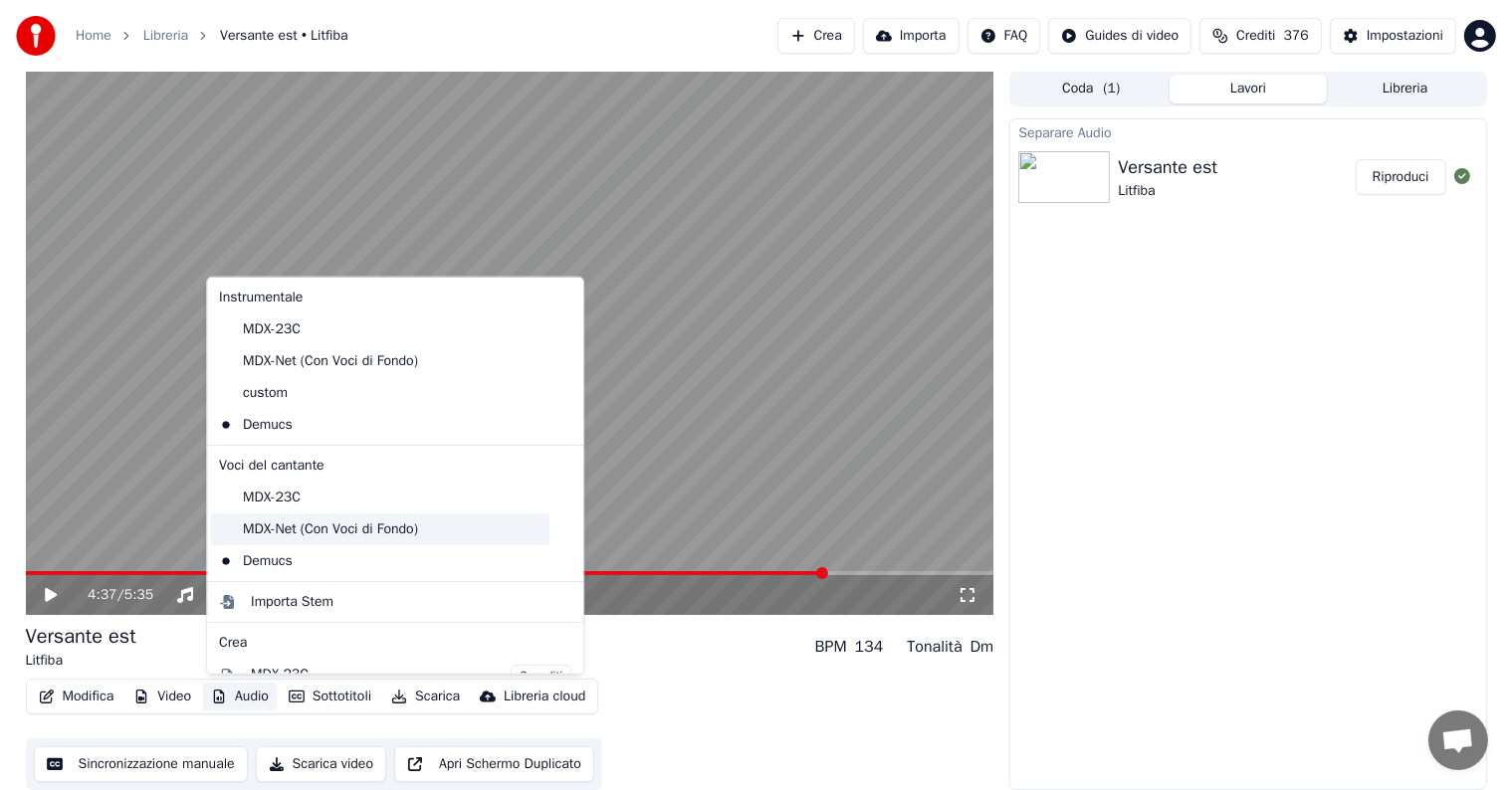 click on "MDX-Net (Con Voci di Fondo)" at bounding box center (380, 528) 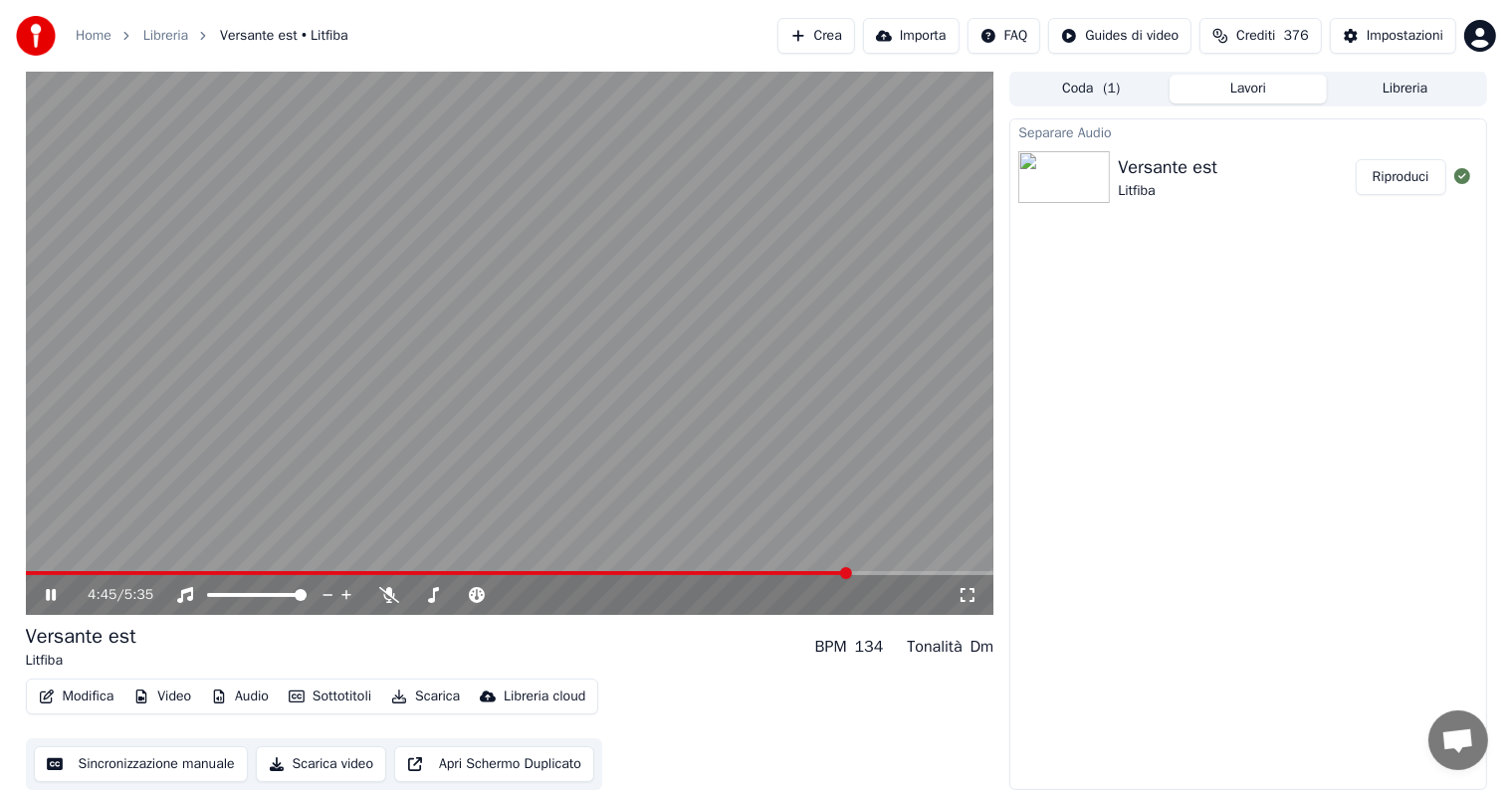 click on "Audio" at bounding box center [240, 696] 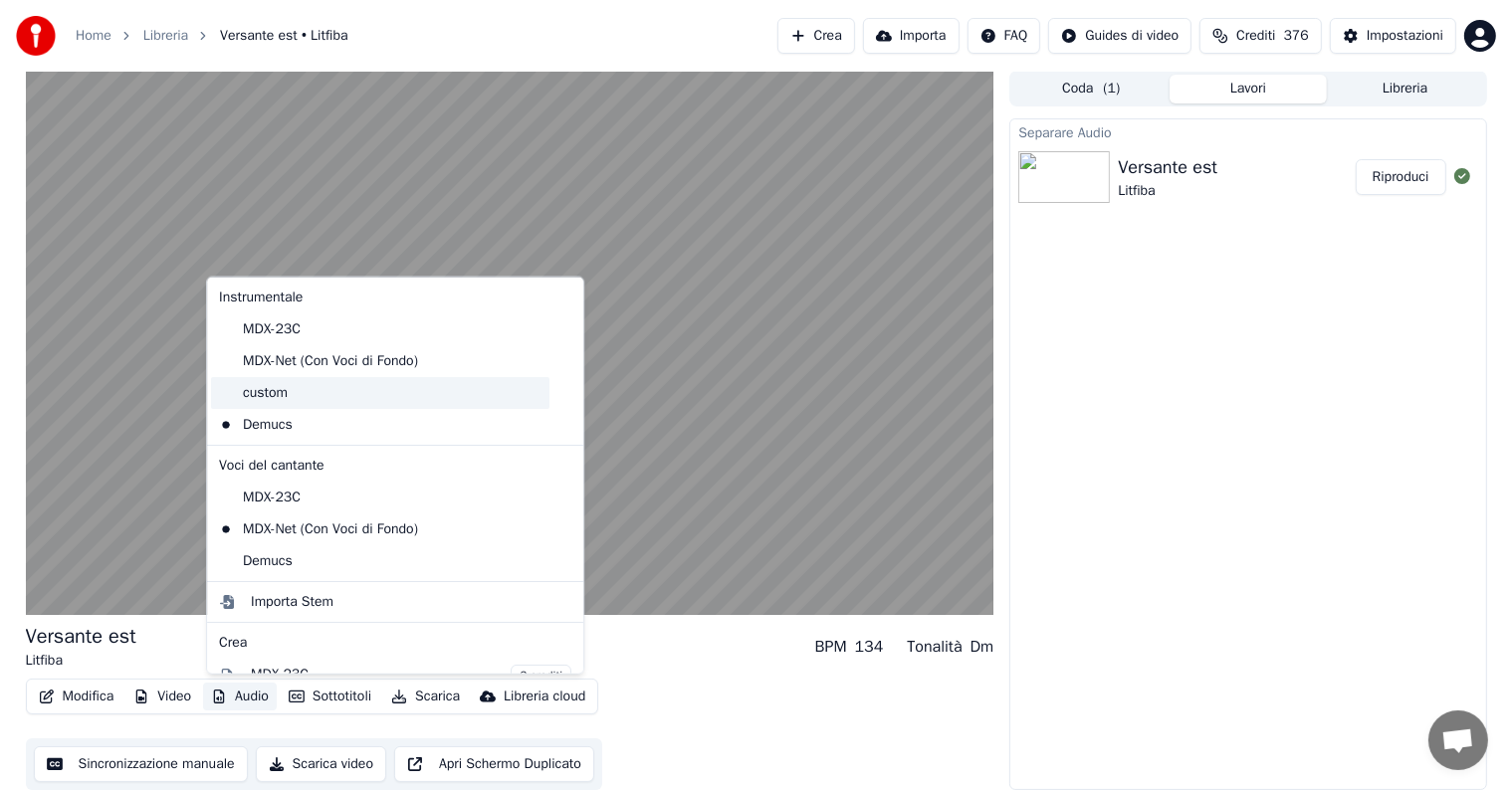 click on "custom" at bounding box center (380, 393) 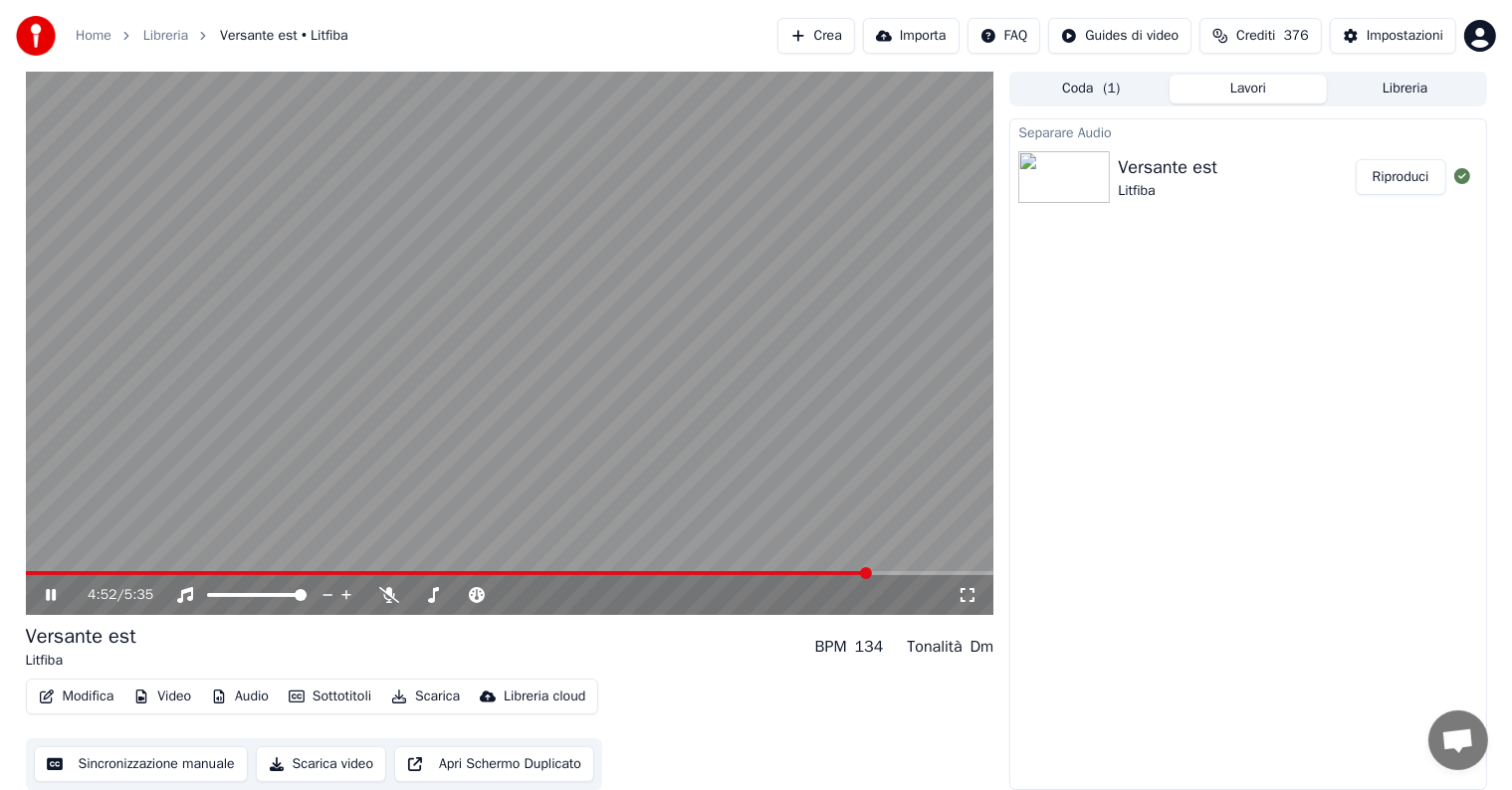 click 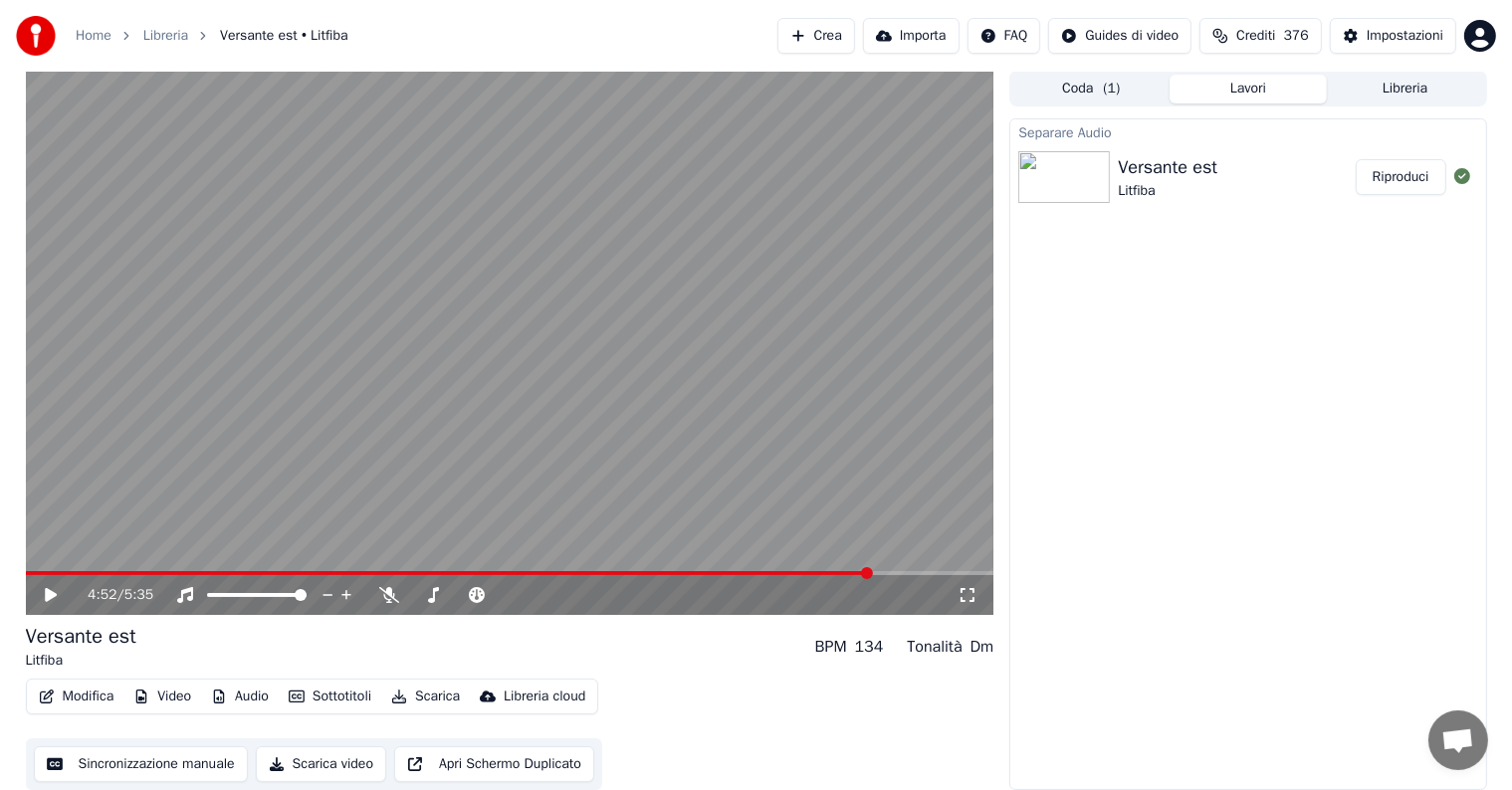click at bounding box center (449, 573) 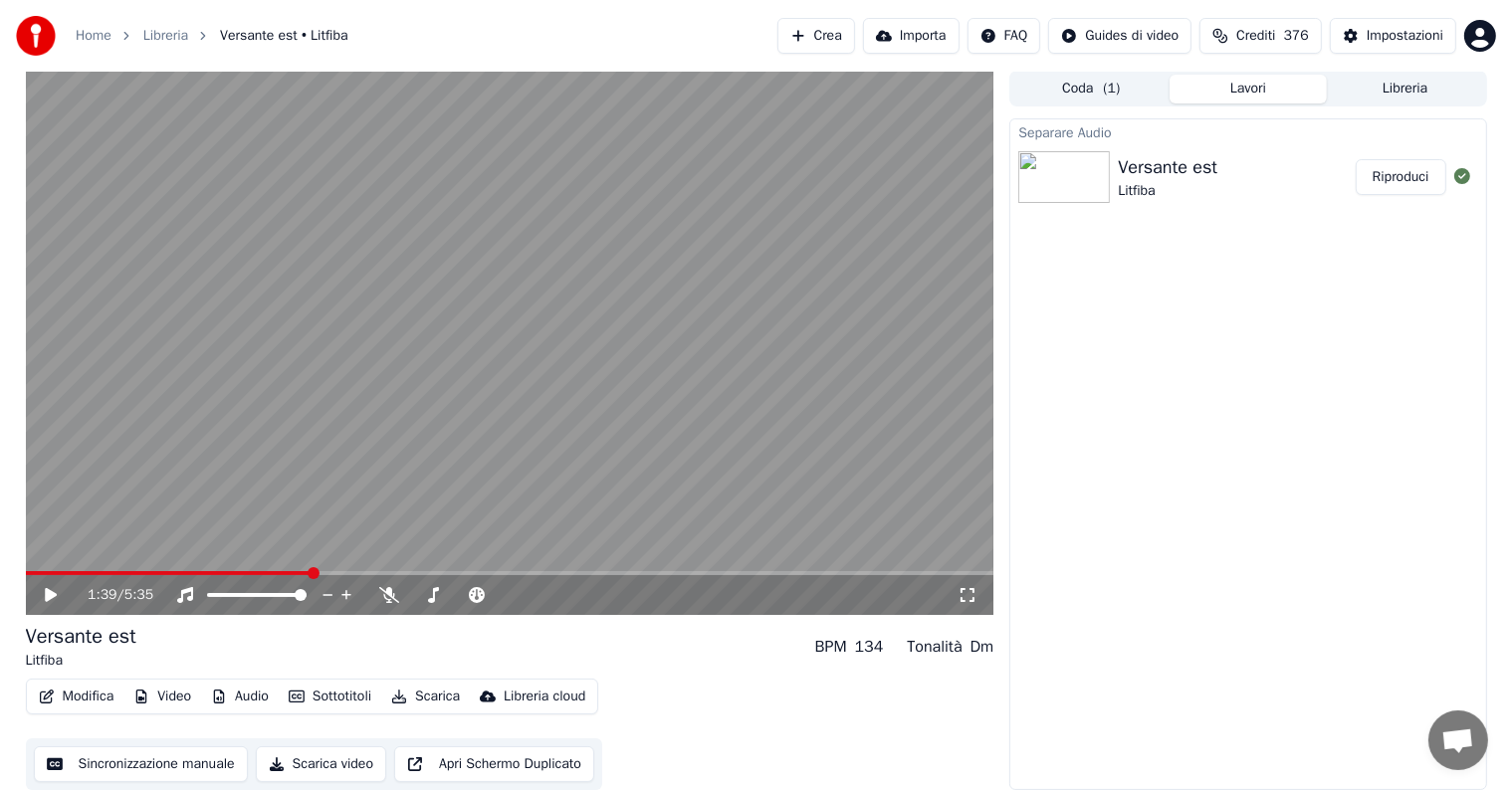 click 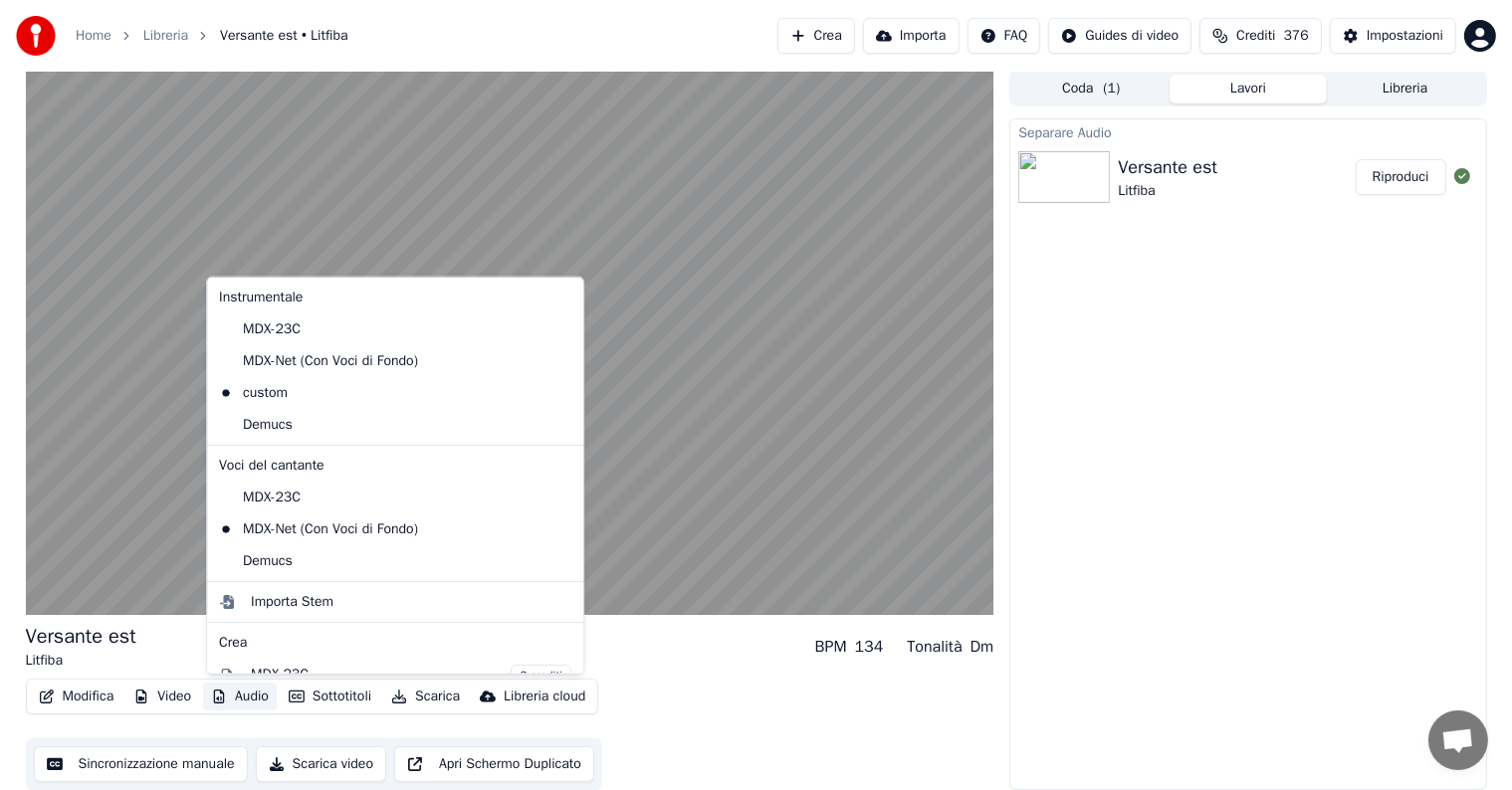click on "Audio" at bounding box center (240, 696) 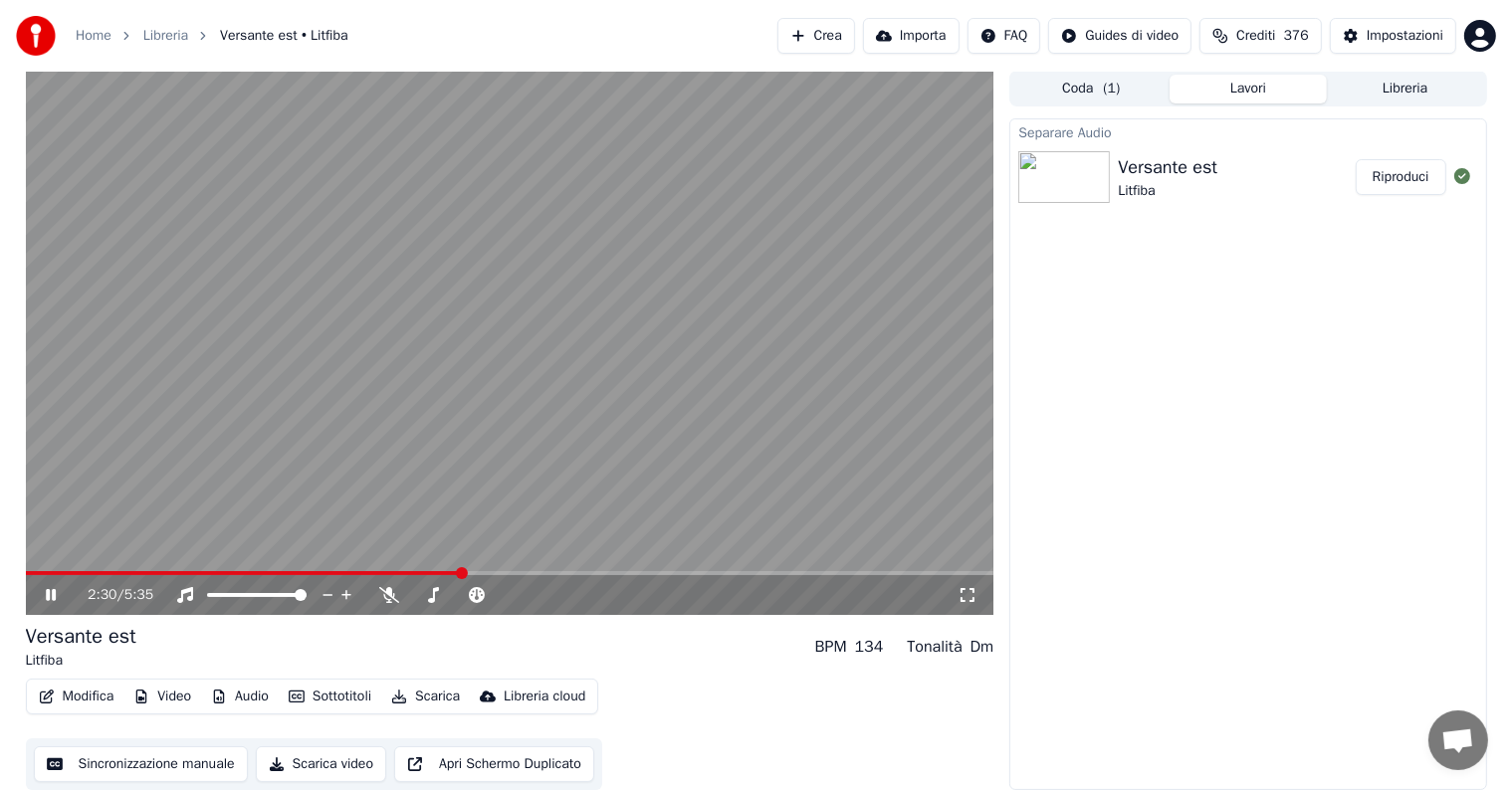 click 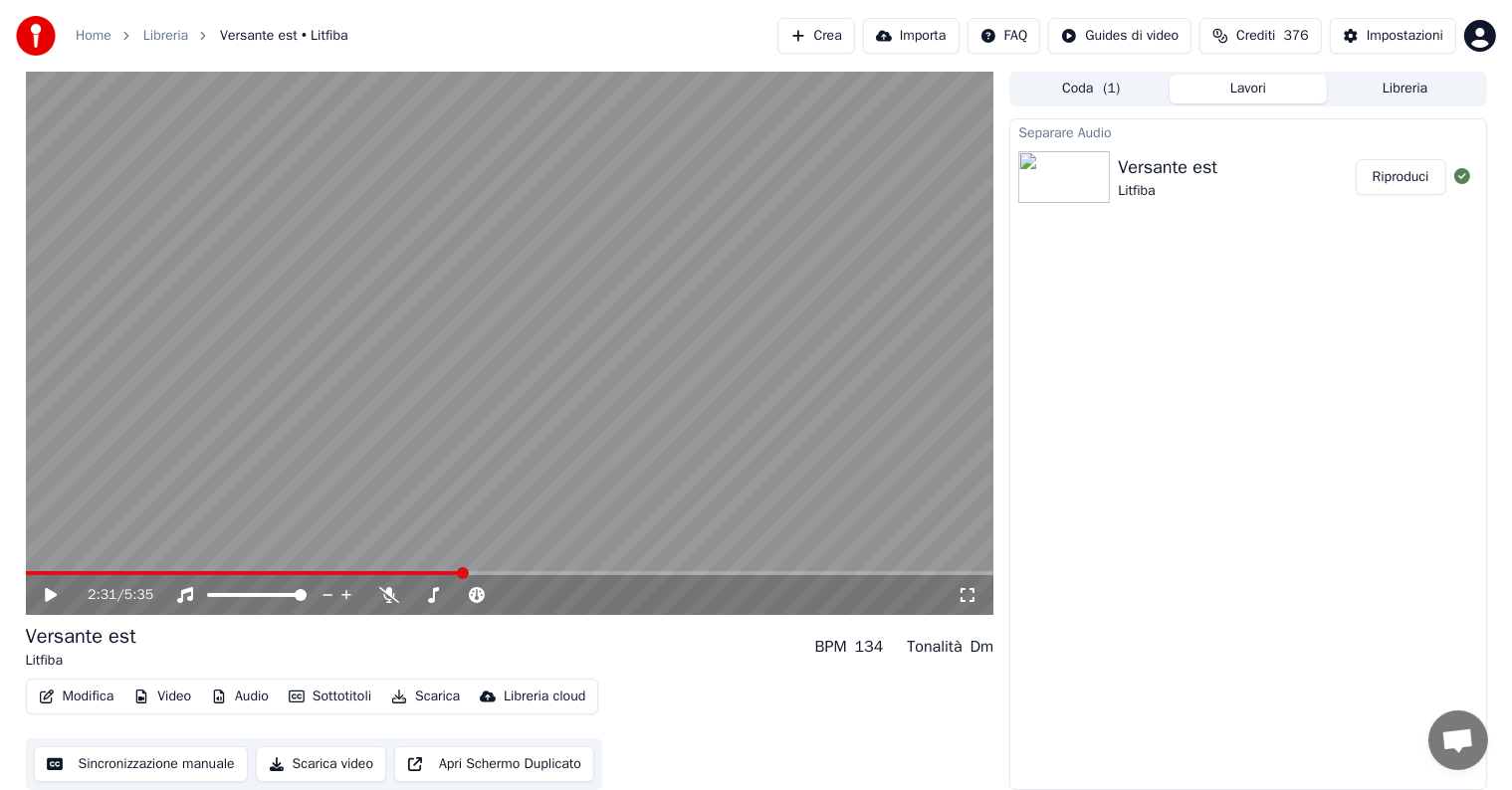 click on "Audio" at bounding box center (240, 696) 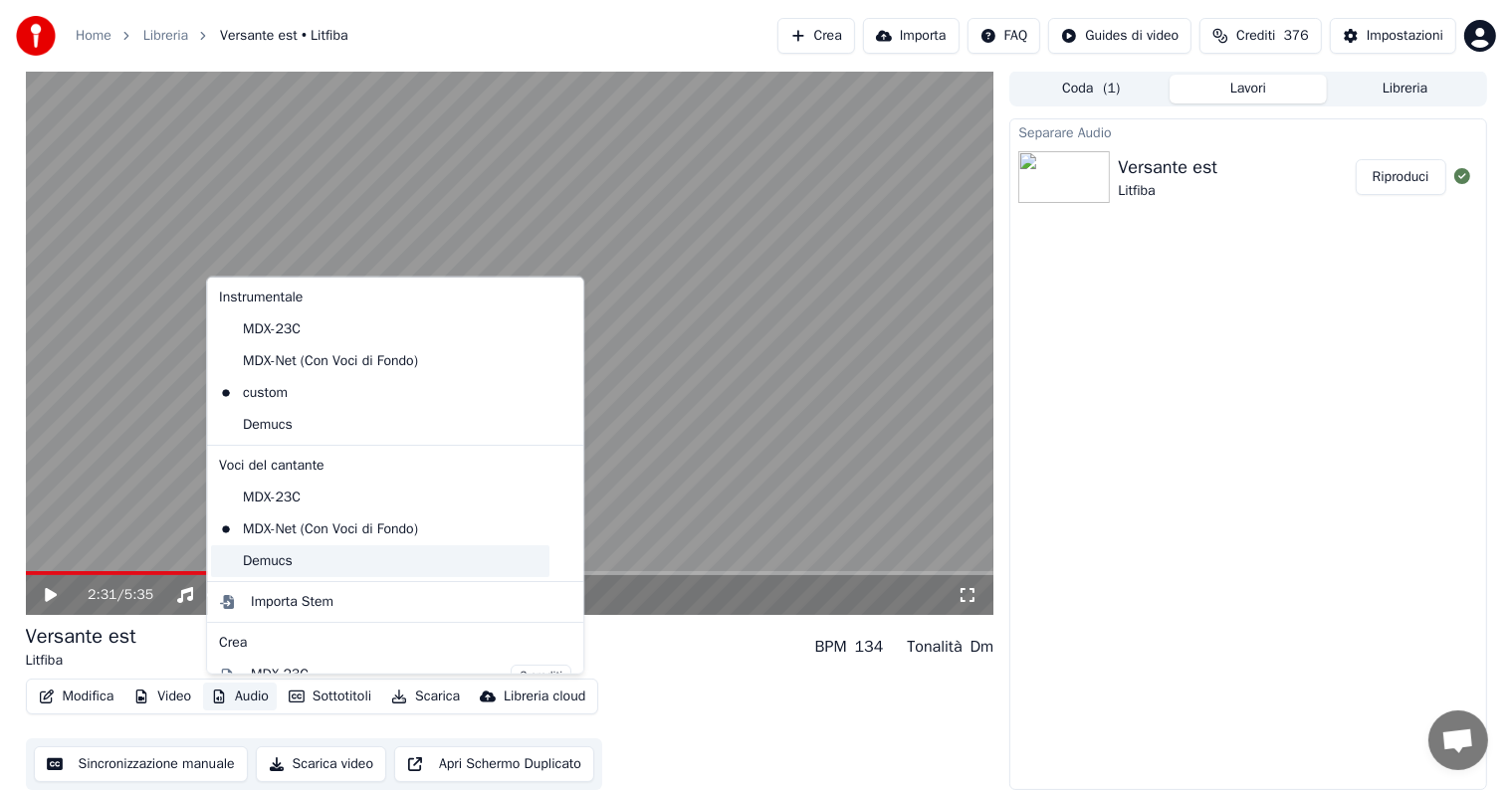 click on "Demucs" at bounding box center (380, 560) 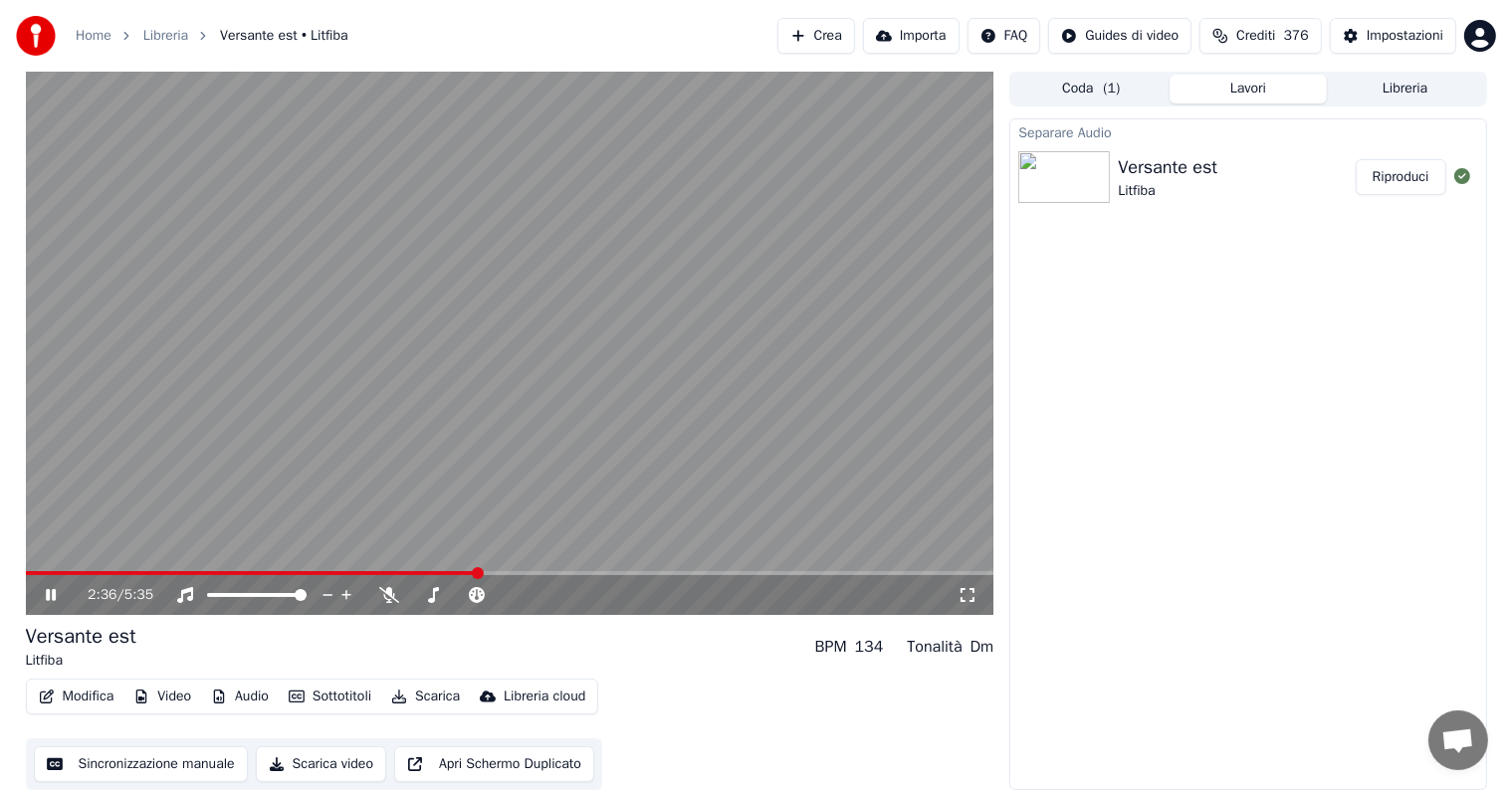 click 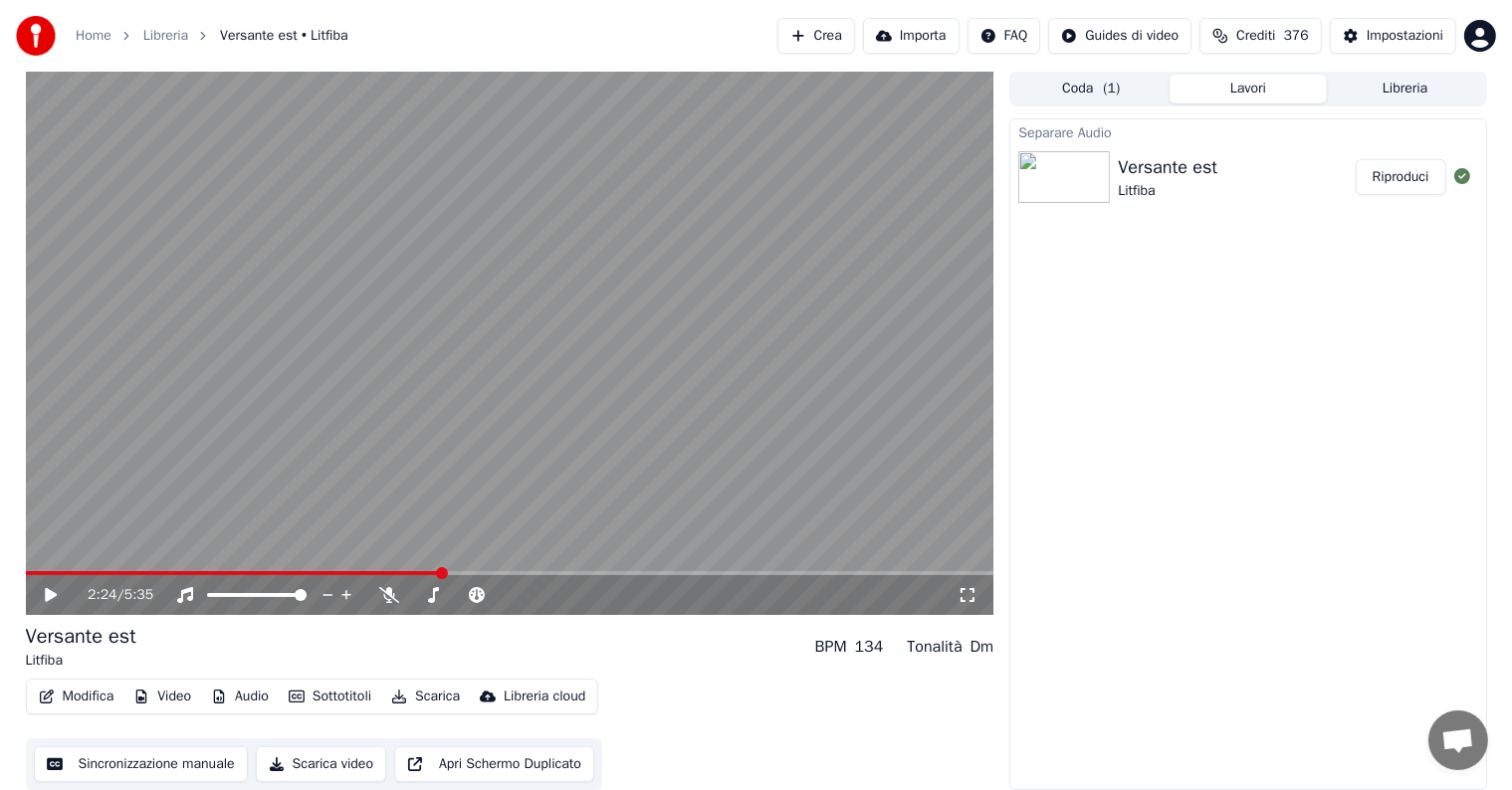 click at bounding box center (234, 573) 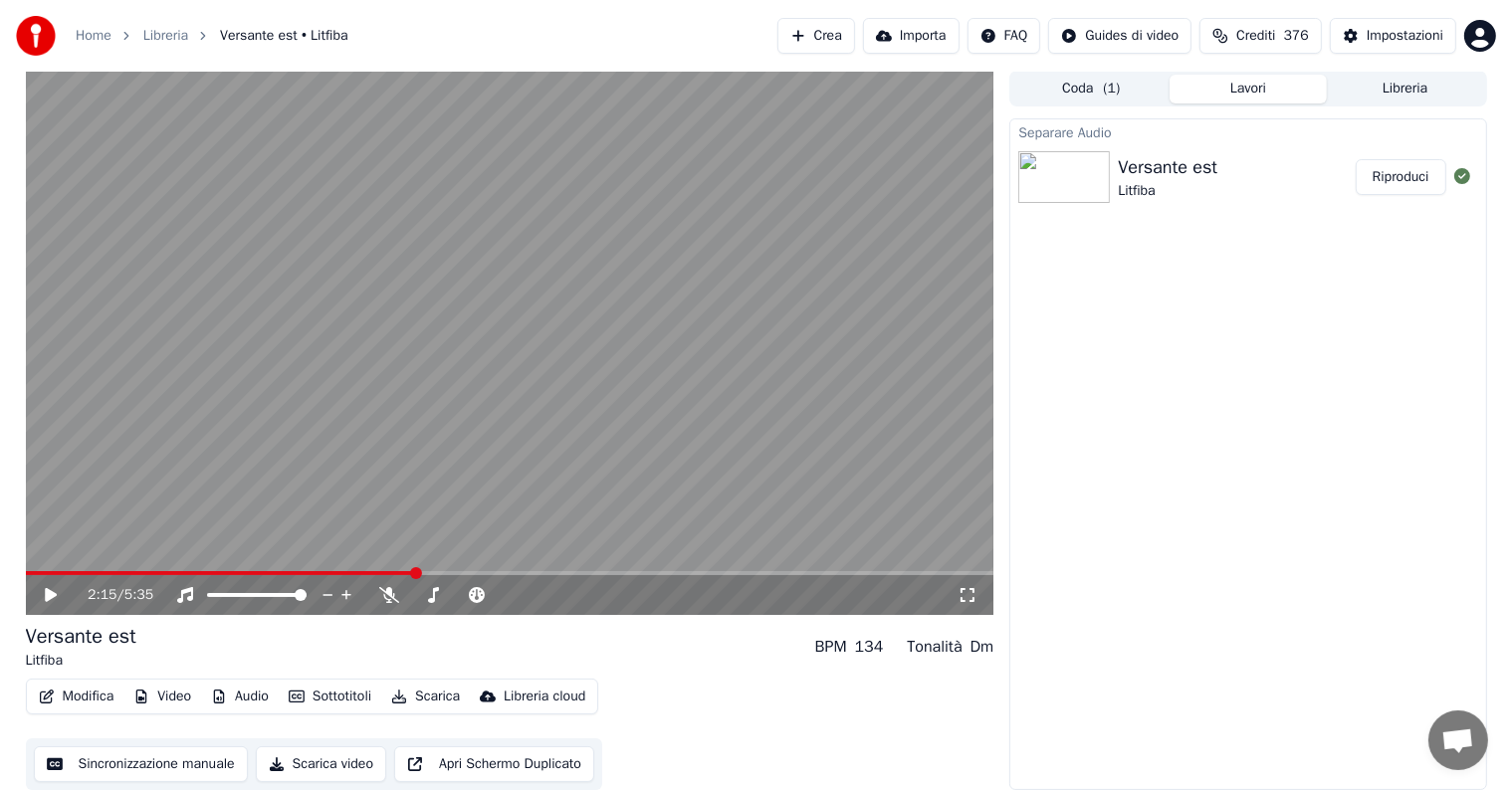 click 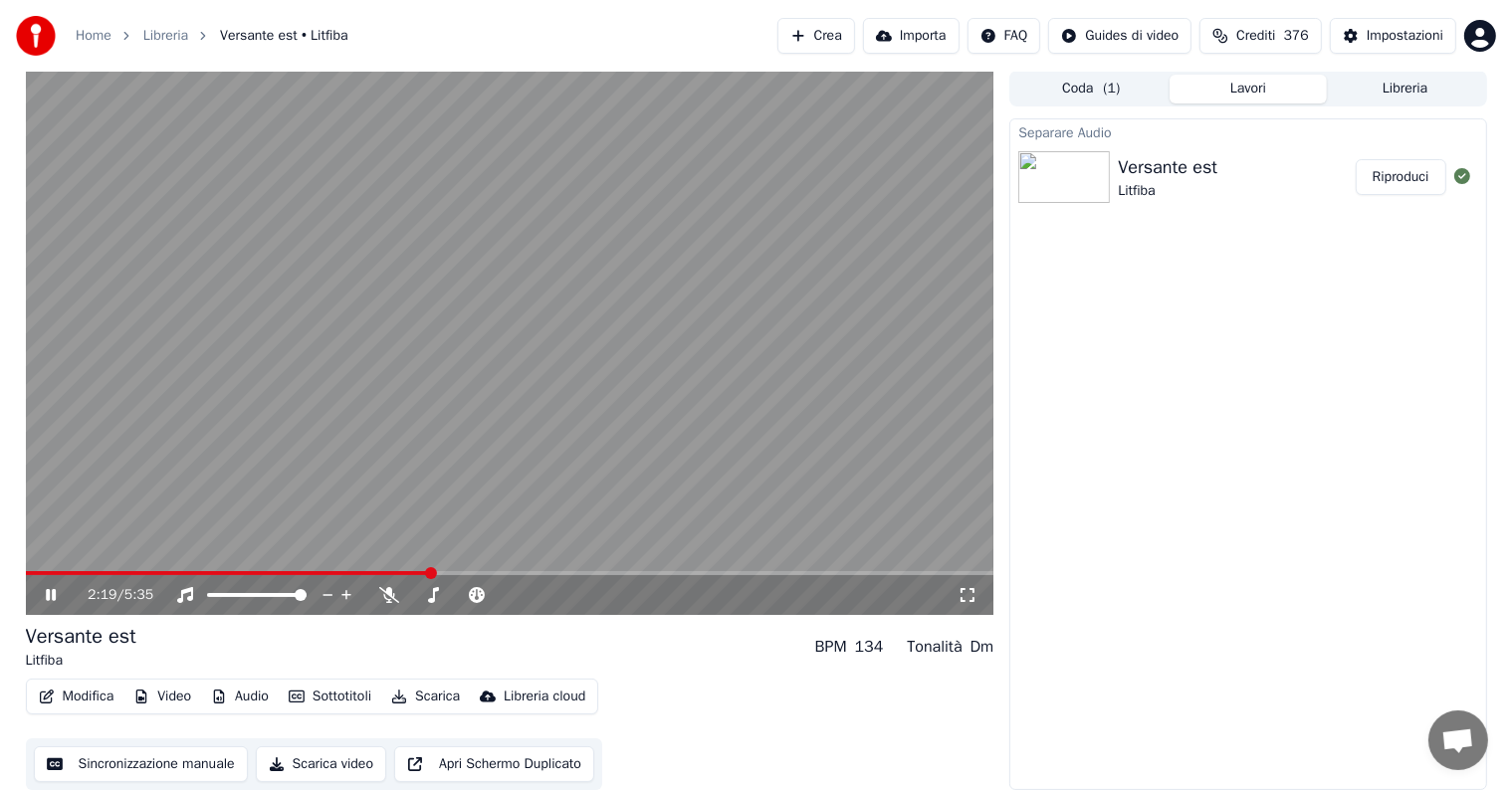 click 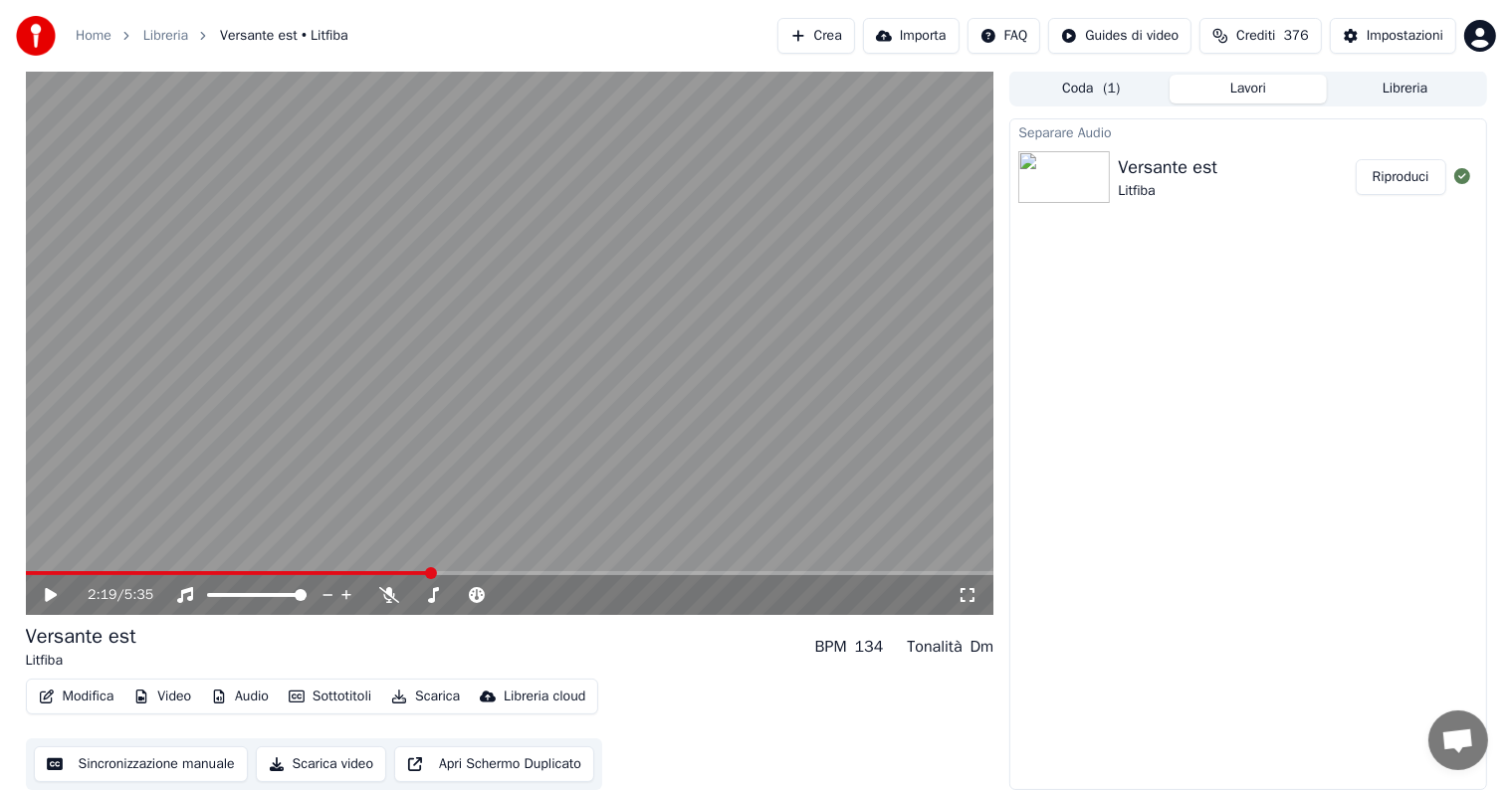 click on "Audio" at bounding box center (240, 696) 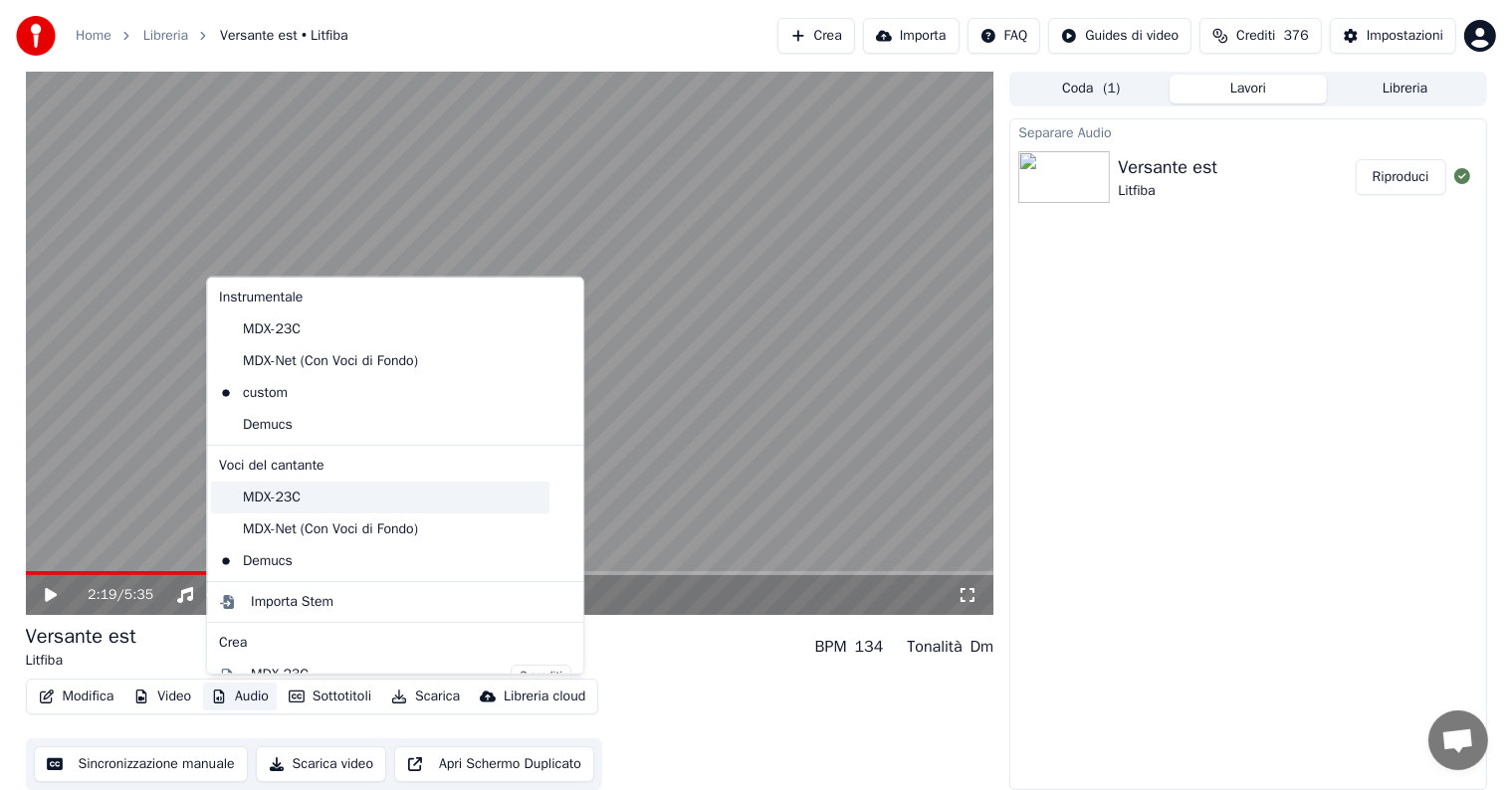 click on "MDX-23C" at bounding box center [380, 497] 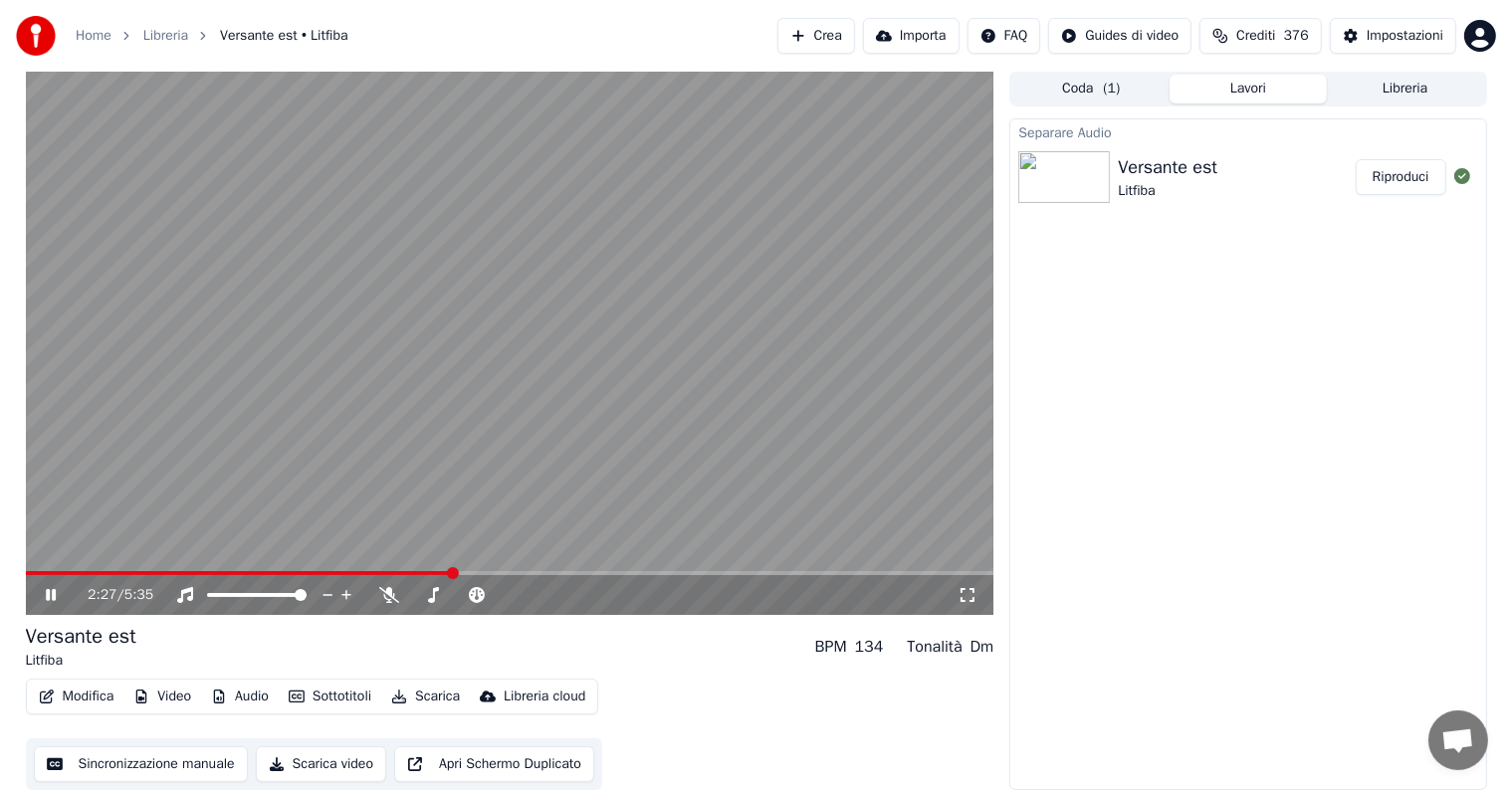 click at bounding box center [510, 573] 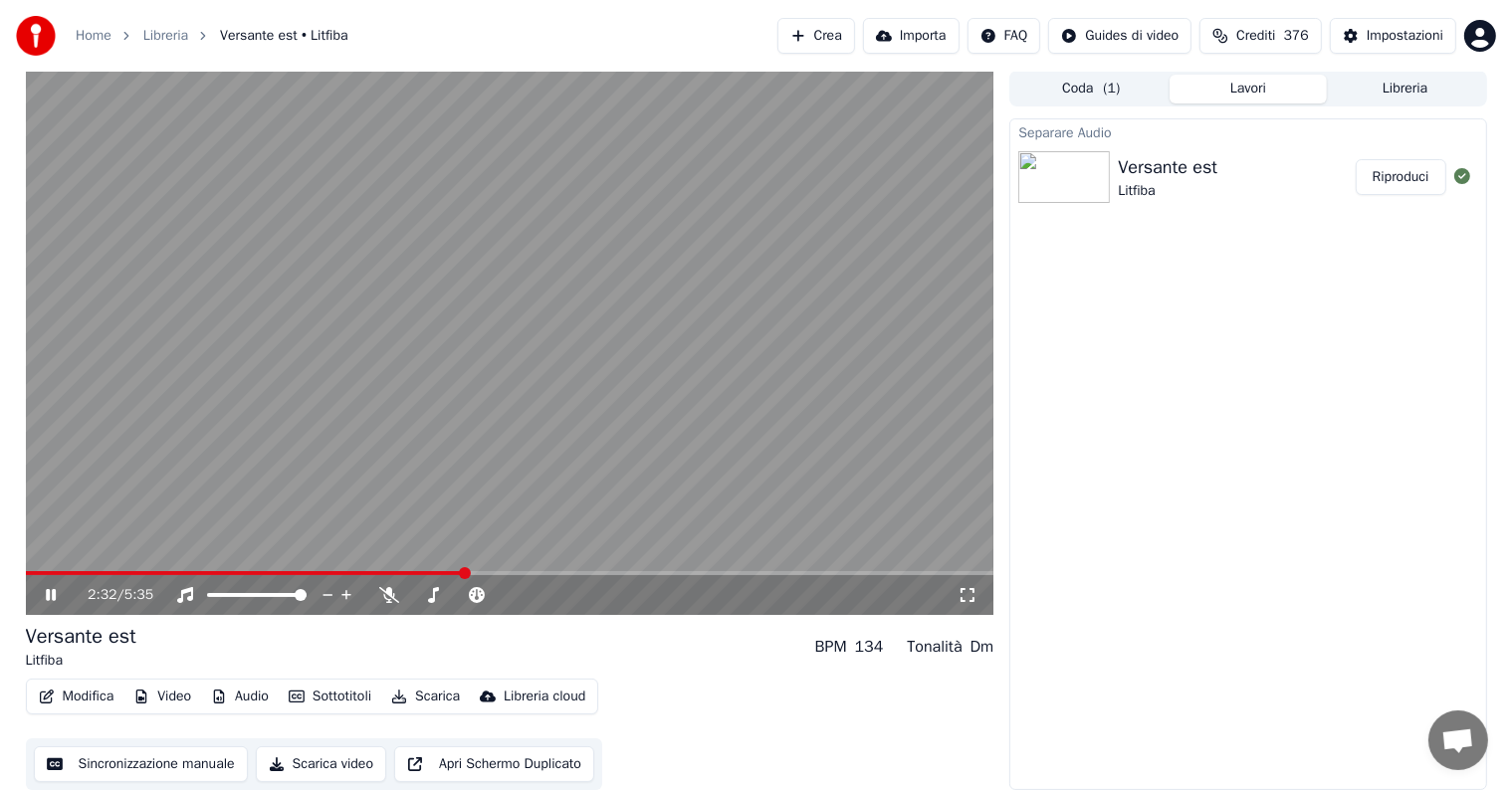 click at bounding box center (510, 573) 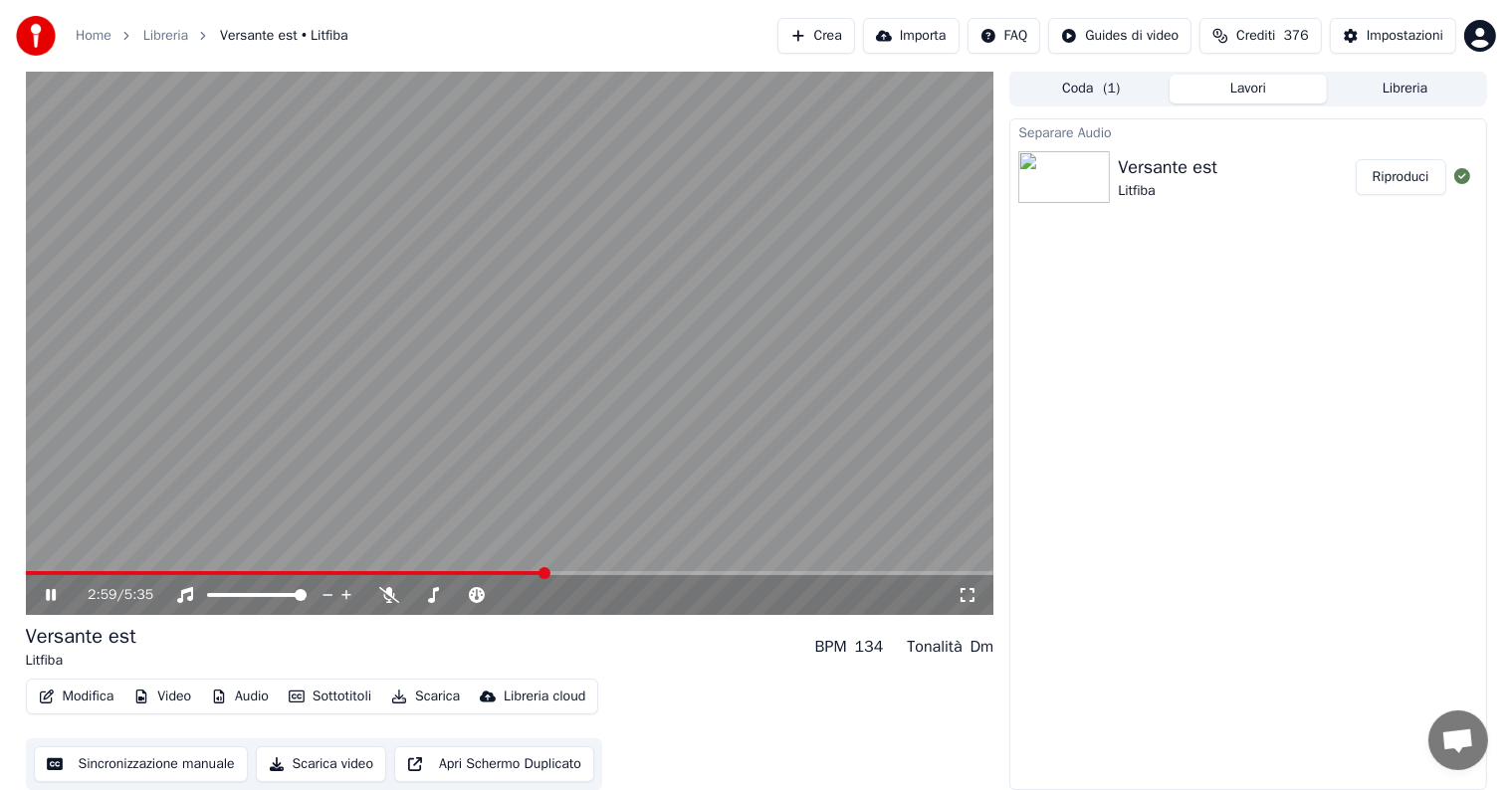 click 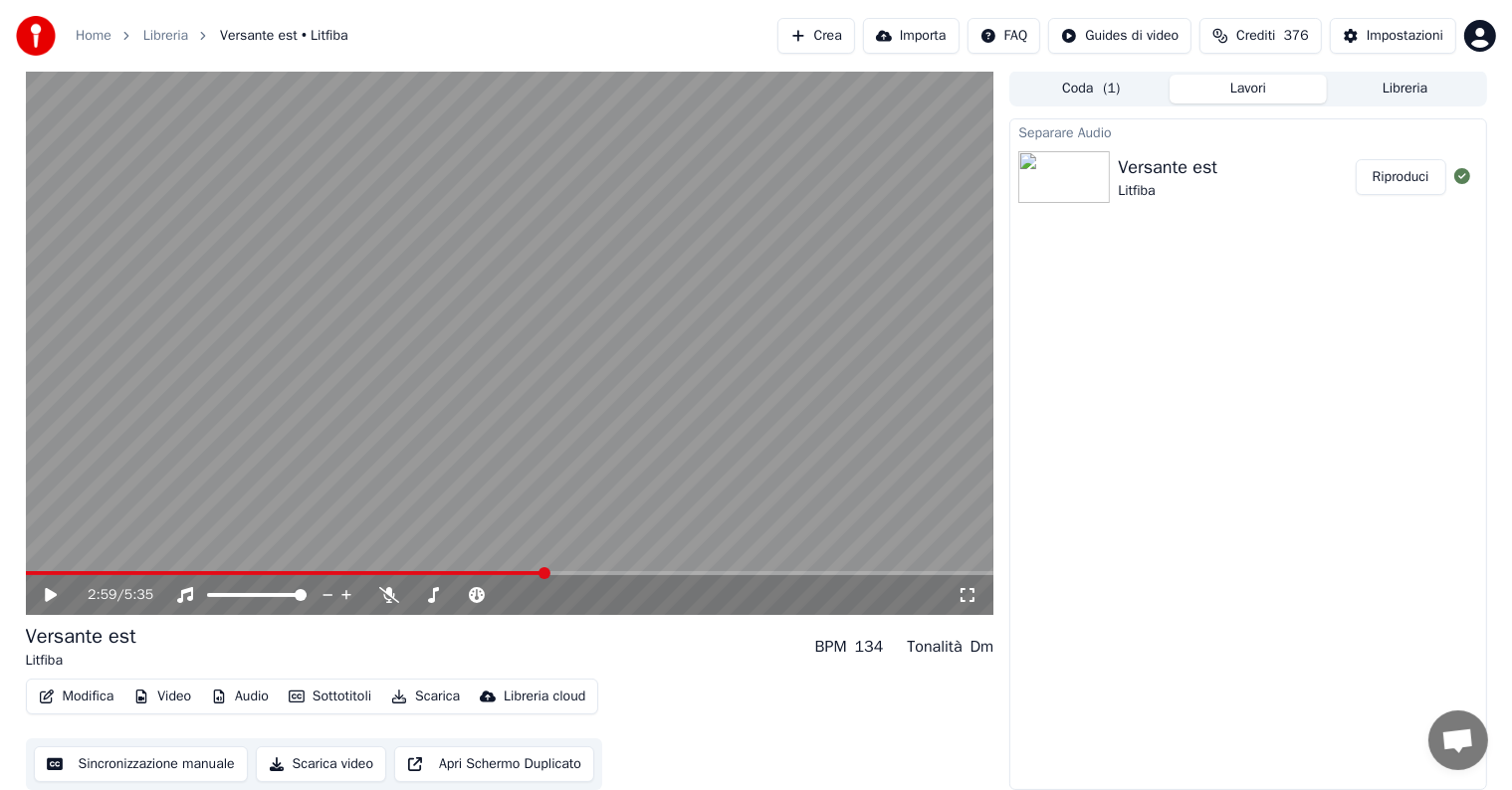 click on "Riproduci" at bounding box center (1401, 177) 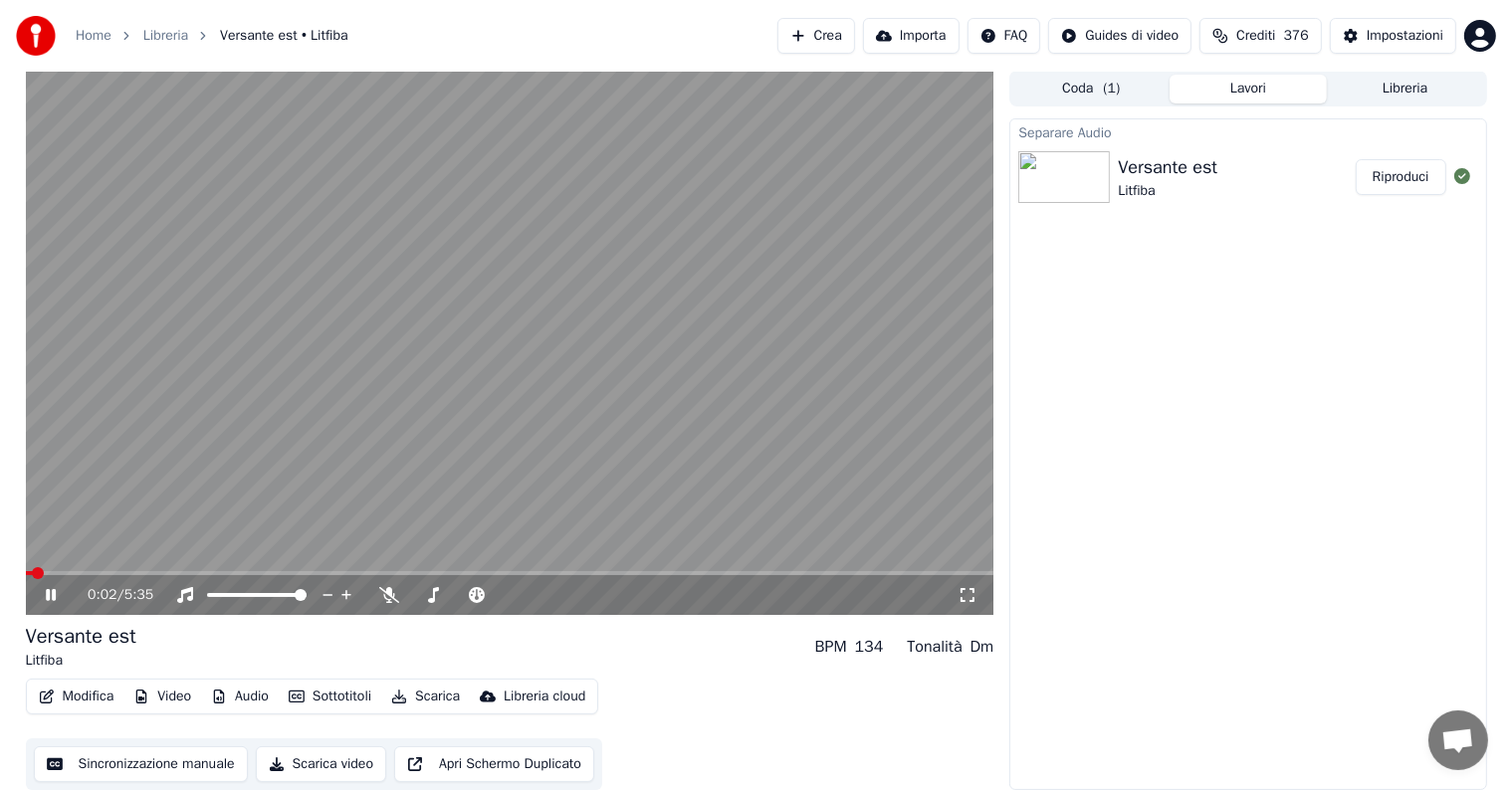 click on "Audio" at bounding box center [240, 696] 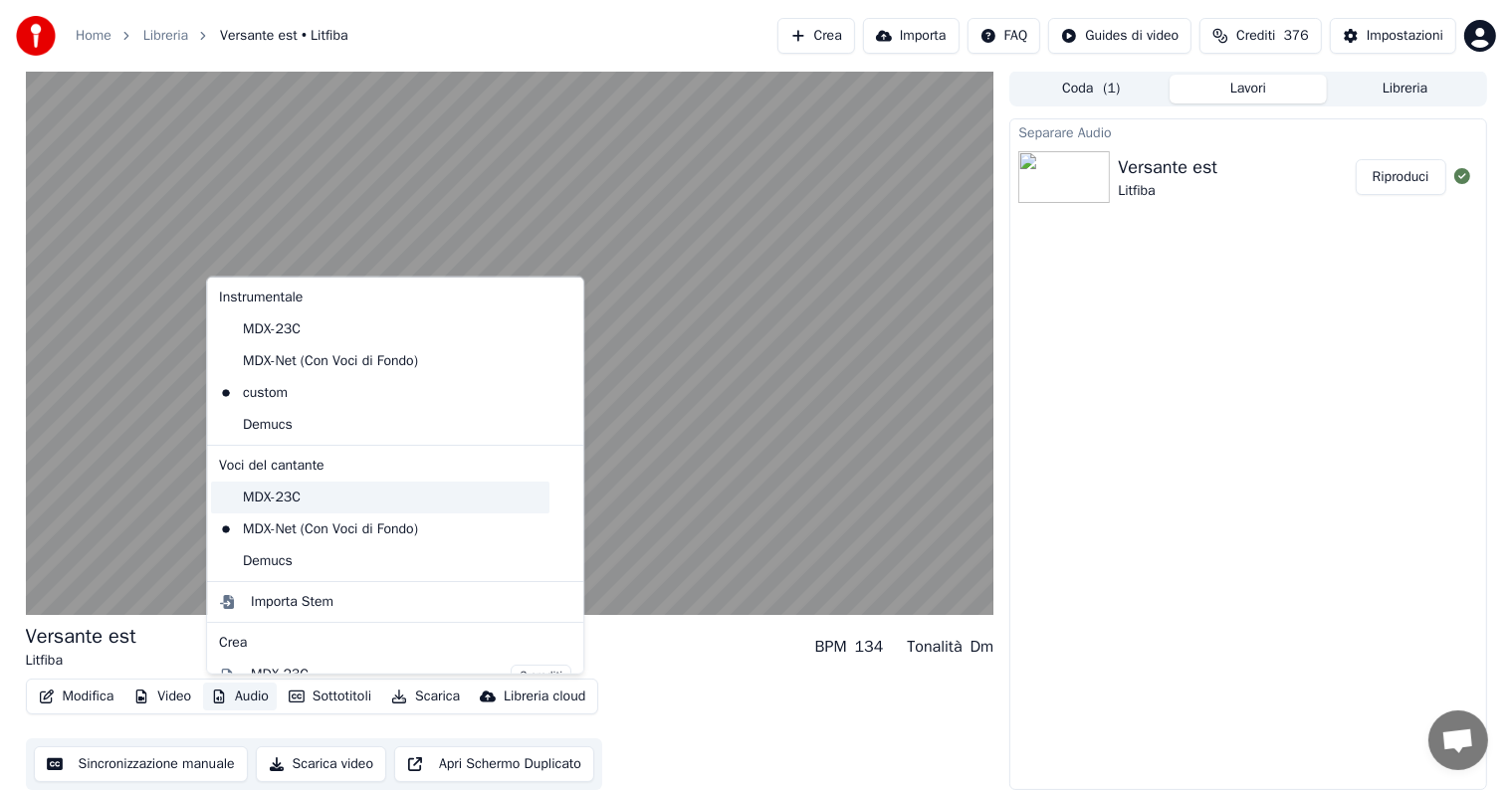 click on "MDX-23C" at bounding box center [380, 497] 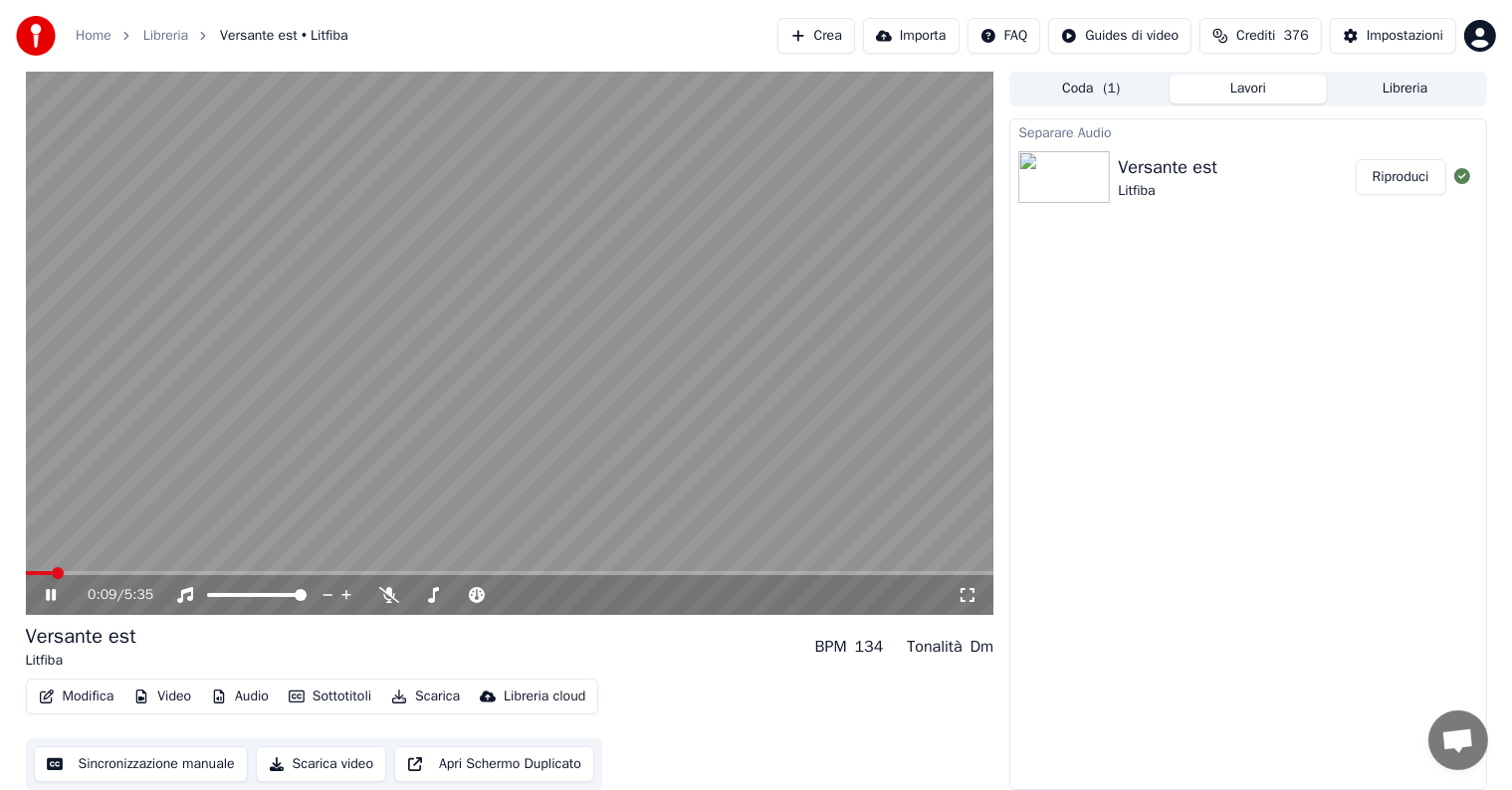 click at bounding box center [510, 573] 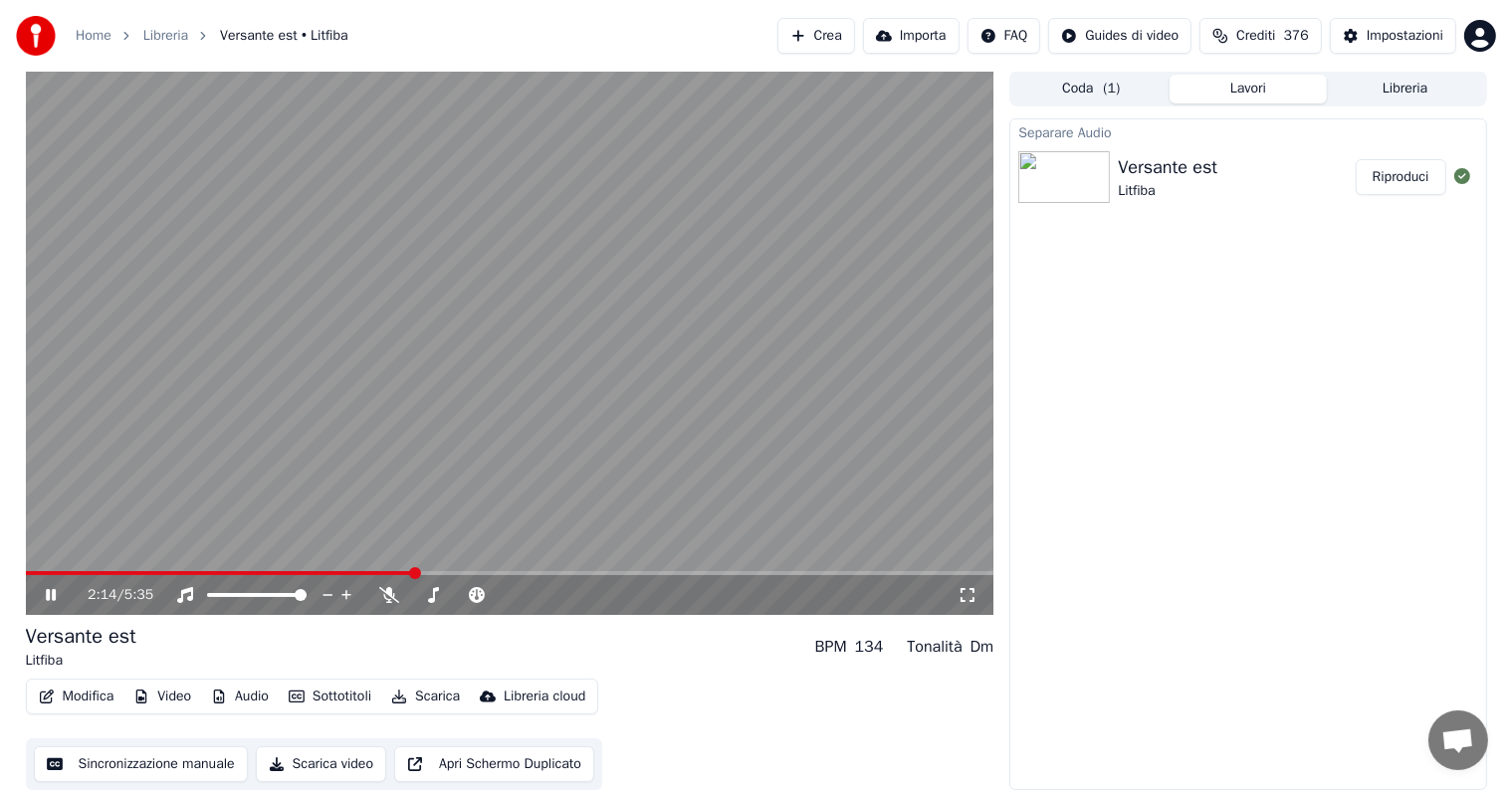 click 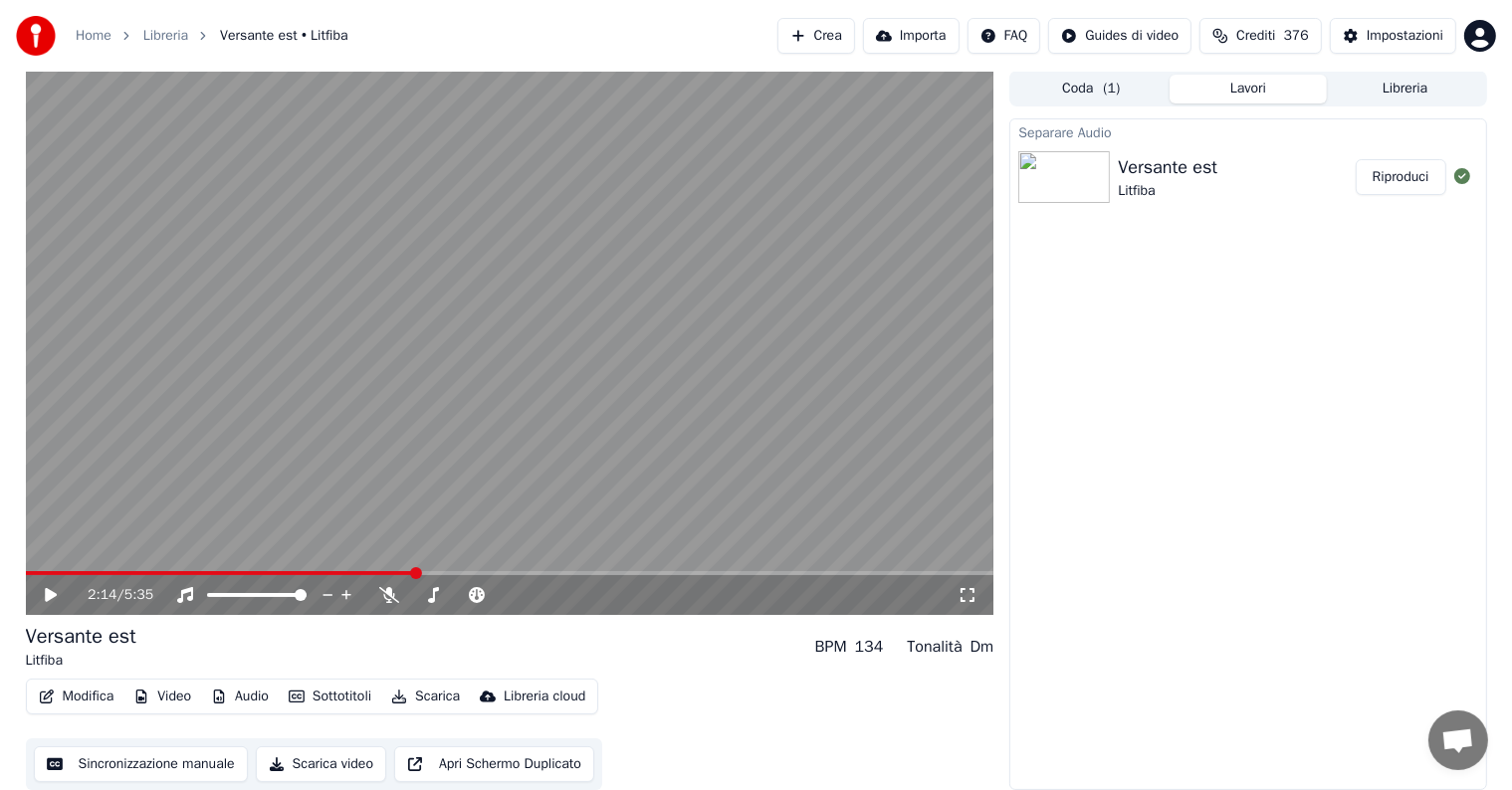 click on "Audio" at bounding box center [240, 696] 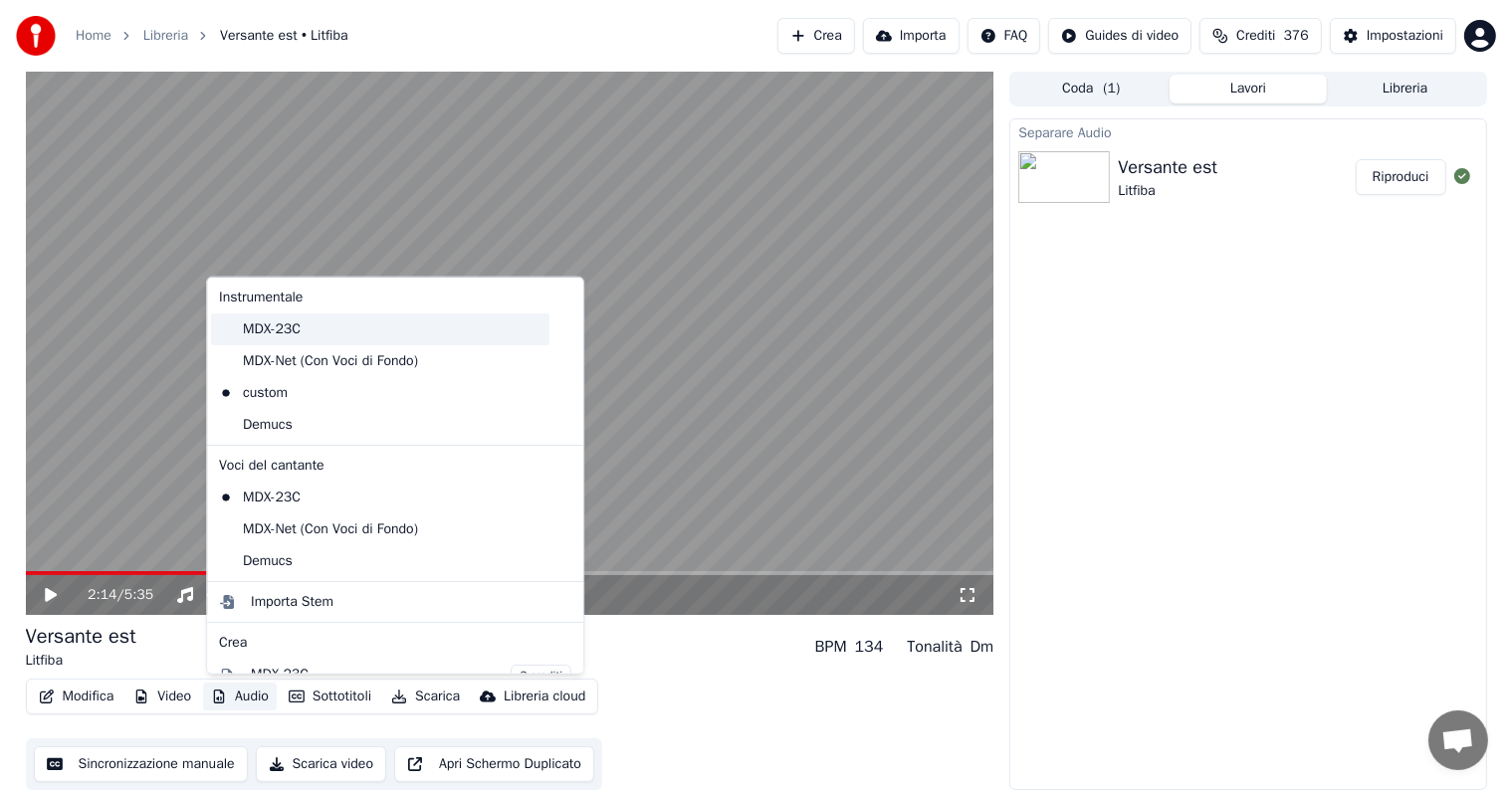 click on "MDX-23C" at bounding box center [380, 329] 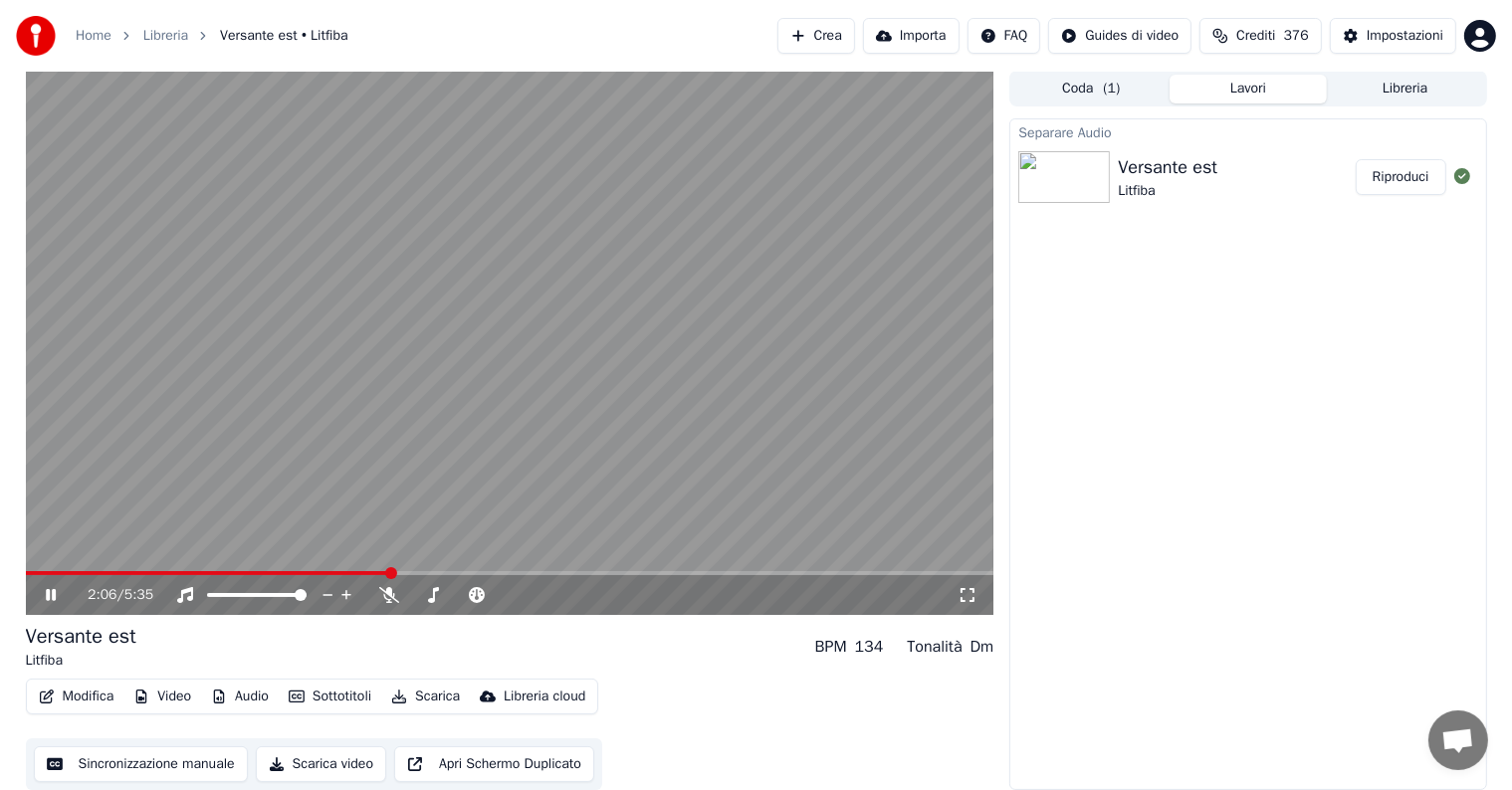 click at bounding box center (208, 573) 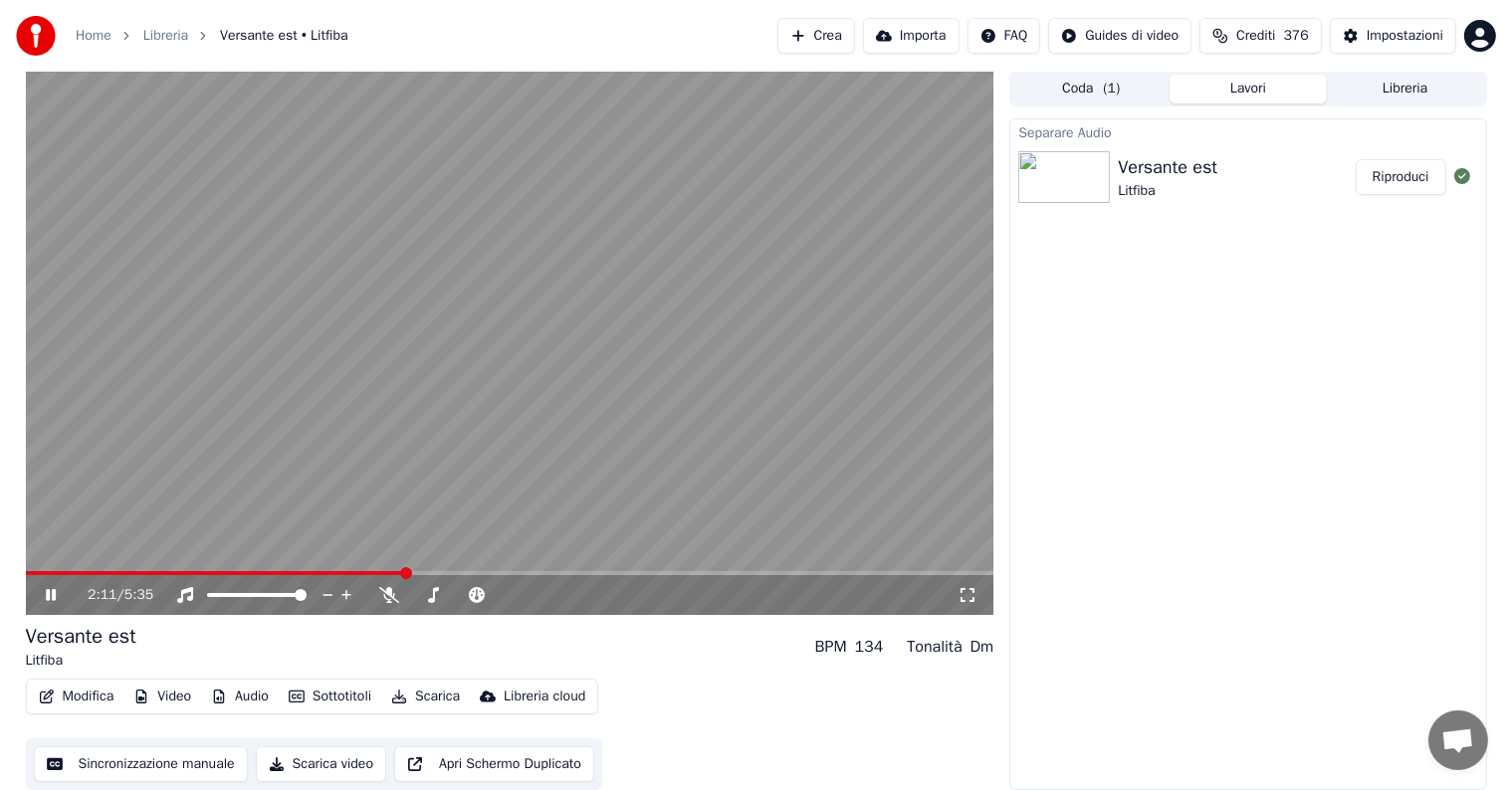 click 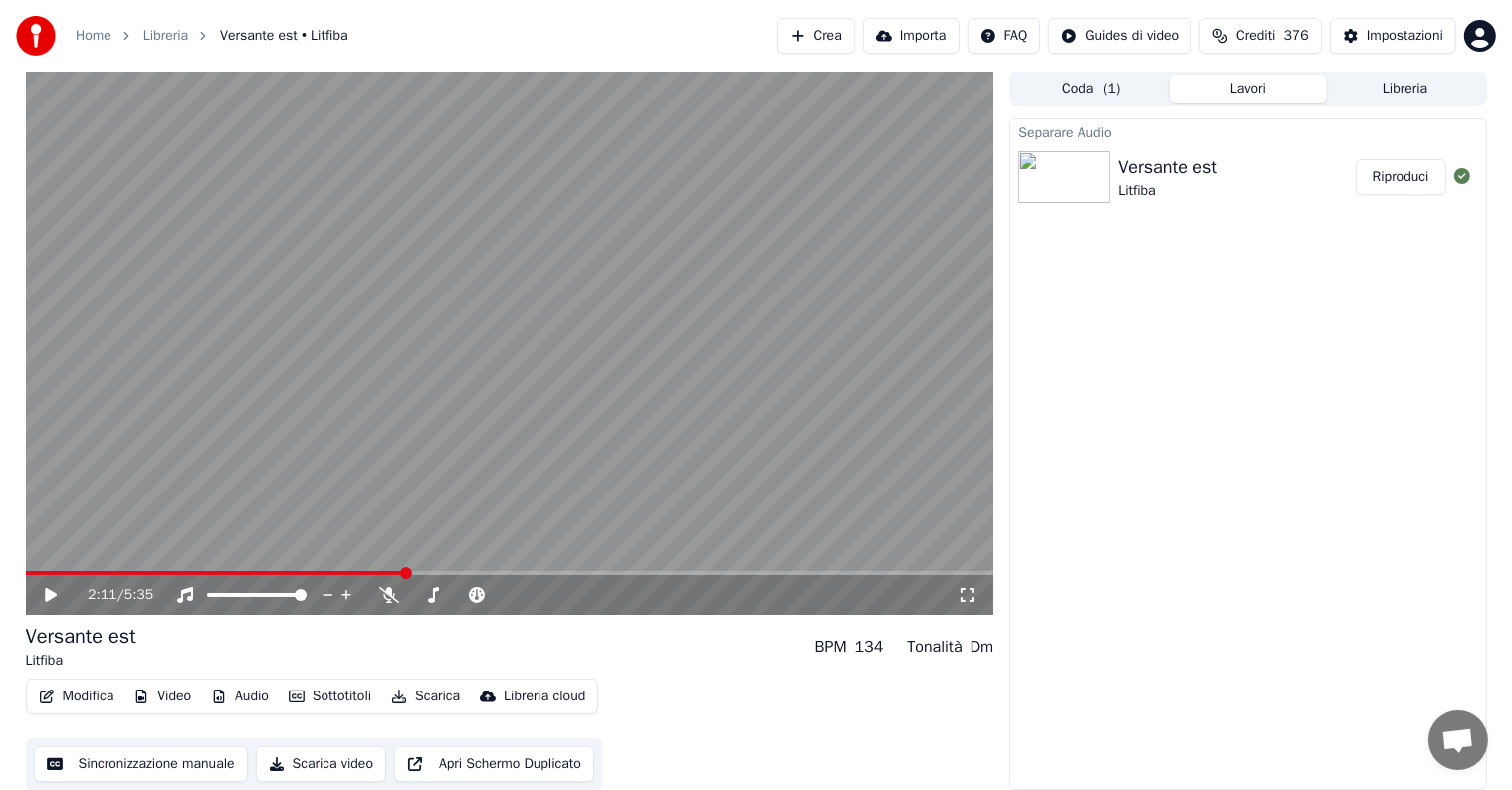 click at bounding box center (510, 573) 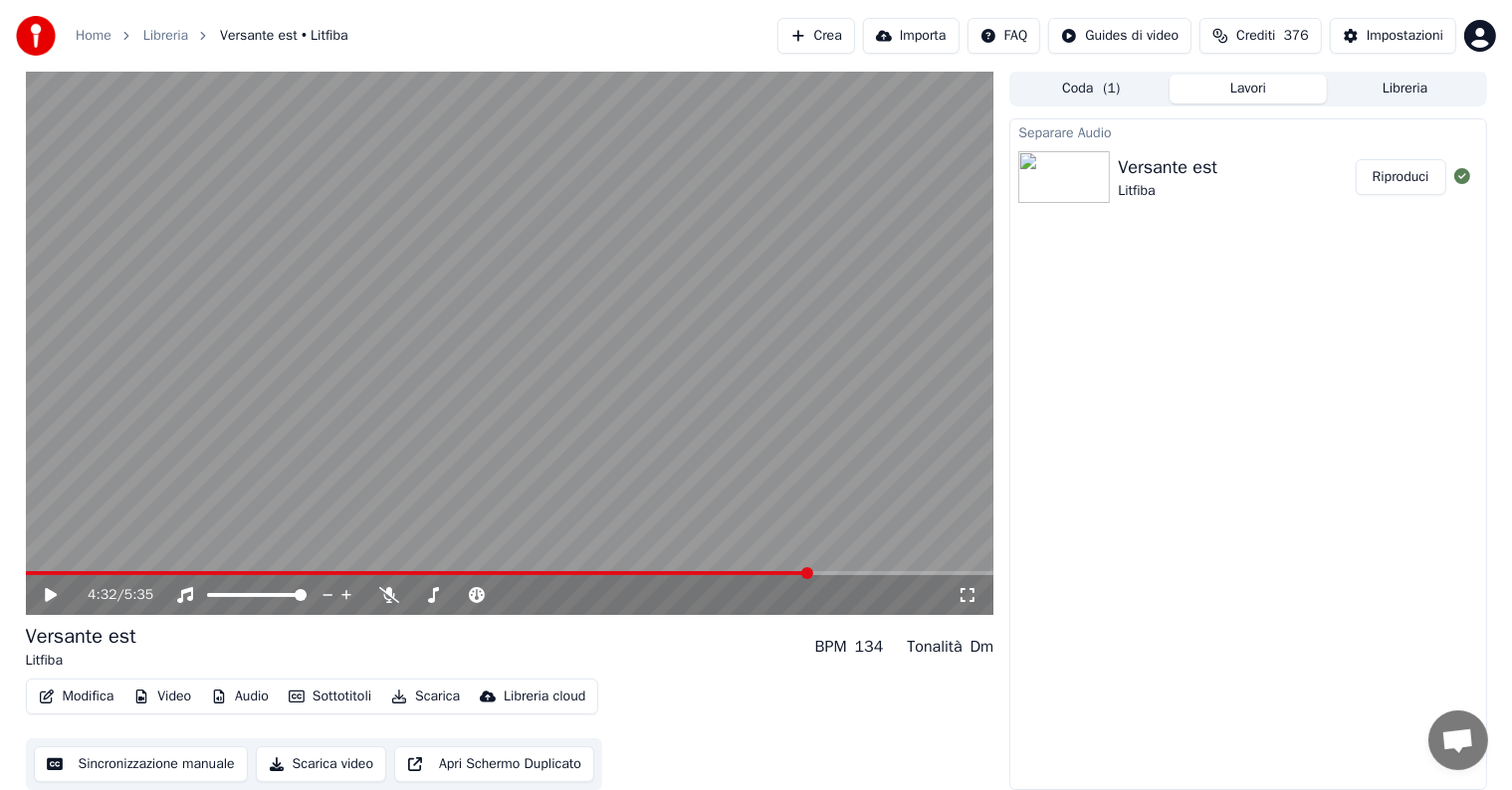 click at bounding box center (510, 573) 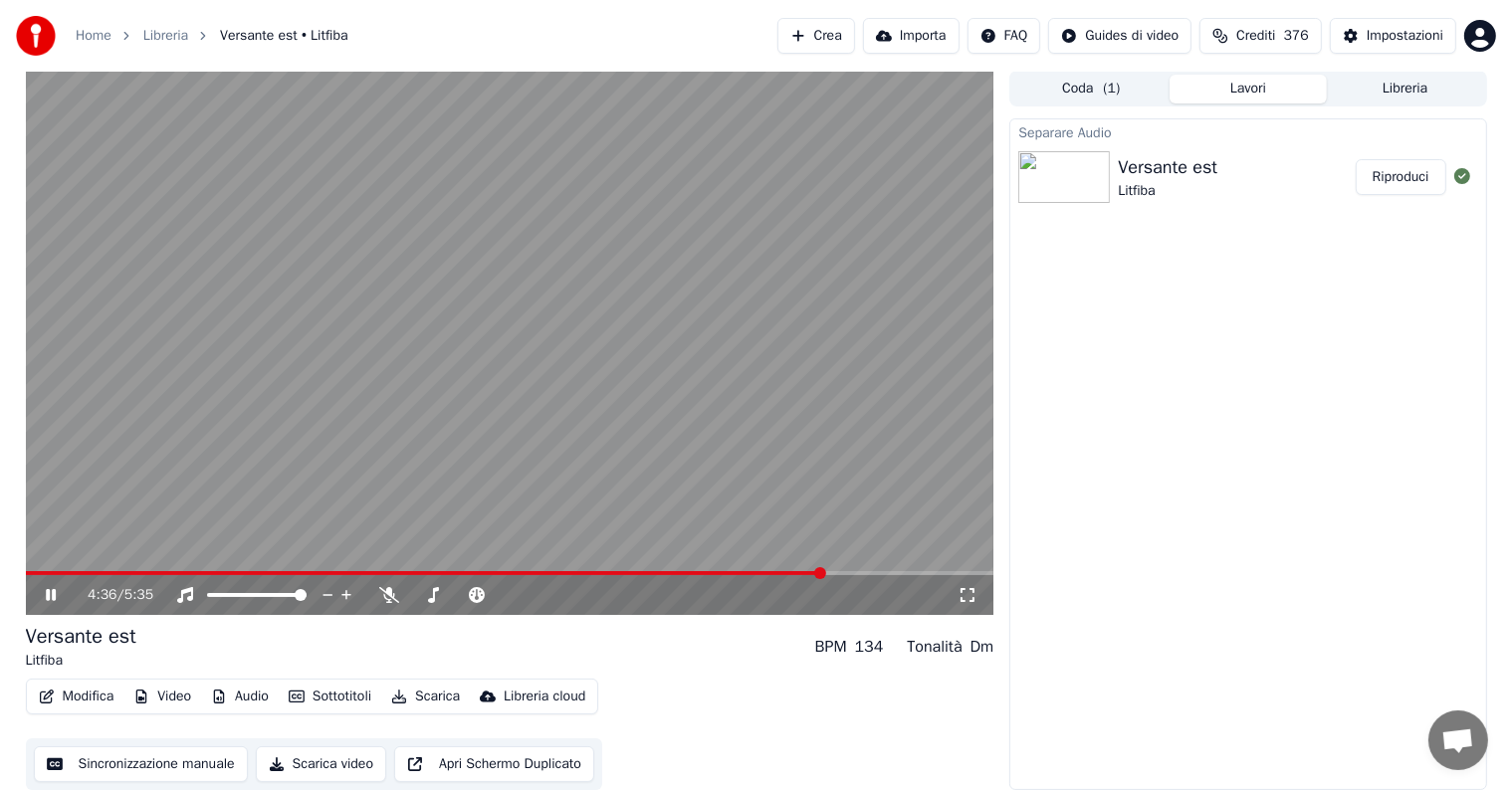 click 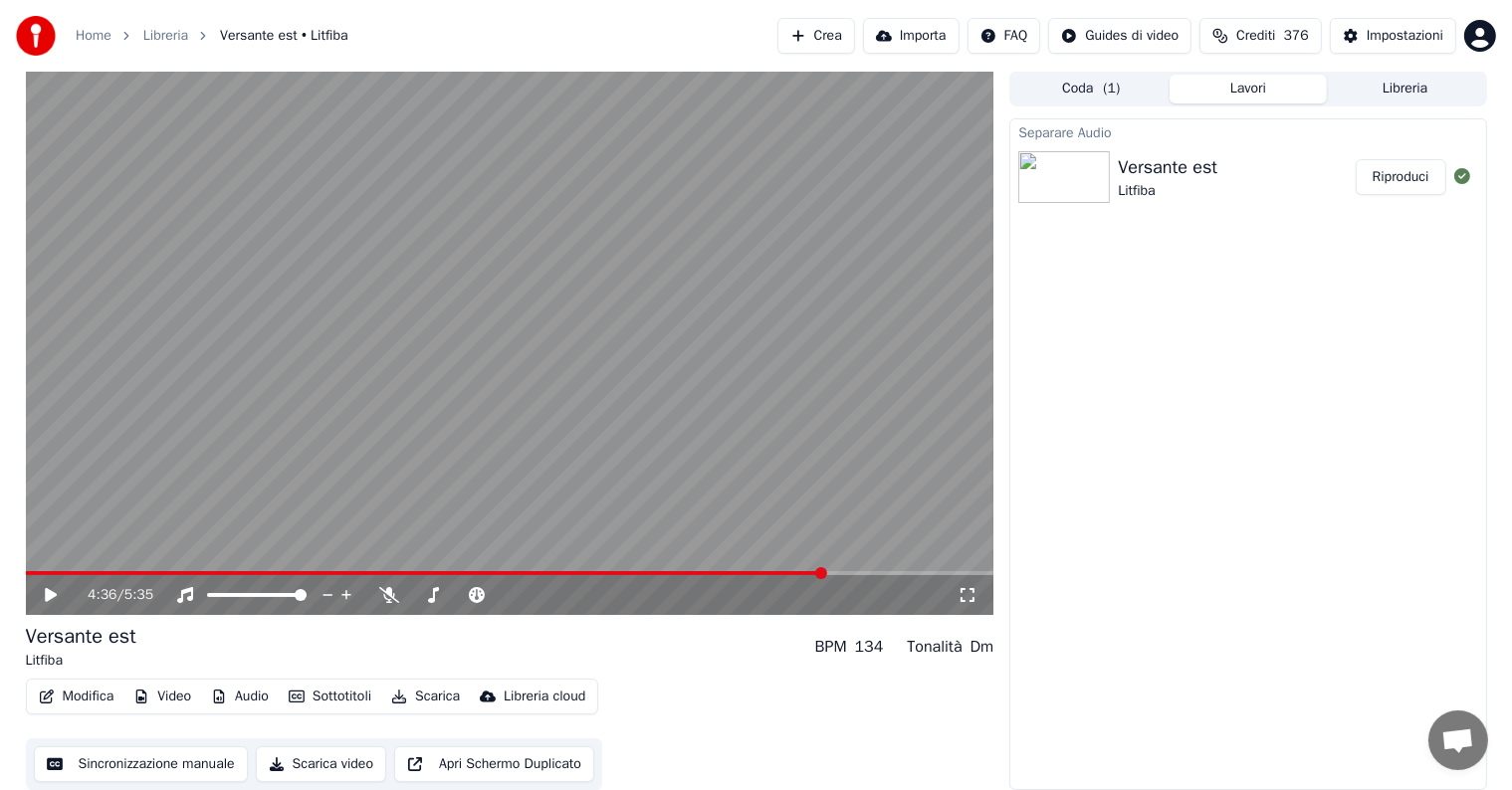 click at bounding box center [425, 573] 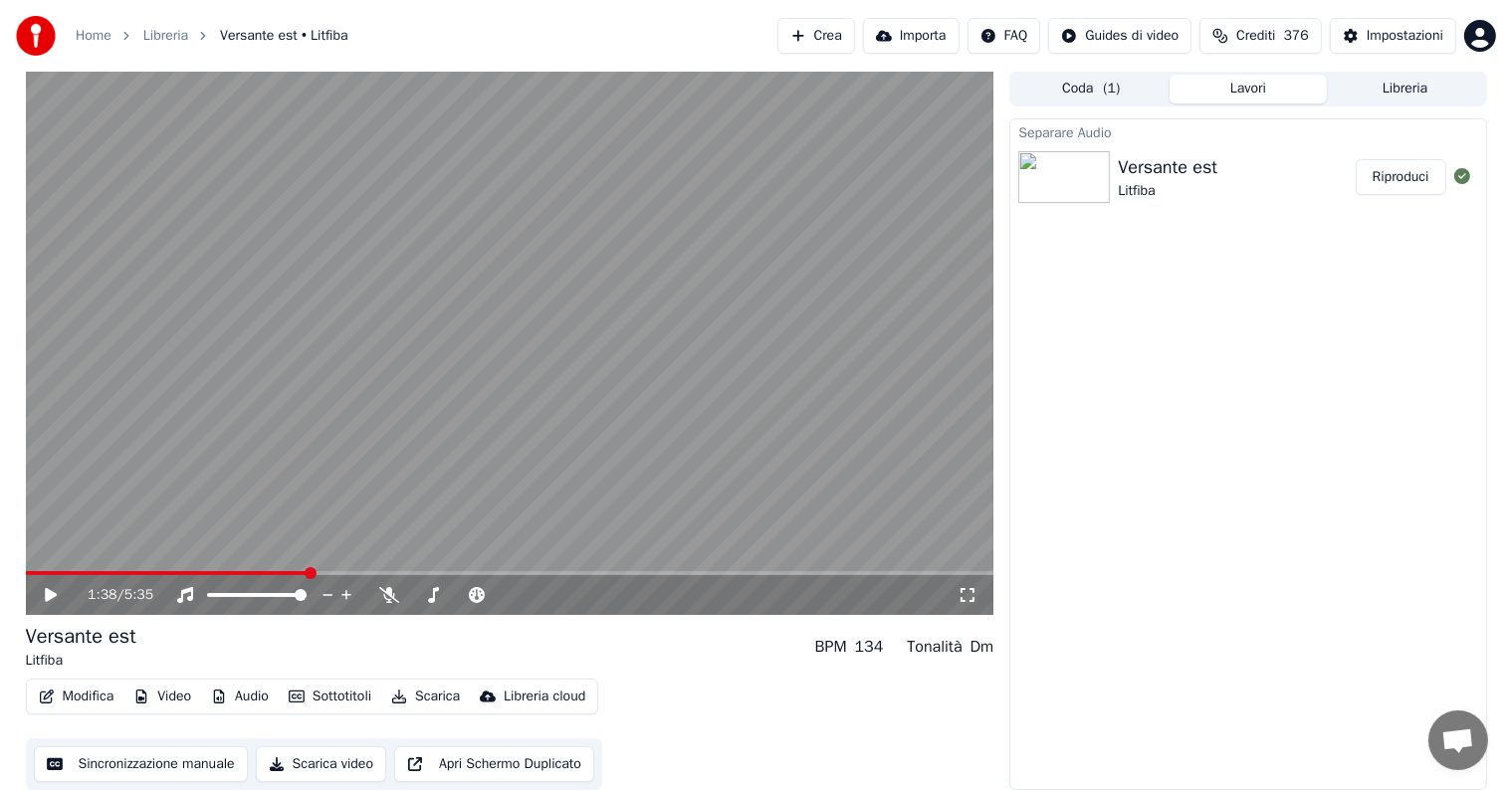 click at bounding box center [510, 342] 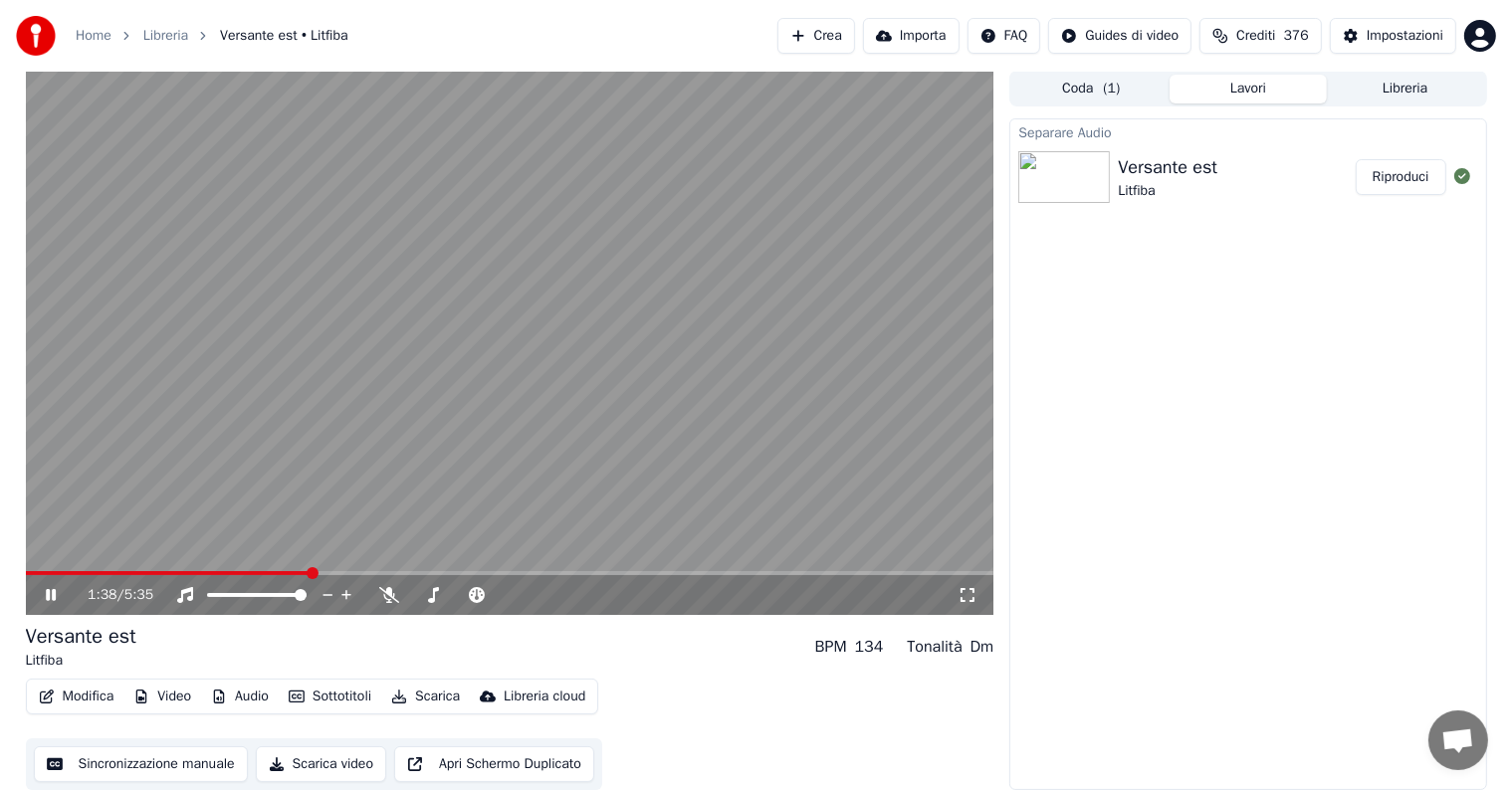 click at bounding box center (510, 573) 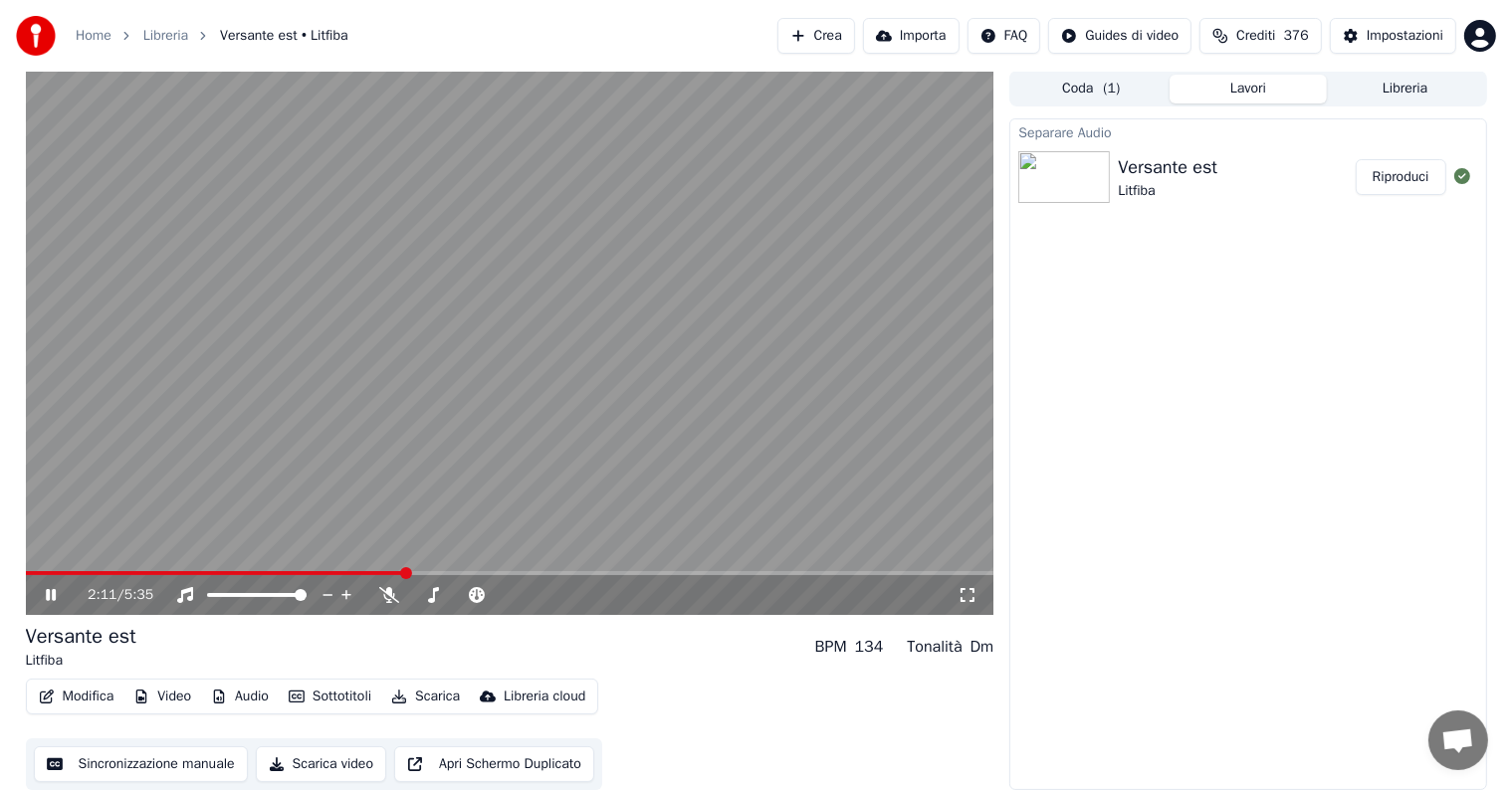 click 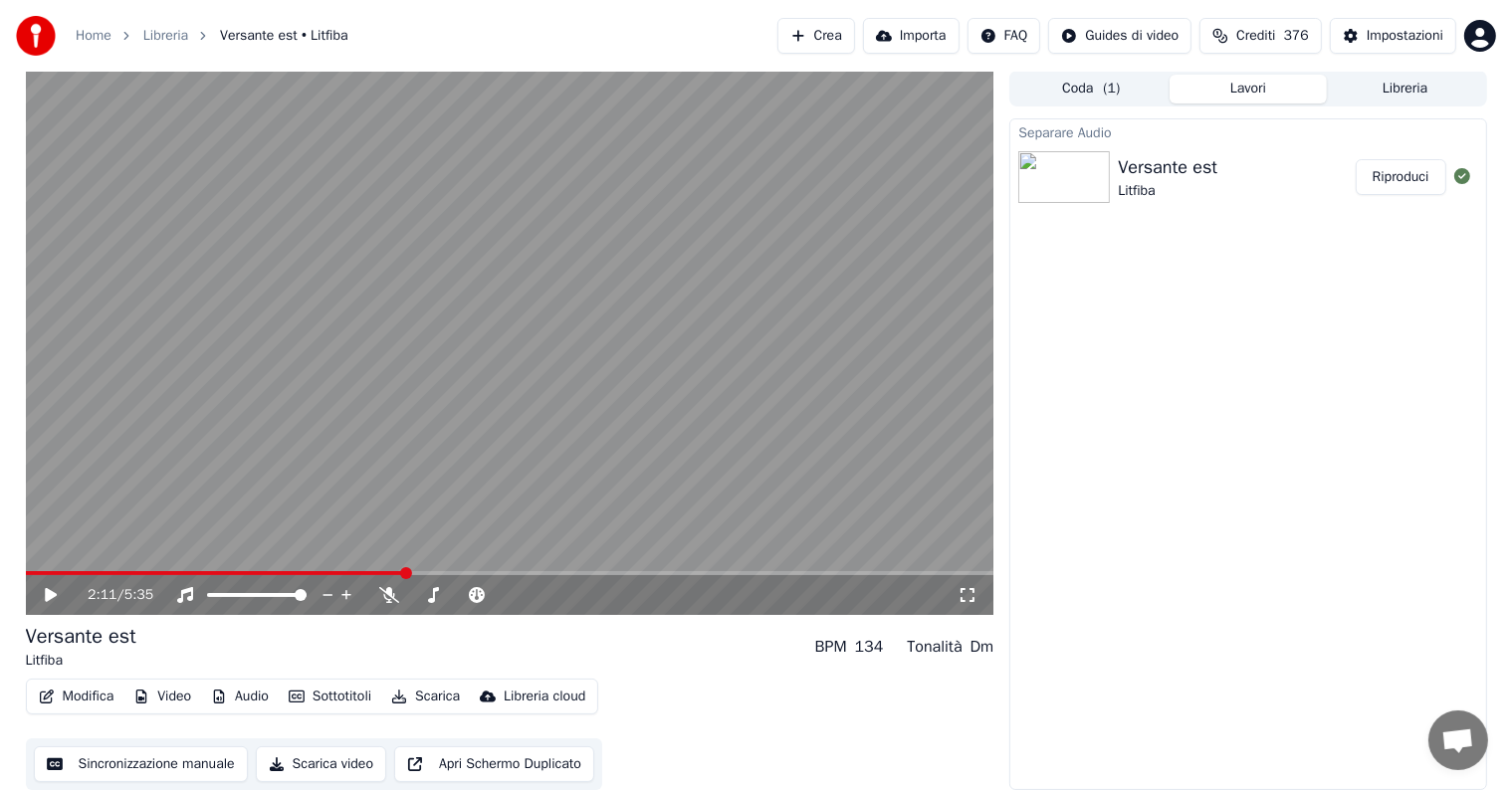 click on "Audio" at bounding box center (240, 696) 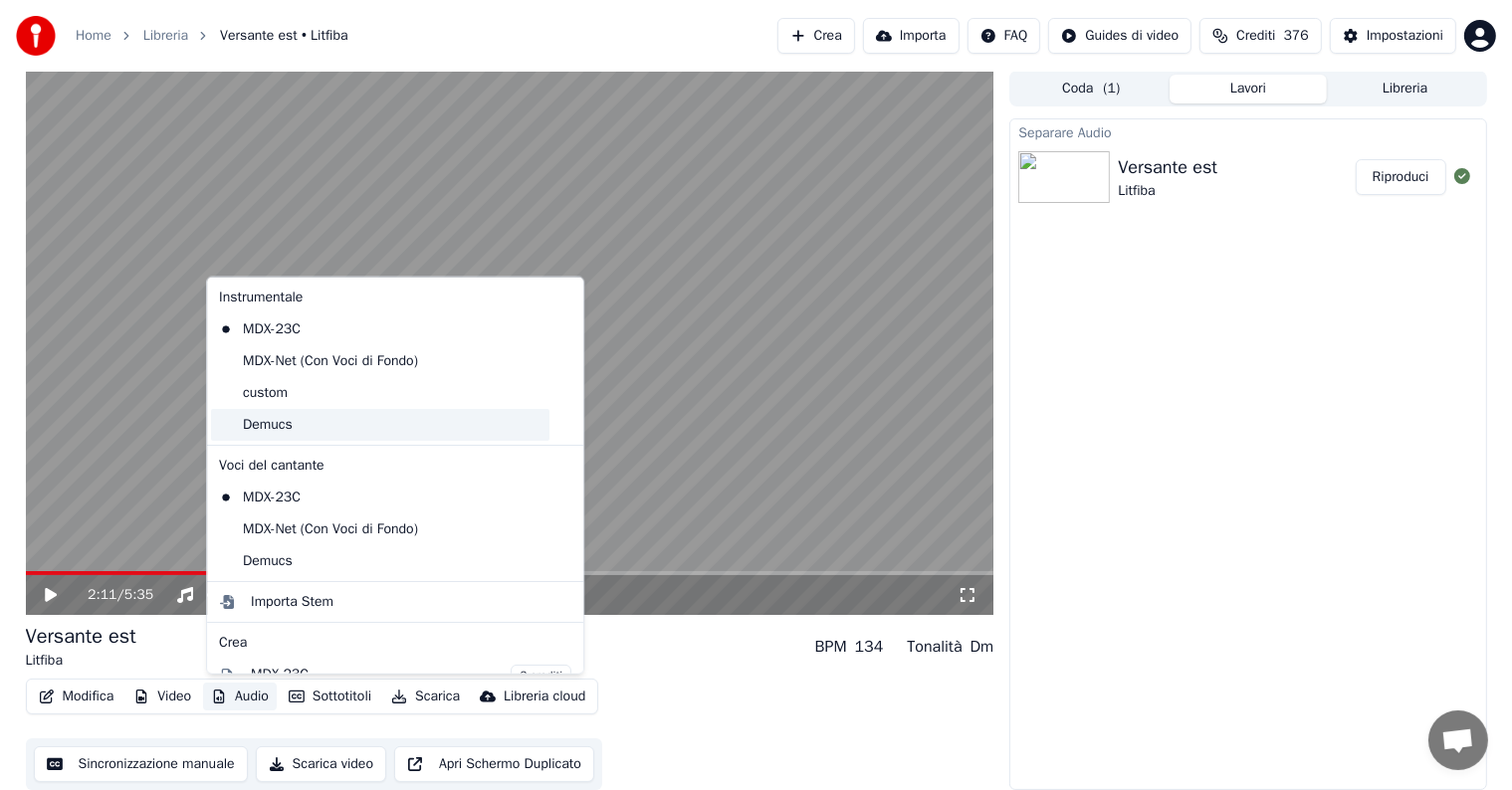 click on "Demucs" at bounding box center [380, 425] 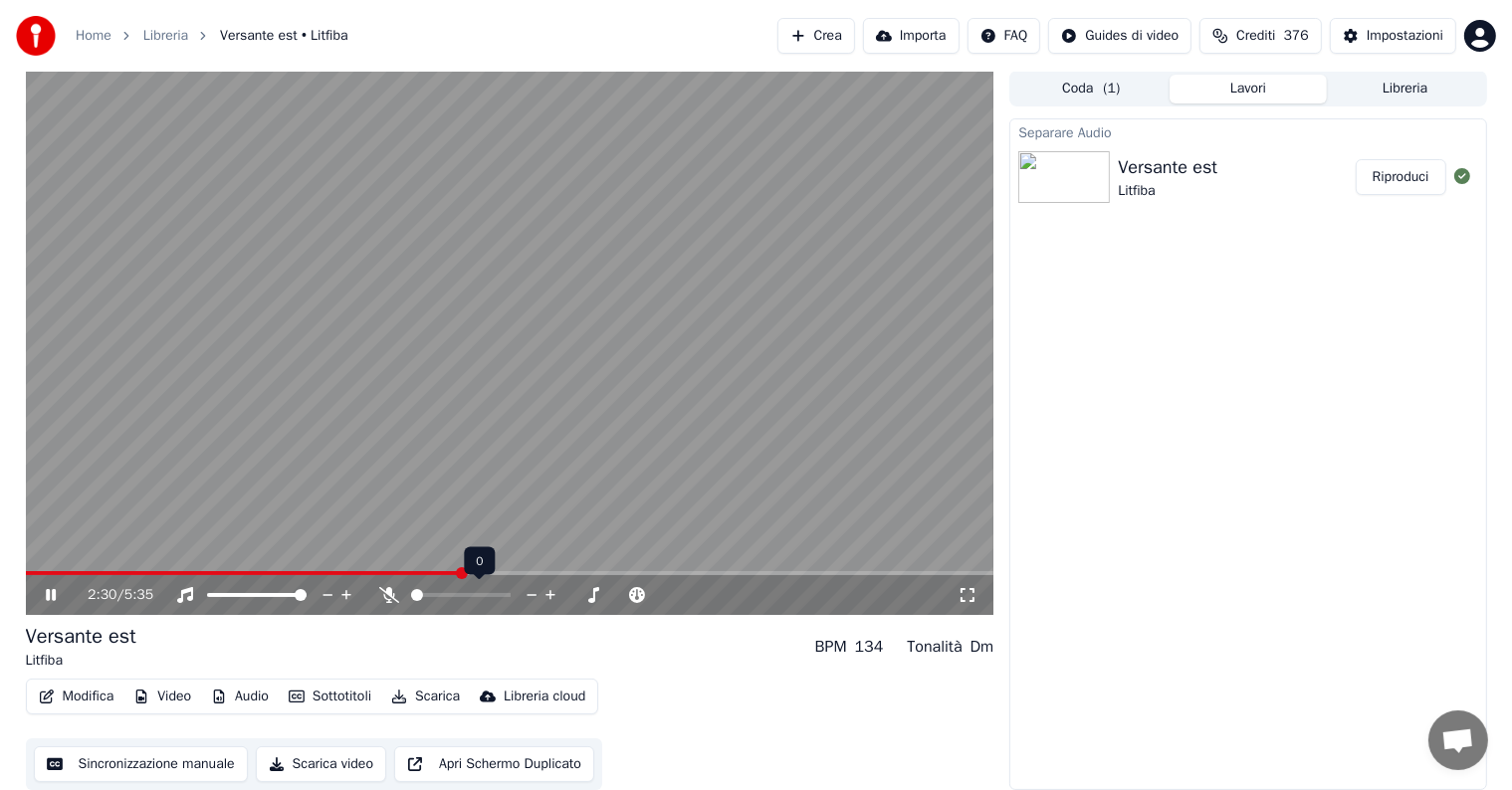 click at bounding box center [417, 595] 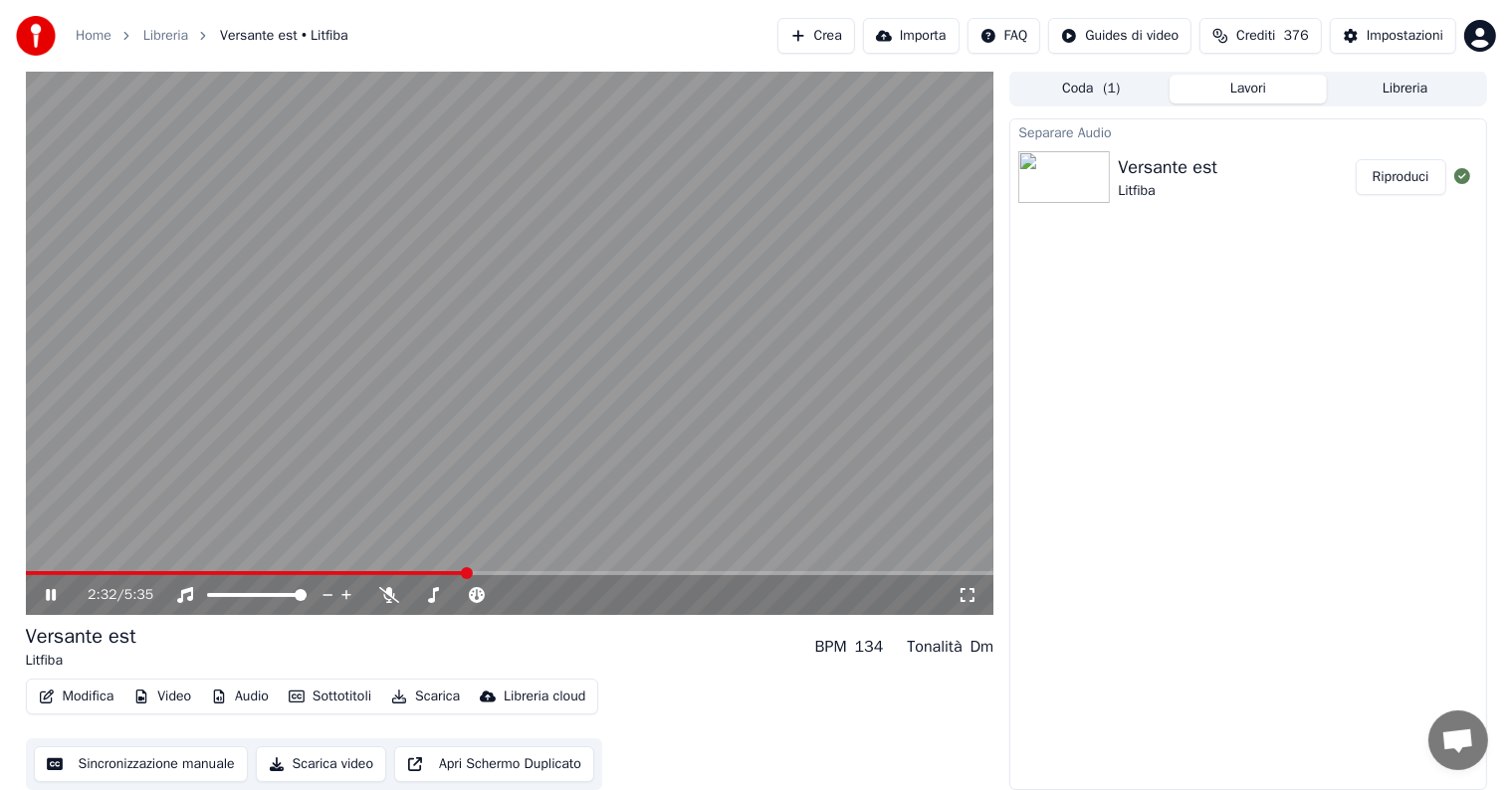 click 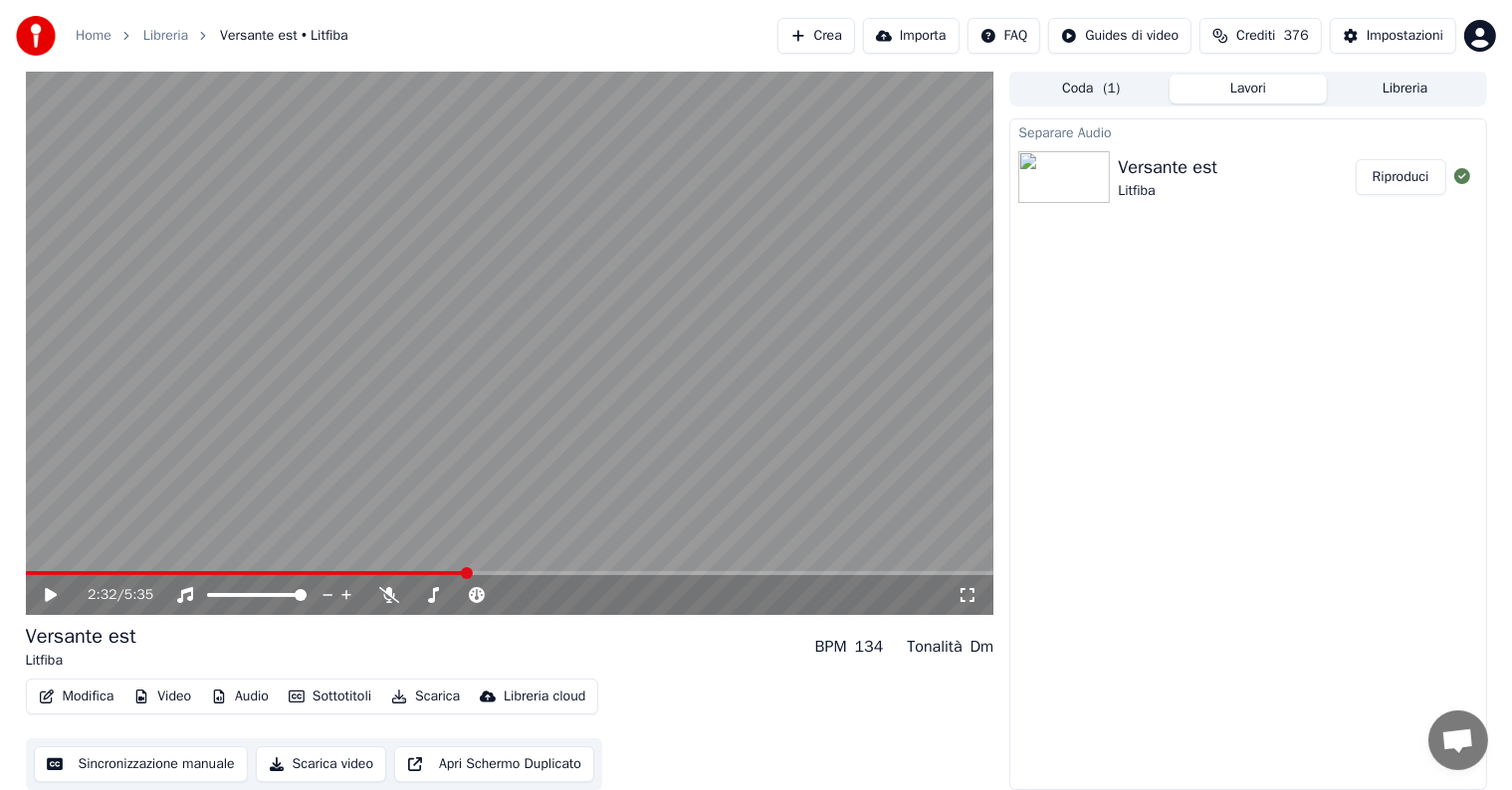 click on "Audio" at bounding box center (240, 696) 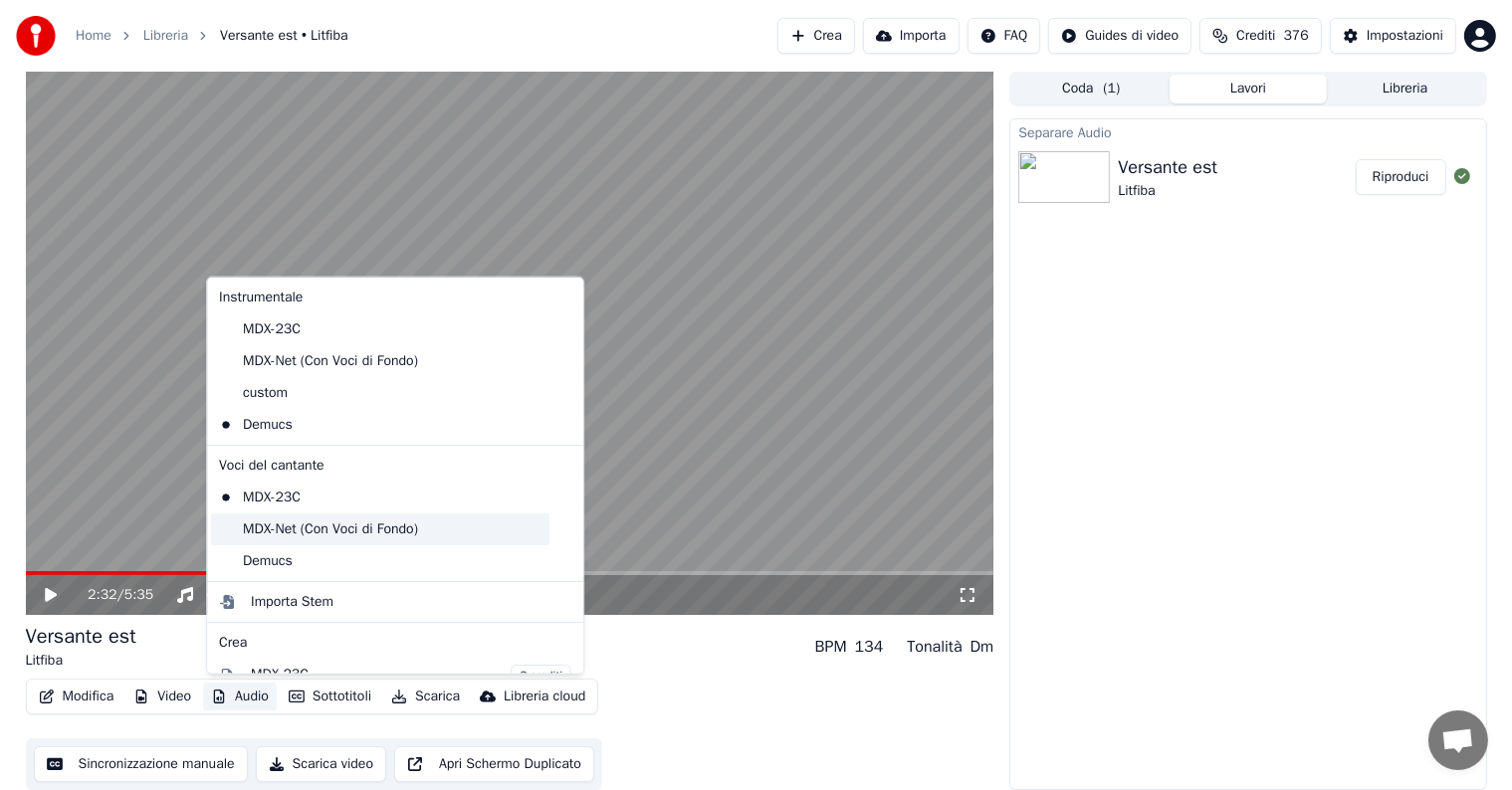 click on "MDX-Net (Con Voci di Fondo)" at bounding box center (380, 528) 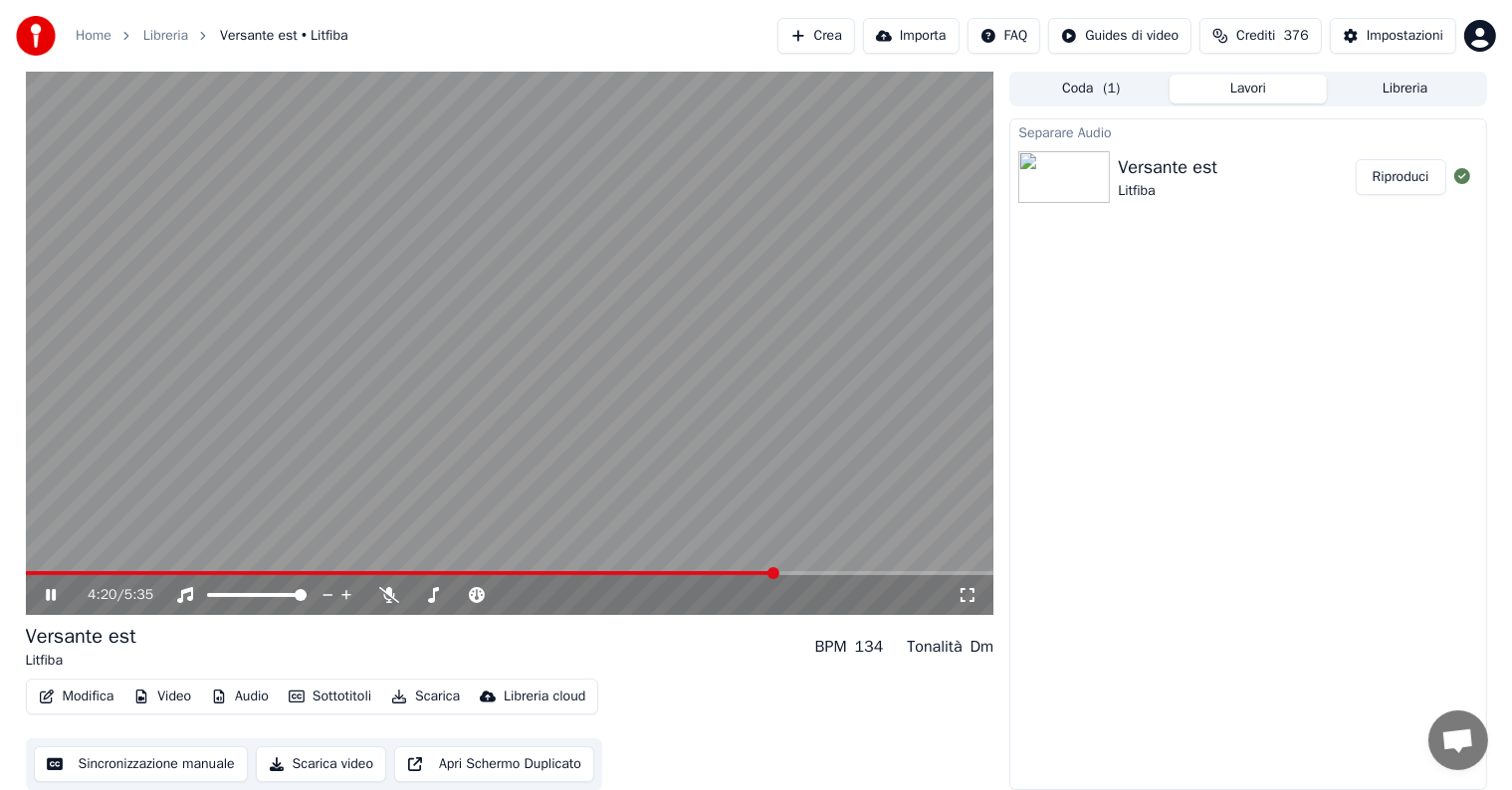 click at bounding box center [510, 573] 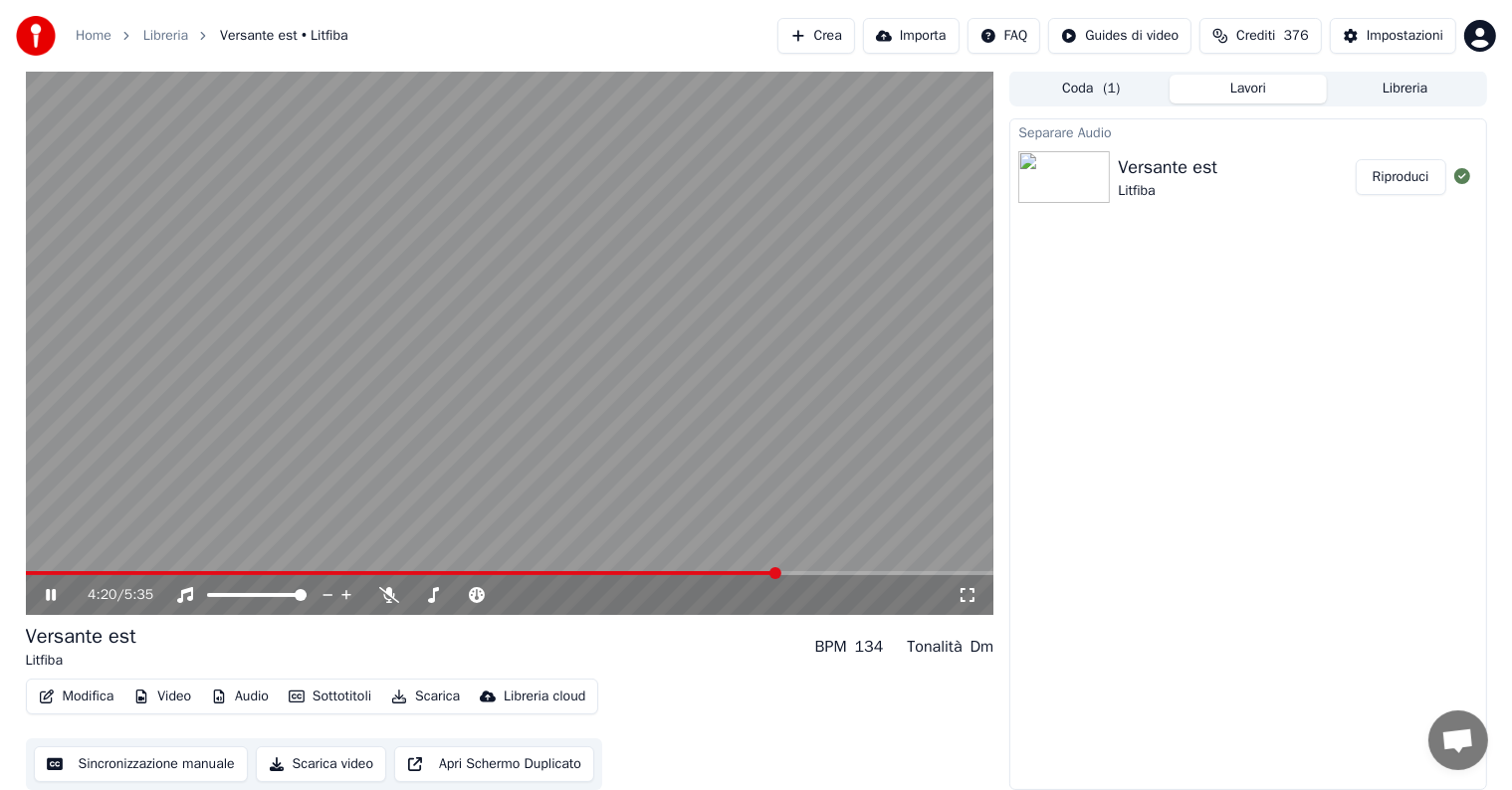 click at bounding box center [510, 342] 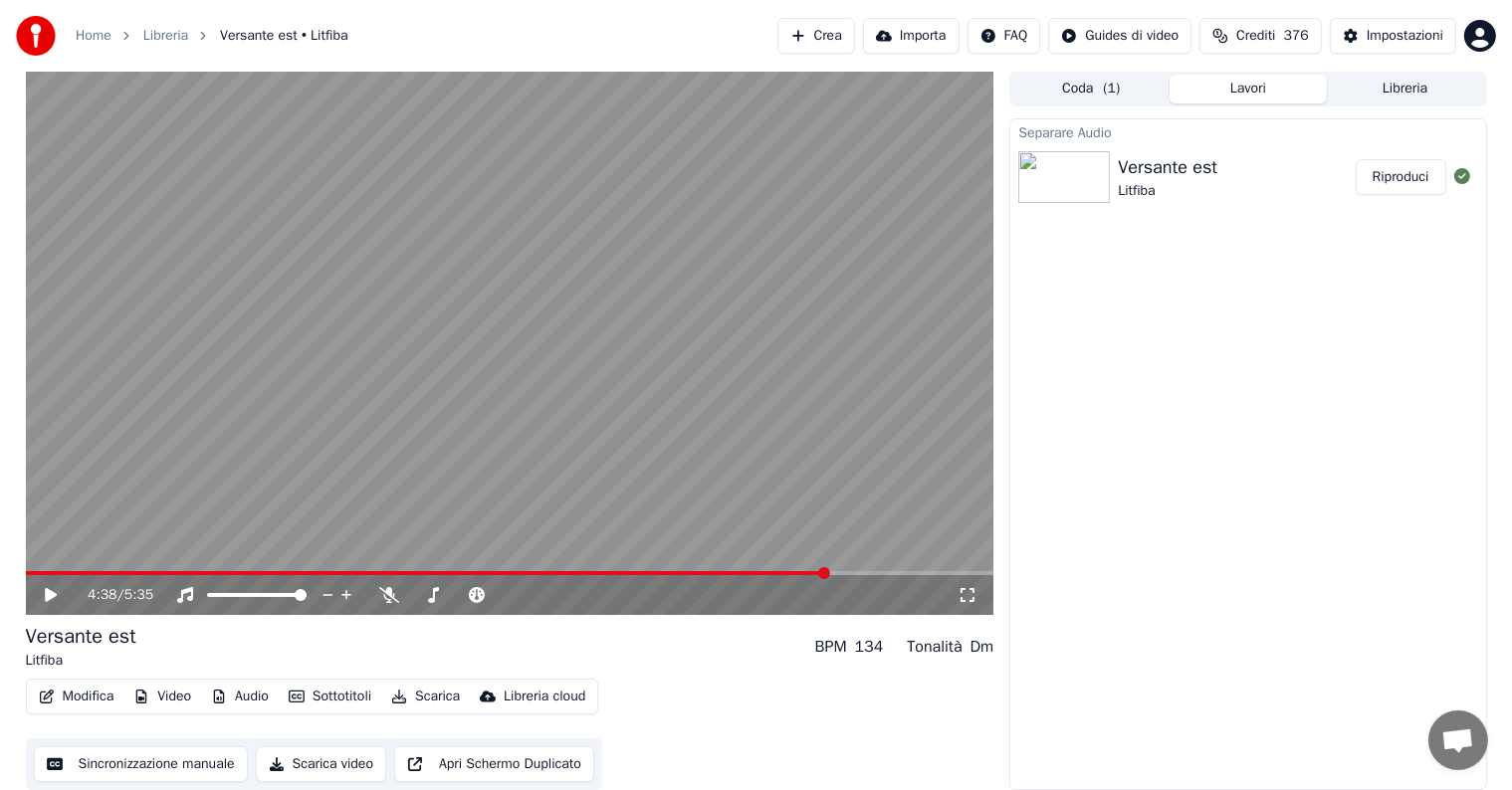 click at bounding box center [510, 573] 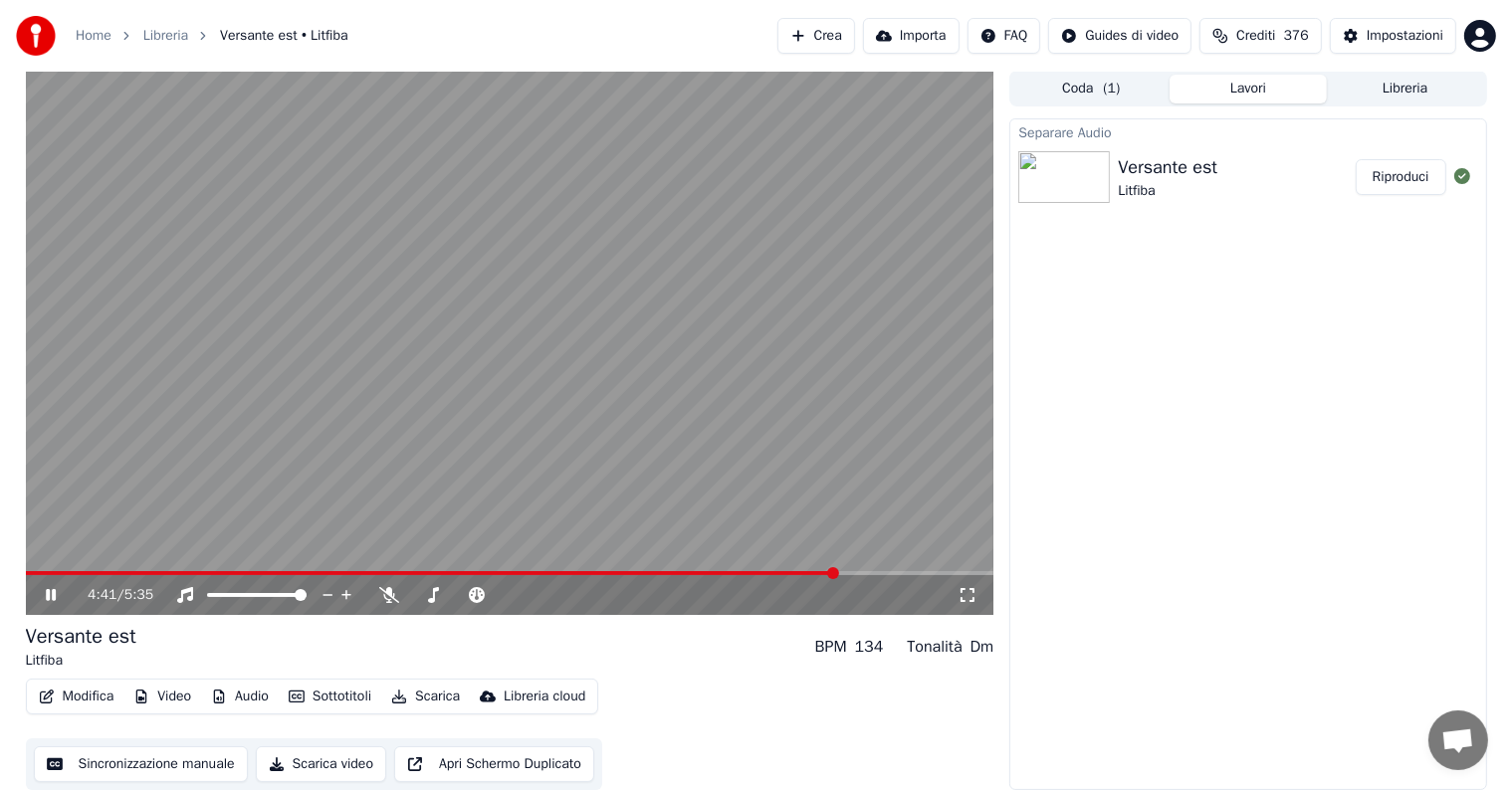 click 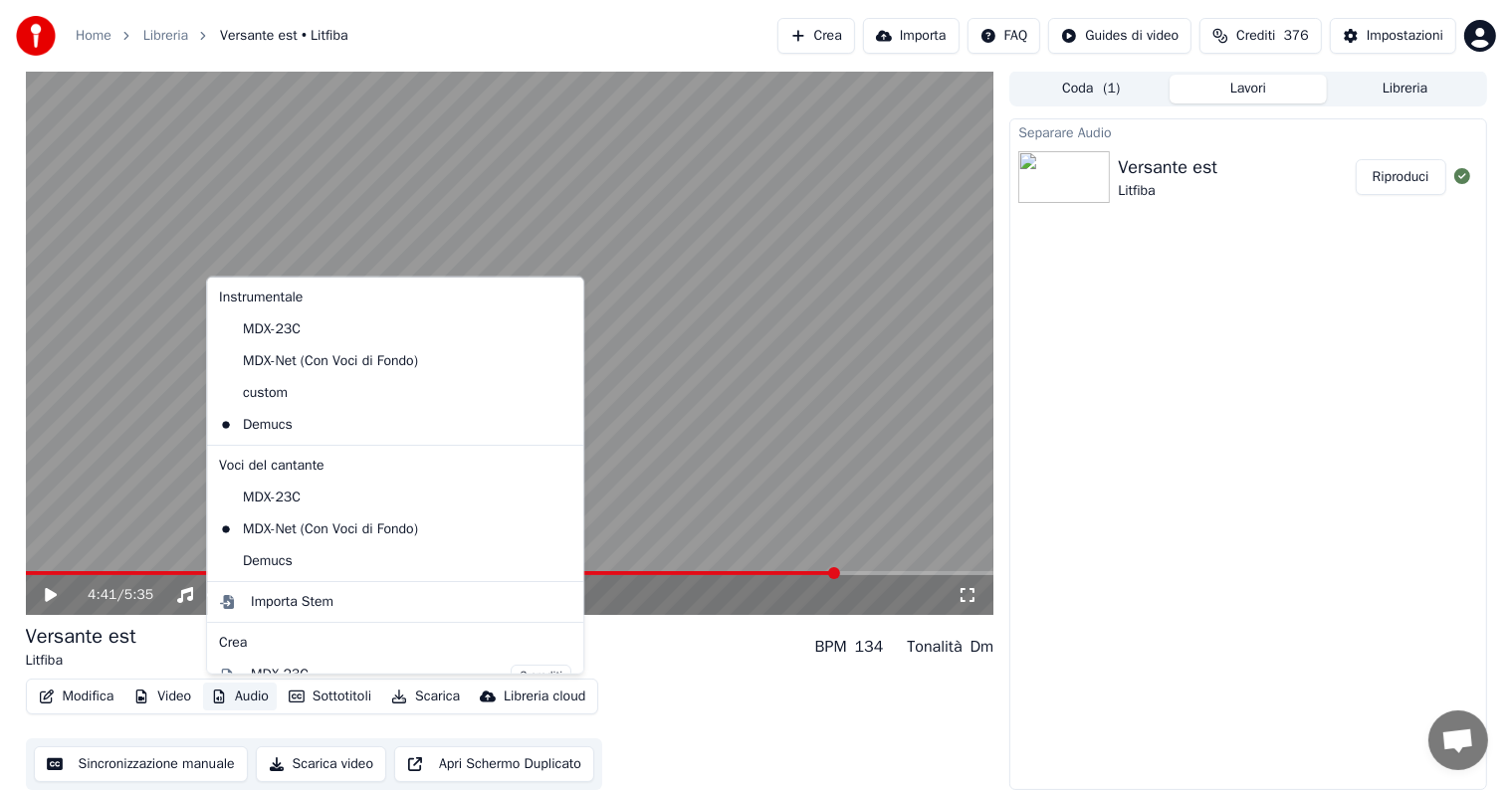 click on "Audio" at bounding box center (240, 696) 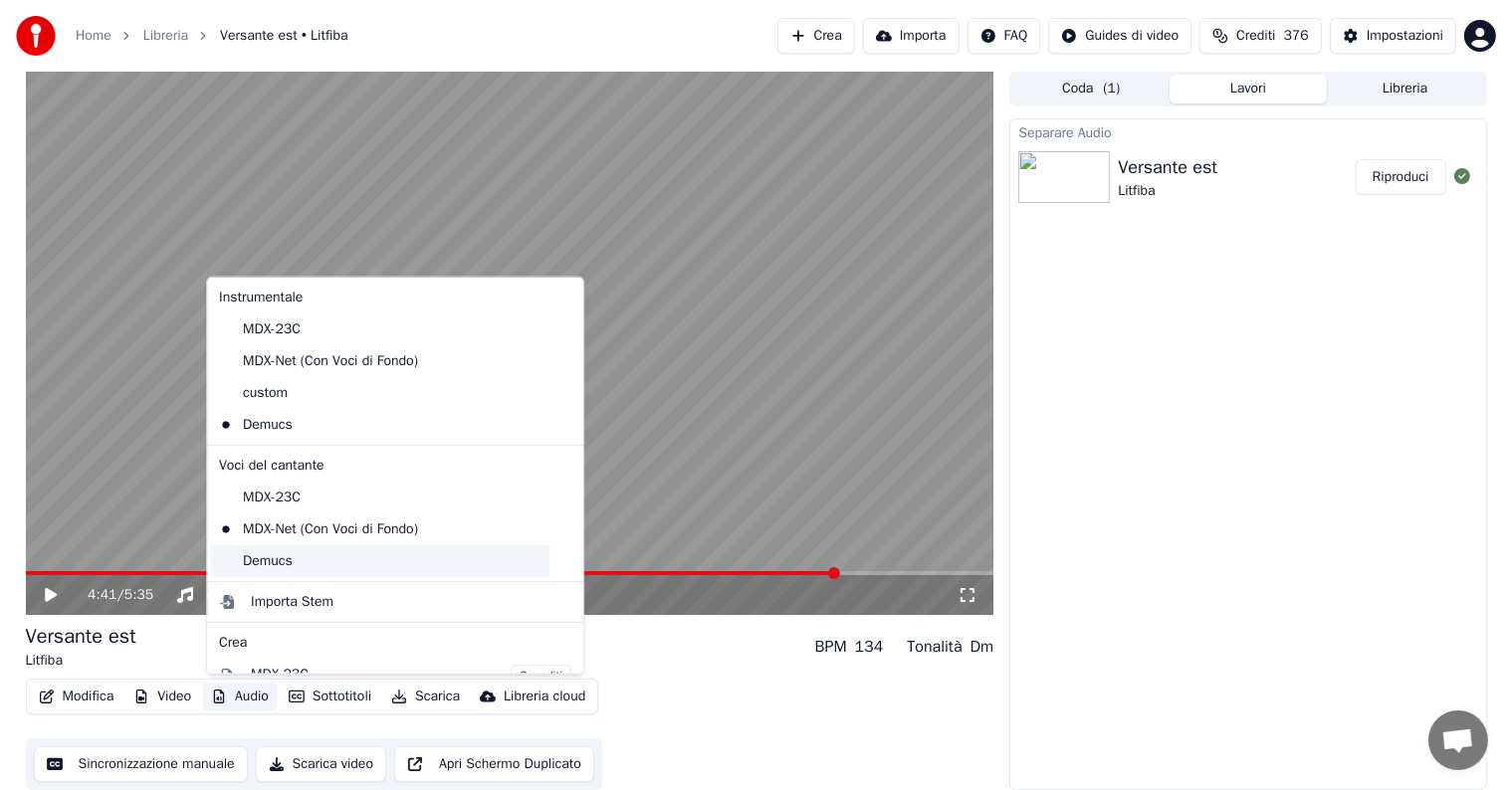 click on "Demucs" at bounding box center [380, 560] 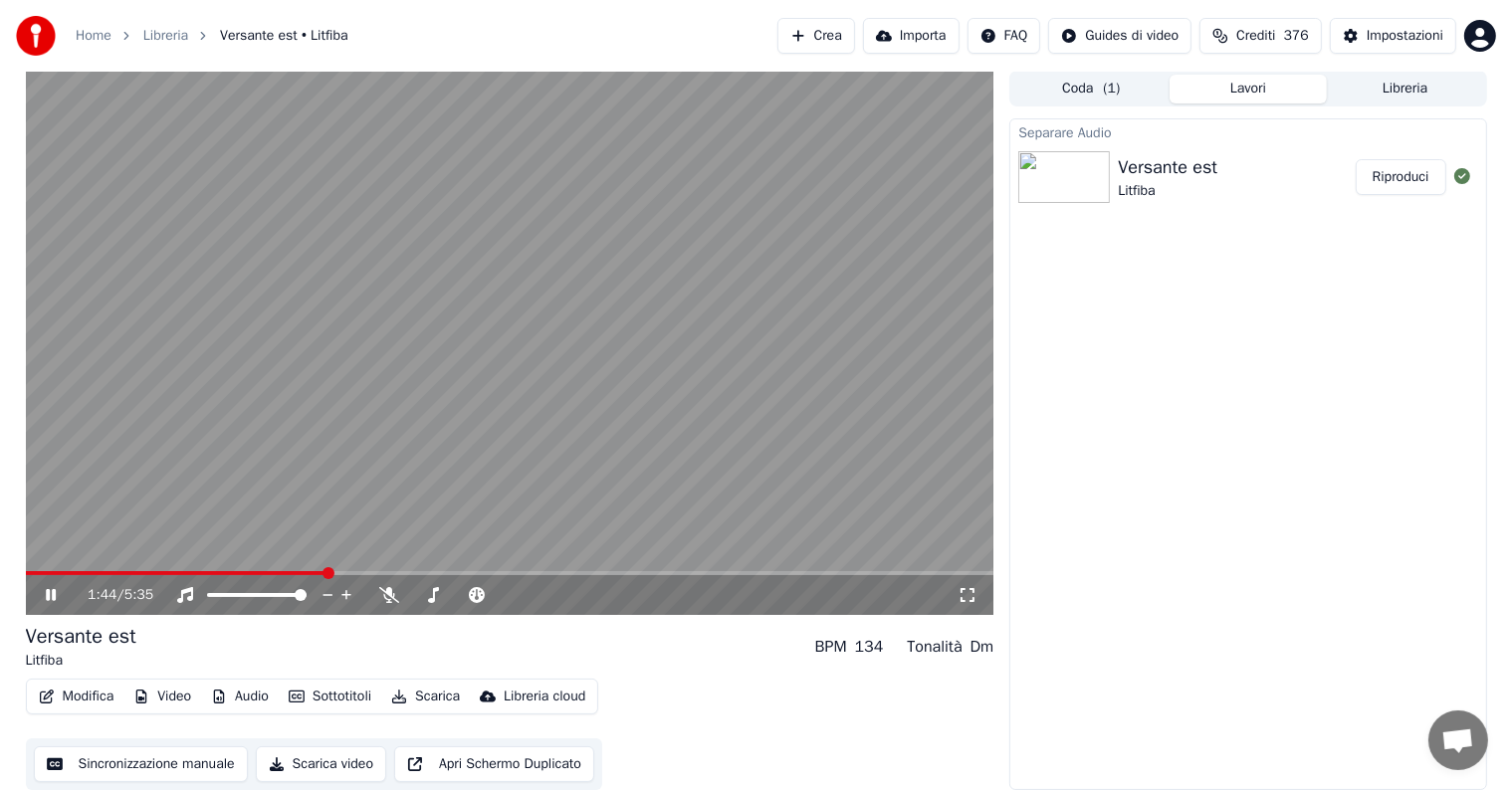 click at bounding box center [176, 573] 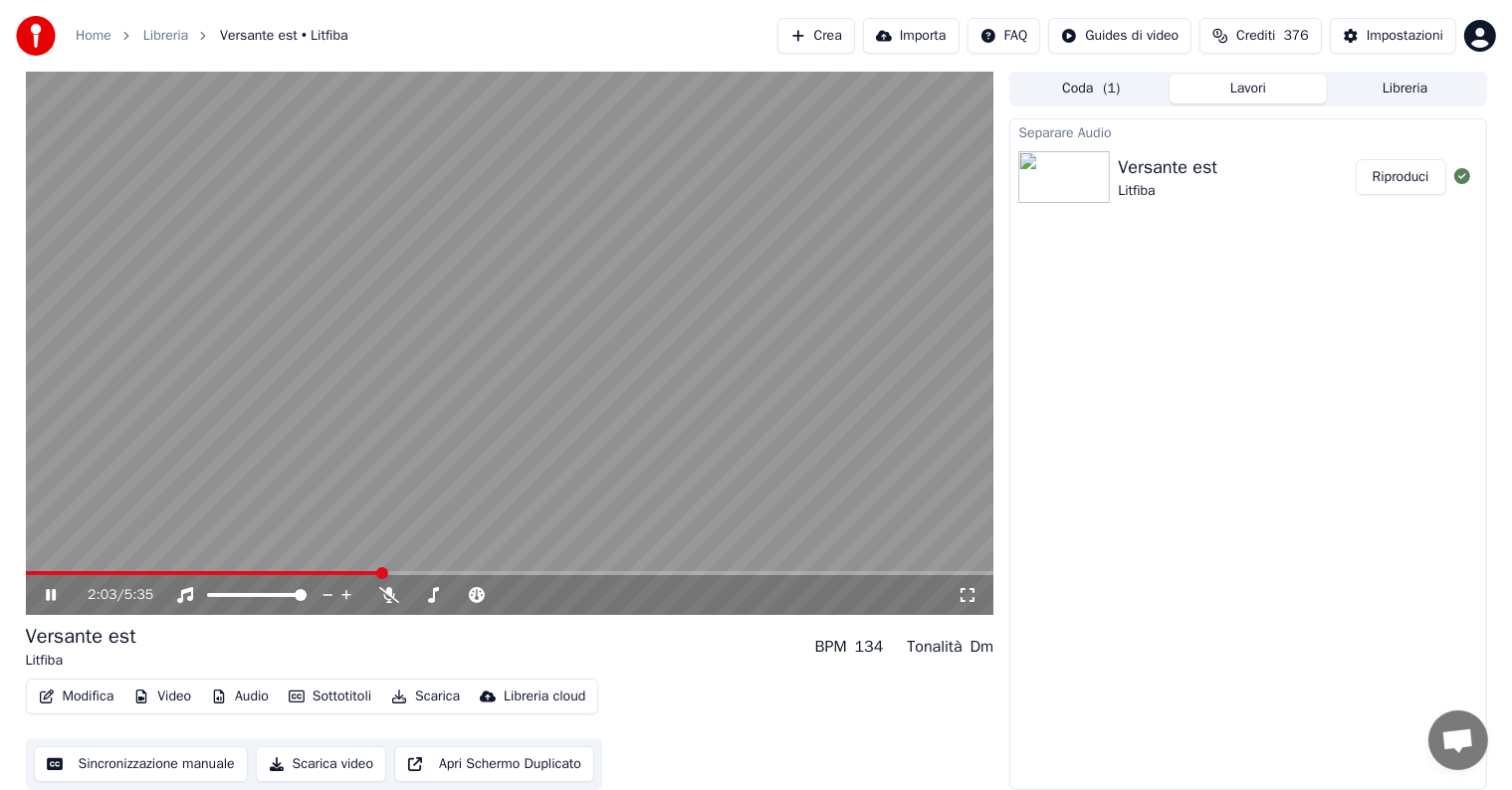 click at bounding box center [510, 573] 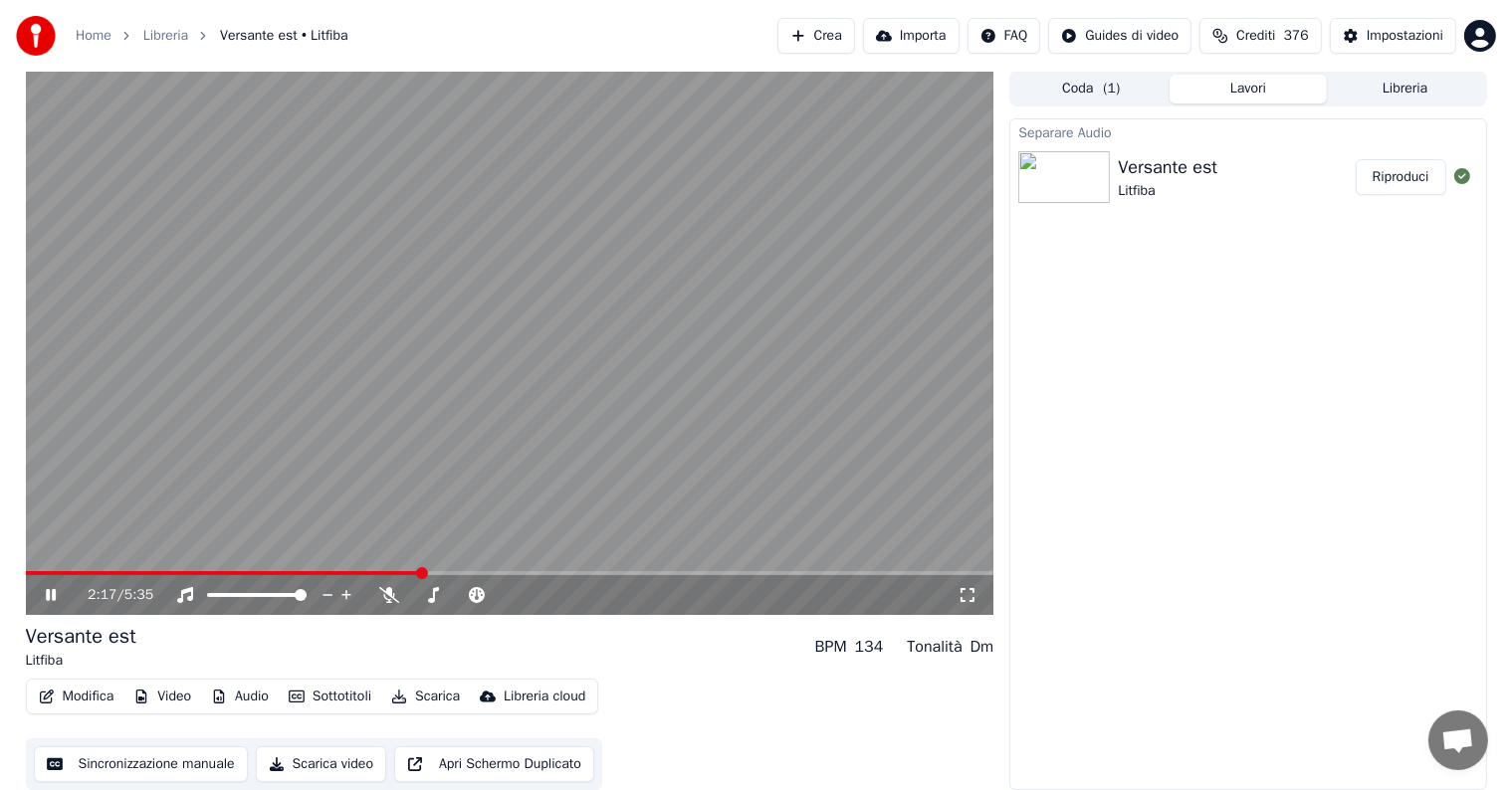 click at bounding box center [510, 573] 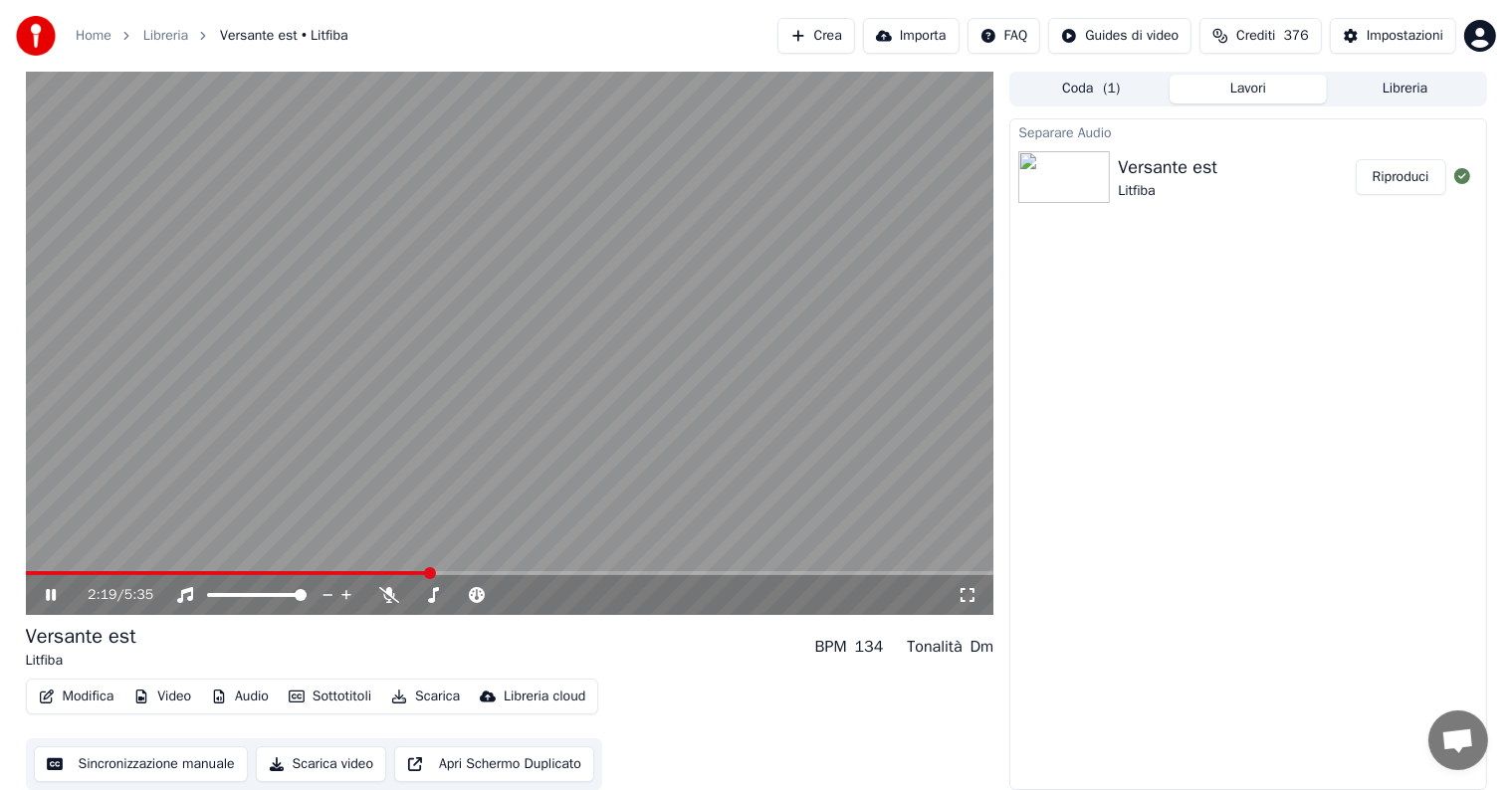 click 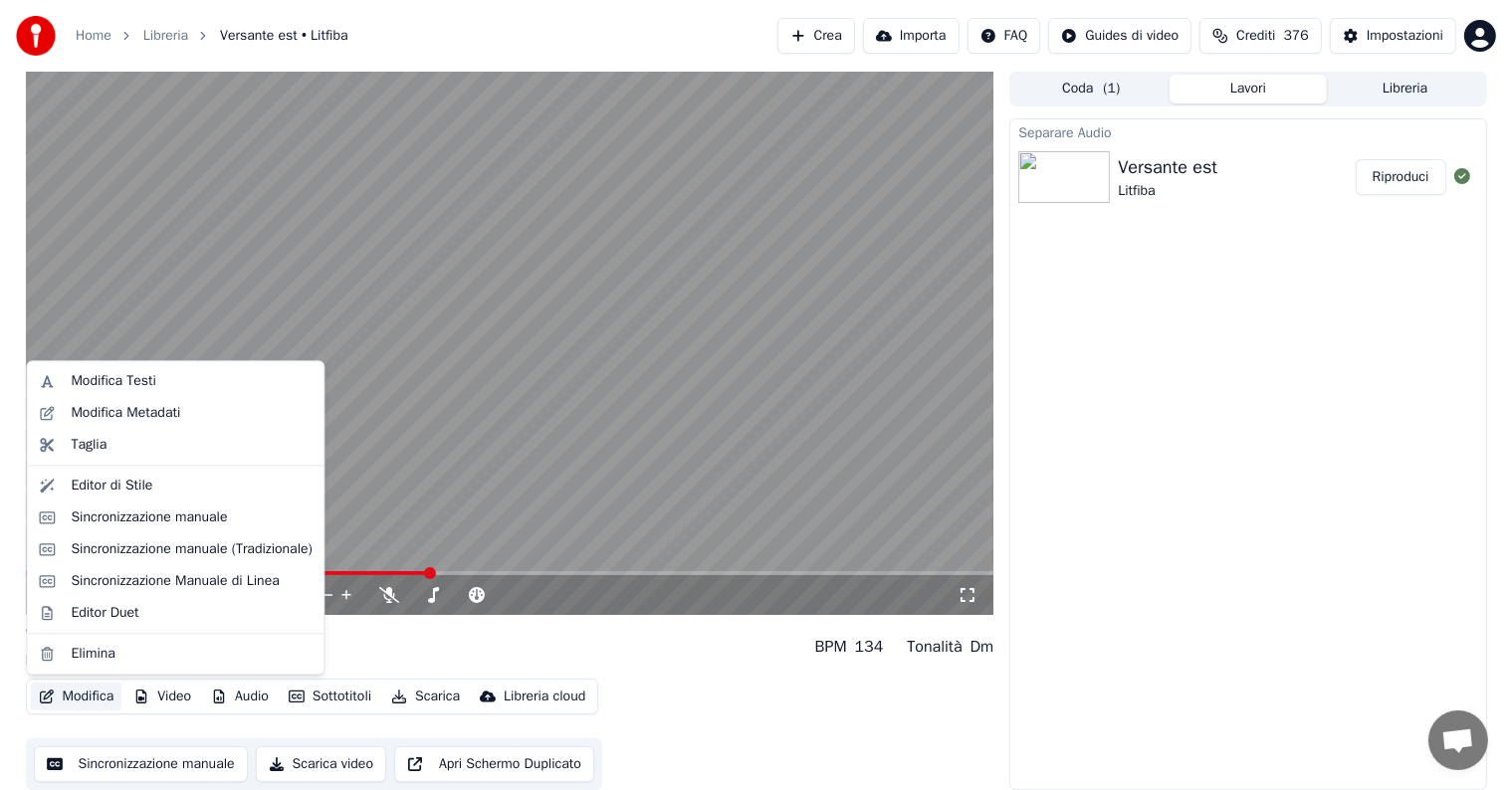 click on "Modifica" at bounding box center (77, 696) 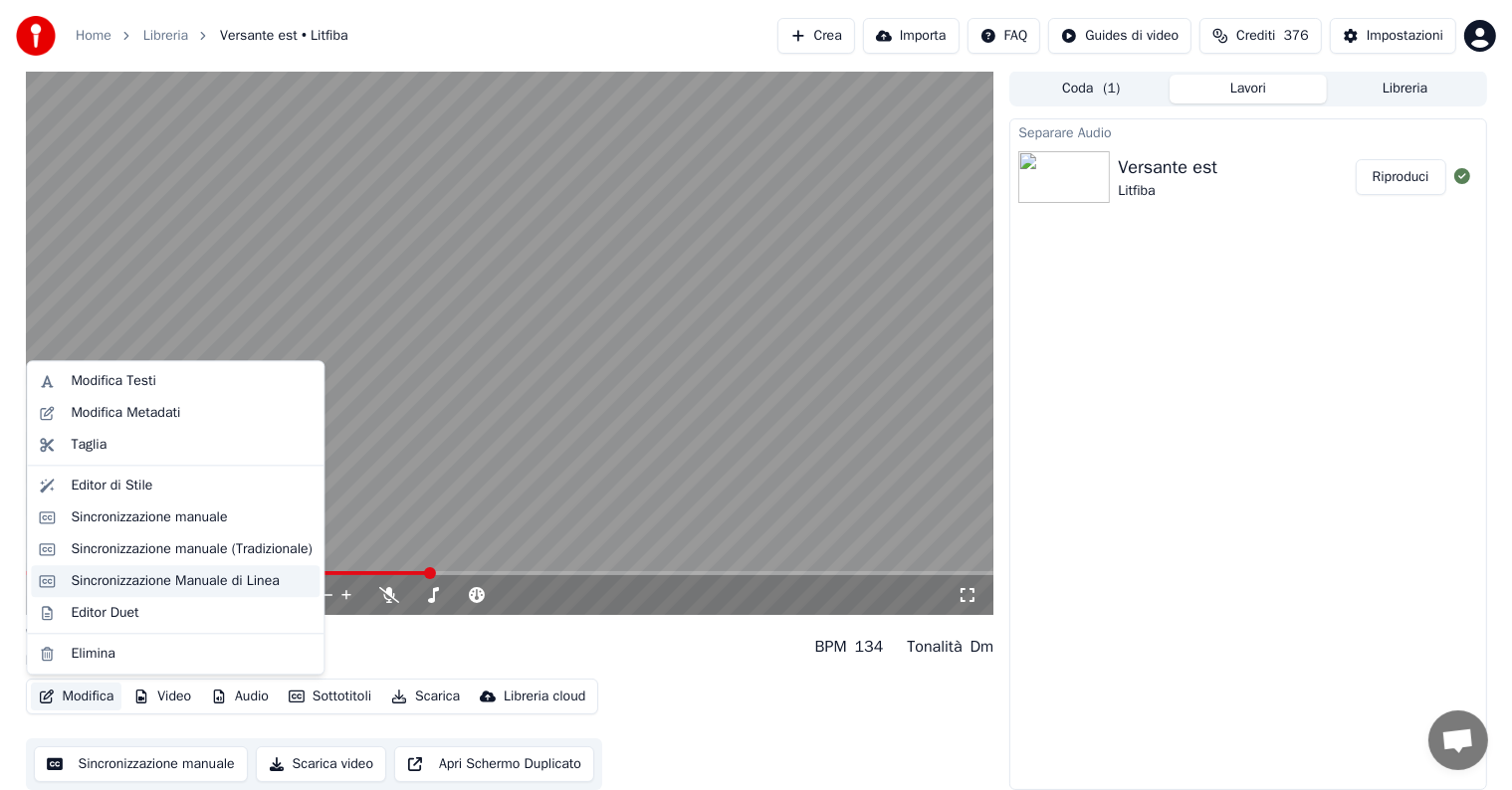 click on "Sincronizzazione Manuale di Linea" at bounding box center [174, 581] 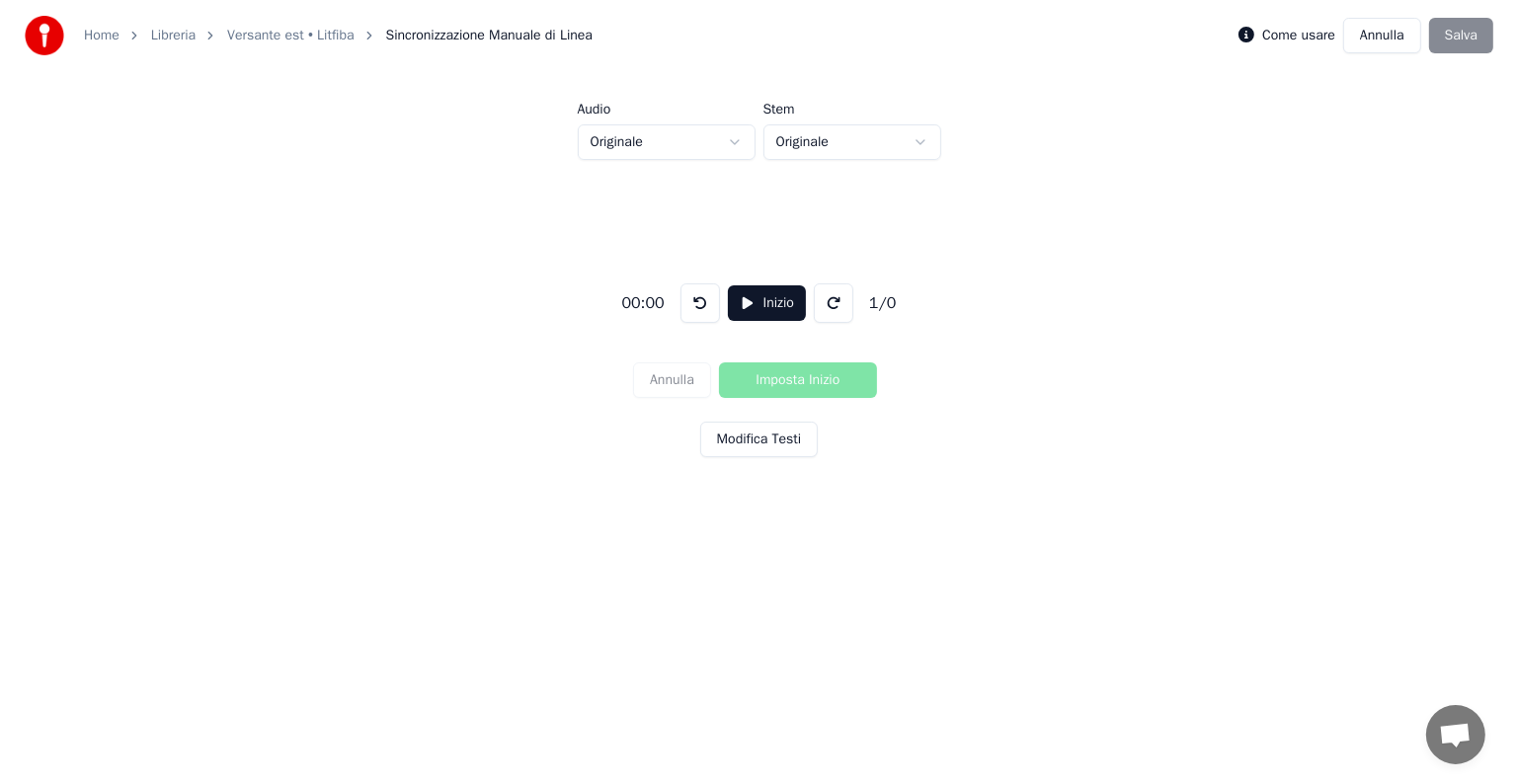 scroll, scrollTop: 0, scrollLeft: 0, axis: both 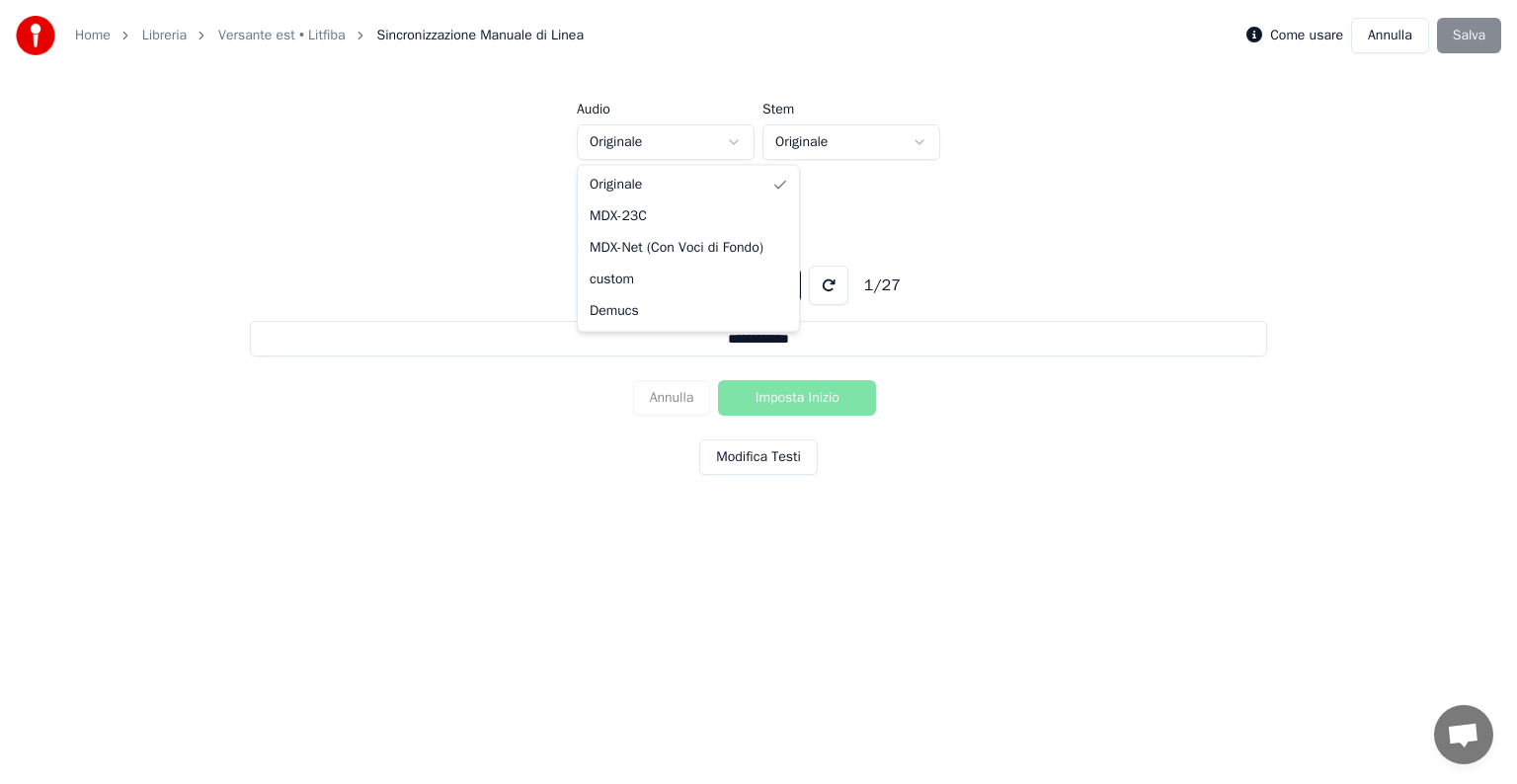 click on "**********" at bounding box center [758, 302] 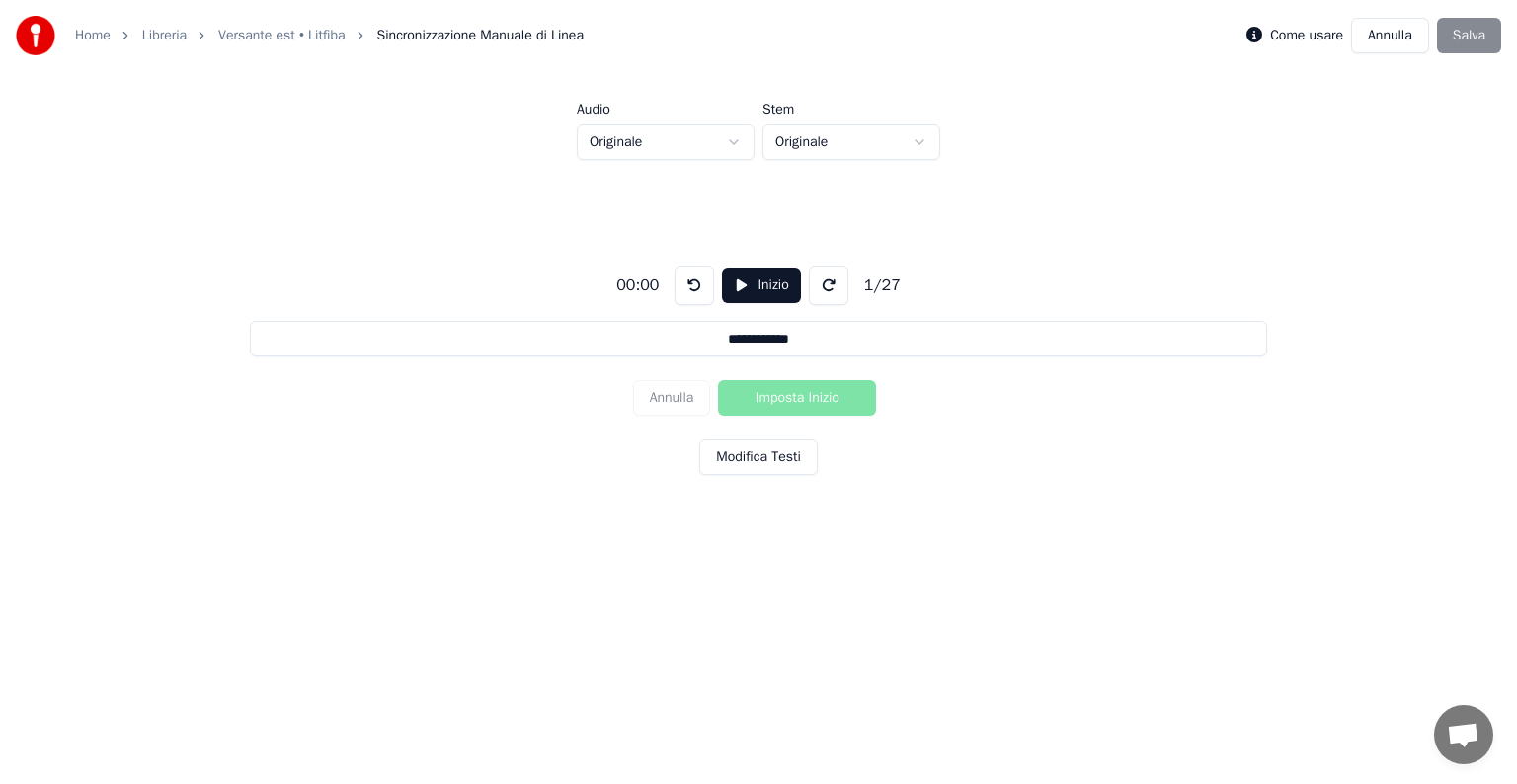 click at bounding box center [829, 285] 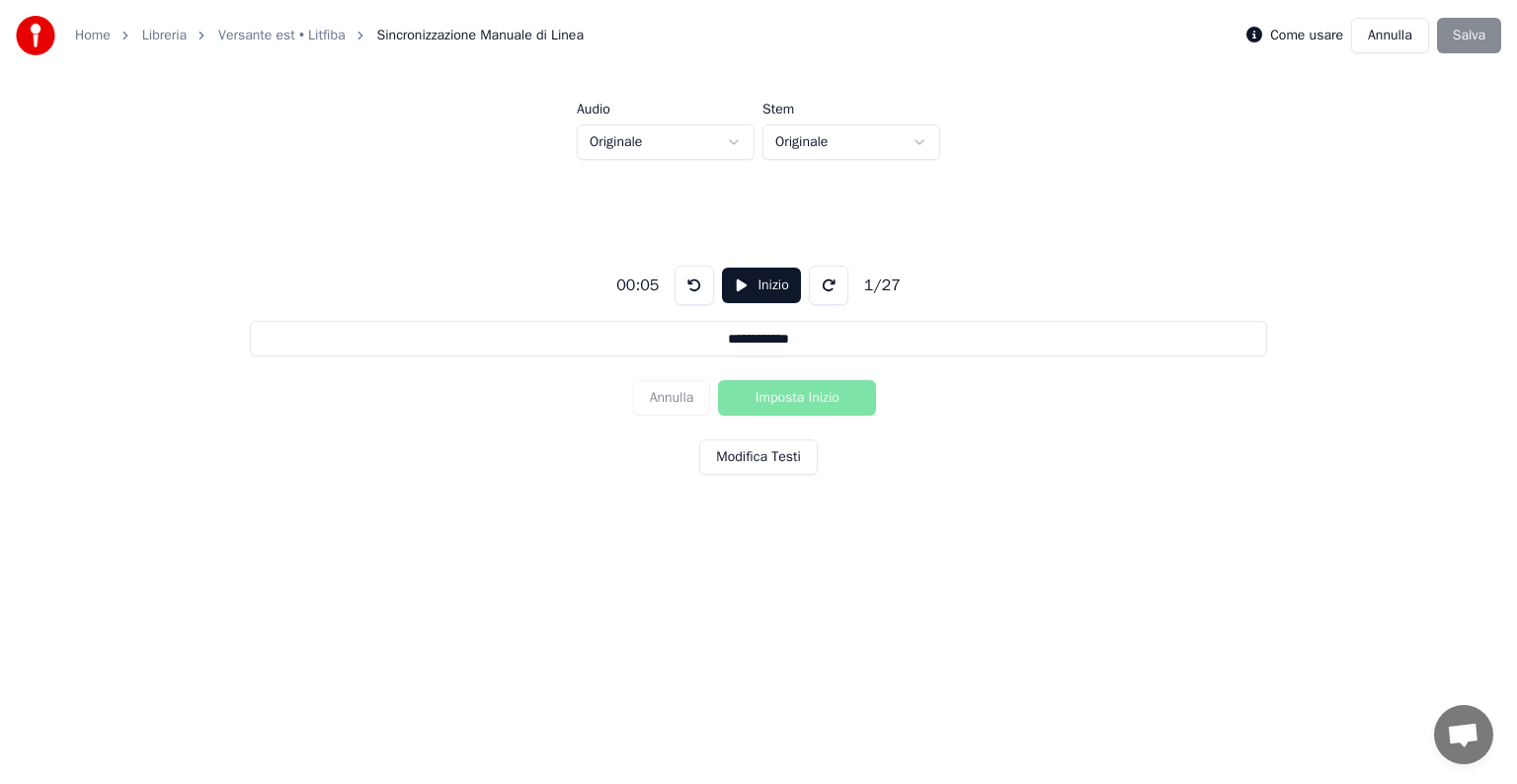 click at bounding box center (829, 285) 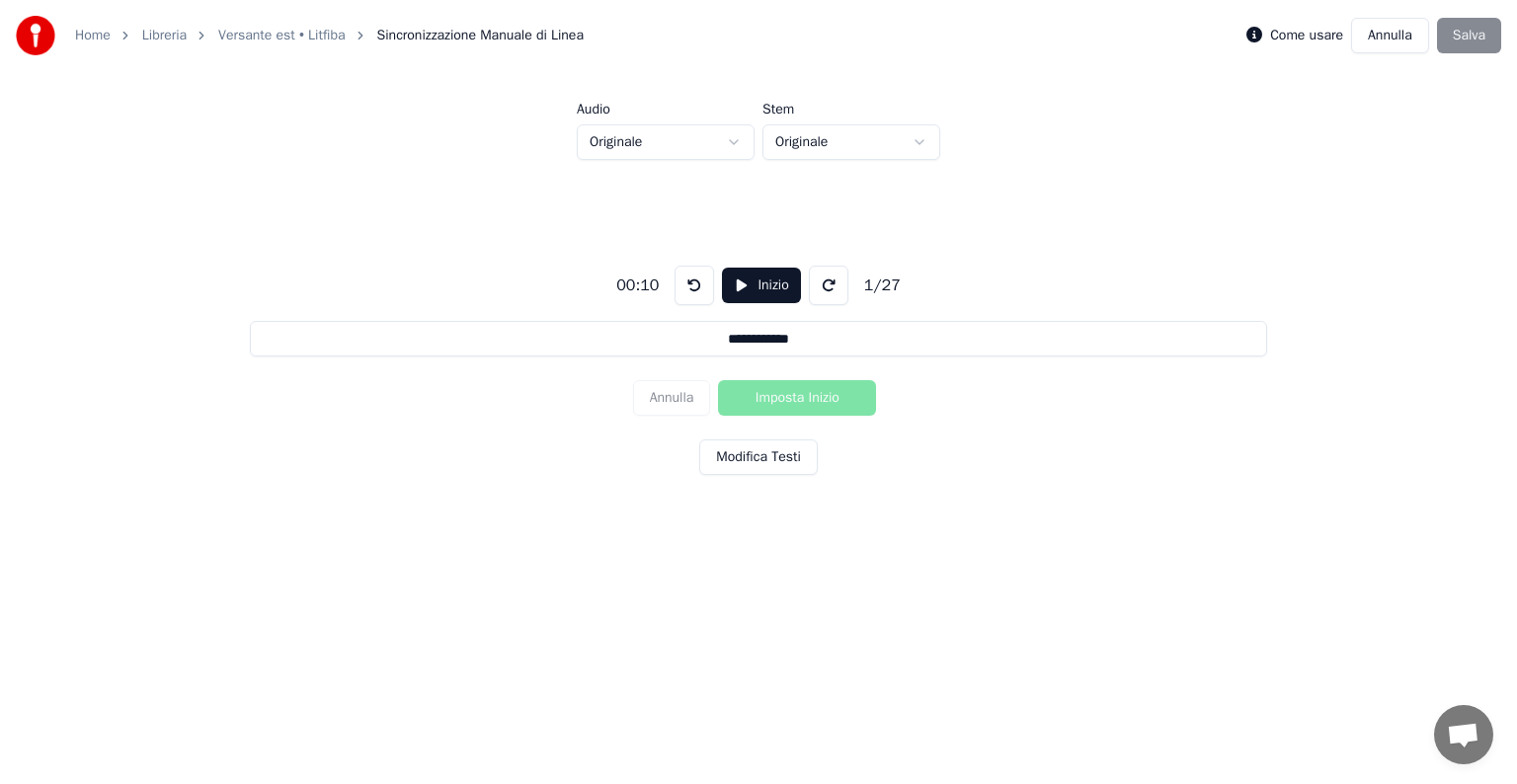 click at bounding box center [829, 285] 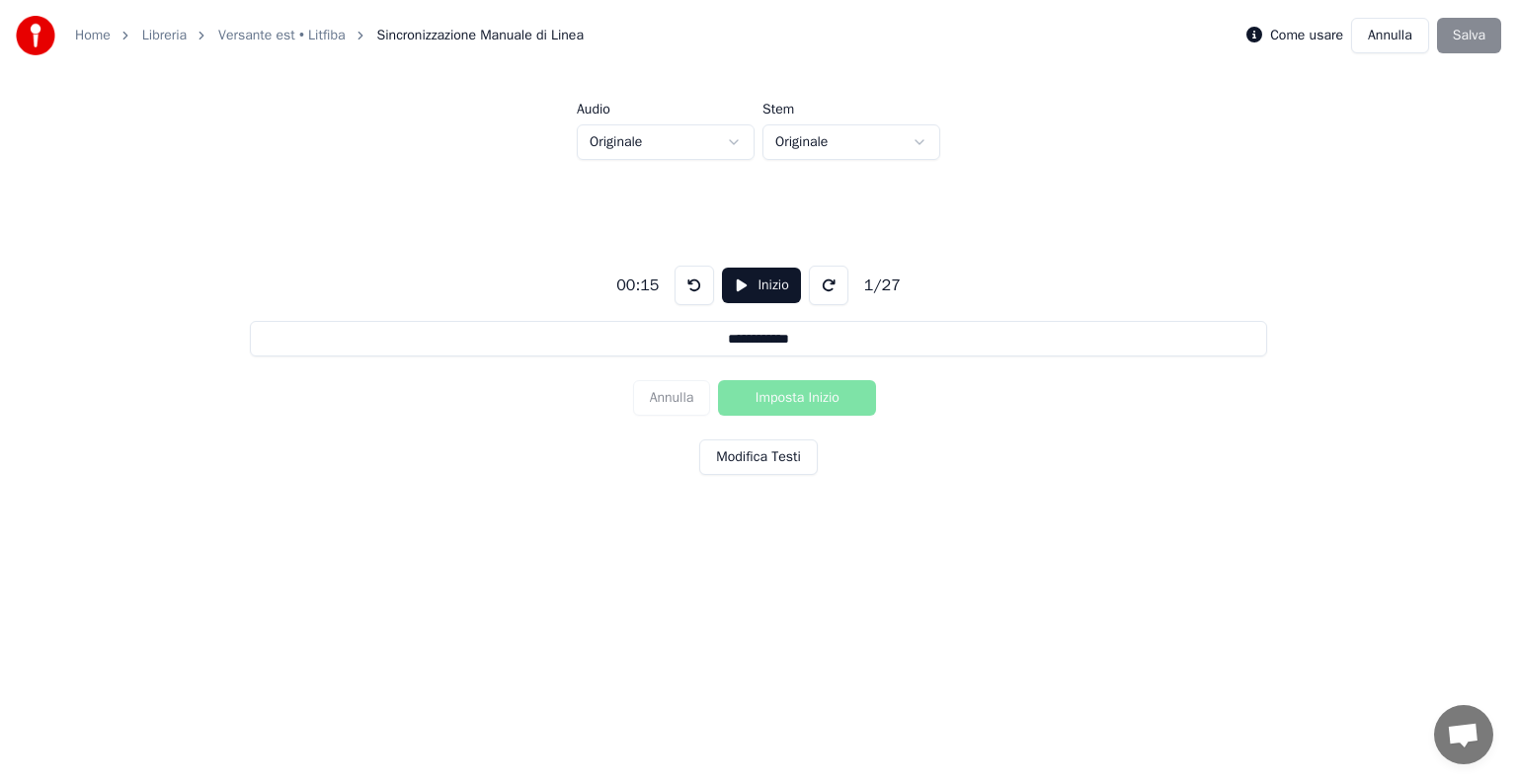 click at bounding box center [829, 285] 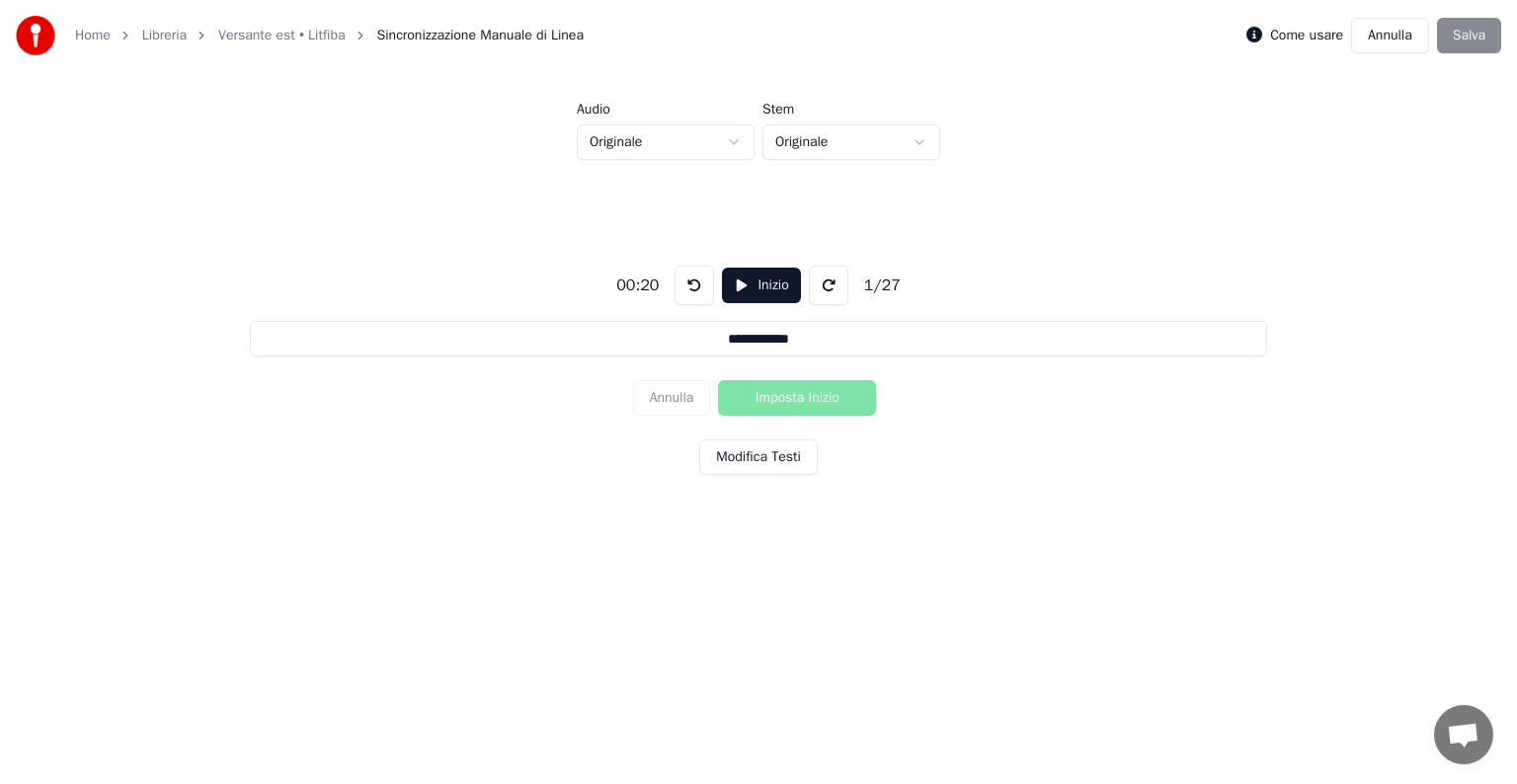 click at bounding box center (829, 285) 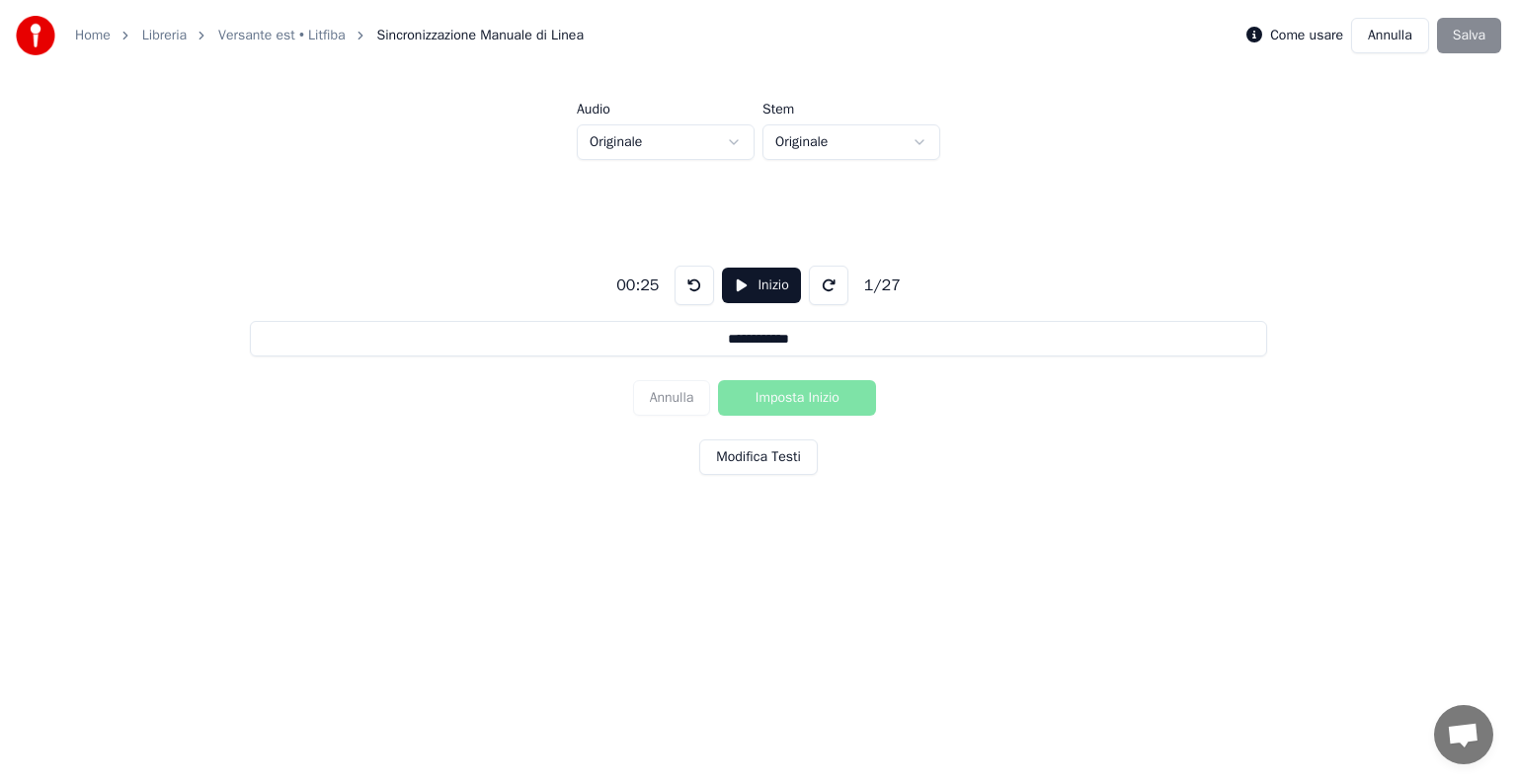 click at bounding box center (829, 285) 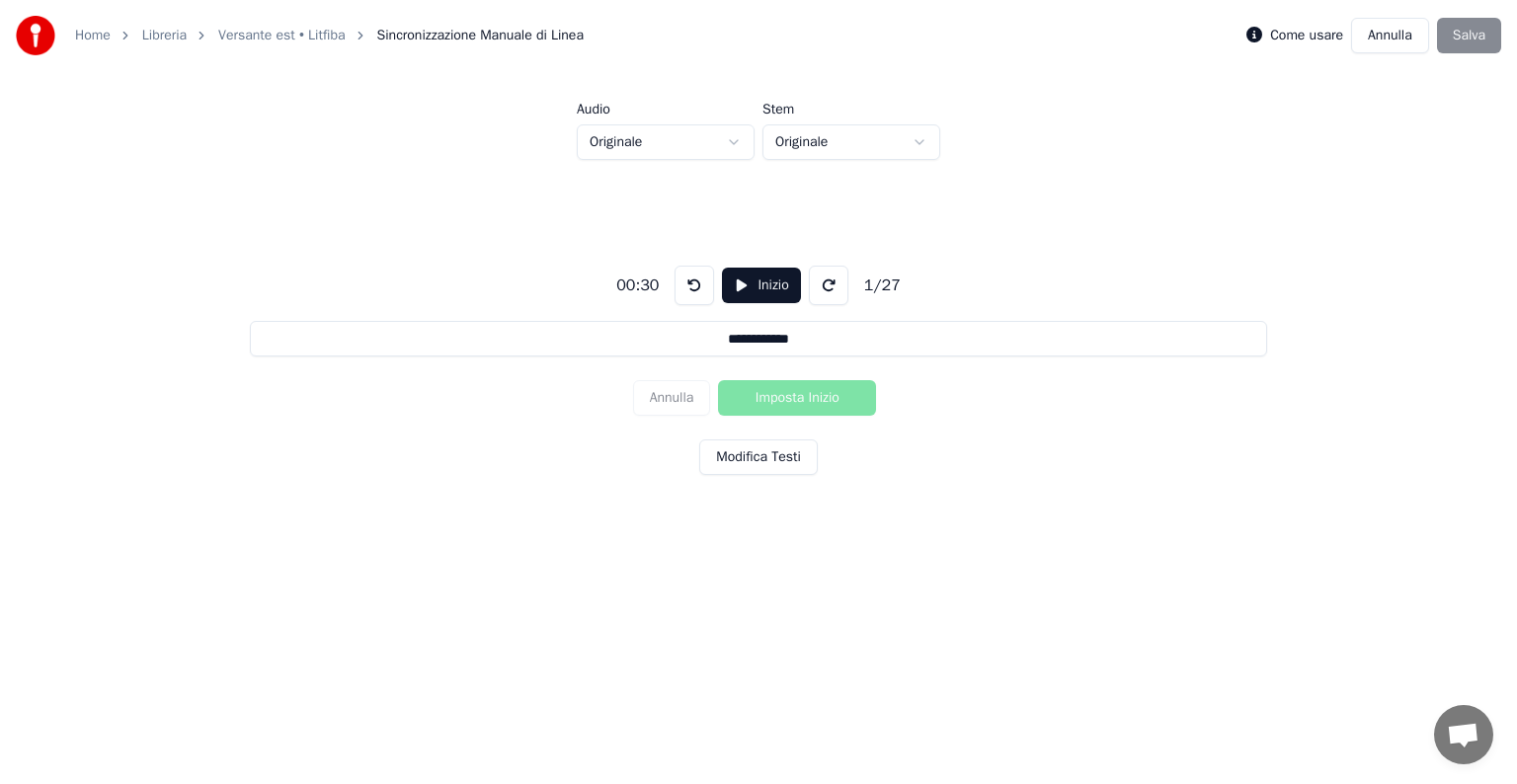 click at bounding box center [829, 285] 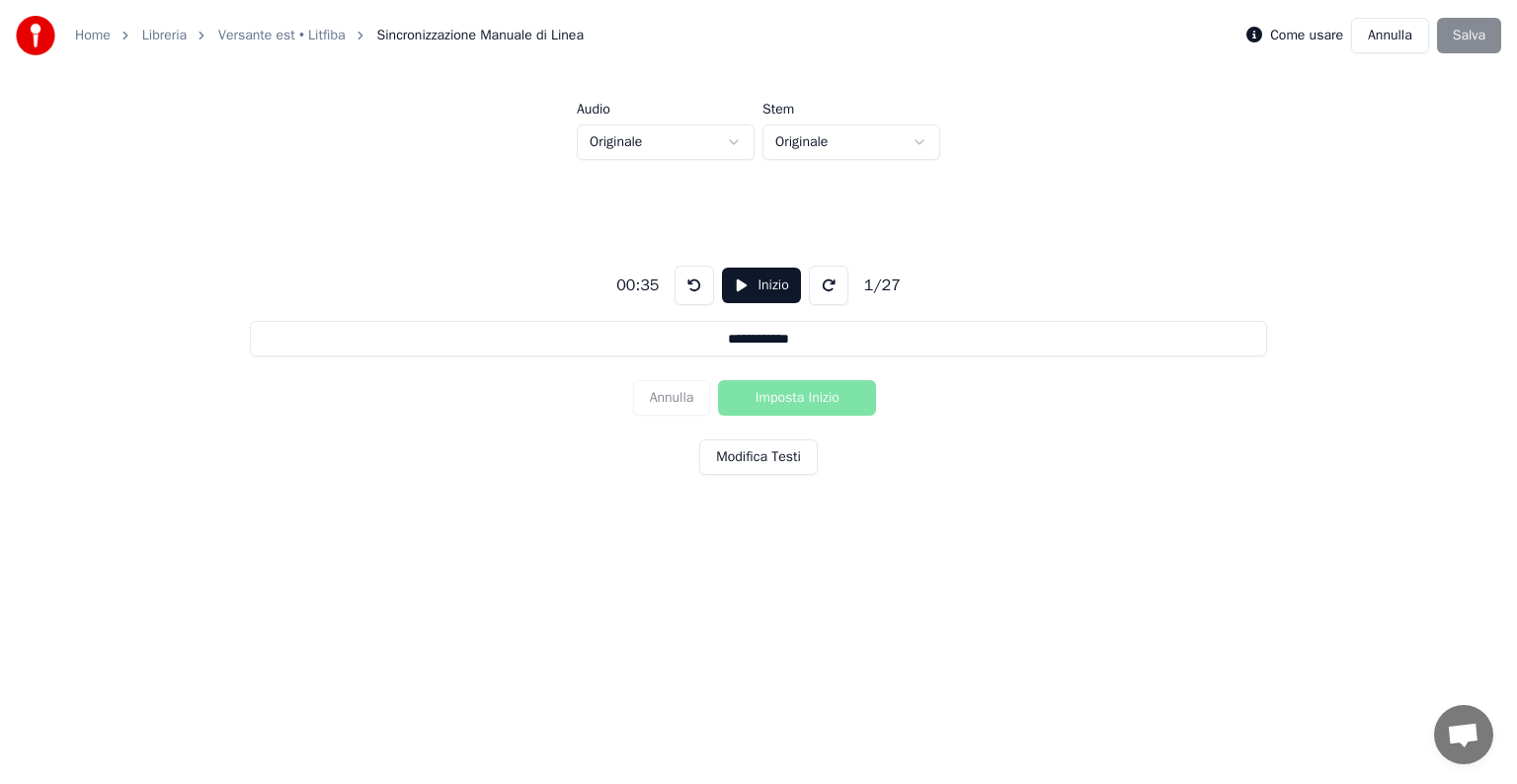 click at bounding box center [829, 285] 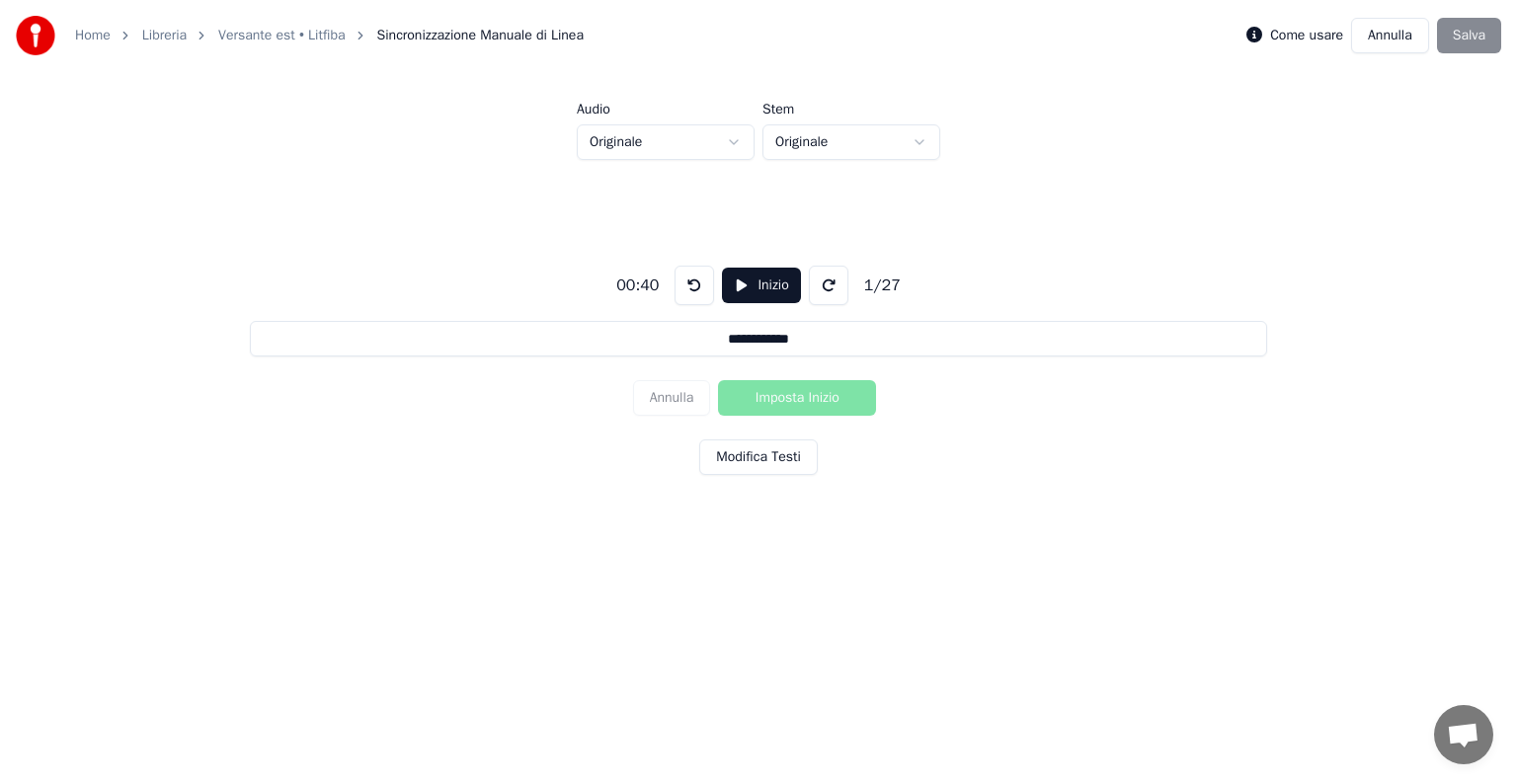 click at bounding box center (829, 285) 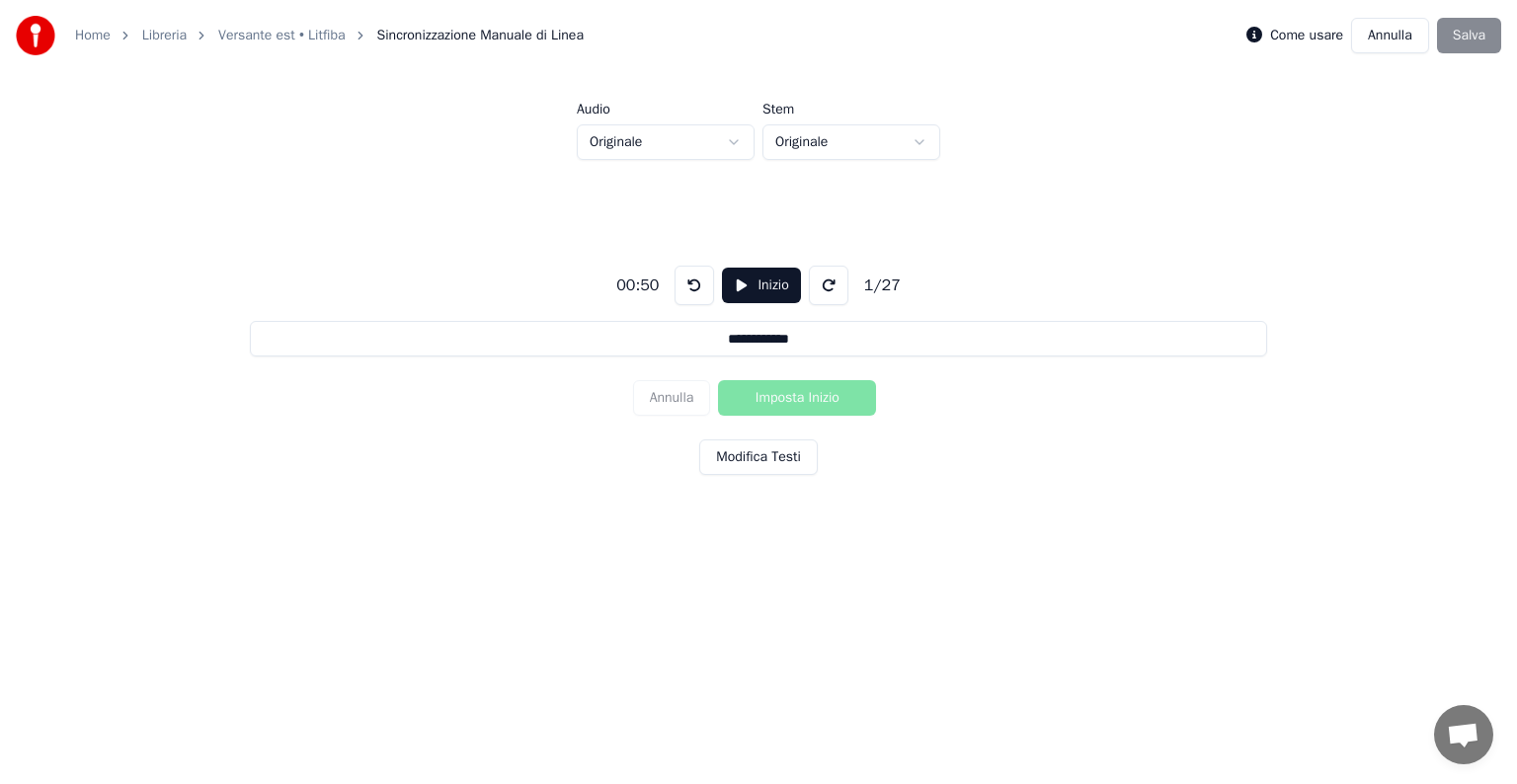 click at bounding box center (829, 285) 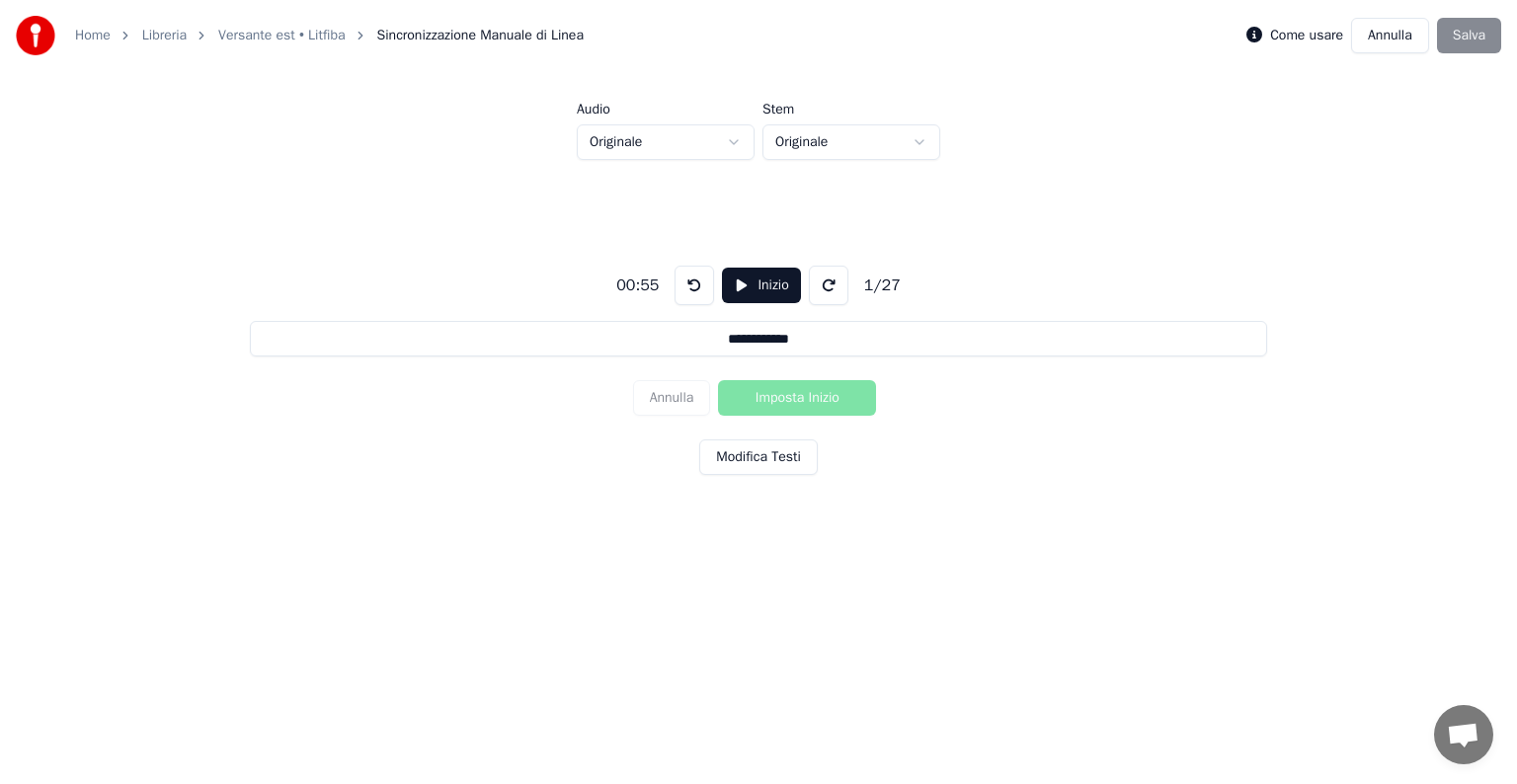 click at bounding box center [829, 285] 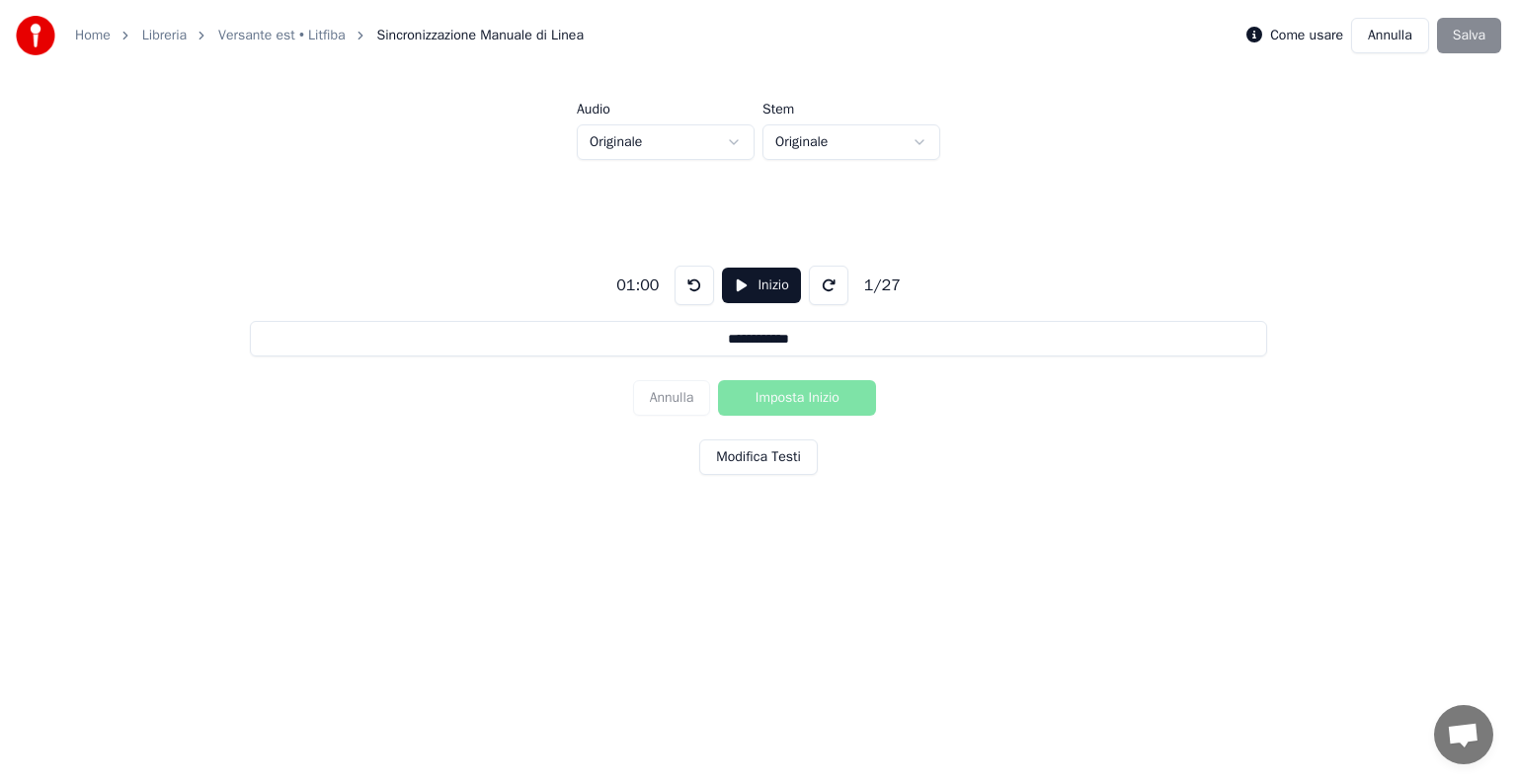 click at bounding box center (829, 285) 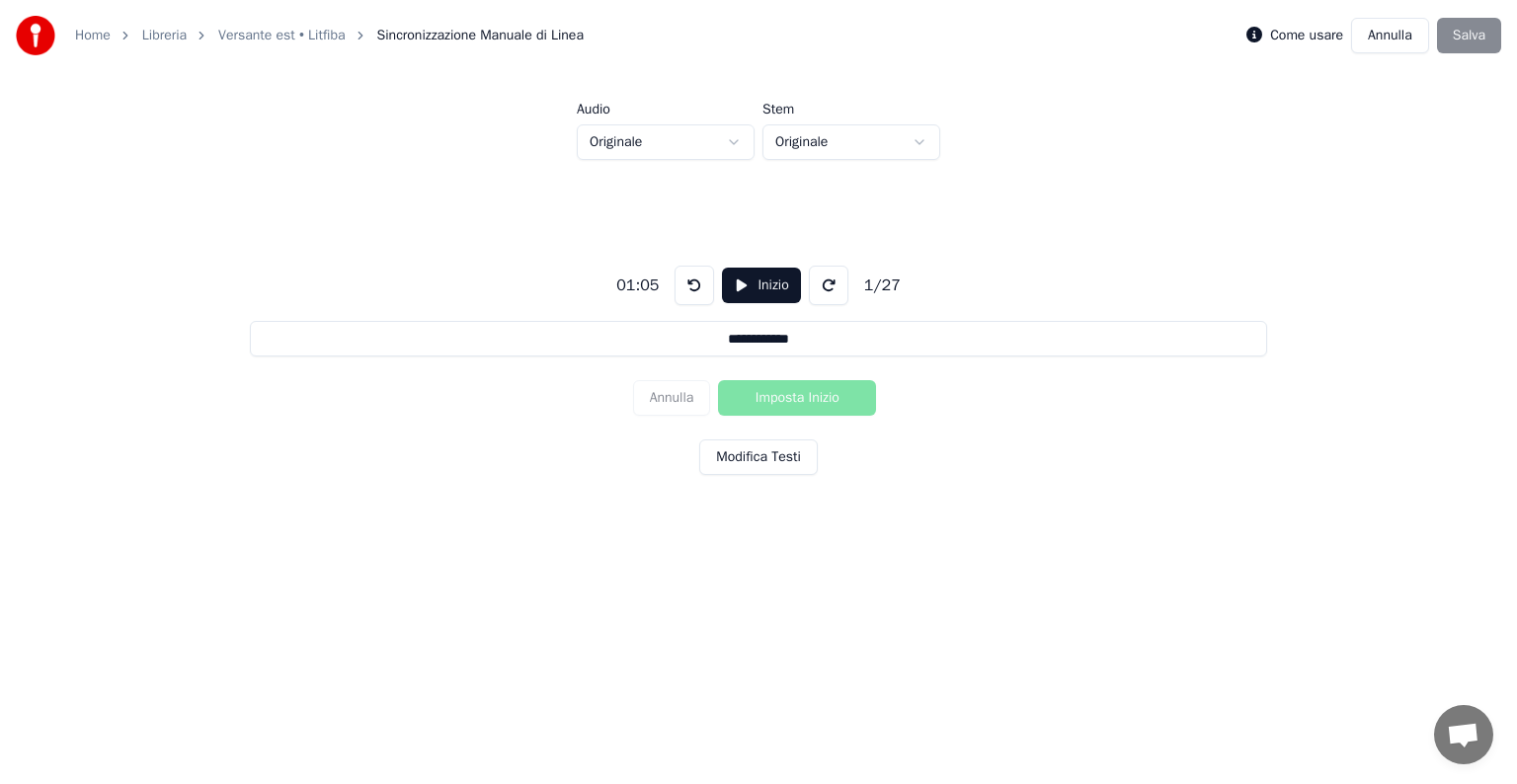click at bounding box center (829, 285) 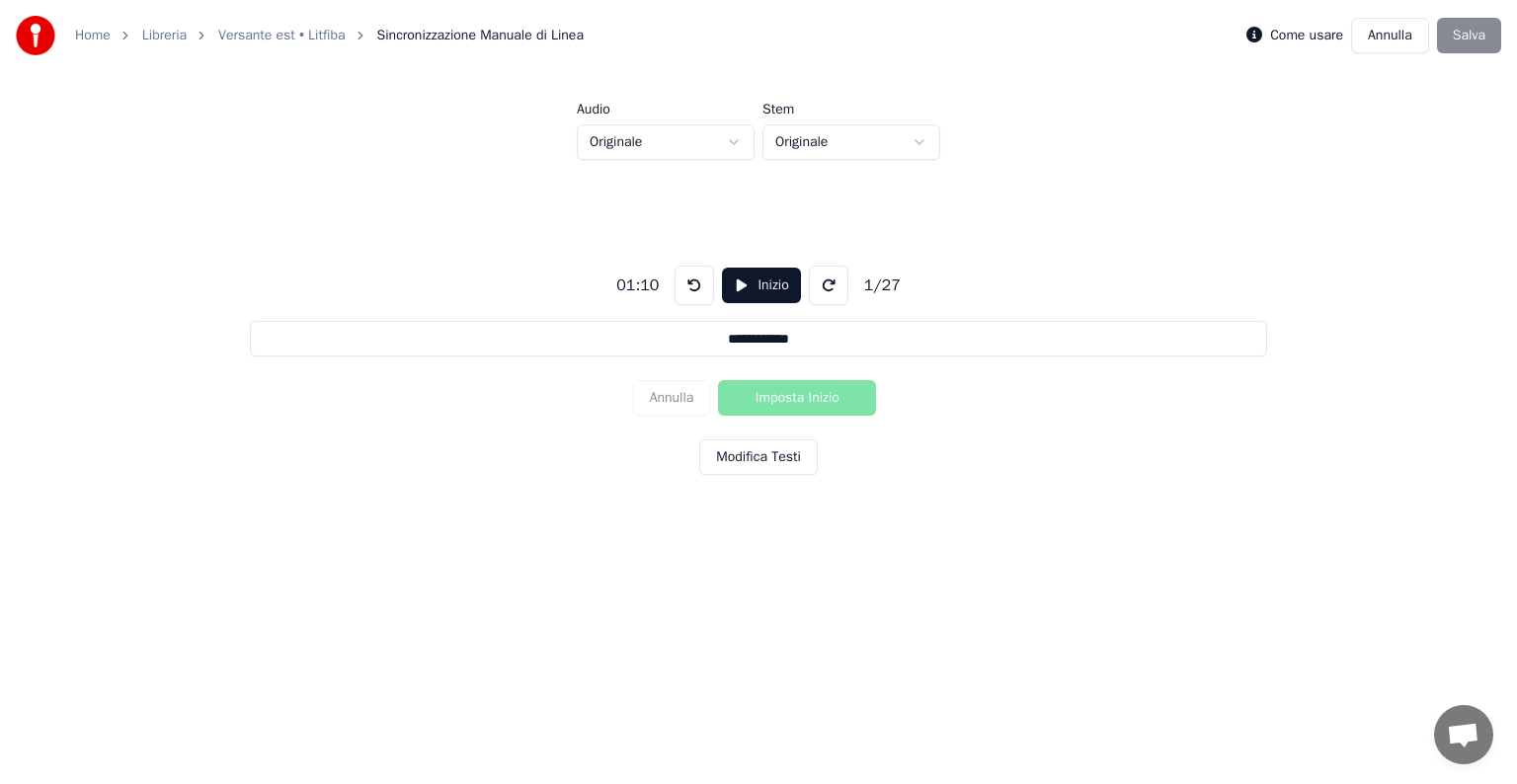 click at bounding box center [829, 285] 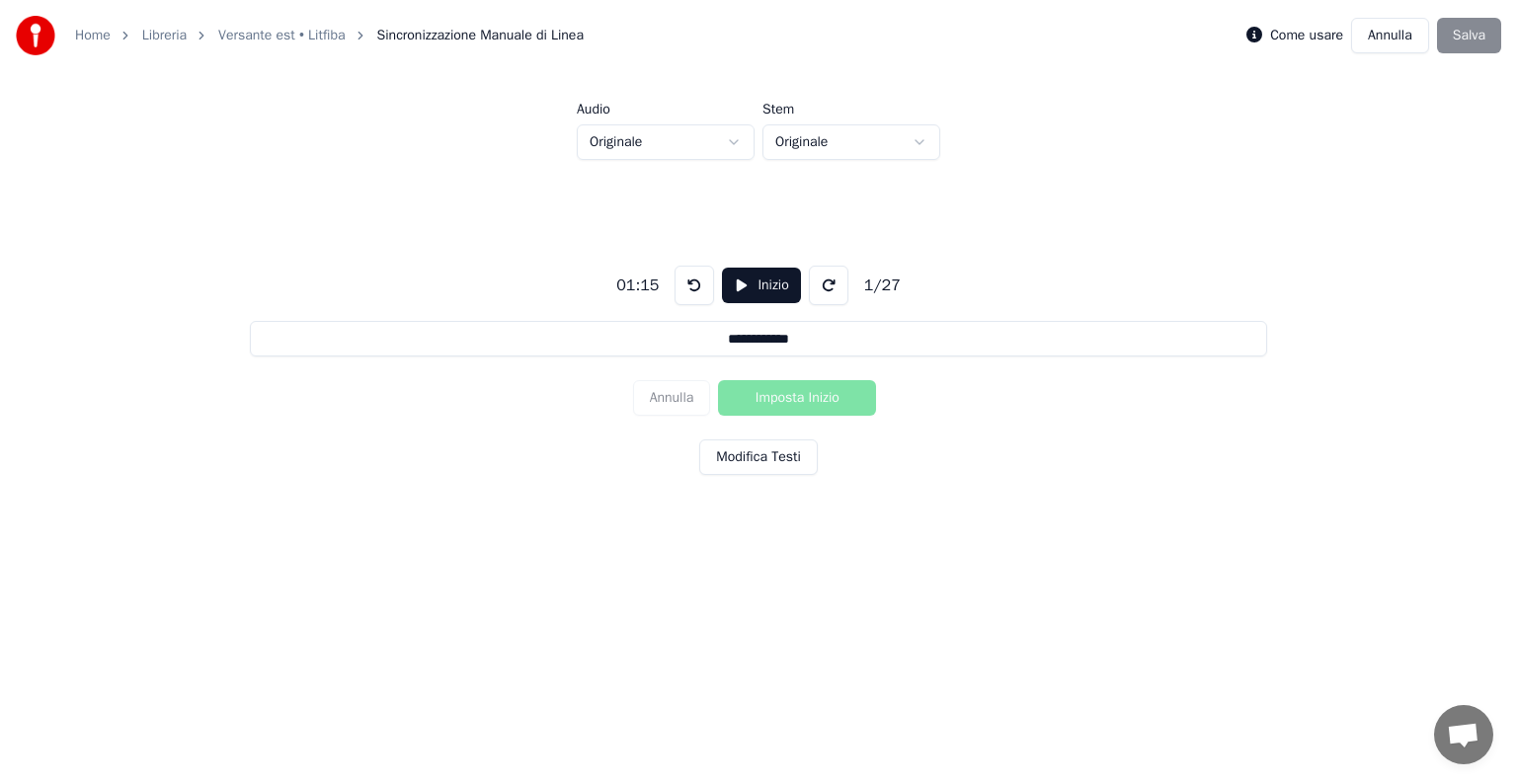 click at bounding box center (829, 285) 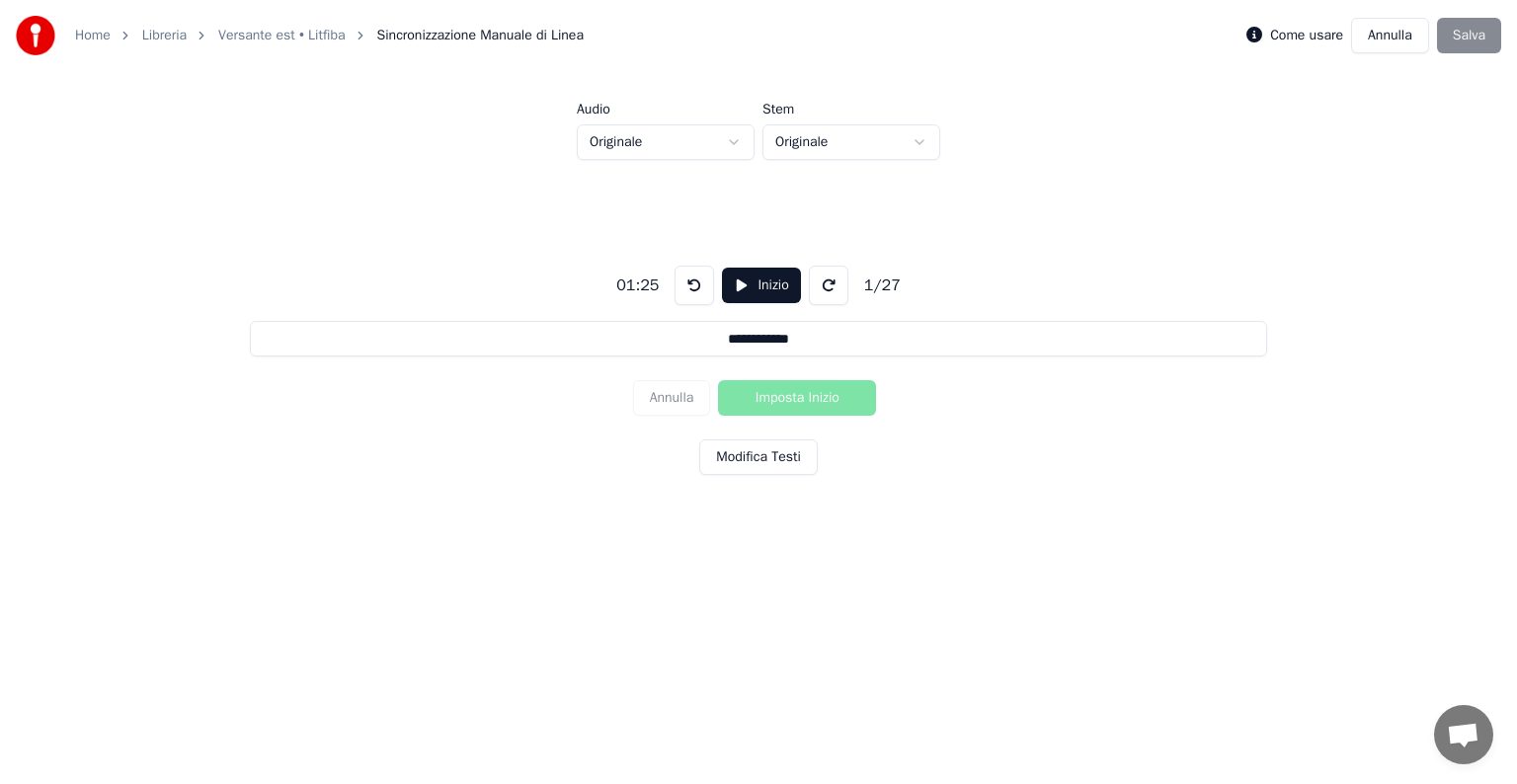 click at bounding box center (829, 285) 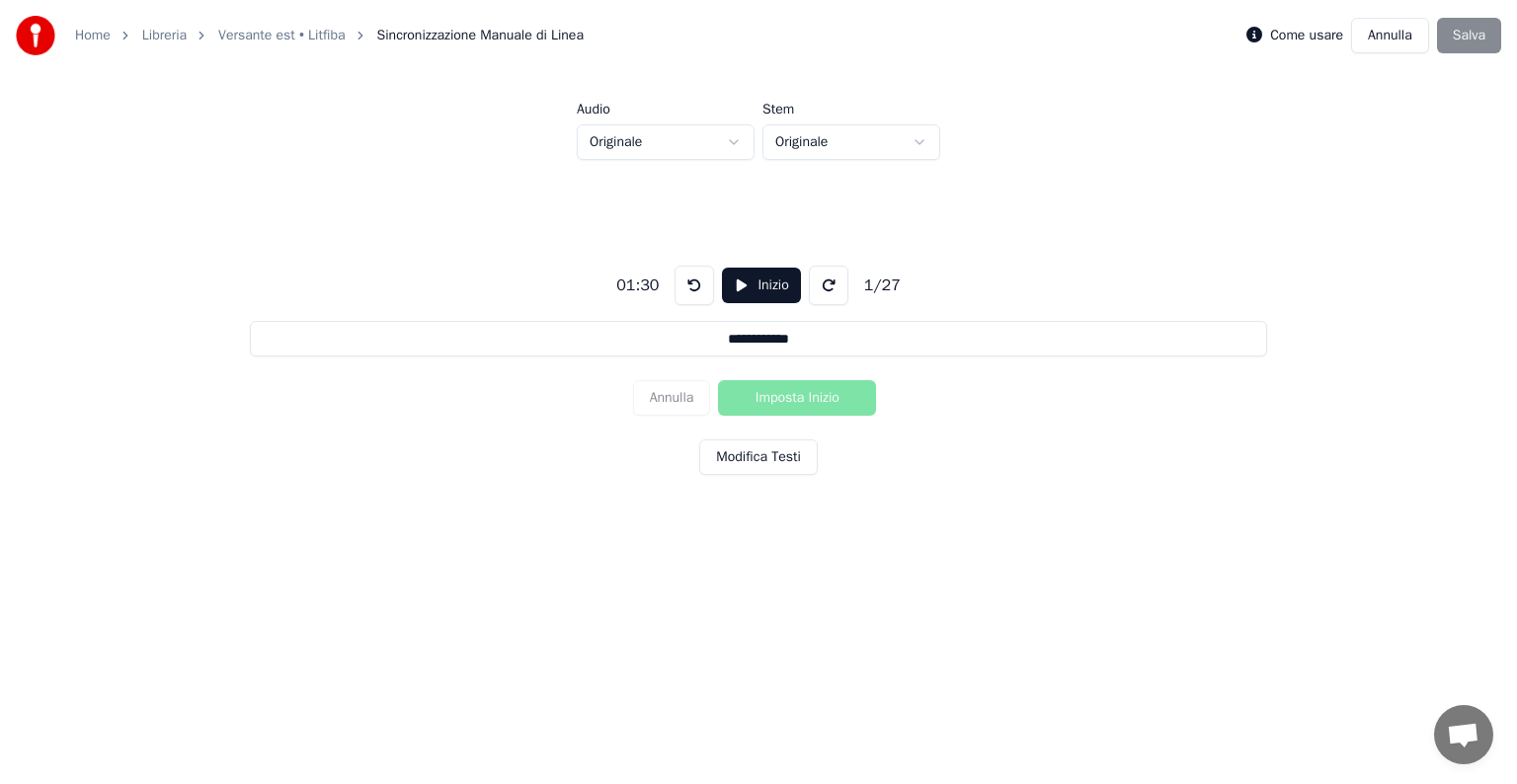 click at bounding box center (829, 285) 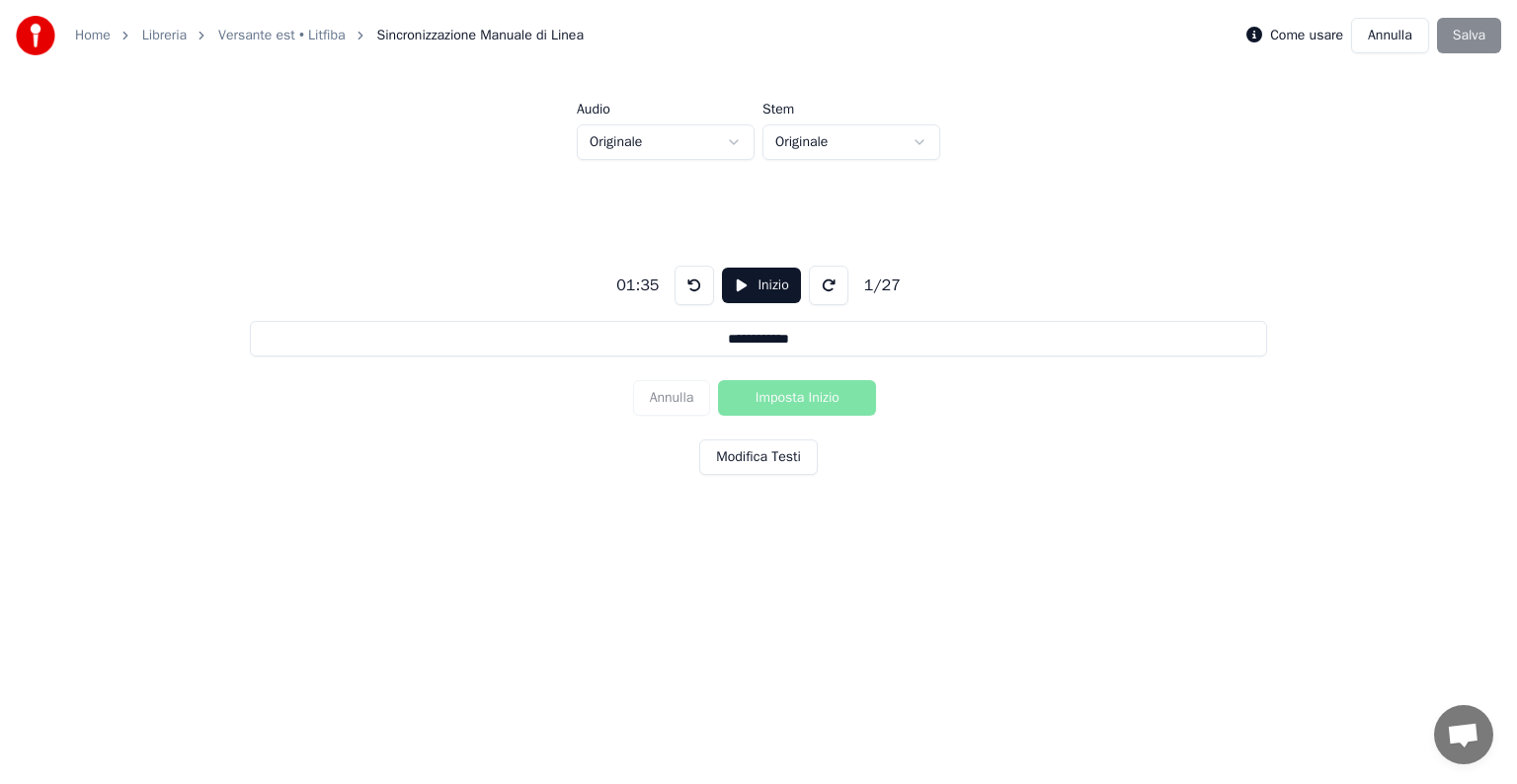 click at bounding box center (829, 285) 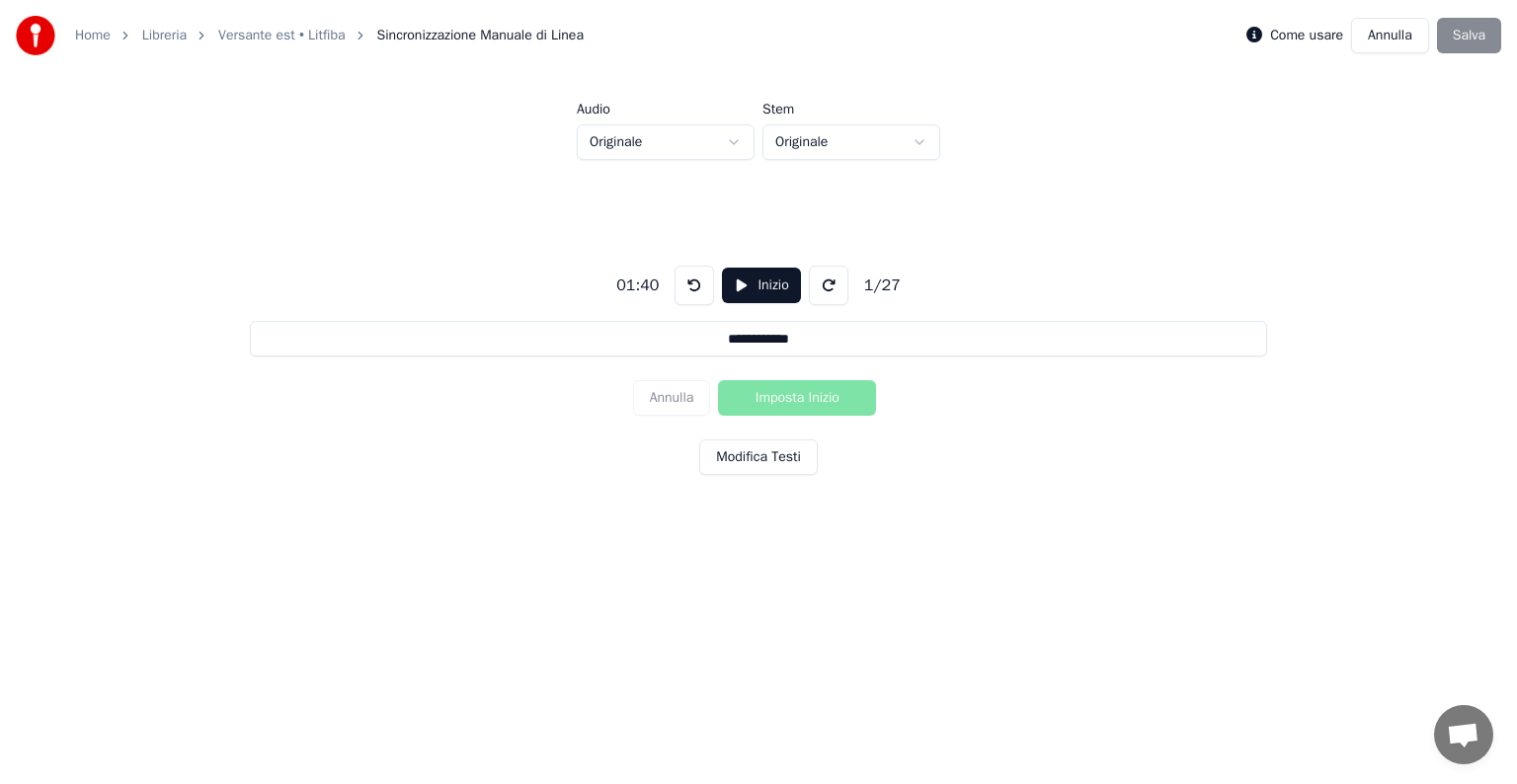 click at bounding box center [829, 285] 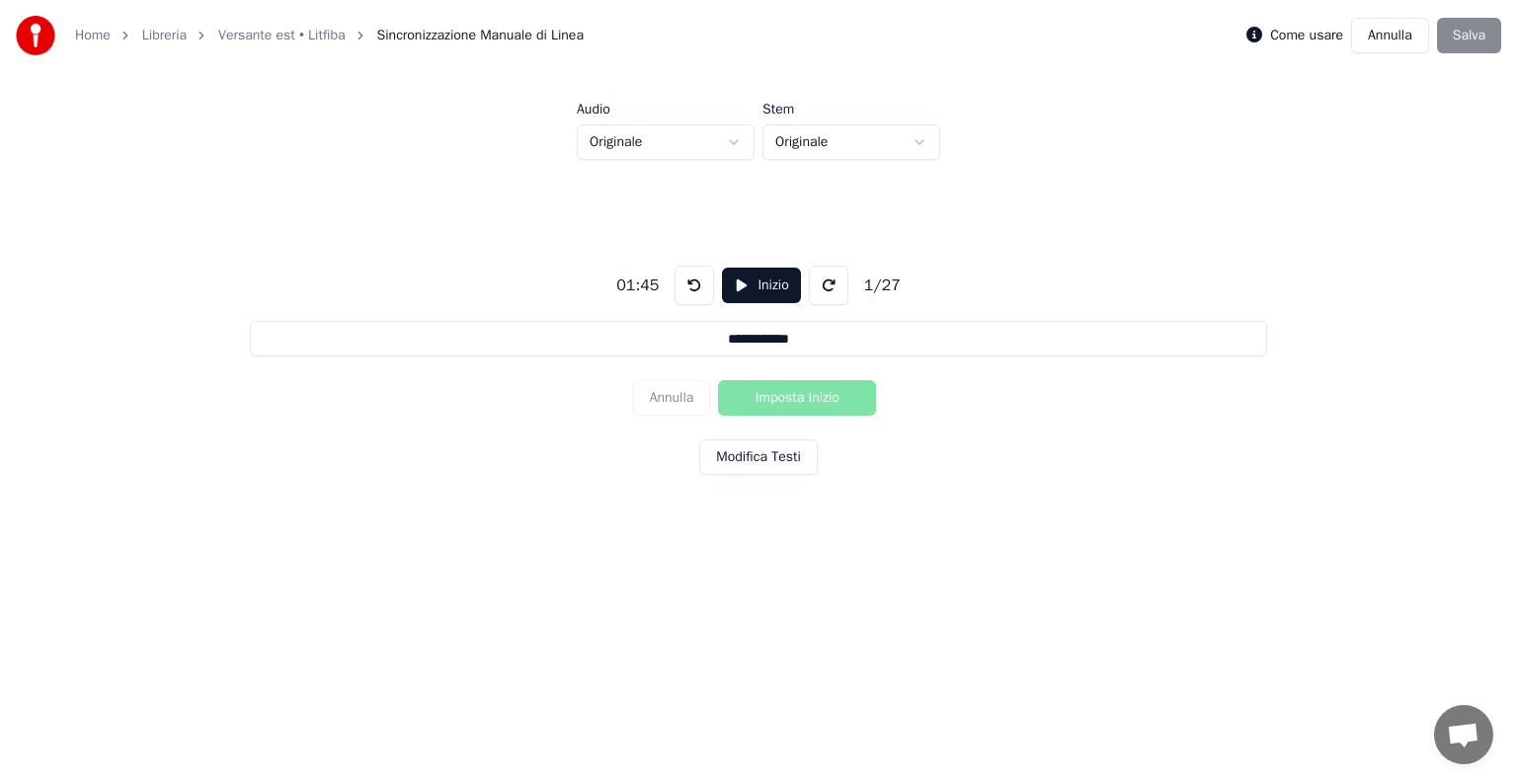 click at bounding box center (829, 285) 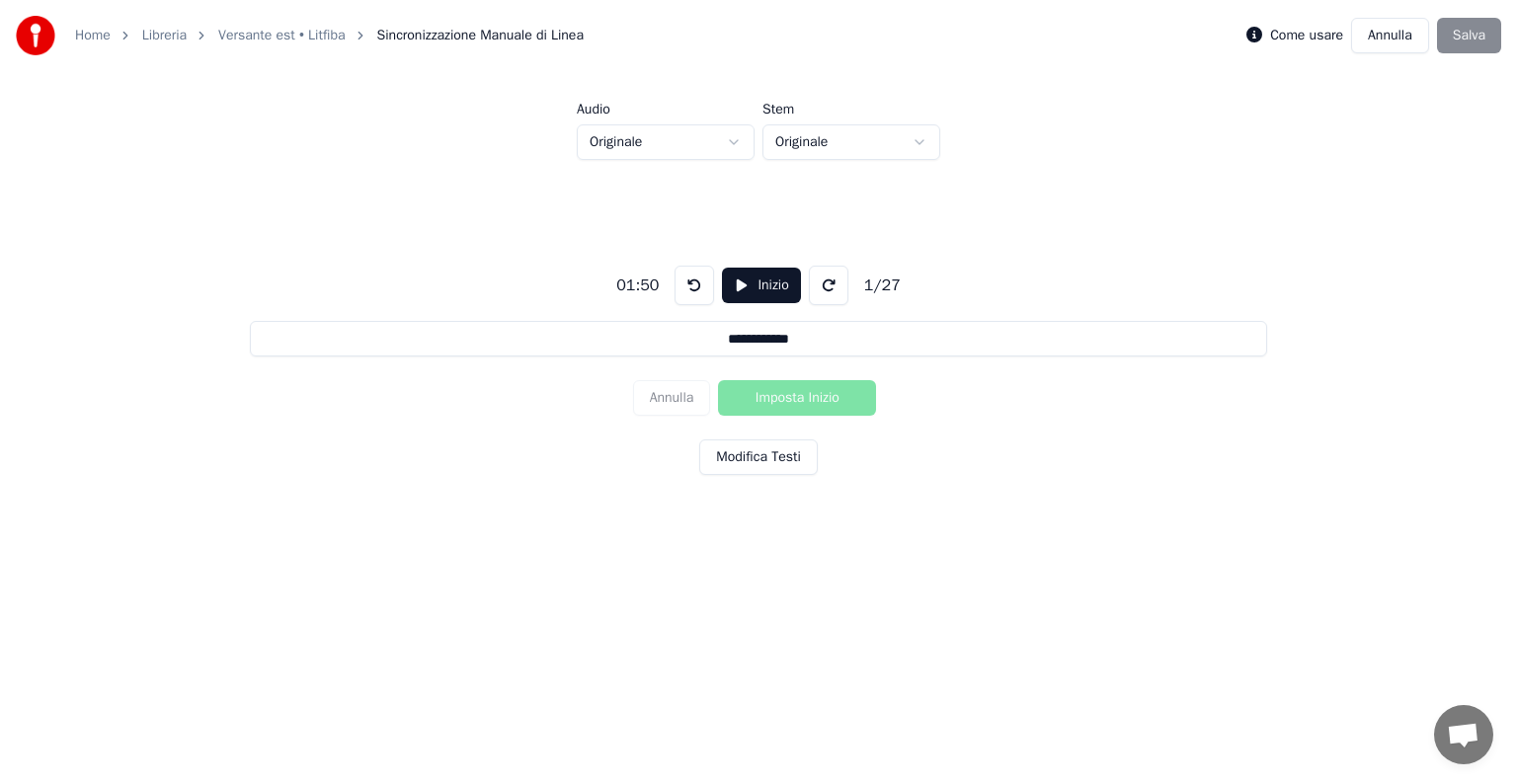 click at bounding box center (829, 285) 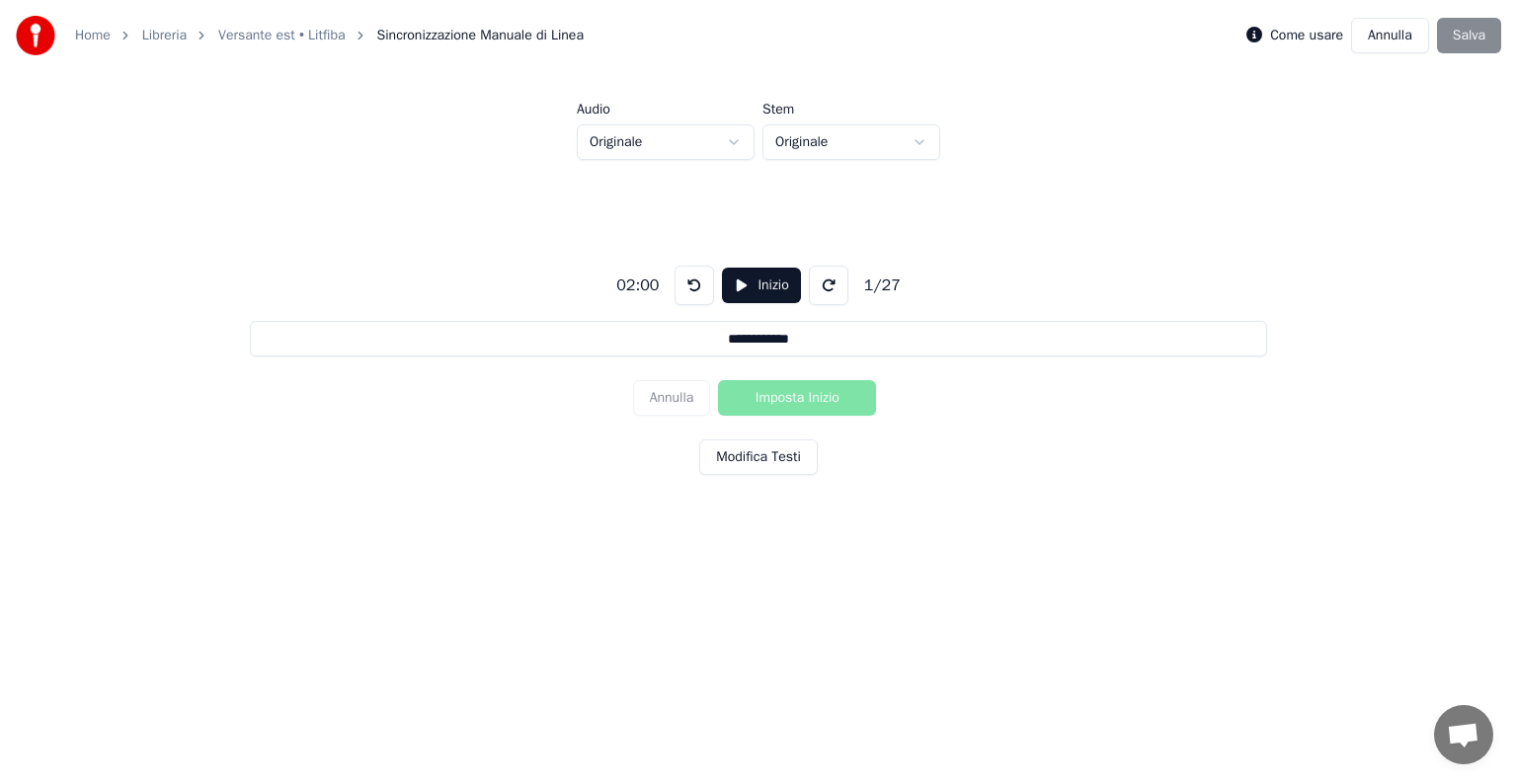 click at bounding box center [829, 285] 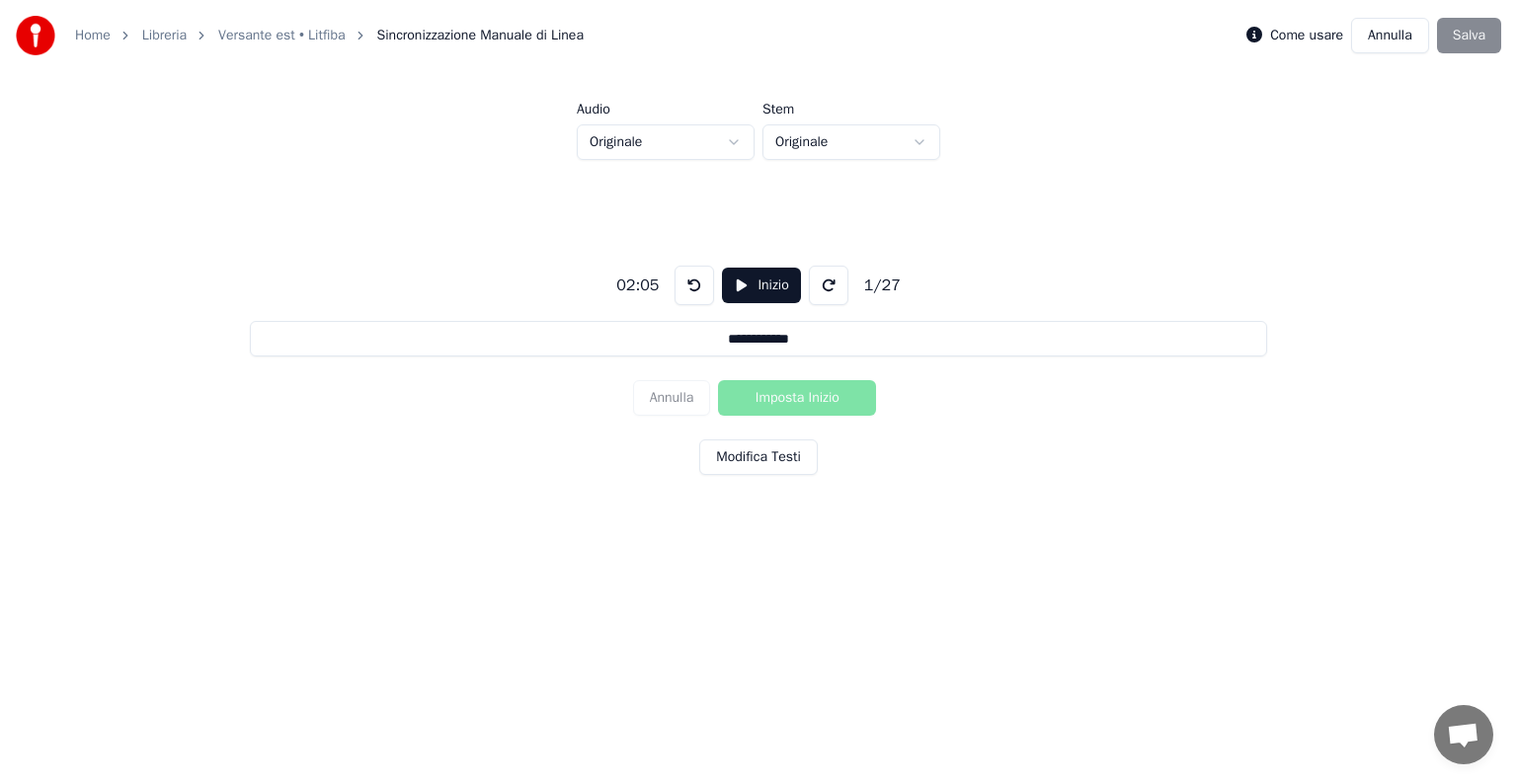 click at bounding box center (829, 285) 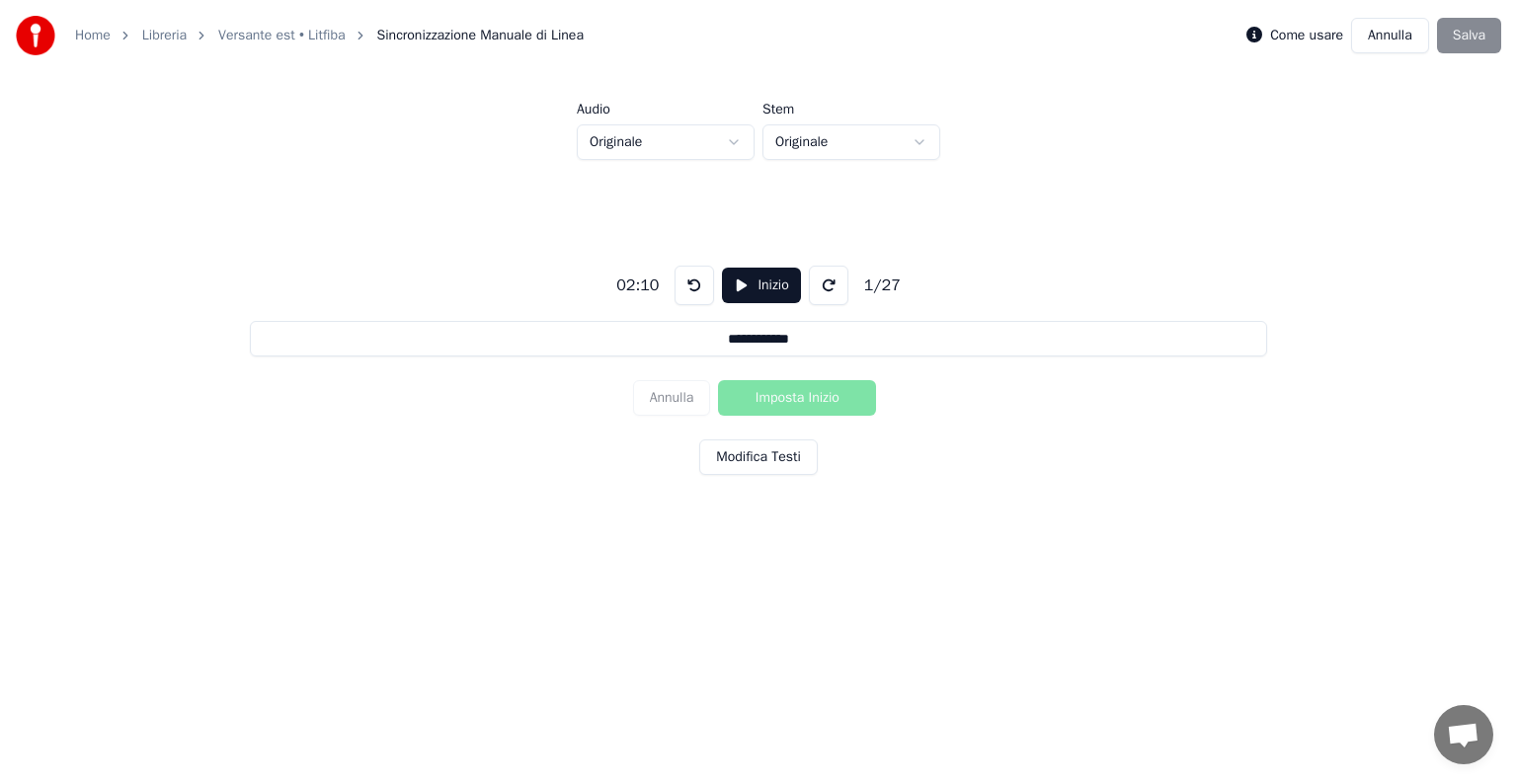 click at bounding box center [829, 285] 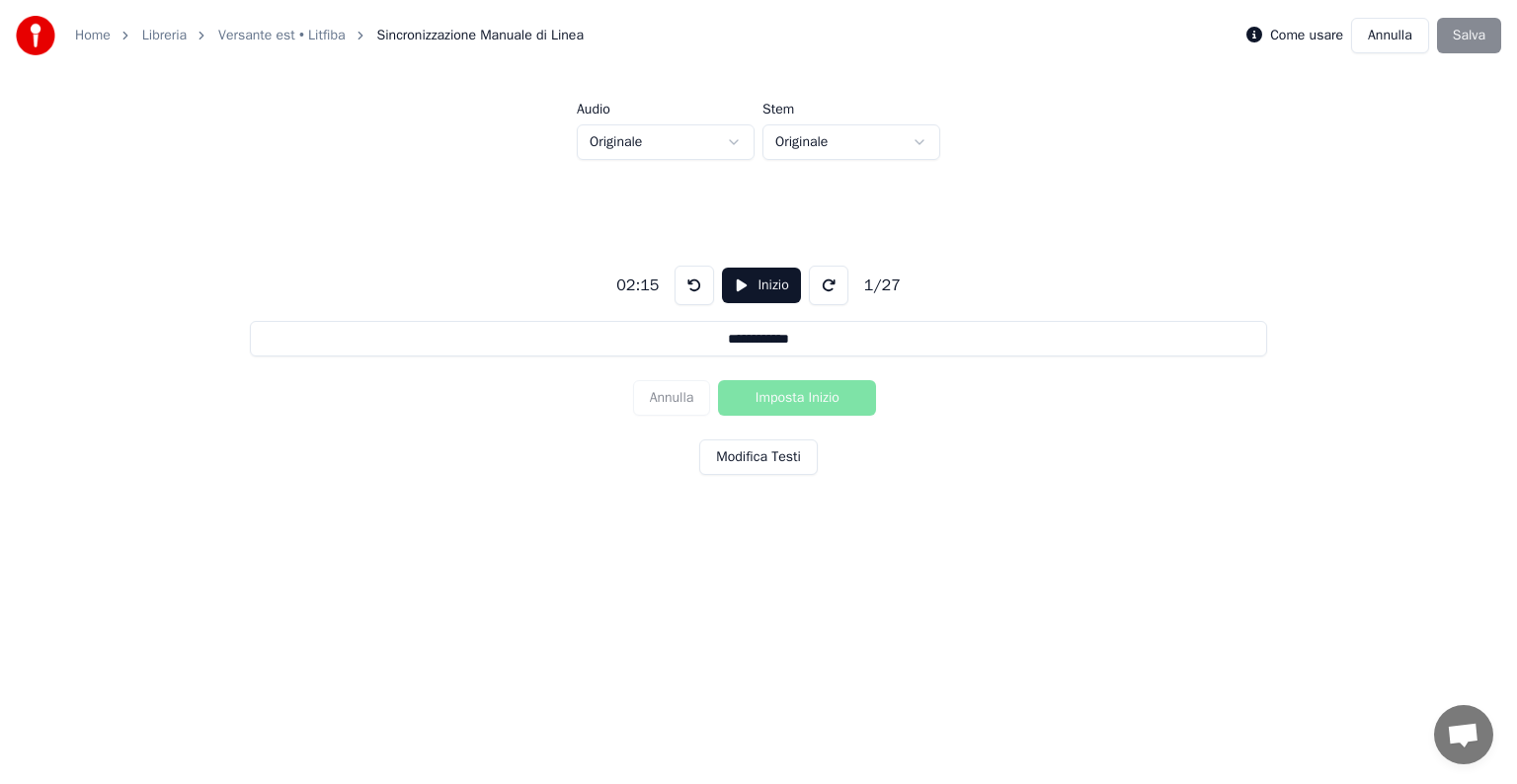 click on "Inizio" at bounding box center [760, 285] 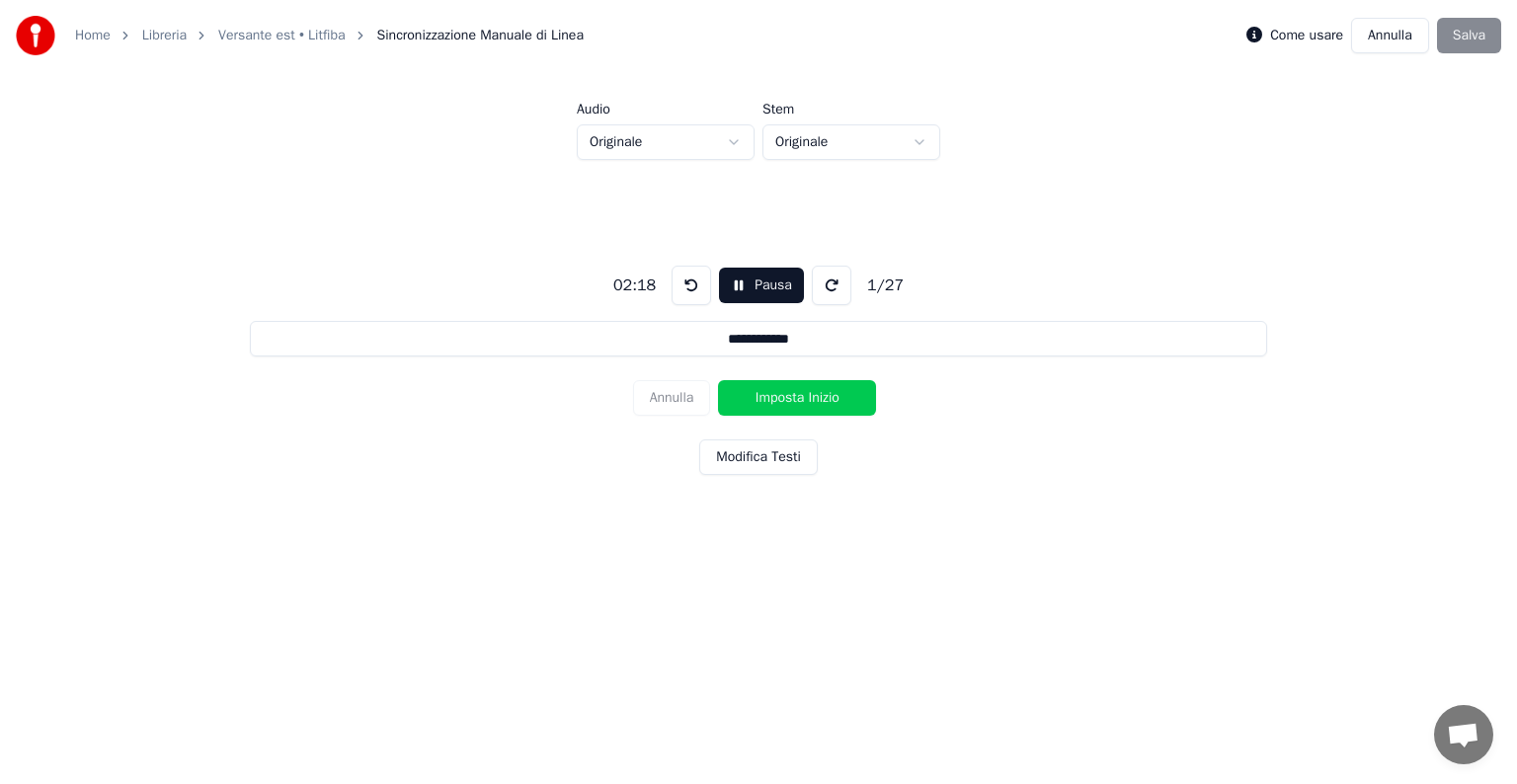 click on "Pausa" at bounding box center (761, 285) 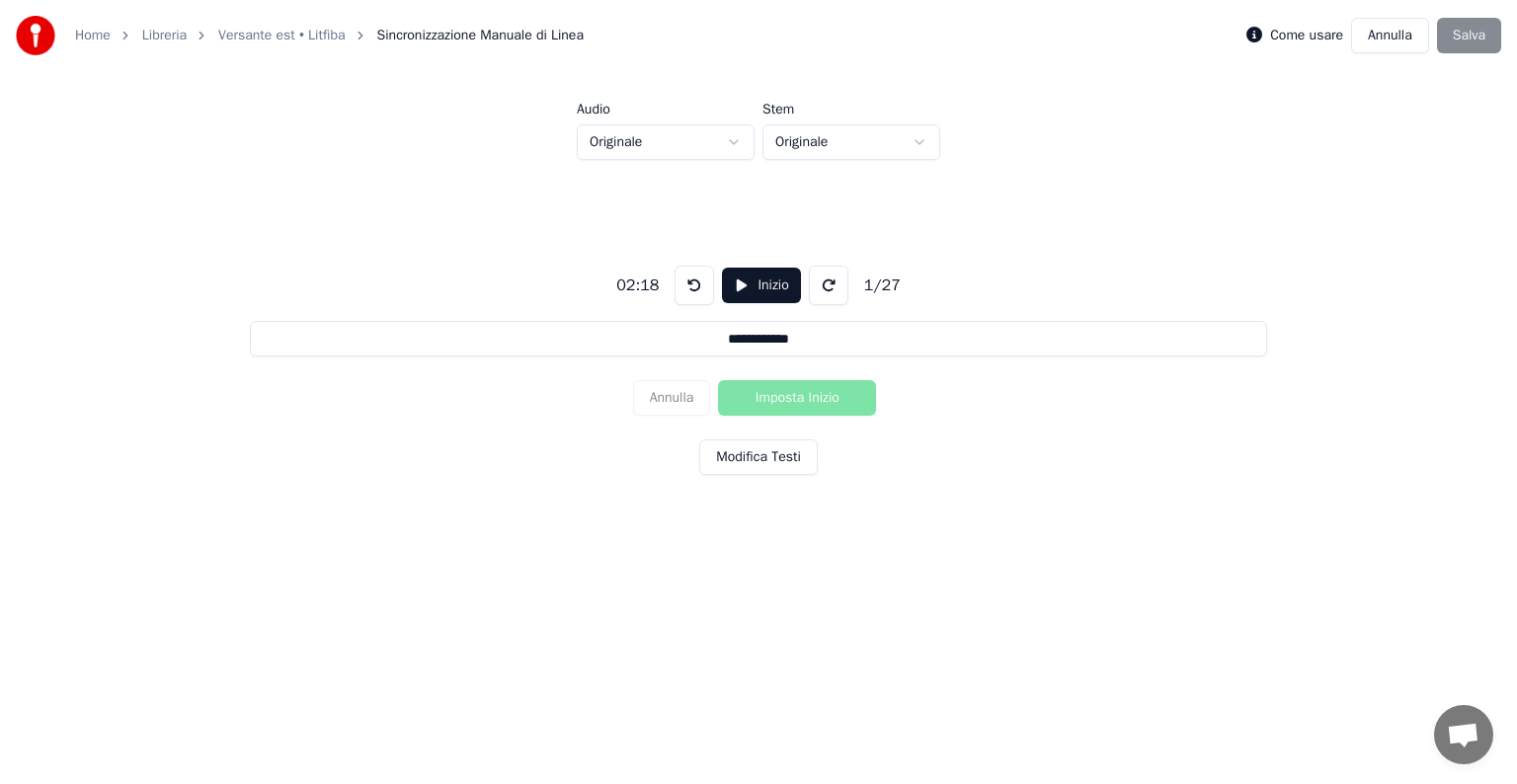 click on "**********" at bounding box center [758, 302] 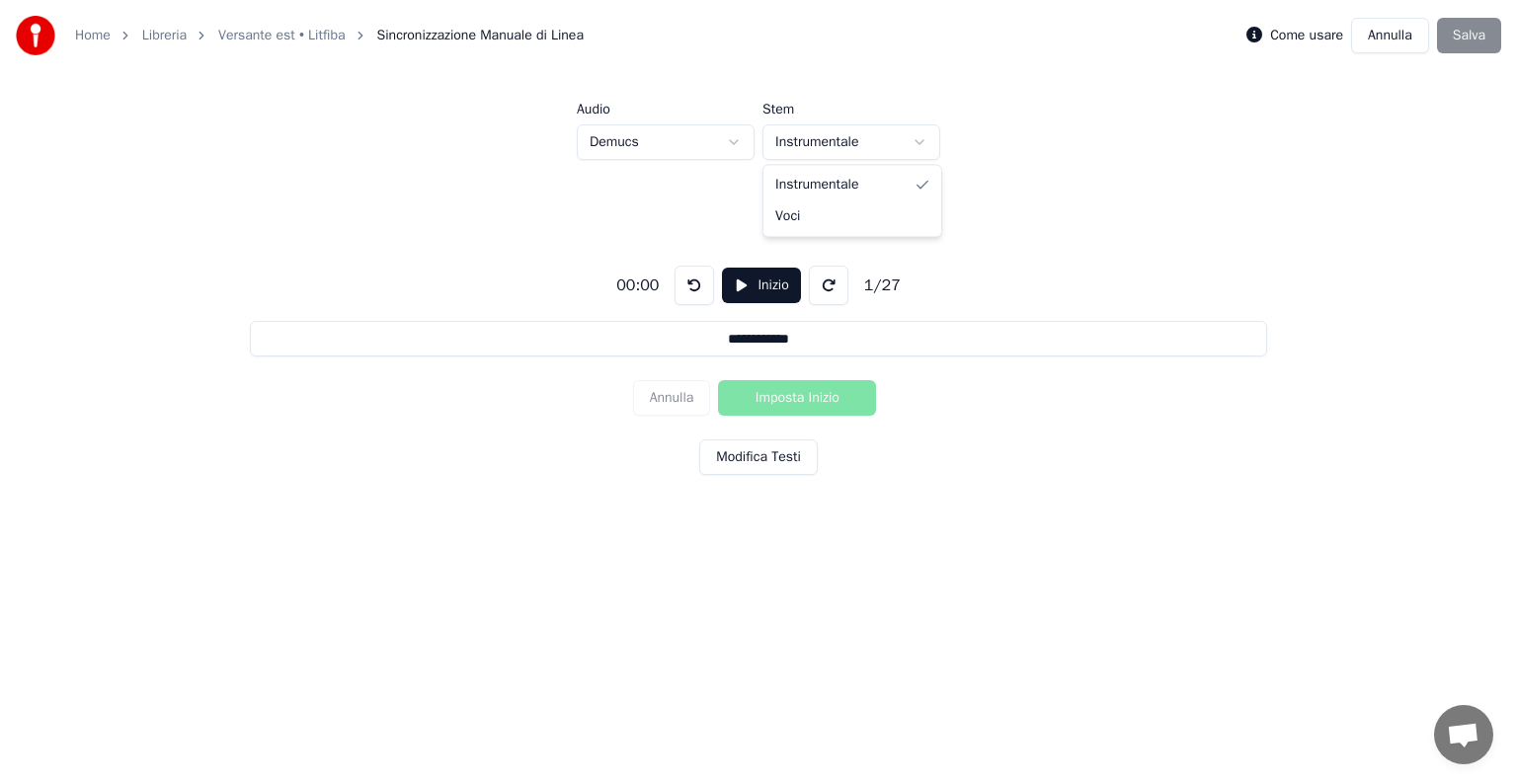 click on "**********" at bounding box center [758, 302] 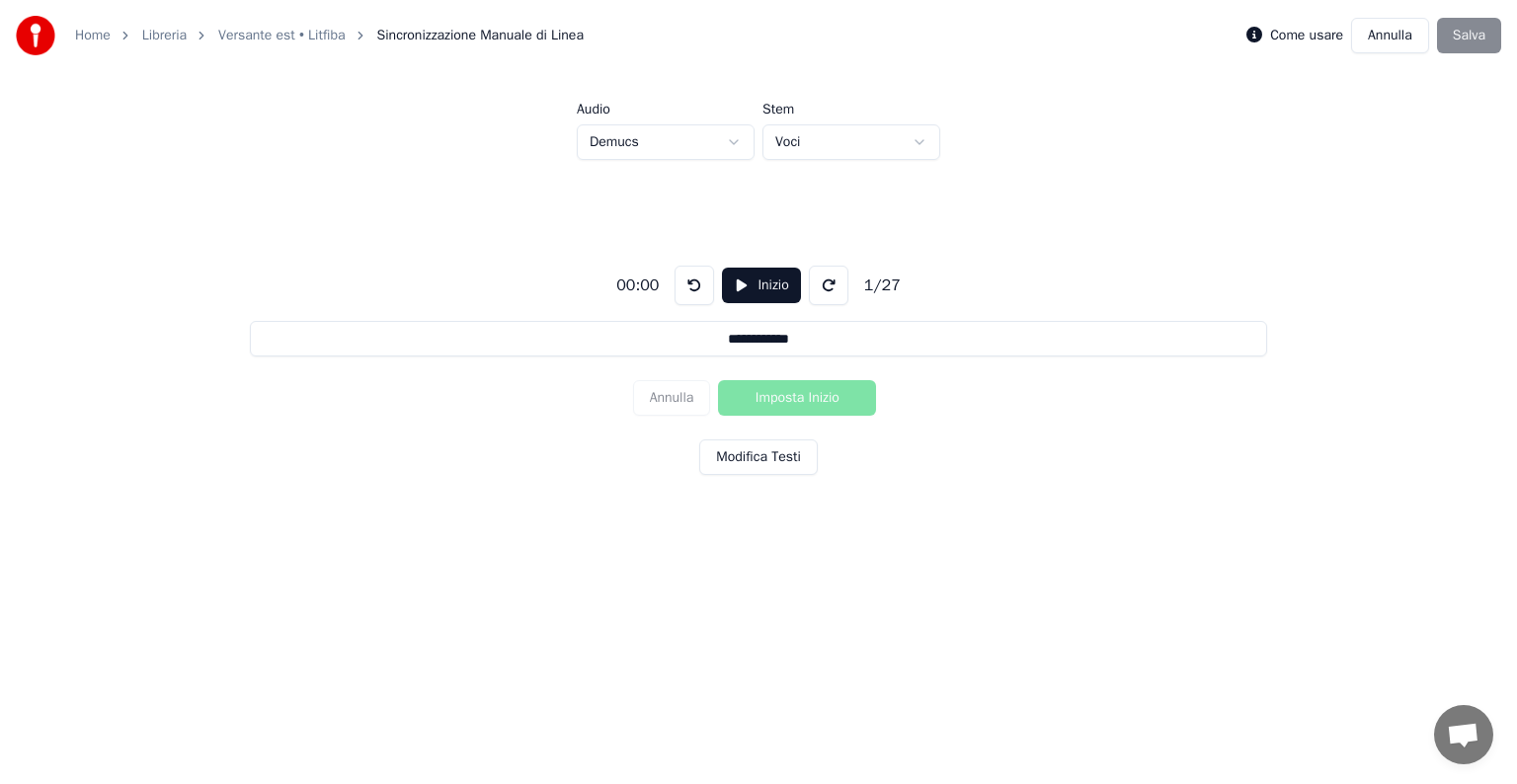 click on "Inizio" at bounding box center (760, 285) 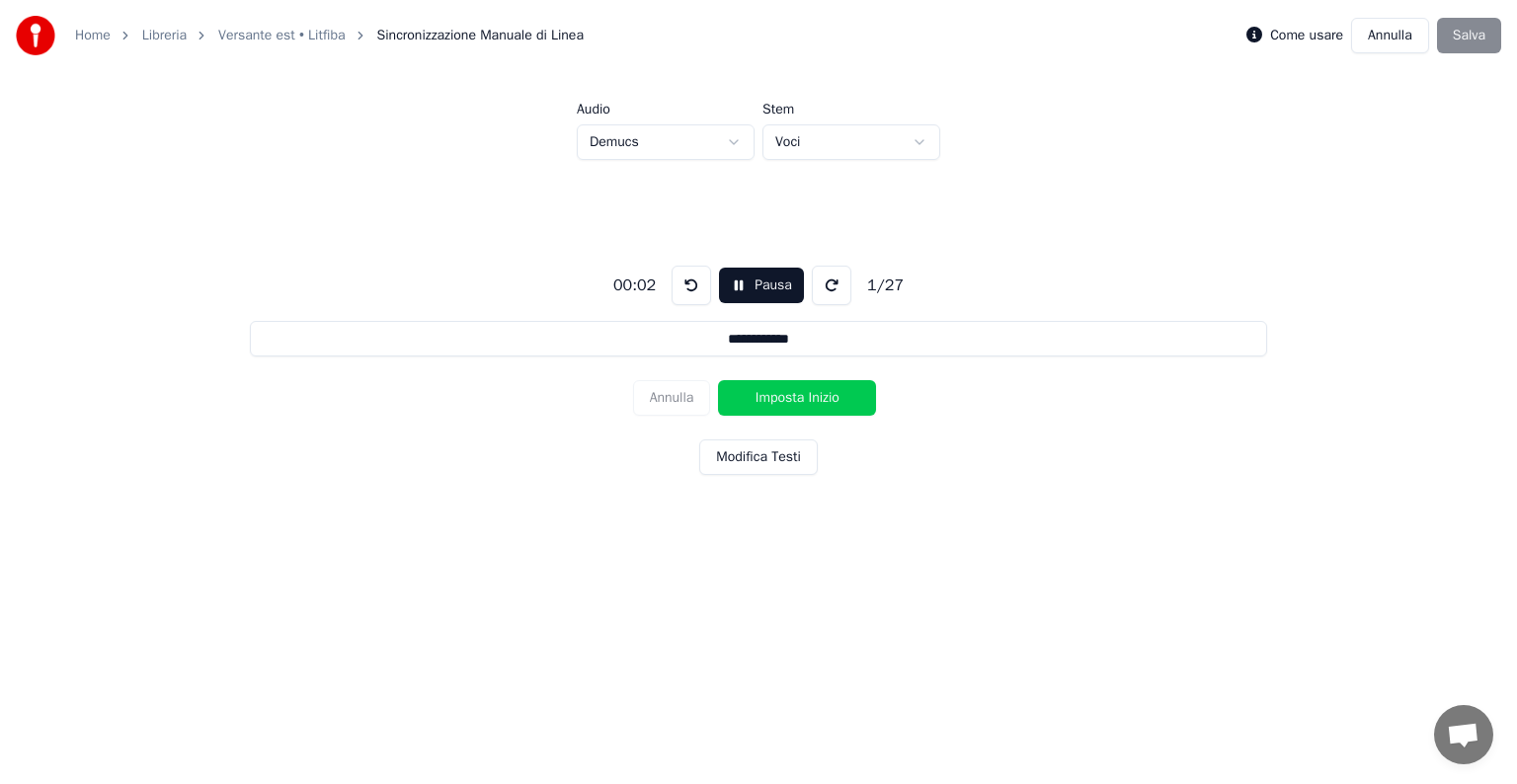 click on "Pausa" at bounding box center (761, 285) 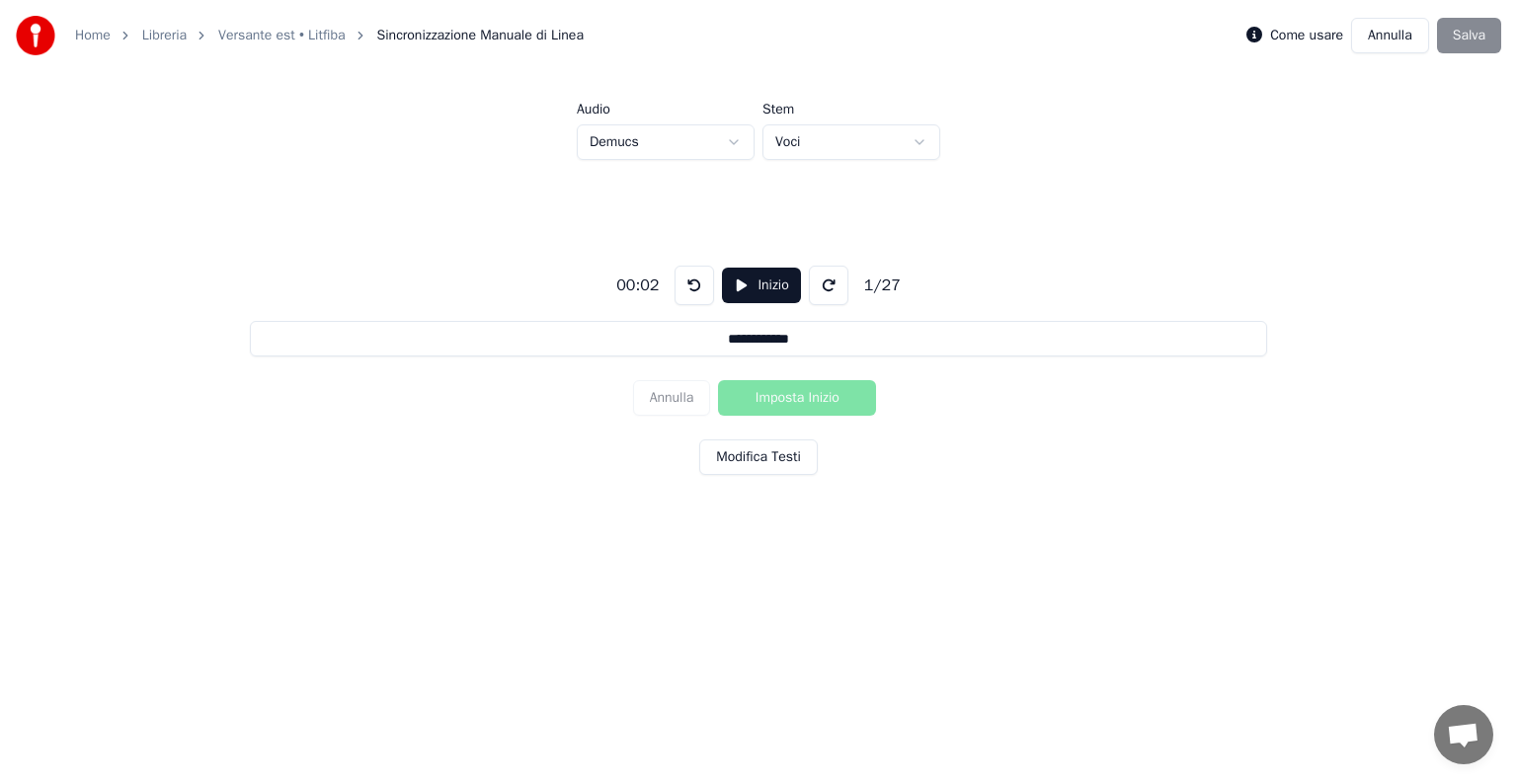 click at bounding box center [829, 285] 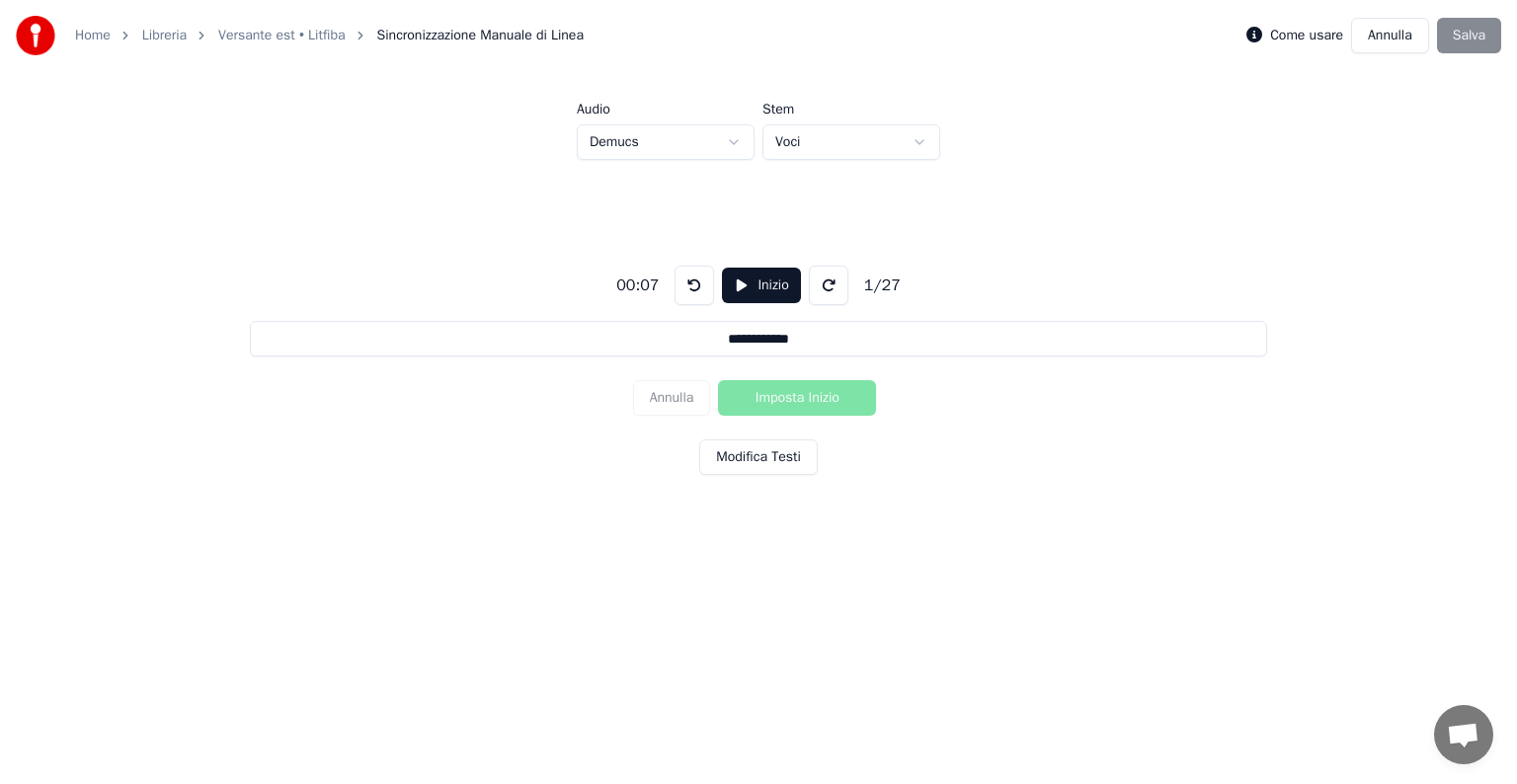 click at bounding box center (829, 285) 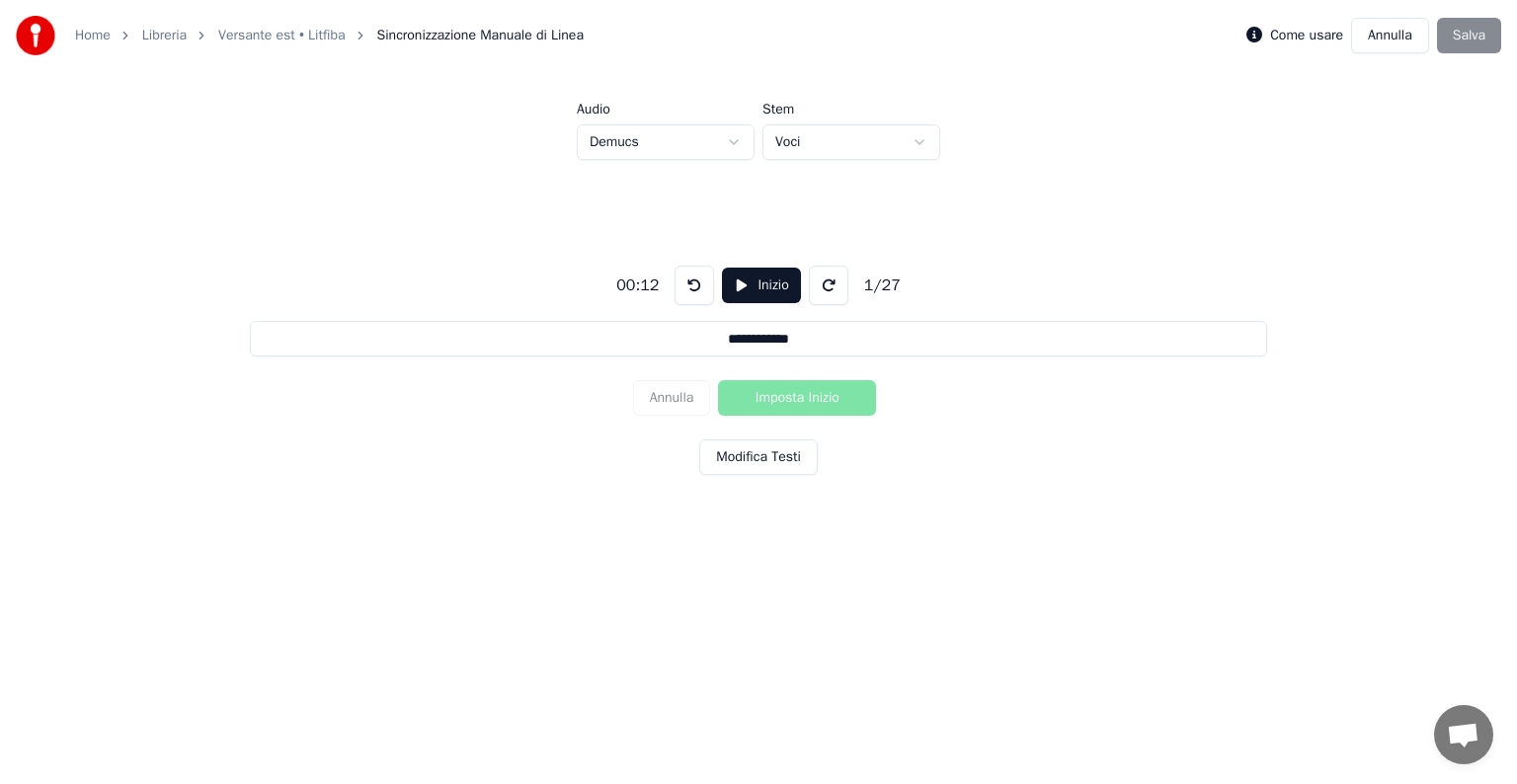 click at bounding box center [829, 285] 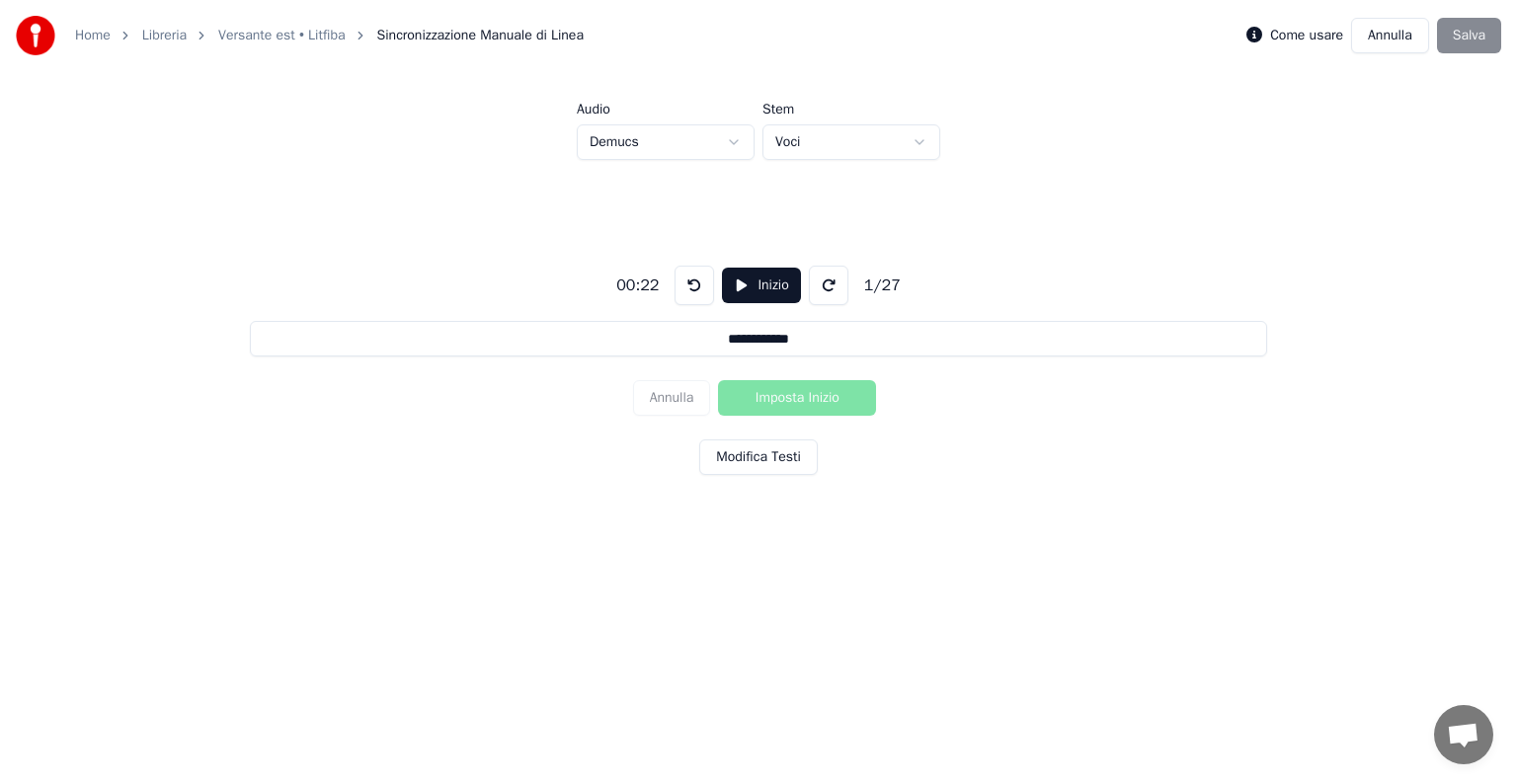 click at bounding box center (829, 285) 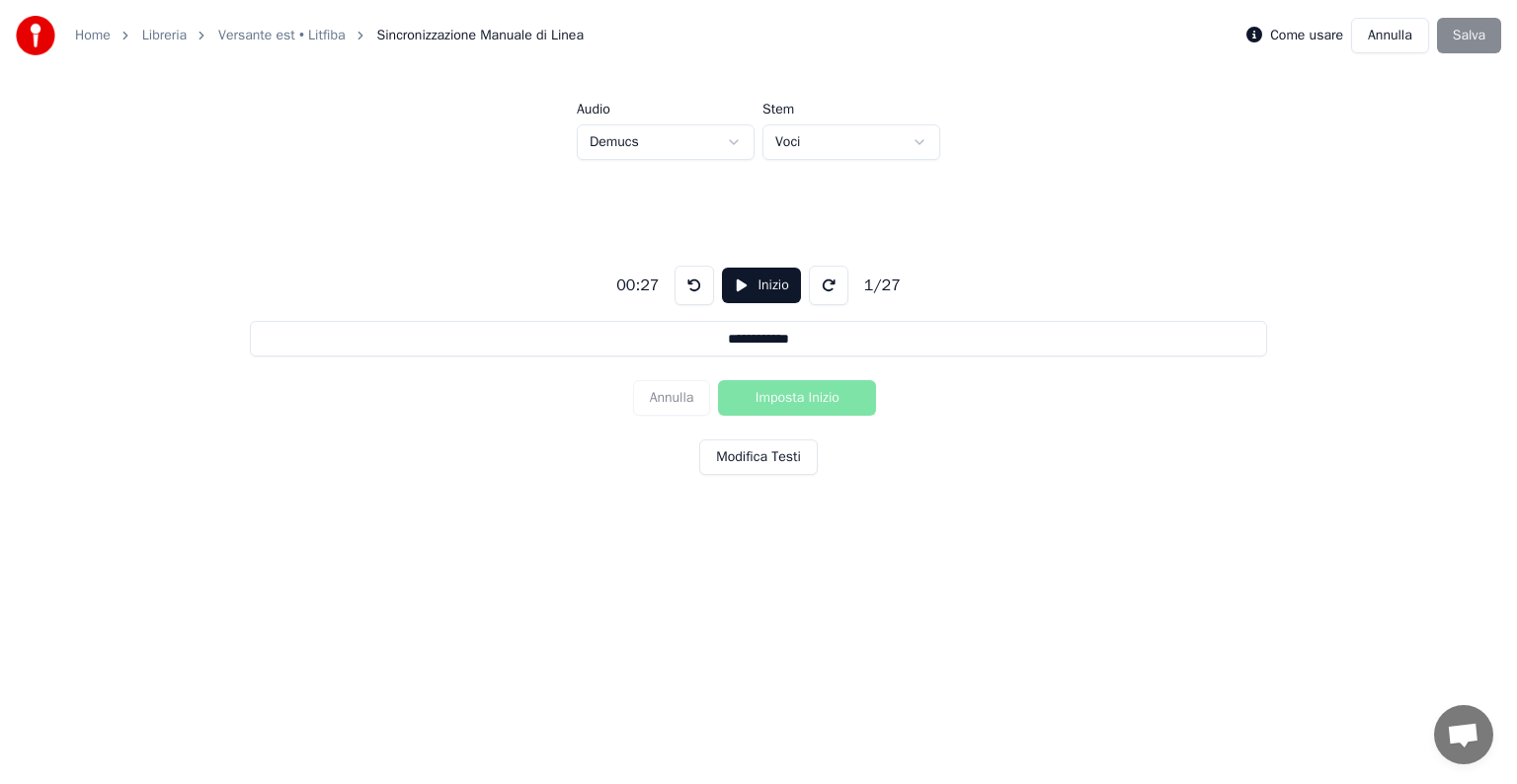 click at bounding box center [829, 285] 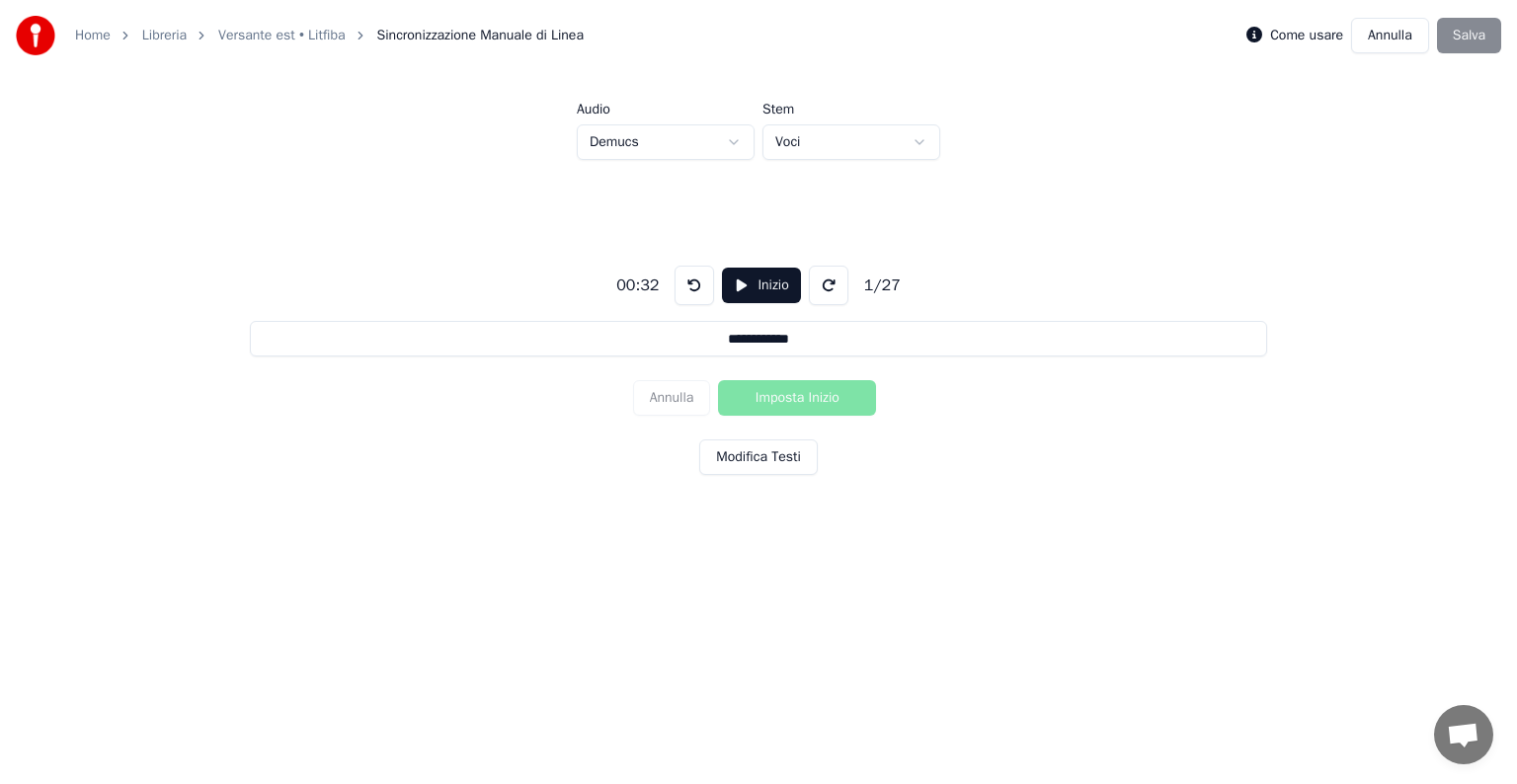 click at bounding box center (829, 285) 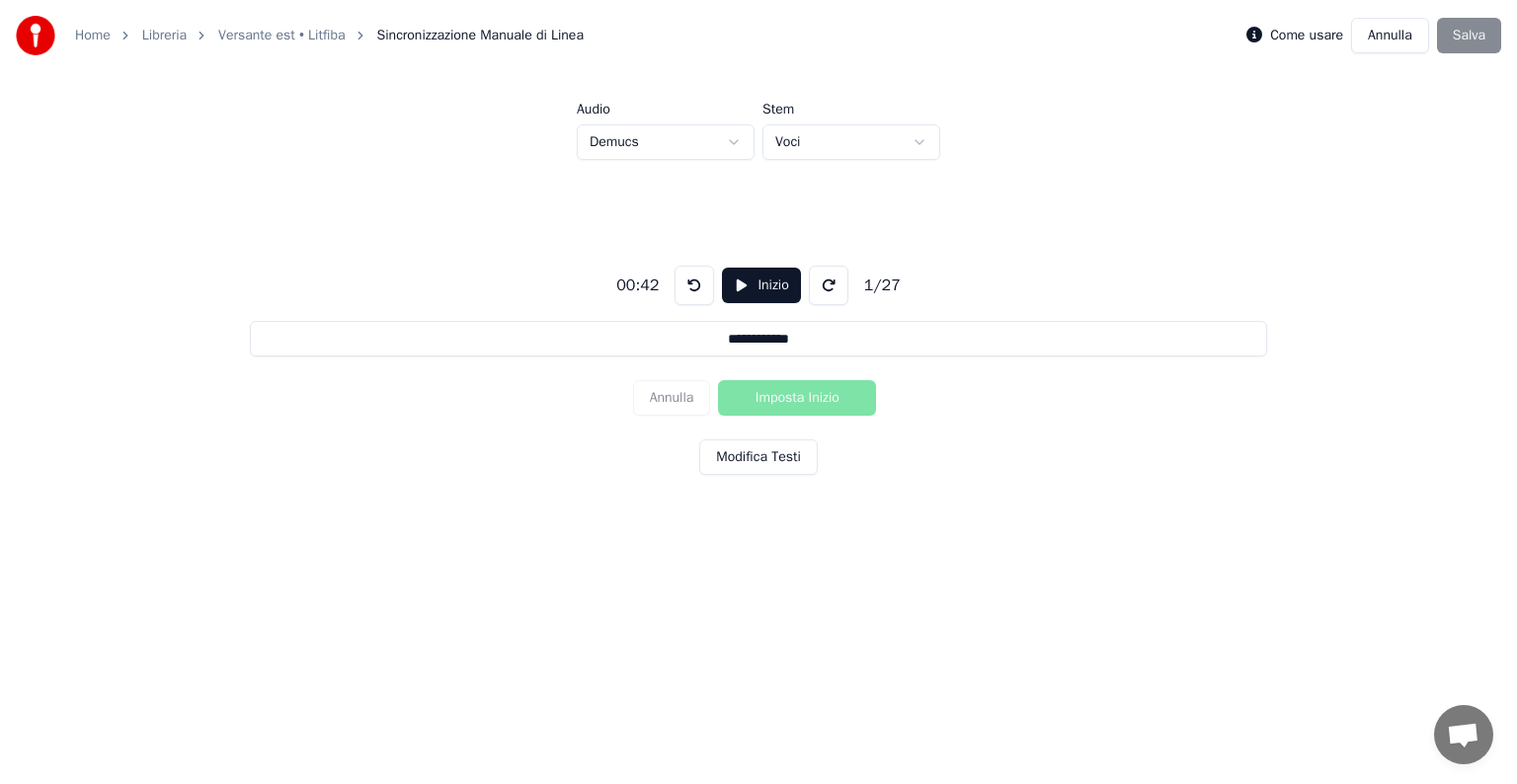 click at bounding box center (829, 285) 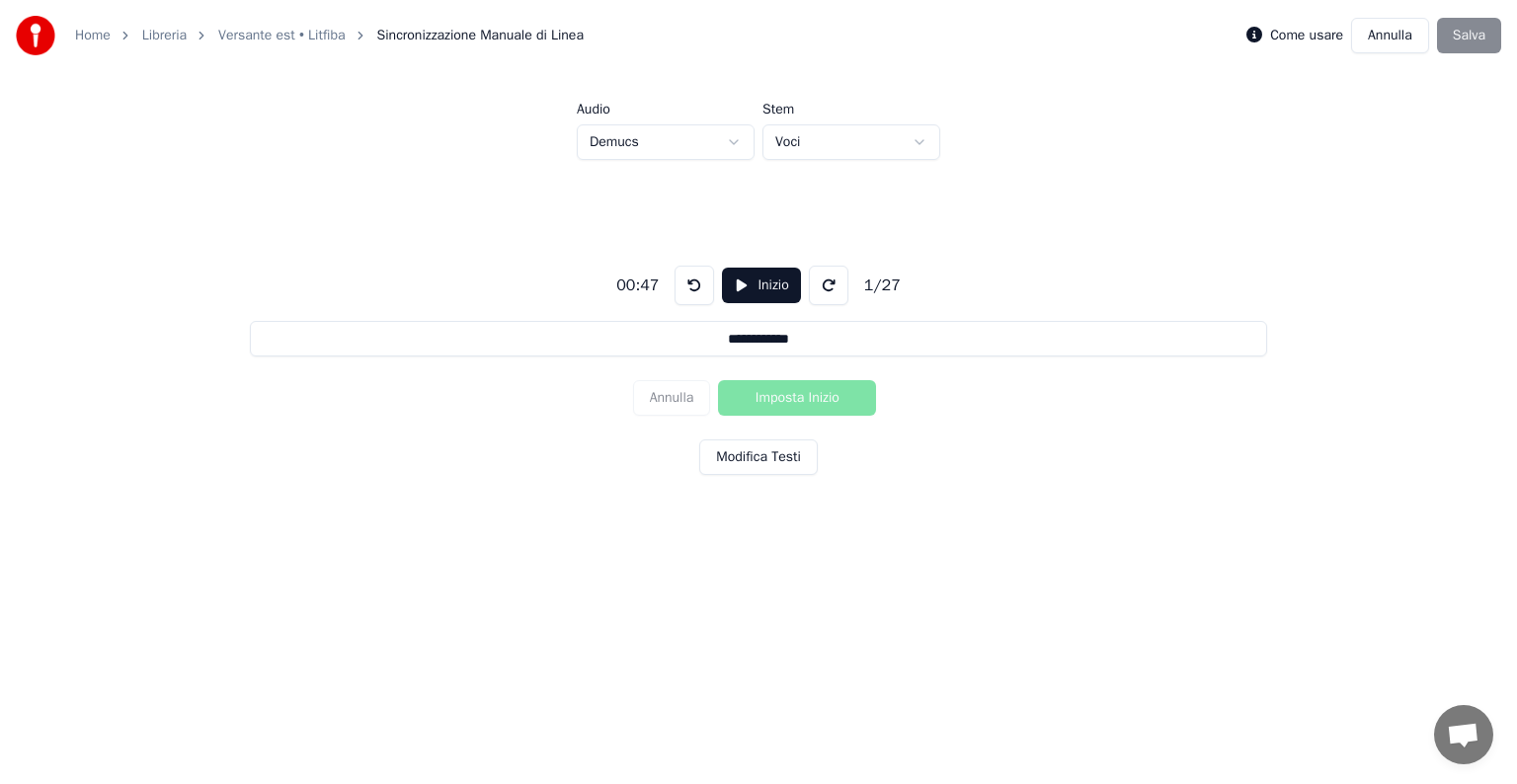 click at bounding box center (829, 285) 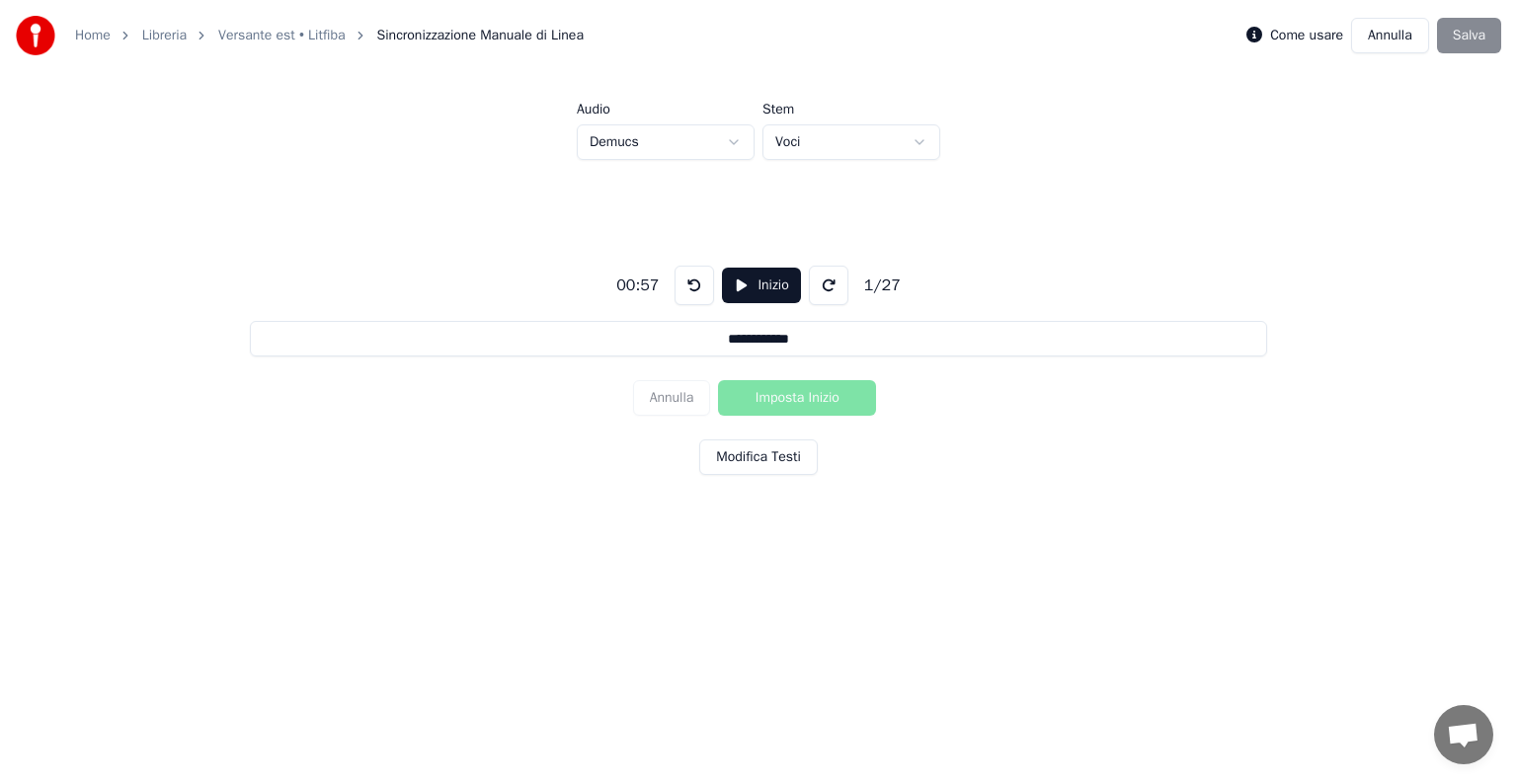 click at bounding box center [829, 285] 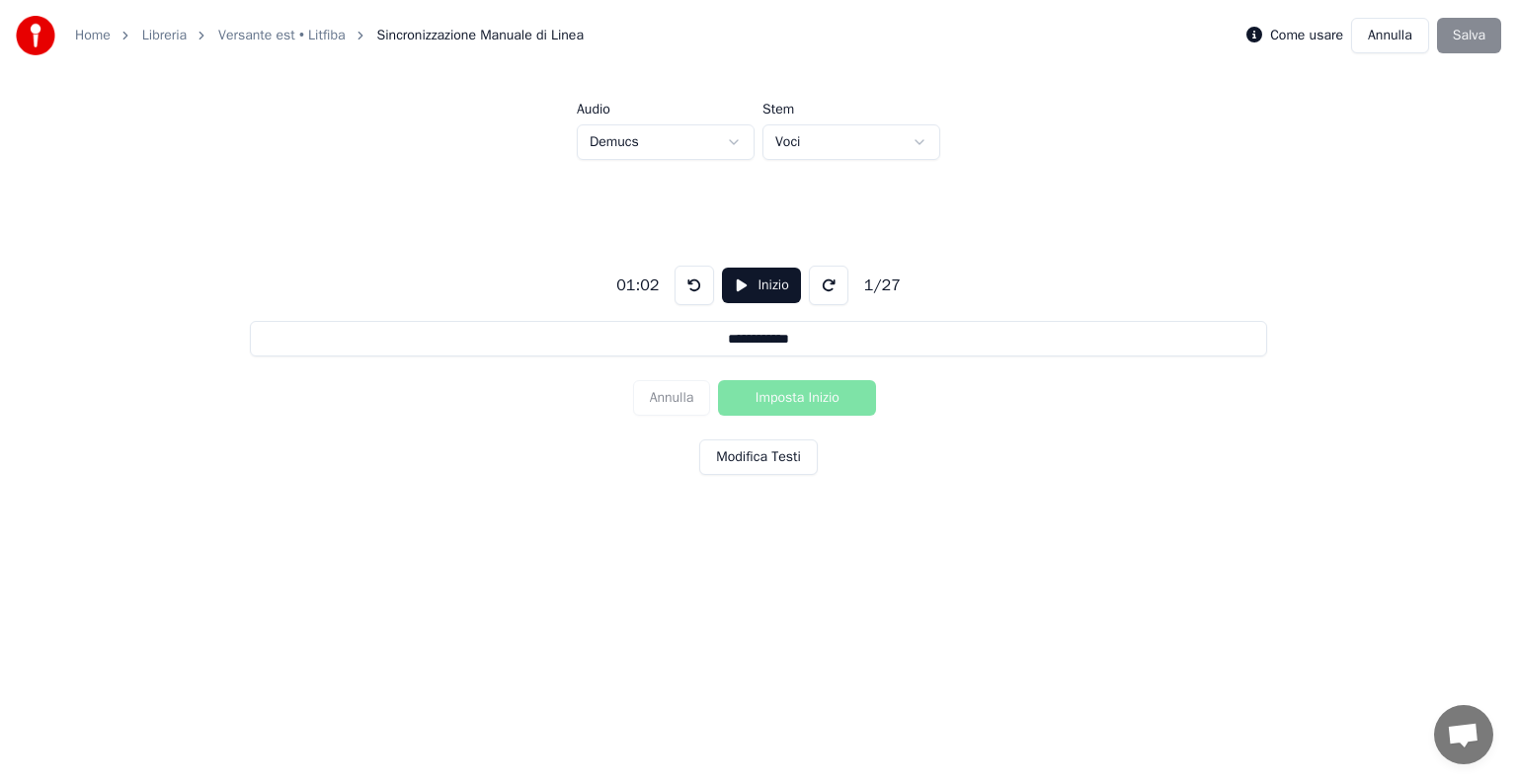 click at bounding box center (829, 285) 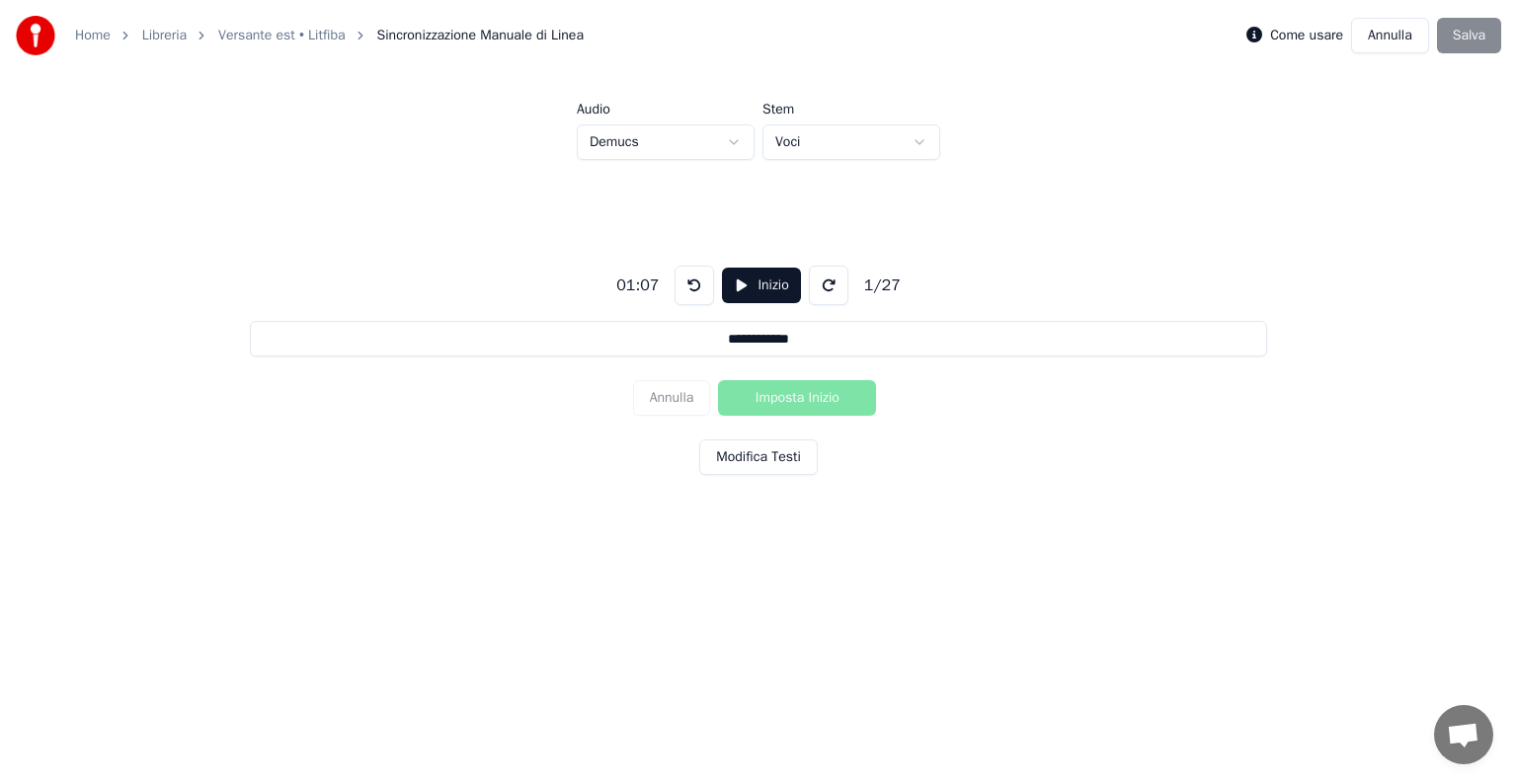 click at bounding box center [829, 285] 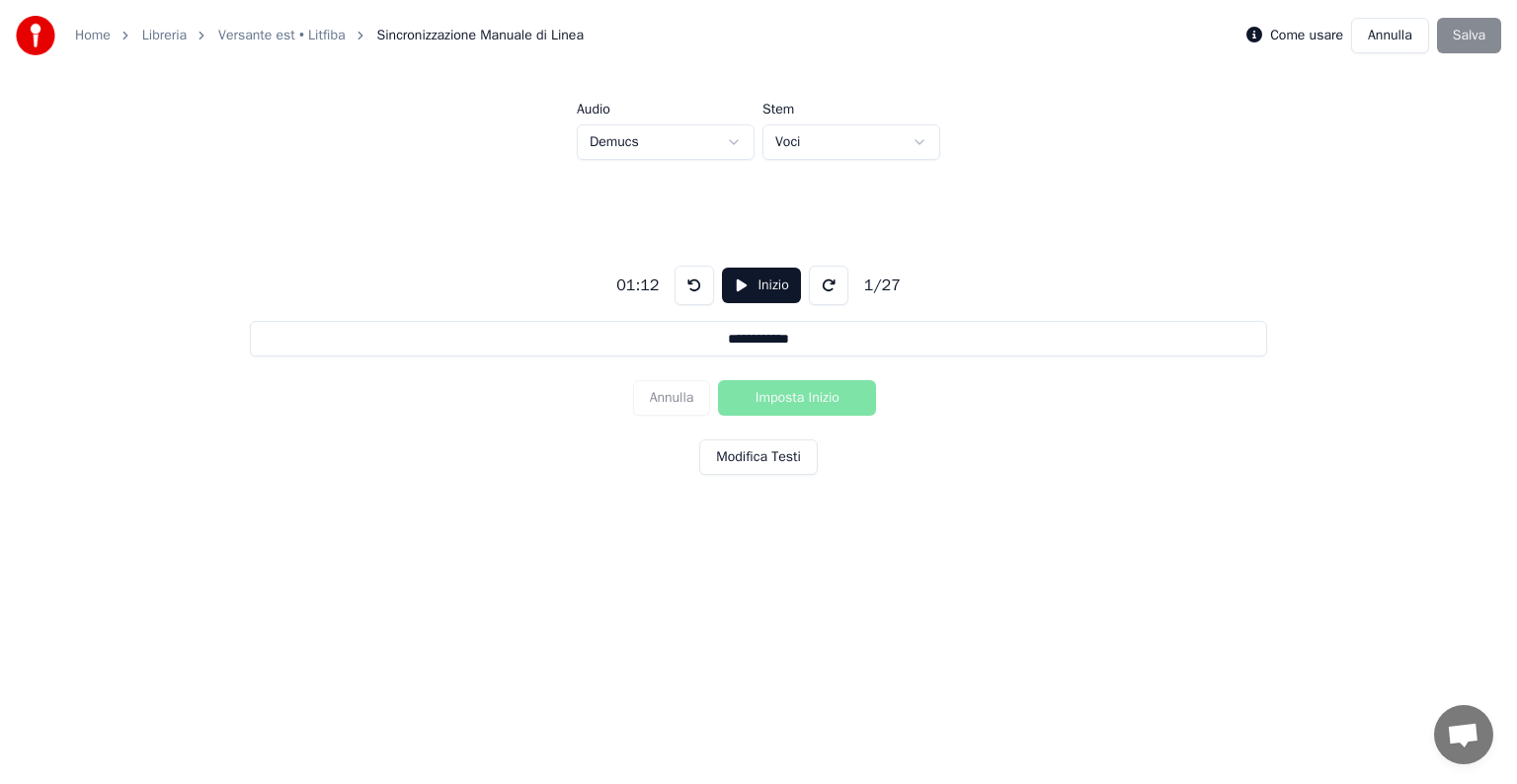 click at bounding box center (829, 285) 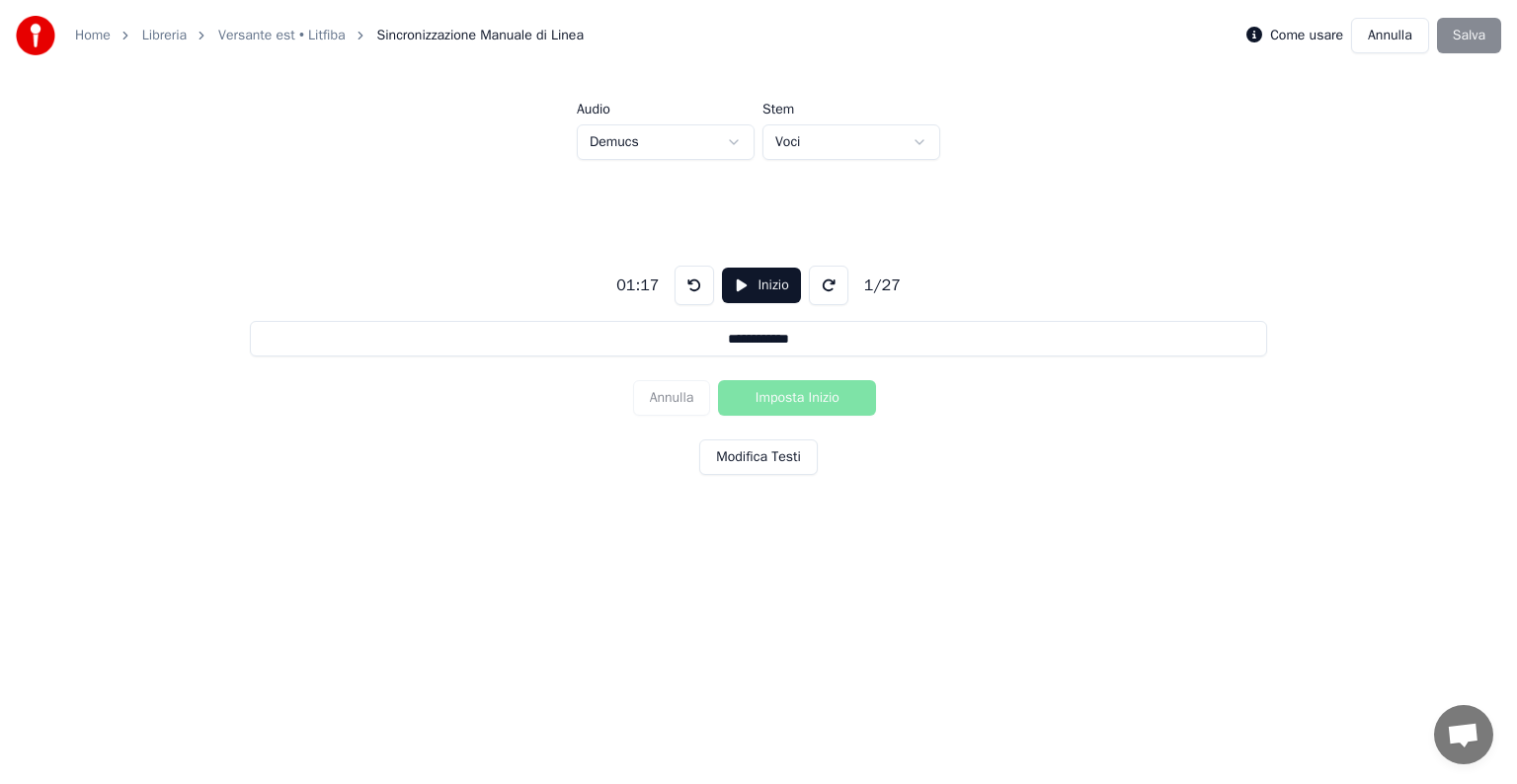 click at bounding box center (829, 285) 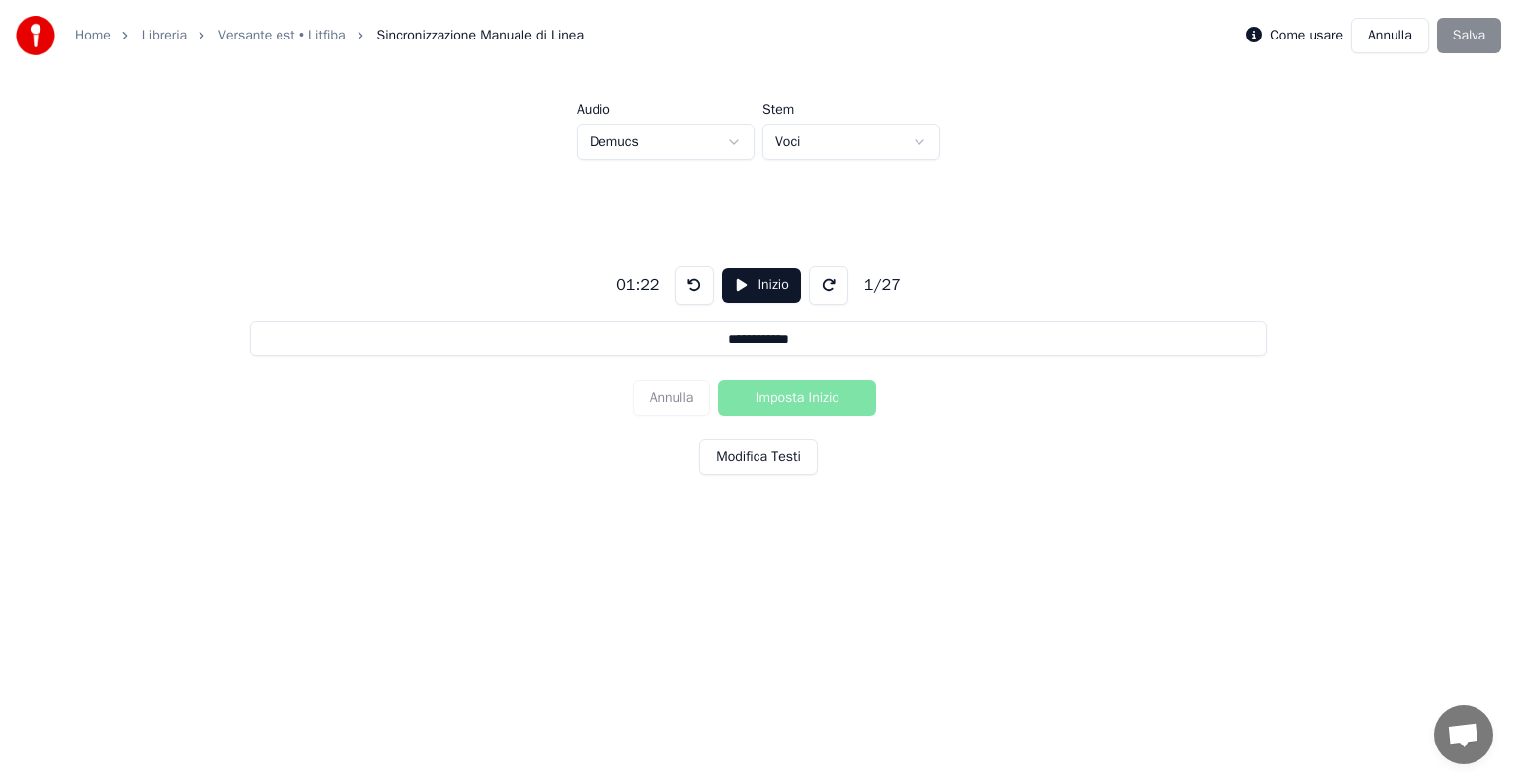 click at bounding box center [829, 285] 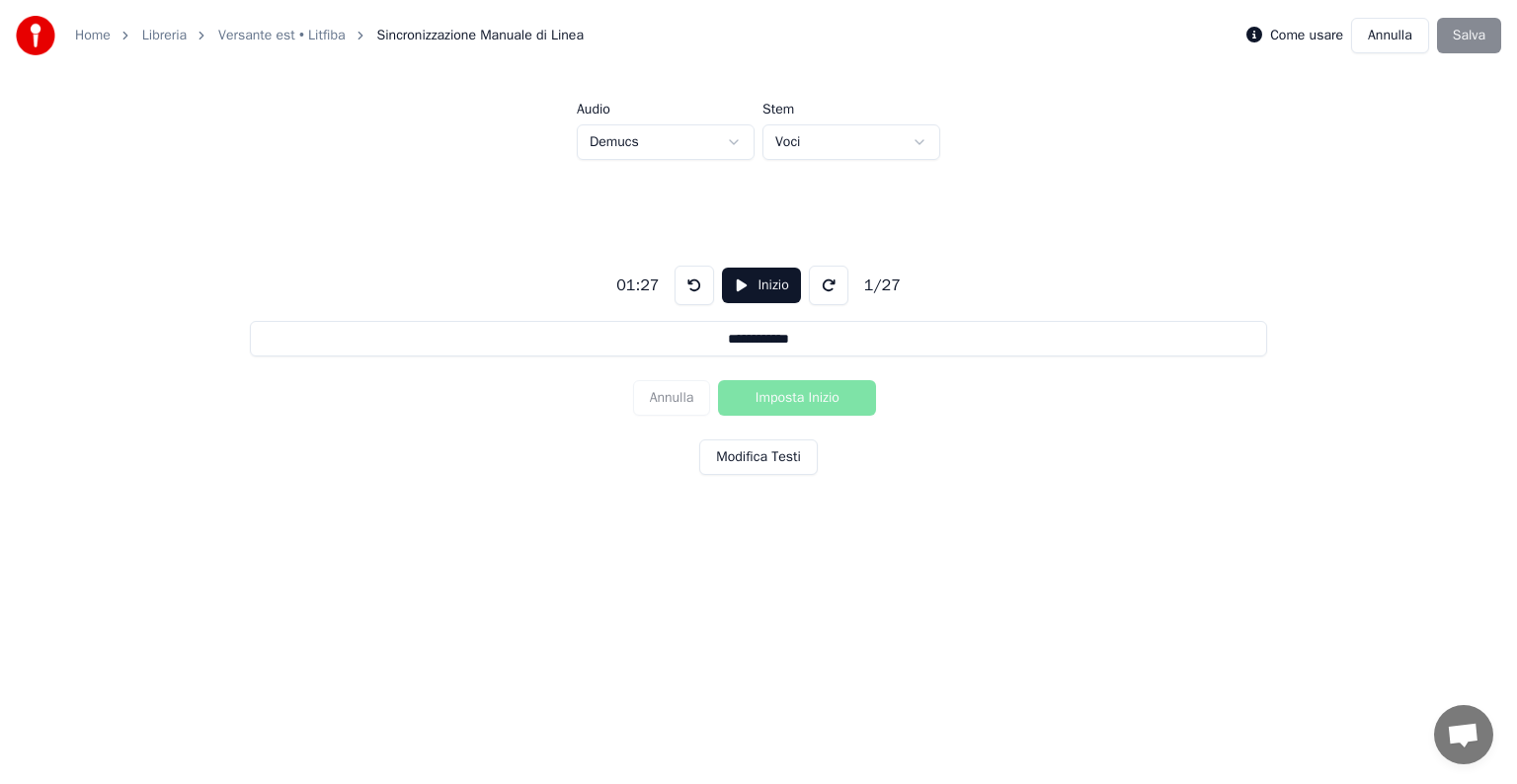 click at bounding box center (829, 285) 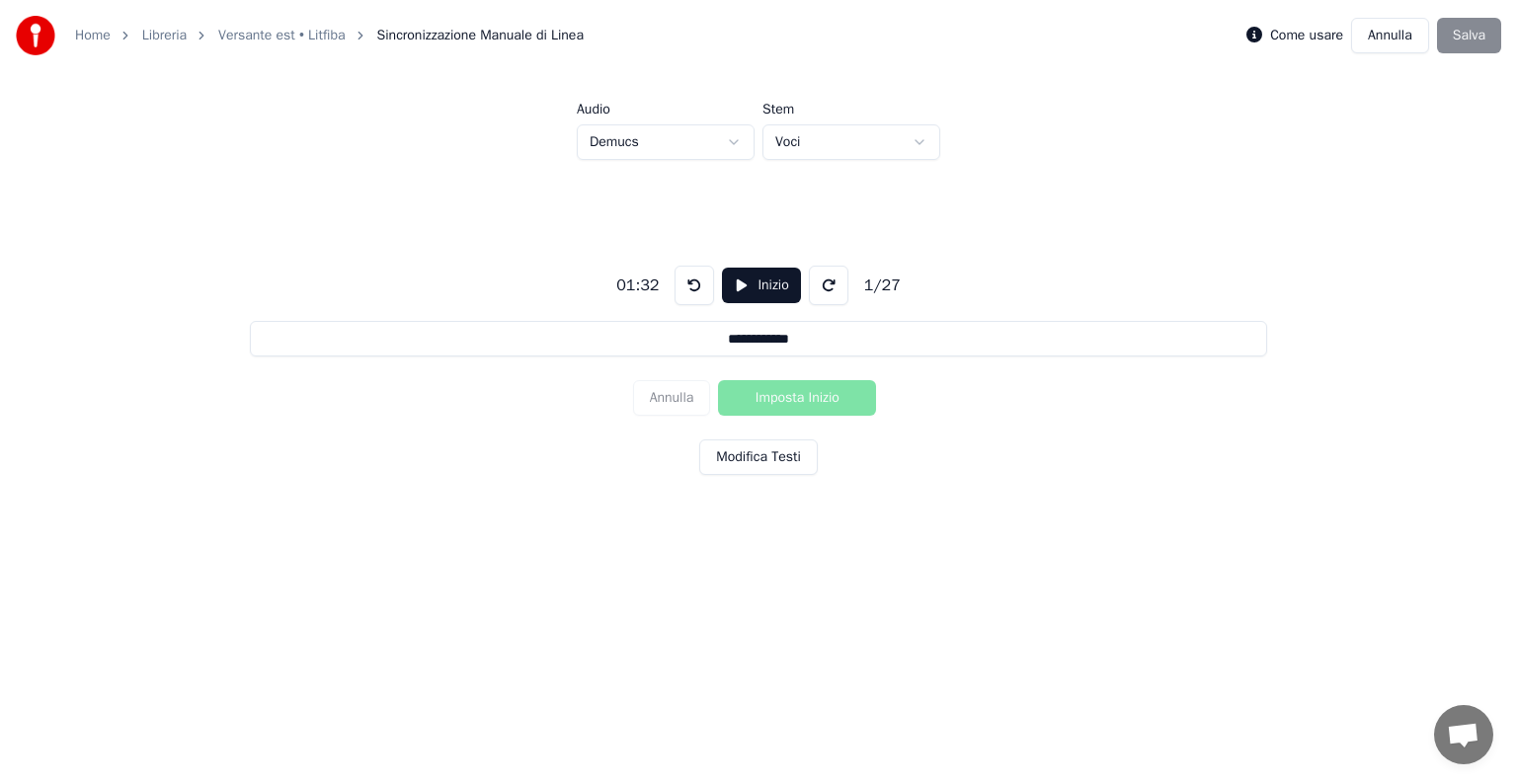 click at bounding box center (829, 285) 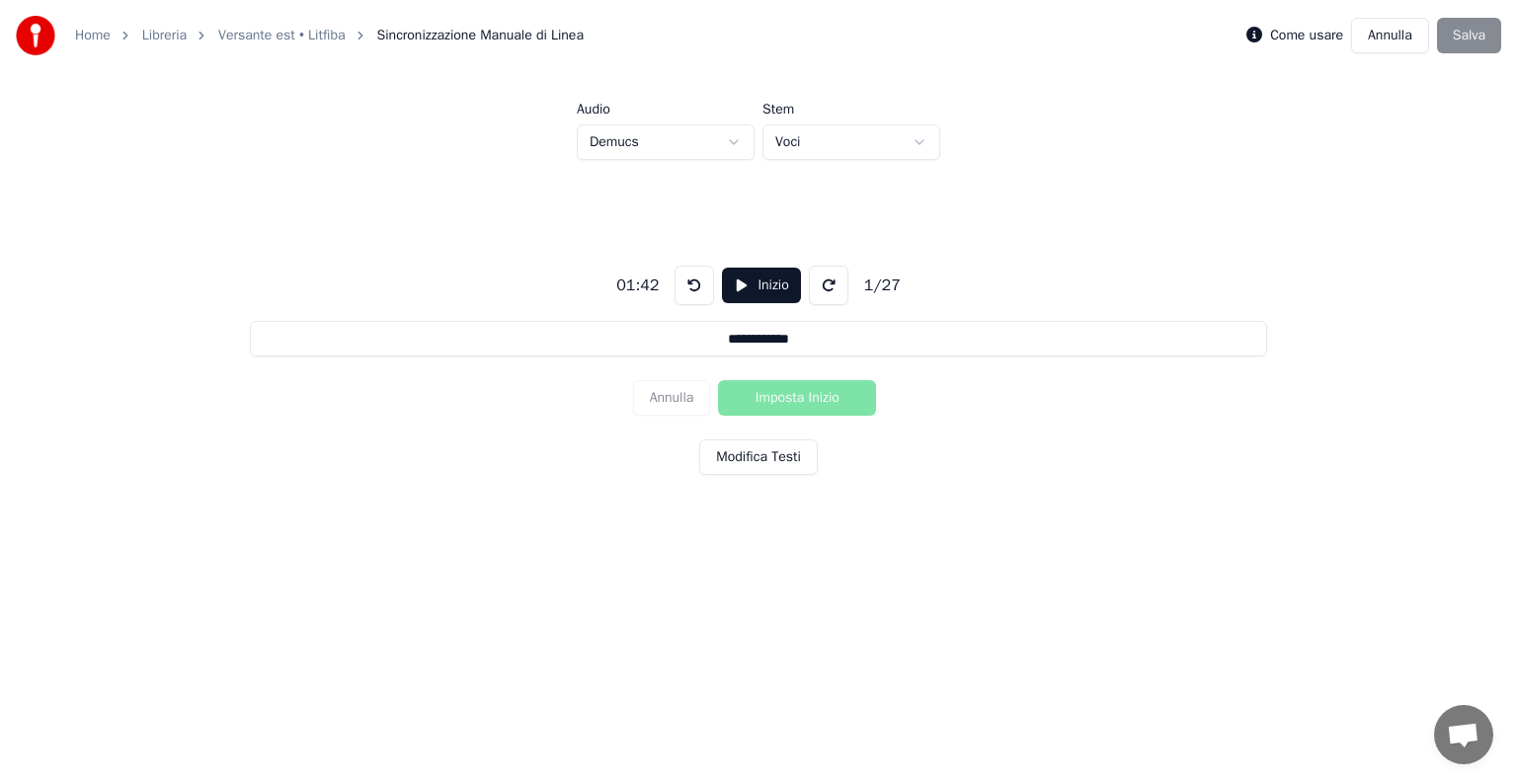 click at bounding box center [829, 285] 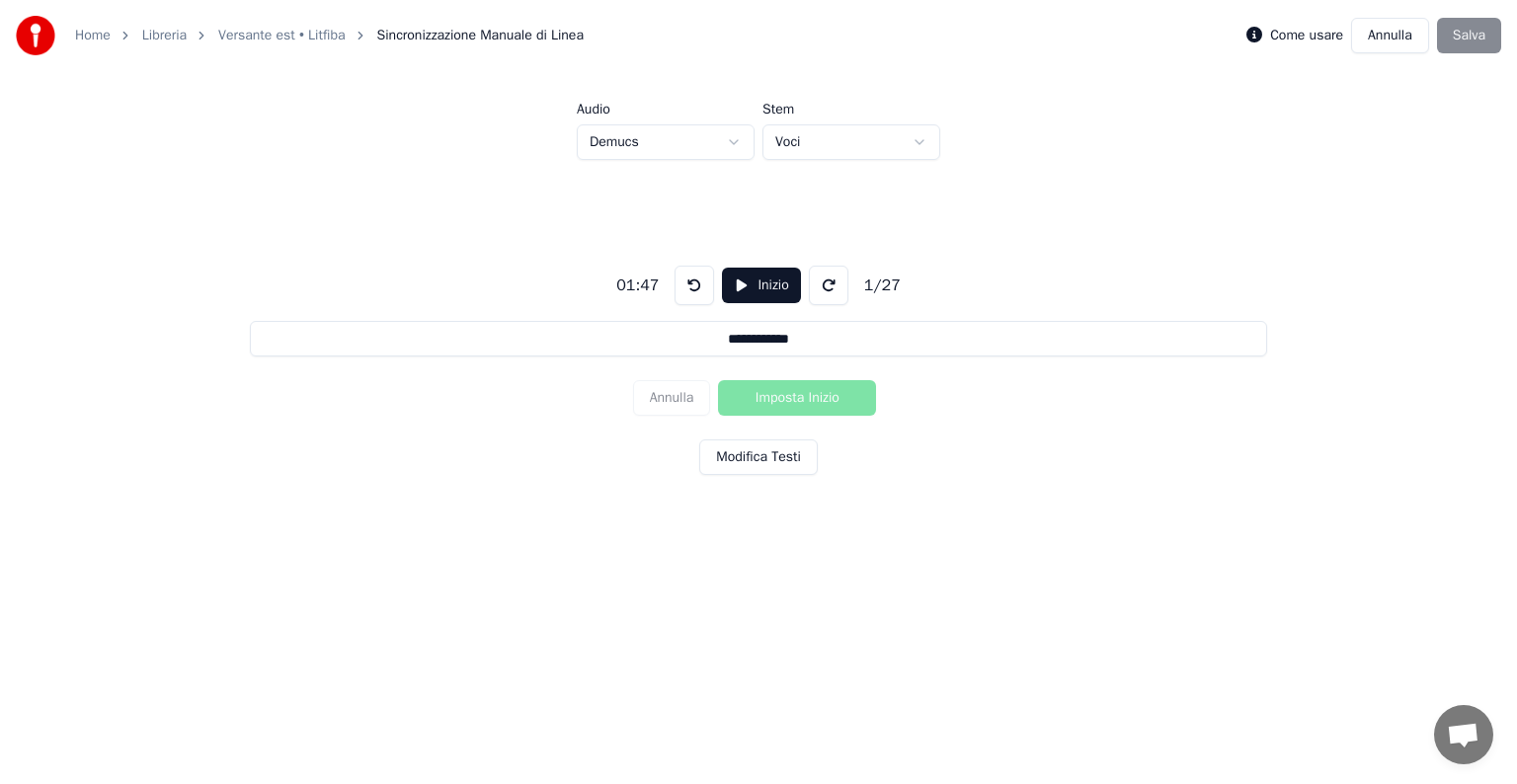click at bounding box center [829, 285] 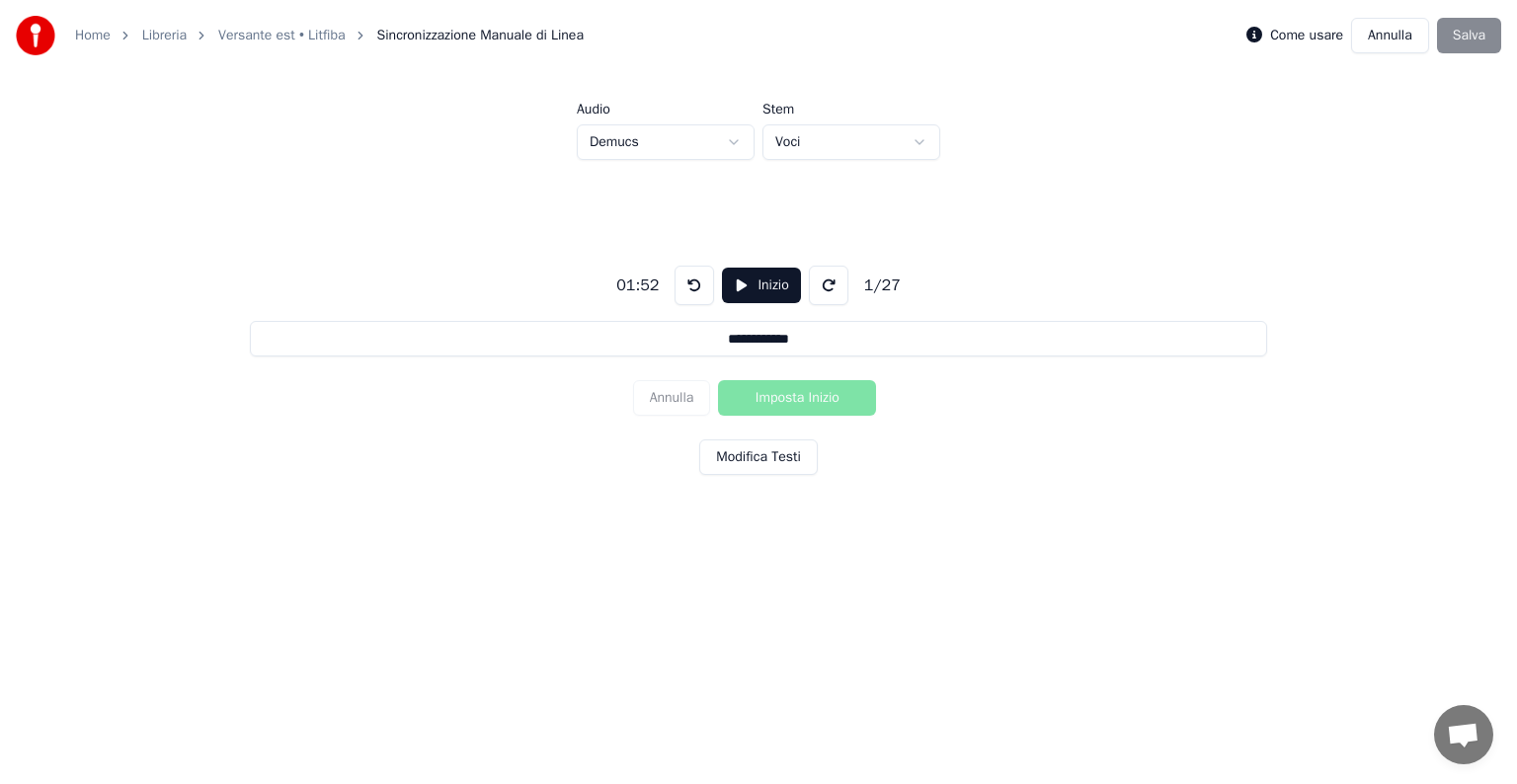 click at bounding box center (829, 285) 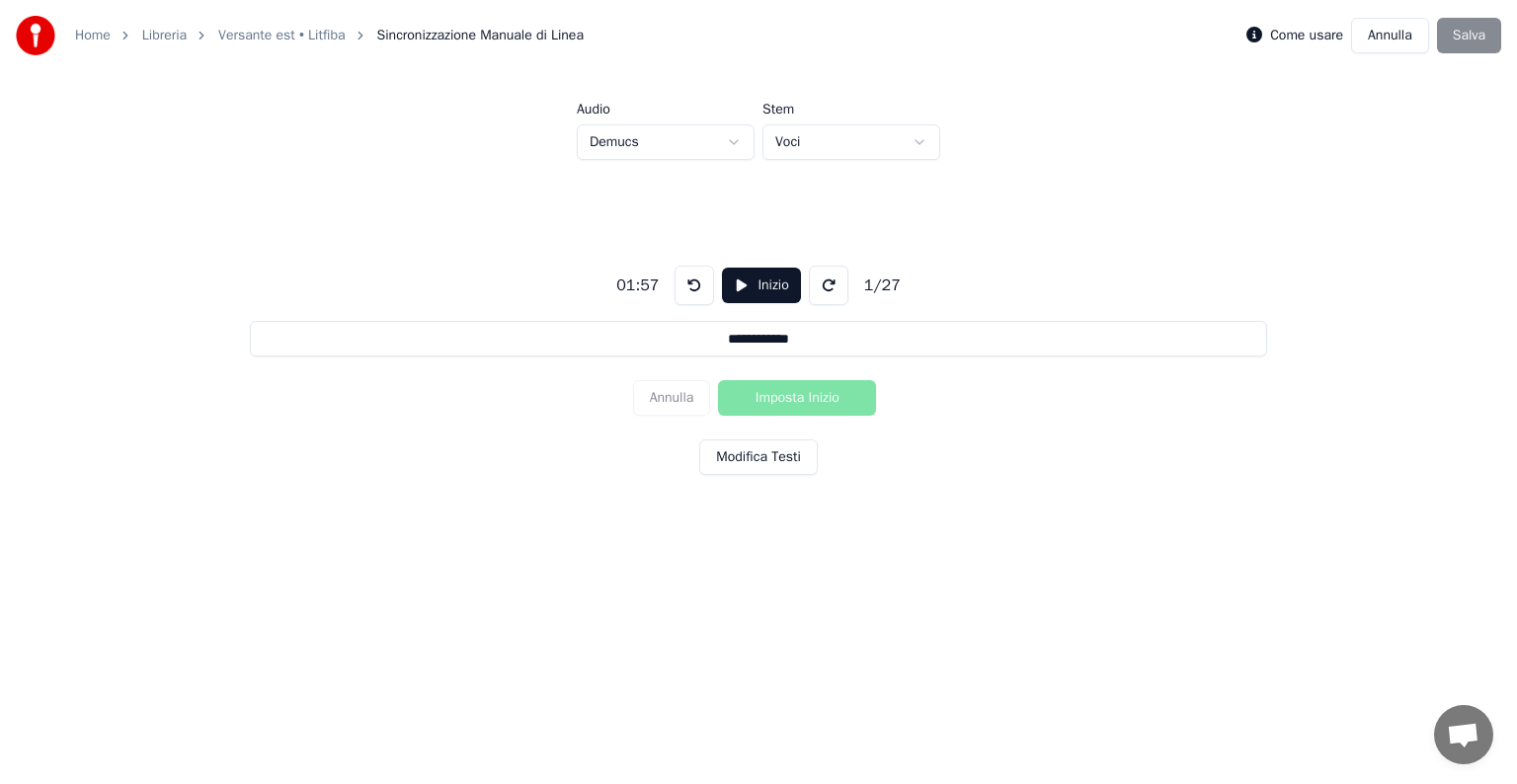 click at bounding box center [829, 285] 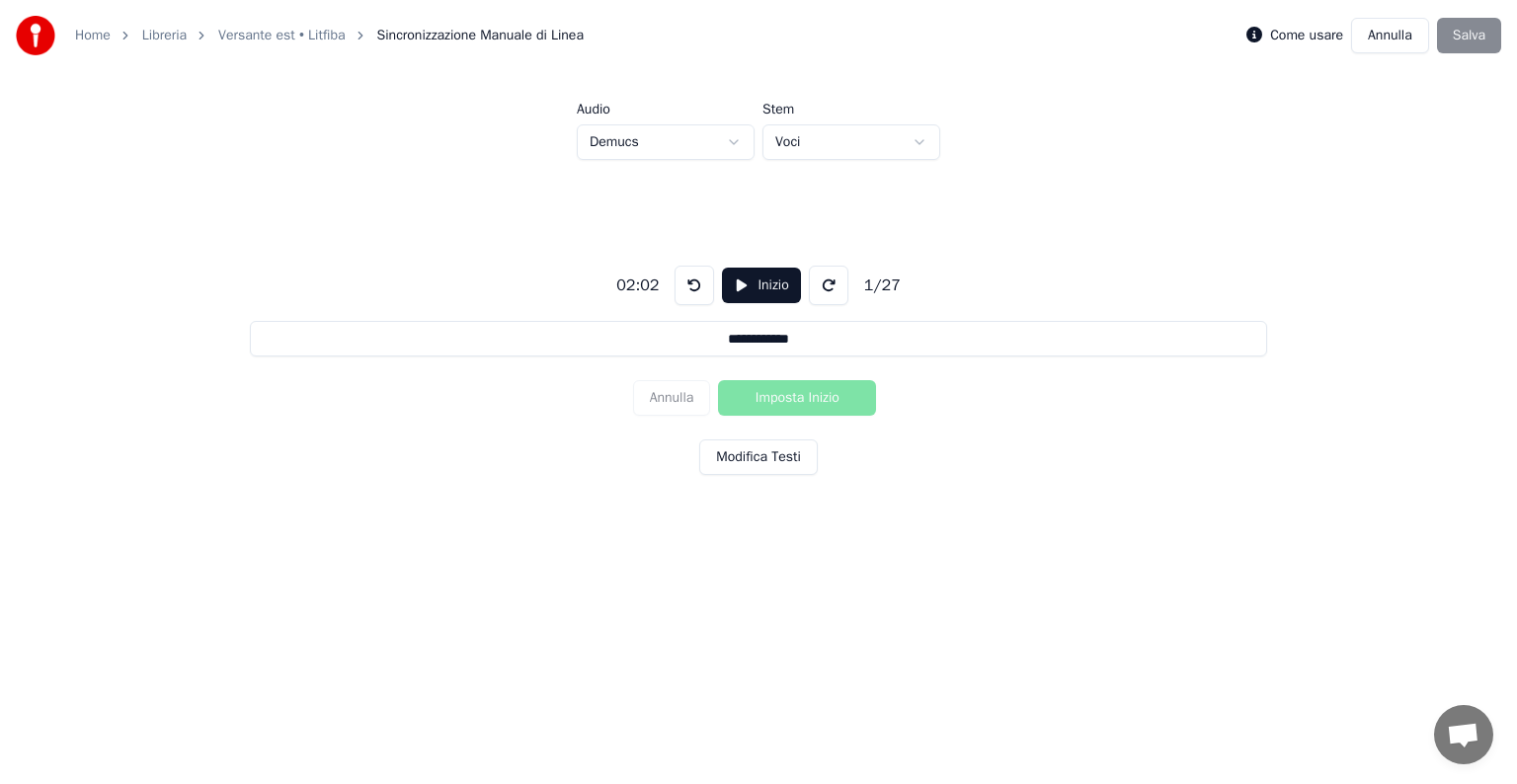 click at bounding box center (829, 285) 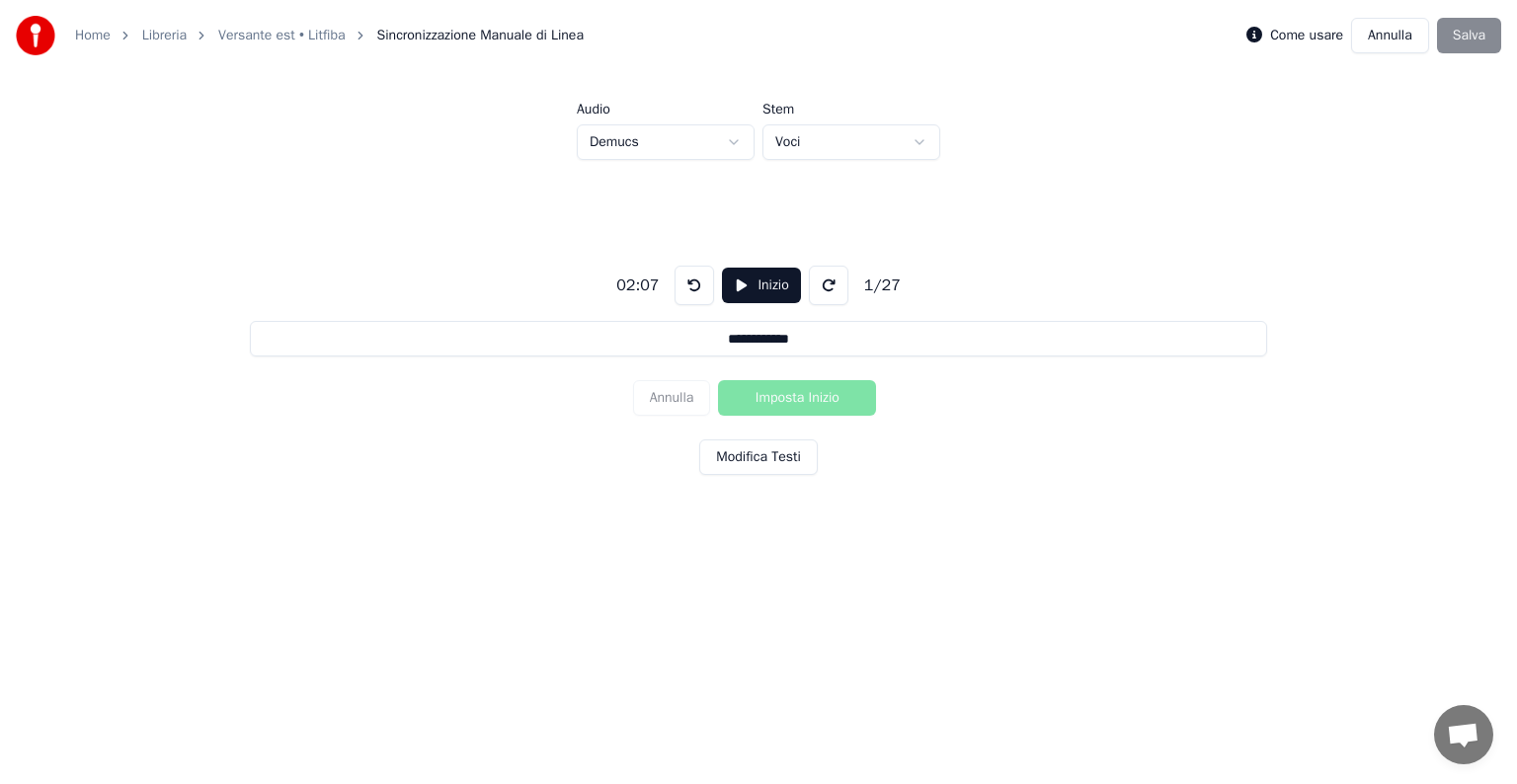 click at bounding box center [829, 285] 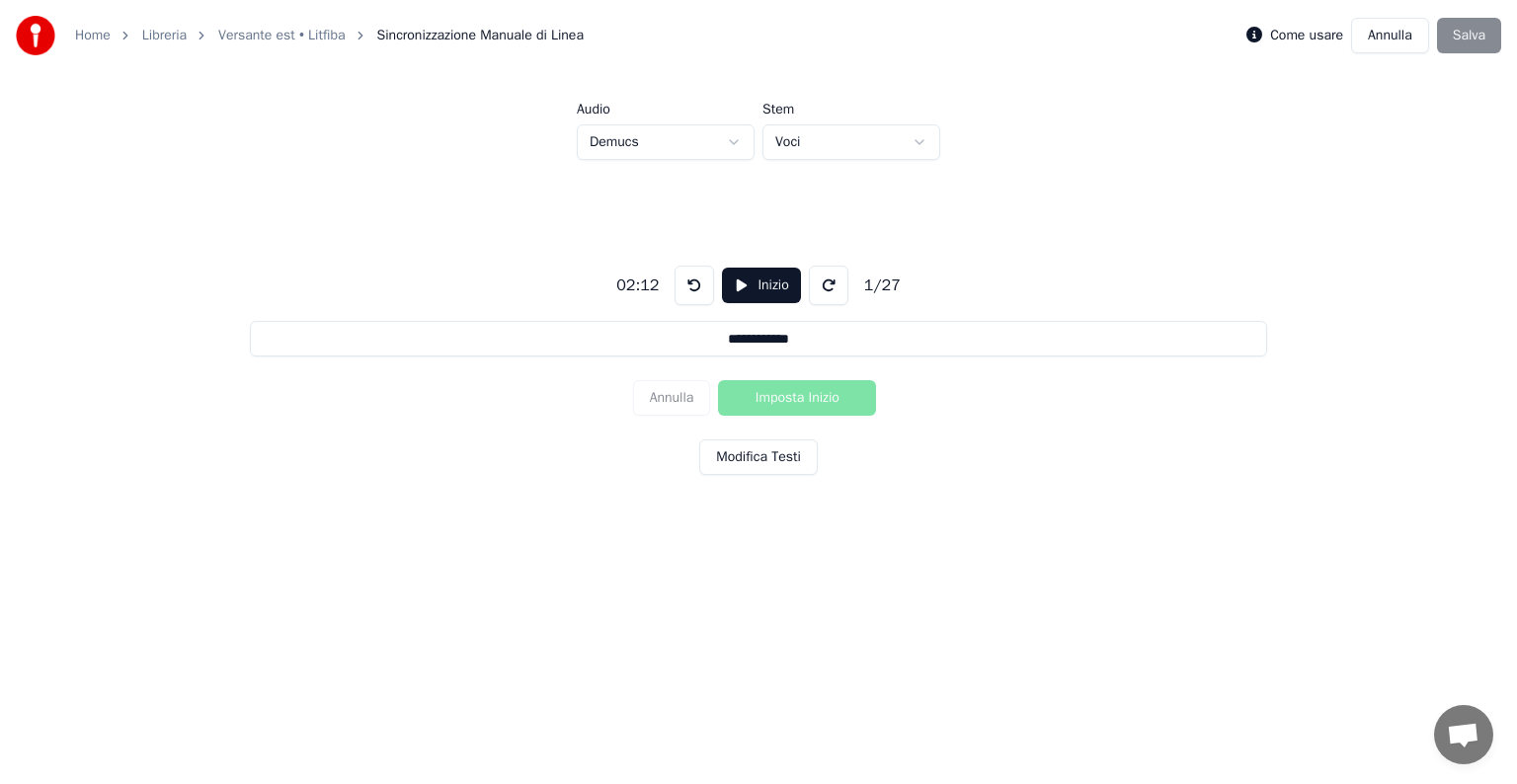 click on "Inizio" at bounding box center [760, 285] 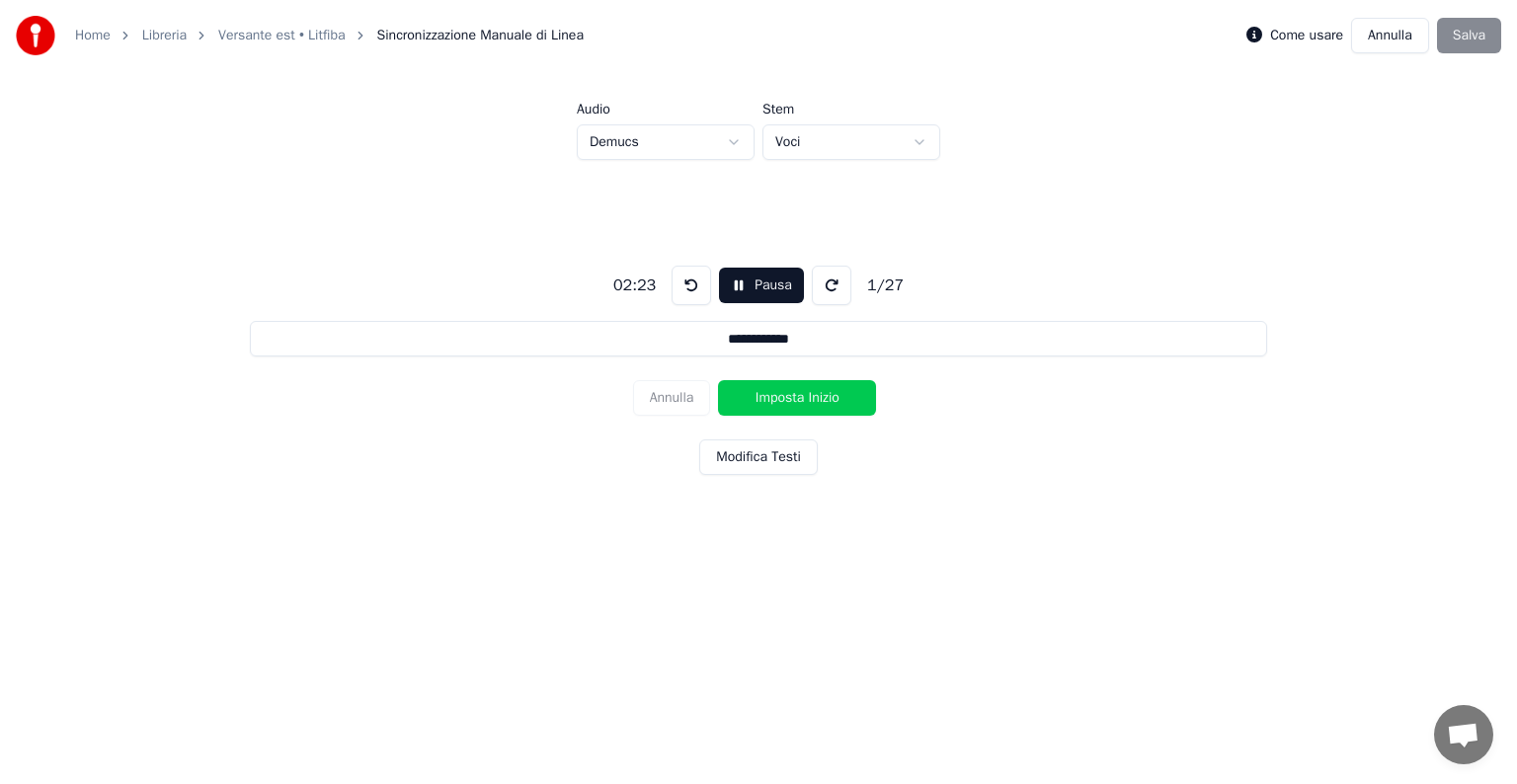 click on "Pausa" at bounding box center [761, 285] 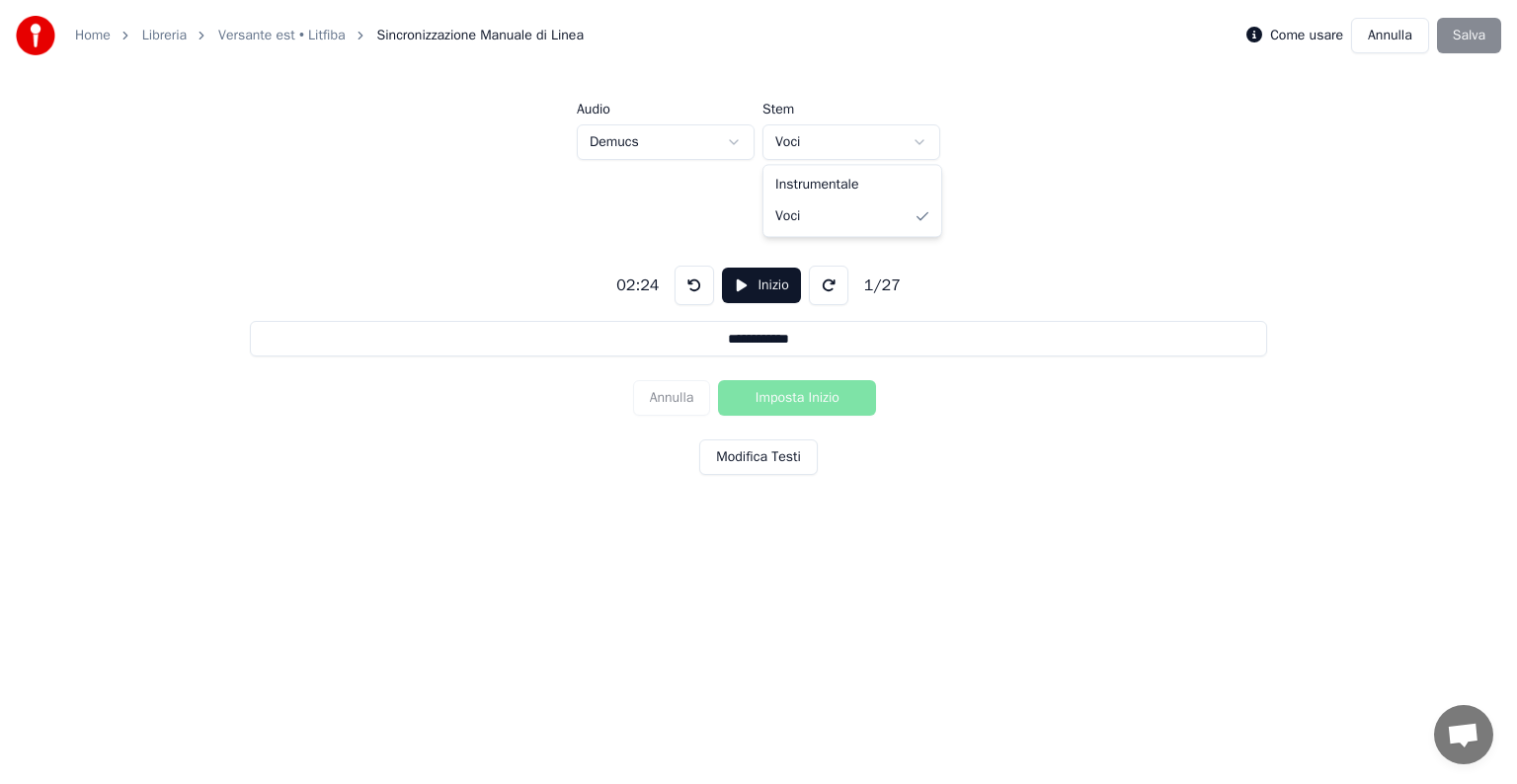 click on "**********" at bounding box center [758, 302] 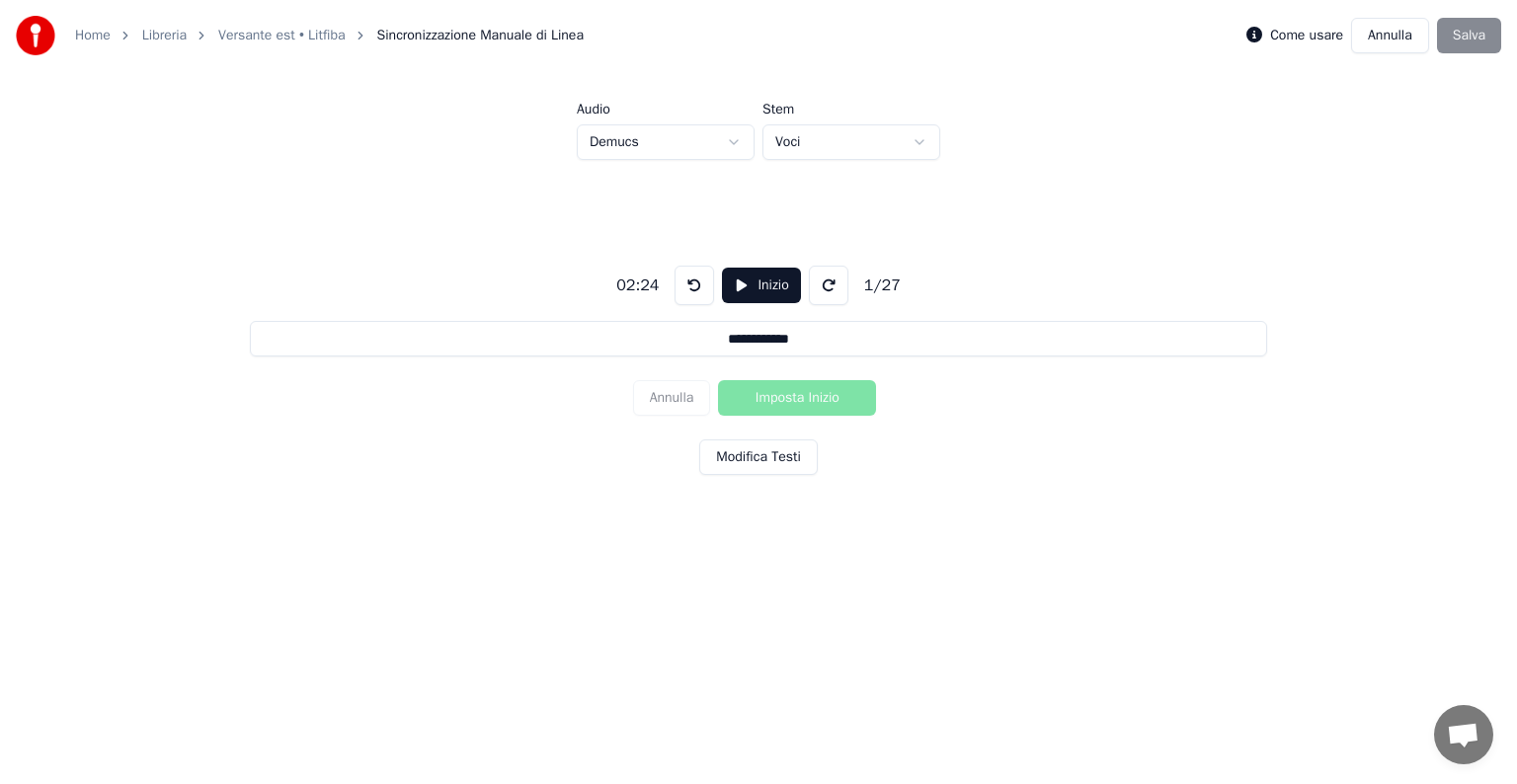 click on "**********" at bounding box center [758, 302] 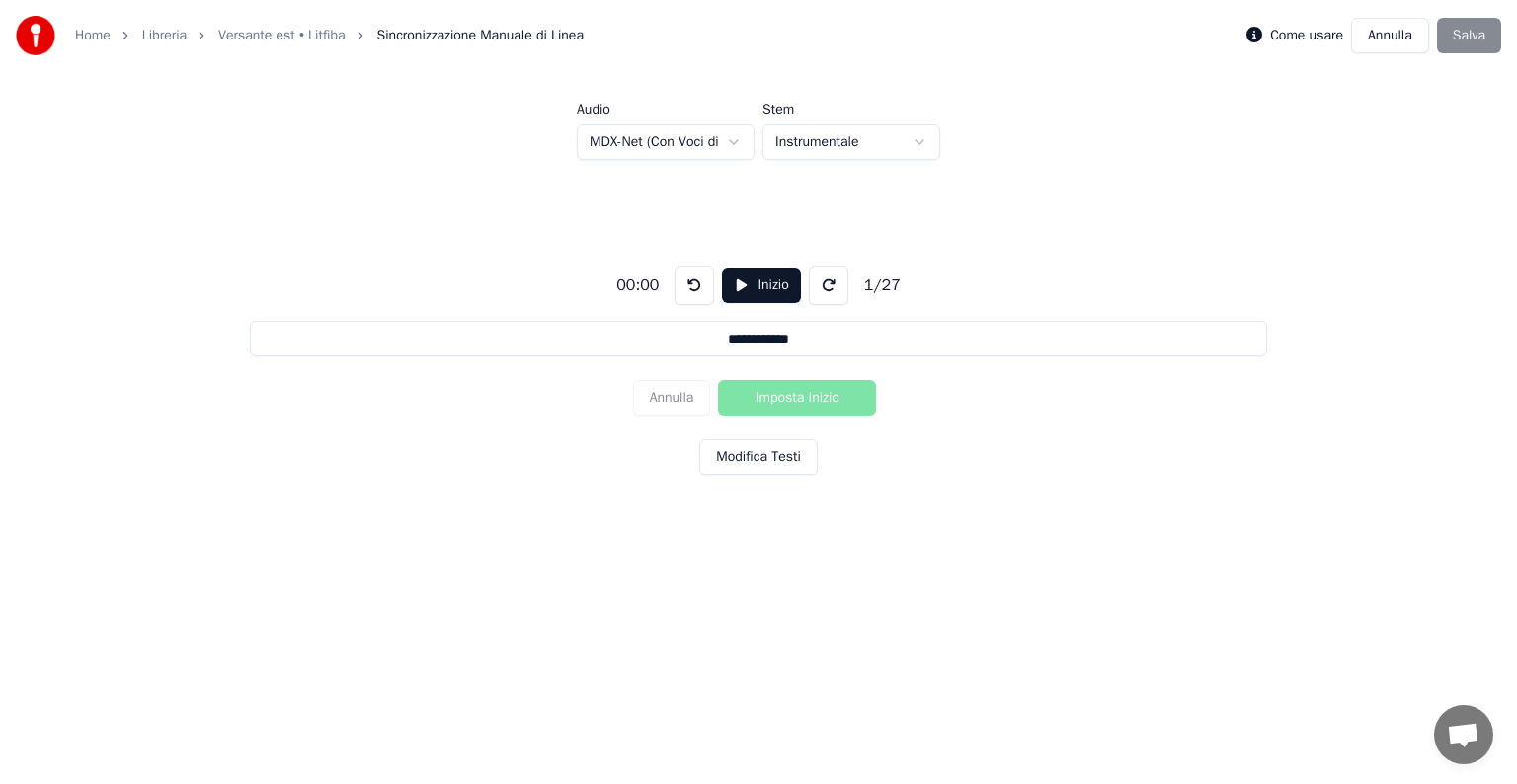 click at bounding box center (829, 285) 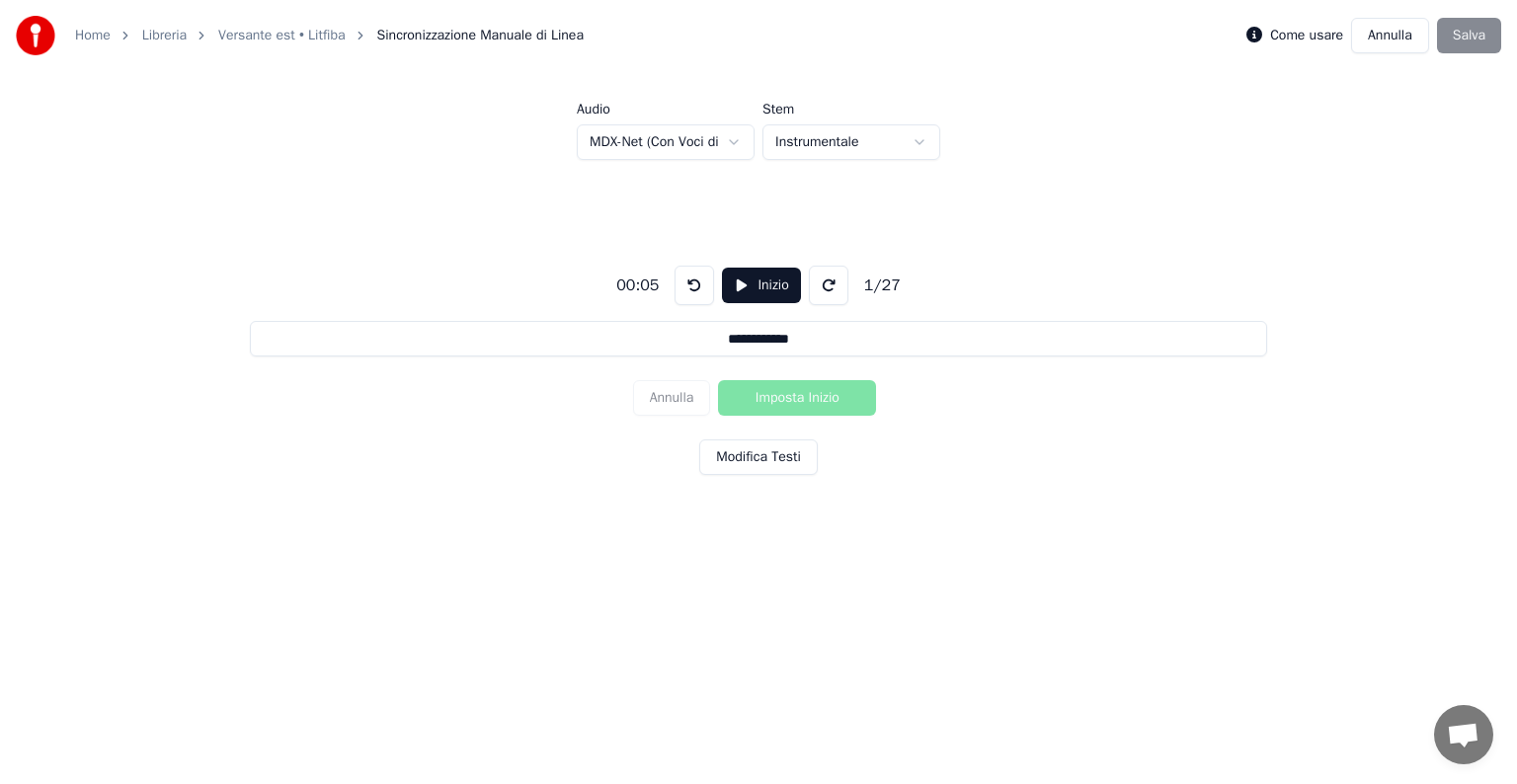 click at bounding box center [829, 285] 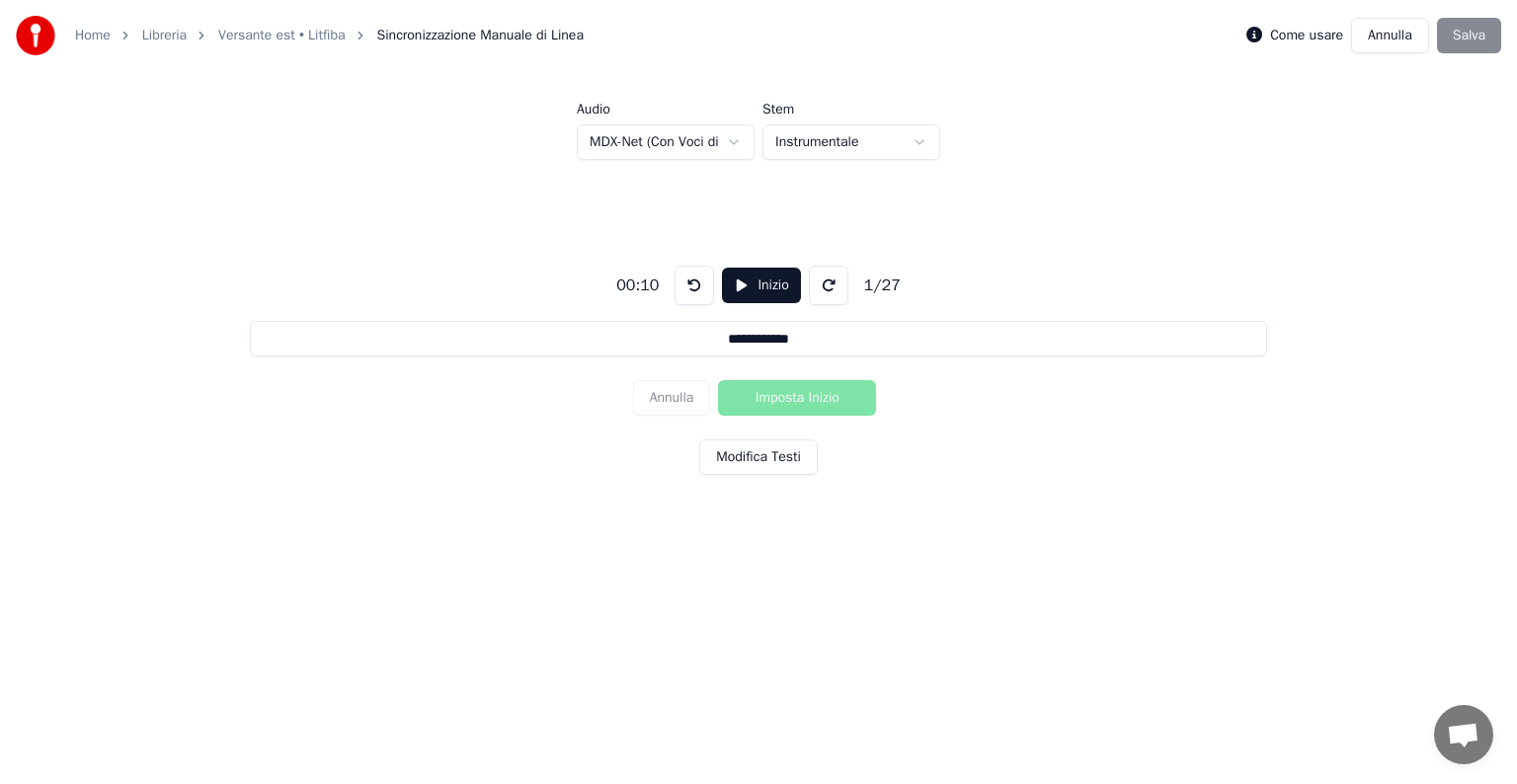 click at bounding box center (829, 285) 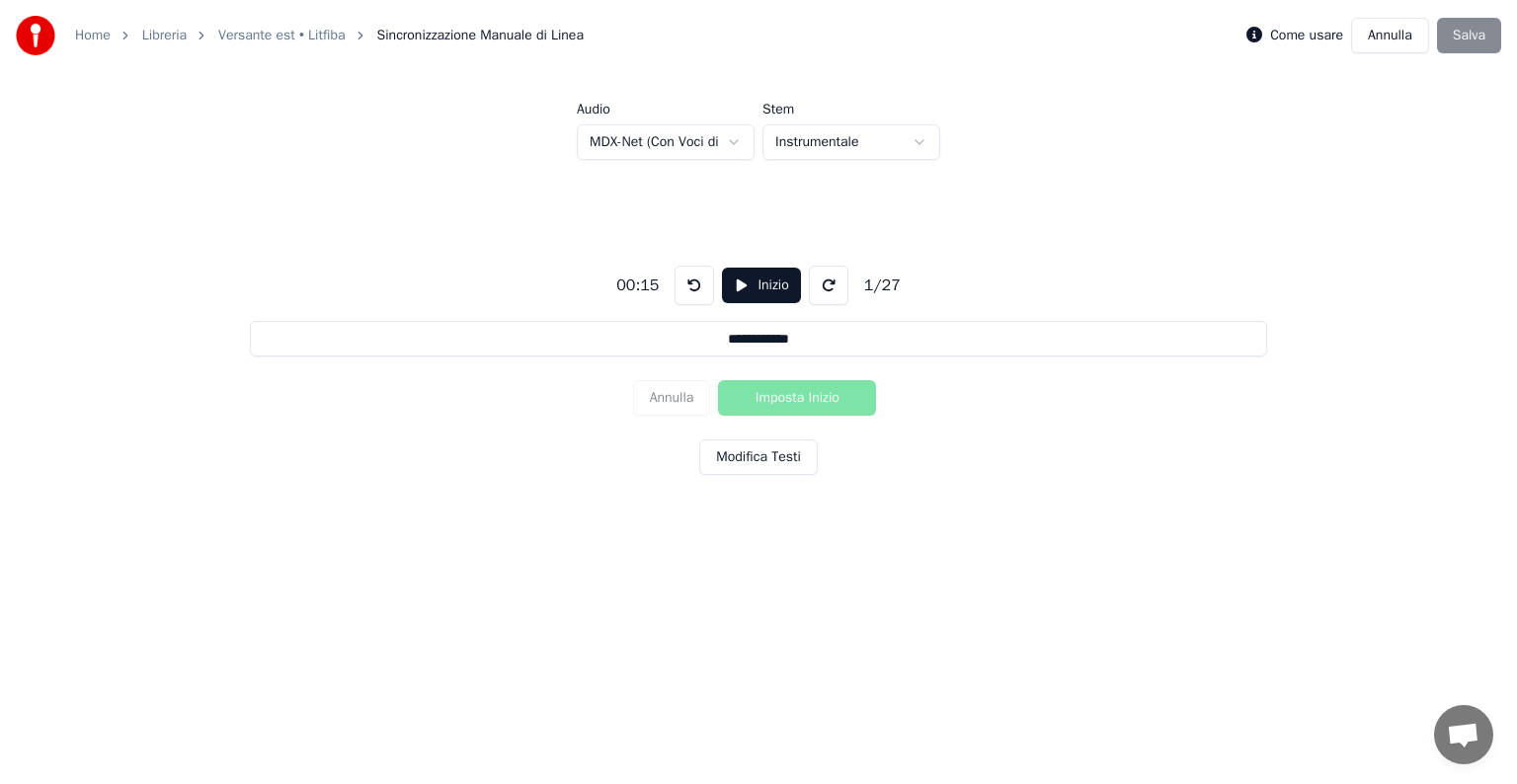 click at bounding box center (829, 285) 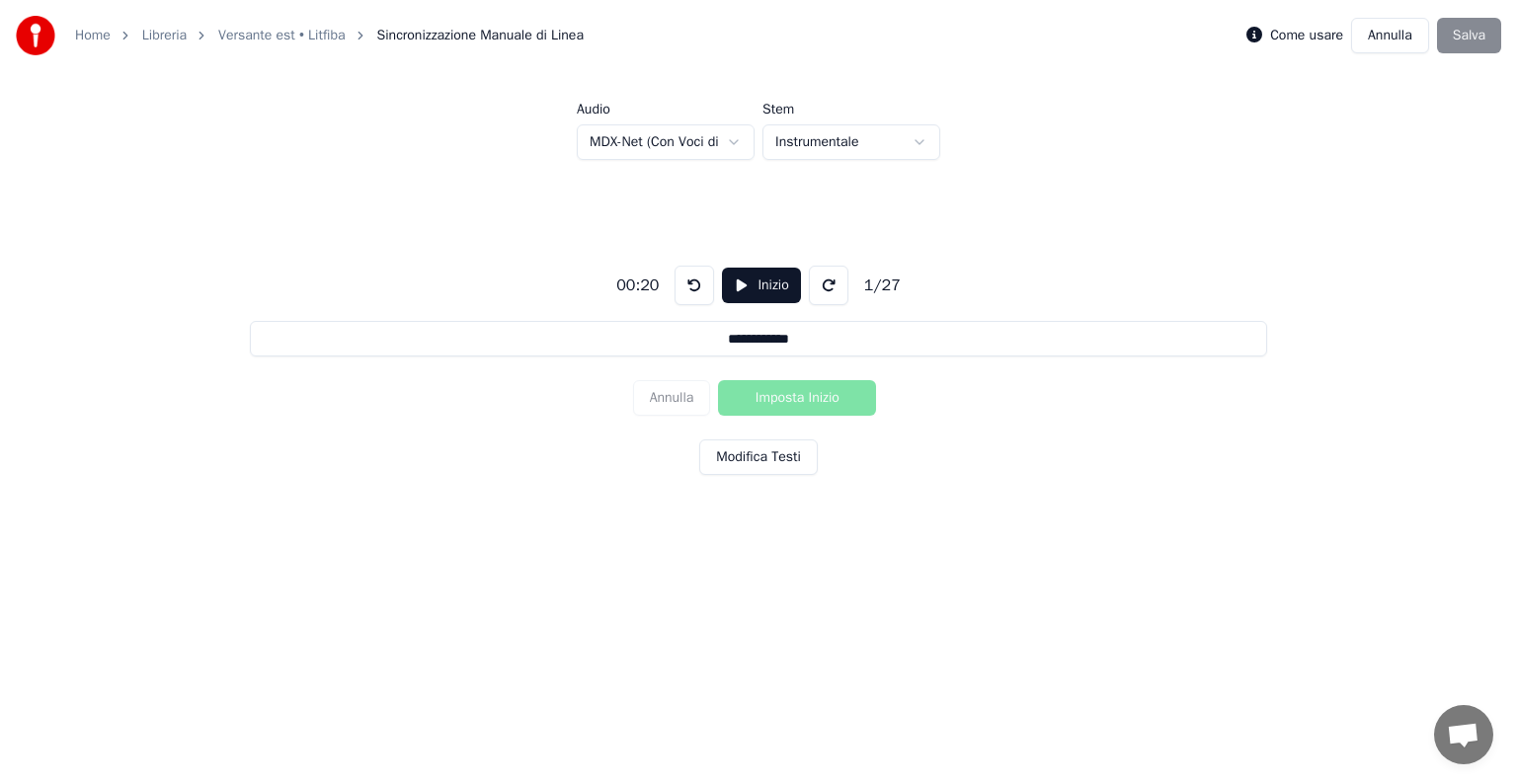 click at bounding box center [829, 285] 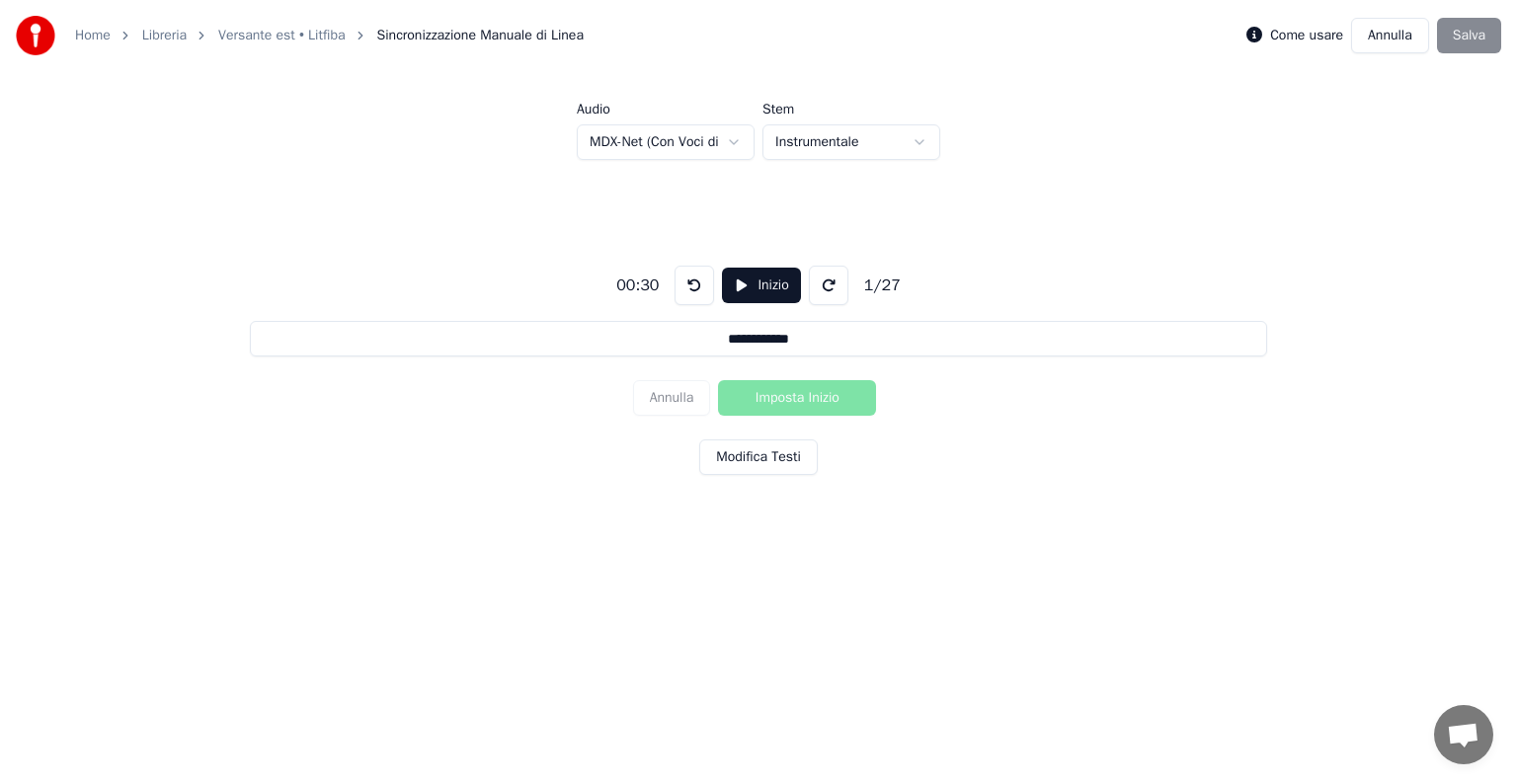 click at bounding box center (829, 285) 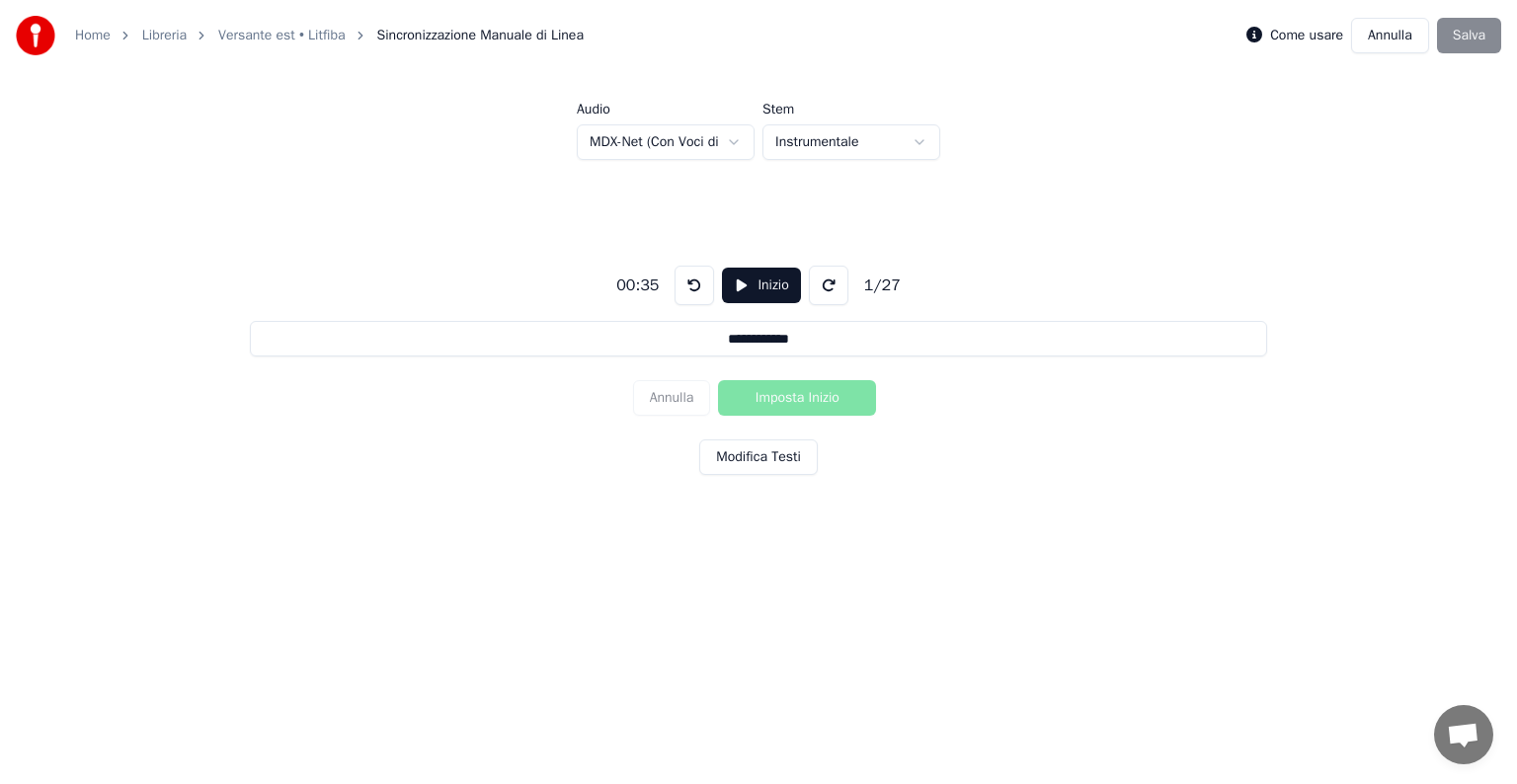 click at bounding box center (829, 285) 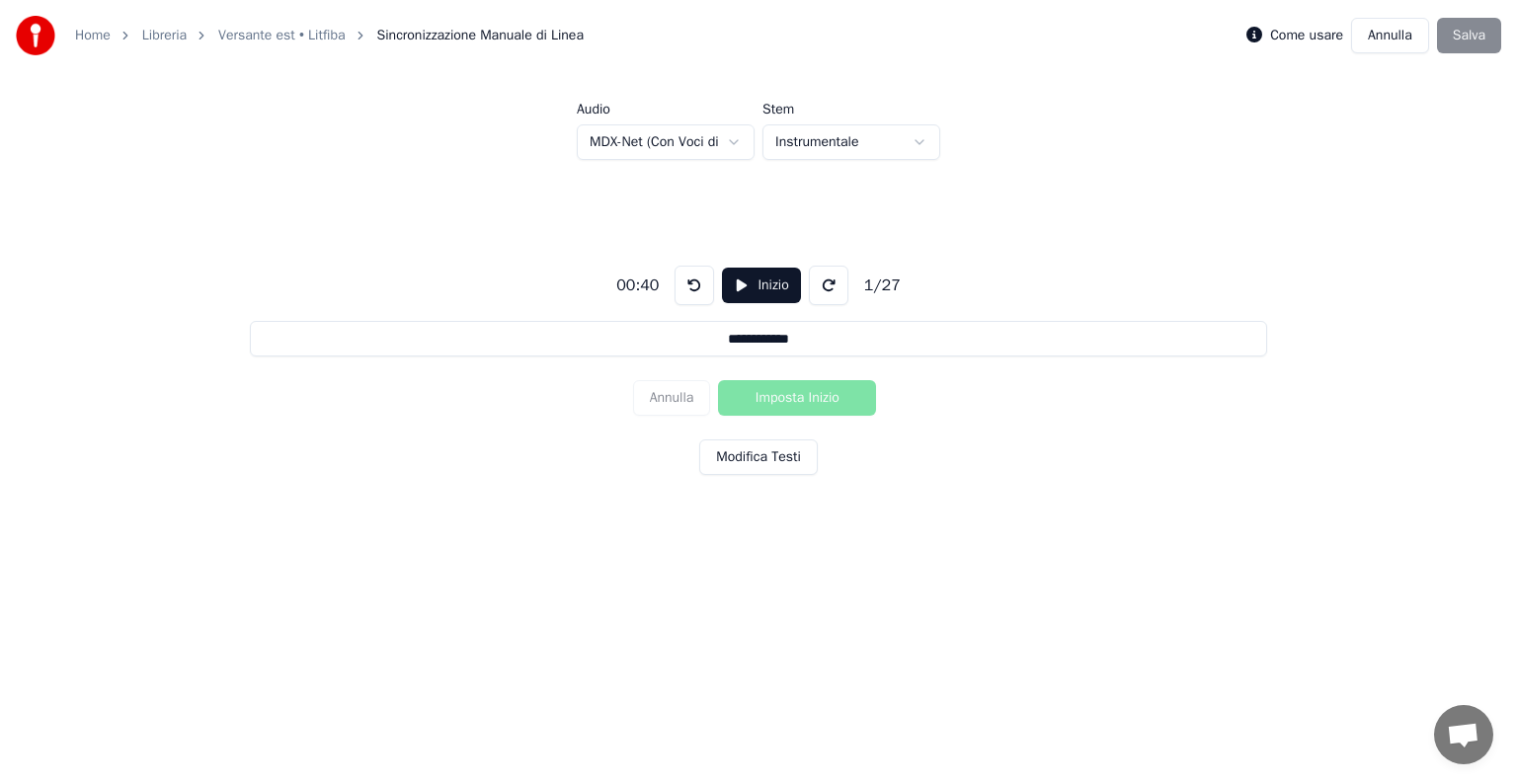 click at bounding box center [829, 285] 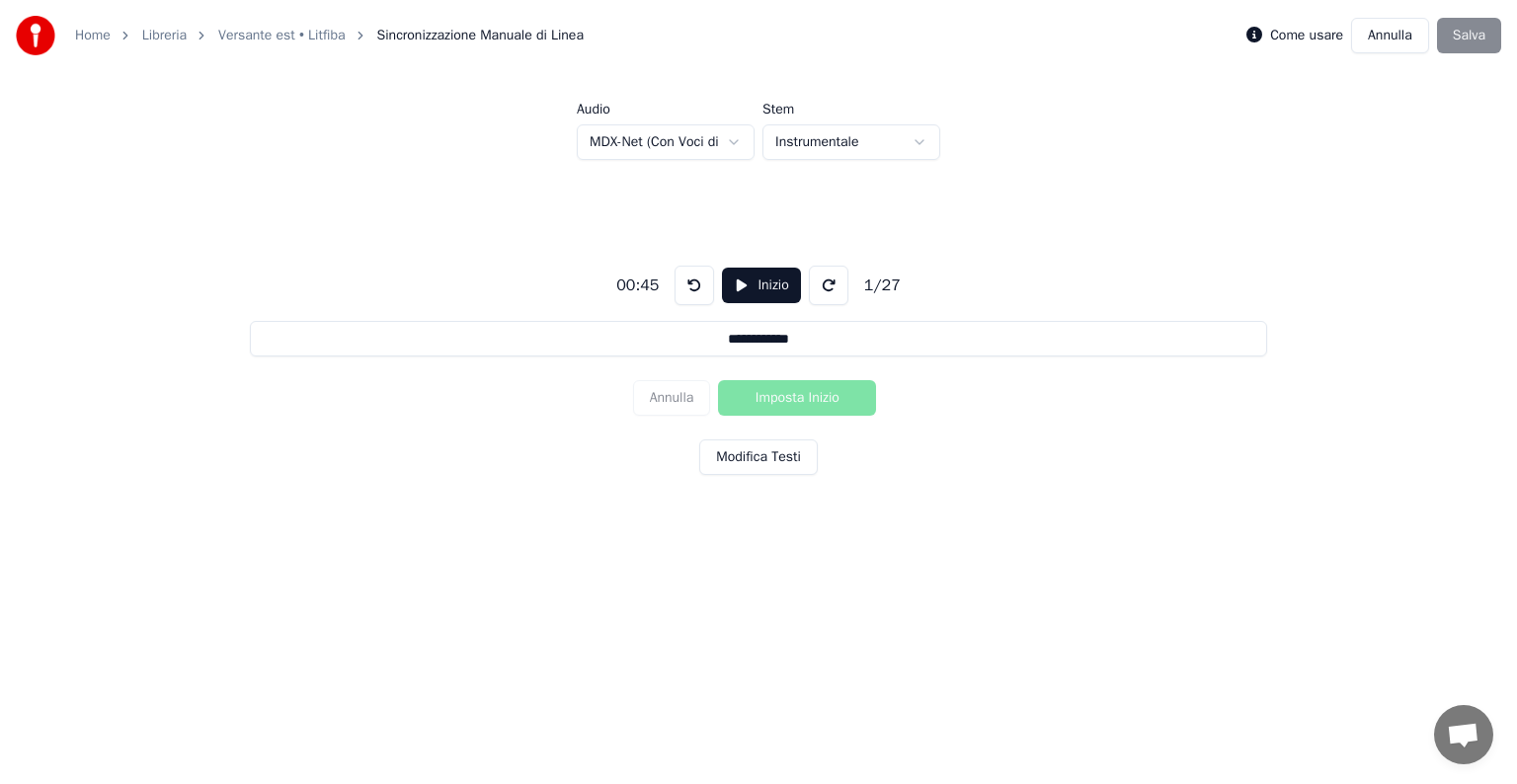 click at bounding box center [829, 285] 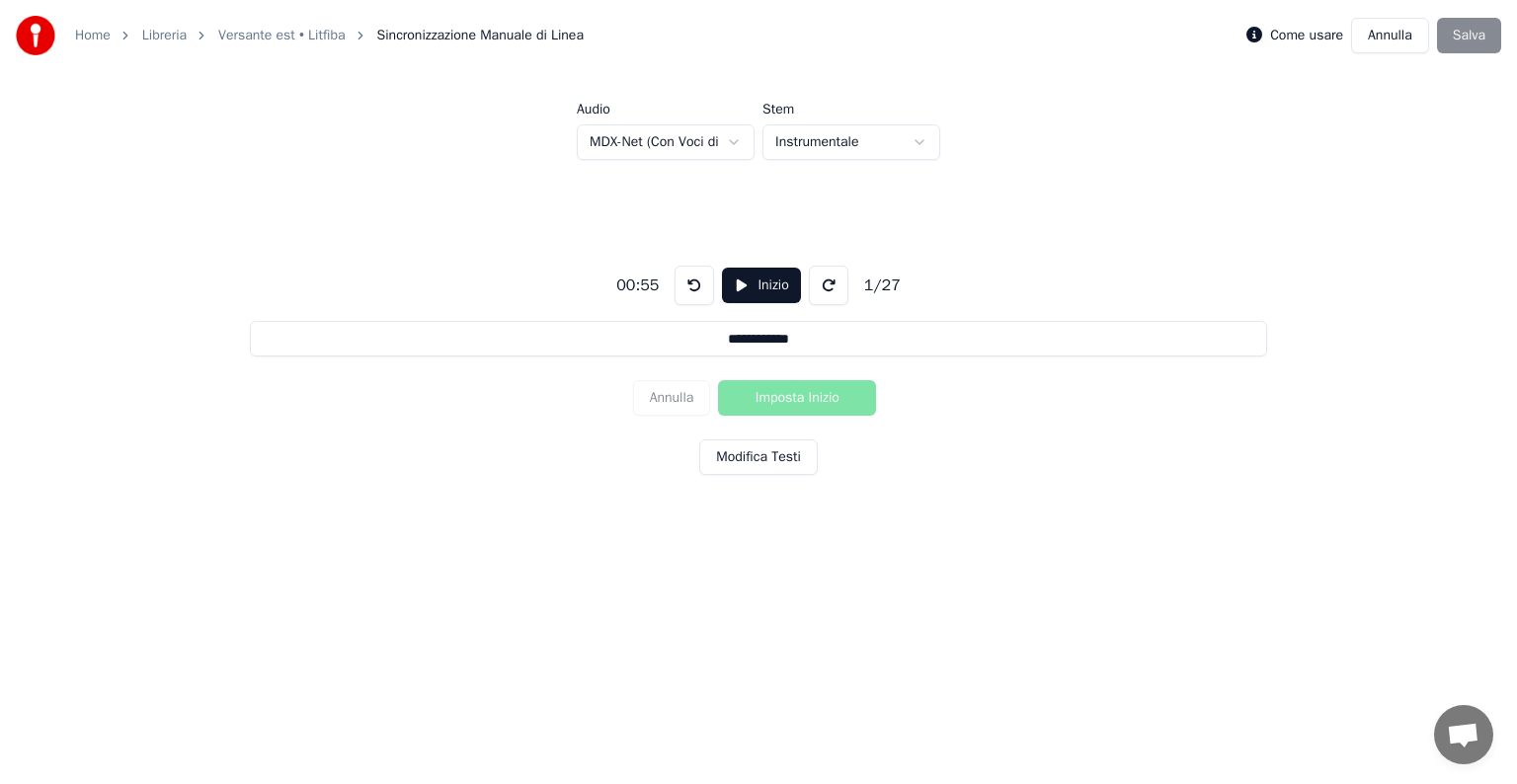 click at bounding box center [829, 285] 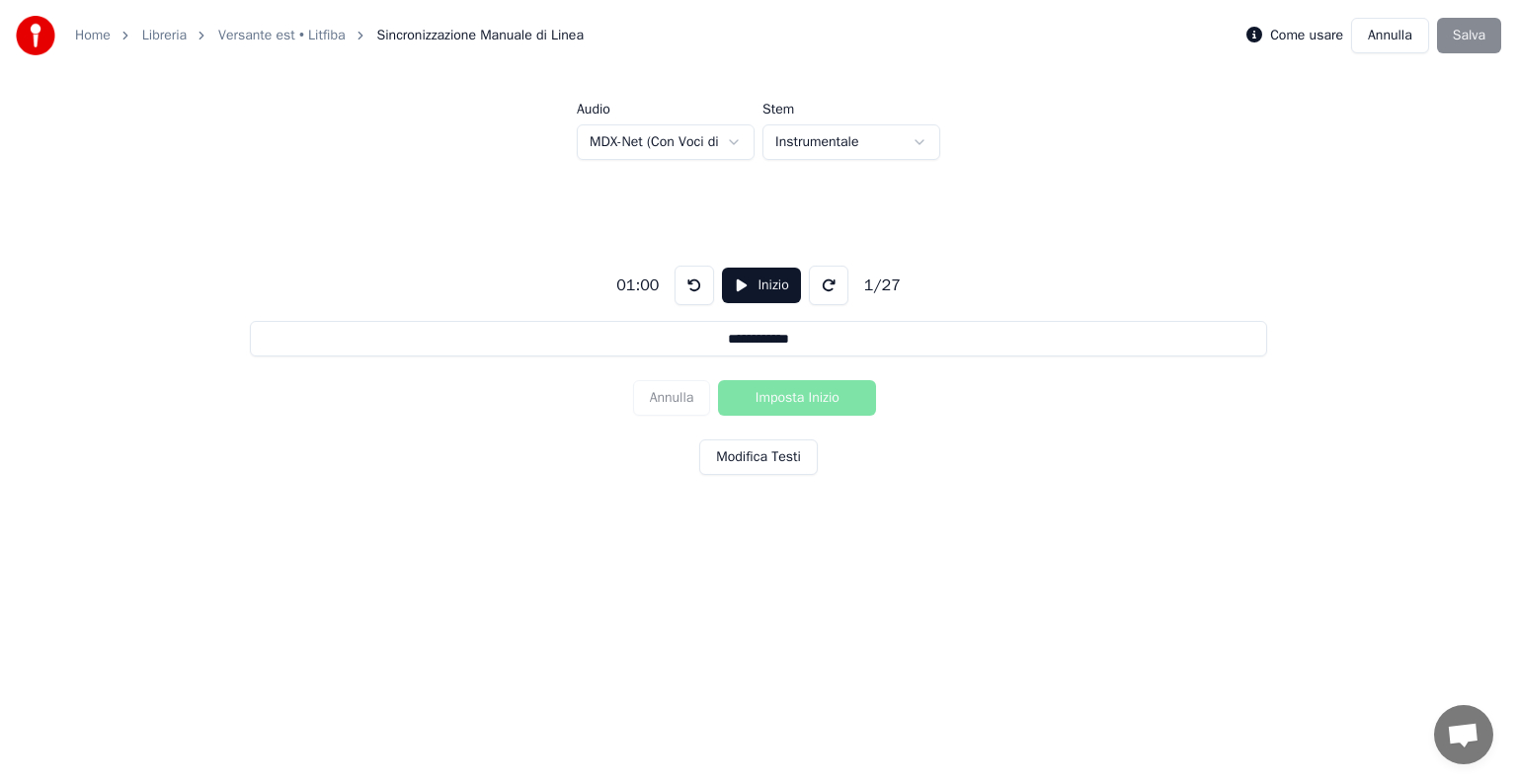 click at bounding box center [829, 285] 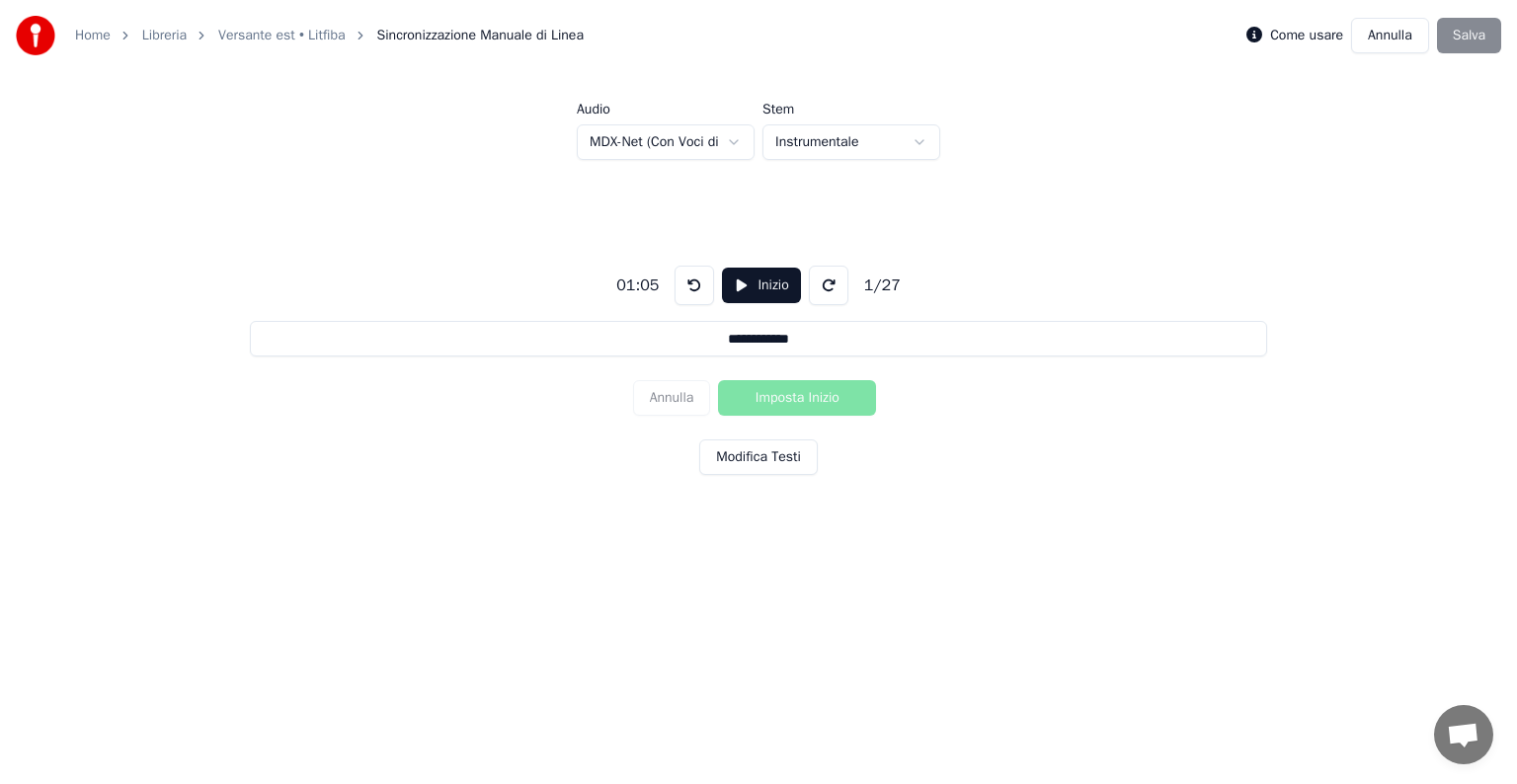 click at bounding box center [829, 285] 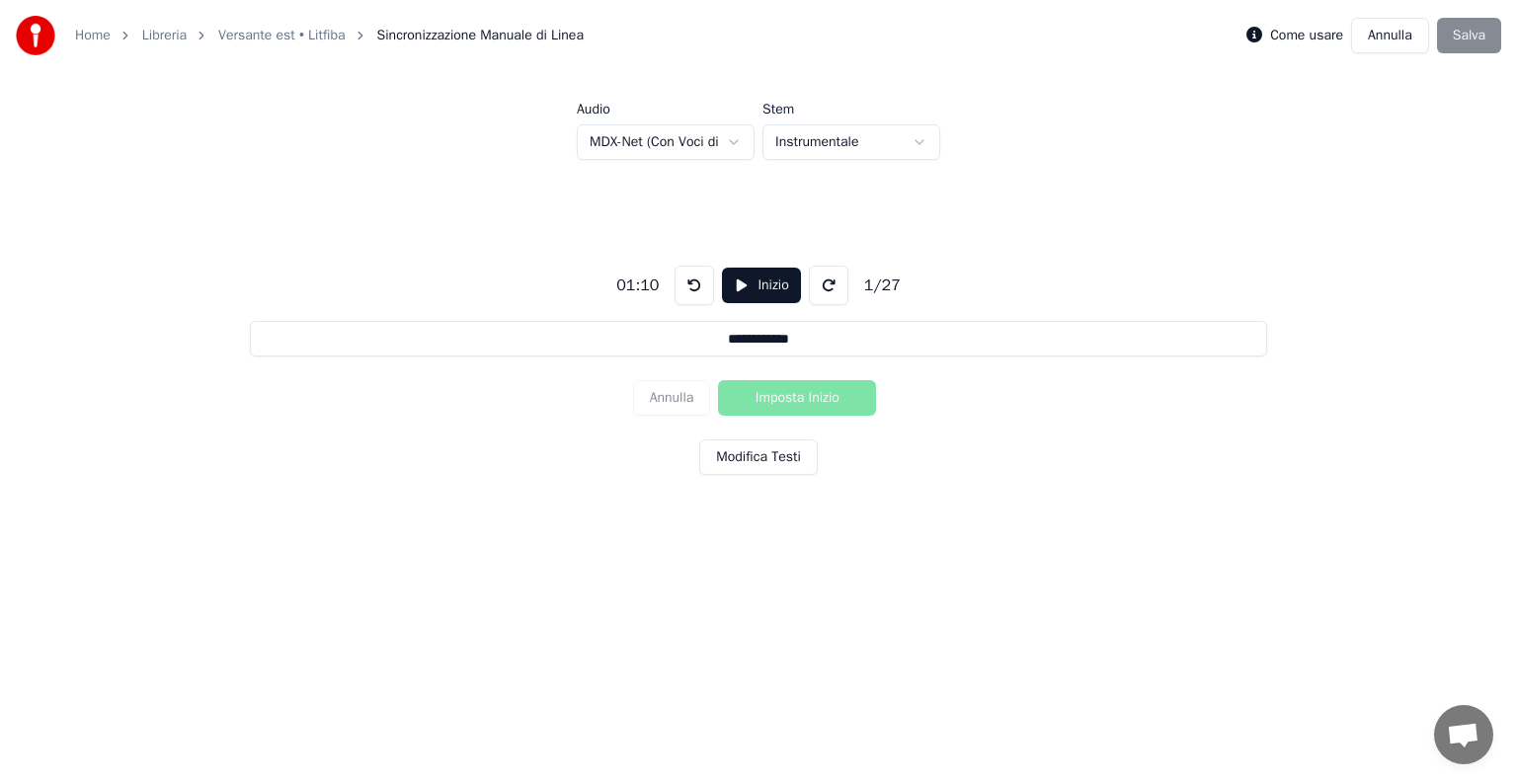 click at bounding box center [829, 285] 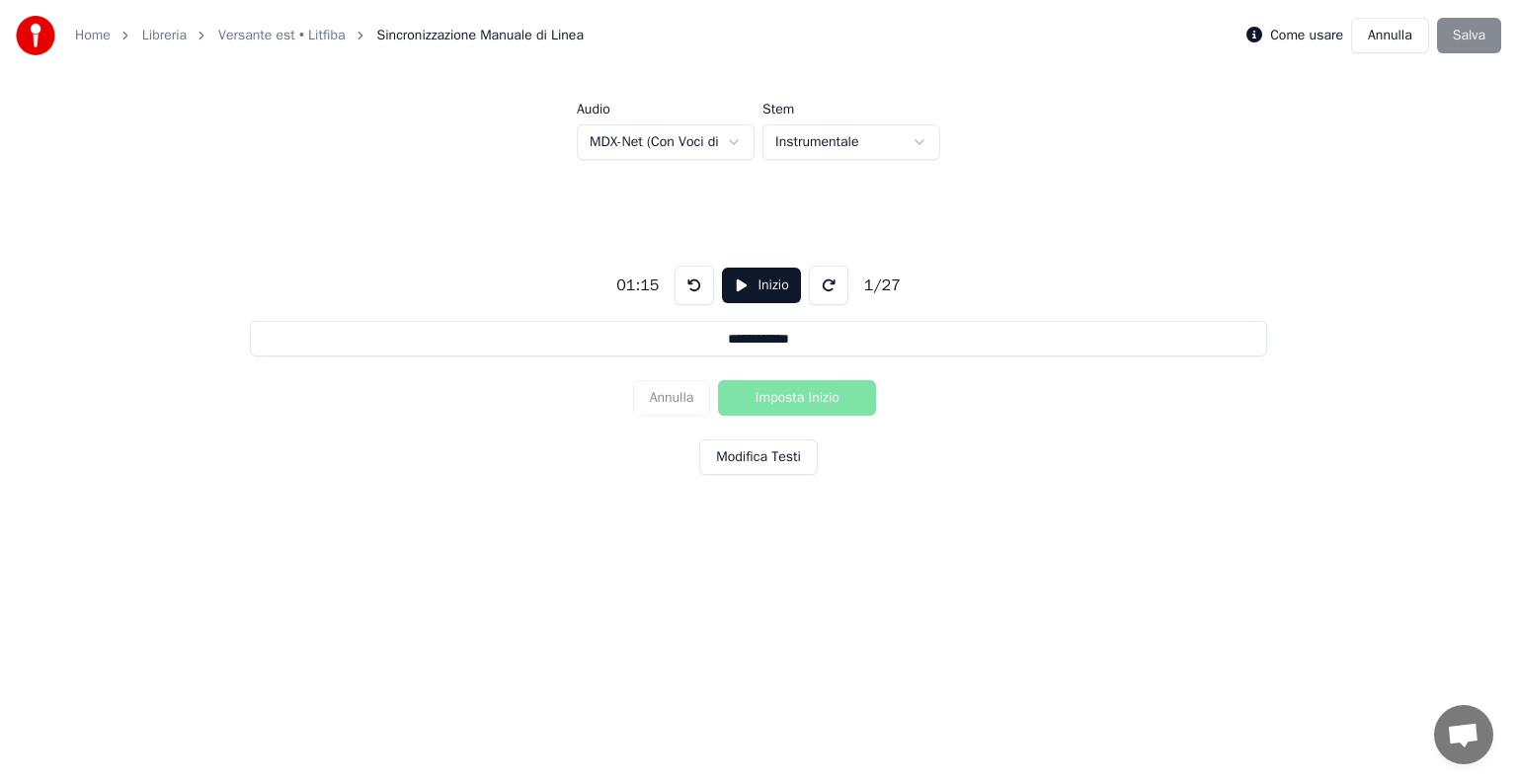 click at bounding box center (829, 285) 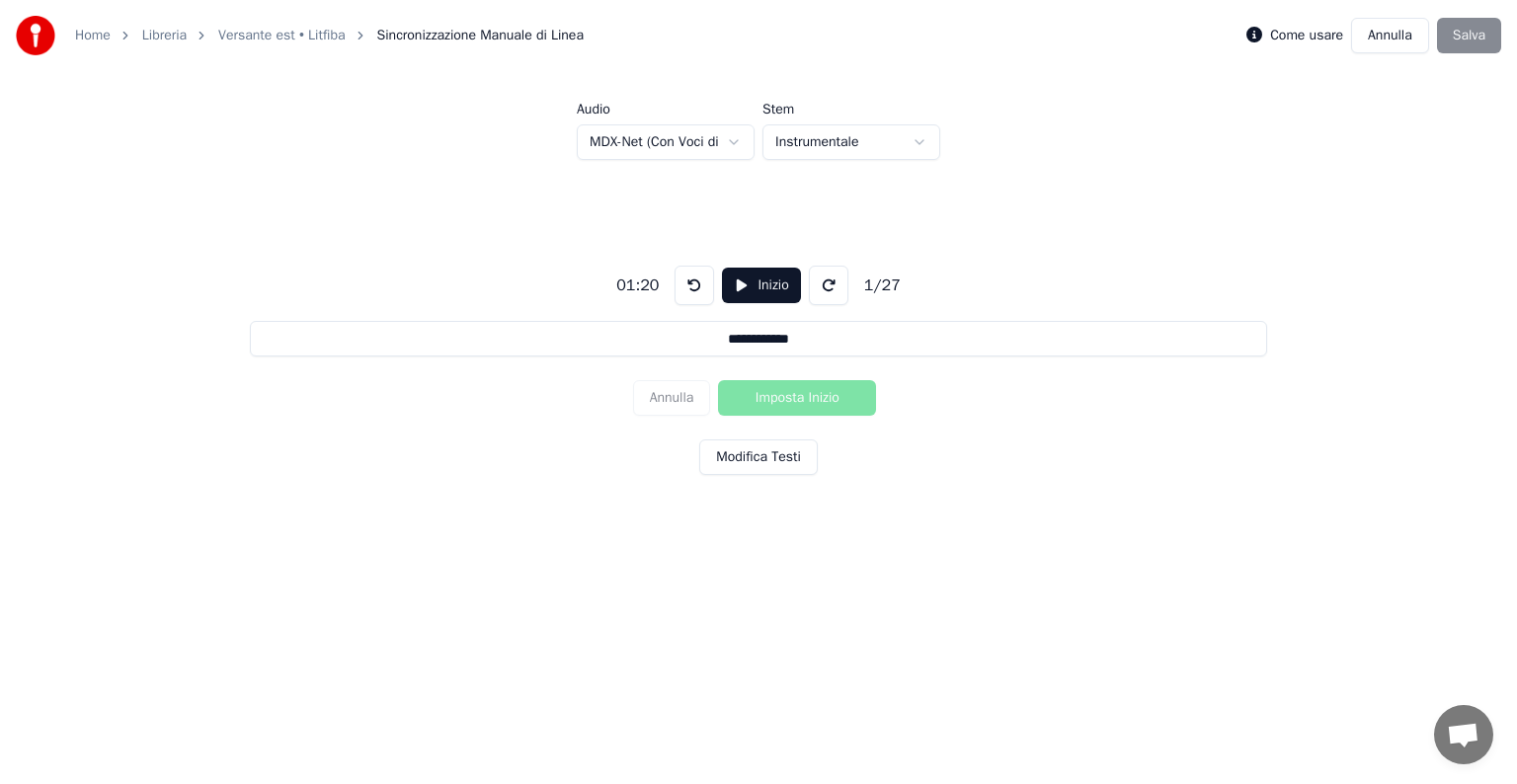 click at bounding box center [829, 285] 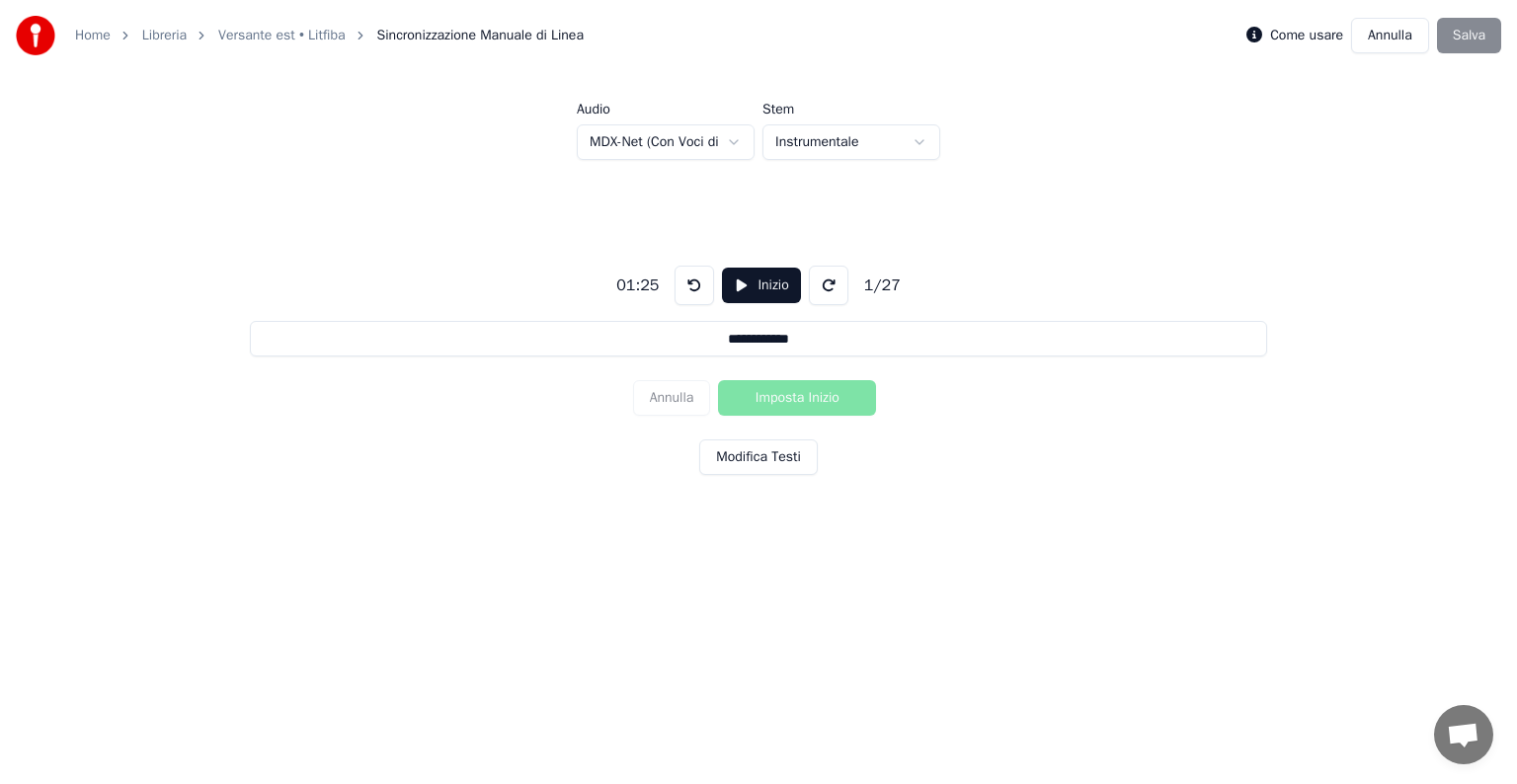 click at bounding box center [829, 285] 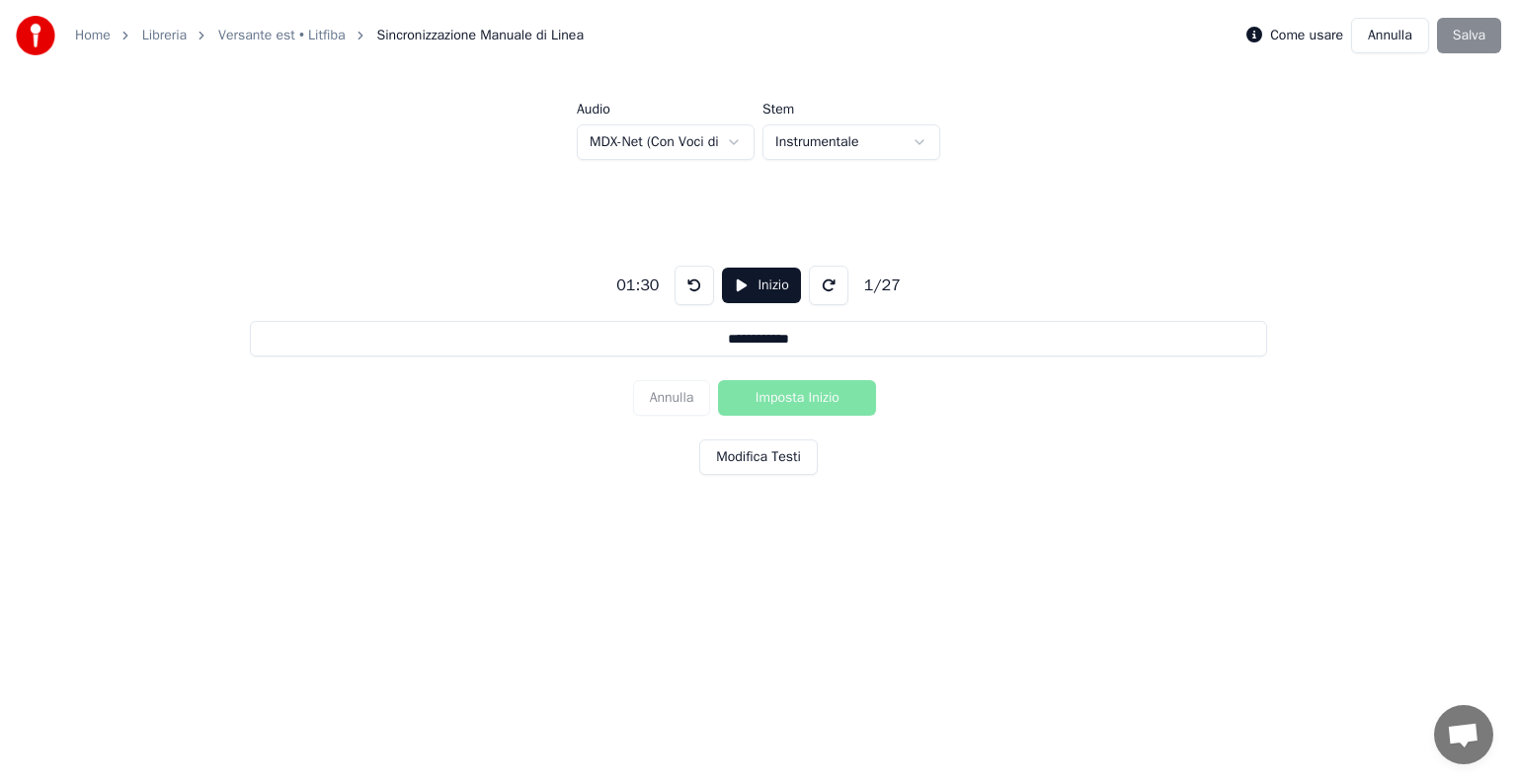 click at bounding box center (829, 285) 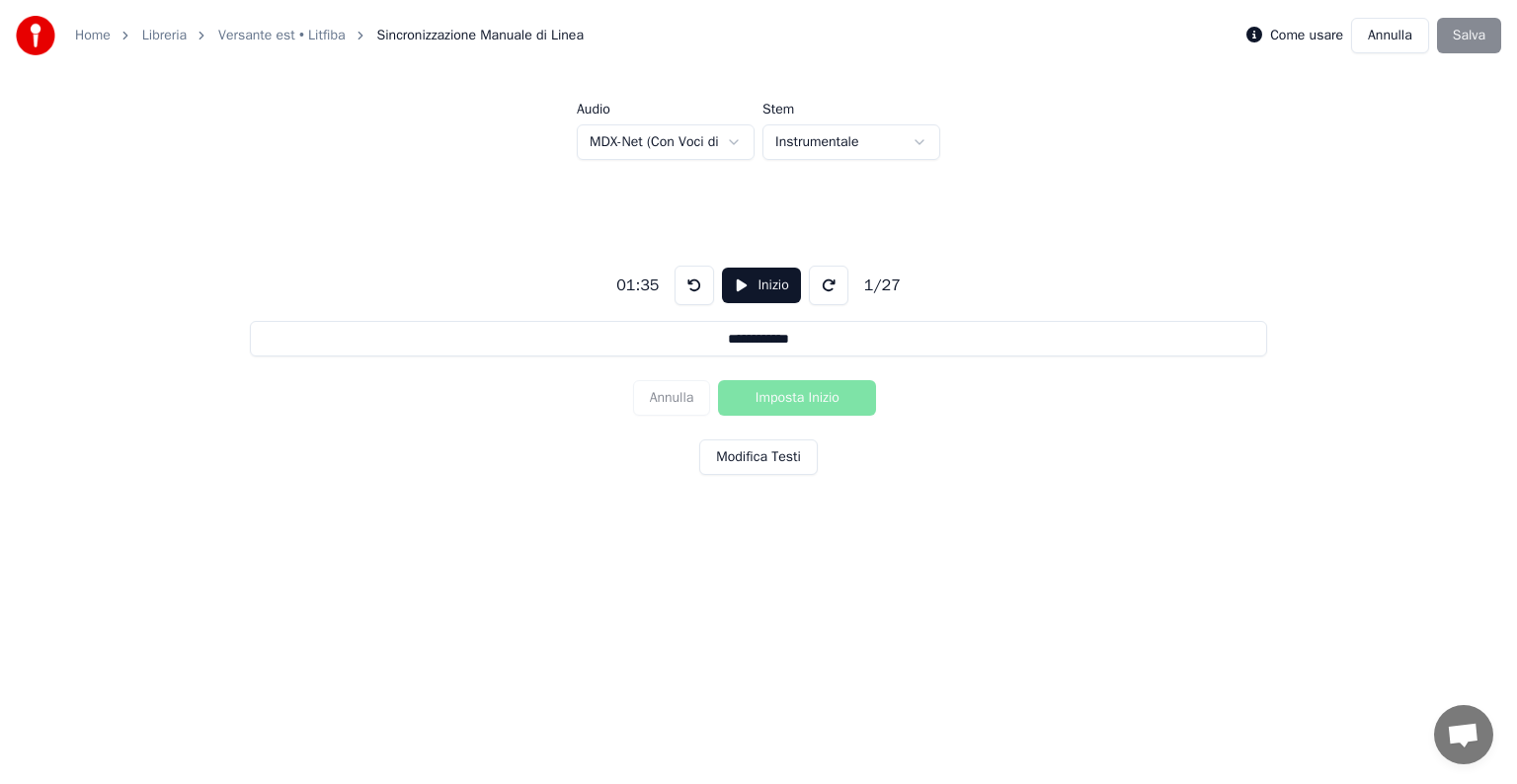 click at bounding box center (829, 285) 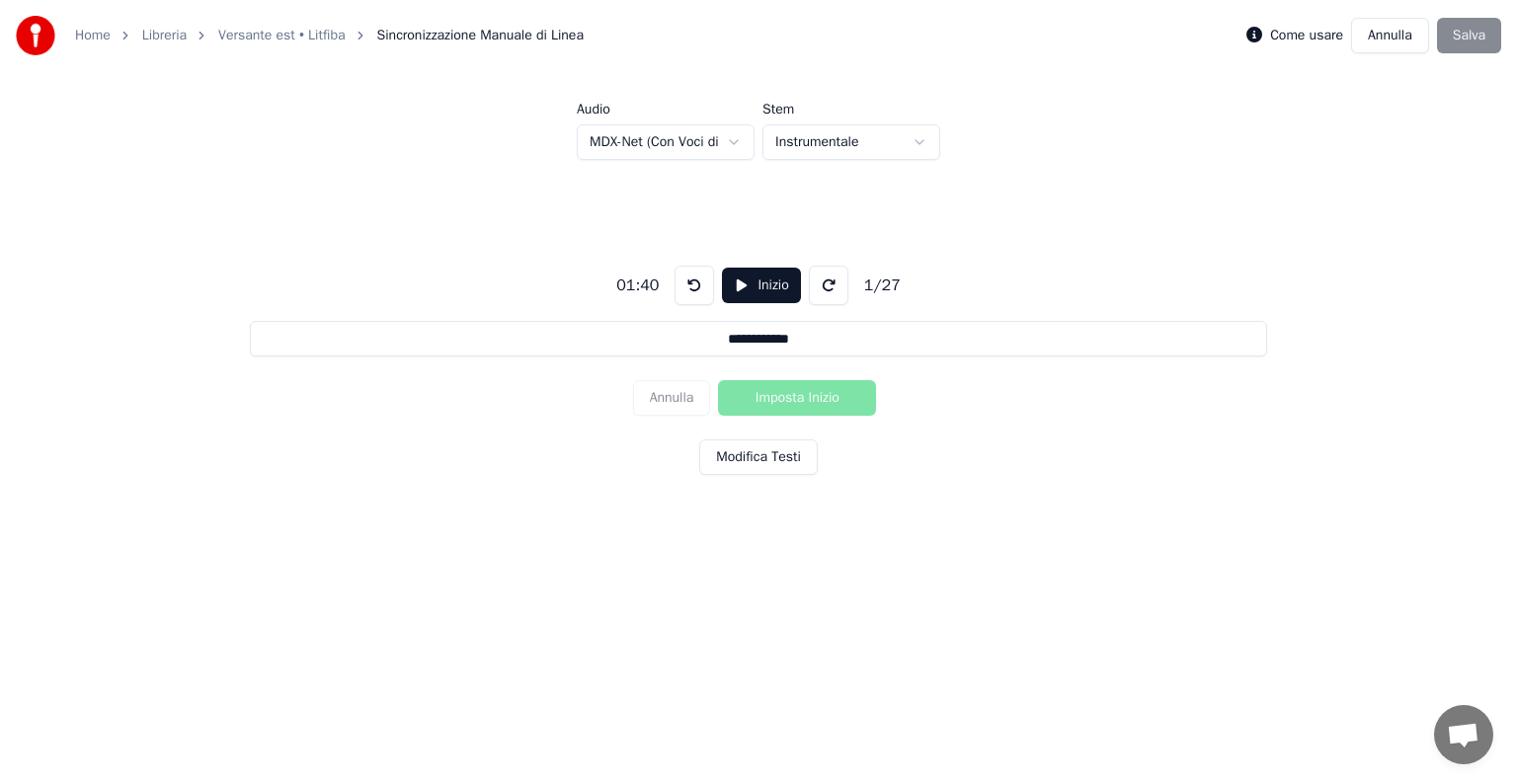 click at bounding box center (829, 285) 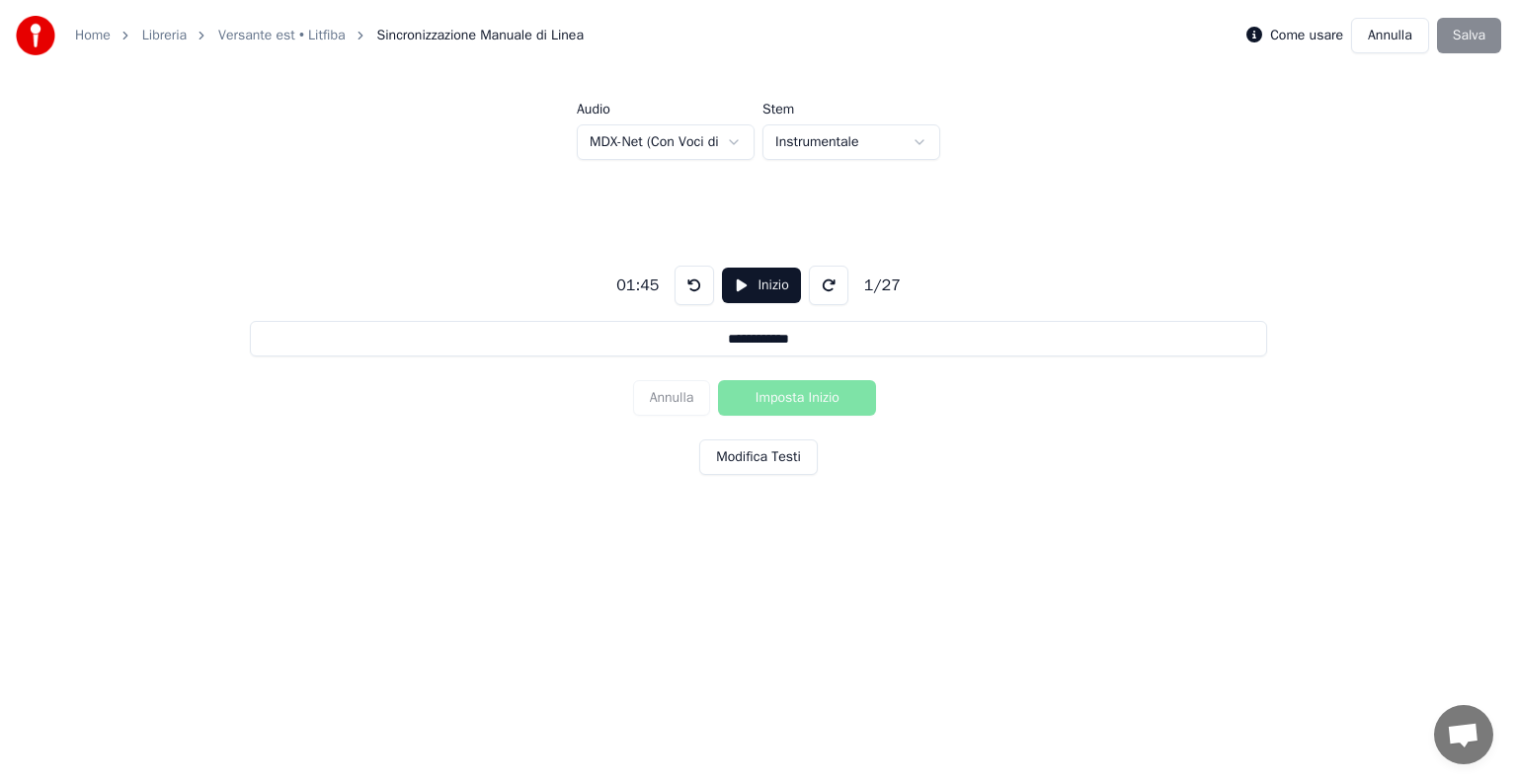 click at bounding box center (829, 285) 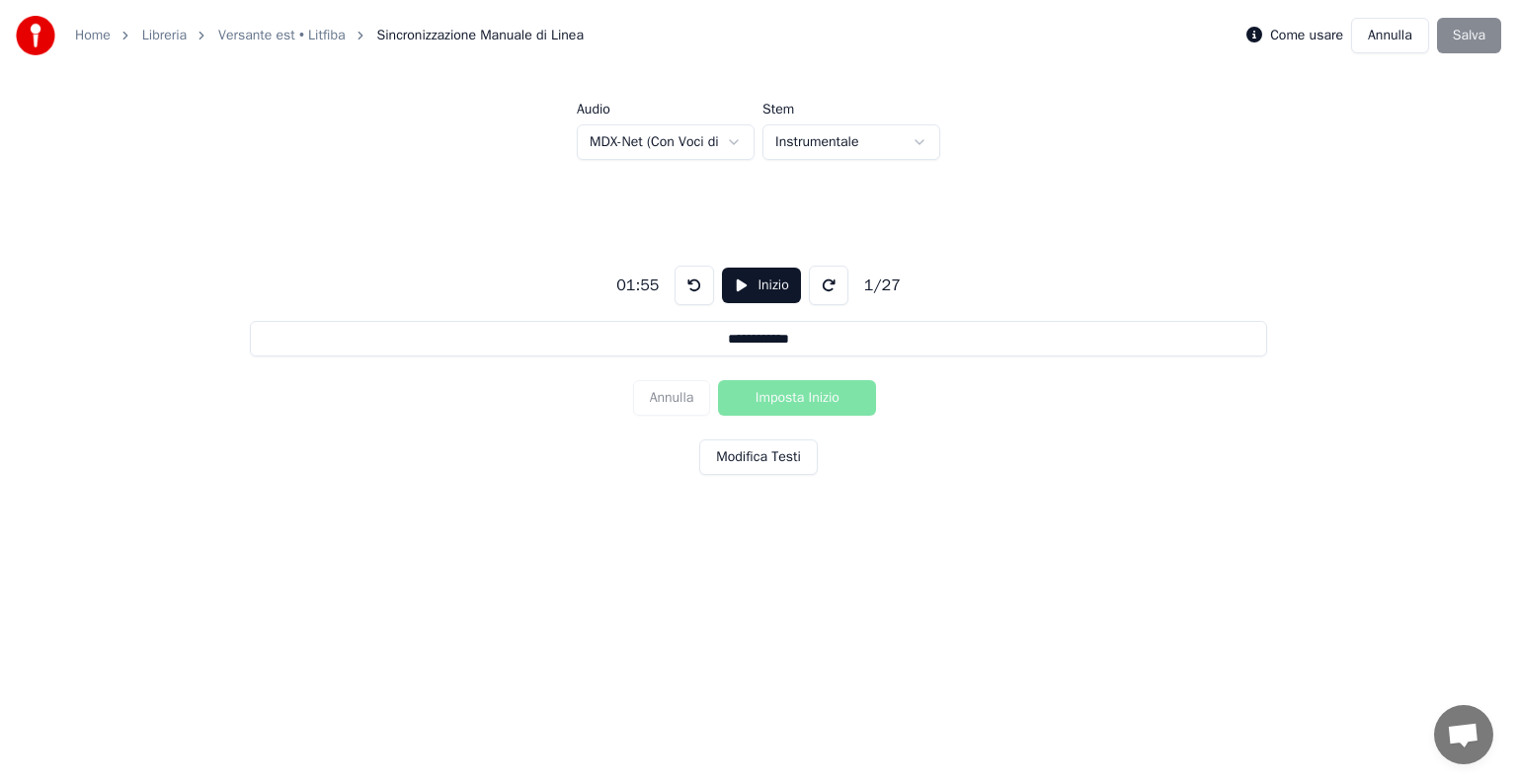 click at bounding box center [829, 285] 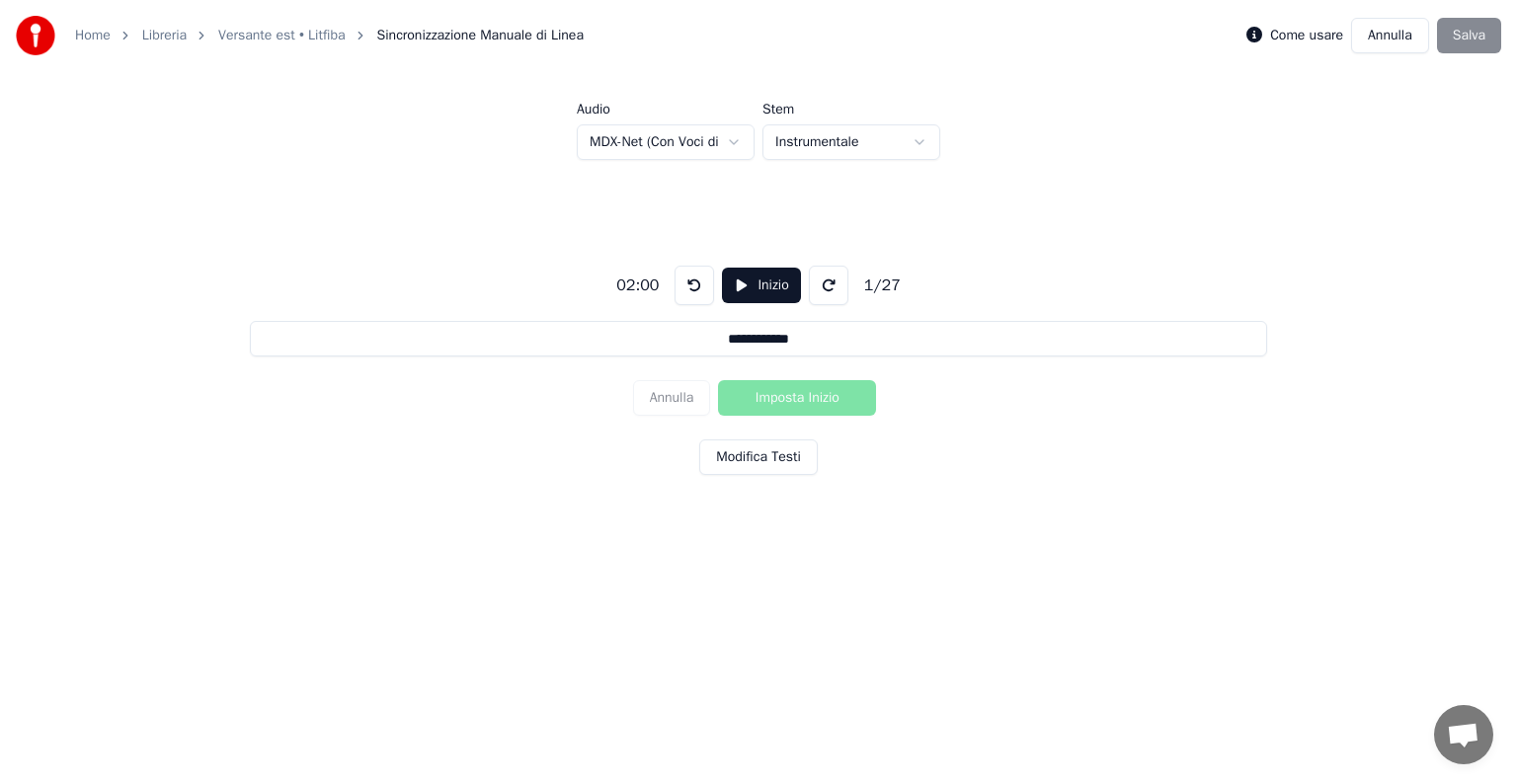 click at bounding box center [829, 285] 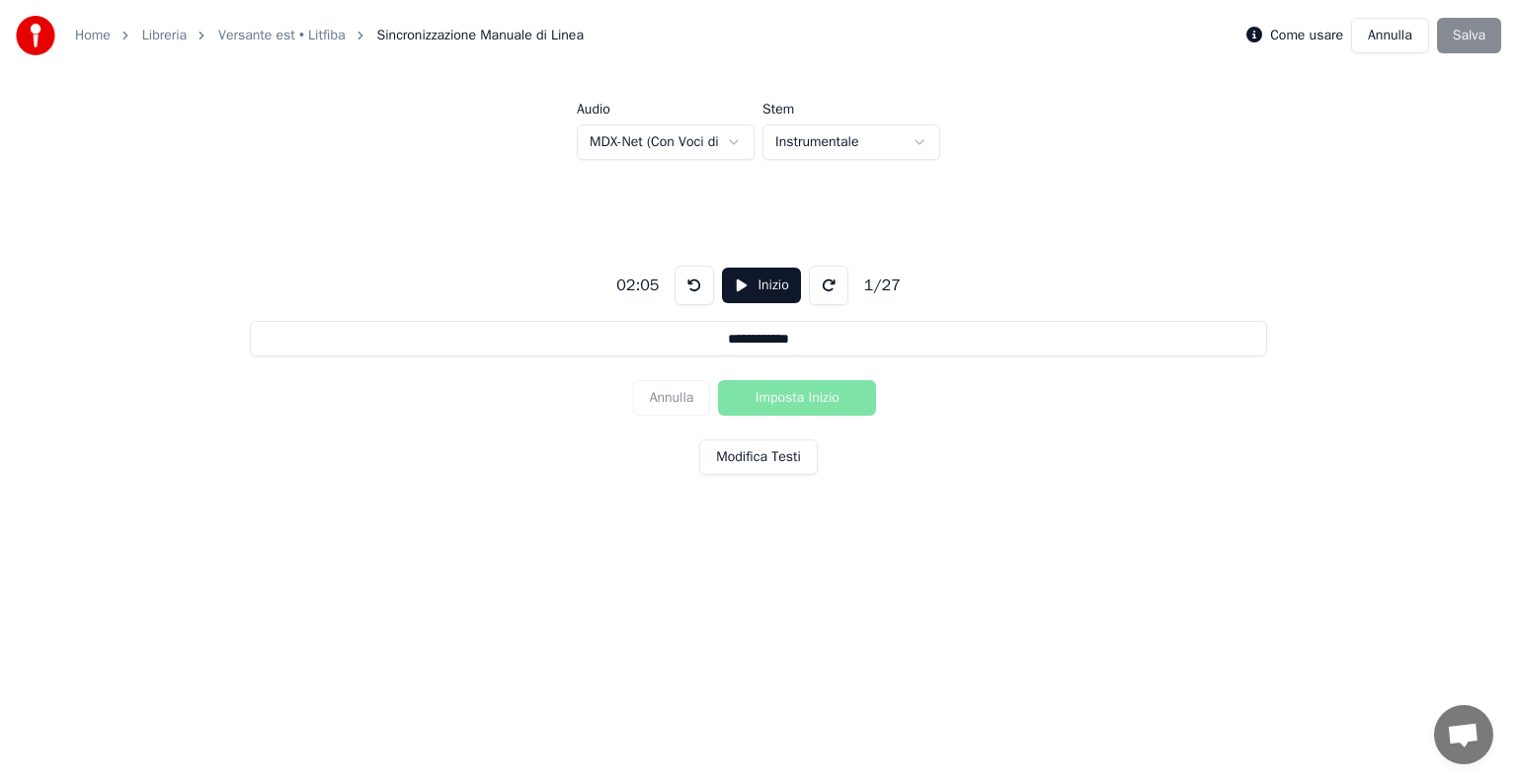 click at bounding box center (829, 285) 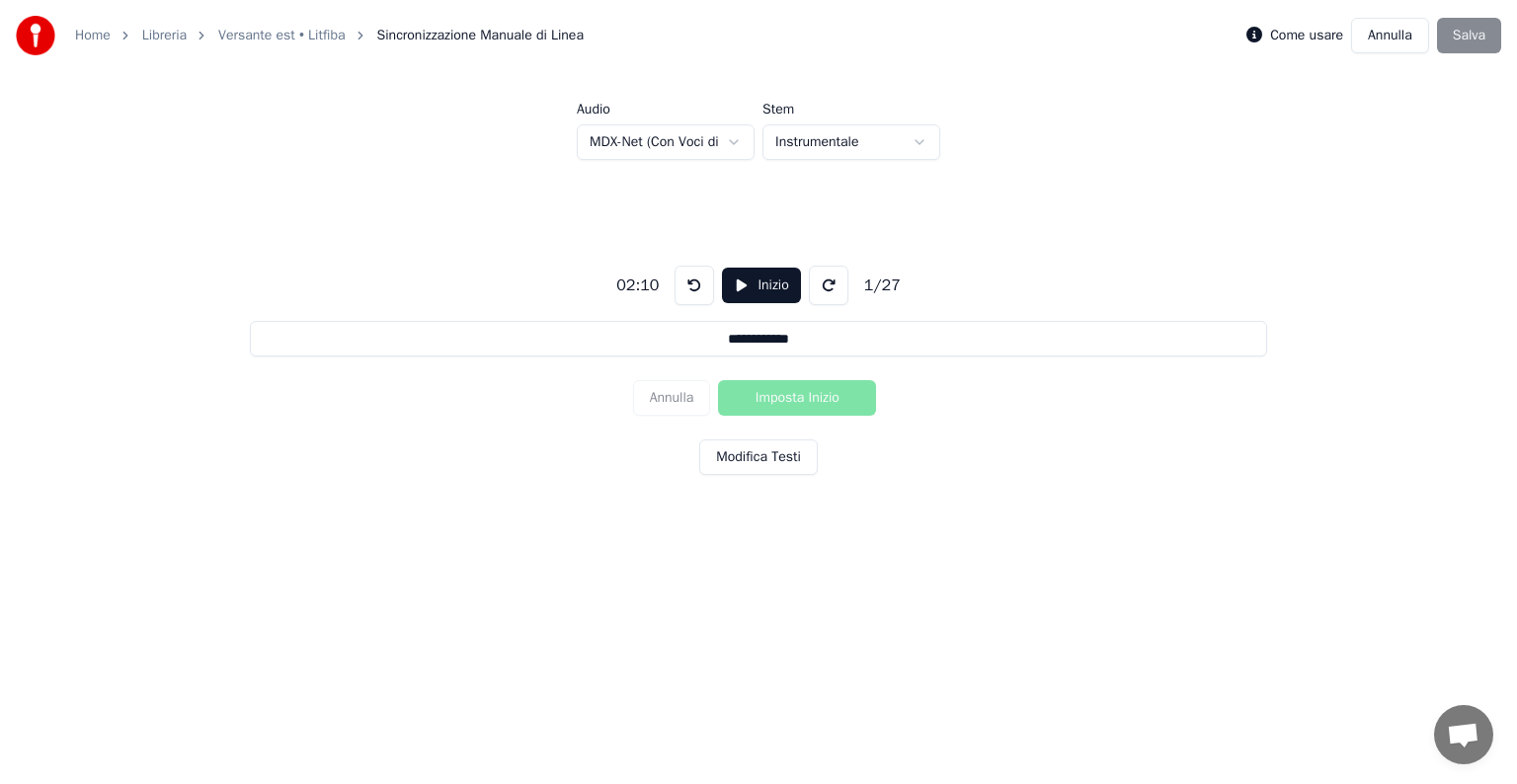 click at bounding box center (829, 285) 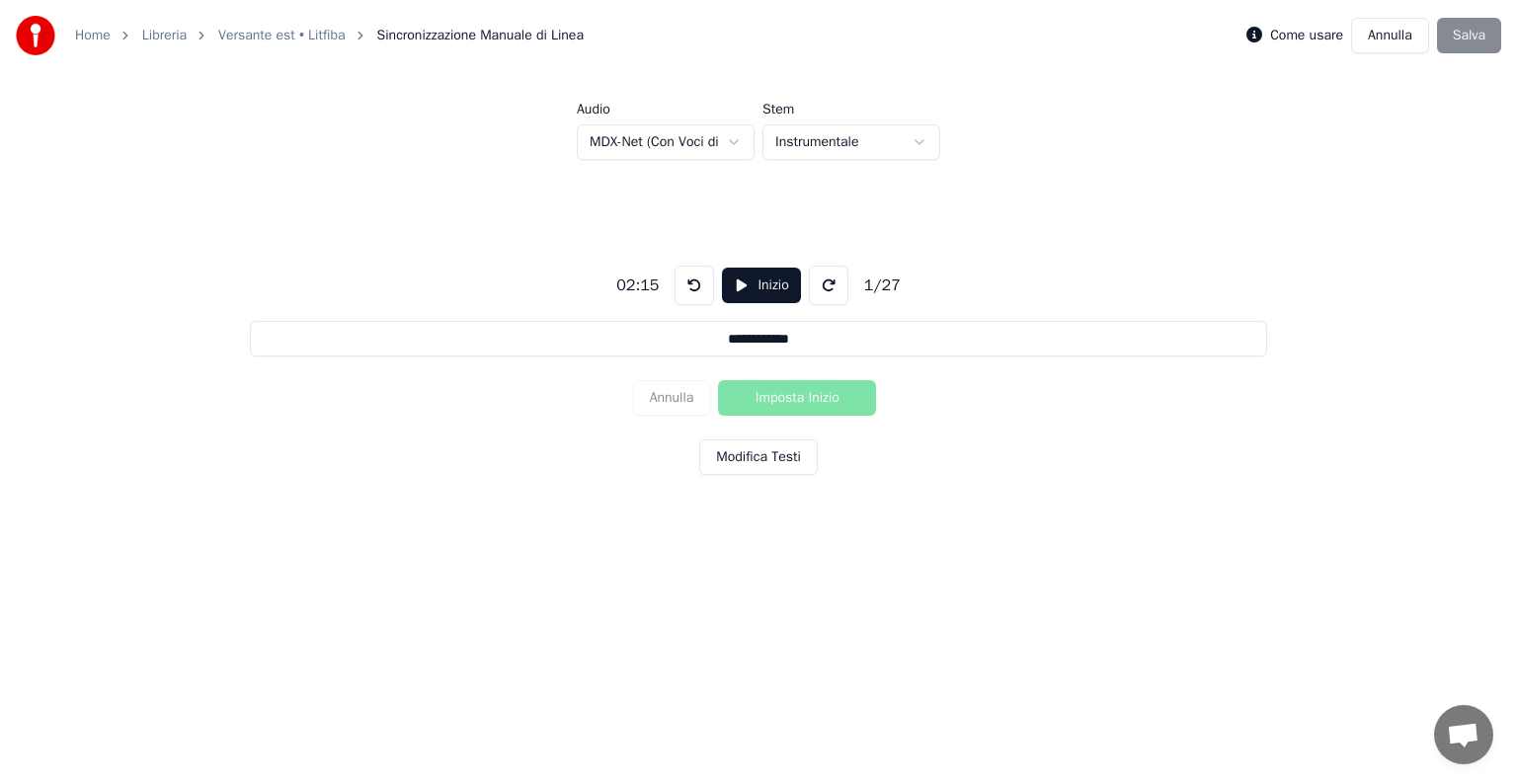 click at bounding box center [829, 285] 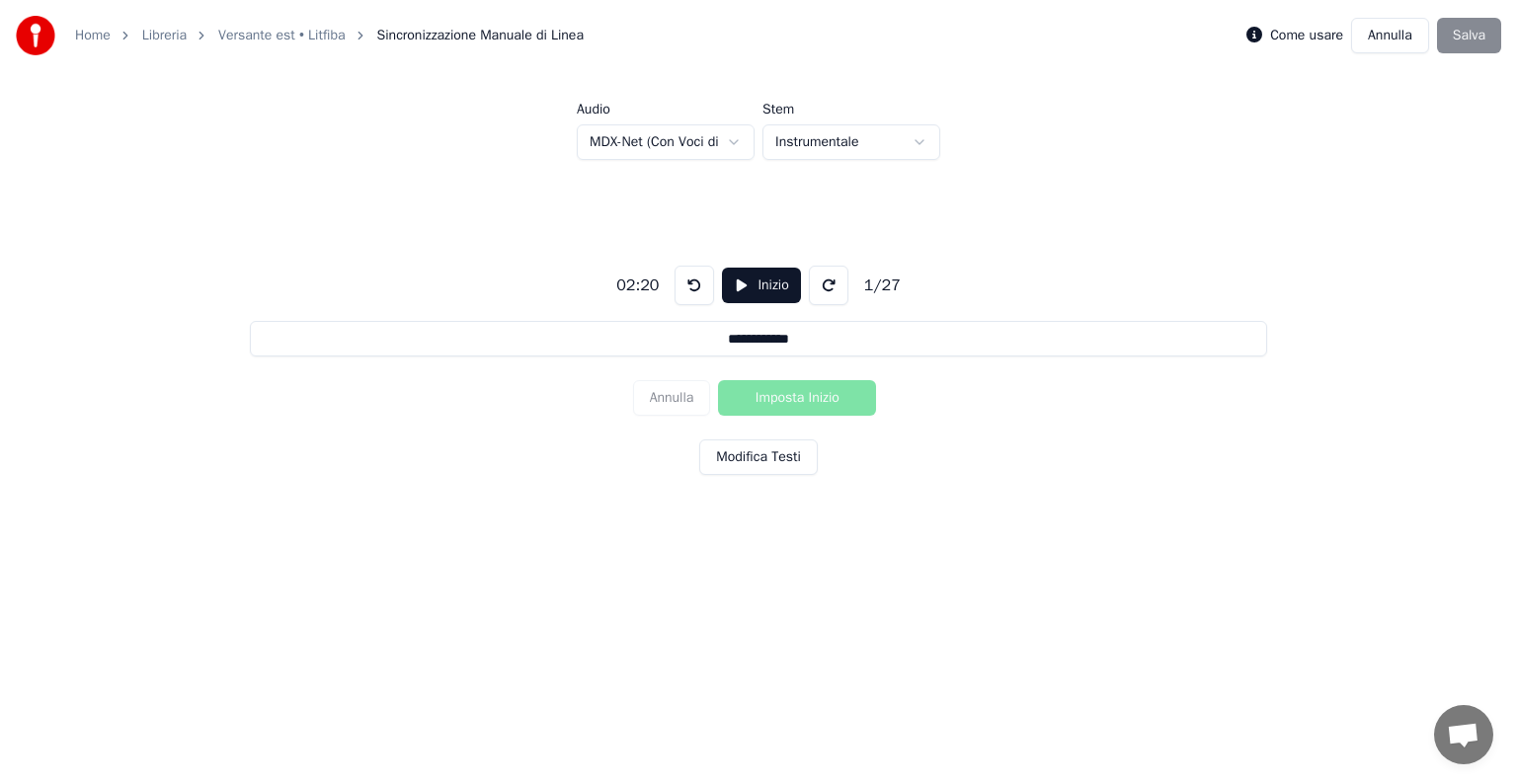 click on "Inizio" at bounding box center [760, 285] 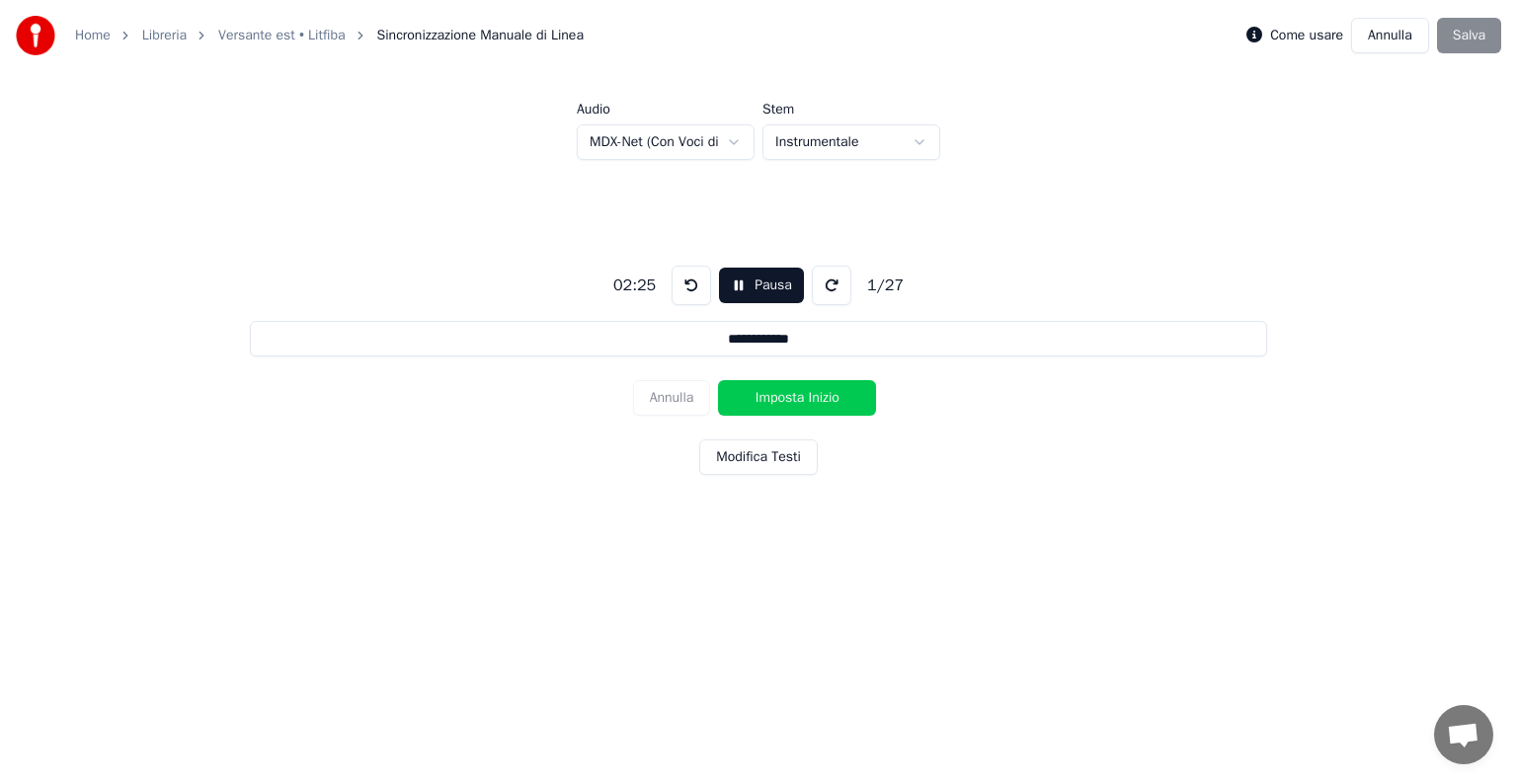 click on "Pausa" at bounding box center (761, 285) 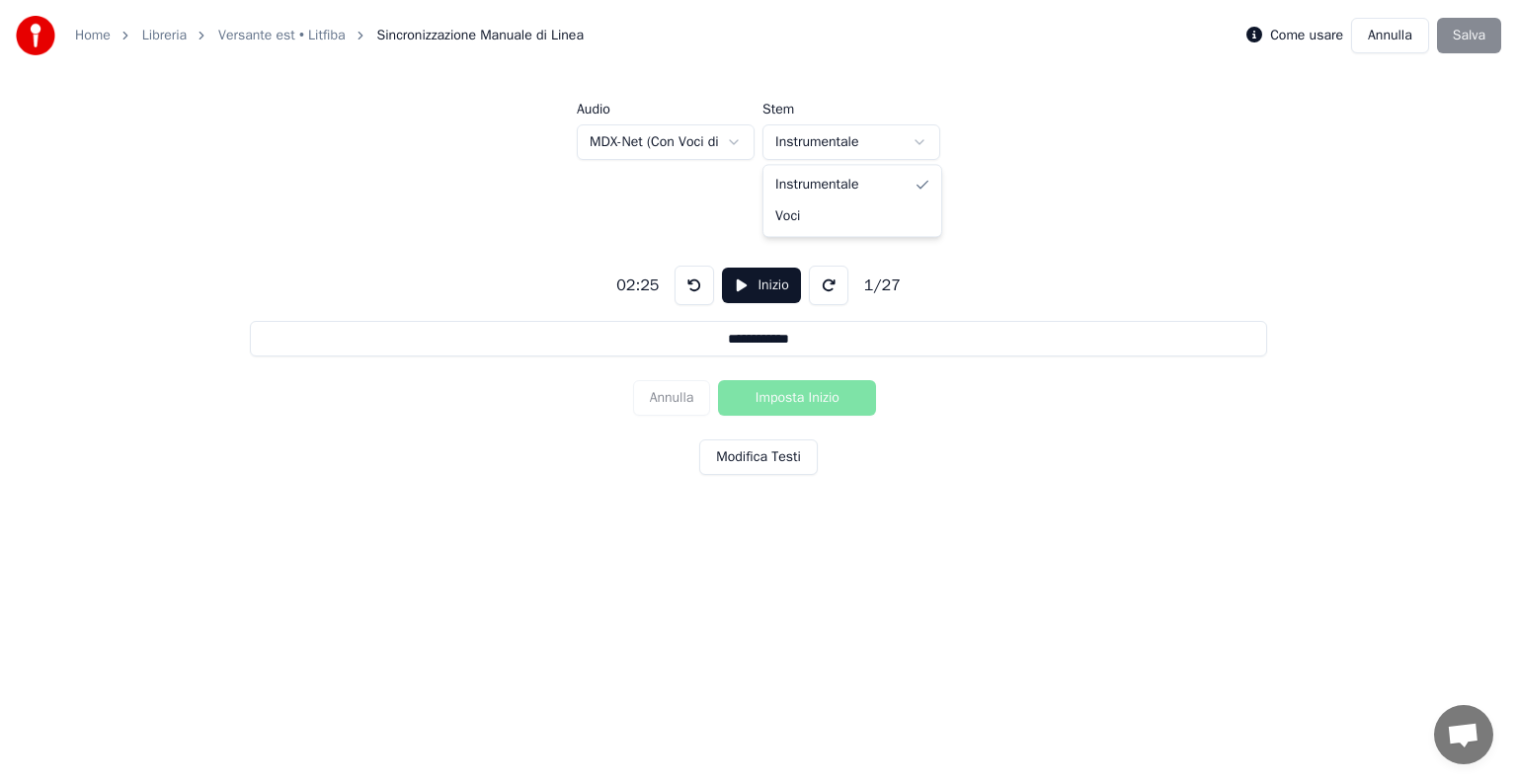 click on "**********" at bounding box center [758, 302] 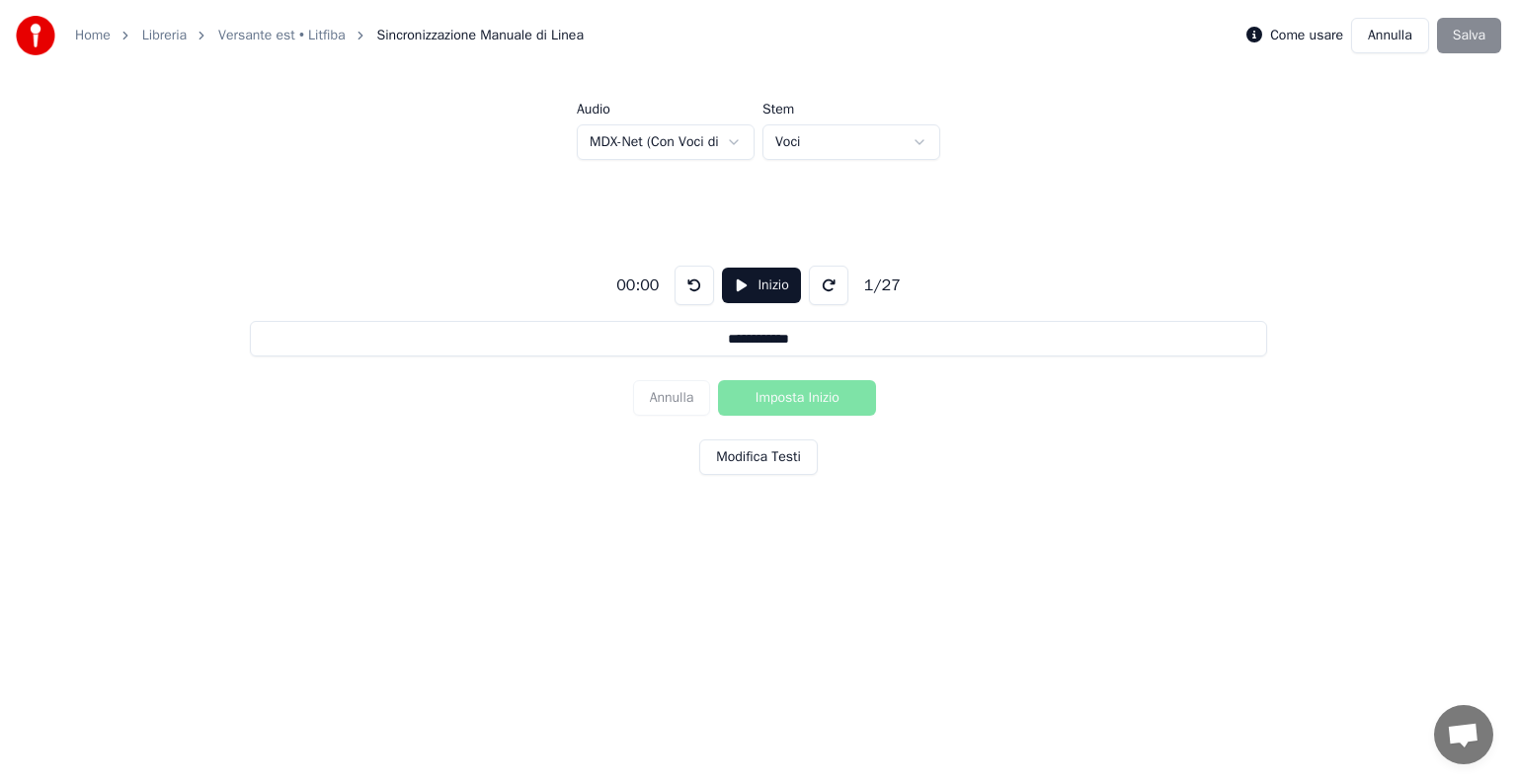 click at bounding box center [829, 285] 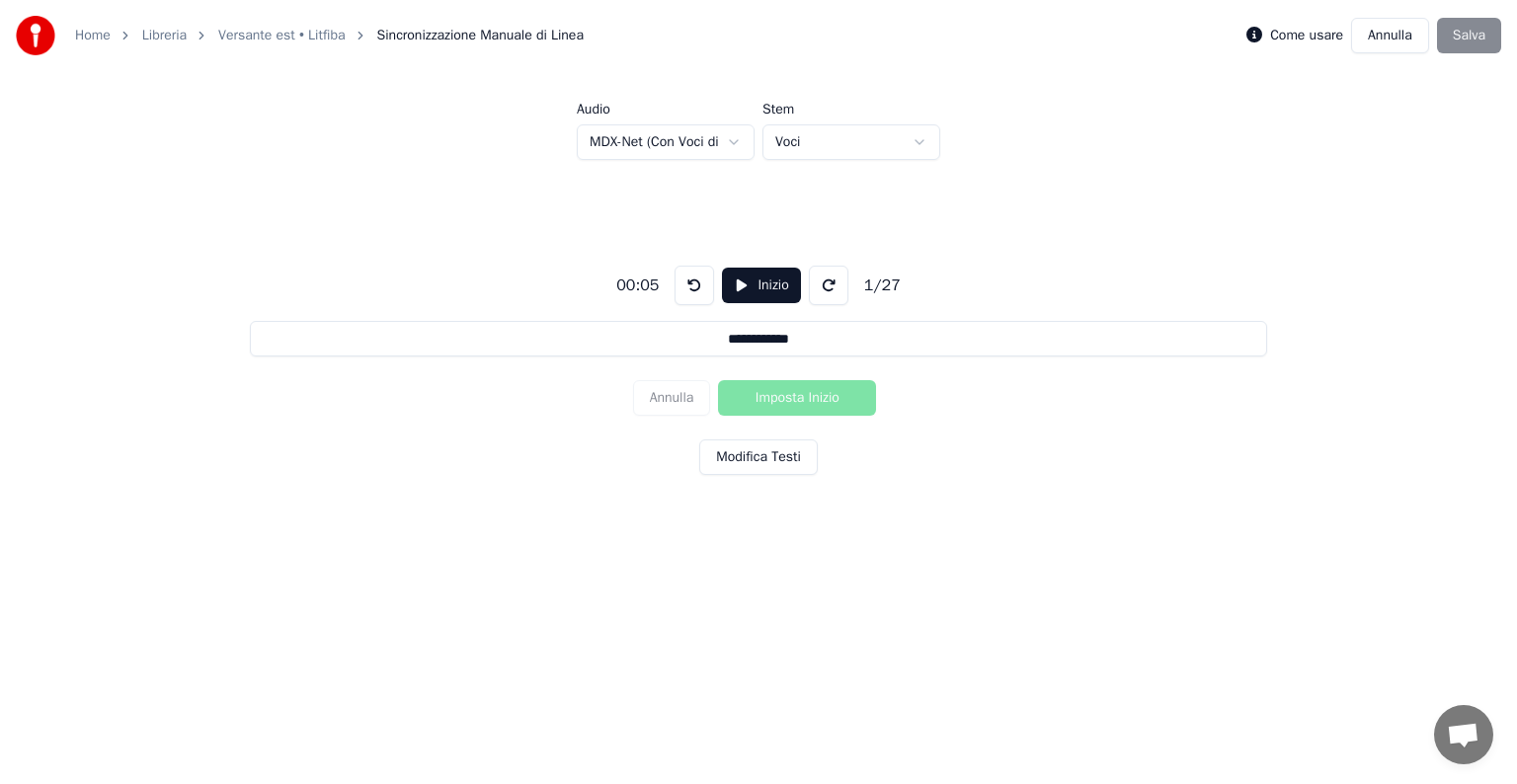 click at bounding box center (829, 285) 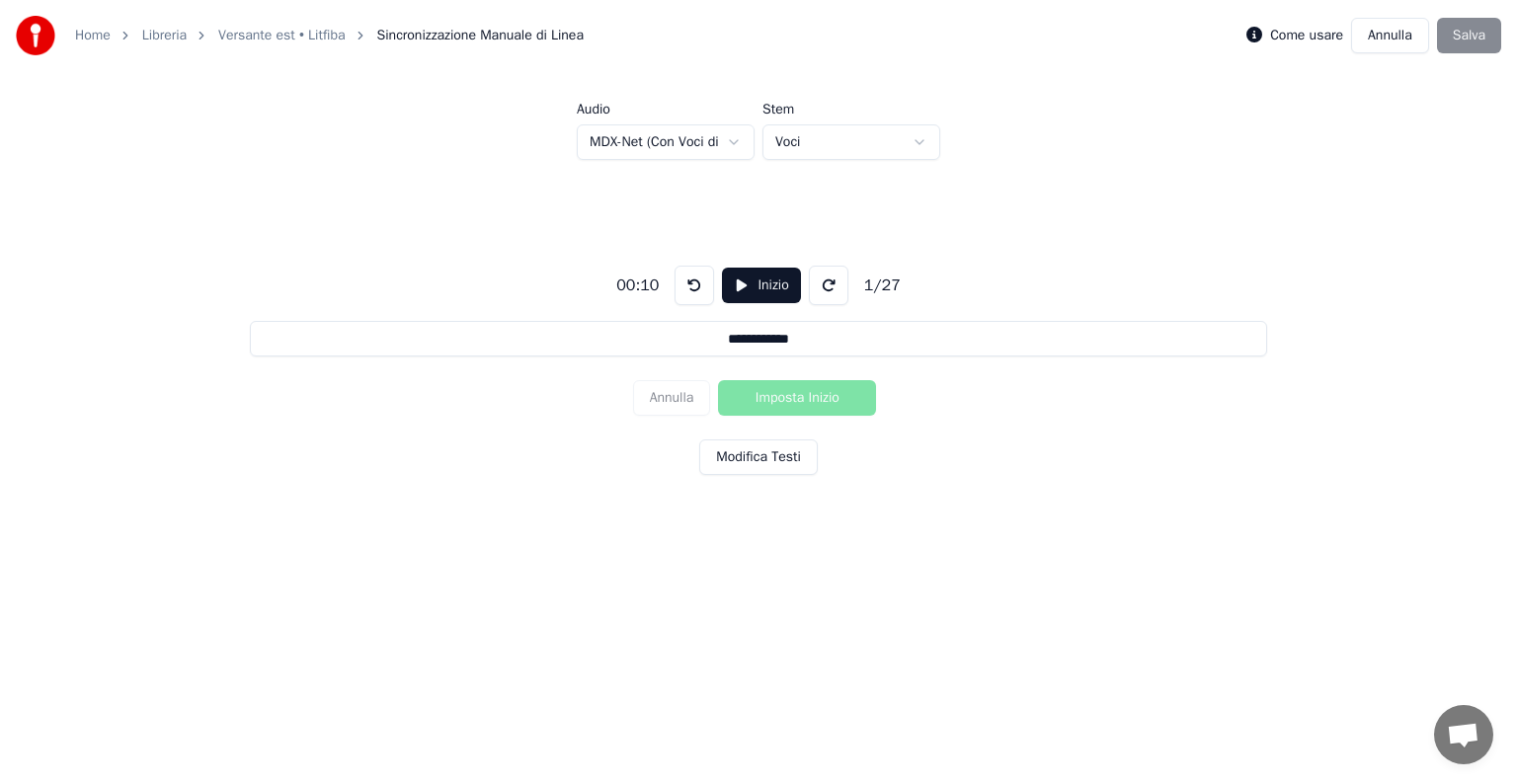 click at bounding box center [829, 285] 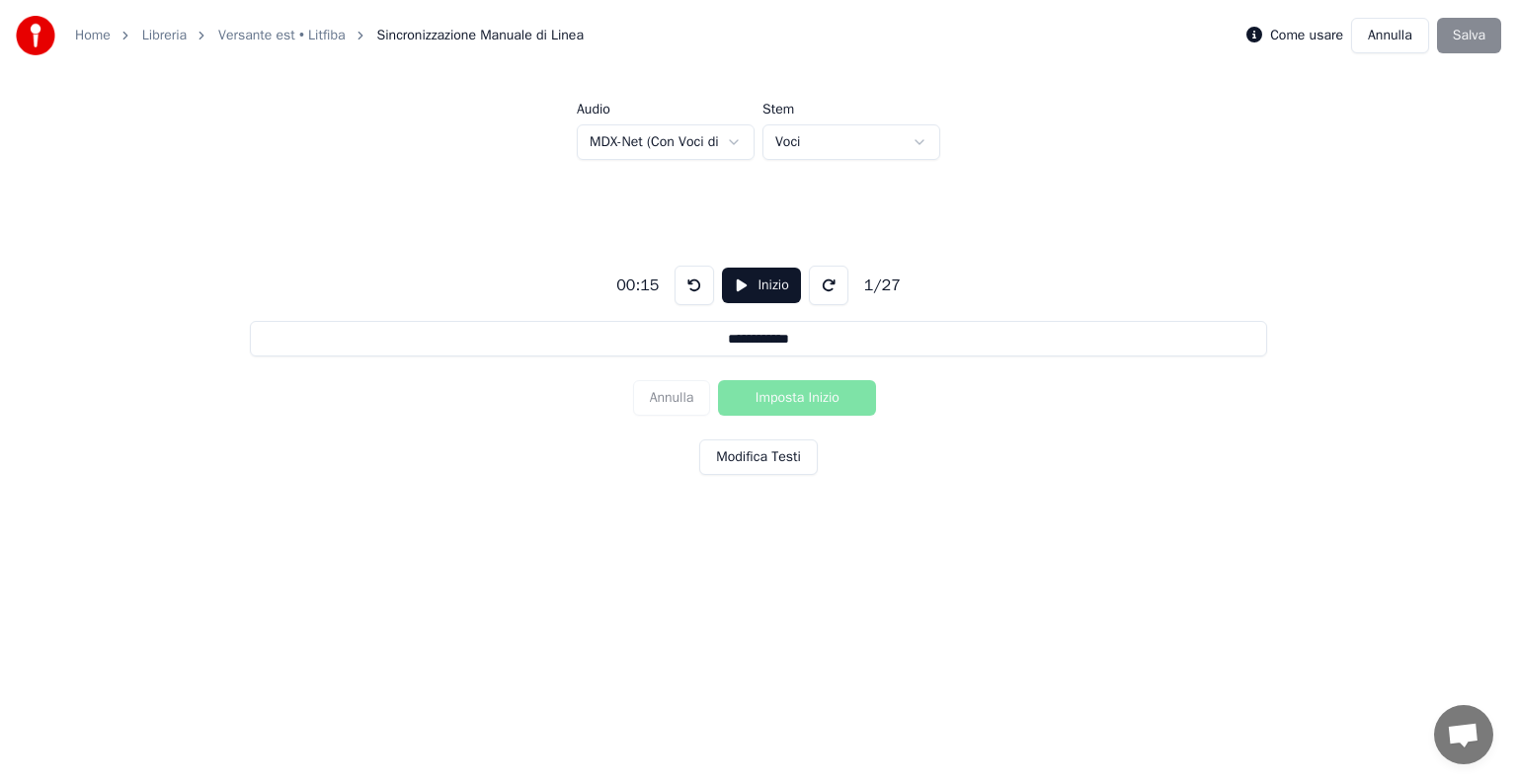 click at bounding box center (829, 285) 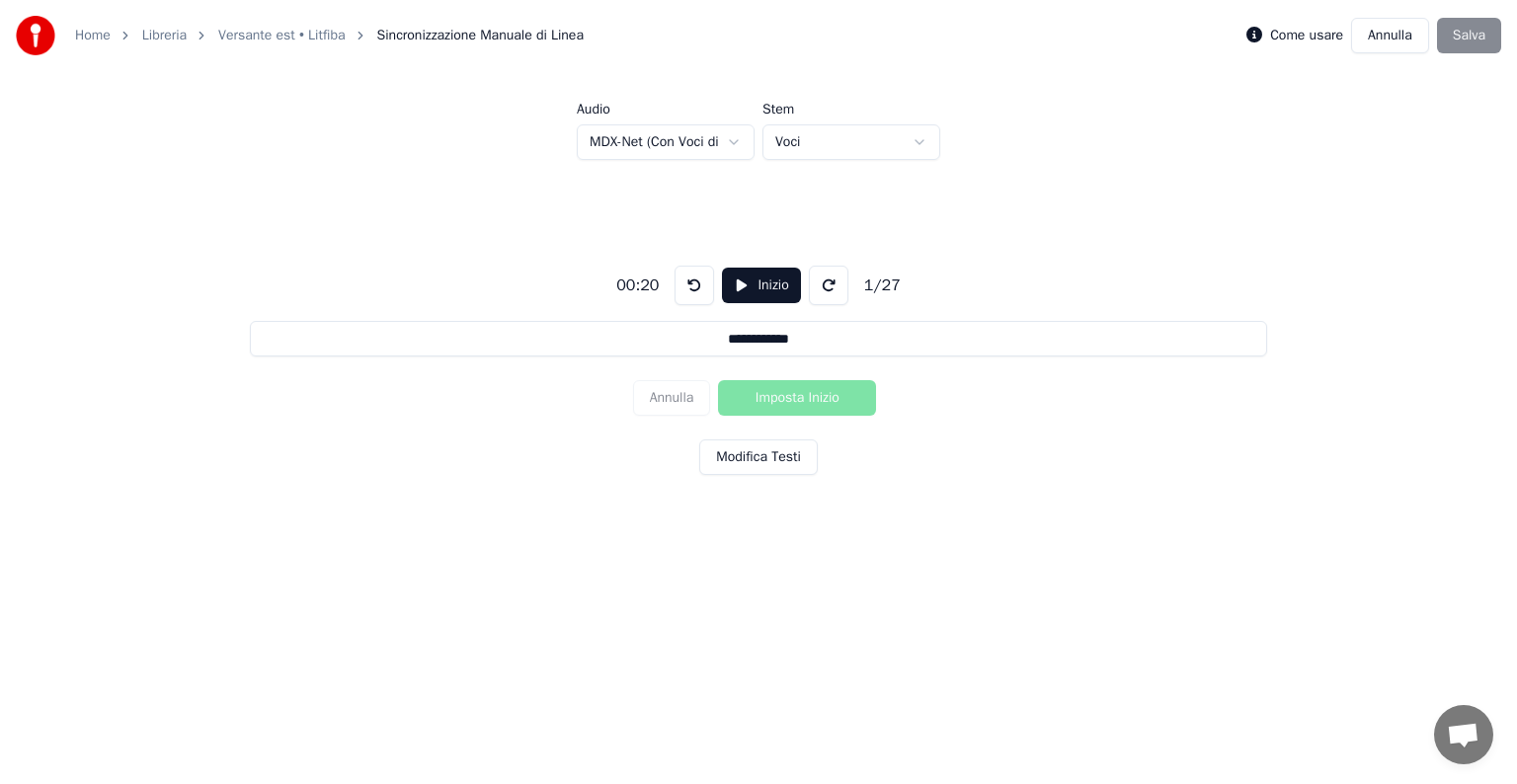 click at bounding box center [829, 285] 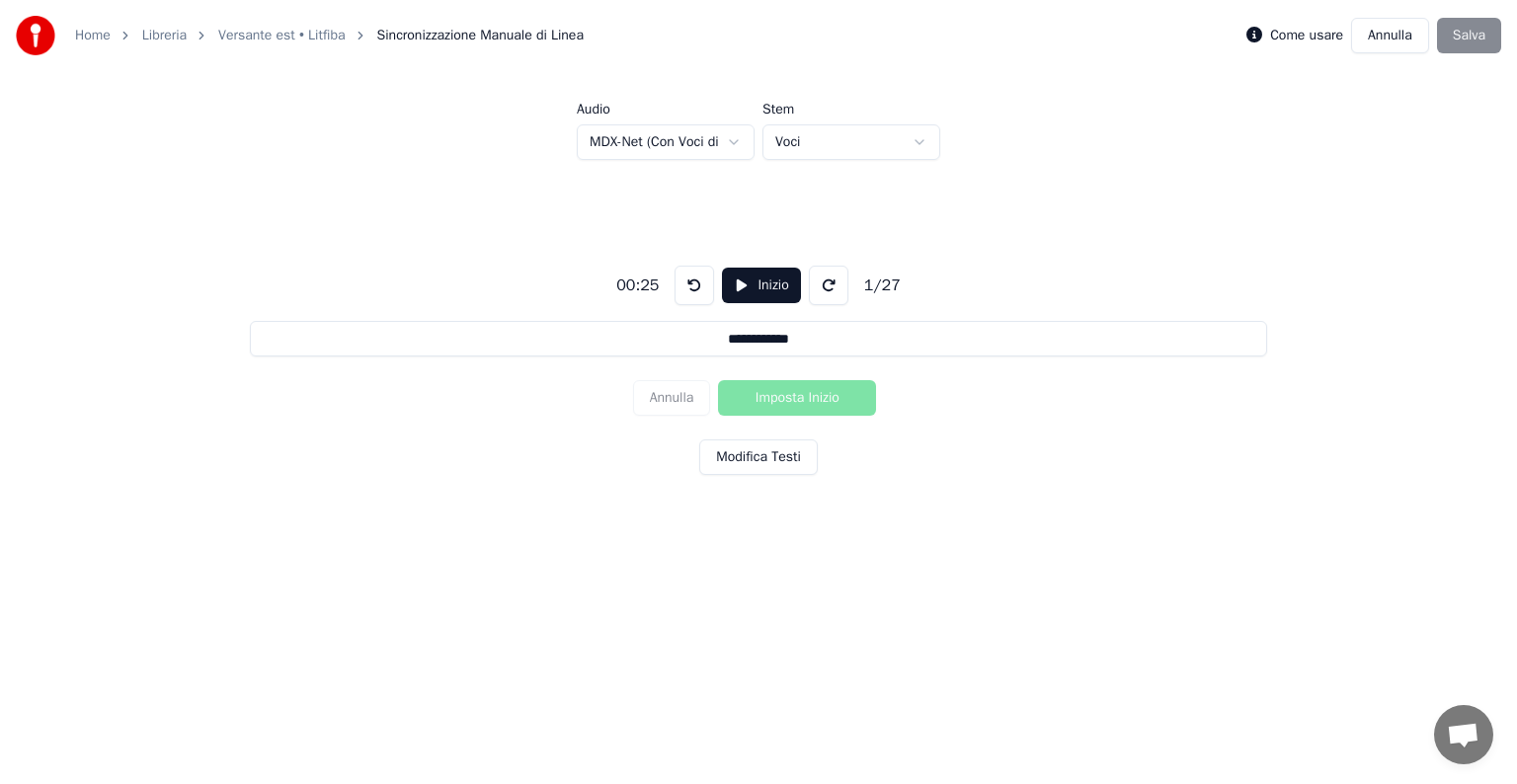 click at bounding box center [829, 285] 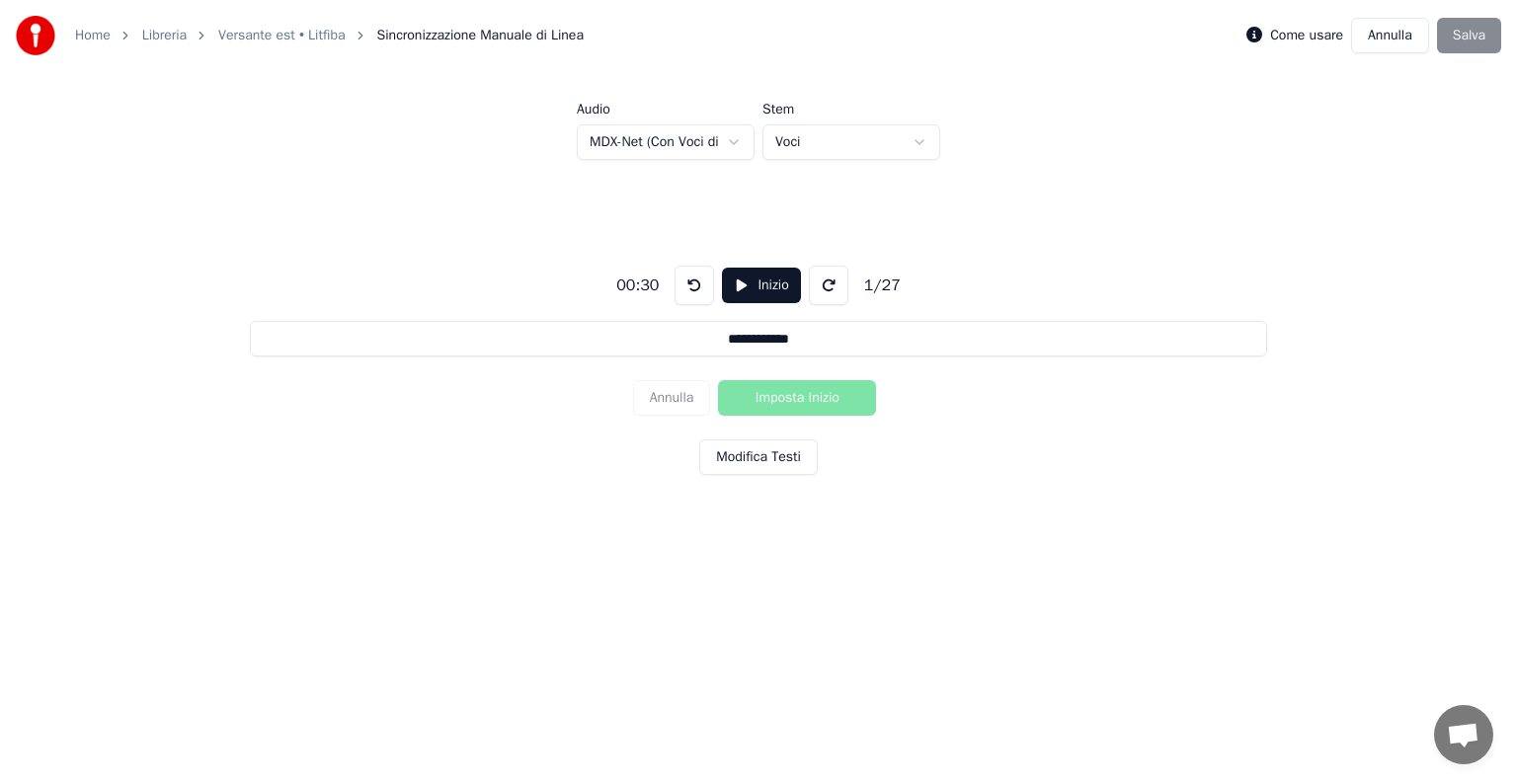 click at bounding box center (829, 285) 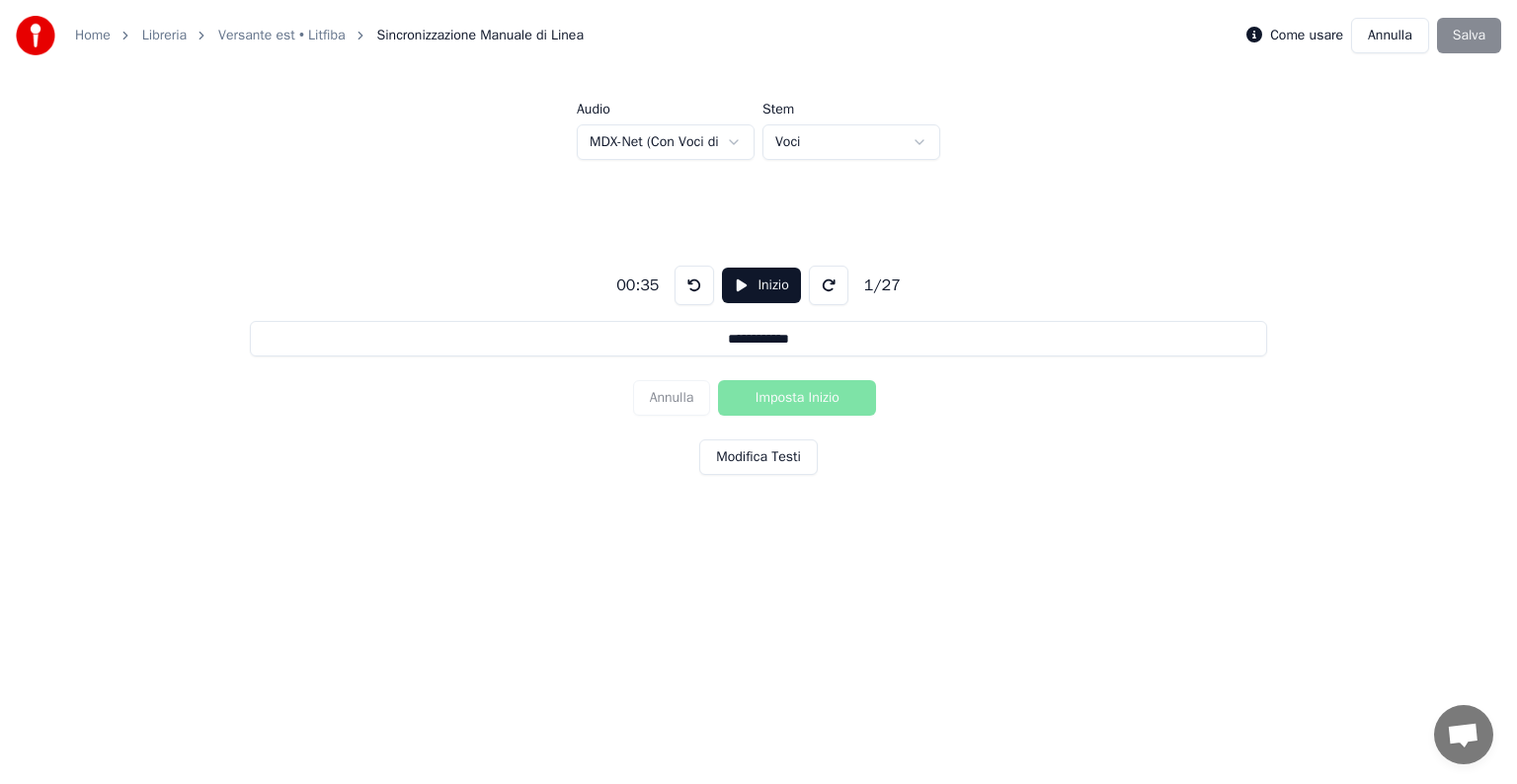click at bounding box center (829, 285) 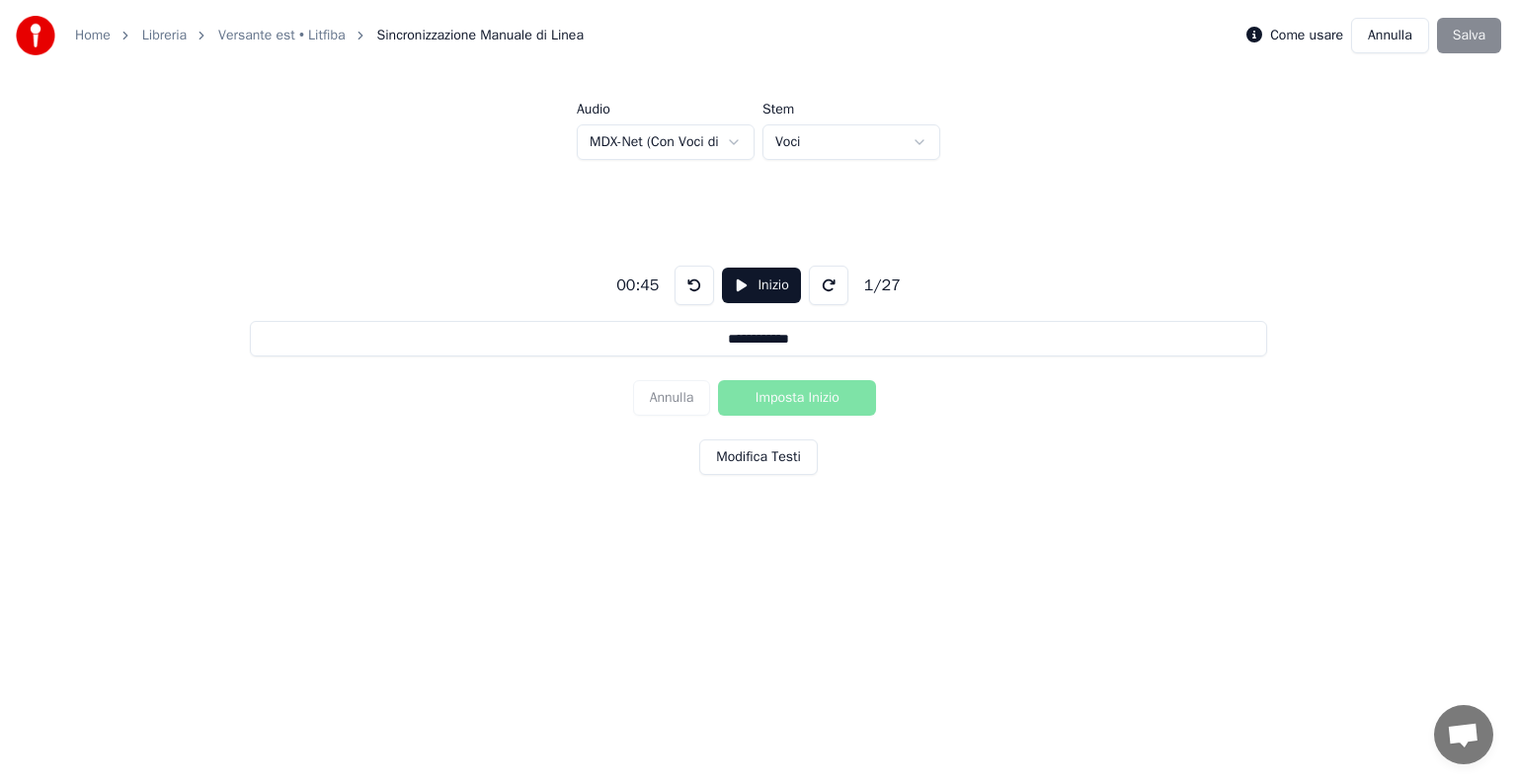 click at bounding box center [829, 285] 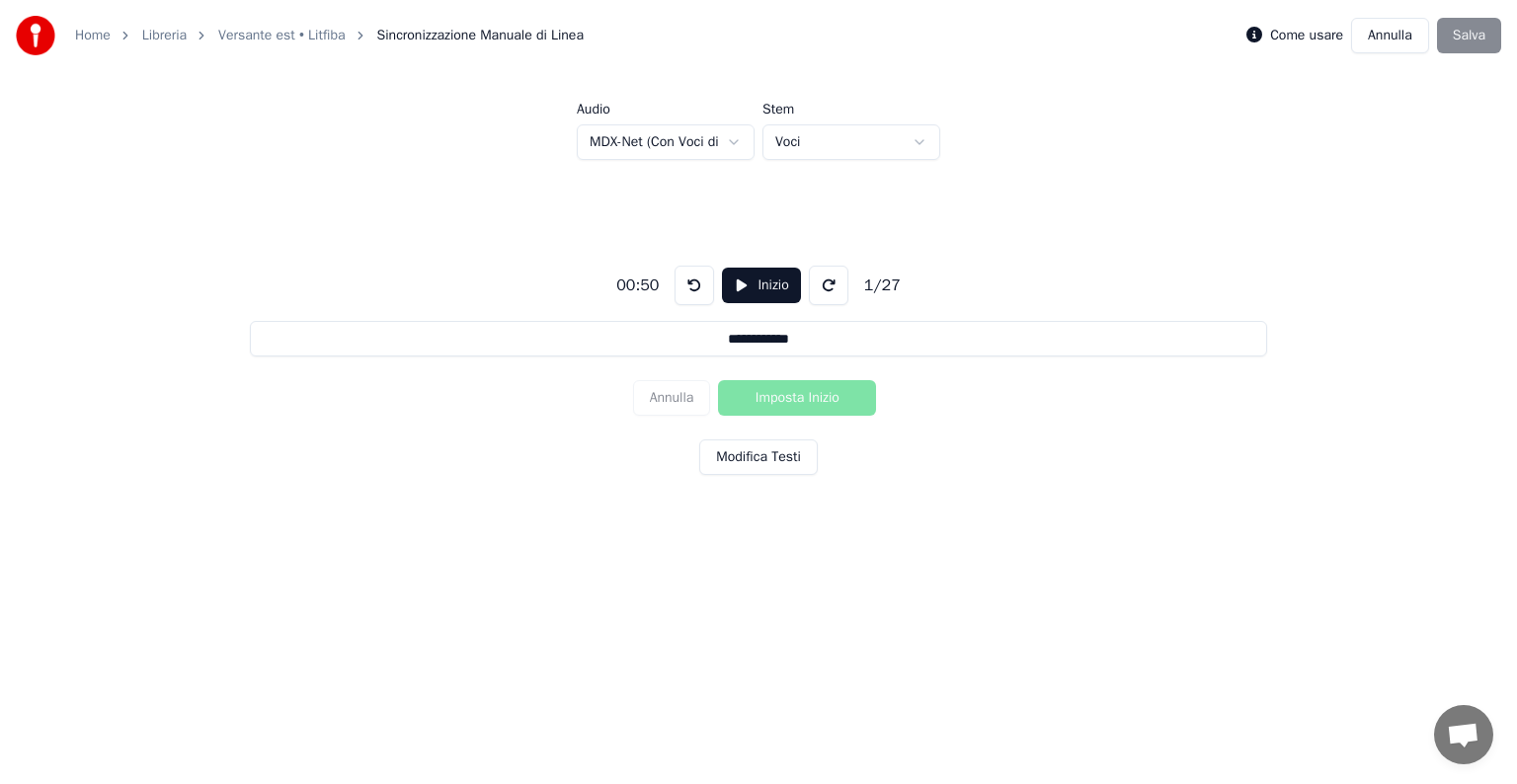 click at bounding box center [829, 285] 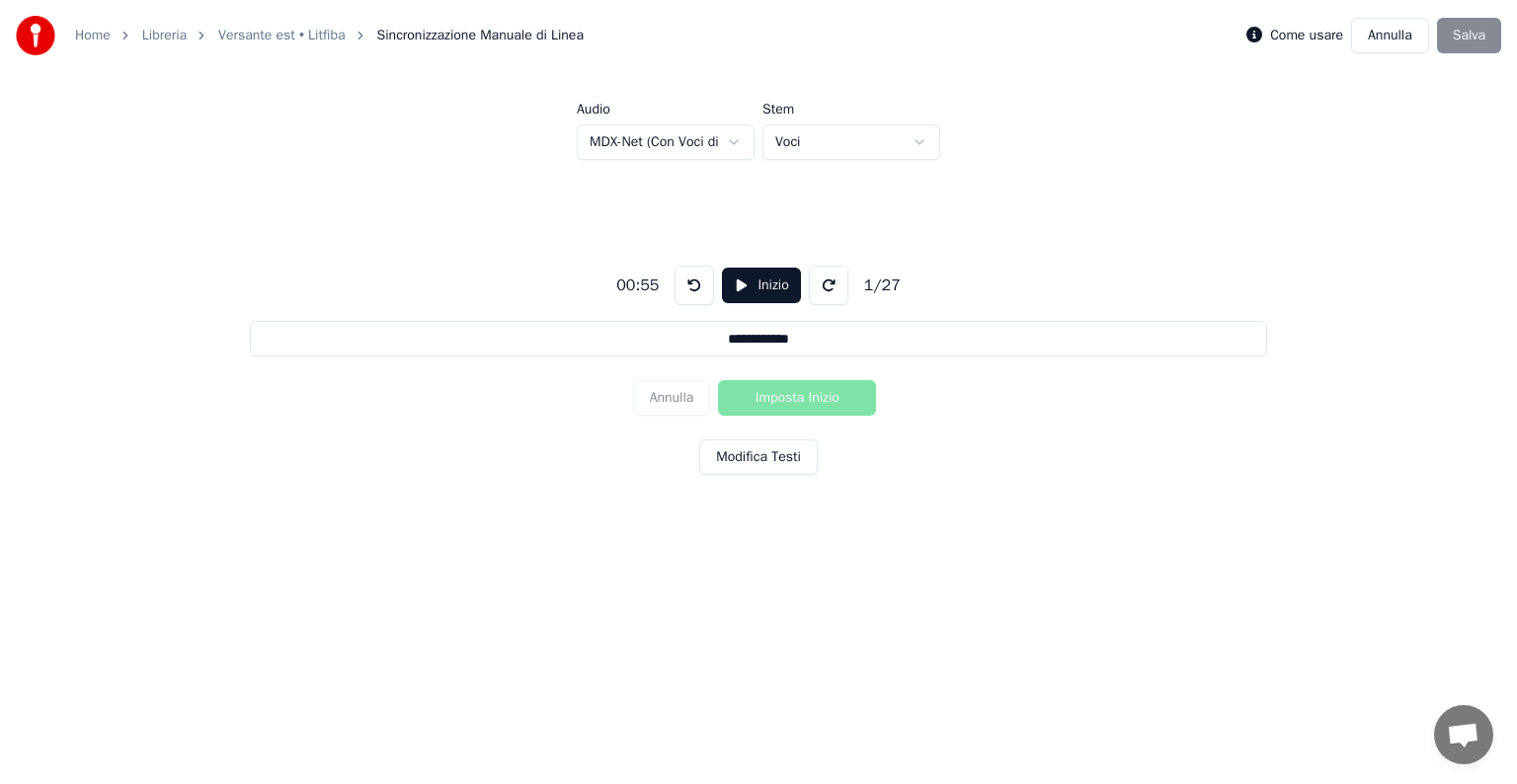 click at bounding box center (829, 285) 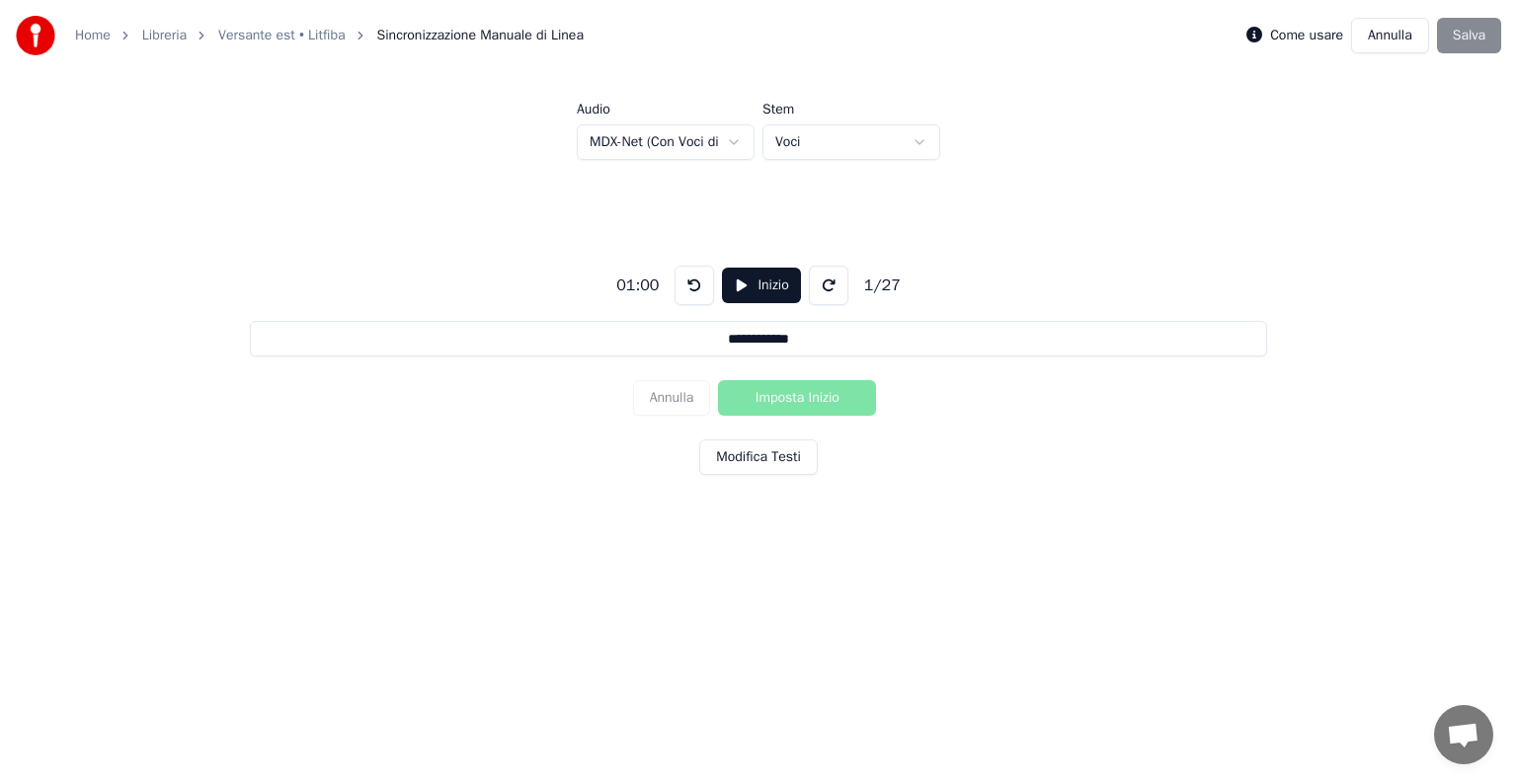 click at bounding box center [829, 285] 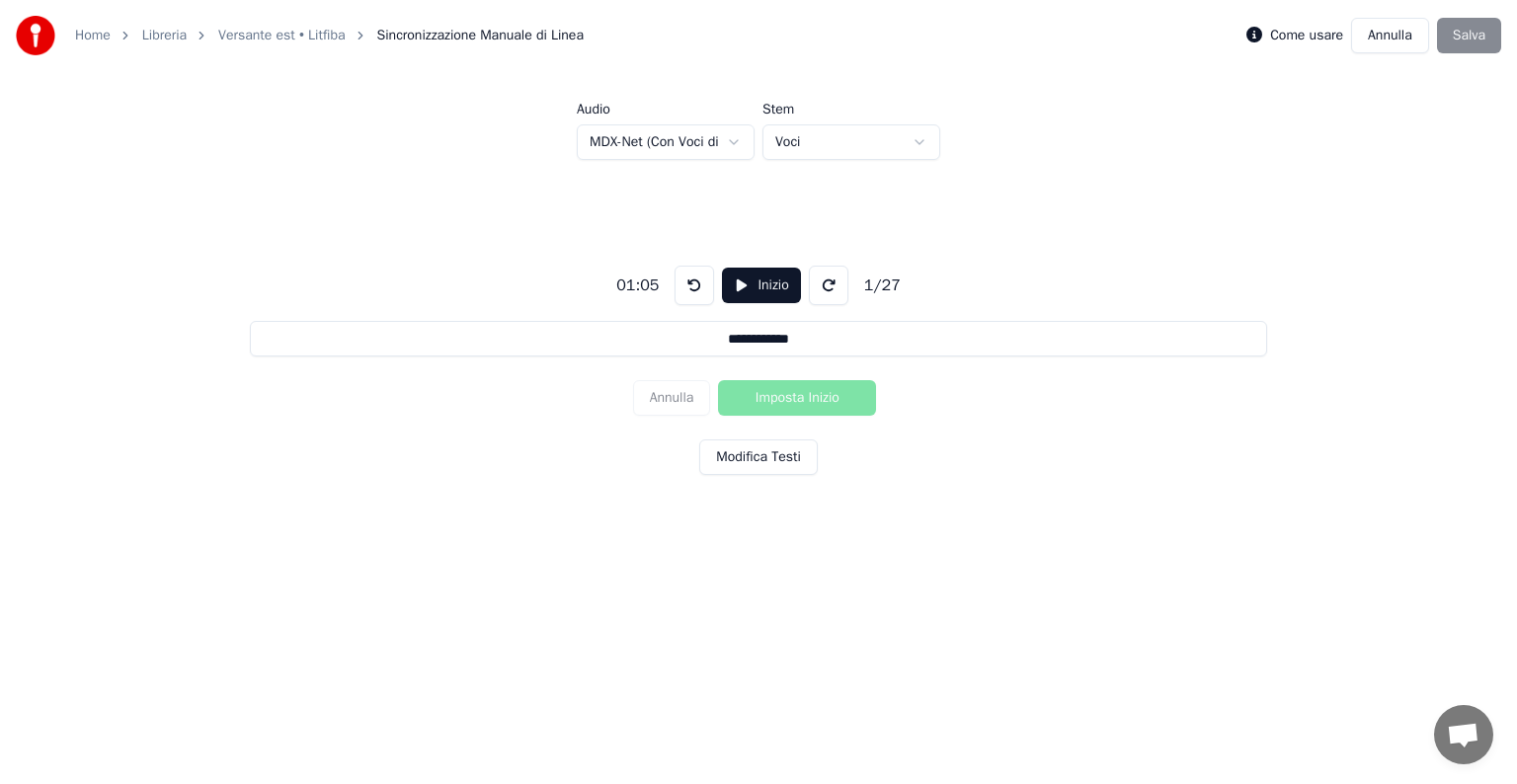 click at bounding box center (829, 285) 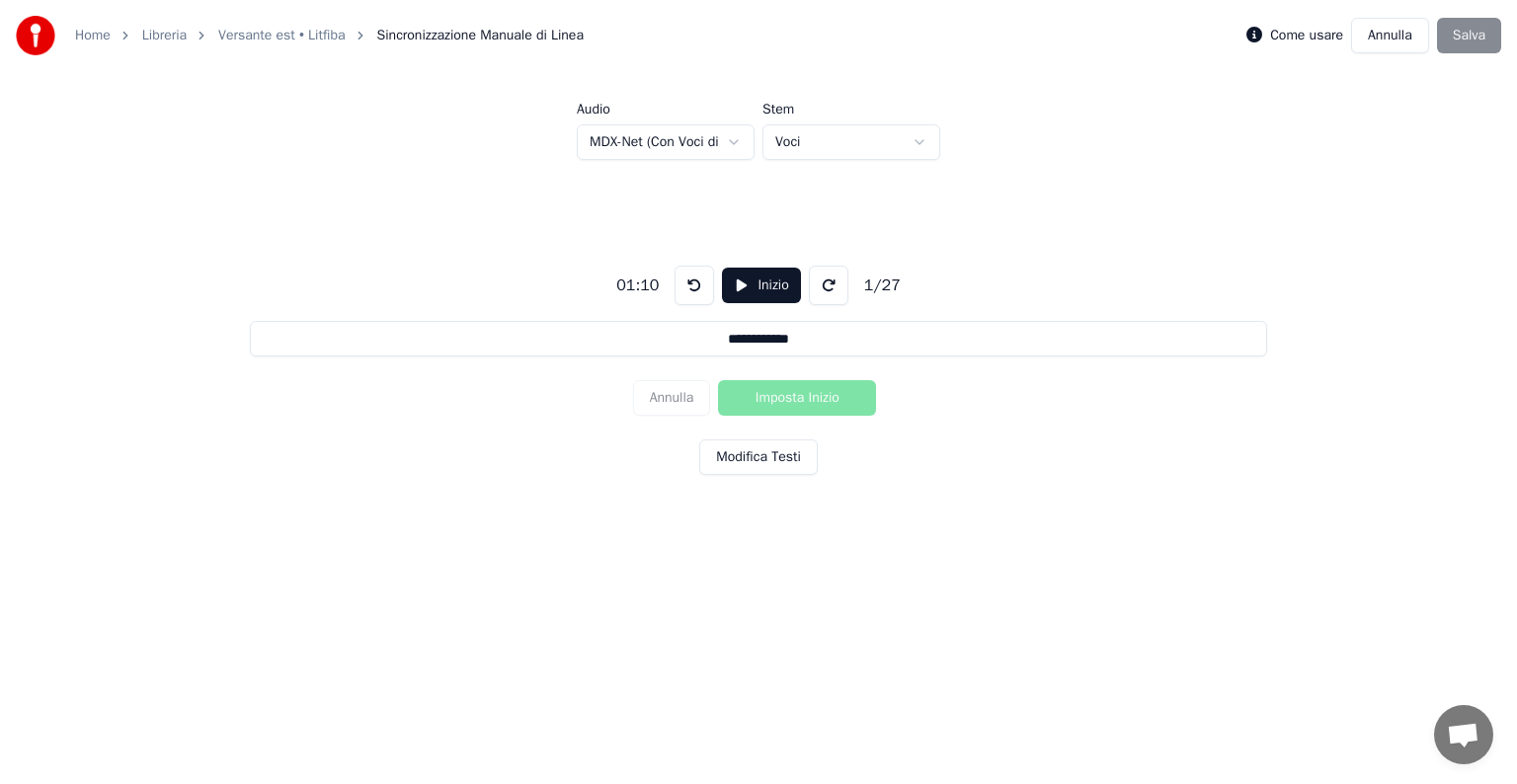 click at bounding box center (829, 285) 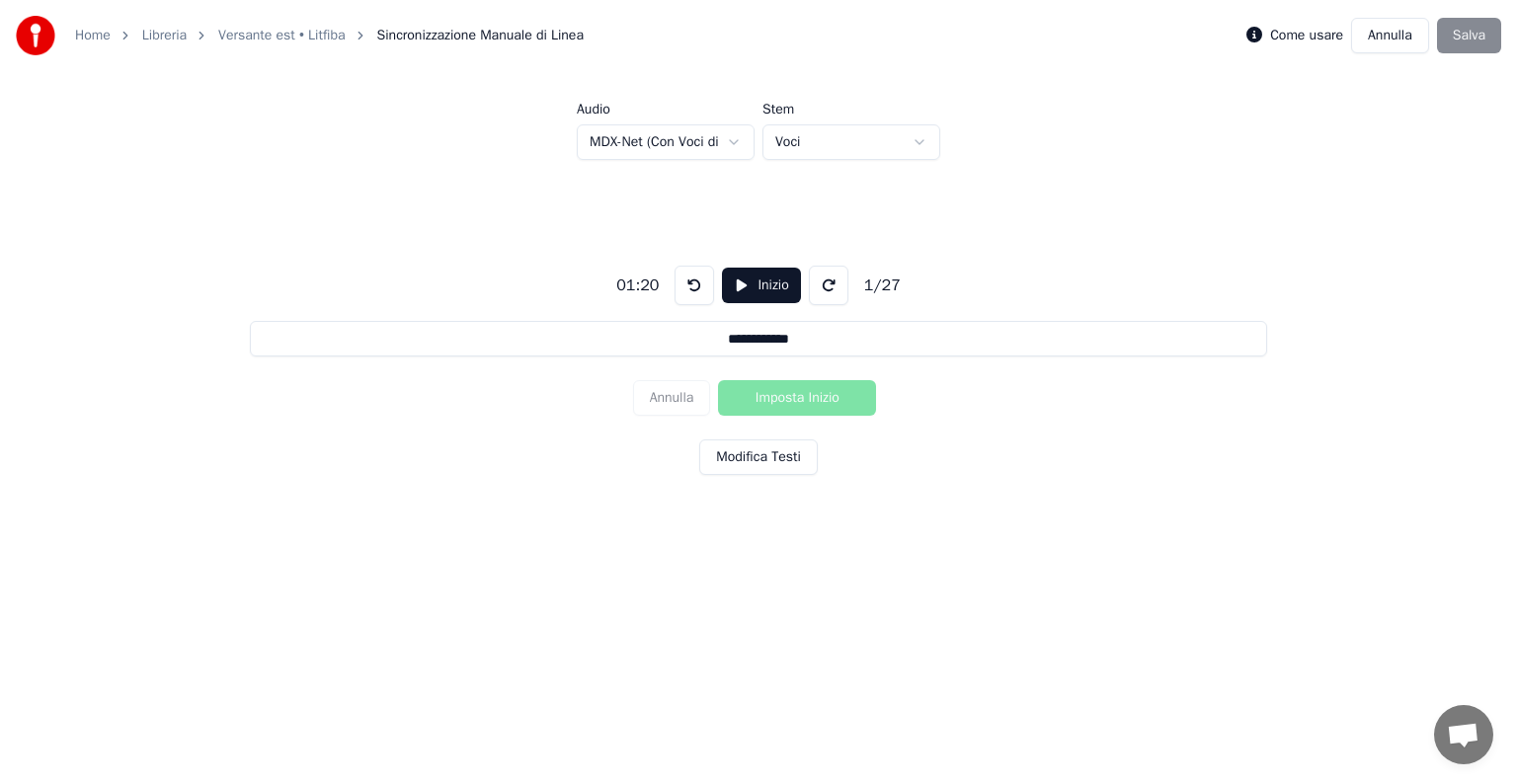 click at bounding box center [829, 285] 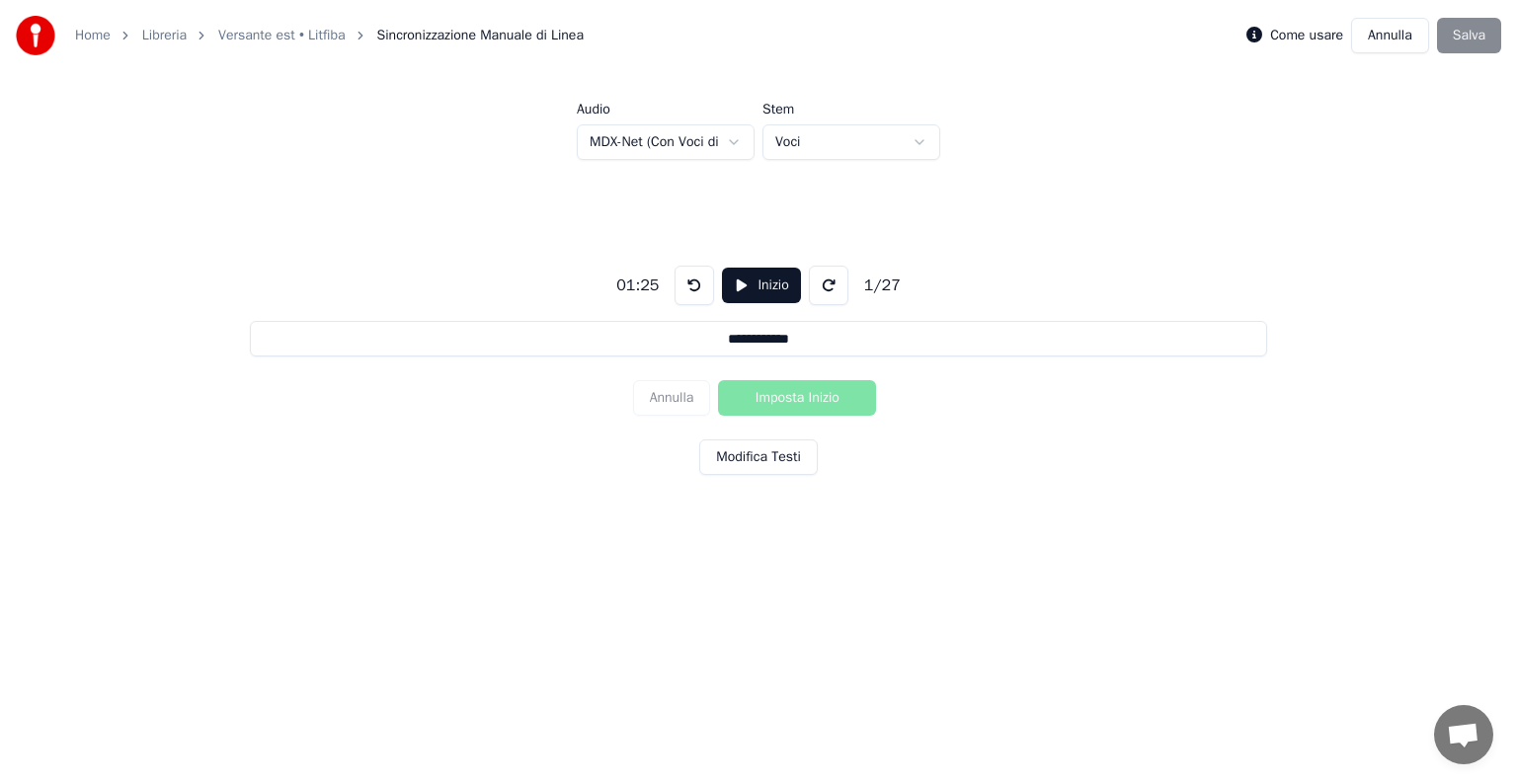 click at bounding box center [829, 285] 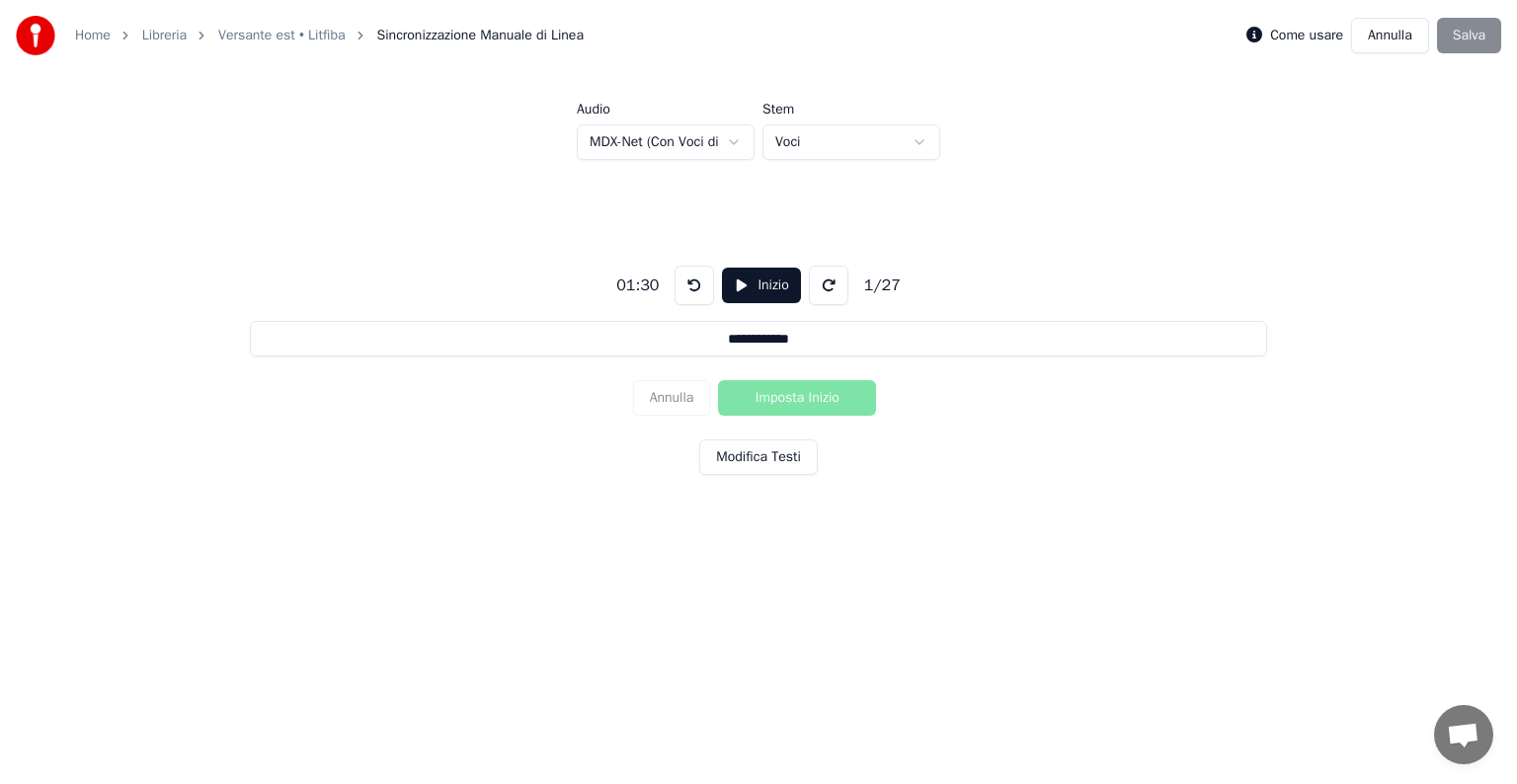 click at bounding box center [829, 285] 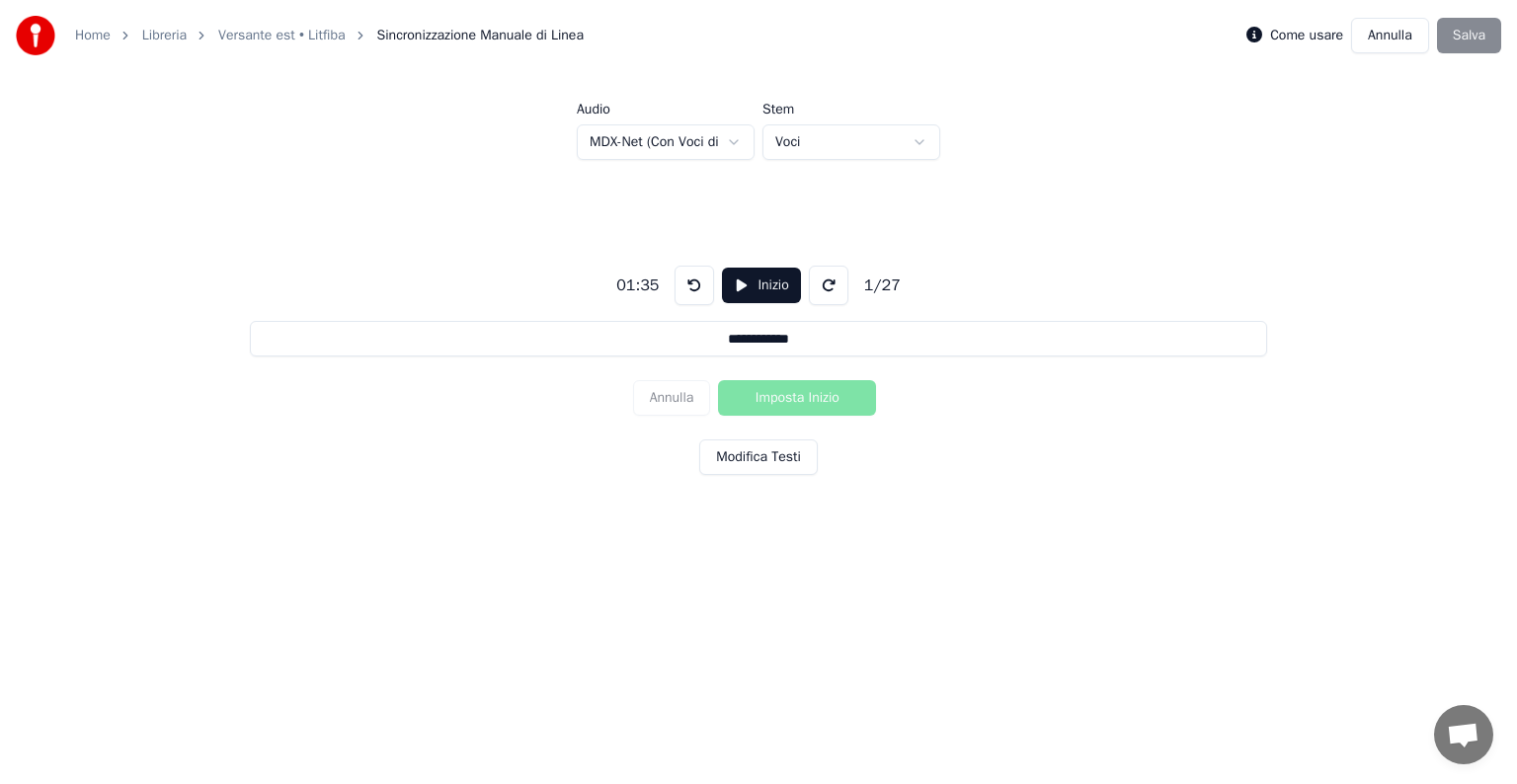click at bounding box center (829, 285) 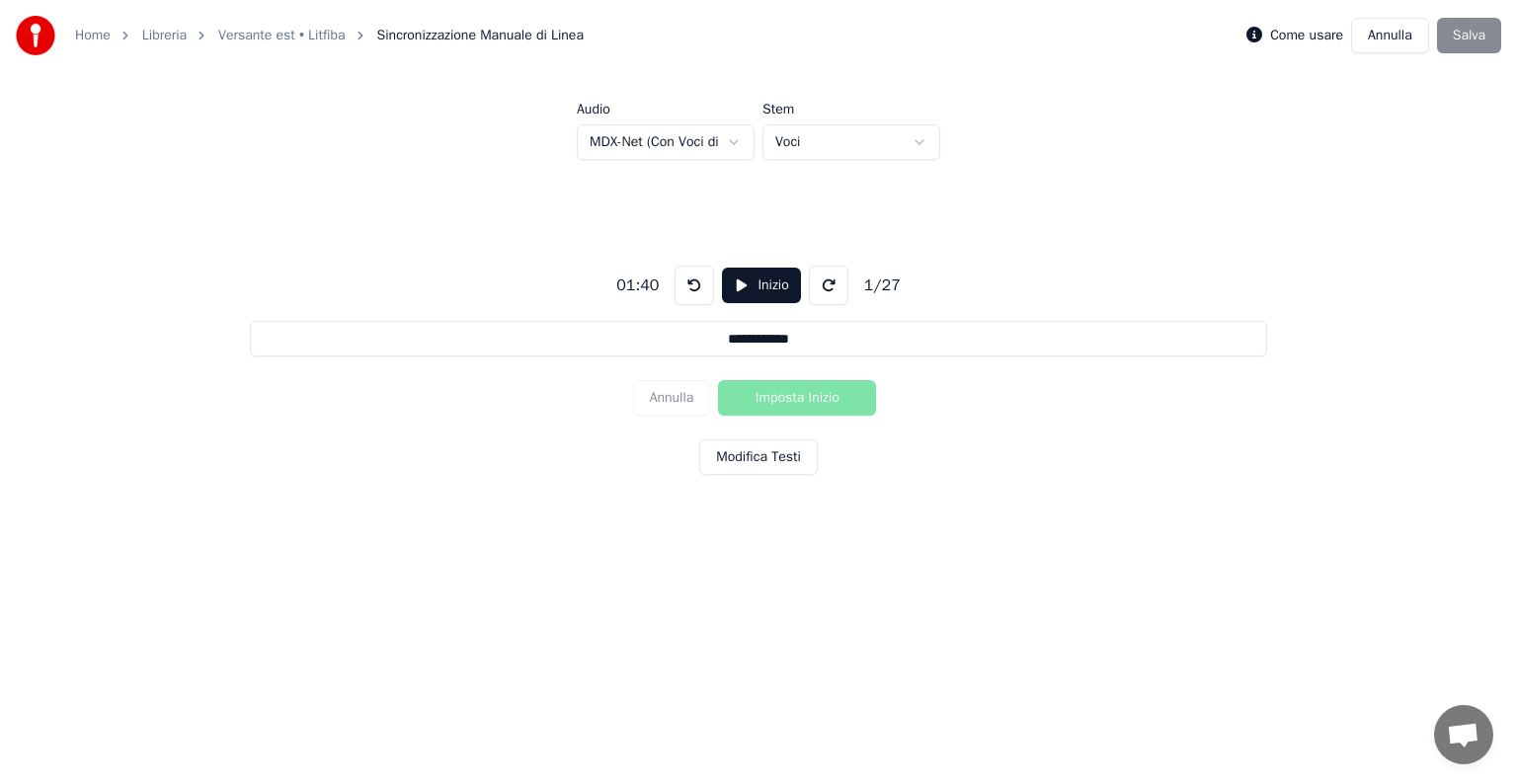 click at bounding box center [829, 285] 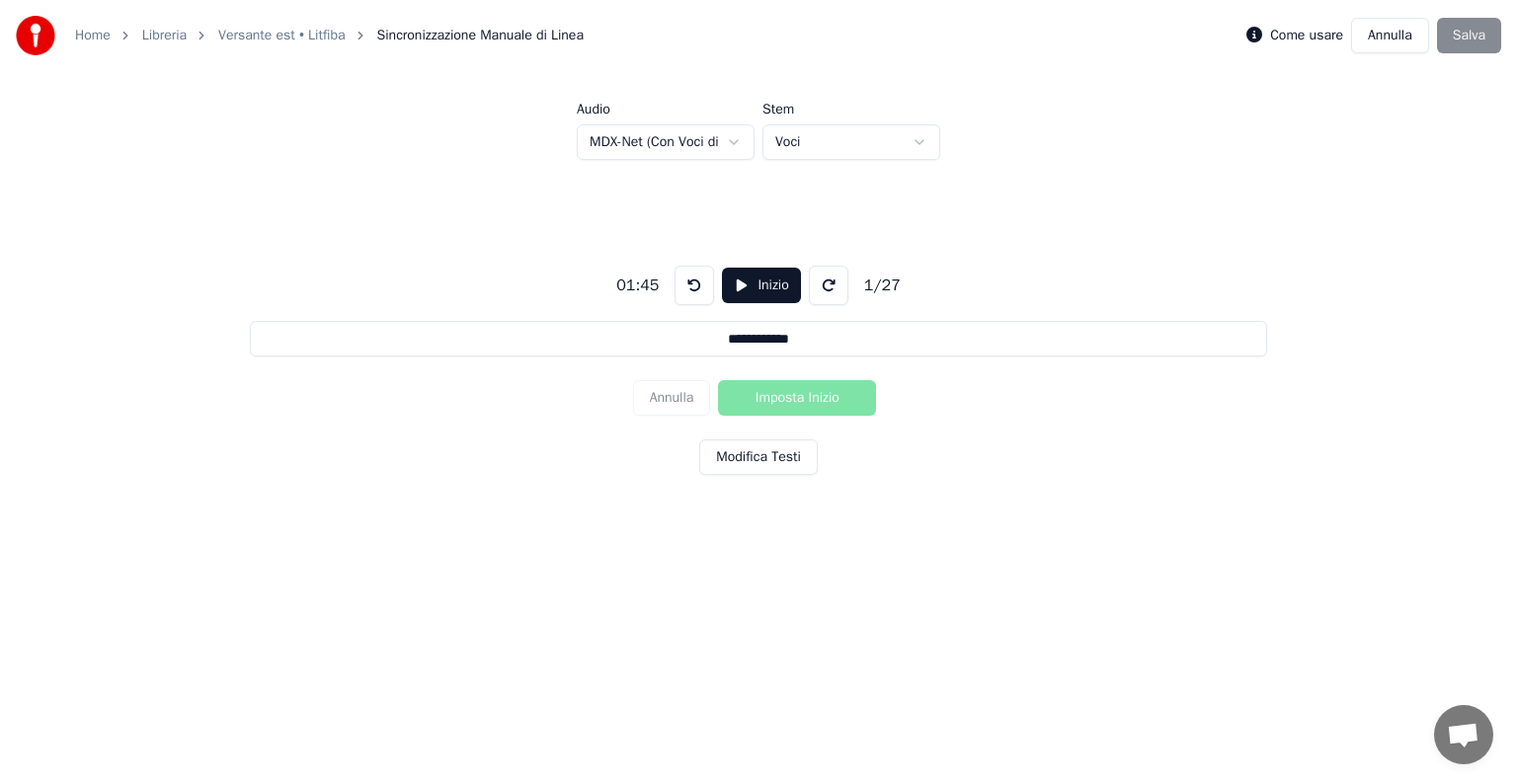 click at bounding box center (829, 285) 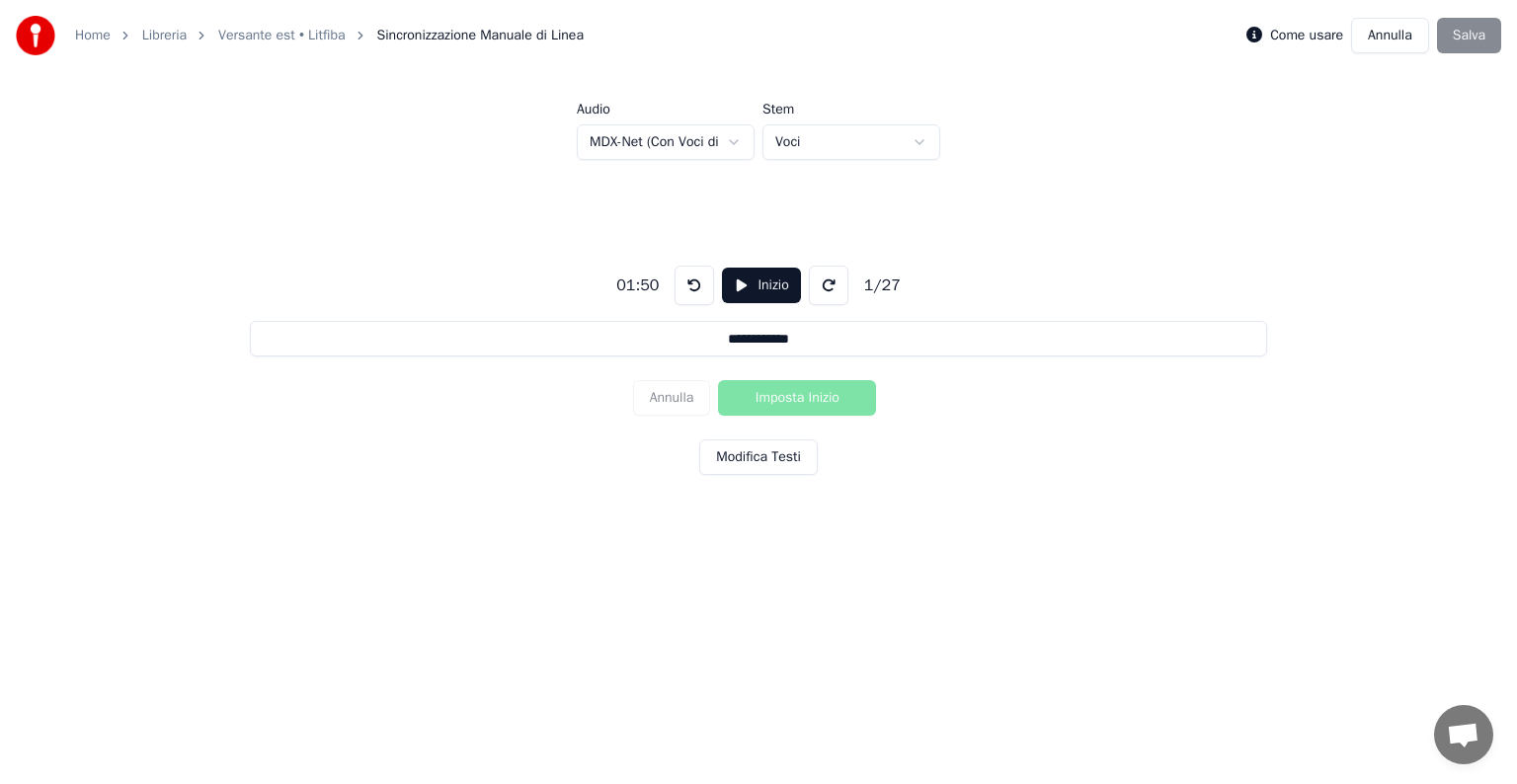 click at bounding box center (829, 285) 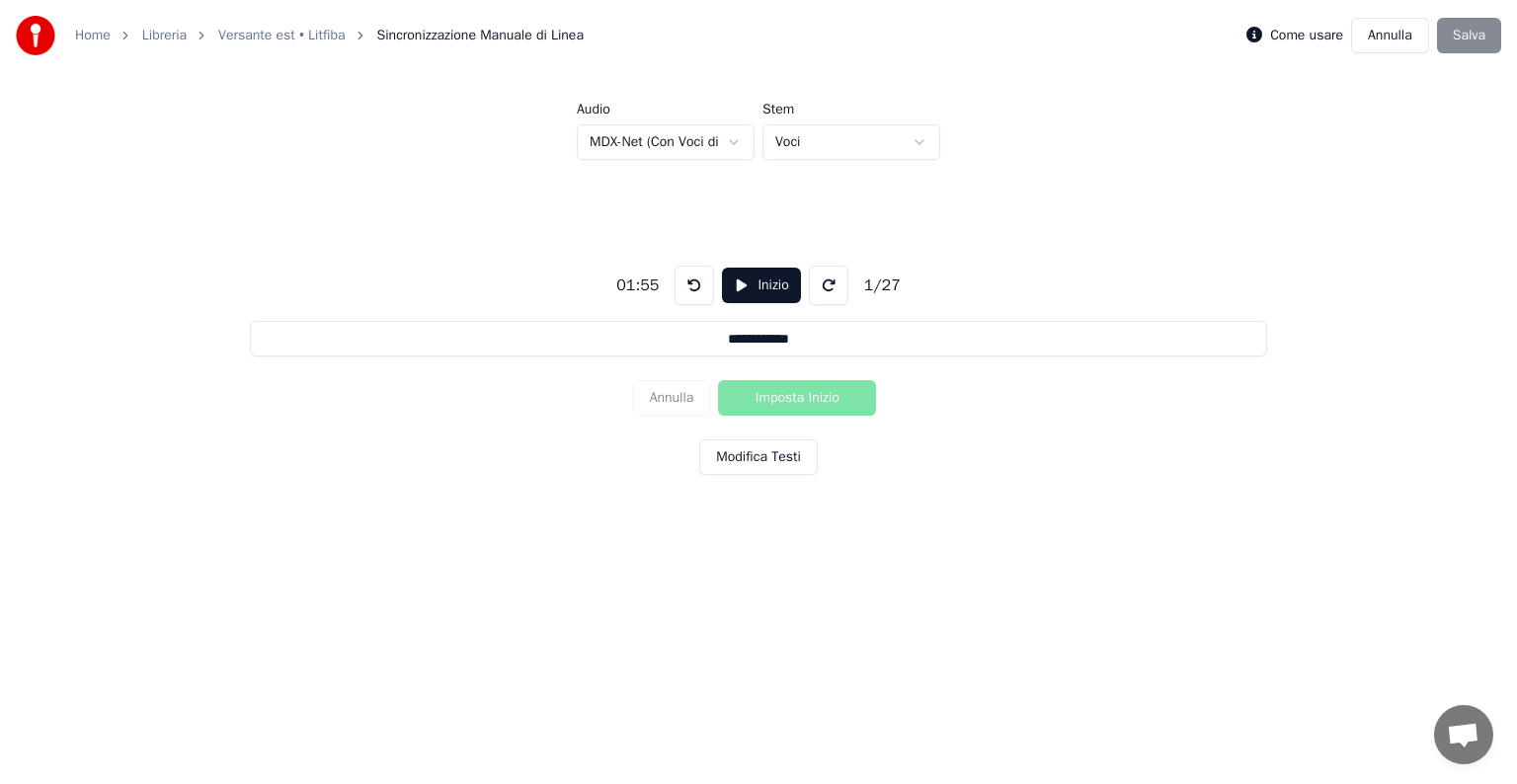 click at bounding box center [829, 285] 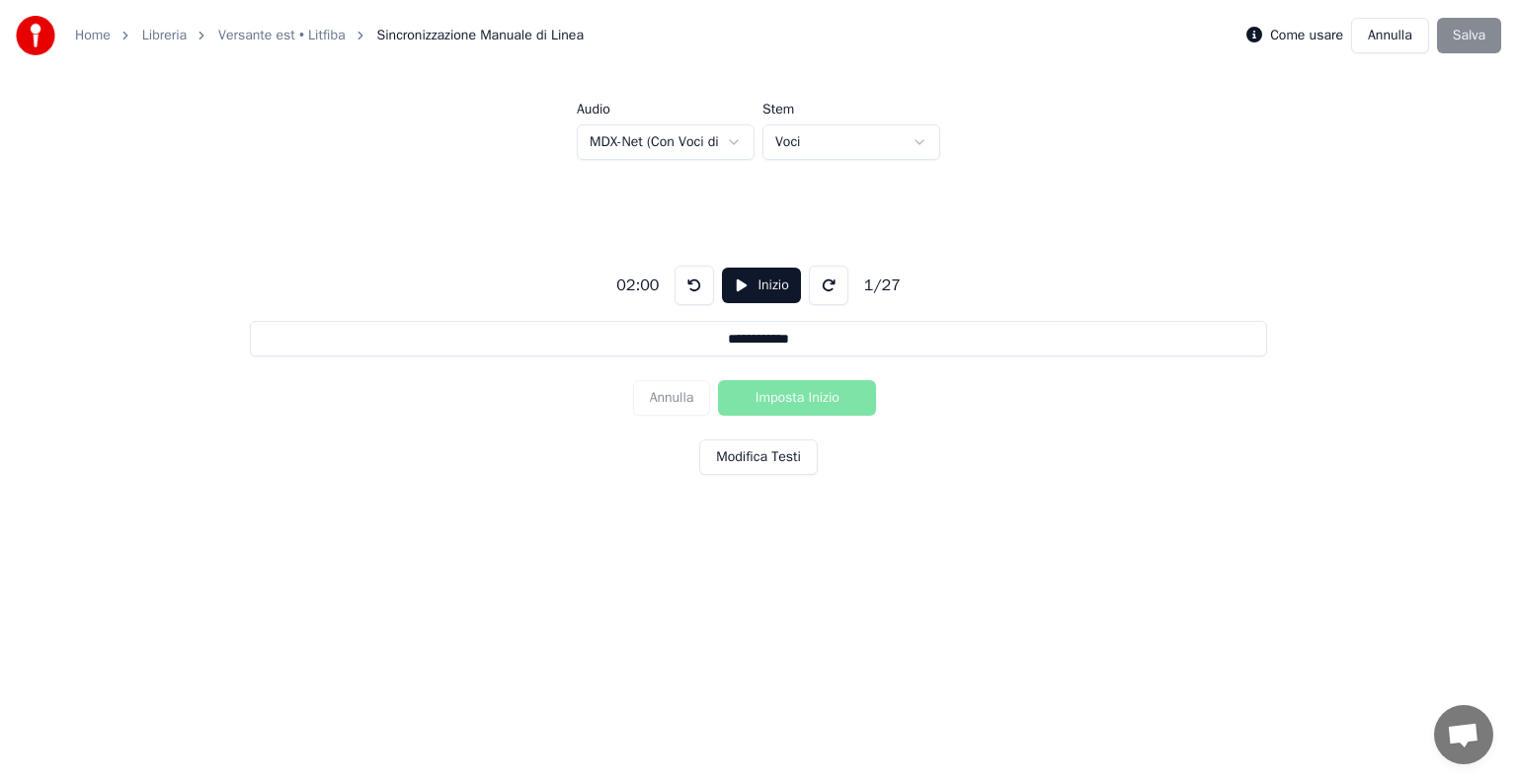 click at bounding box center [829, 285] 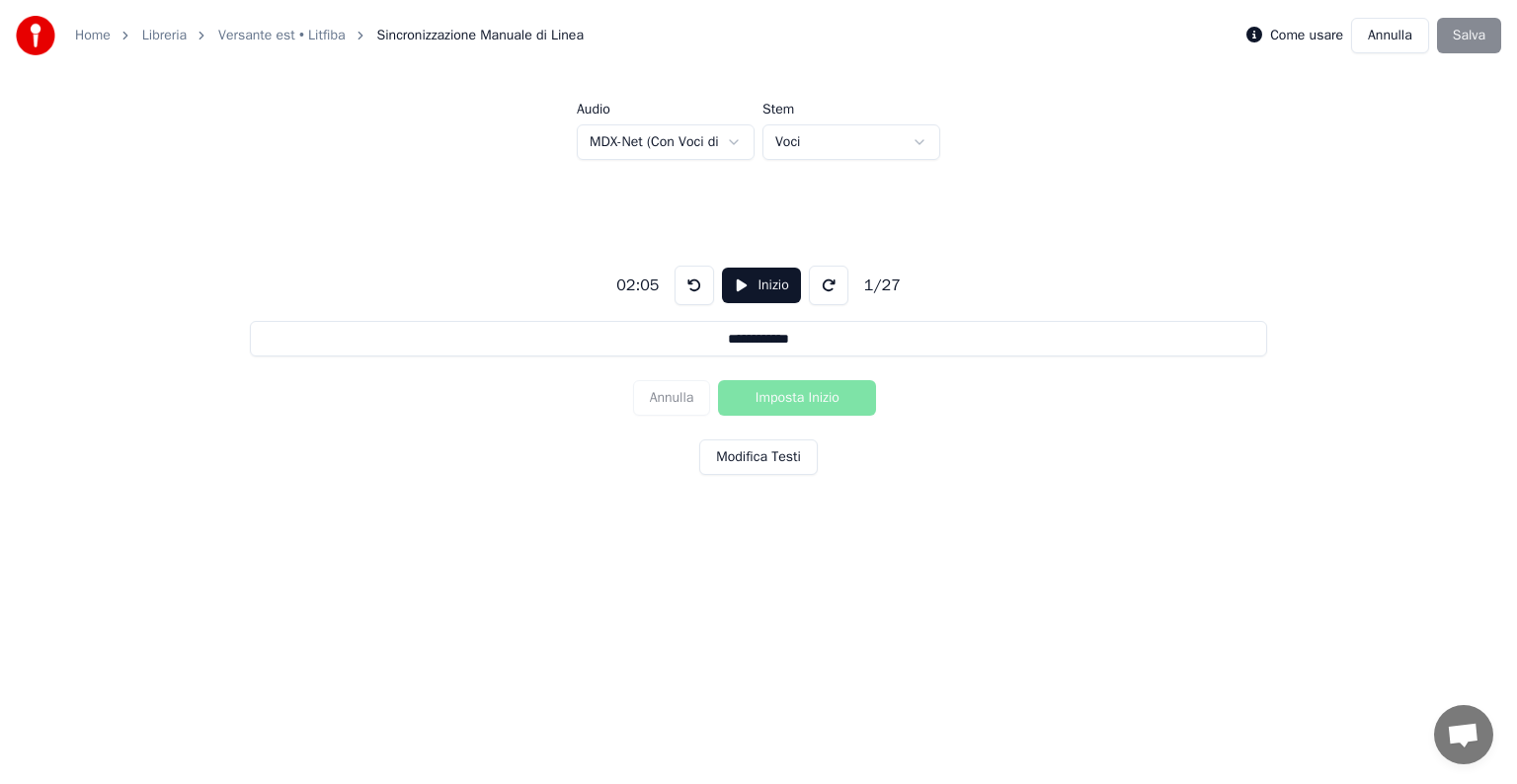 click at bounding box center [829, 285] 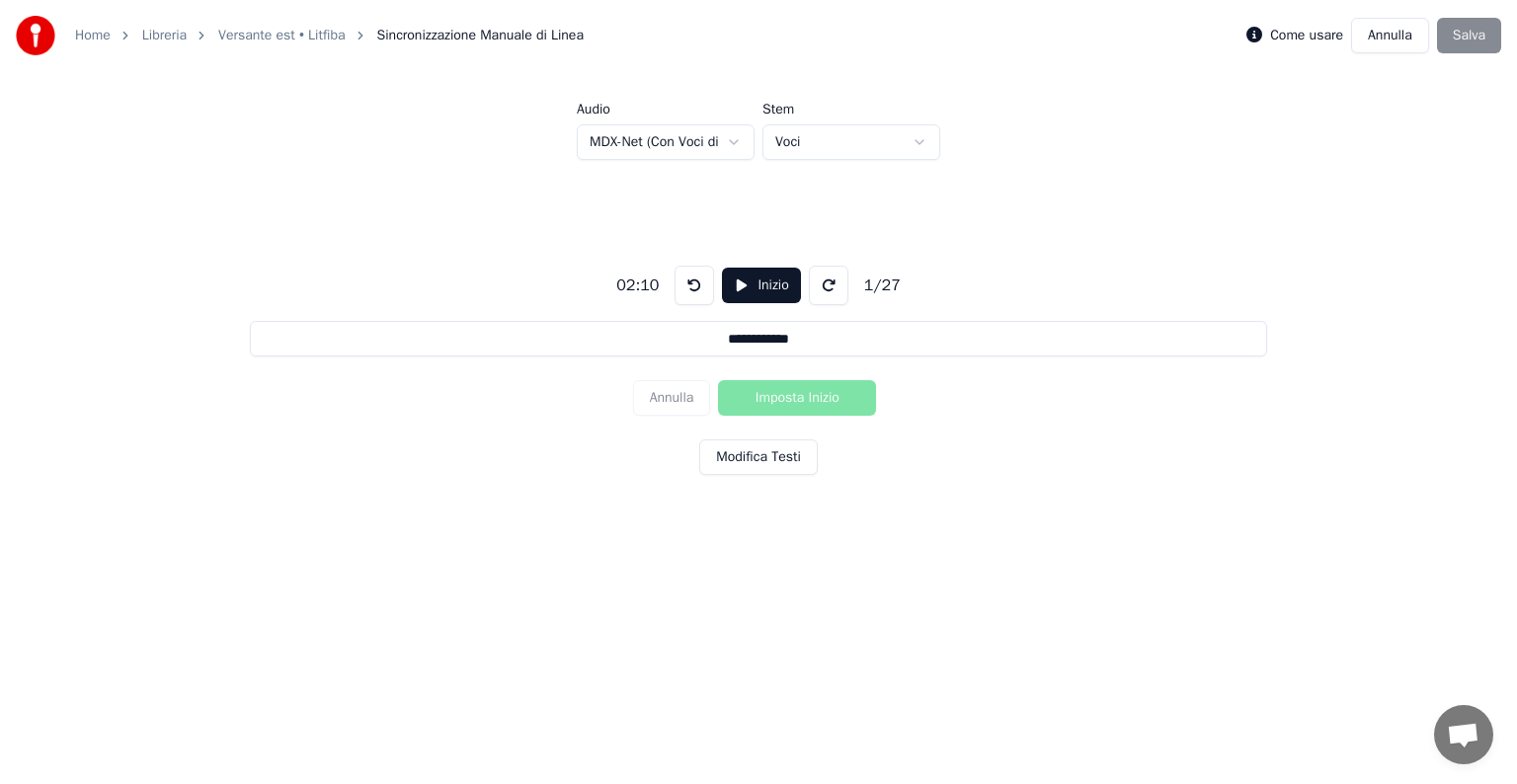 click at bounding box center (829, 285) 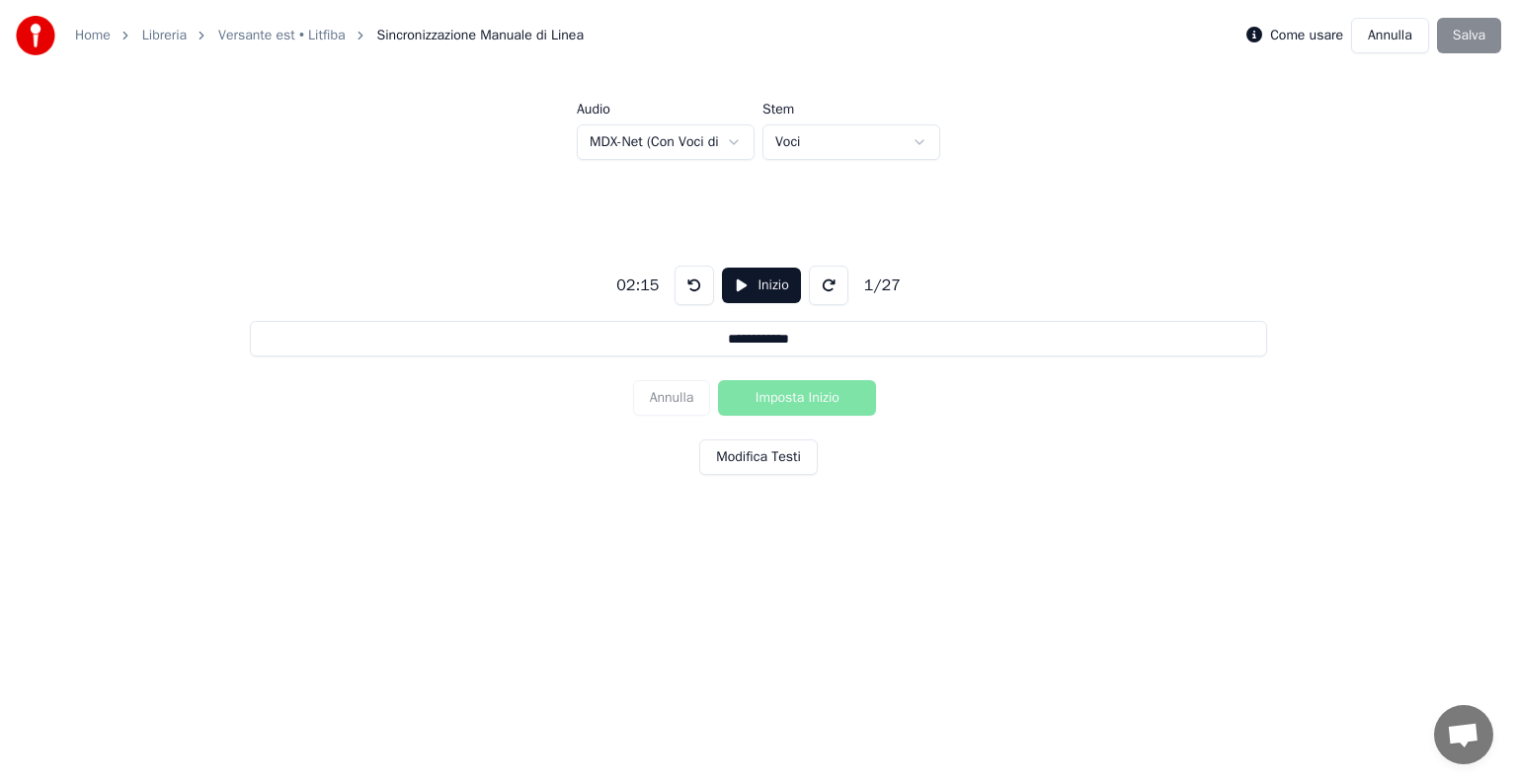click at bounding box center [829, 285] 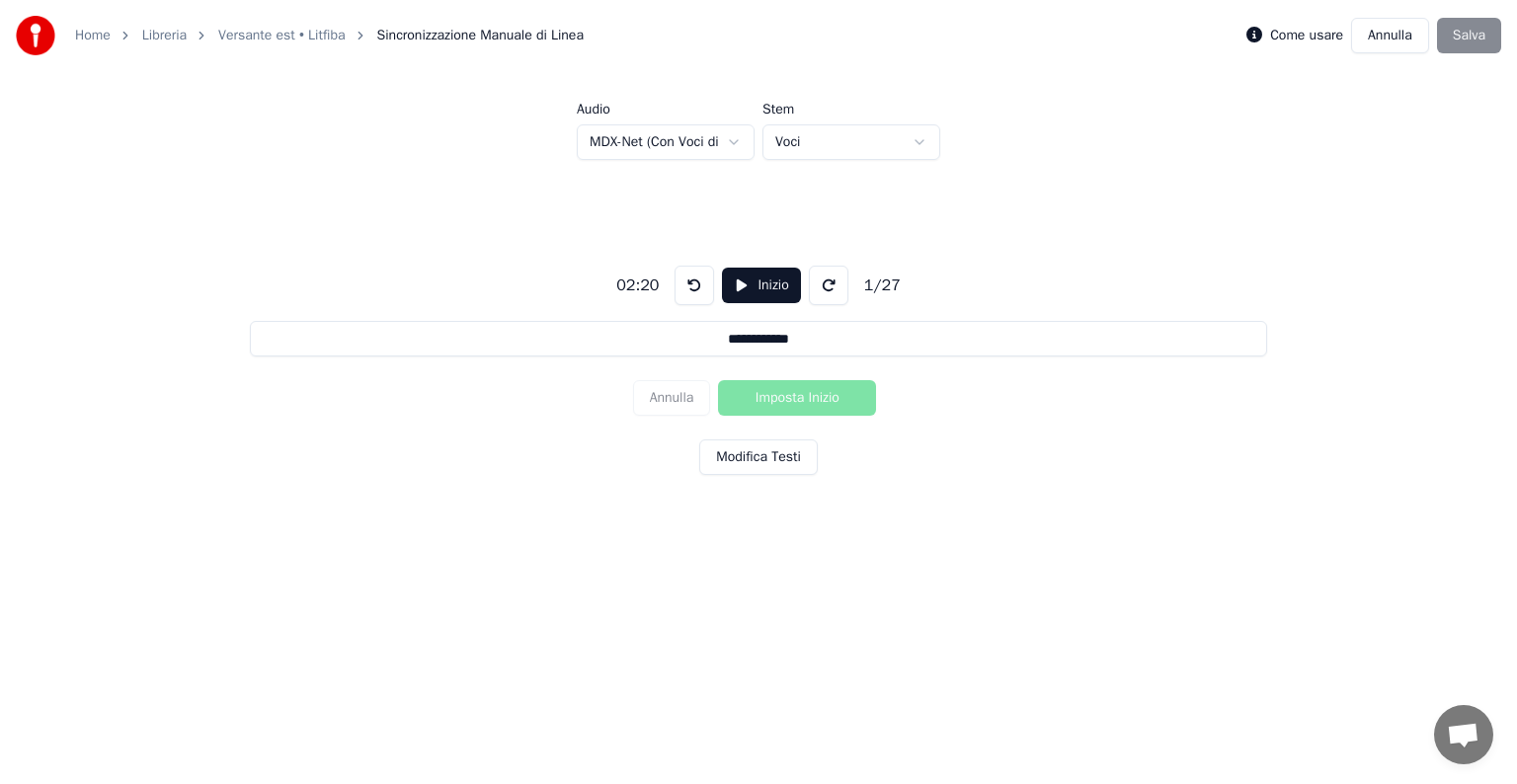 click on "Inizio" at bounding box center [760, 285] 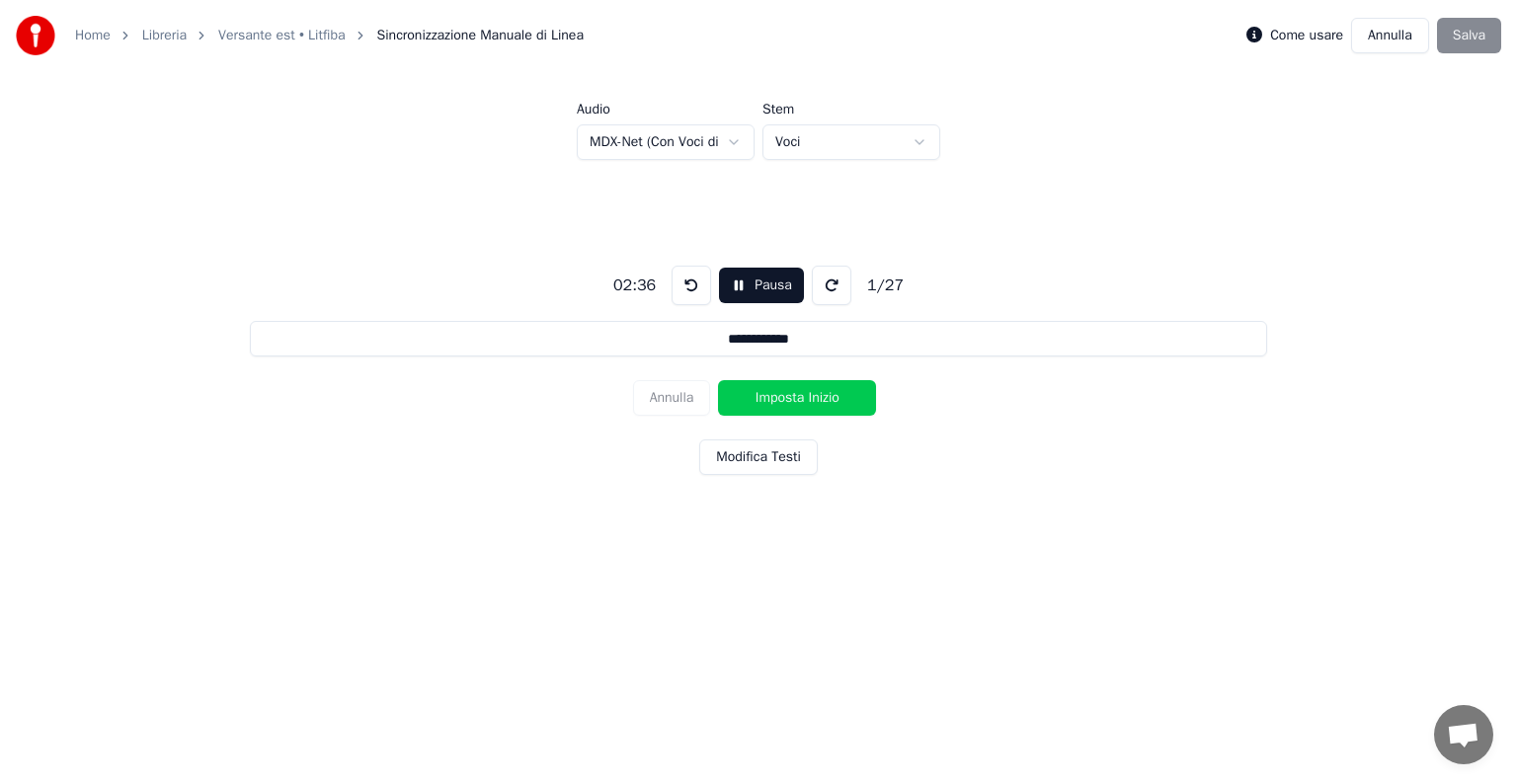 click on "Pausa" at bounding box center [761, 285] 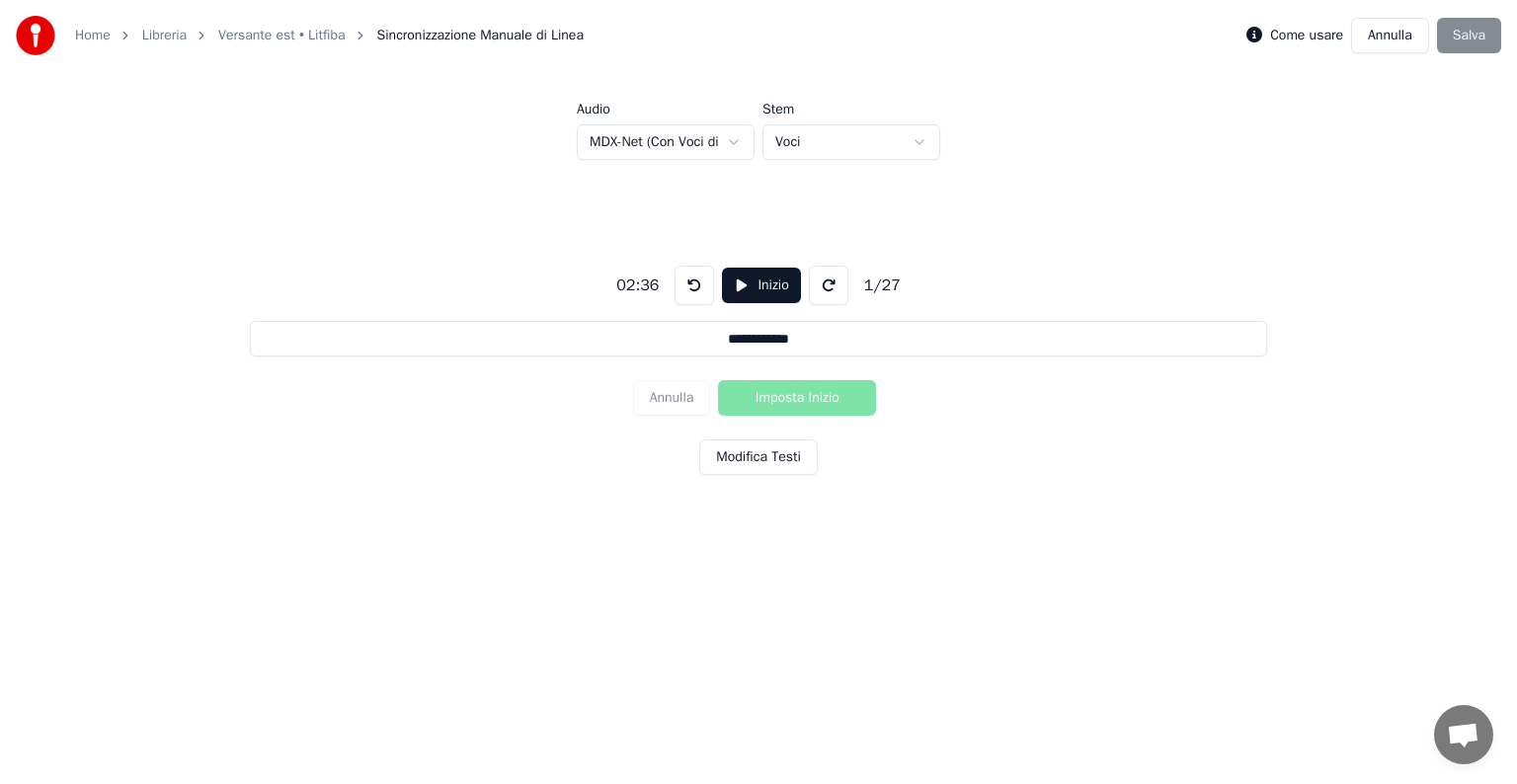 click on "Annulla" at bounding box center (1390, 36) 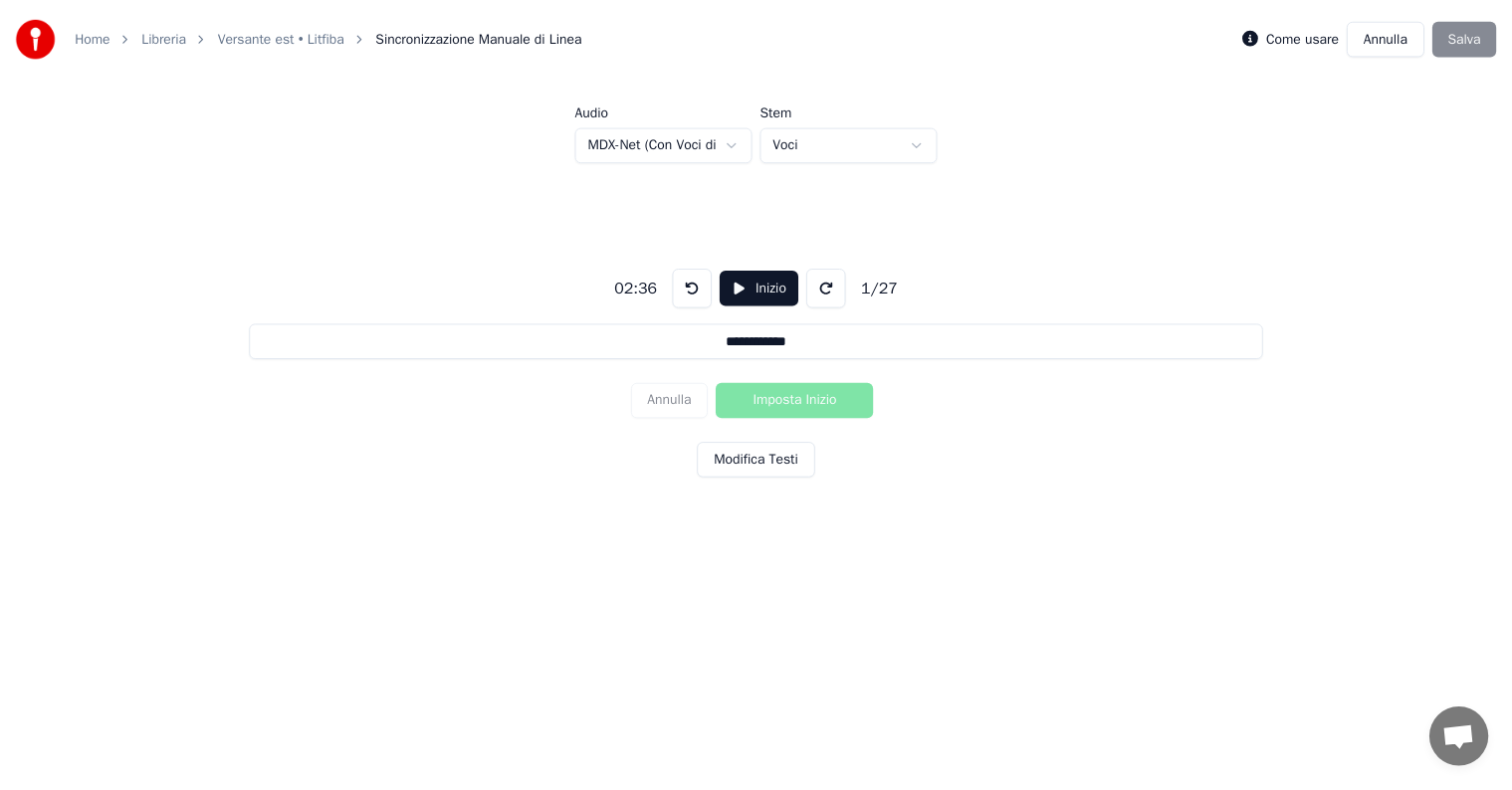 scroll, scrollTop: 1, scrollLeft: 0, axis: vertical 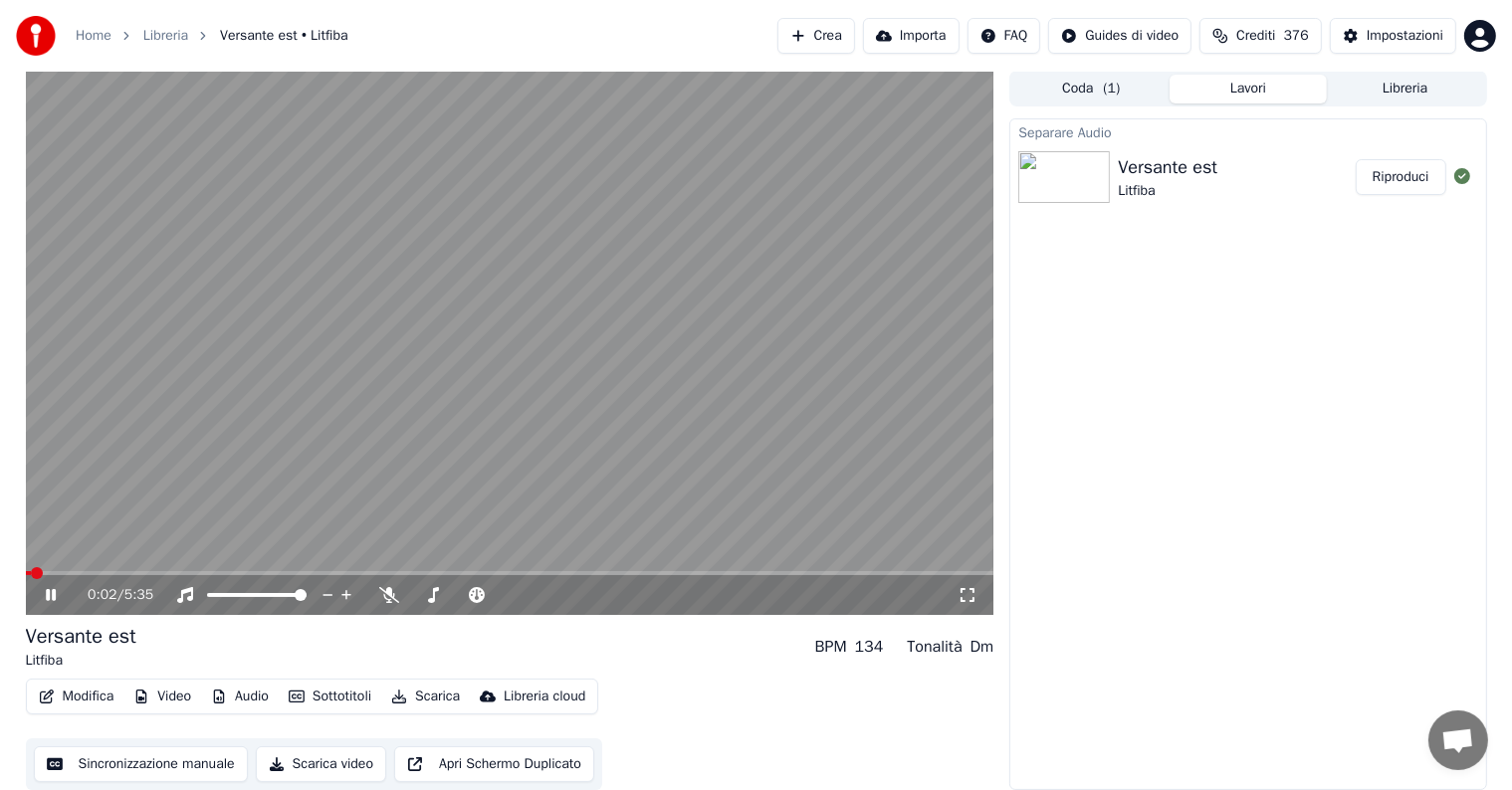 click 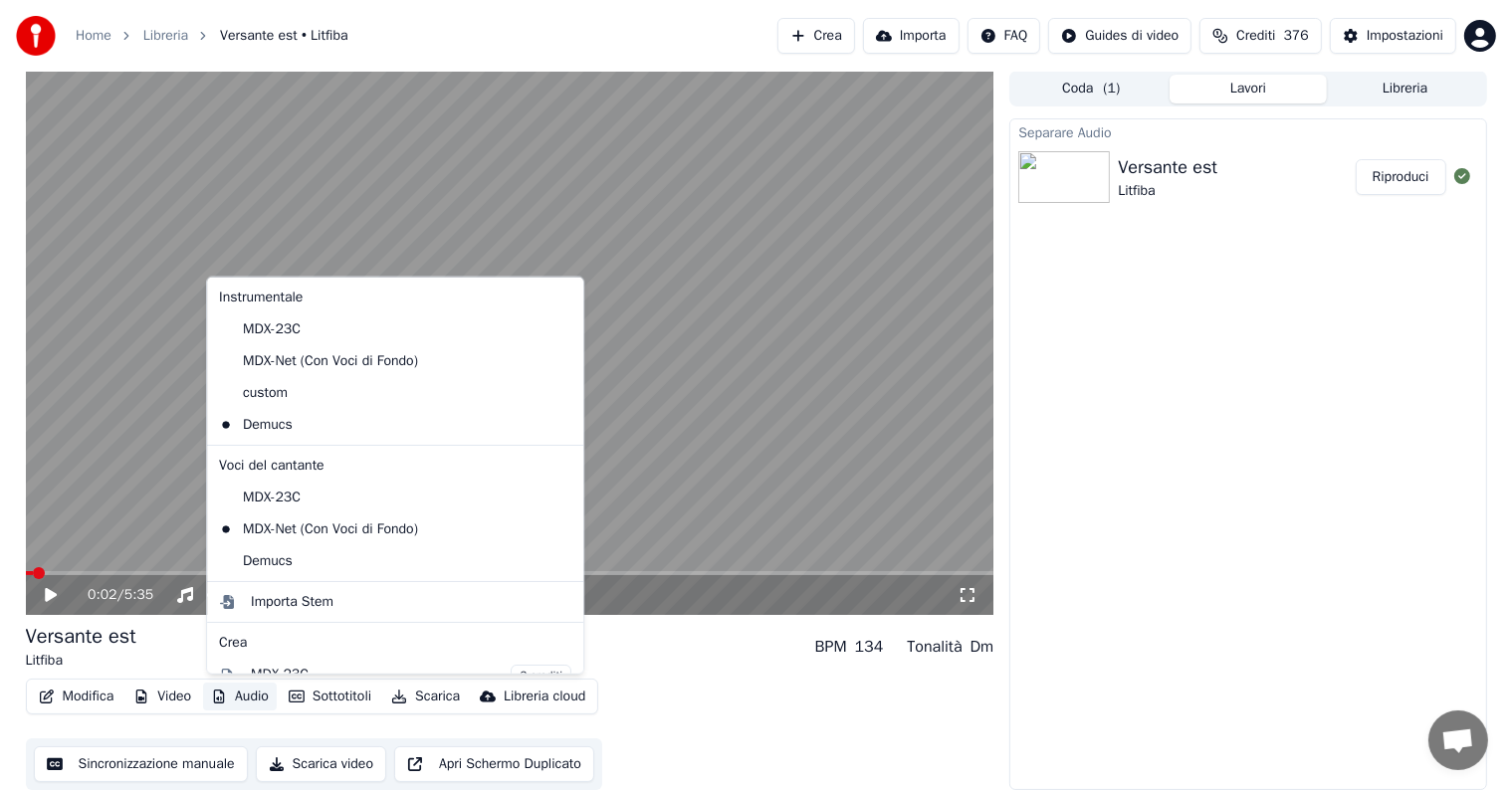 click on "Audio" at bounding box center [240, 696] 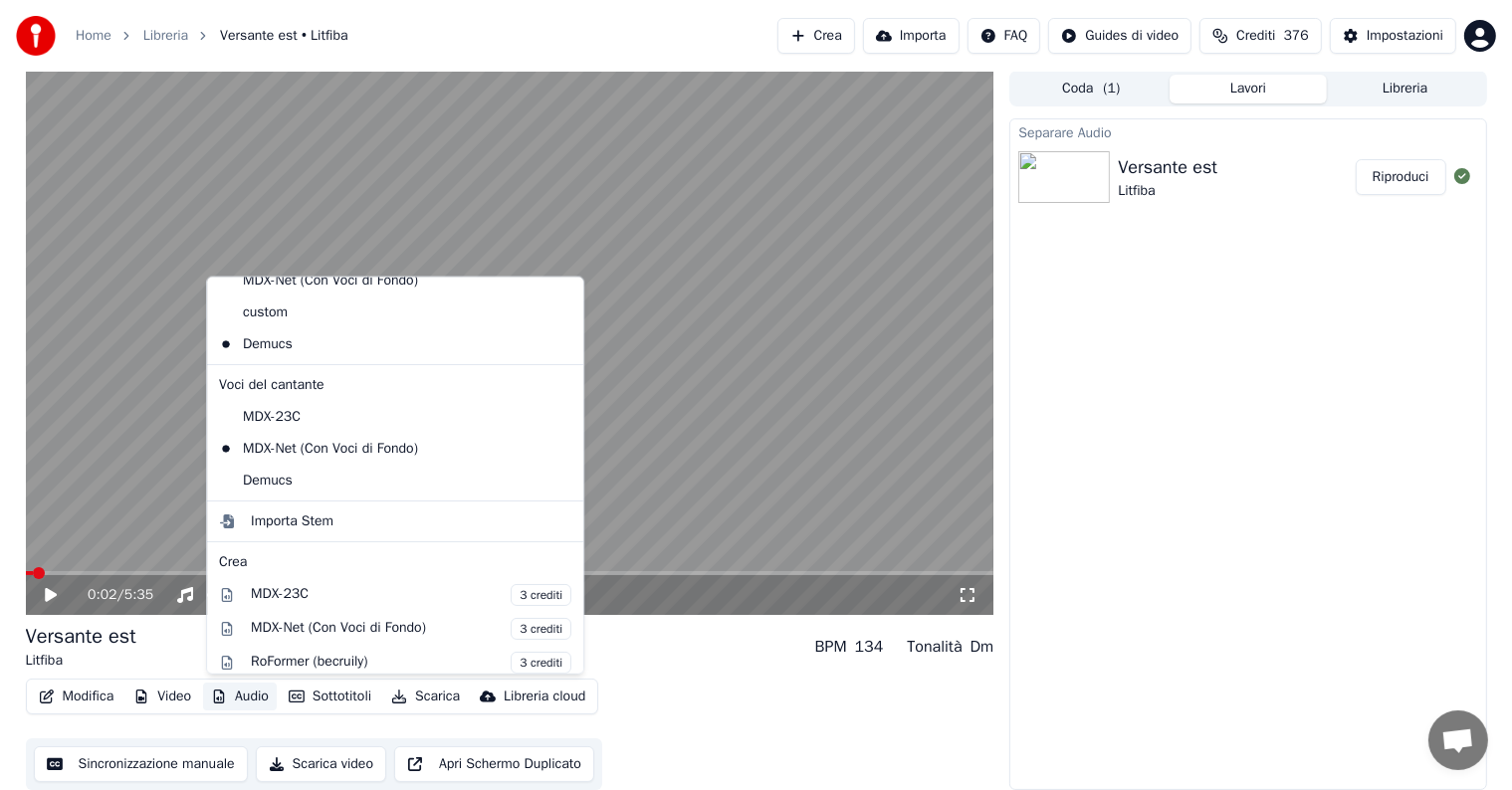 scroll, scrollTop: 199, scrollLeft: 0, axis: vertical 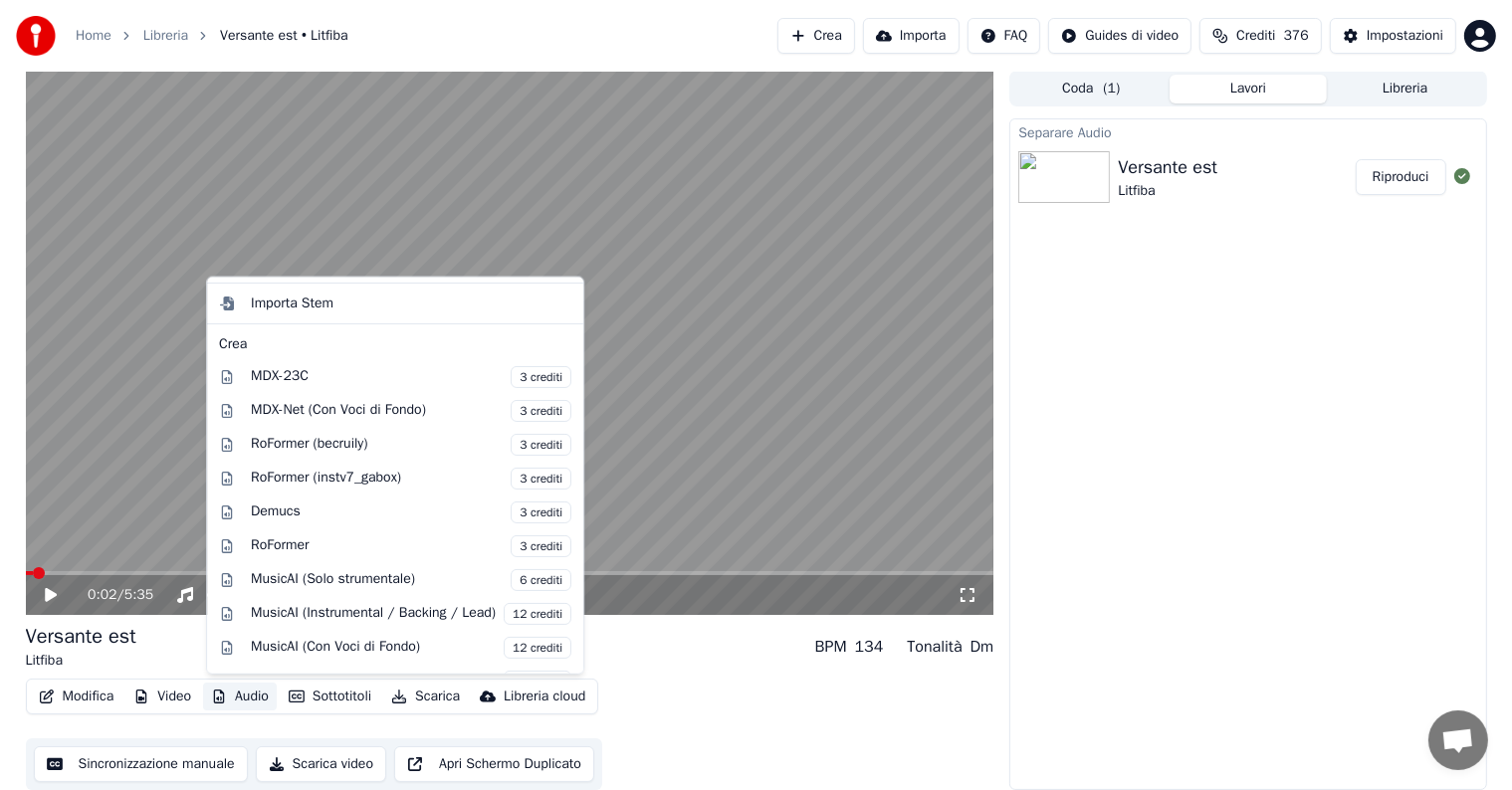 click on "Modifica Video Audio Sottotitoli Scarica Libreria cloud Sincronizzazione manuale Scarica video Apri Schermo Duplicato" at bounding box center (510, 734) 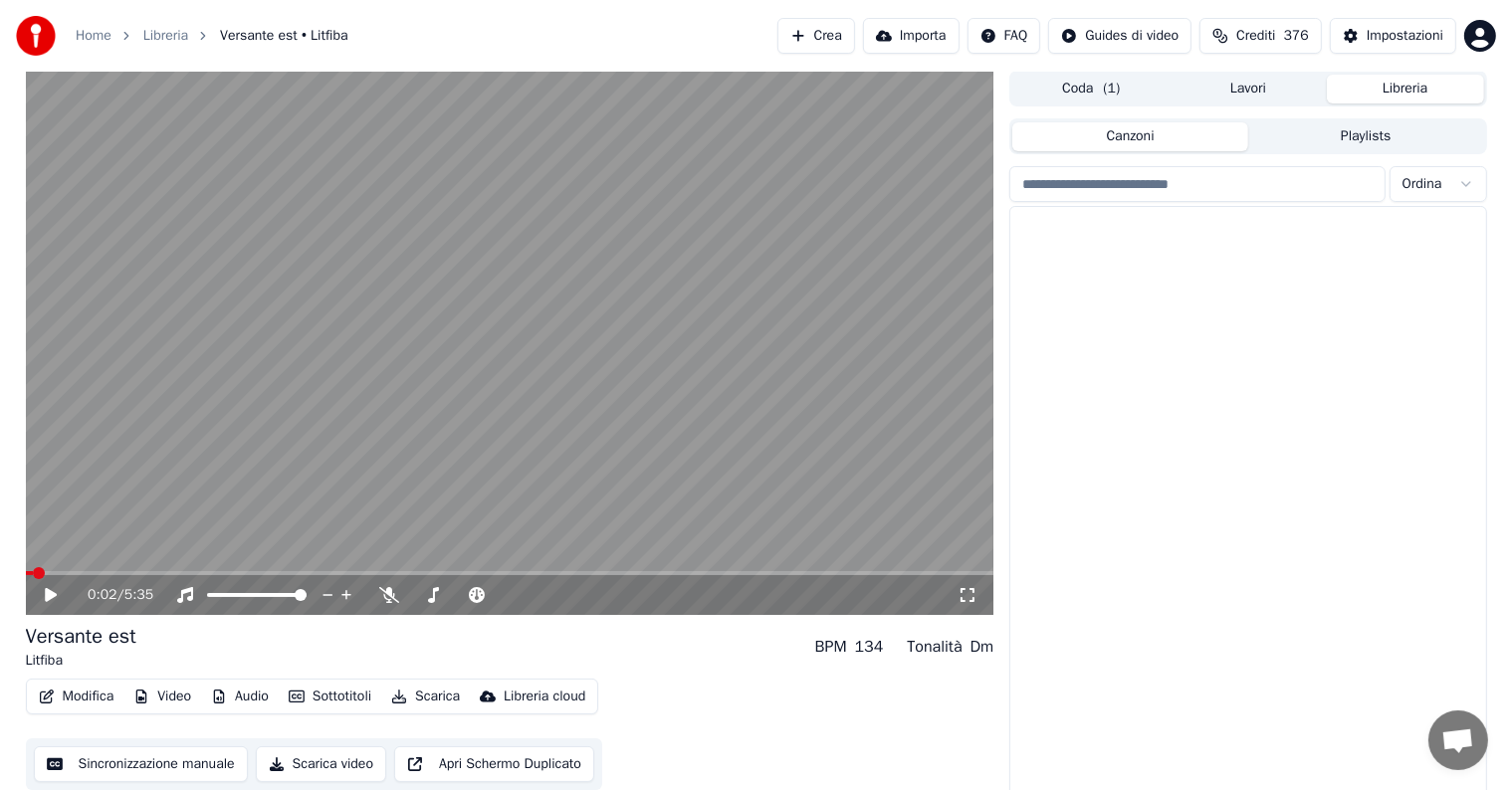 click on "Libreria" at bounding box center (1405, 89) 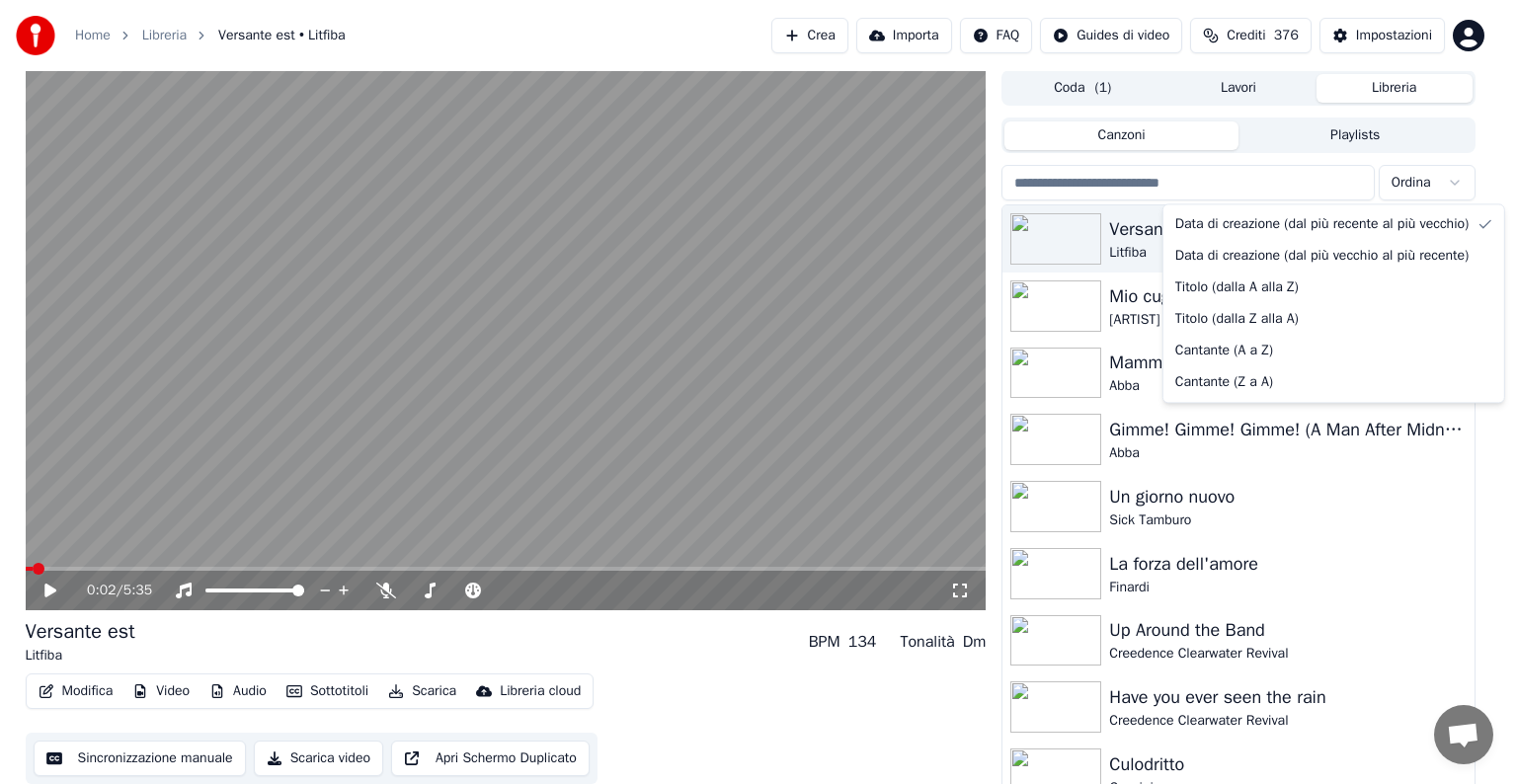 click on "Home Libreria Versante est • Litfiba Crea Importa FAQ Guides di video Crediti 376 Impostazioni 0:02  /  5:35 Versante est Litfiba BPM 134 Tonalità Dm Modifica Video Audio Sottotitoli Scarica Libreria cloud Sincronizzazione manuale Scarica video Apri Schermo Duplicato Coda ( 1 ) Lavori Libreria Canzoni Playlists Ordina Versante est Litfiba Mio cuggino Elio e le storie tese Mamma Mia Abba Gimme! Gimme! Gimme! (A Man After Midnight) Abba Un giorno nuovo Sick Tamburo La forza dell'amore Finardi Up Around the Band Creedence Clearwater Revival Have you ever seen the rain Creedence Clearwater Revival Culodritto Guccini Guccini Van Loon La tela del ragno Litfiba Canto Notturno (Di Un Pastore Errante Dell'aria) Vecchioni Data di creazione (dal più recente al più vecchio) Data di creazione (dal più vecchio al più recente) Titolo (dalla A alla Z) Titolo (dalla Z alla A) Cantante (A a Z) Cantante (Z a A)" at bounding box center [758, 391] 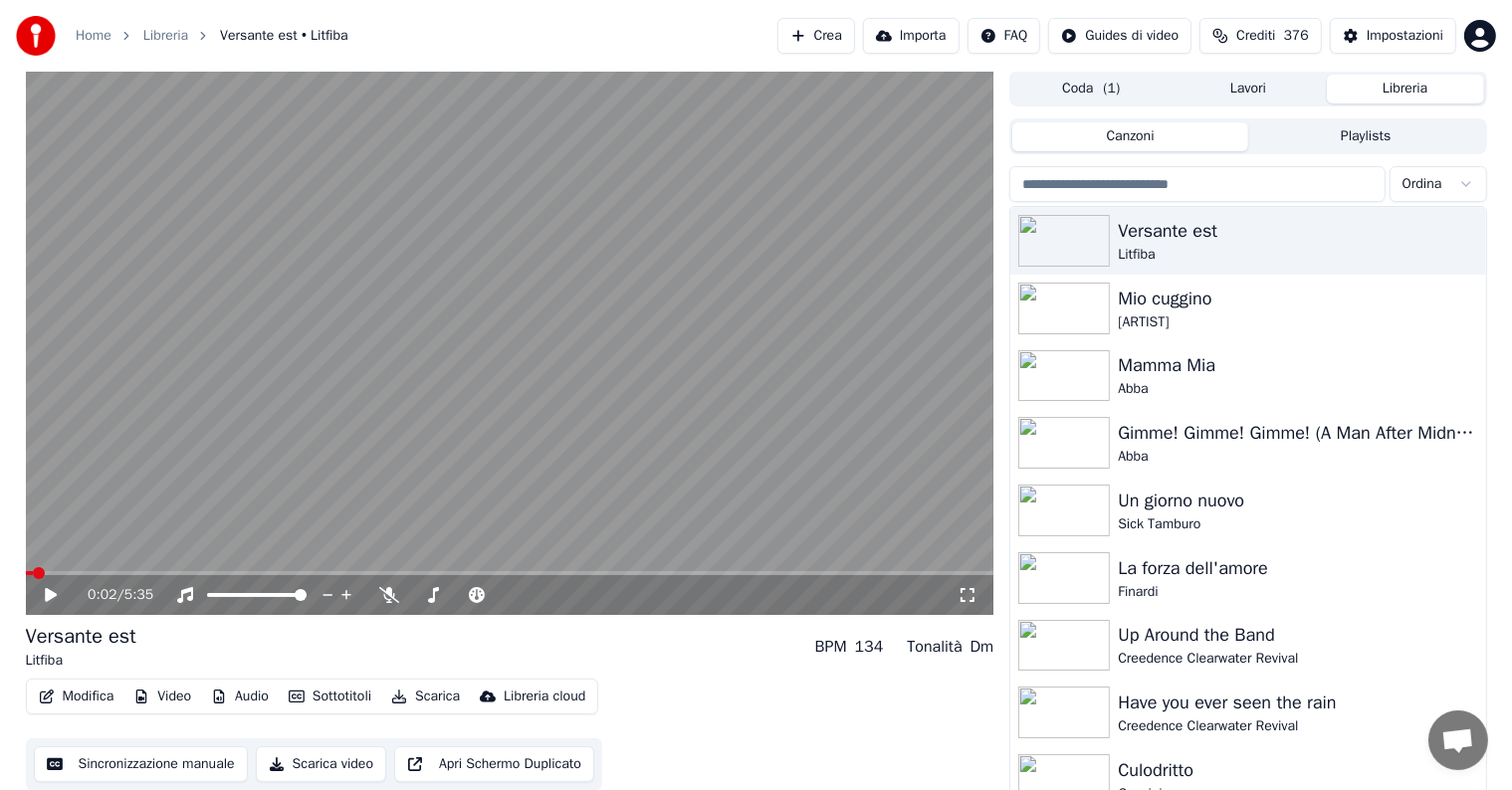 click on "Home Libreria Versante est • Litfiba Crea Importa FAQ Guides di video Crediti 376 Impostazioni 0:02  /  5:35 Versante est Litfiba BPM 134 Tonalità Dm Modifica Video Audio Sottotitoli Scarica Libreria cloud Sincronizzazione manuale Scarica video Apri Schermo Duplicato Coda ( 1 ) Lavori Libreria Canzoni Playlists Ordina Versante est Litfiba Mio cuggino Elio e le storie tese Mamma Mia Abba Gimme! Gimme! Gimme! (A Man After Midnight) Abba Un giorno nuovo Sick Tamburo La forza dell'amore Finardi Up Around the Band Creedence Clearwater Revival Have you ever seen the rain Creedence Clearwater Revival Culodritto Guccini Guccini Van Loon La tela del ragno Litfiba Canto Notturno (Di Un Pastore Errante Dell'aria) Vecchioni" at bounding box center (756, 394) 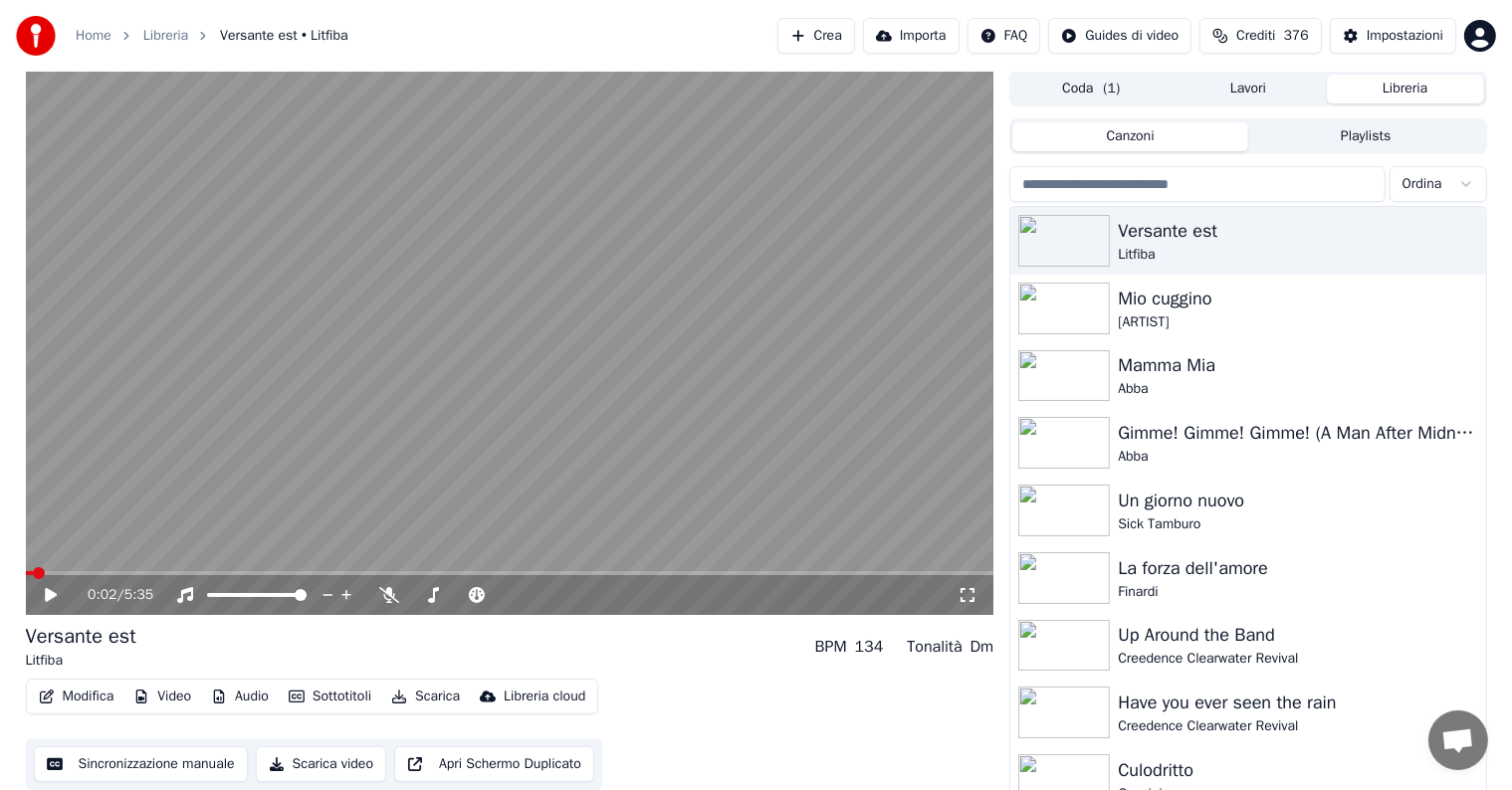 click on "Playlists" at bounding box center (1366, 136) 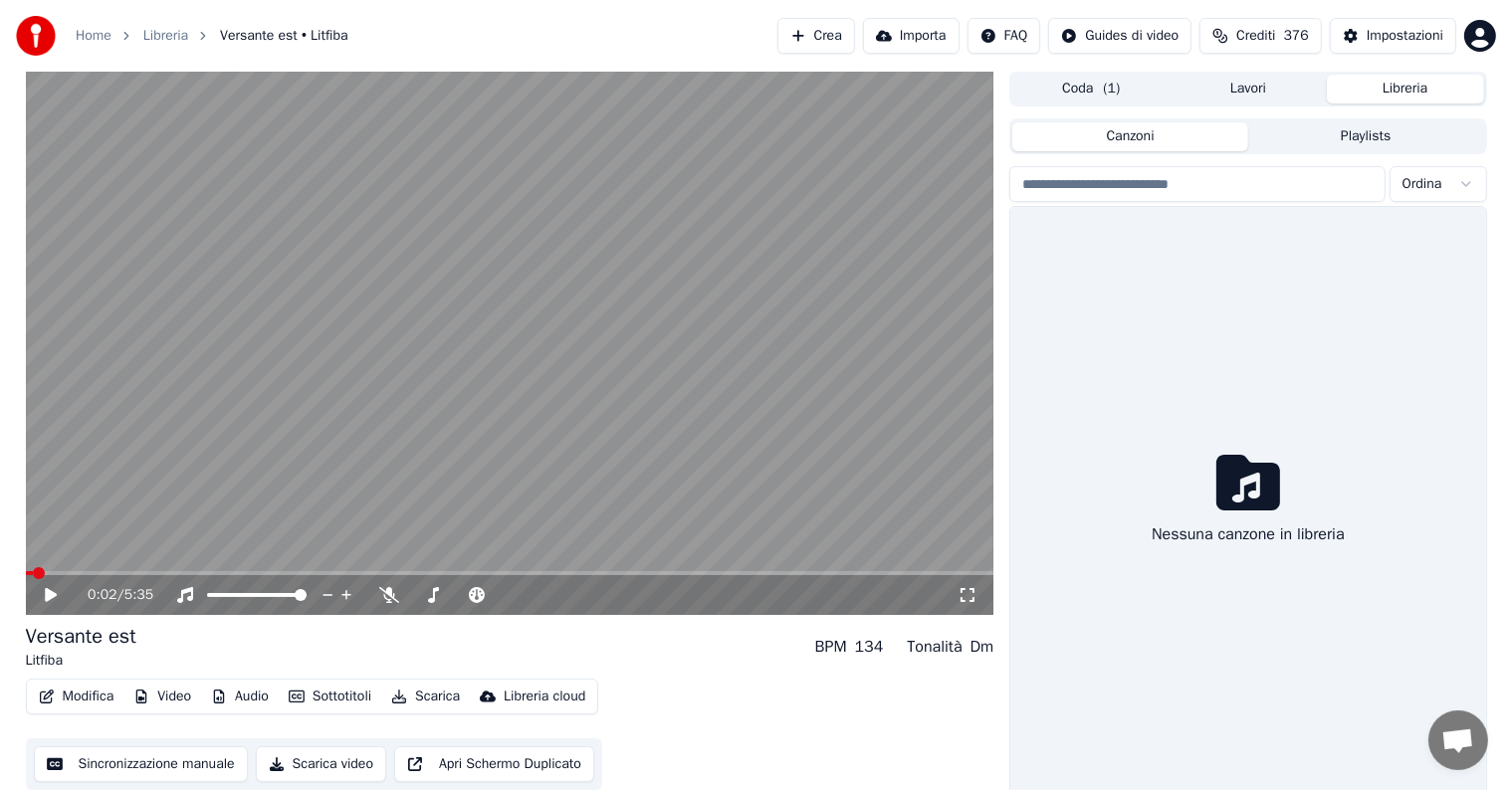 click on "Canzoni" at bounding box center (1130, 136) 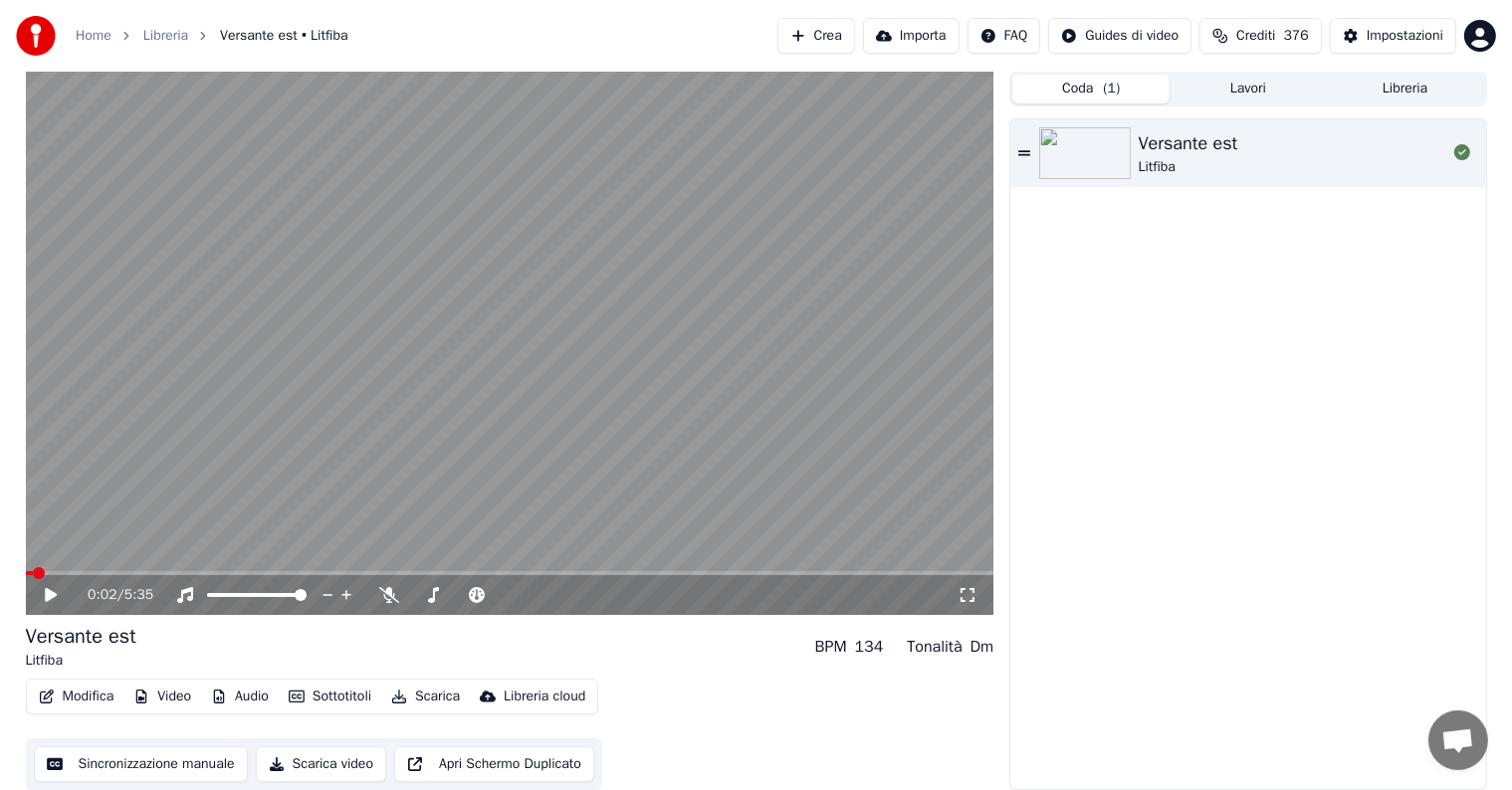 click on "Coda ( 1 )" at bounding box center (1091, 89) 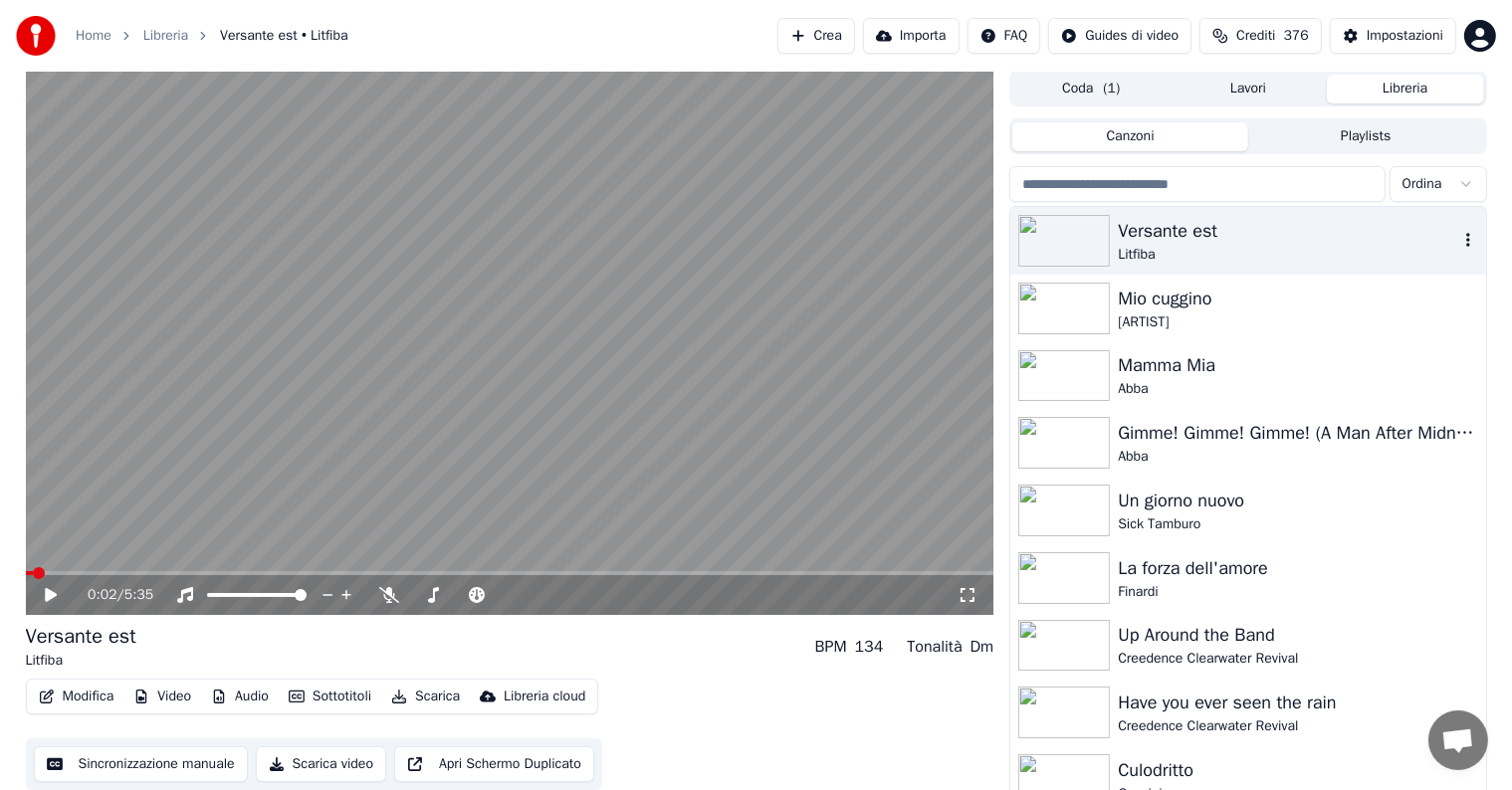 click 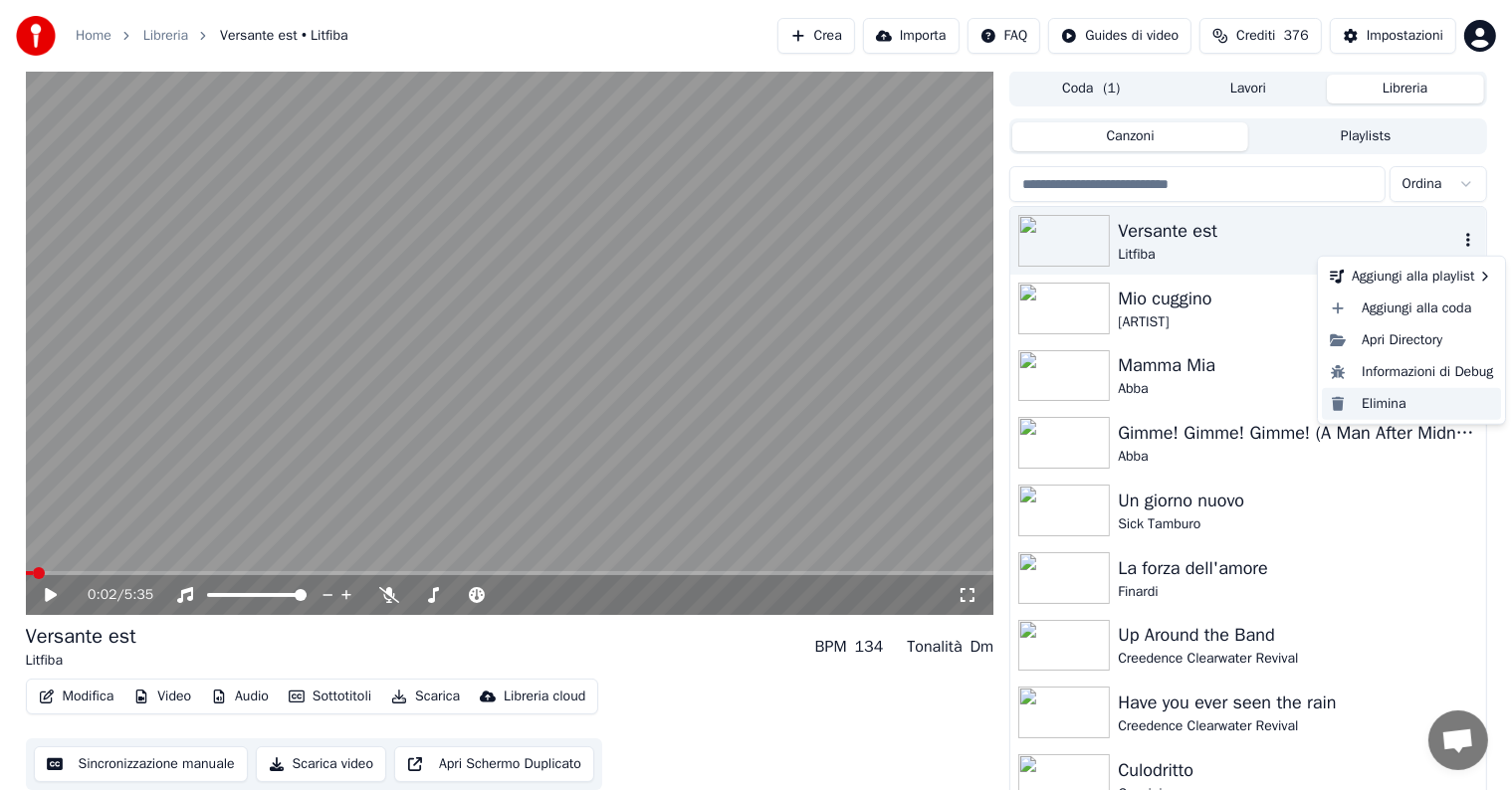 click on "Elimina" at bounding box center [1411, 404] 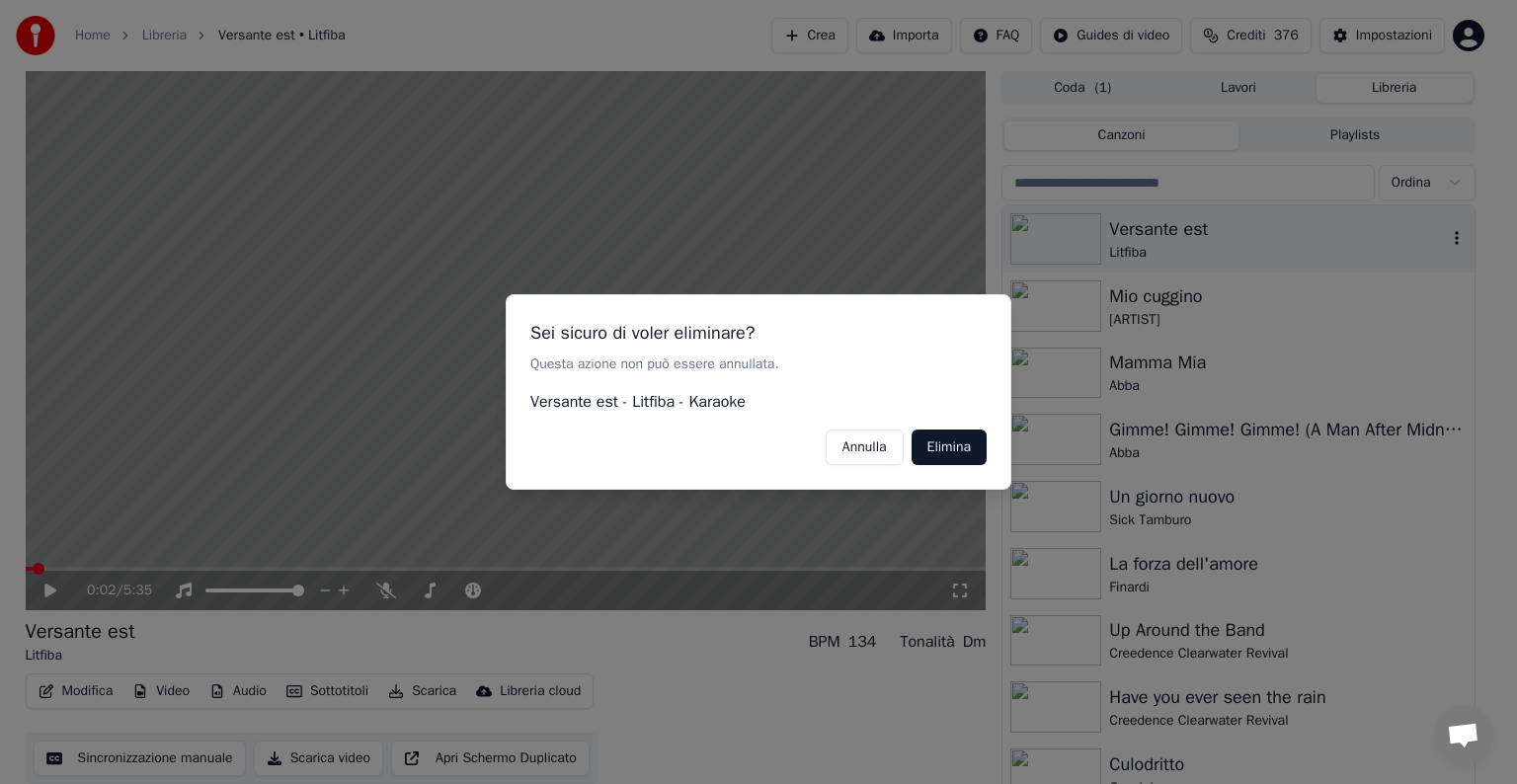 click on "Elimina" at bounding box center (949, 447) 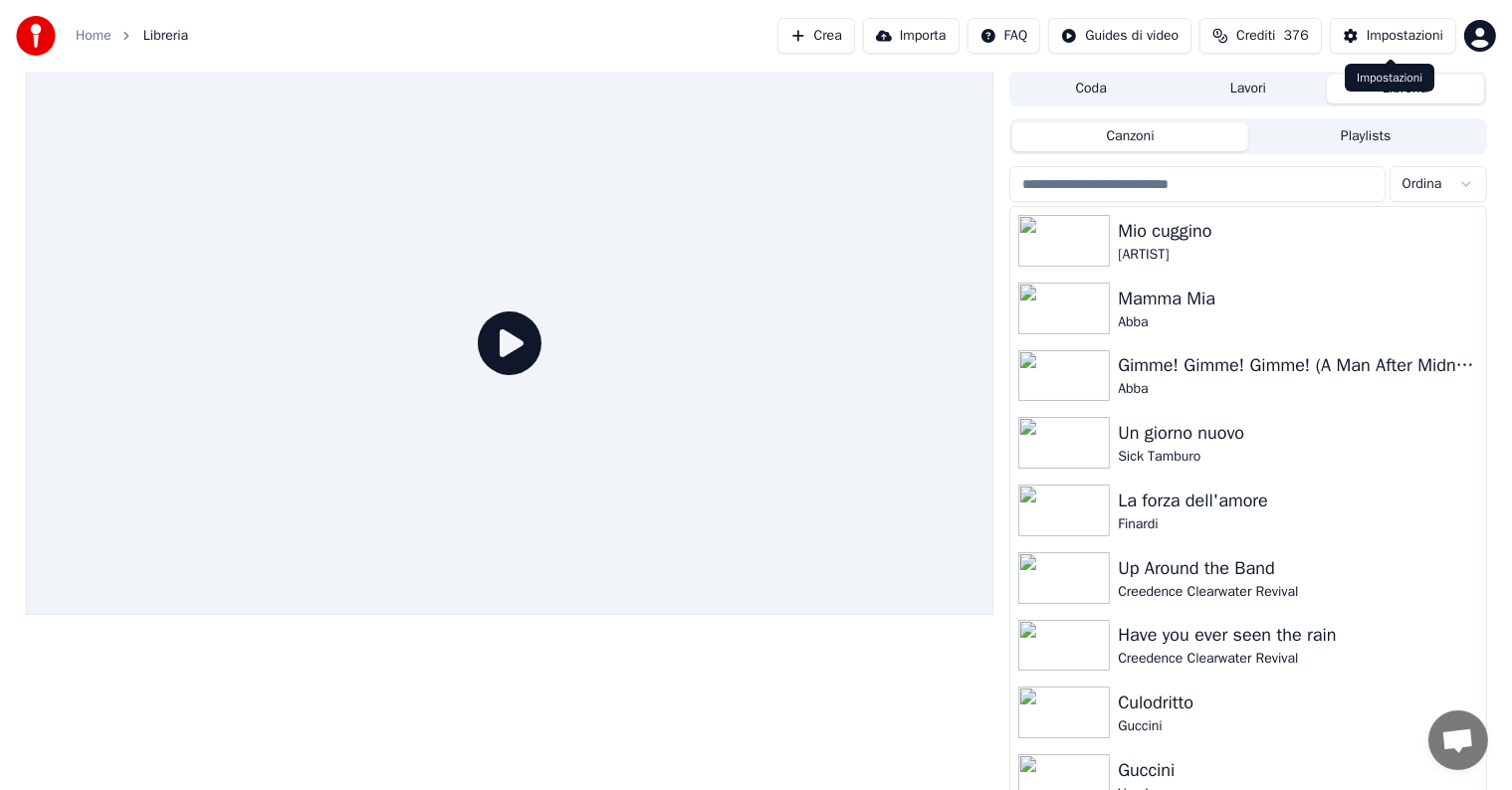 click on "Impostazioni" at bounding box center (1404, 36) 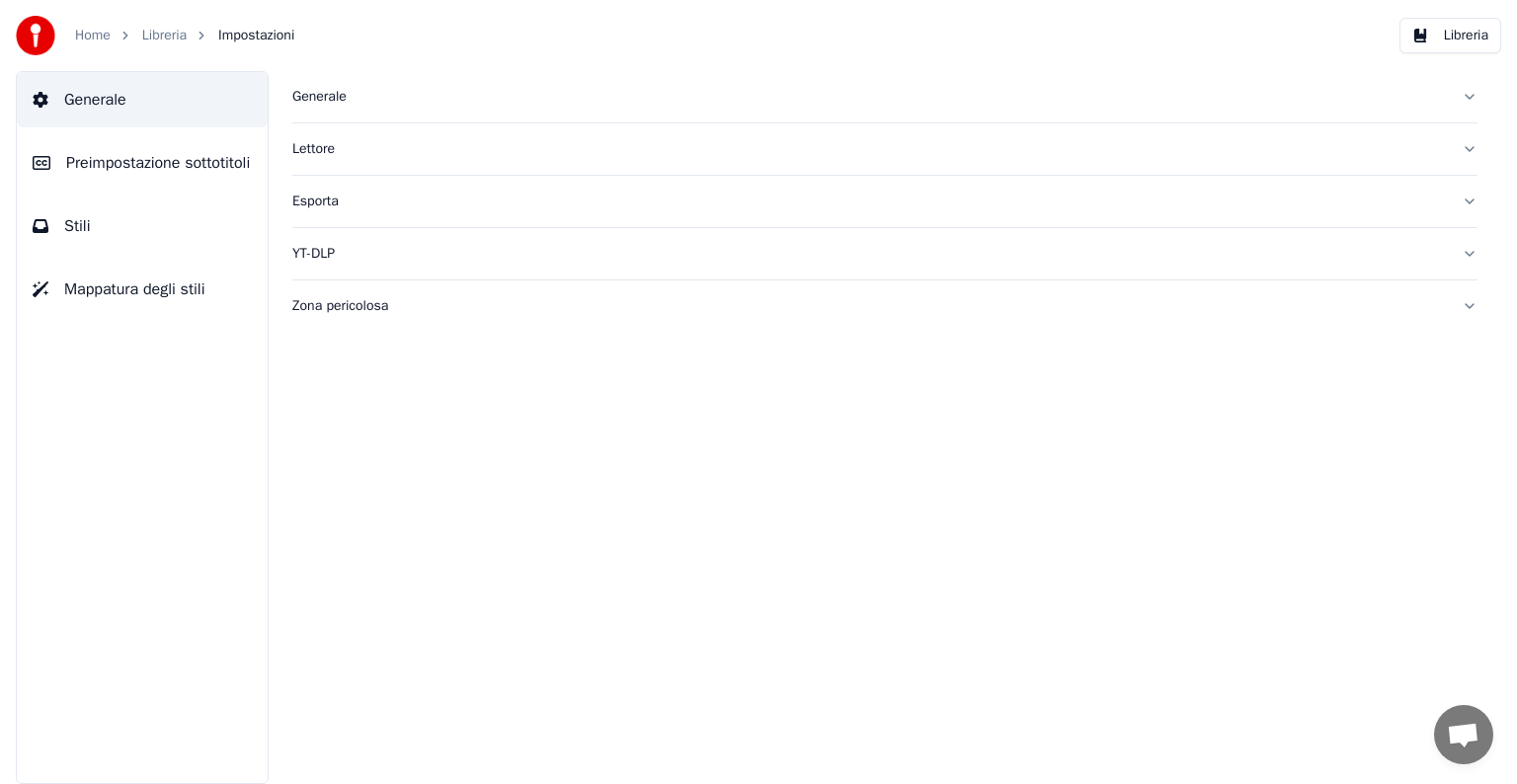 click on "Generale" at bounding box center (885, 97) 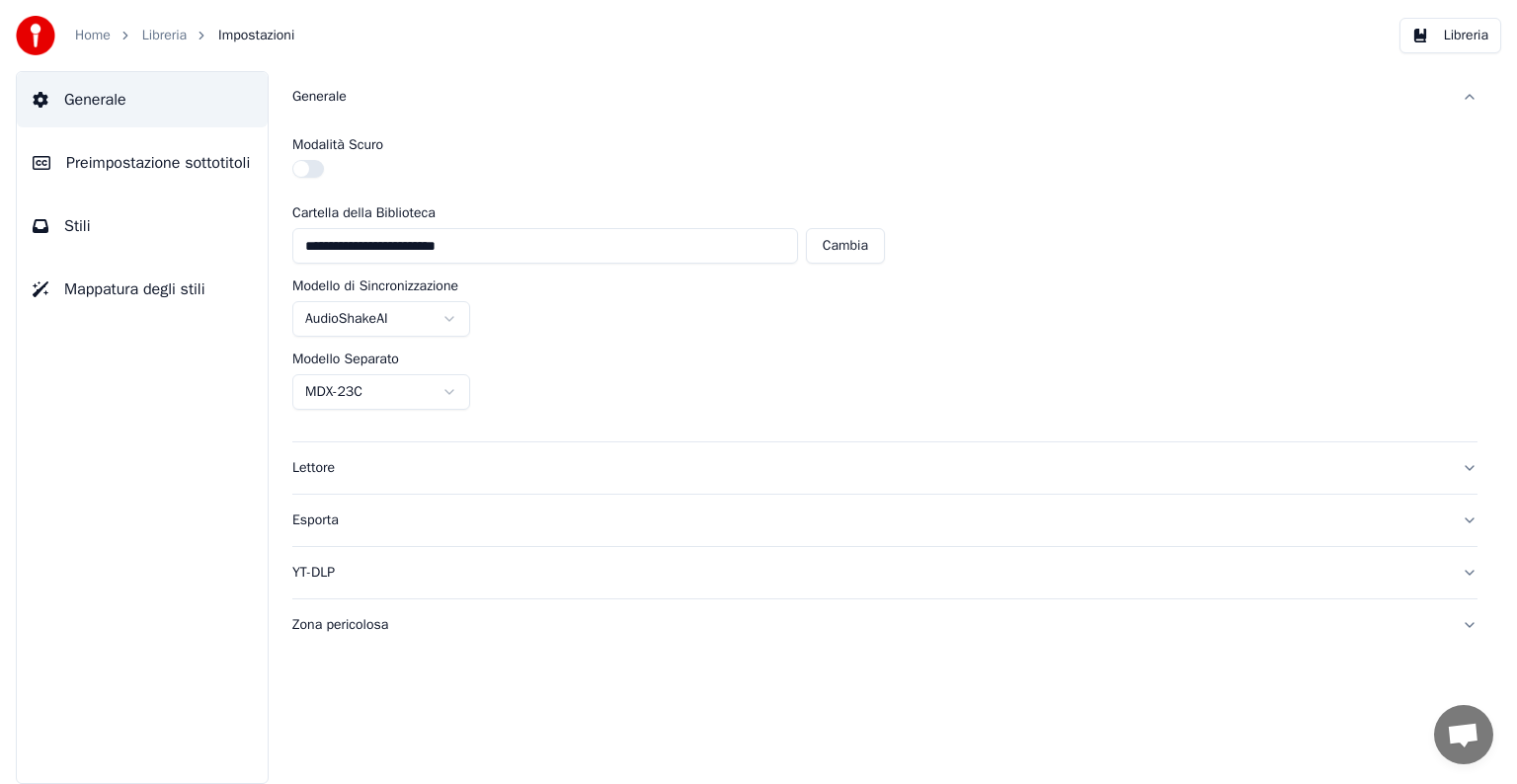 click on "Generale" at bounding box center [885, 97] 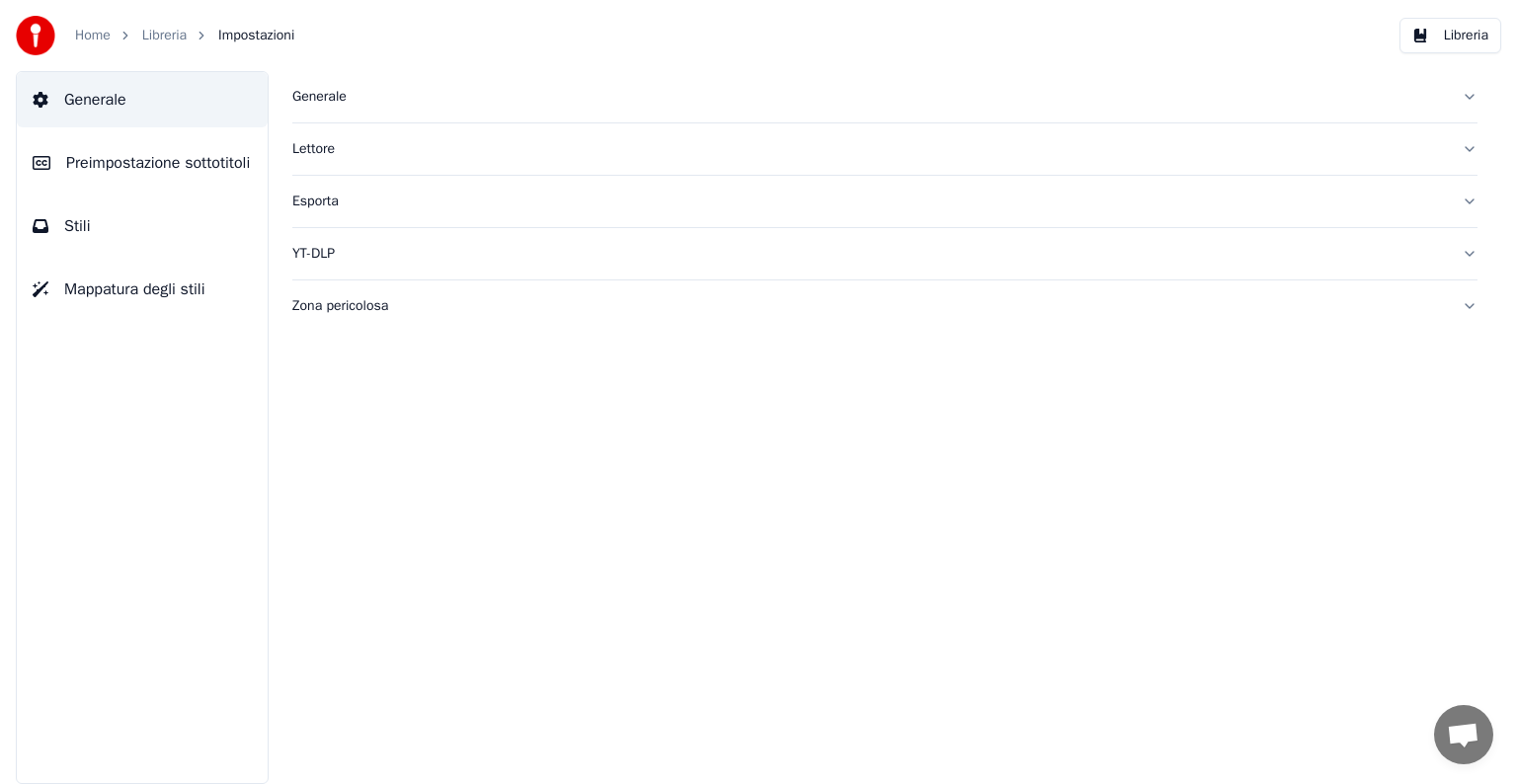 click on "Libreria" at bounding box center [1450, 36] 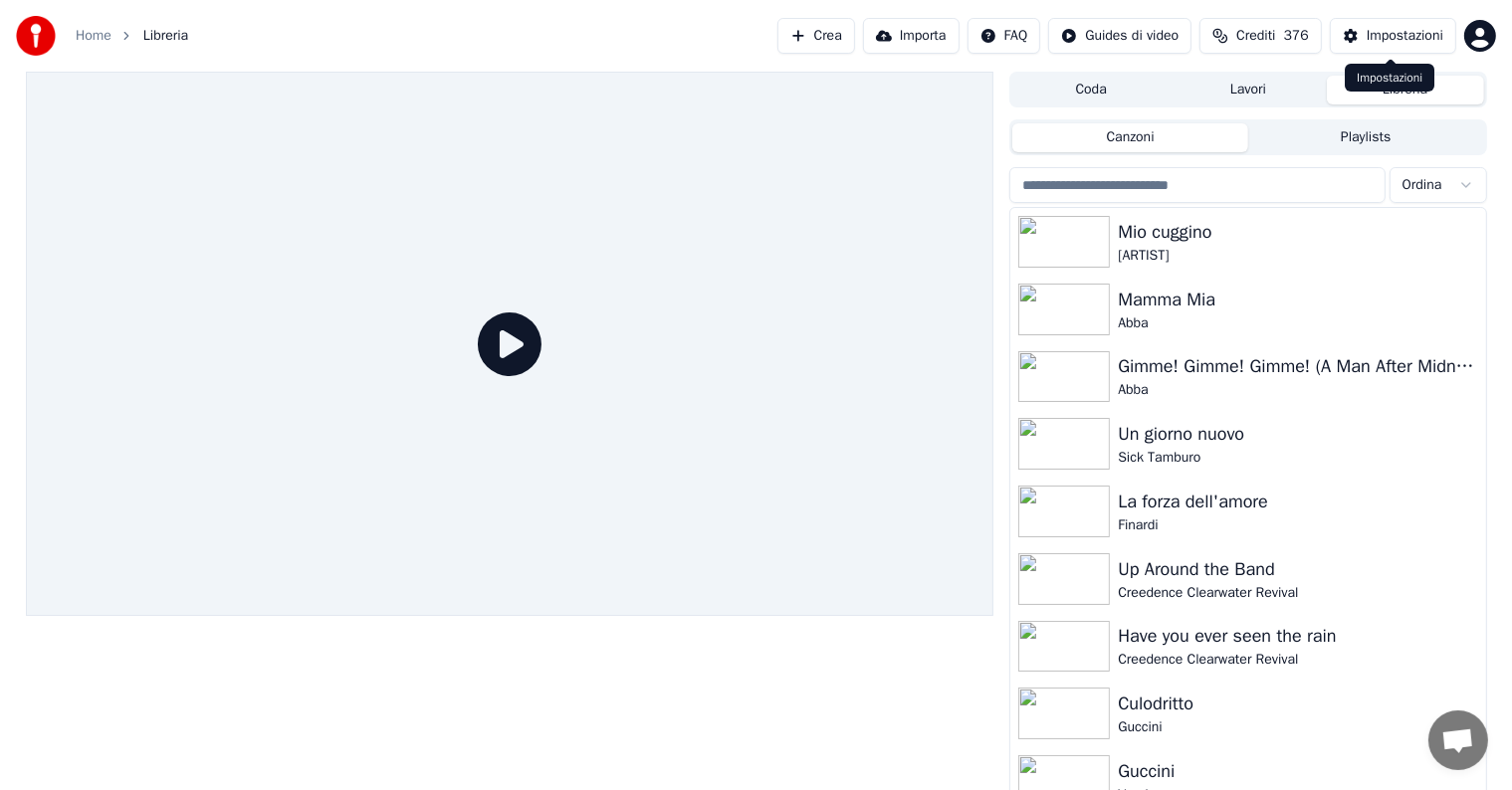 click on "Impostazioni" at bounding box center [1404, 36] 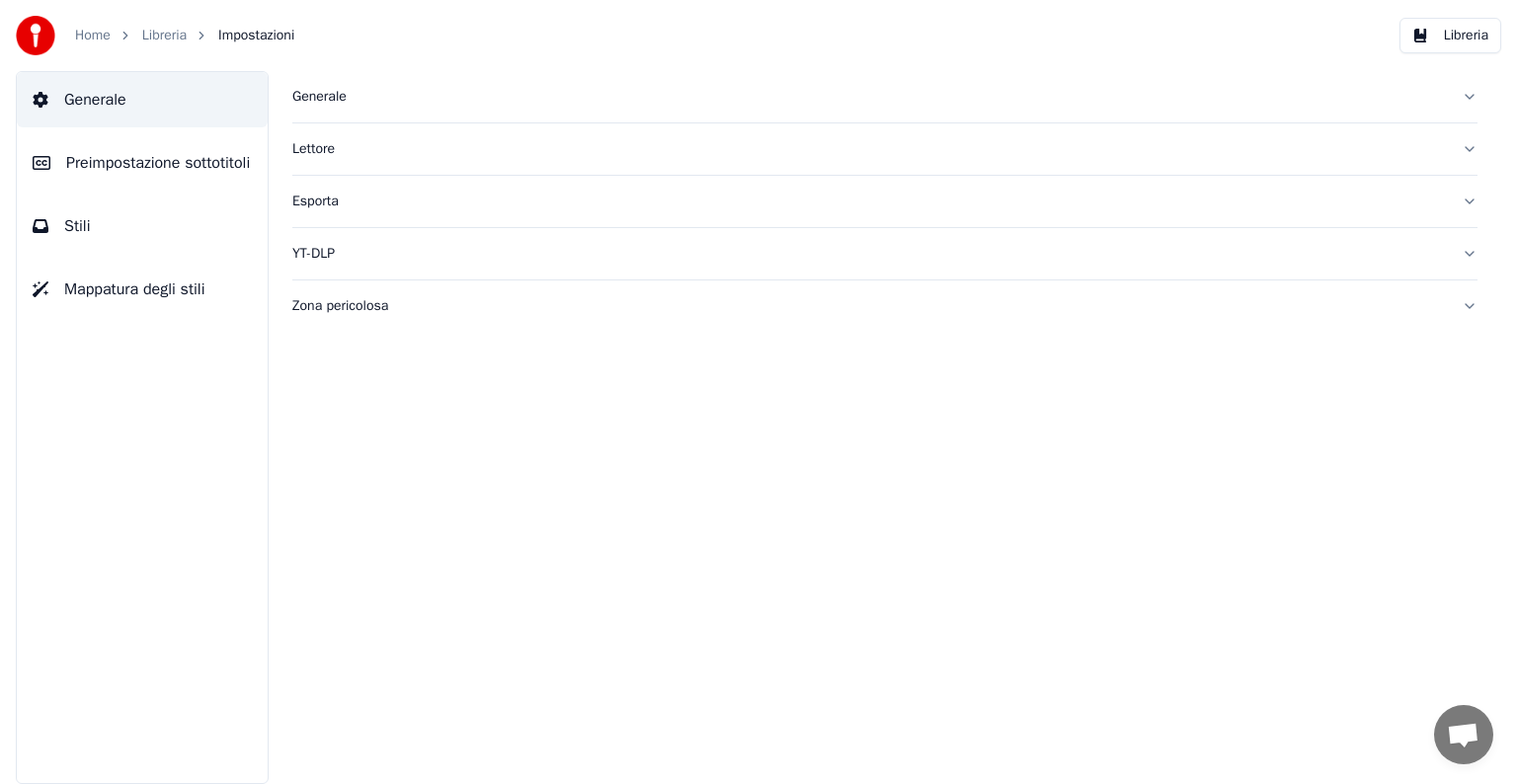 click on "Zona pericolosa" at bounding box center [885, 306] 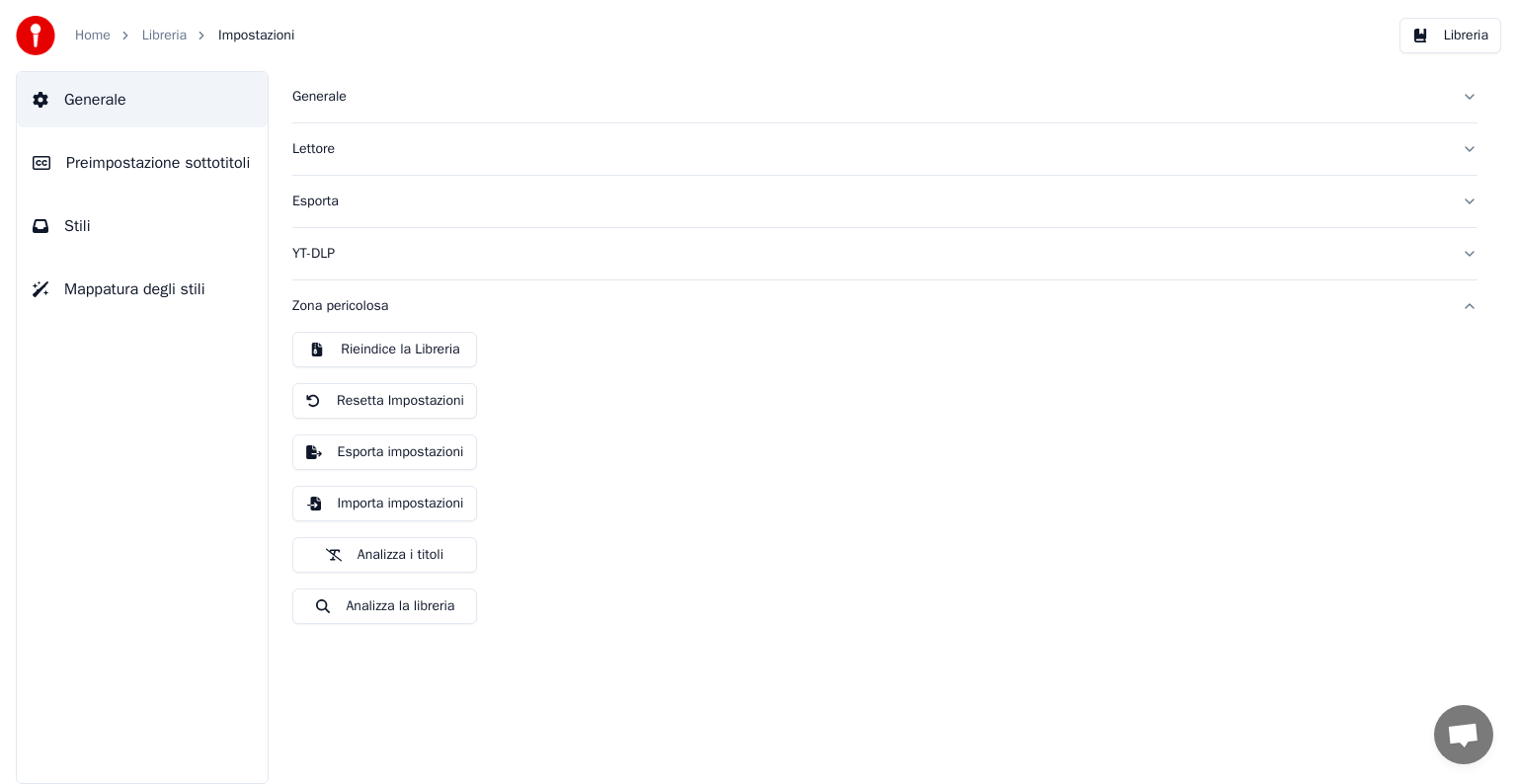 click on "Rieindice la Libreria" at bounding box center (384, 350) 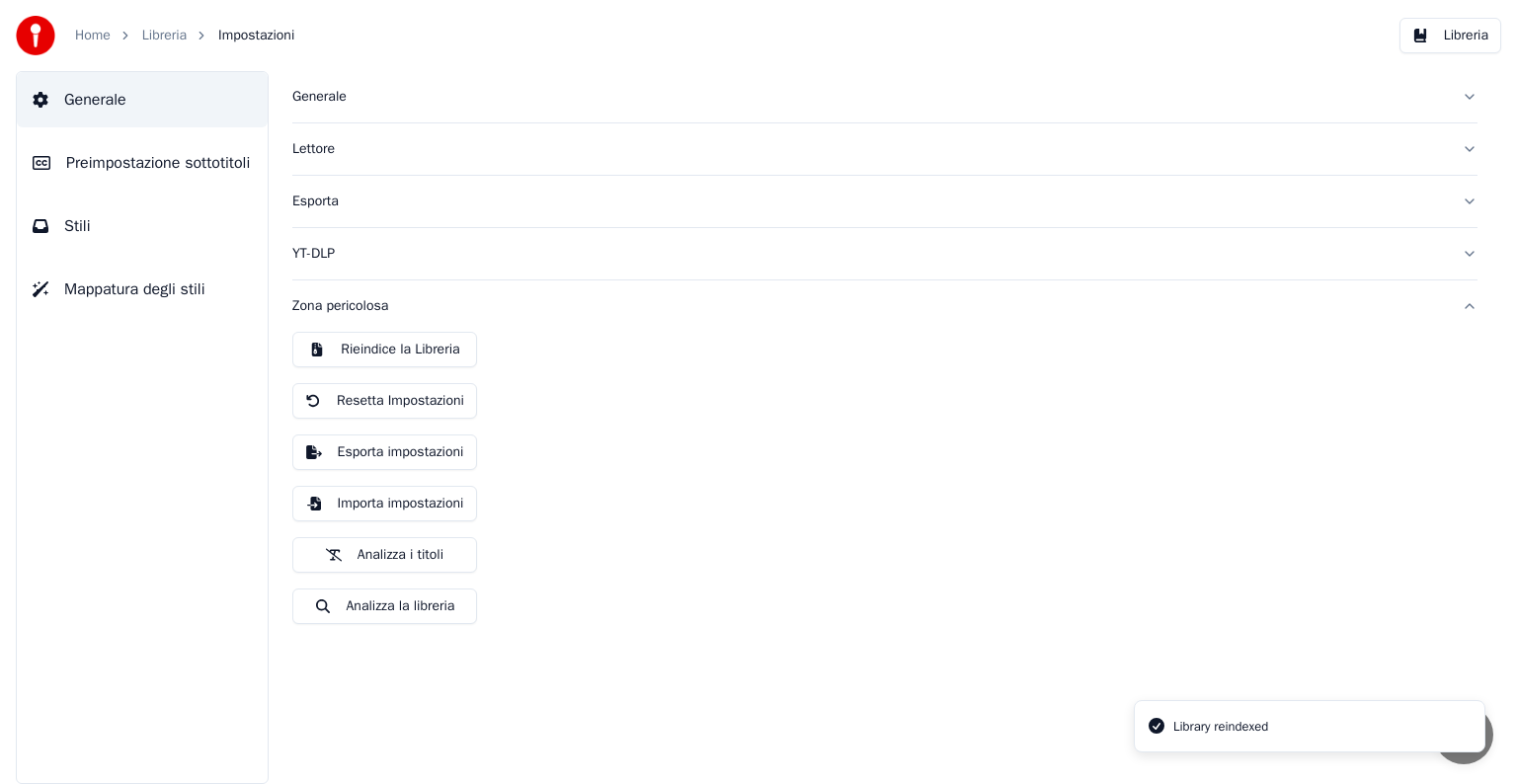 click on "Libreria" at bounding box center [1450, 36] 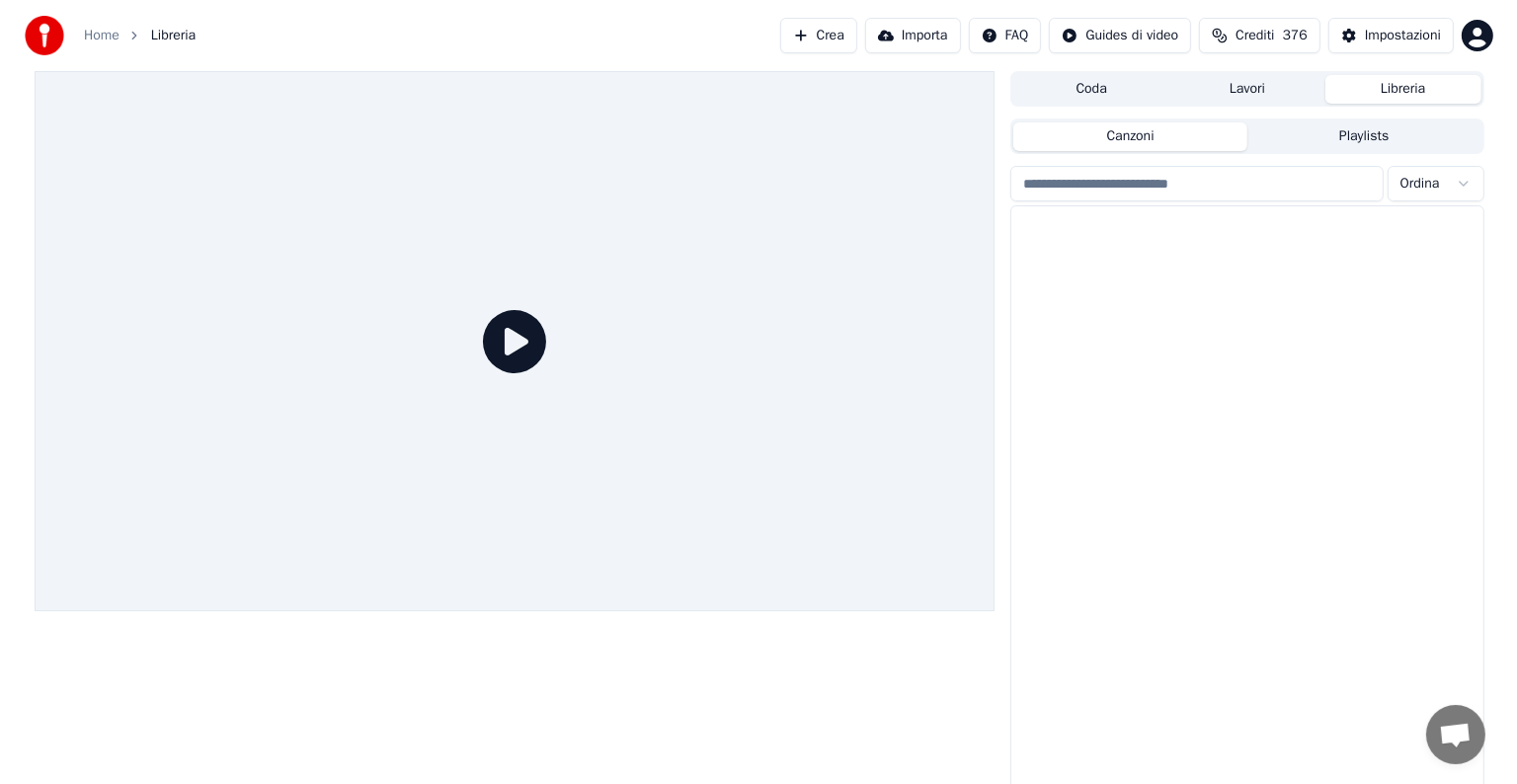 scroll, scrollTop: 0, scrollLeft: 0, axis: both 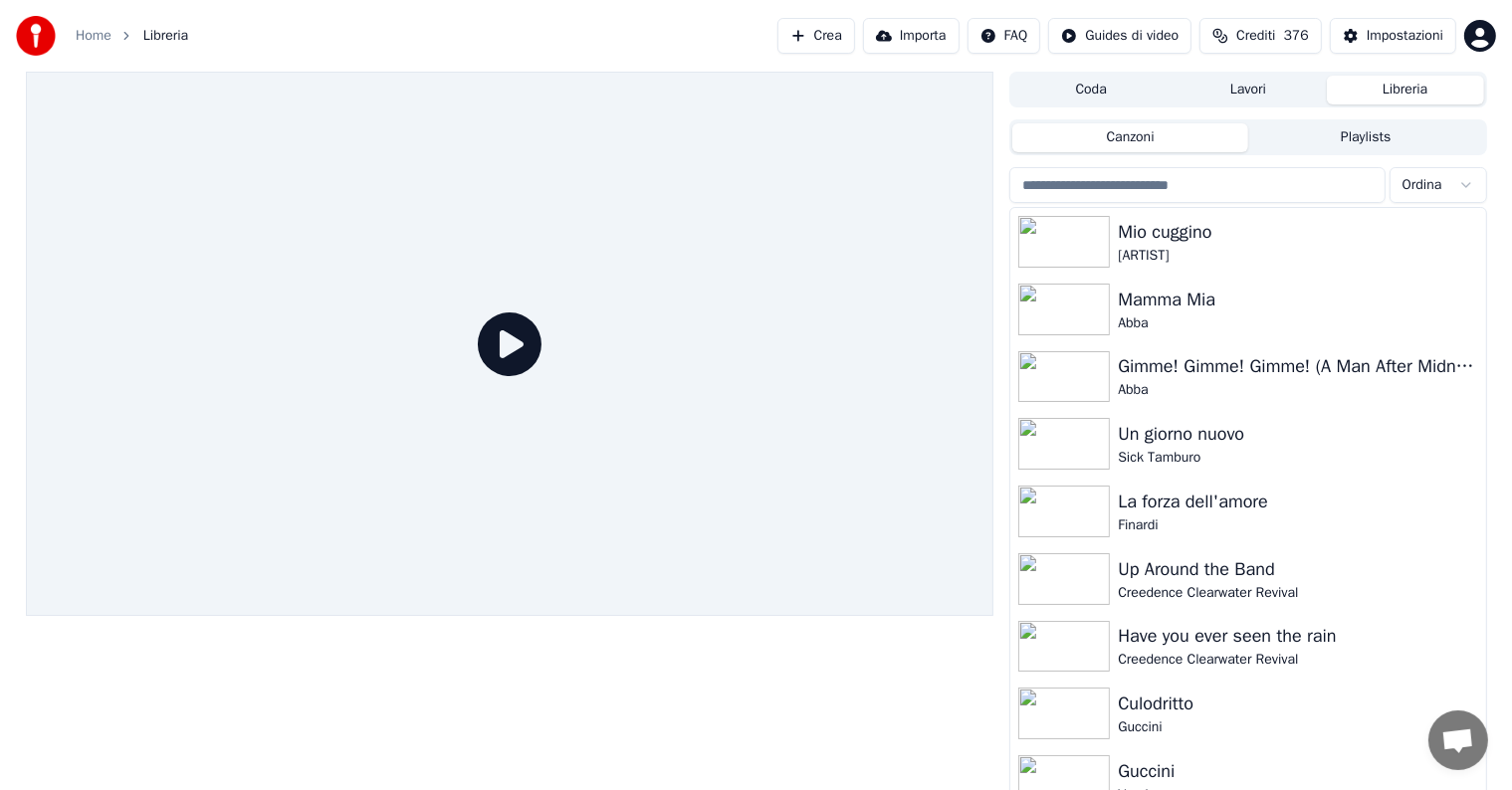 click on "Crea" at bounding box center (816, 36) 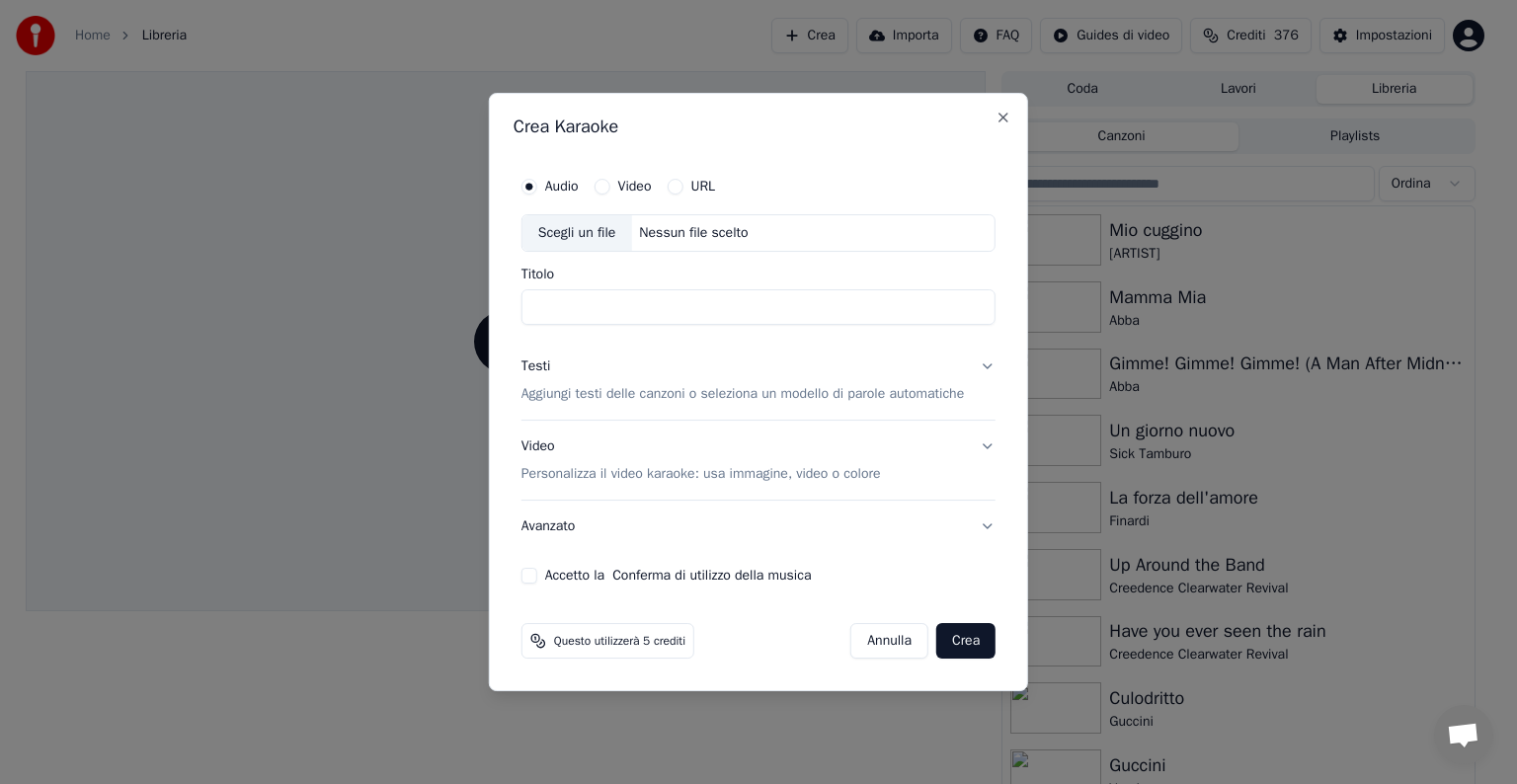 click on "Nessun file scelto" at bounding box center [693, 233] 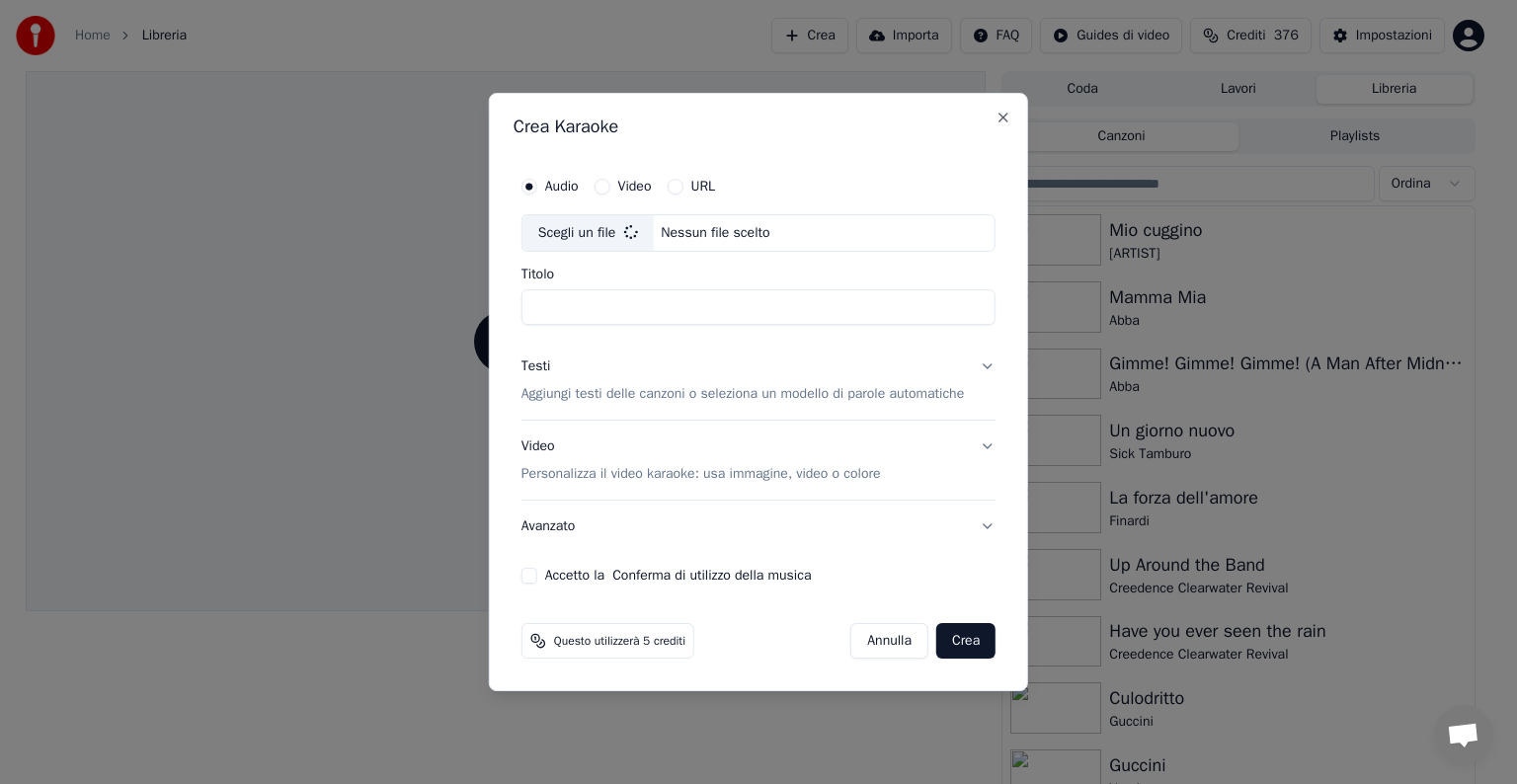 type on "**********" 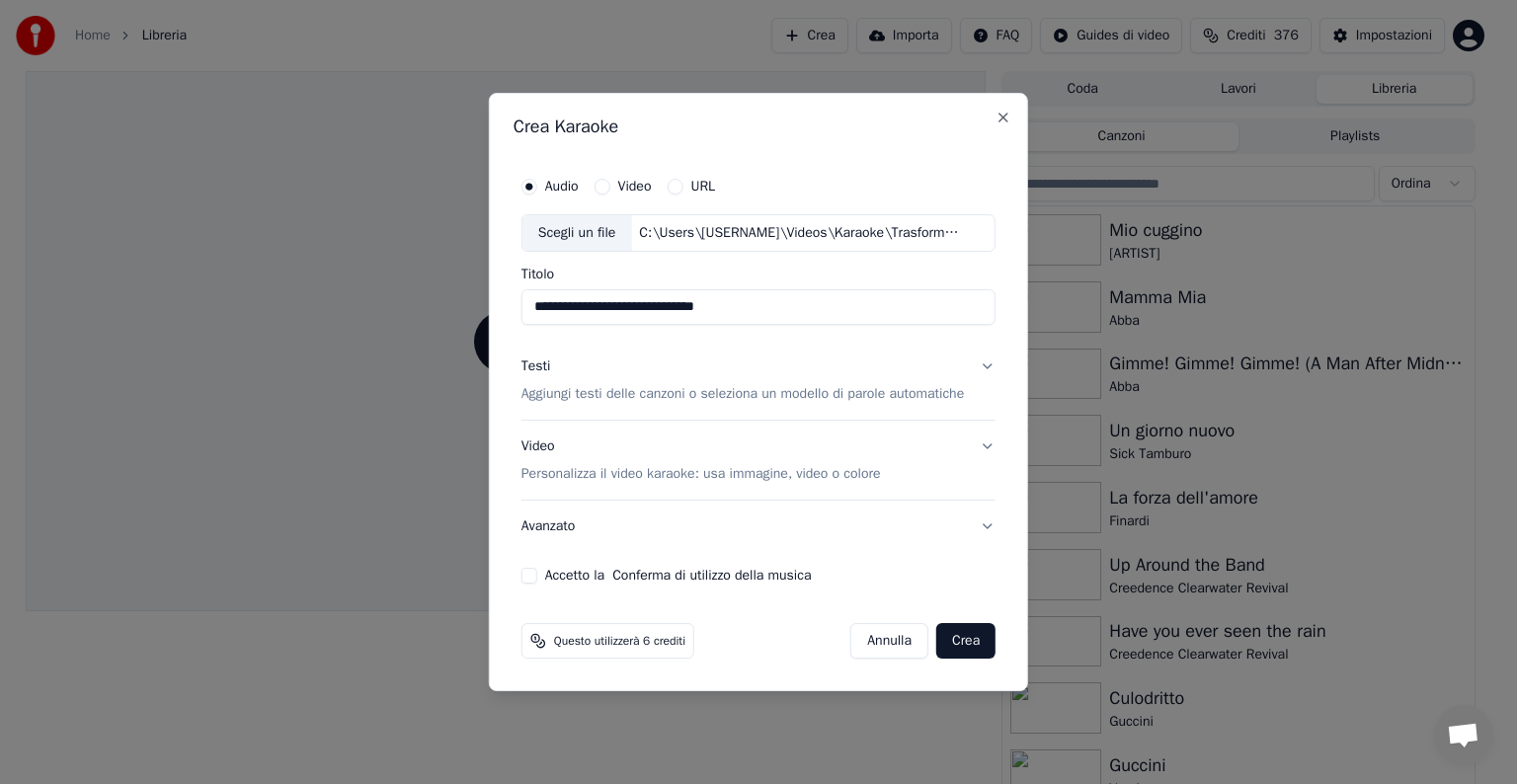 click on "Video Personalizza il video karaoke: usa immagine, video o colore" at bounding box center [758, 460] 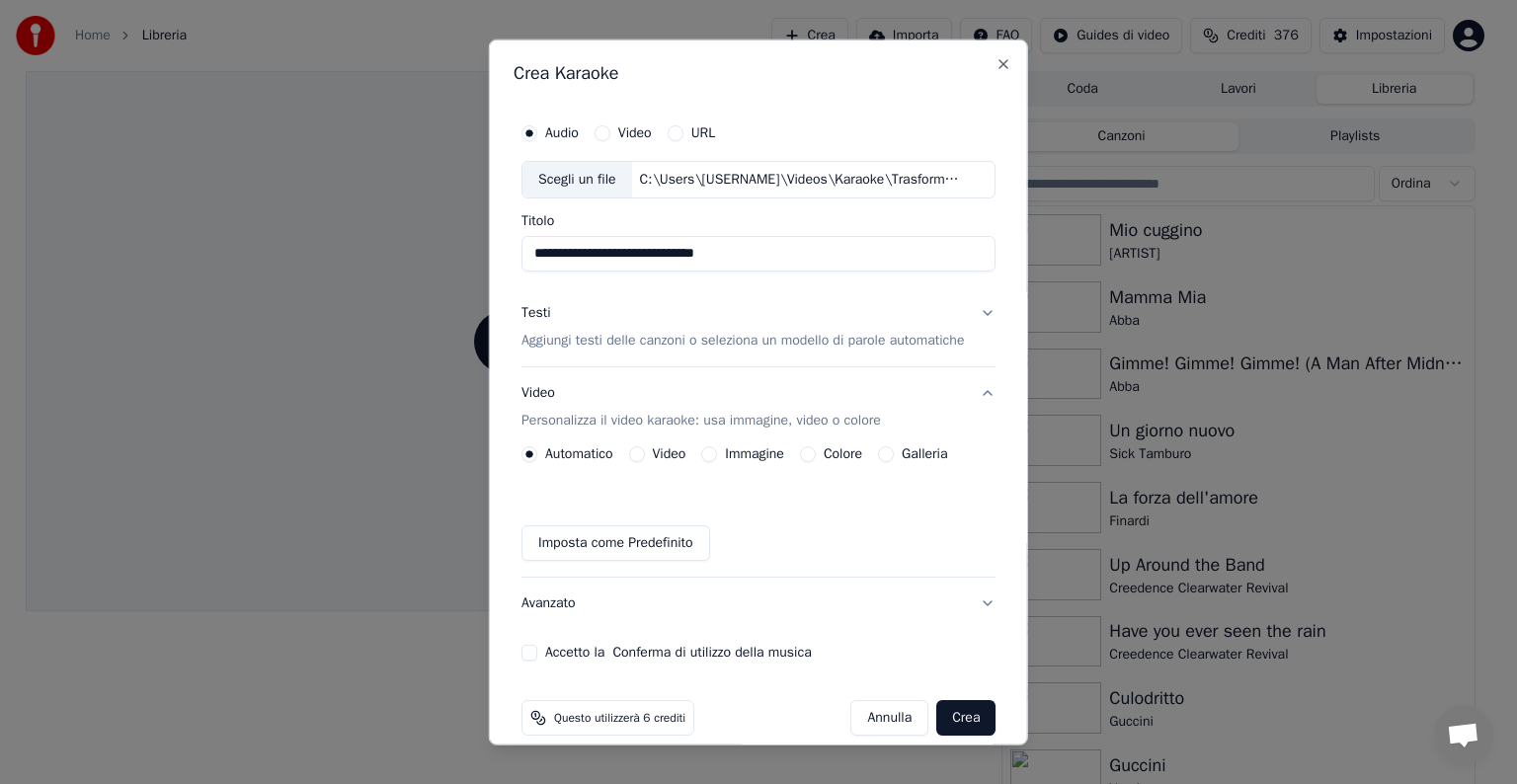 click on "Immagine" at bounding box center (709, 454) 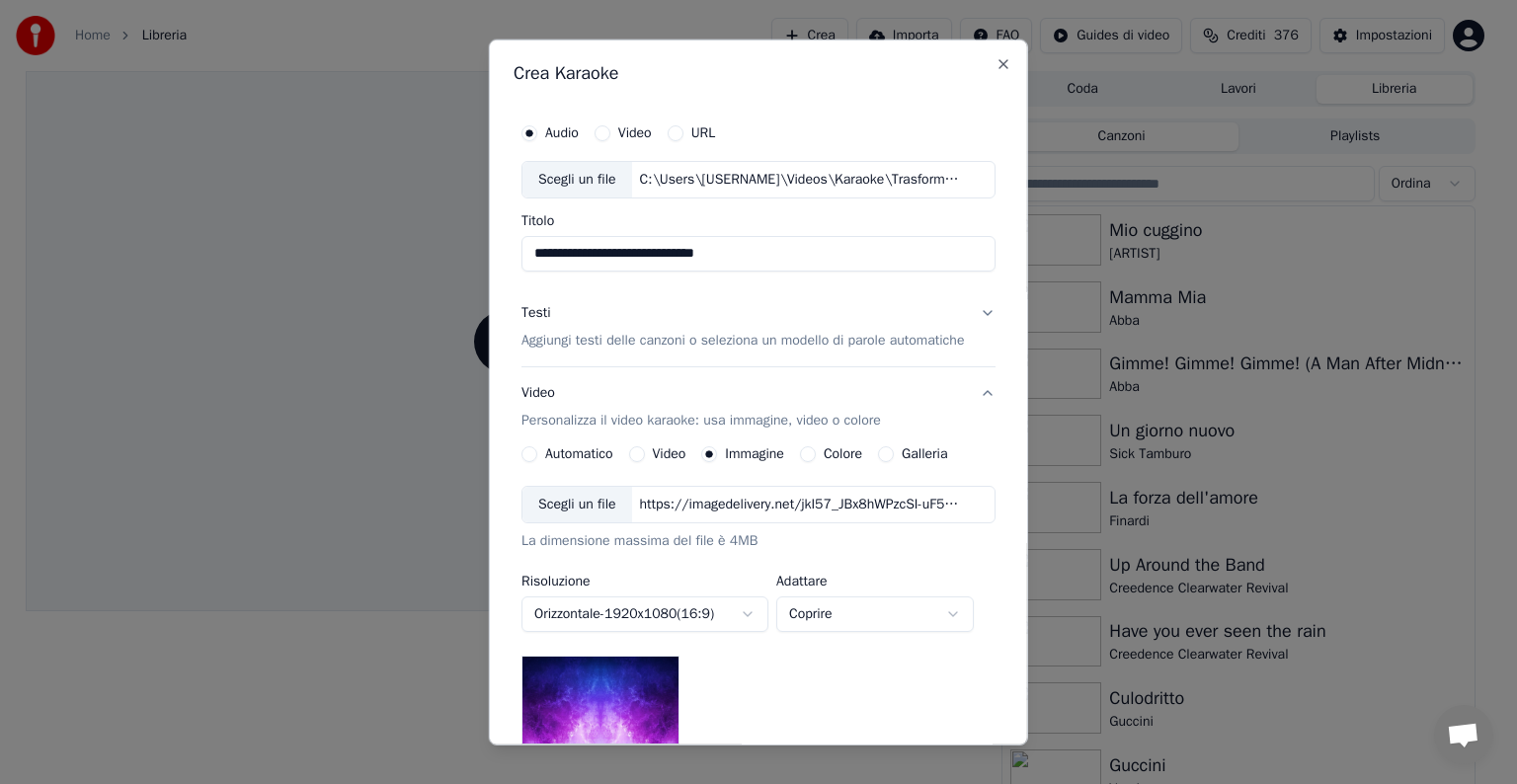 click on "https://imagedelivery.net/jkI57_JBx8hWPzcSI-uF5w/c7639807-3f76-4ea5-9112-66e75e03d200/16x9" at bounding box center [799, 505] 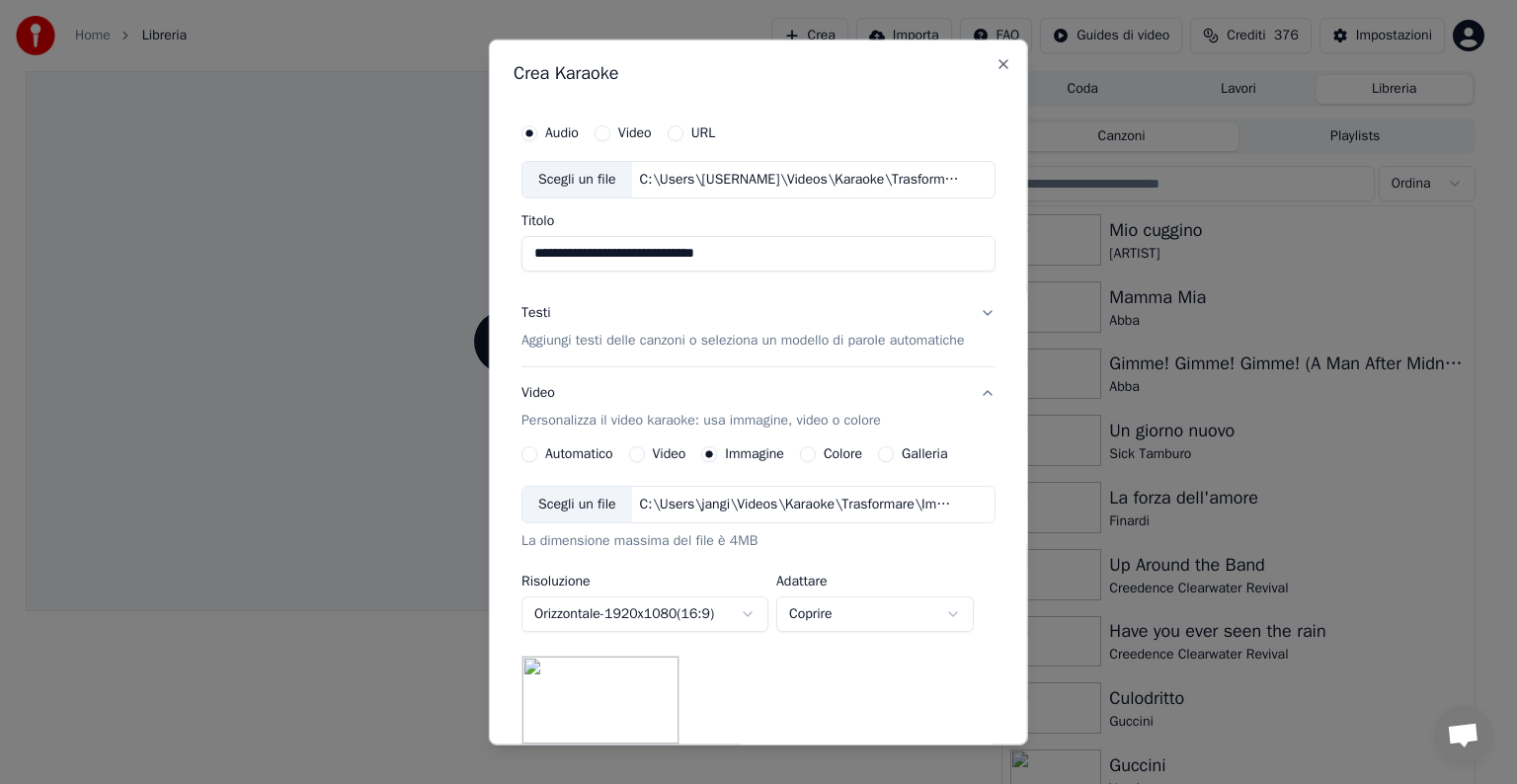 click on "Testi Aggiungi testi delle canzoni o seleziona un modello di parole automatiche" at bounding box center [758, 327] 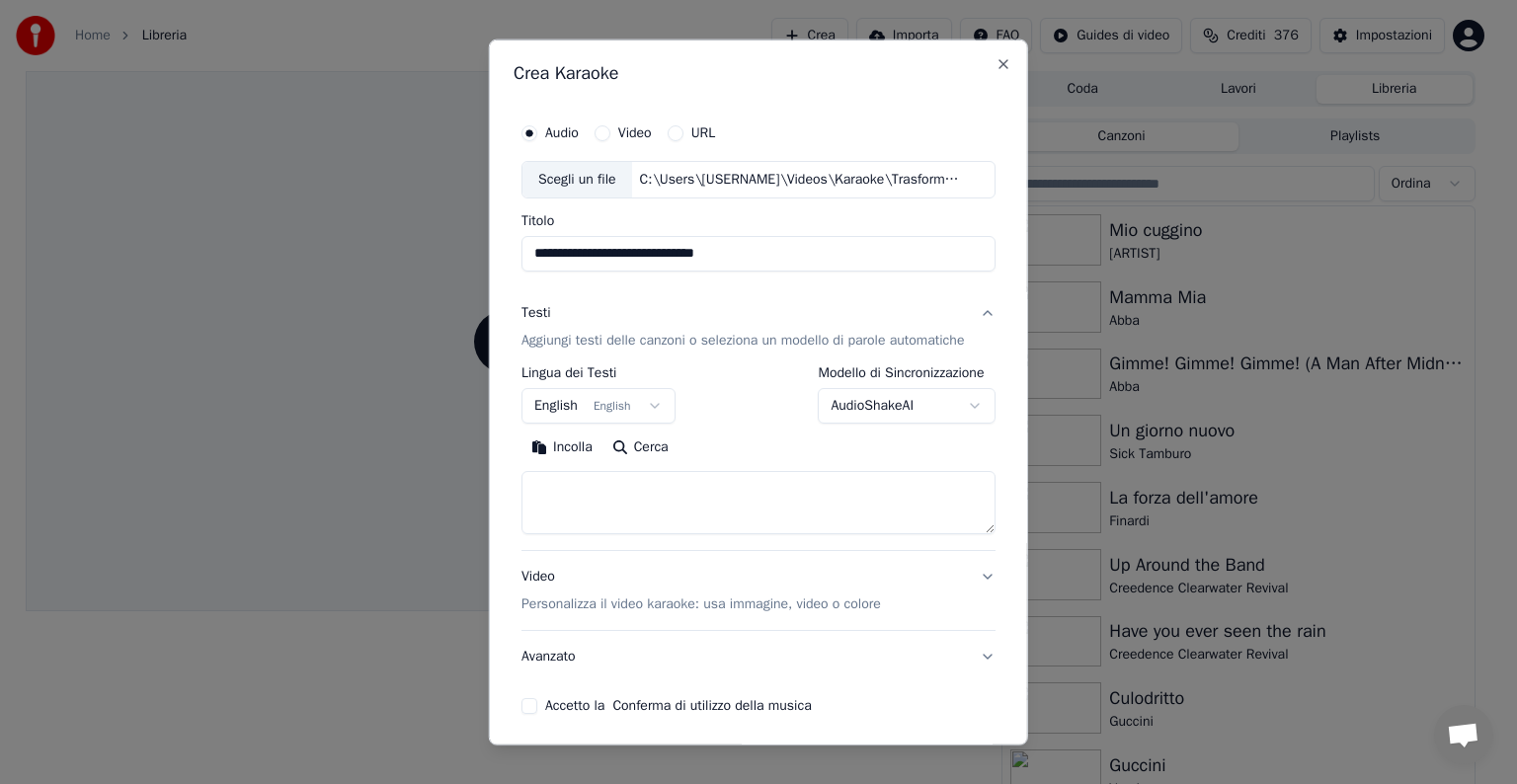 click on "English English" at bounding box center (599, 406) 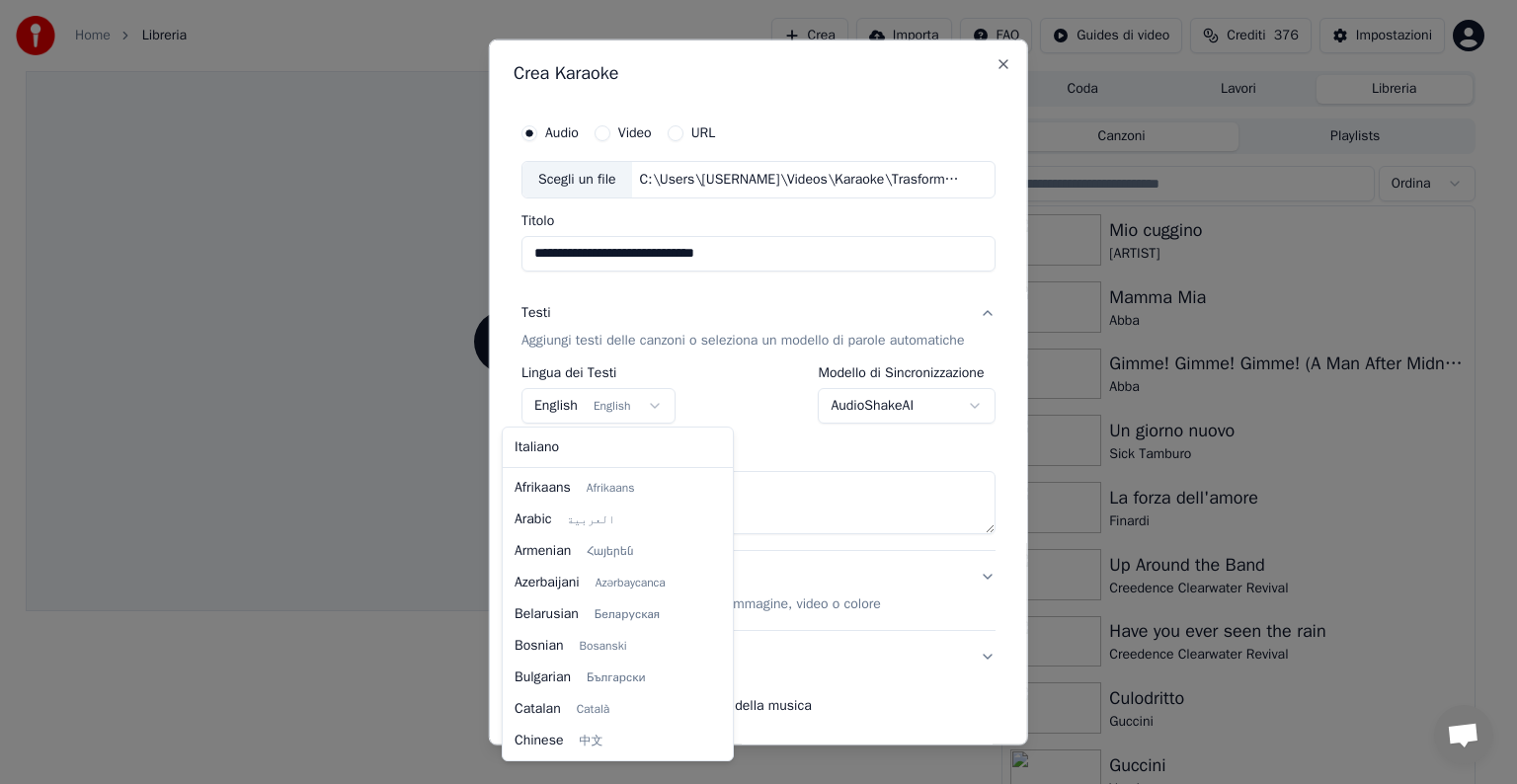 scroll, scrollTop: 158, scrollLeft: 0, axis: vertical 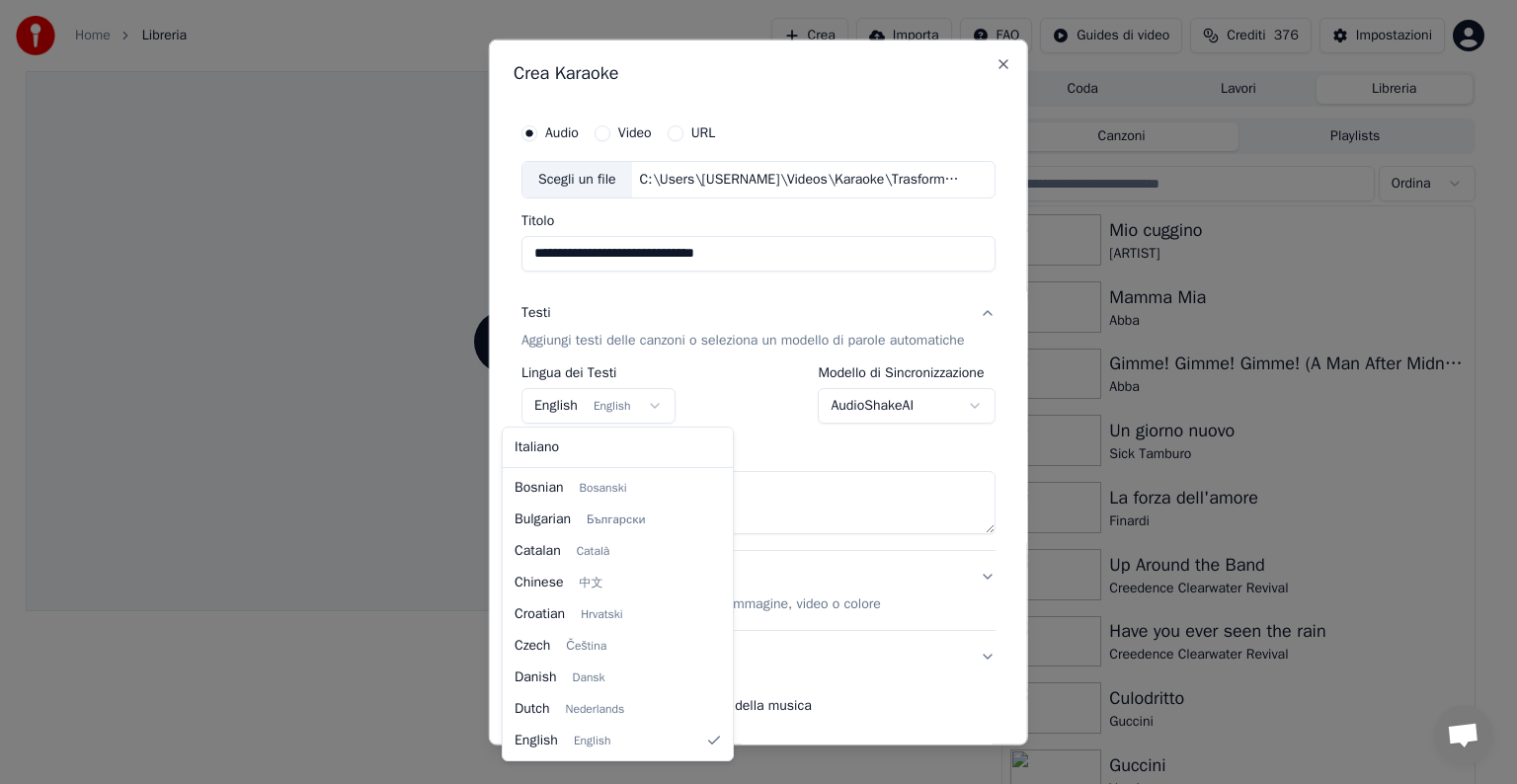 select on "**" 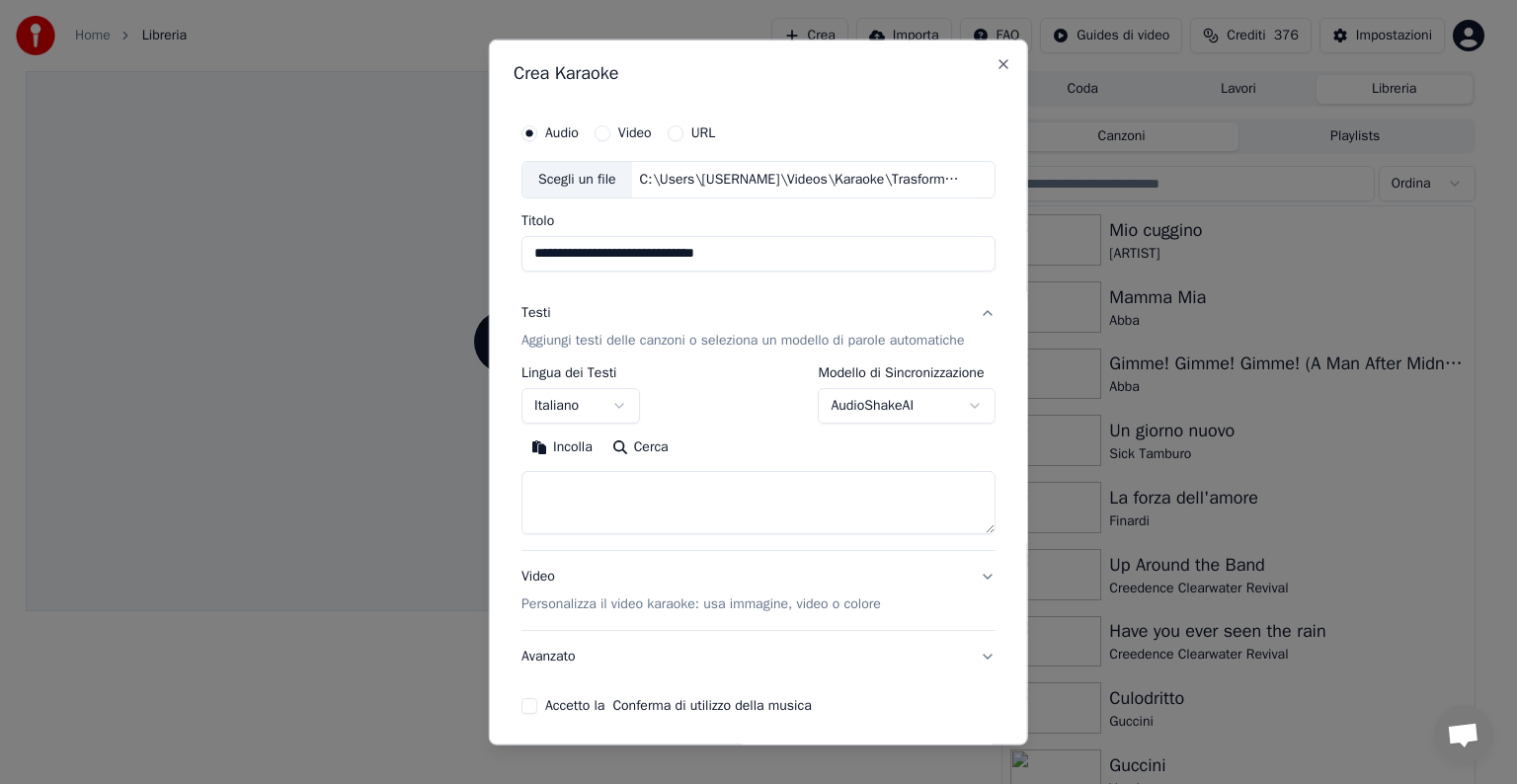 click on "**********" at bounding box center [750, 392] 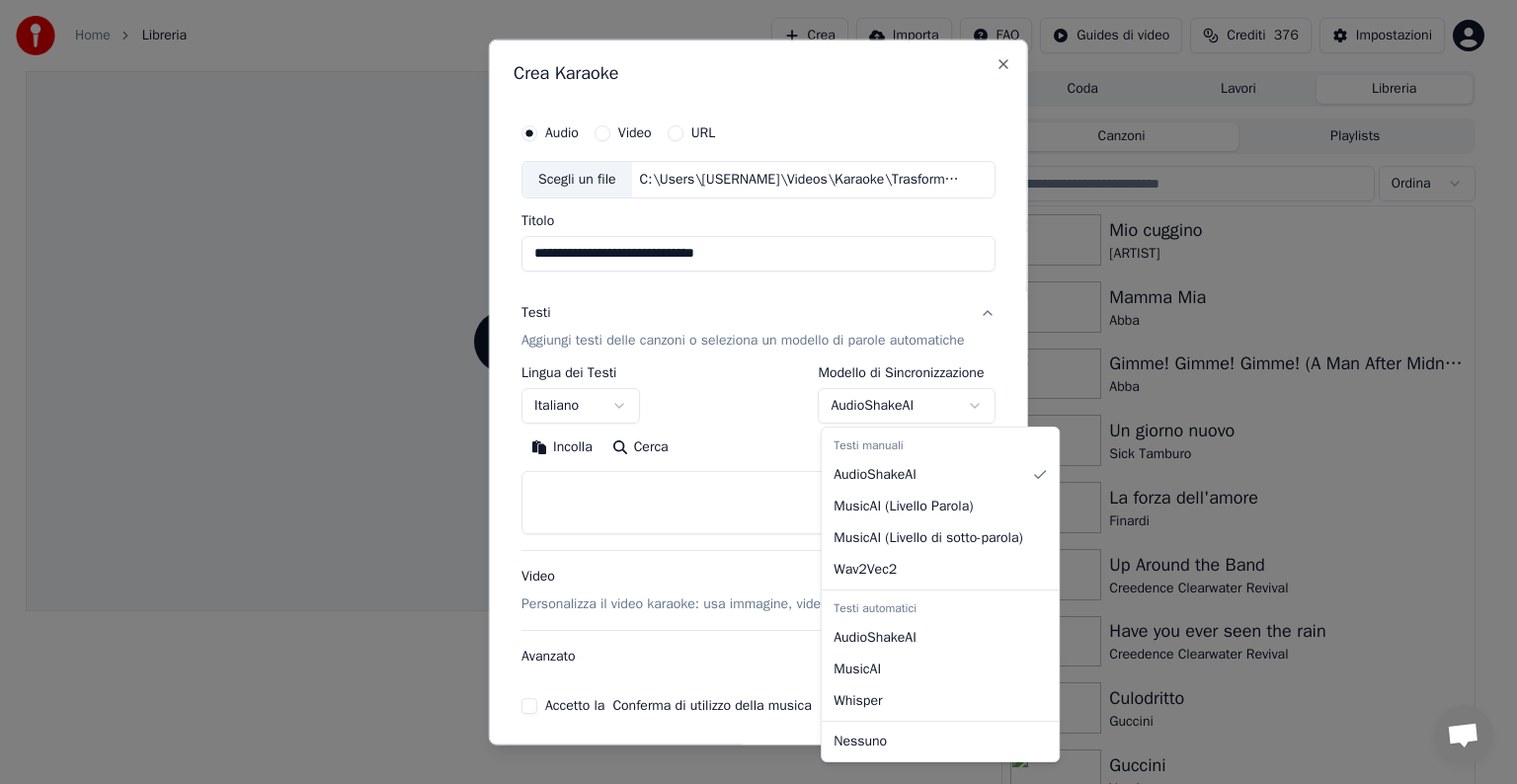 click on "**********" at bounding box center (750, 392) 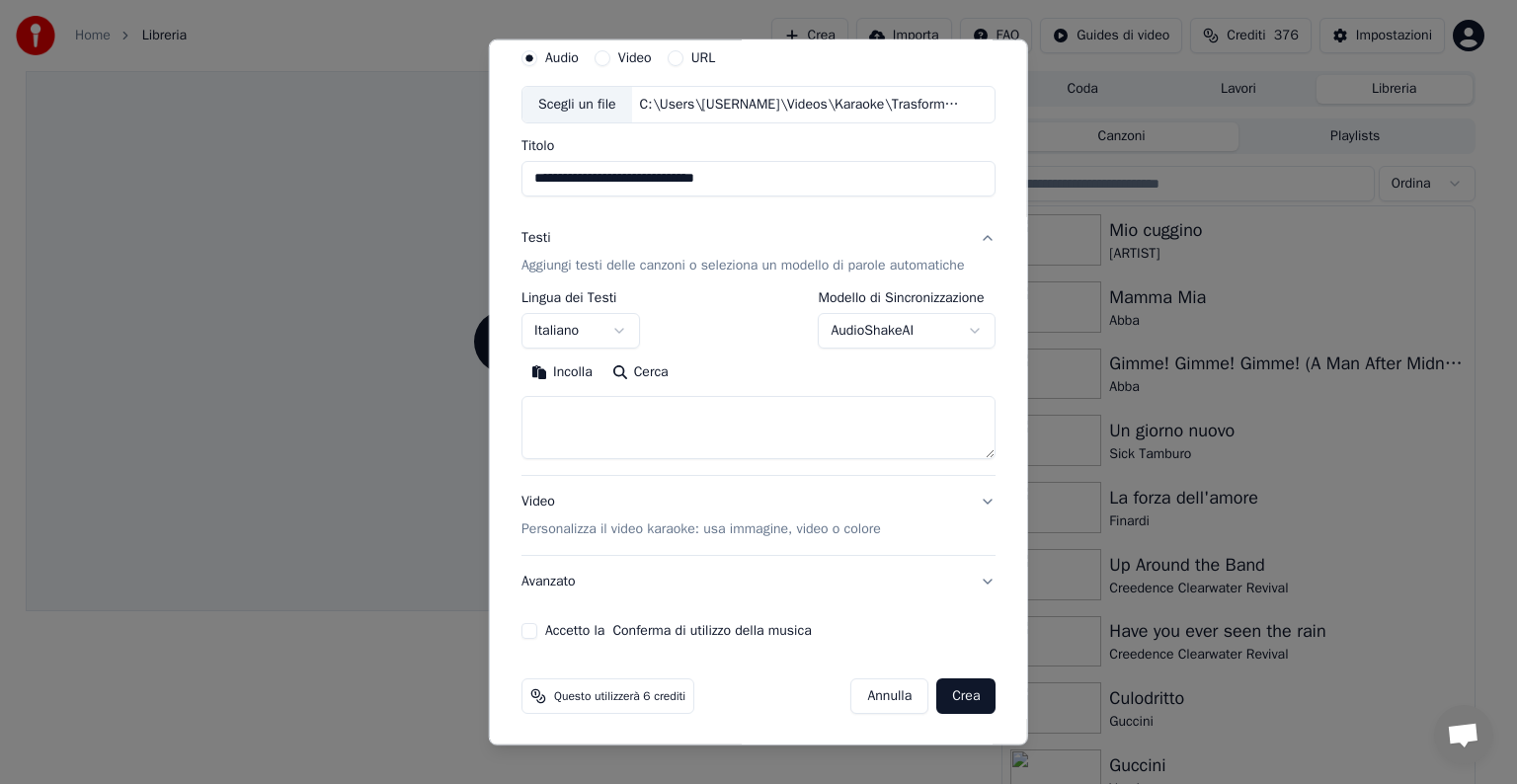scroll, scrollTop: 0, scrollLeft: 0, axis: both 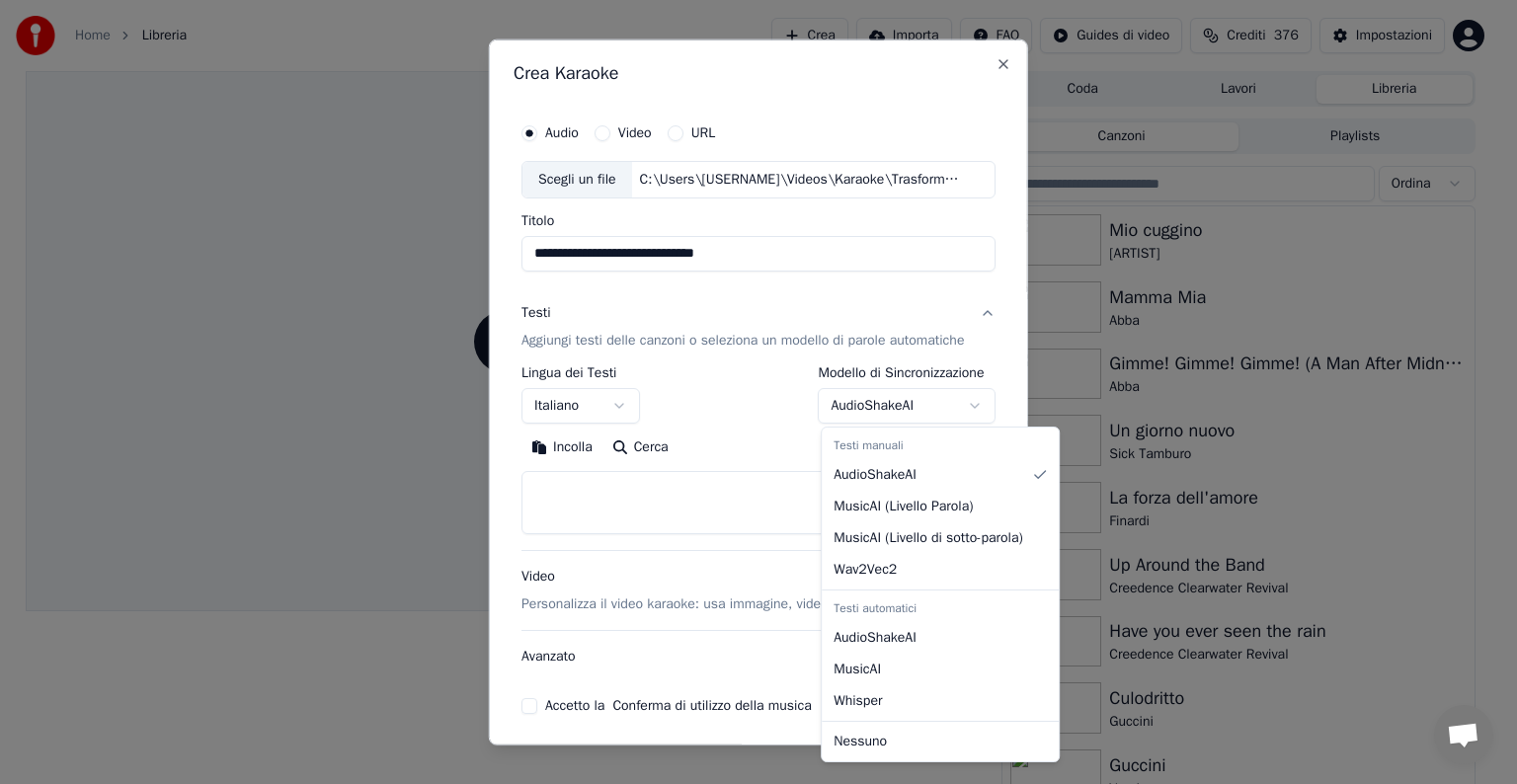 click on "**********" at bounding box center (750, 392) 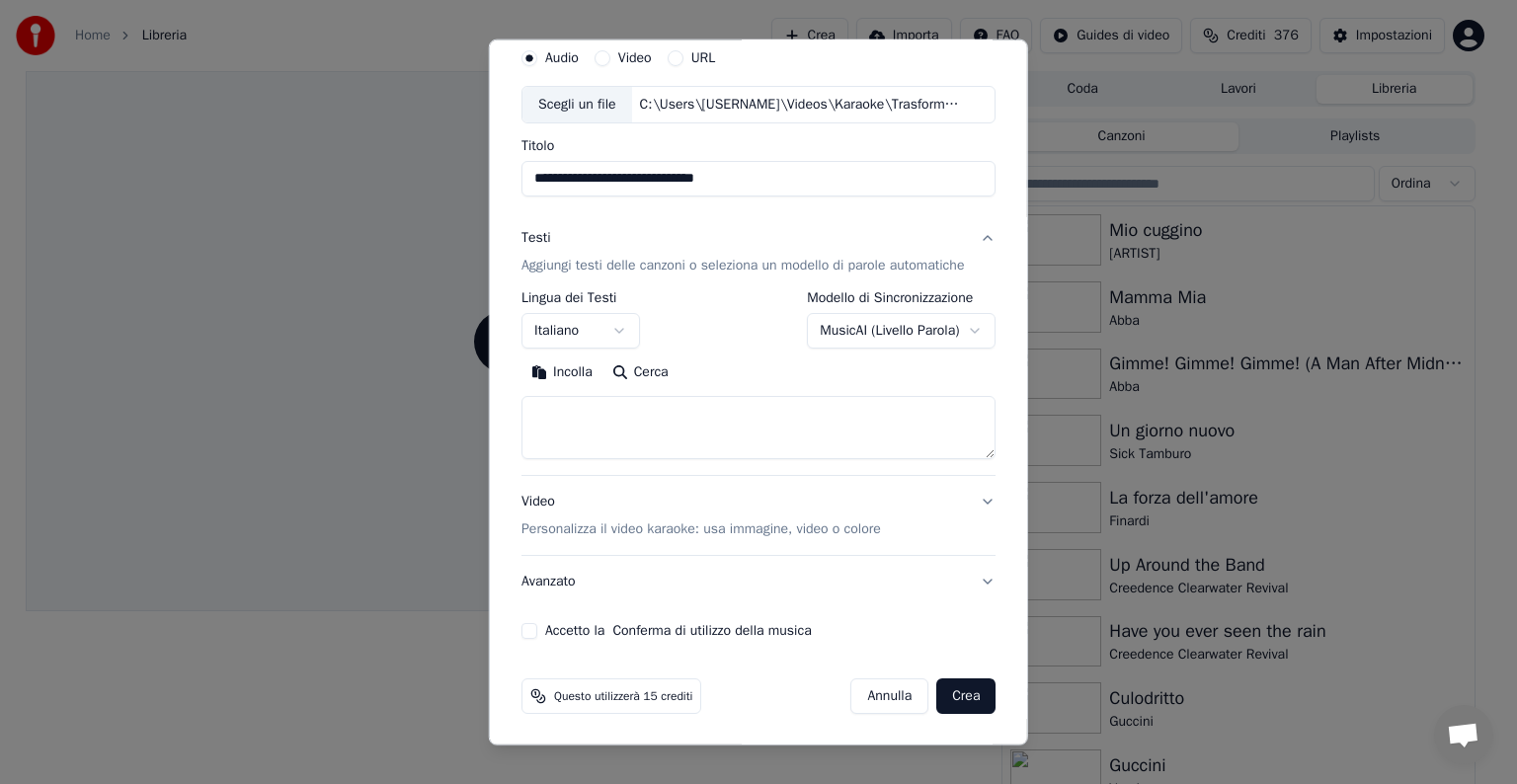 scroll, scrollTop: 0, scrollLeft: 0, axis: both 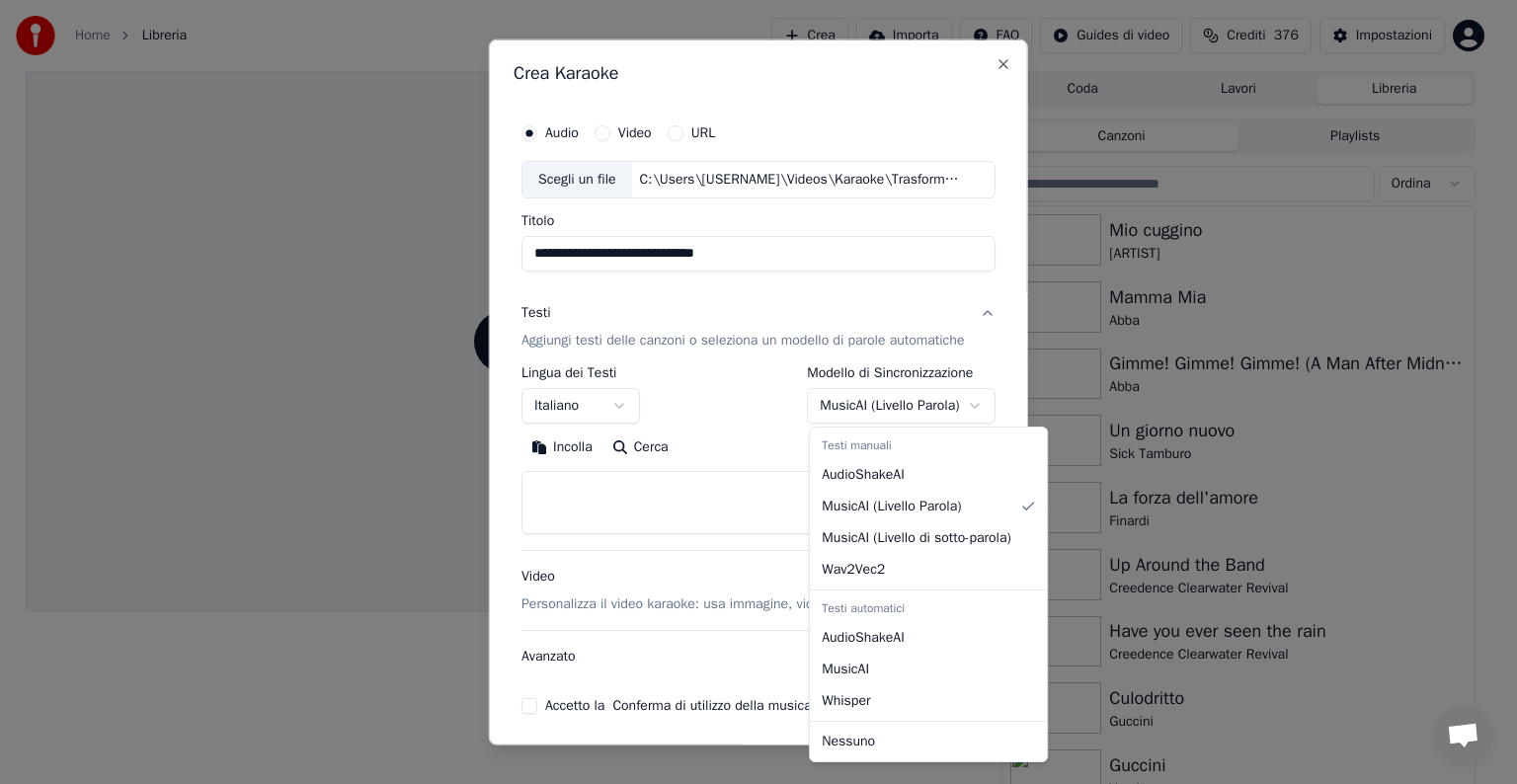 click on "**********" at bounding box center (750, 392) 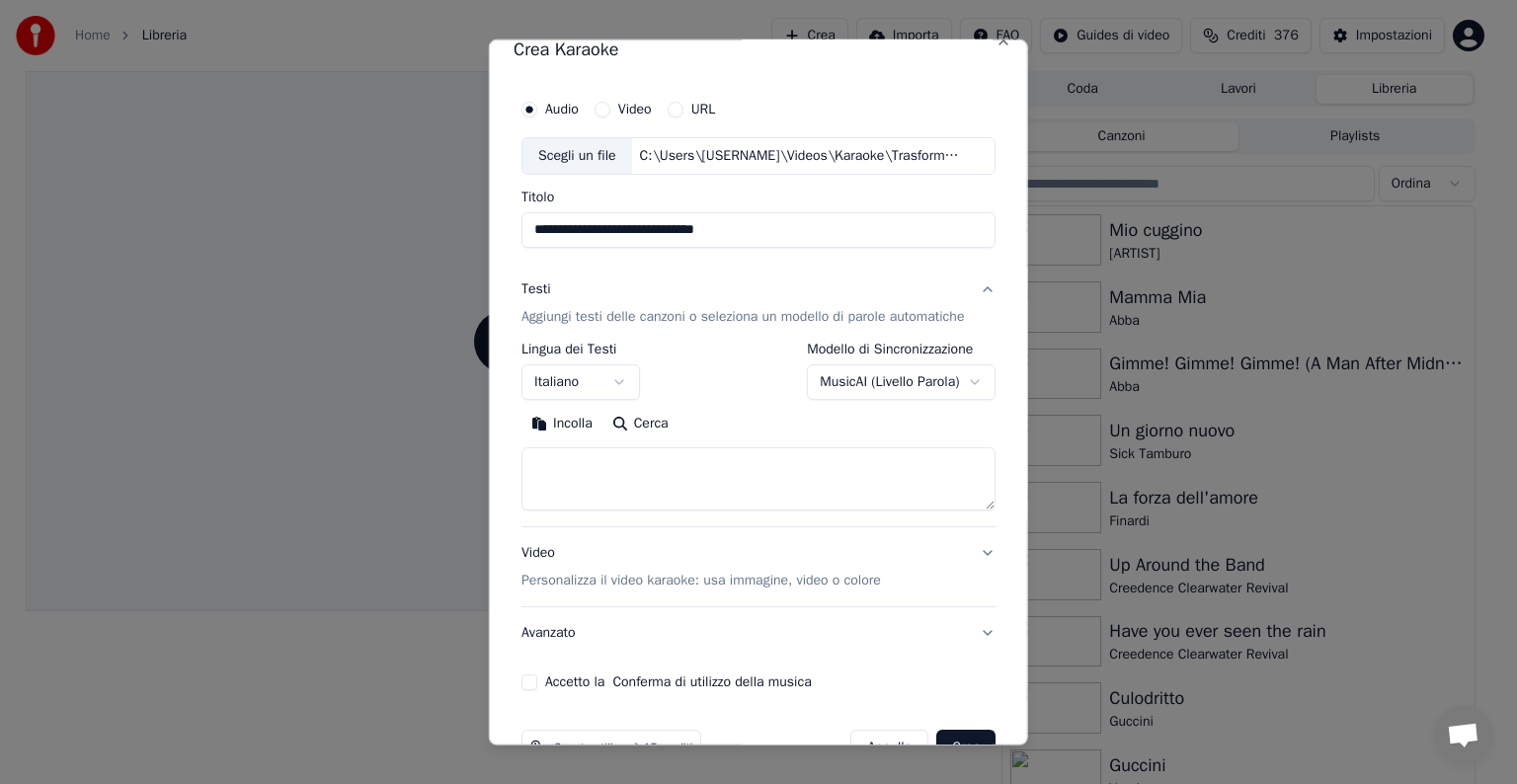 scroll, scrollTop: 0, scrollLeft: 0, axis: both 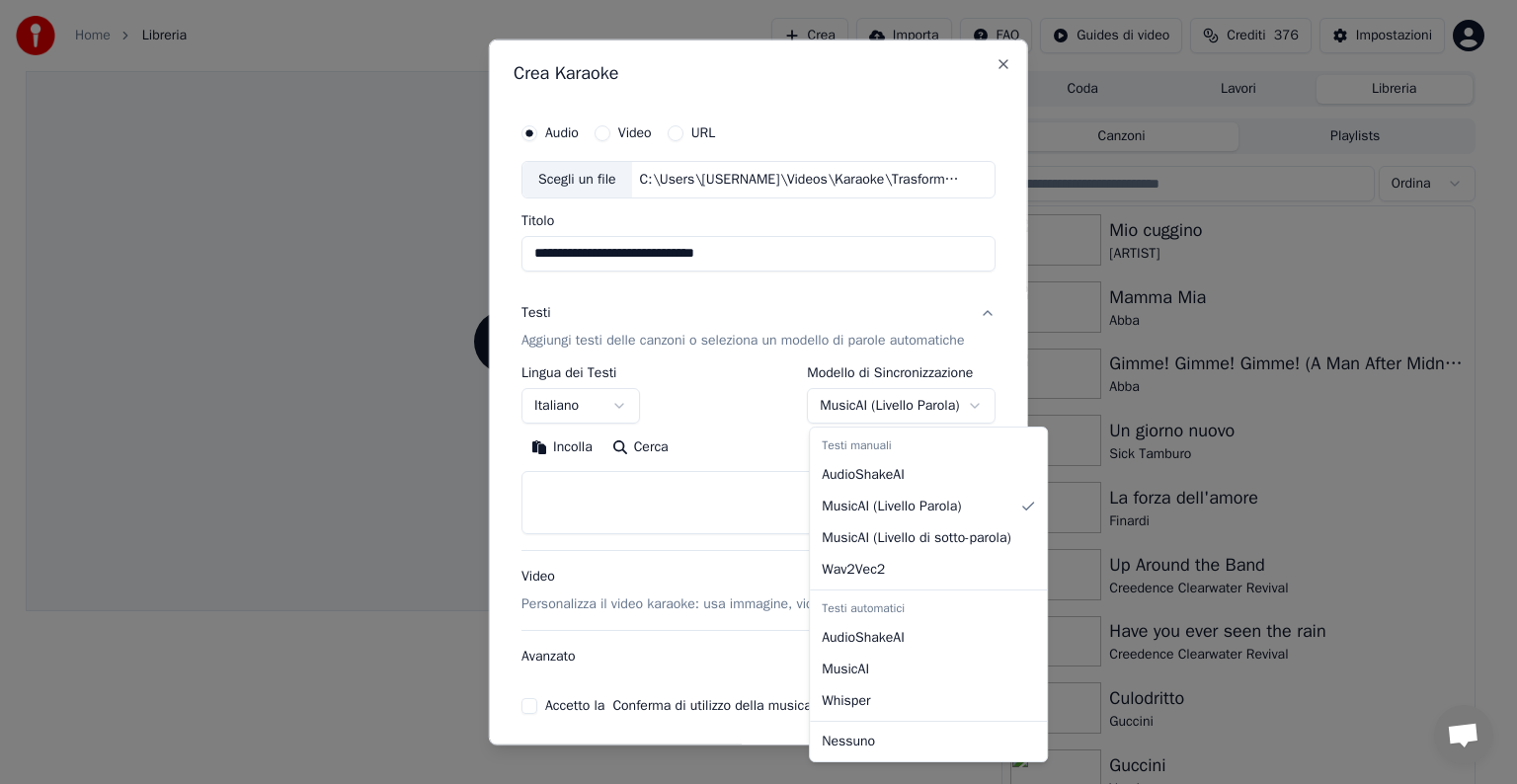 click on "**********" at bounding box center (750, 392) 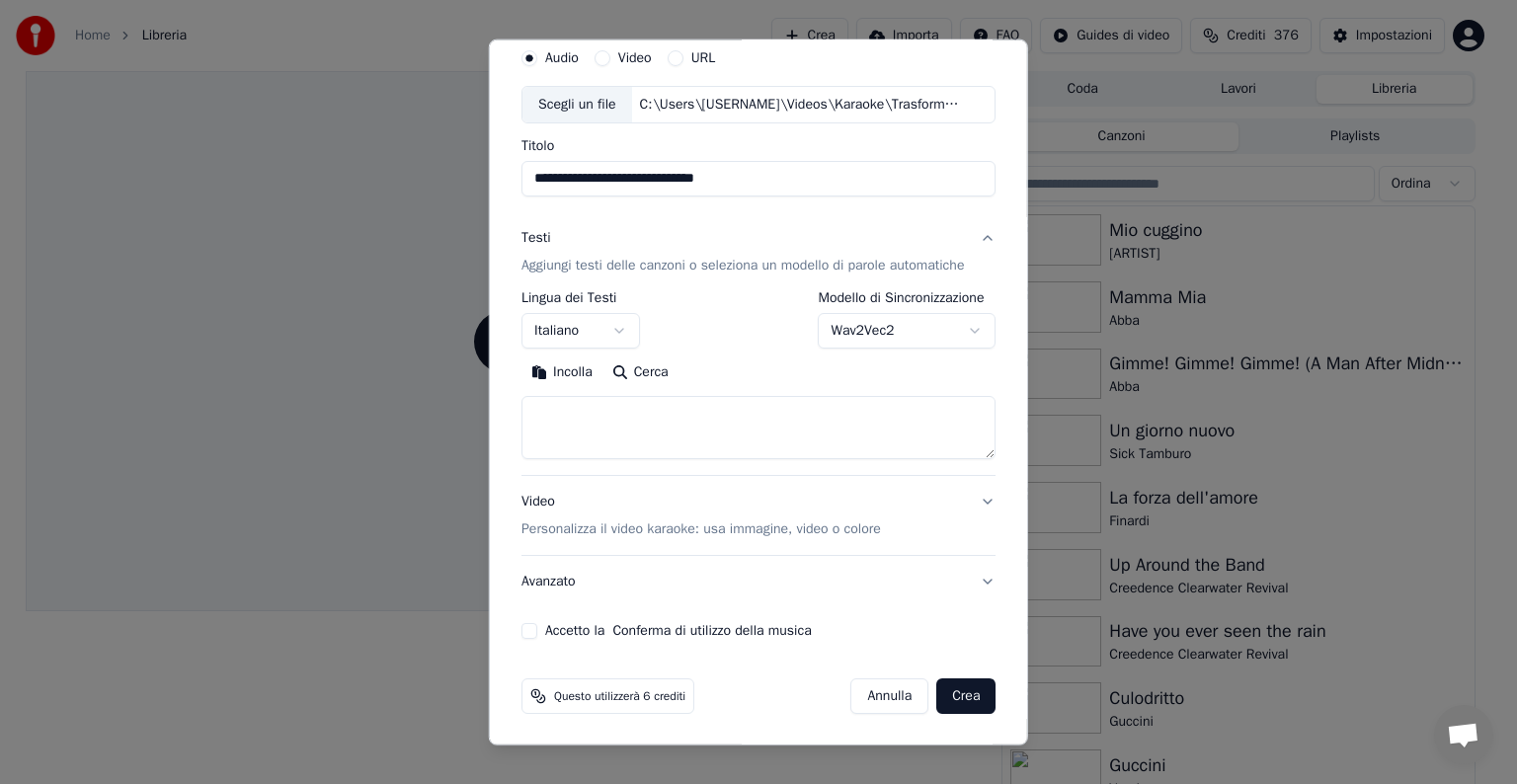 scroll, scrollTop: 0, scrollLeft: 0, axis: both 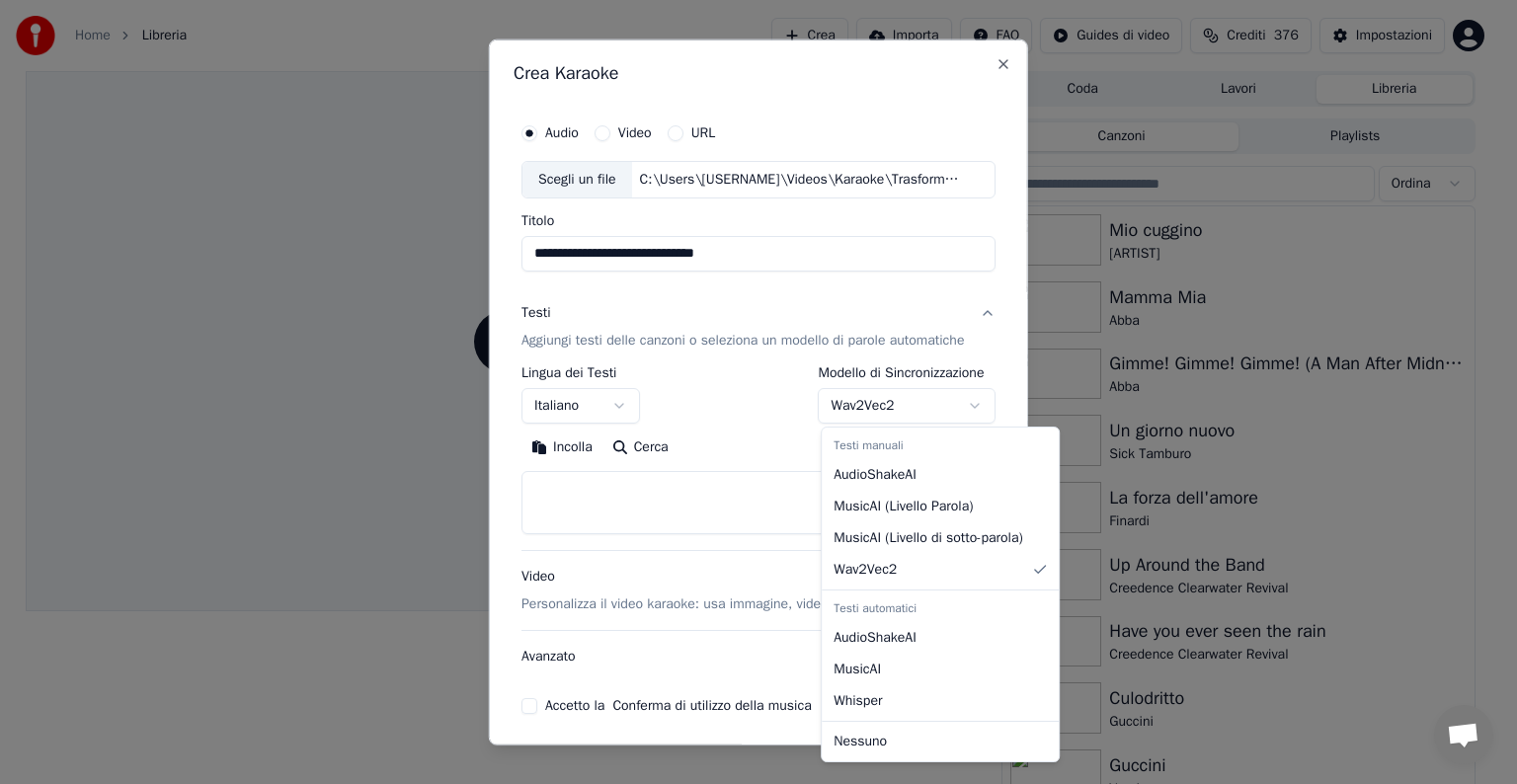 click on "**********" at bounding box center [750, 392] 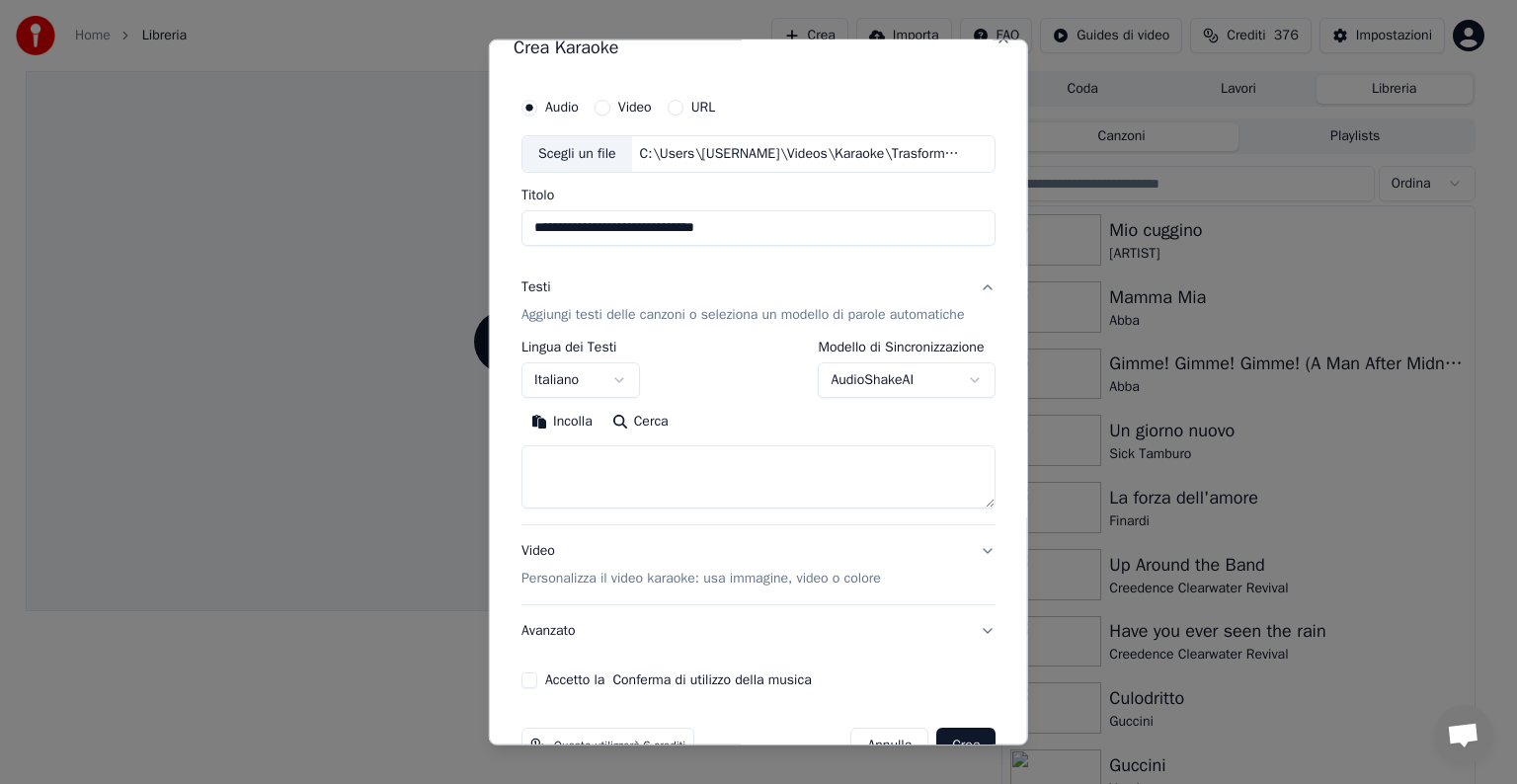 scroll, scrollTop: 0, scrollLeft: 0, axis: both 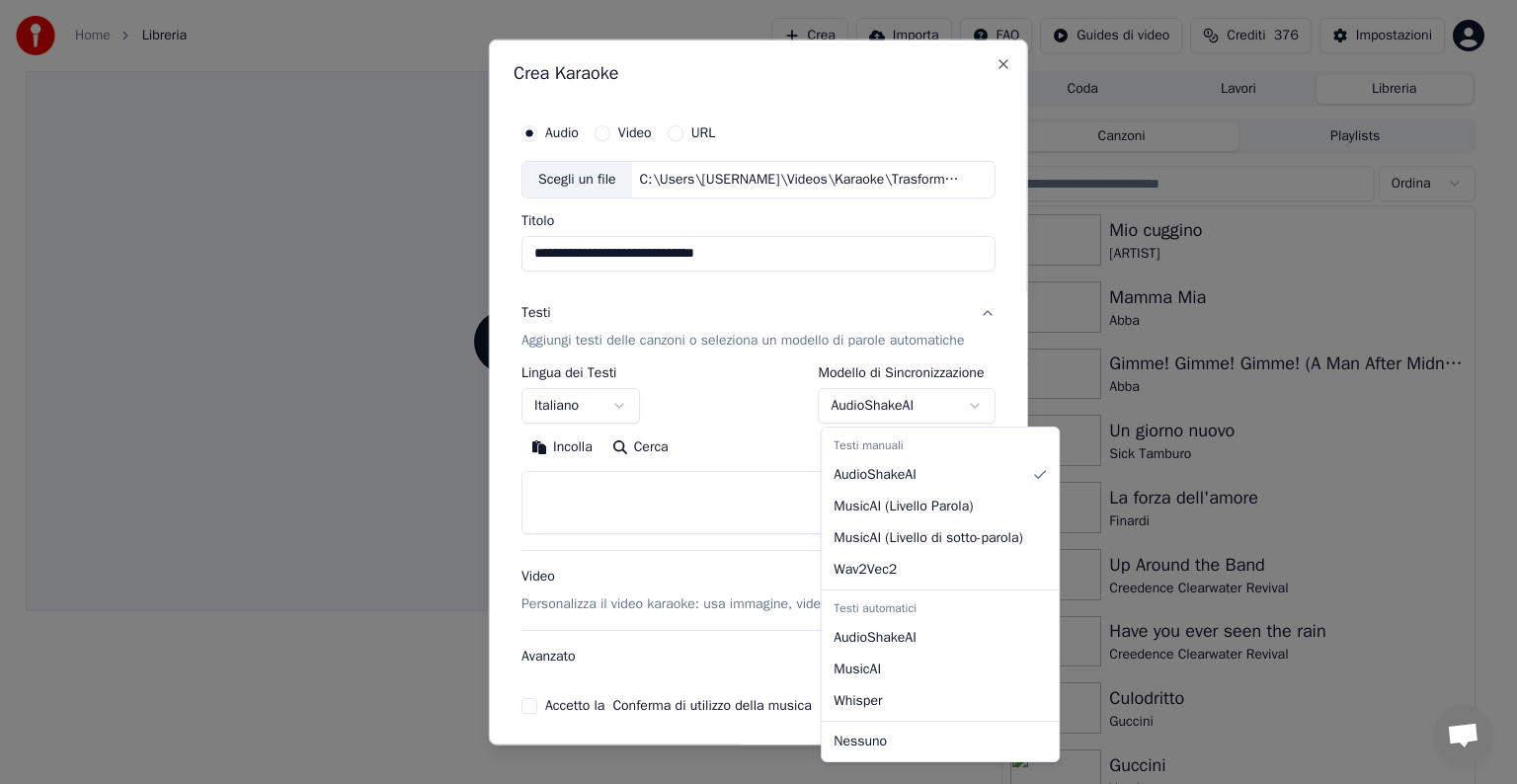 click on "**********" at bounding box center [750, 392] 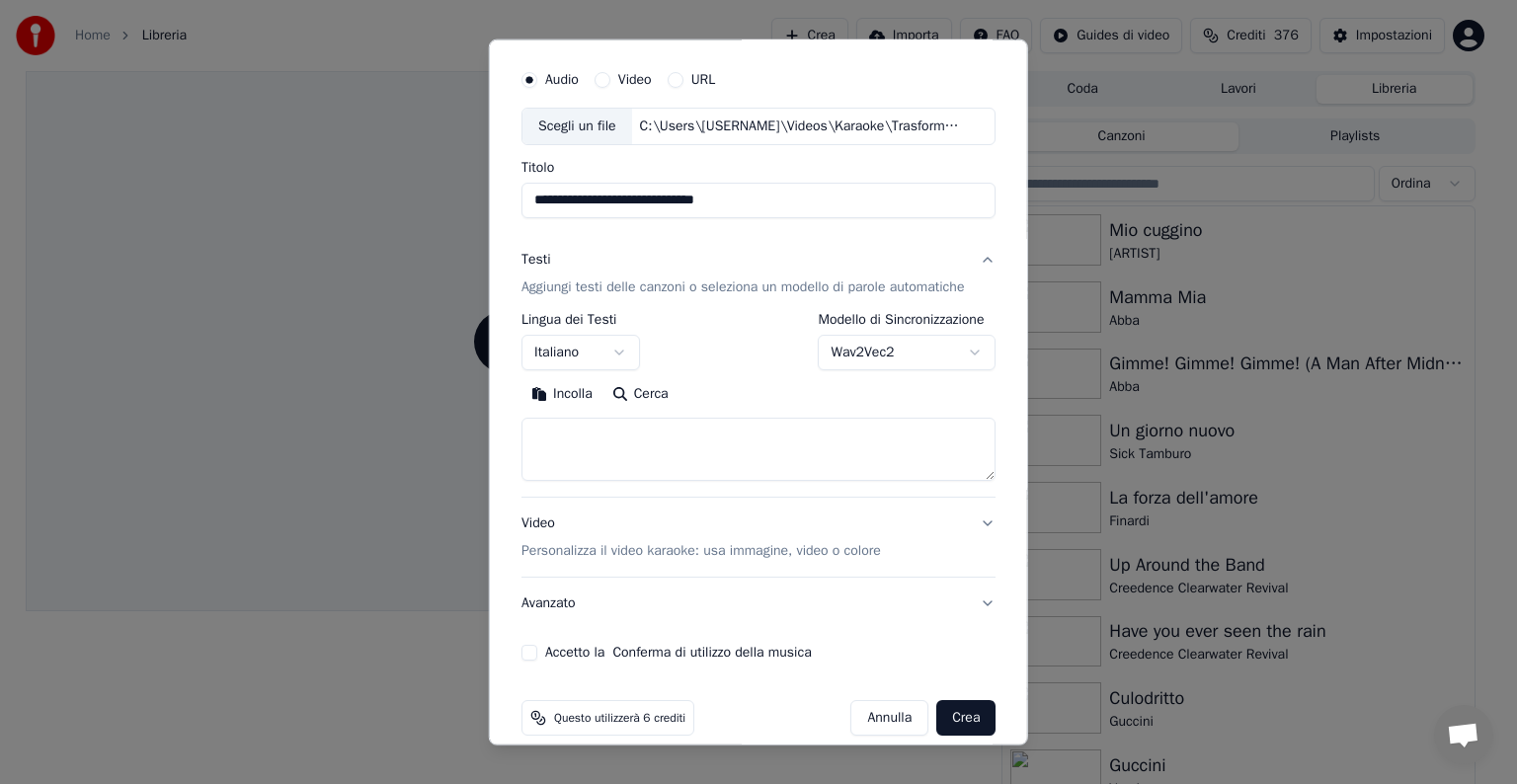 scroll, scrollTop: 75, scrollLeft: 0, axis: vertical 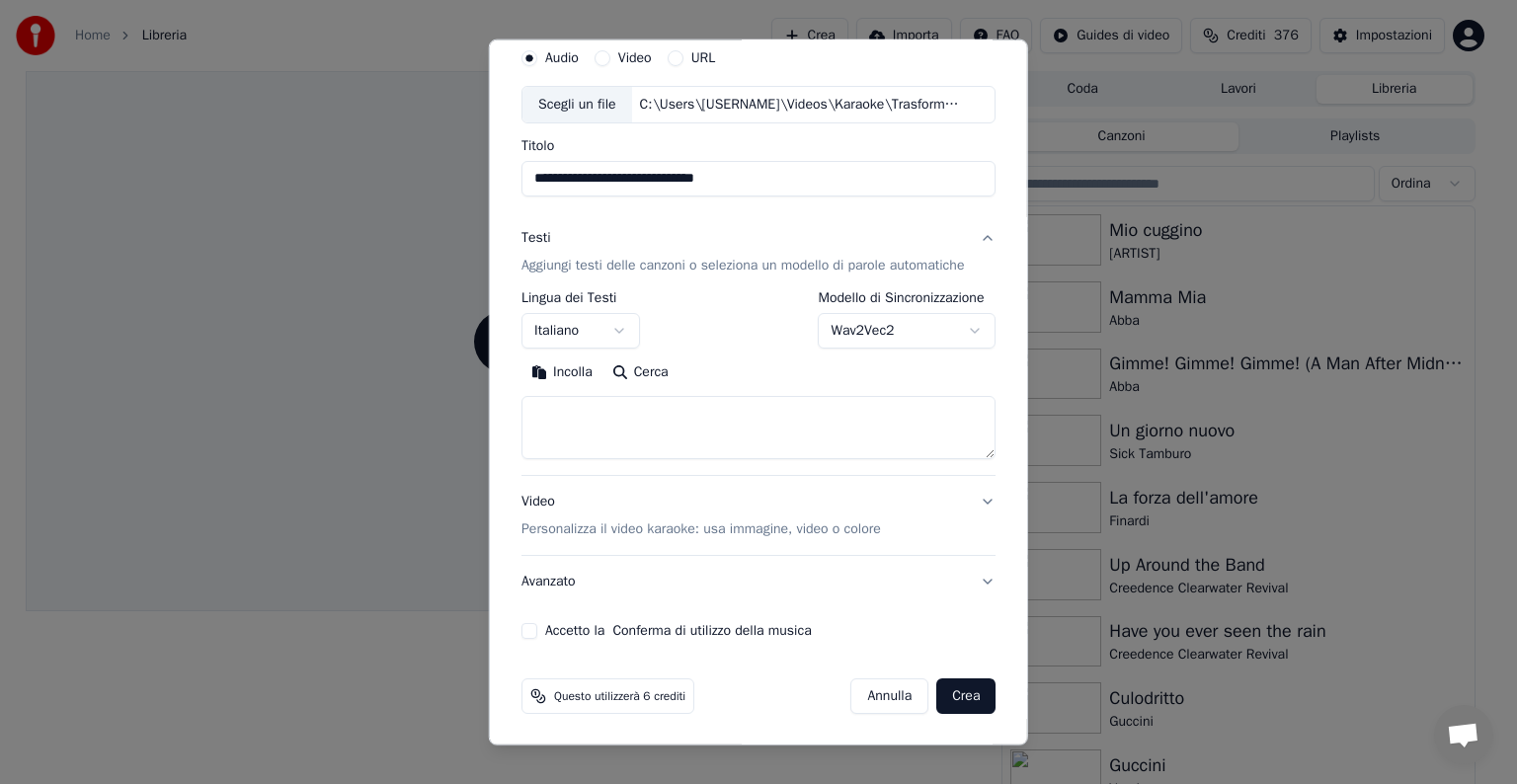 click on "Video Personalizza il video karaoke: usa immagine, video o colore" at bounding box center (758, 515) 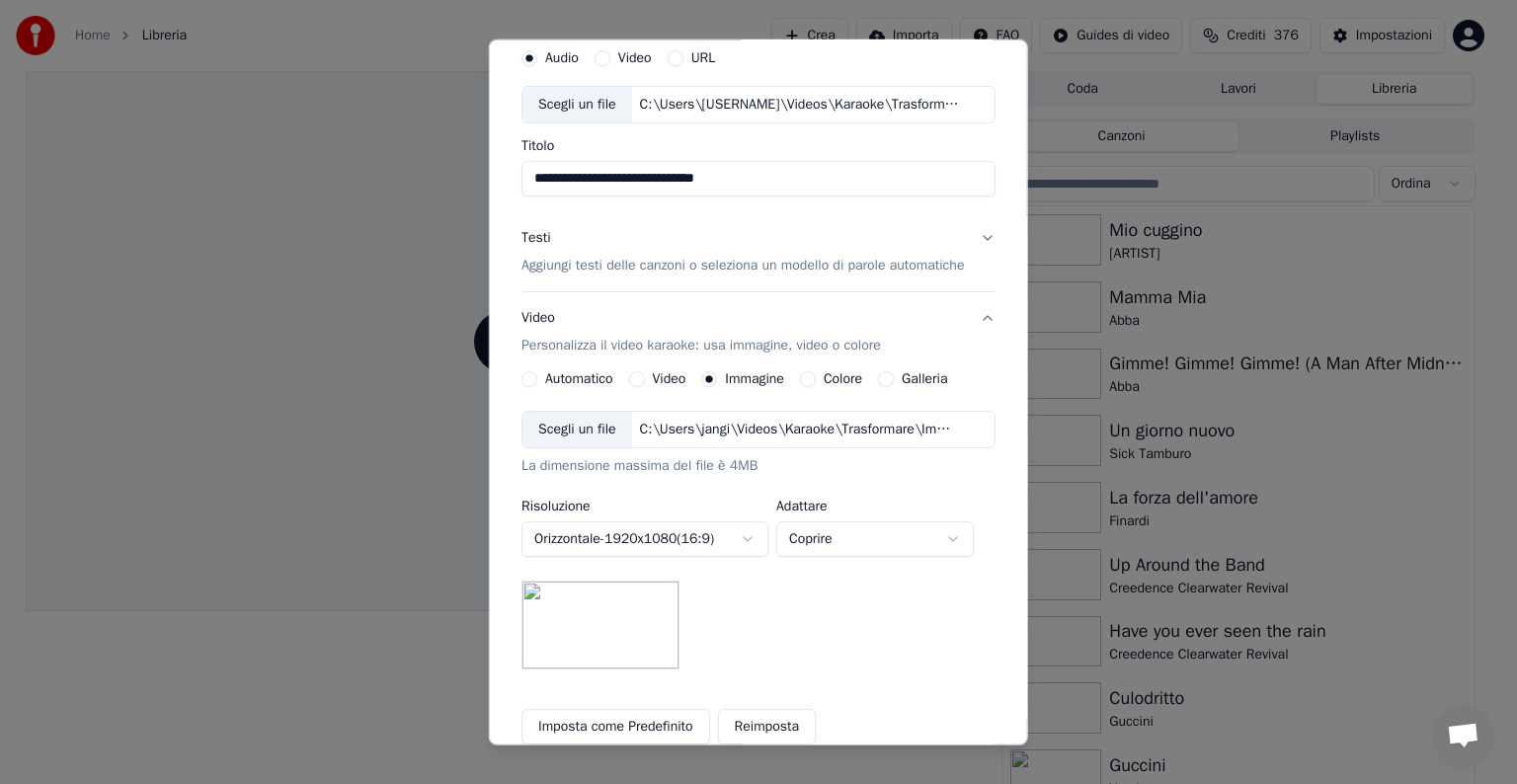 click on "Video Personalizza il video karaoke: usa immagine, video o colore" at bounding box center [758, 332] 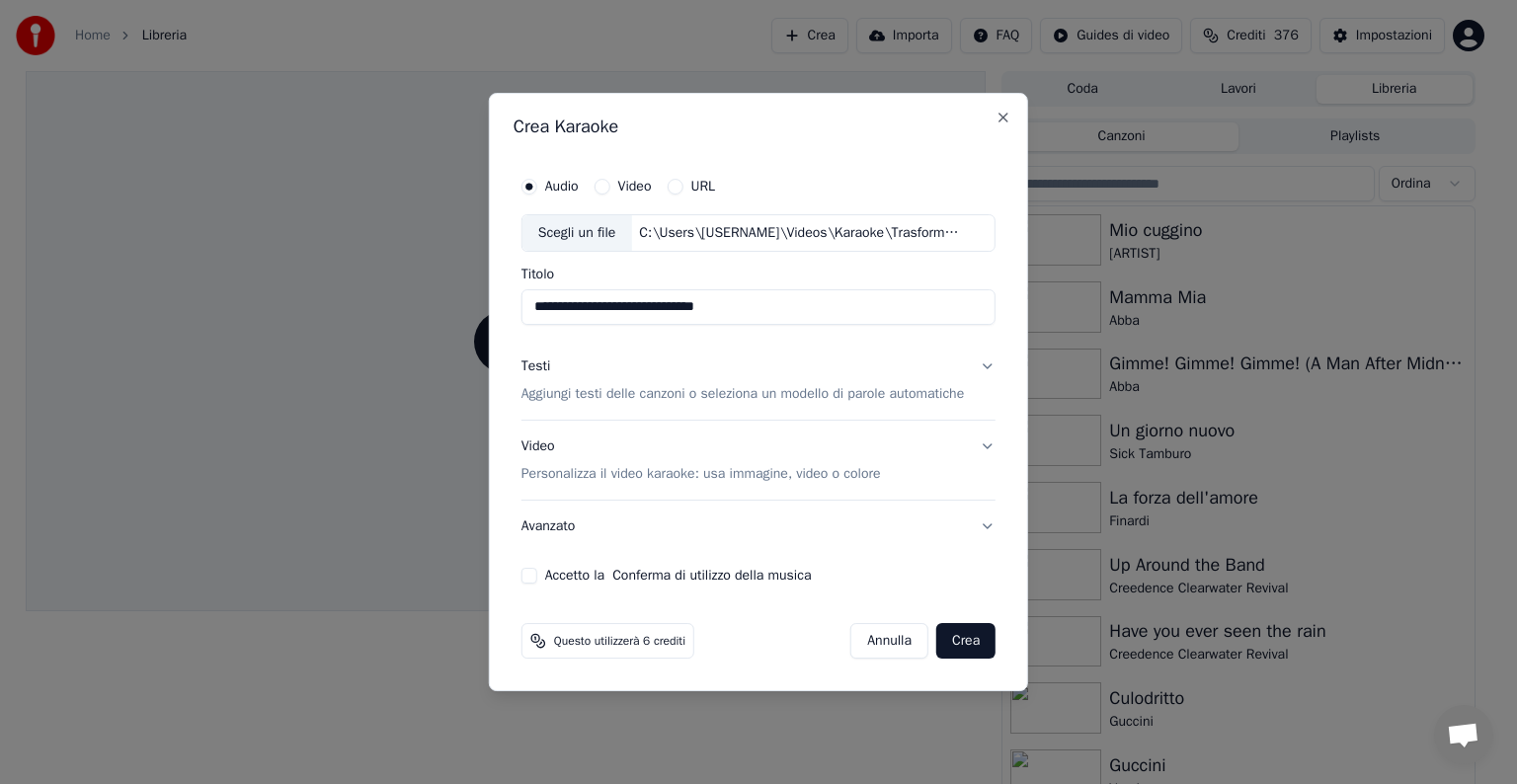 click on "Accetto la   Conferma di utilizzo della musica" at bounding box center (529, 576) 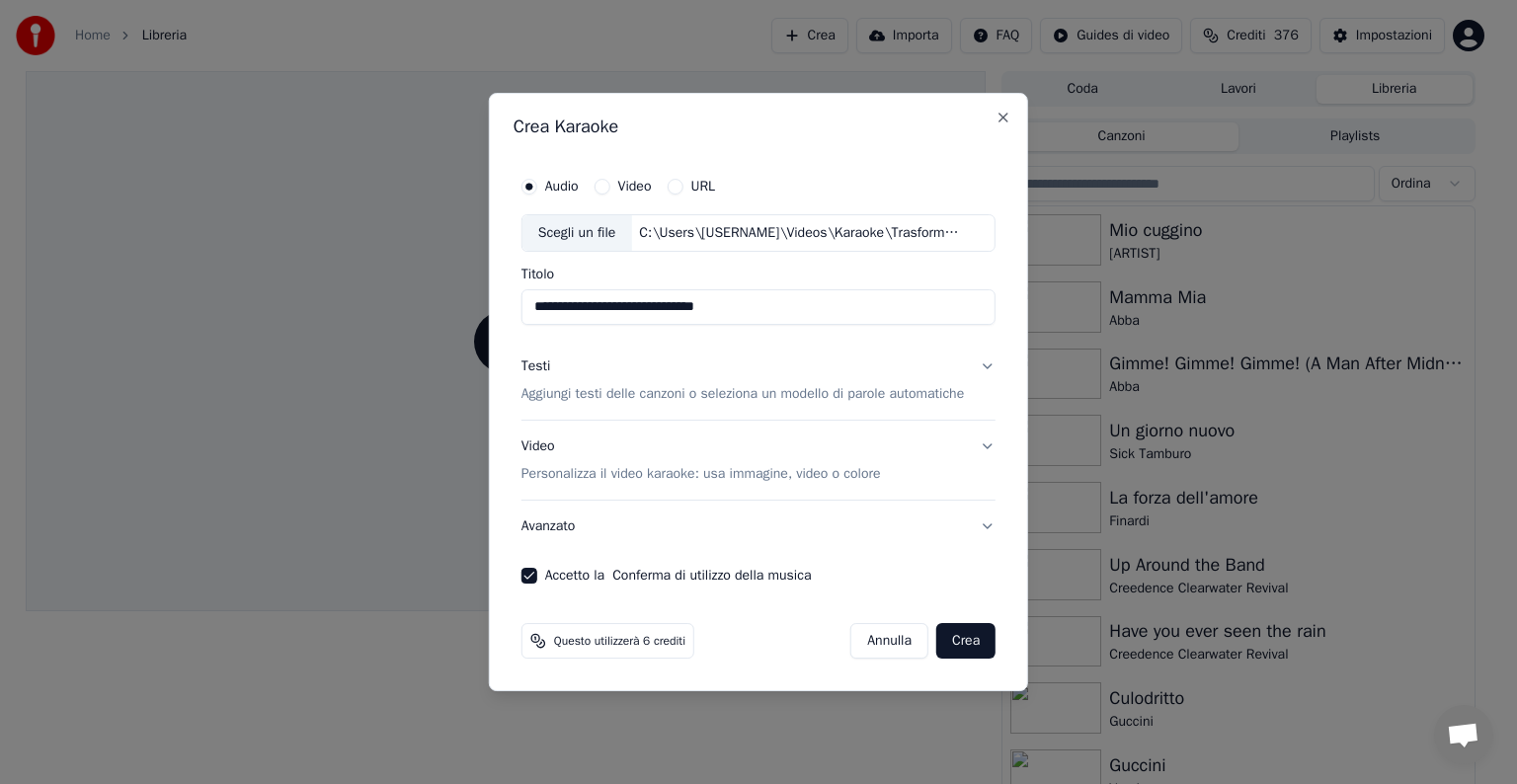 click on "Testi Aggiungi testi delle canzoni o seleziona un modello di parole automatiche" at bounding box center (758, 380) 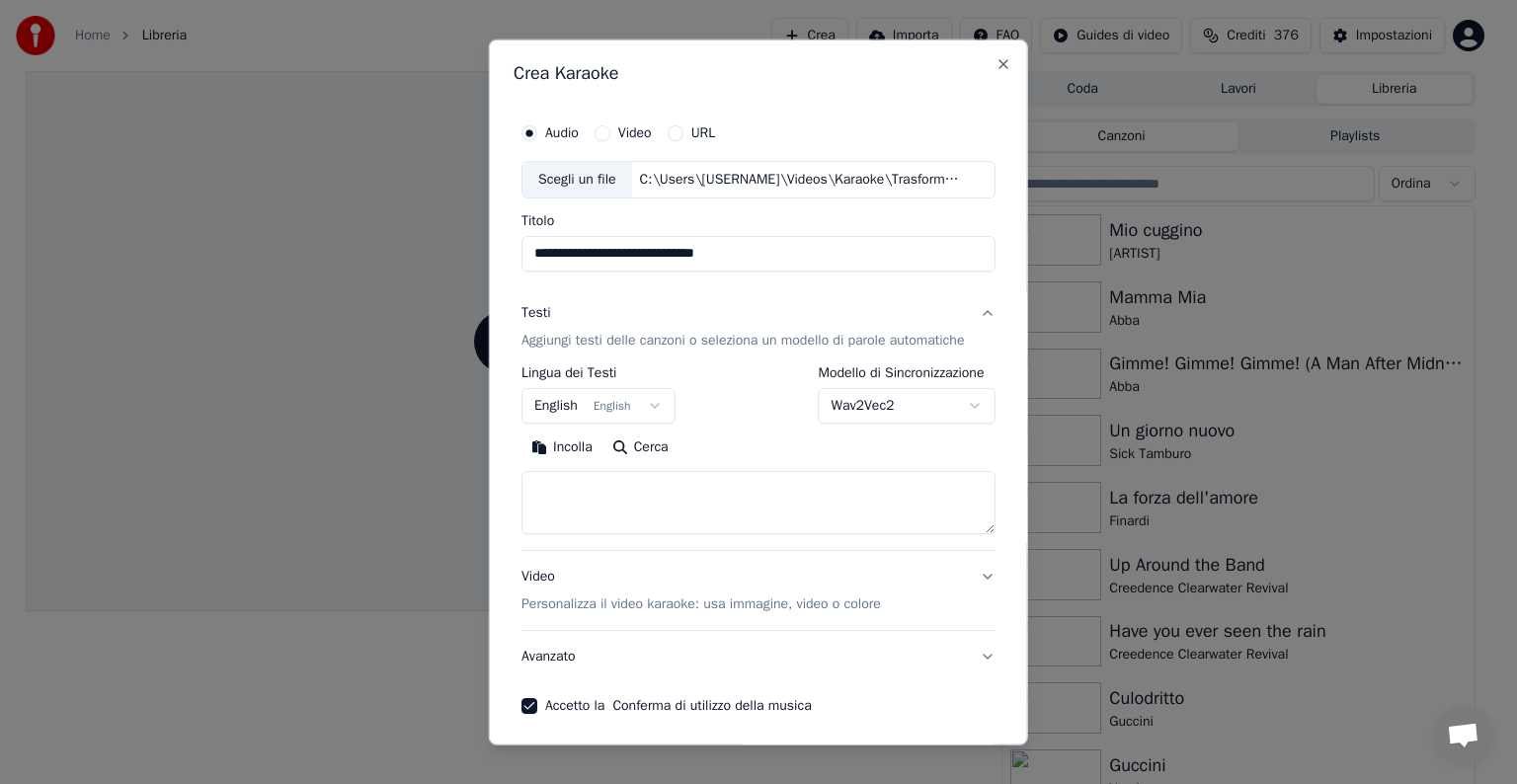 click on "C:\Users\[USER]\Videos\Karaoke\Trasformare\Tracce\Versante est - Litfiba - Karaoke.mp3" at bounding box center (750, 392) 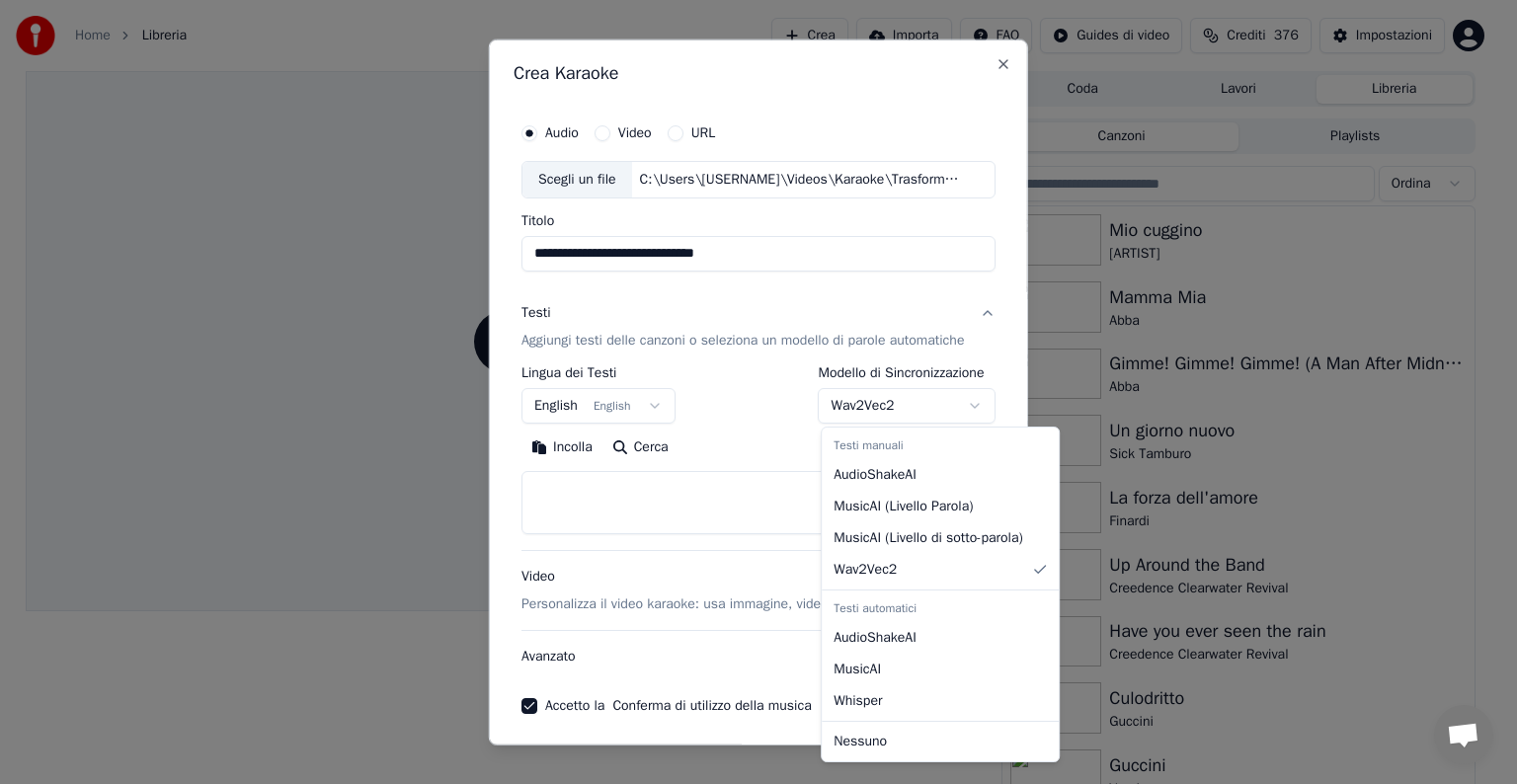 click on "C:\Users\[USER]\Videos\Karaoke\Trasformare\Tracce\Versante est - Litfiba - Karaoke.mp3" at bounding box center (750, 392) 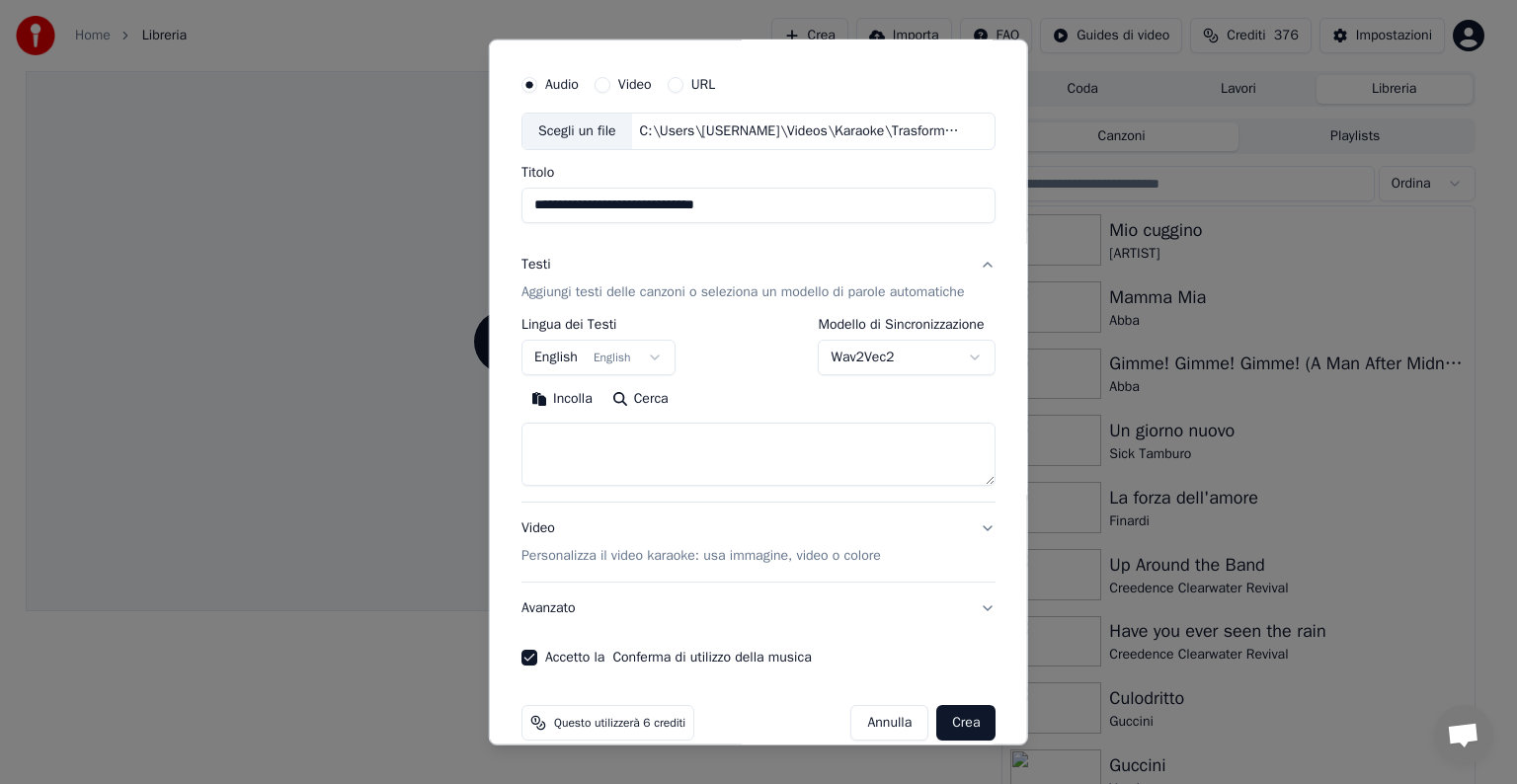 scroll, scrollTop: 75, scrollLeft: 0, axis: vertical 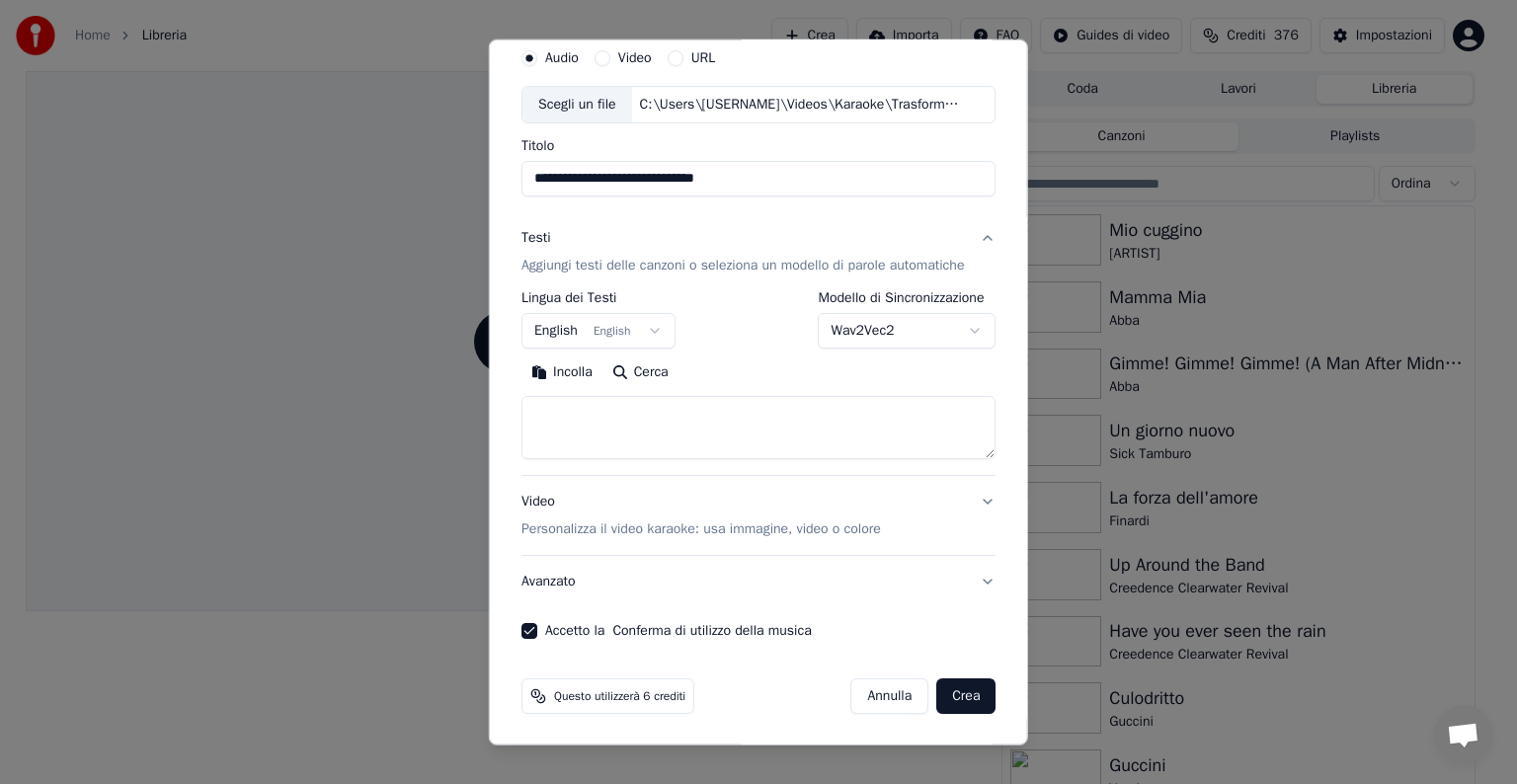 click on "Crea" at bounding box center (966, 696) 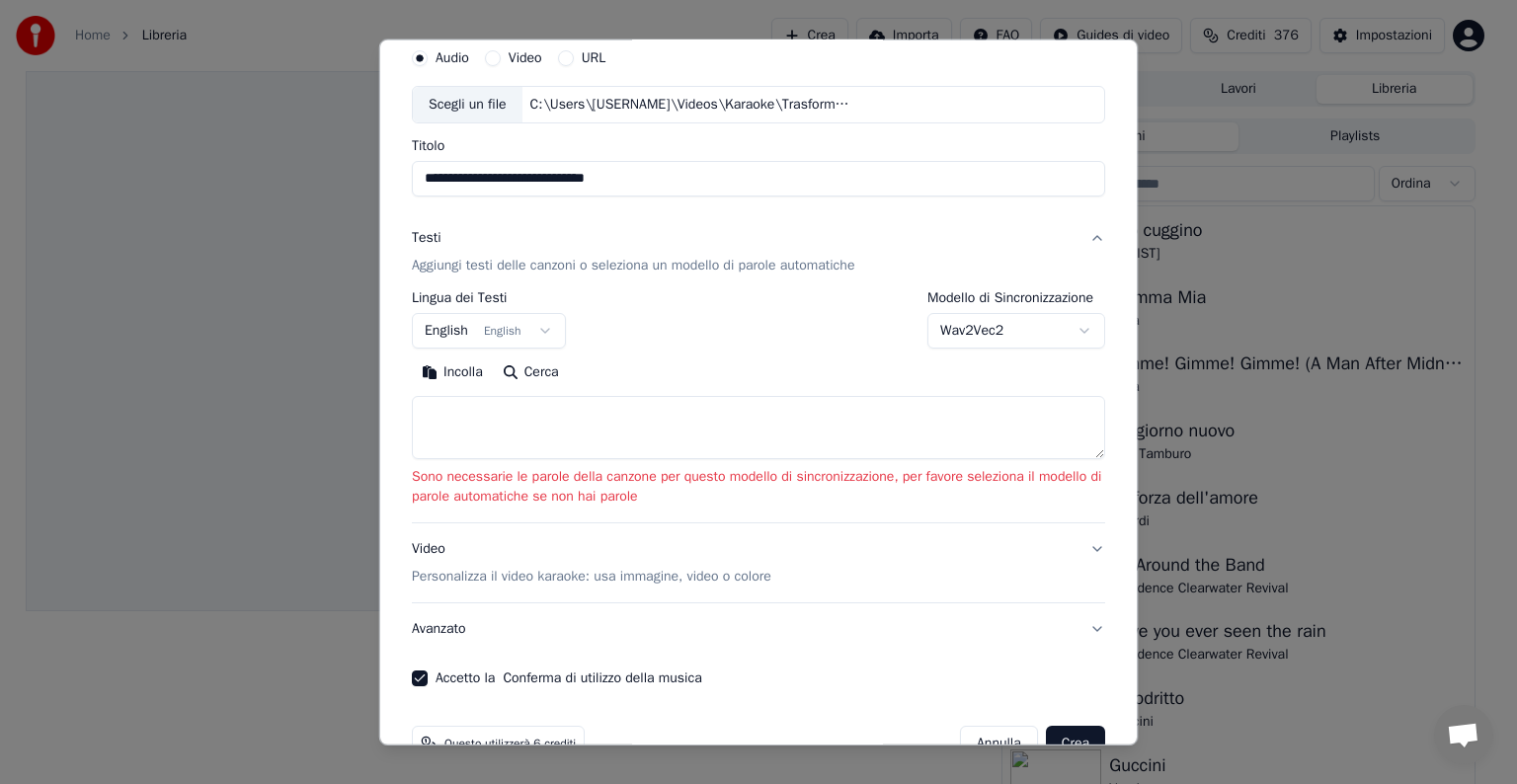 click on "C:\Users\[USER]\Videos\Karaoke\Trasformare\Tracce\Versante est - Litfiba - Karaoke.mp3" at bounding box center (750, 392) 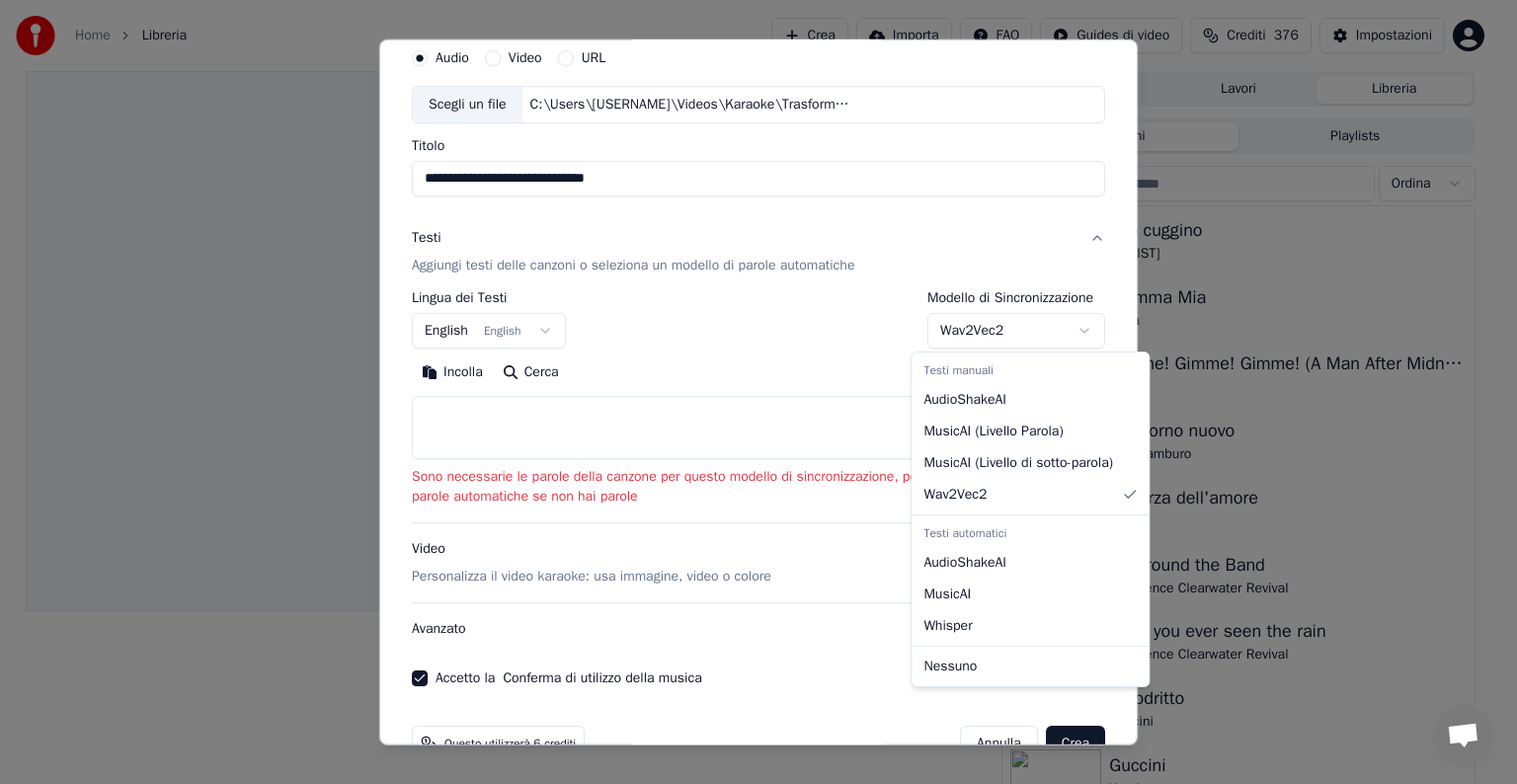 click on "C:\Users\[USER]\Videos\Karaoke\Trasformare\Tracce\Versante est - Litfiba - Karaoke.mp3" at bounding box center [750, 392] 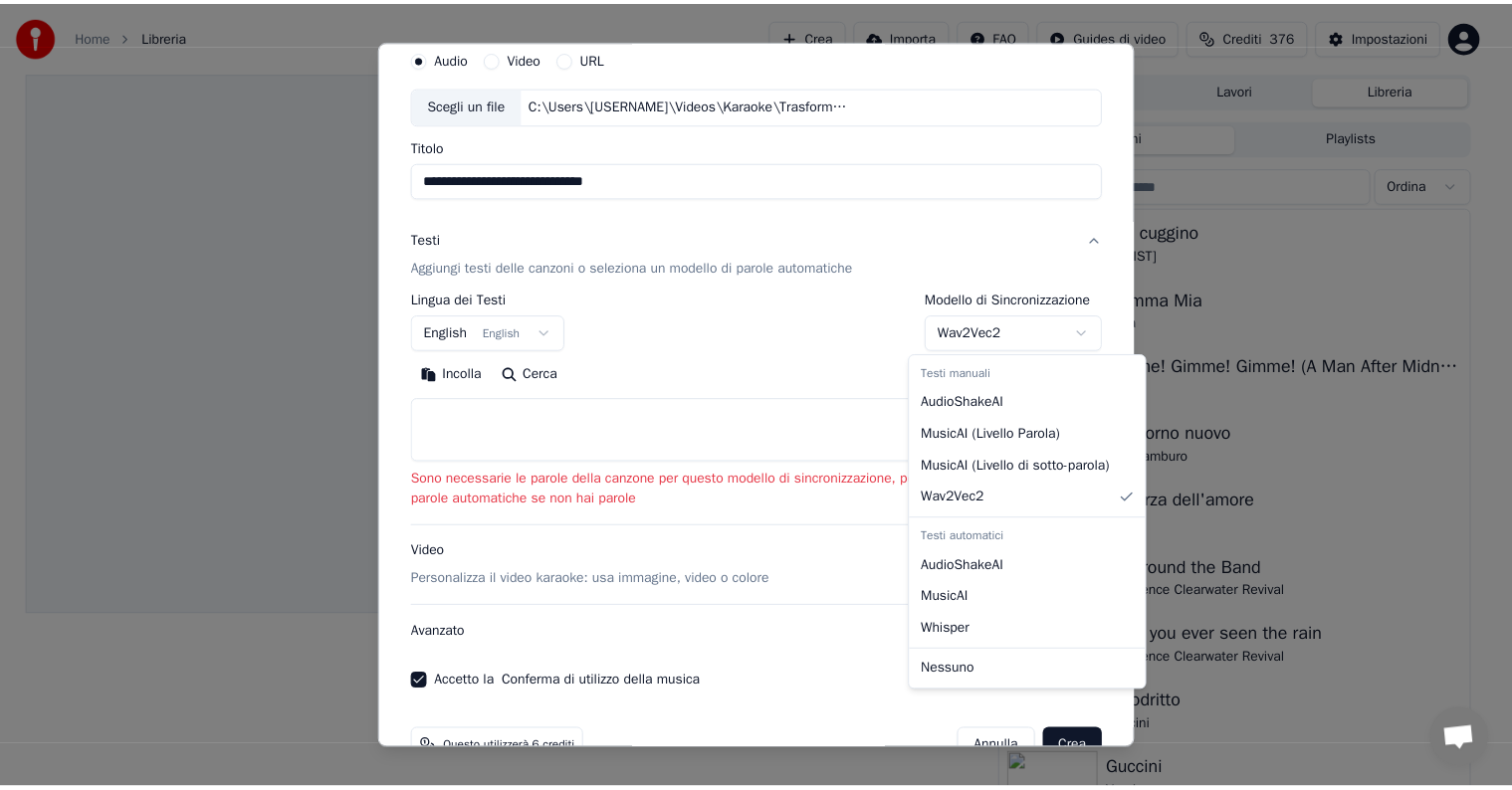 scroll, scrollTop: 0, scrollLeft: 0, axis: both 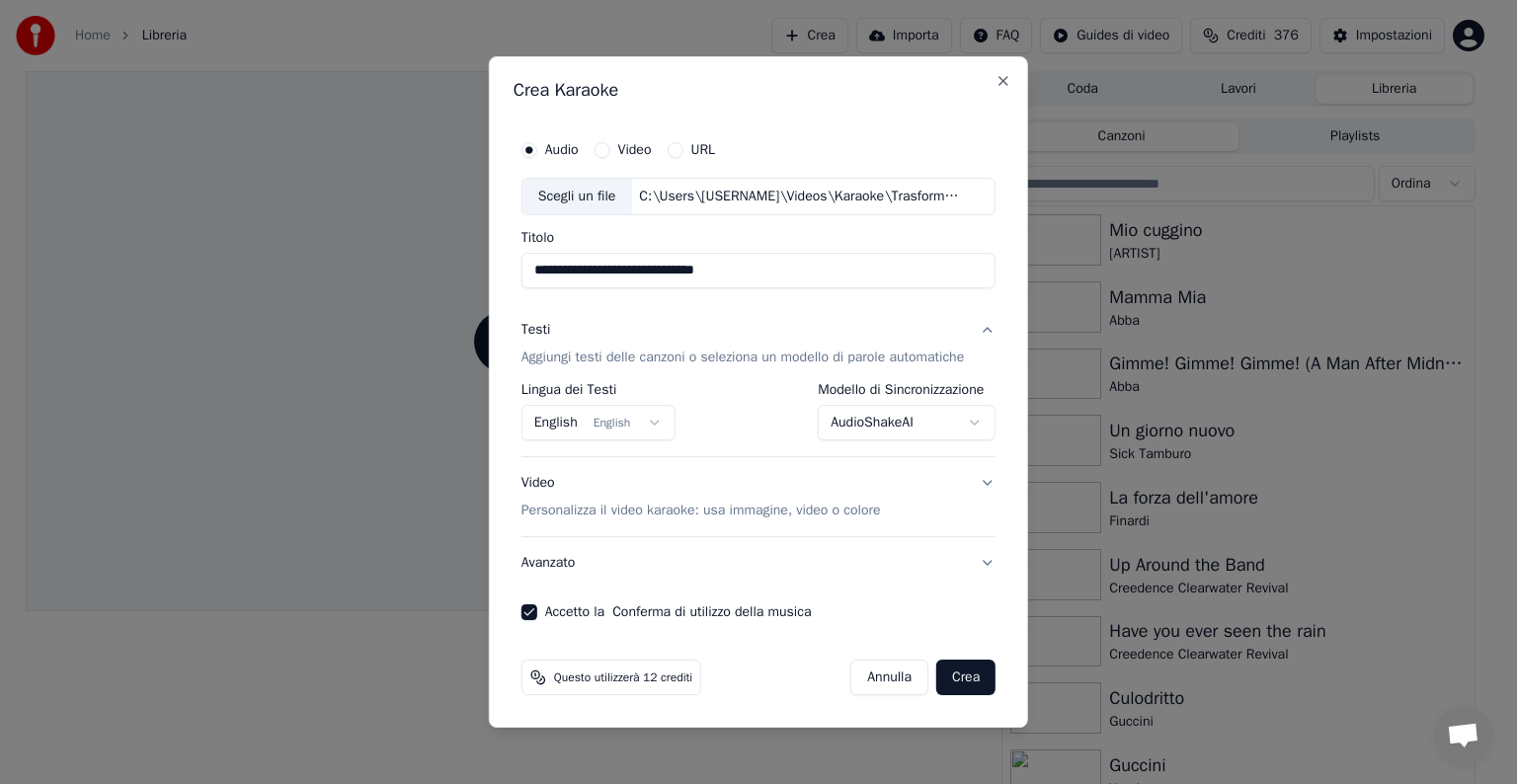 click on "C:\Users\[USER]\Videos\Karaoke\Trasformare\Tracce\Versante est - Litfiba - Karaoke.mp3" at bounding box center (750, 392) 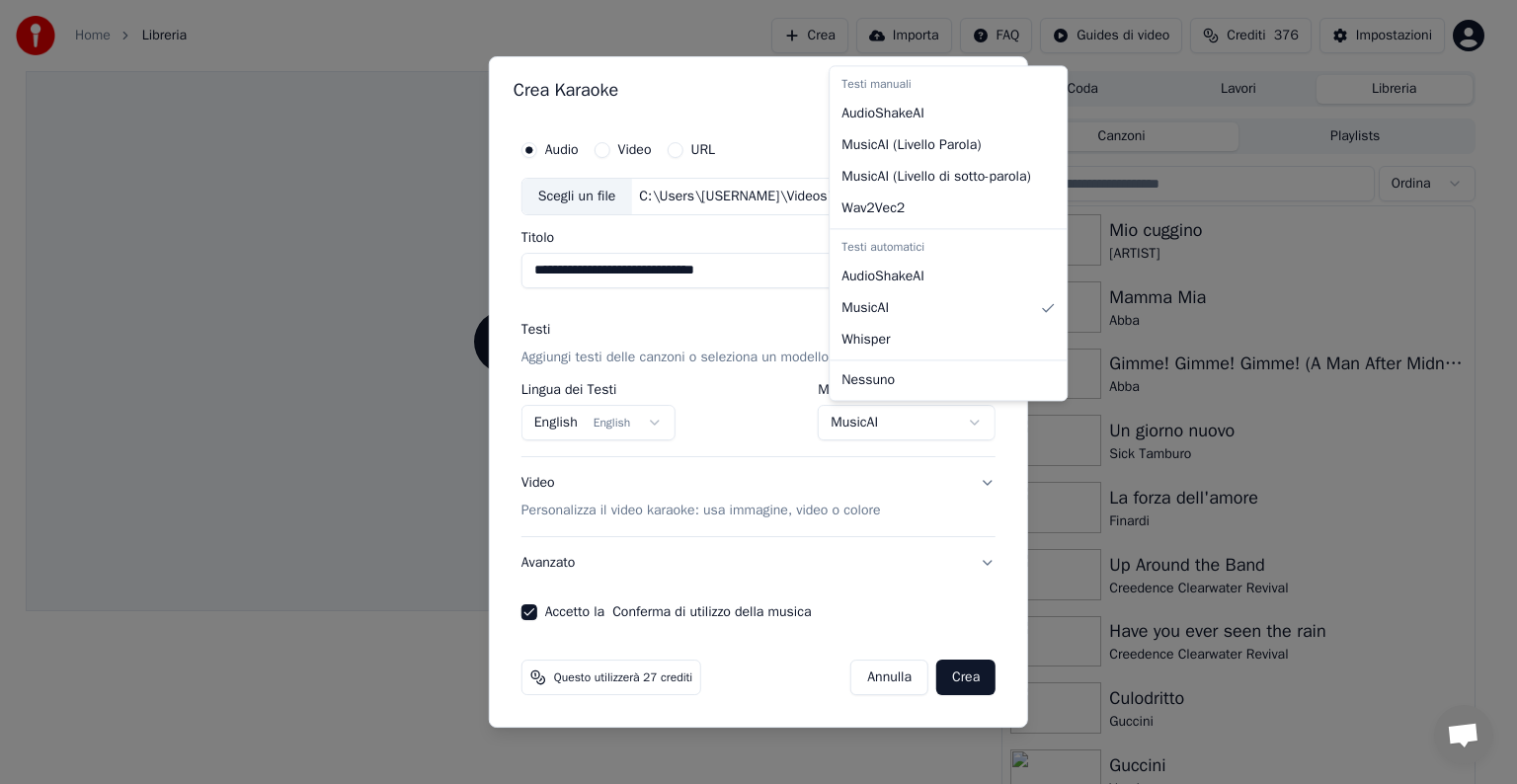 click on "C:\Users\[USER]\Videos\Karaoke\Trasformare\Tracce\Versante est - Litfiba - Karaoke.mp3" at bounding box center (750, 392) 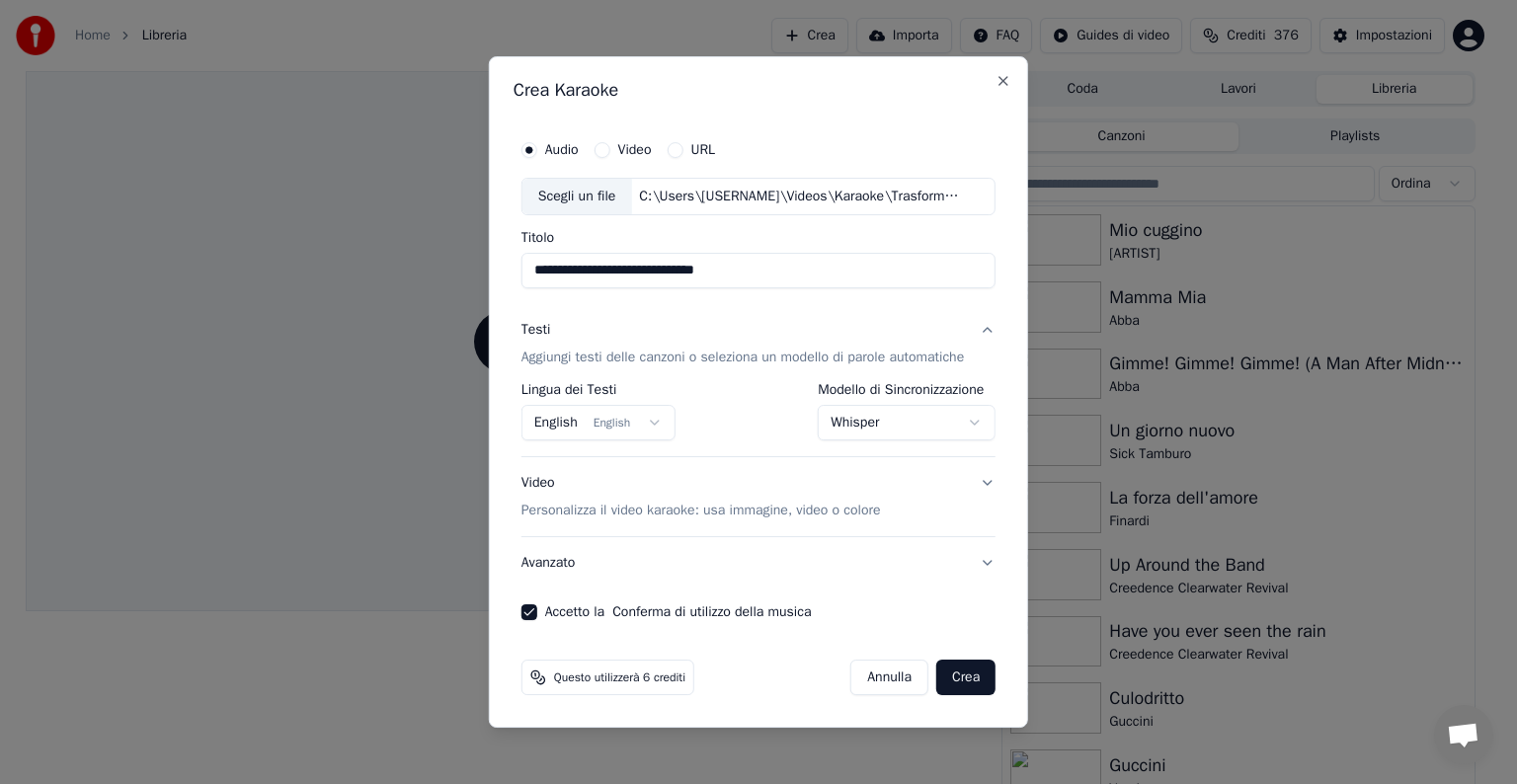 click on "Crea" at bounding box center (966, 677) 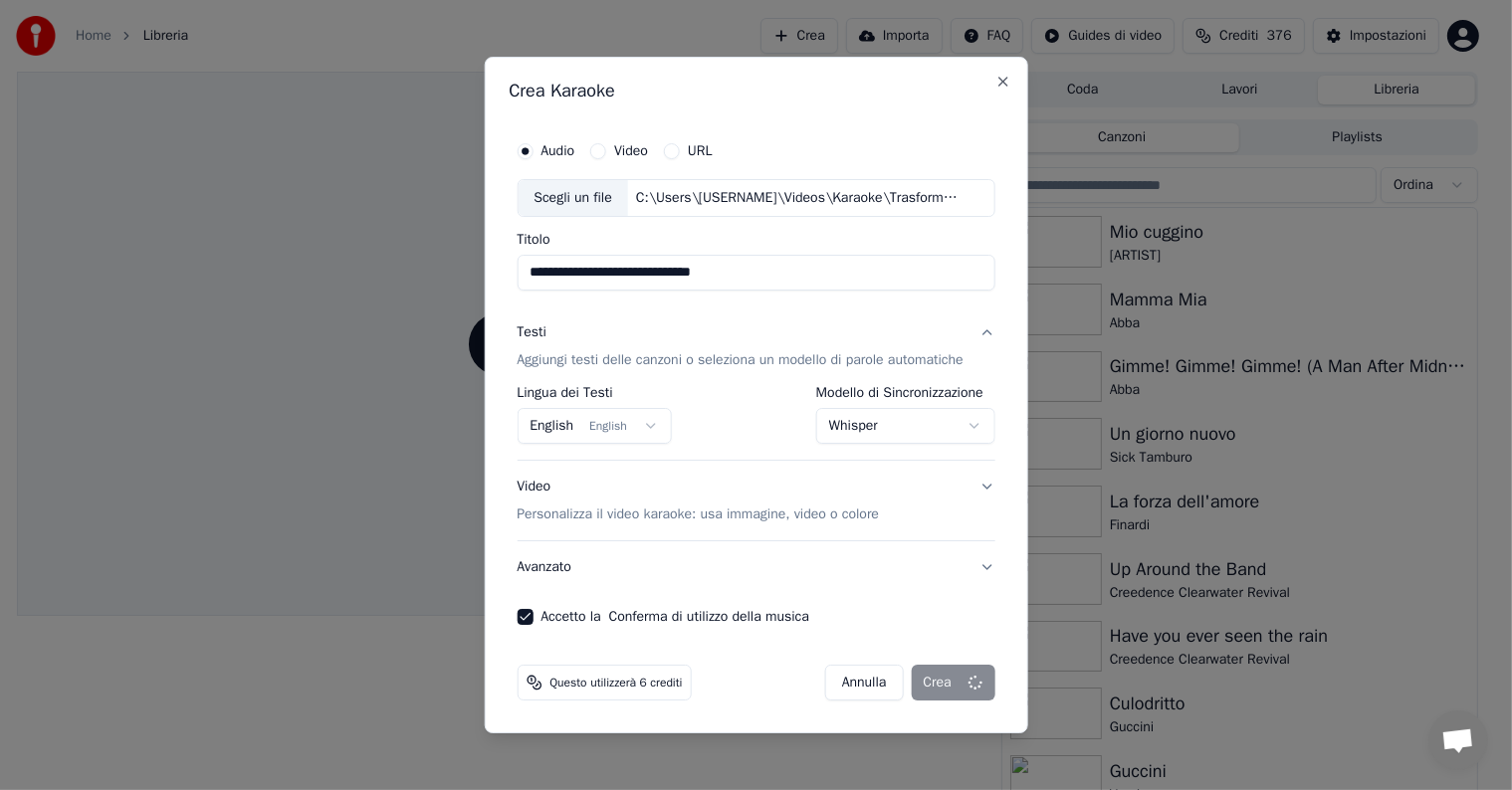 select on "**********" 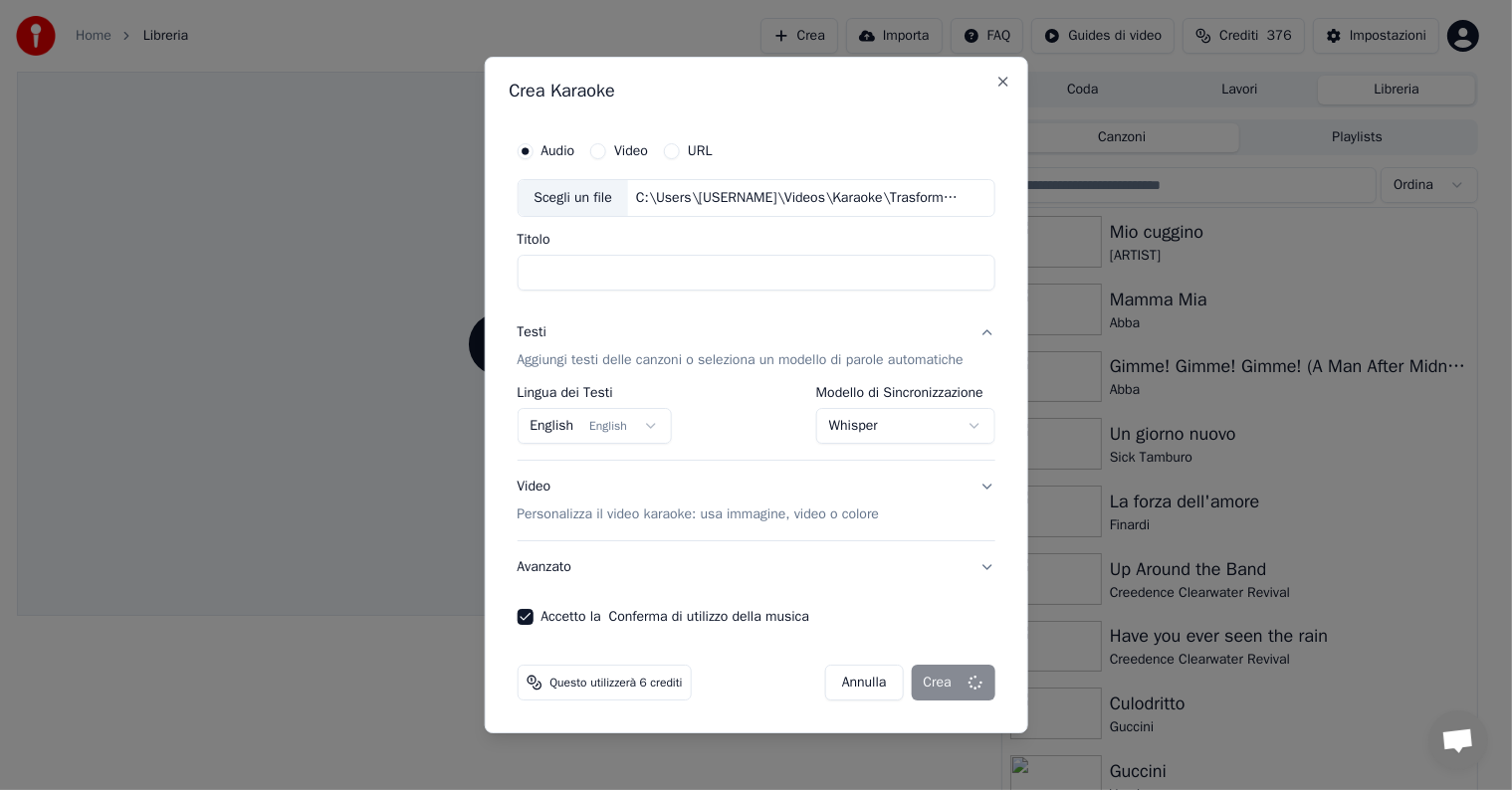 select 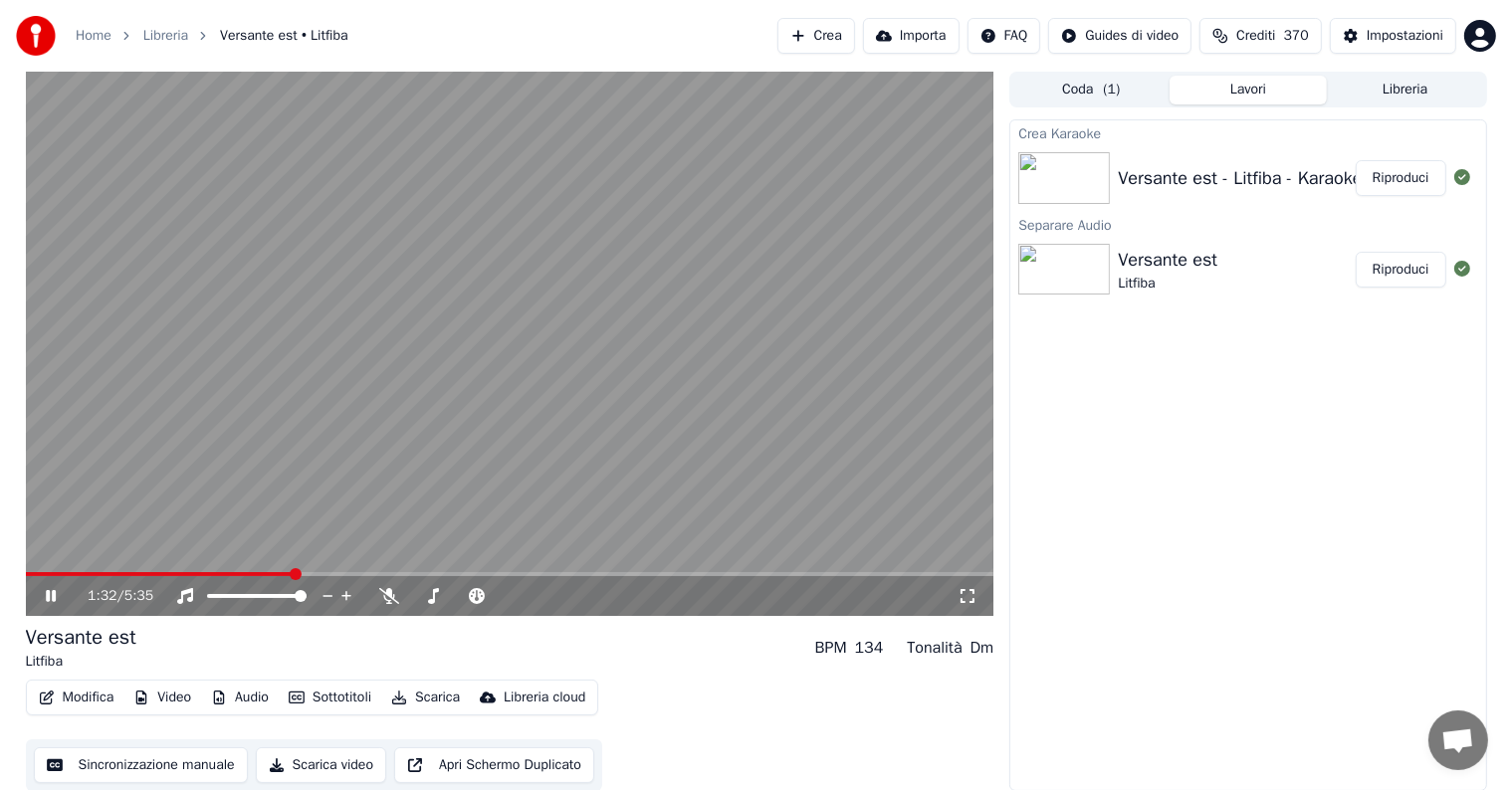 click at bounding box center (510, 574) 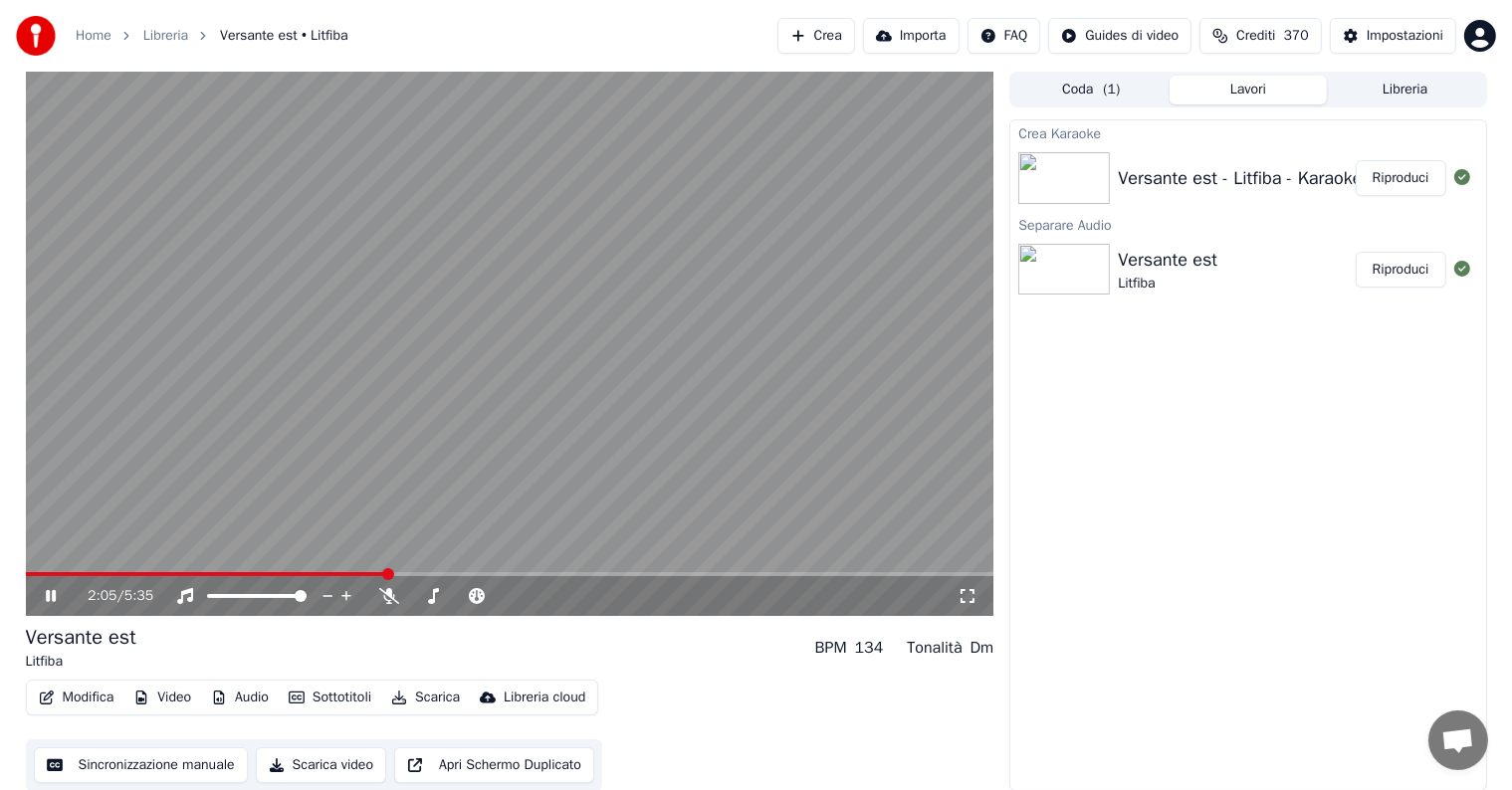 click at bounding box center (510, 574) 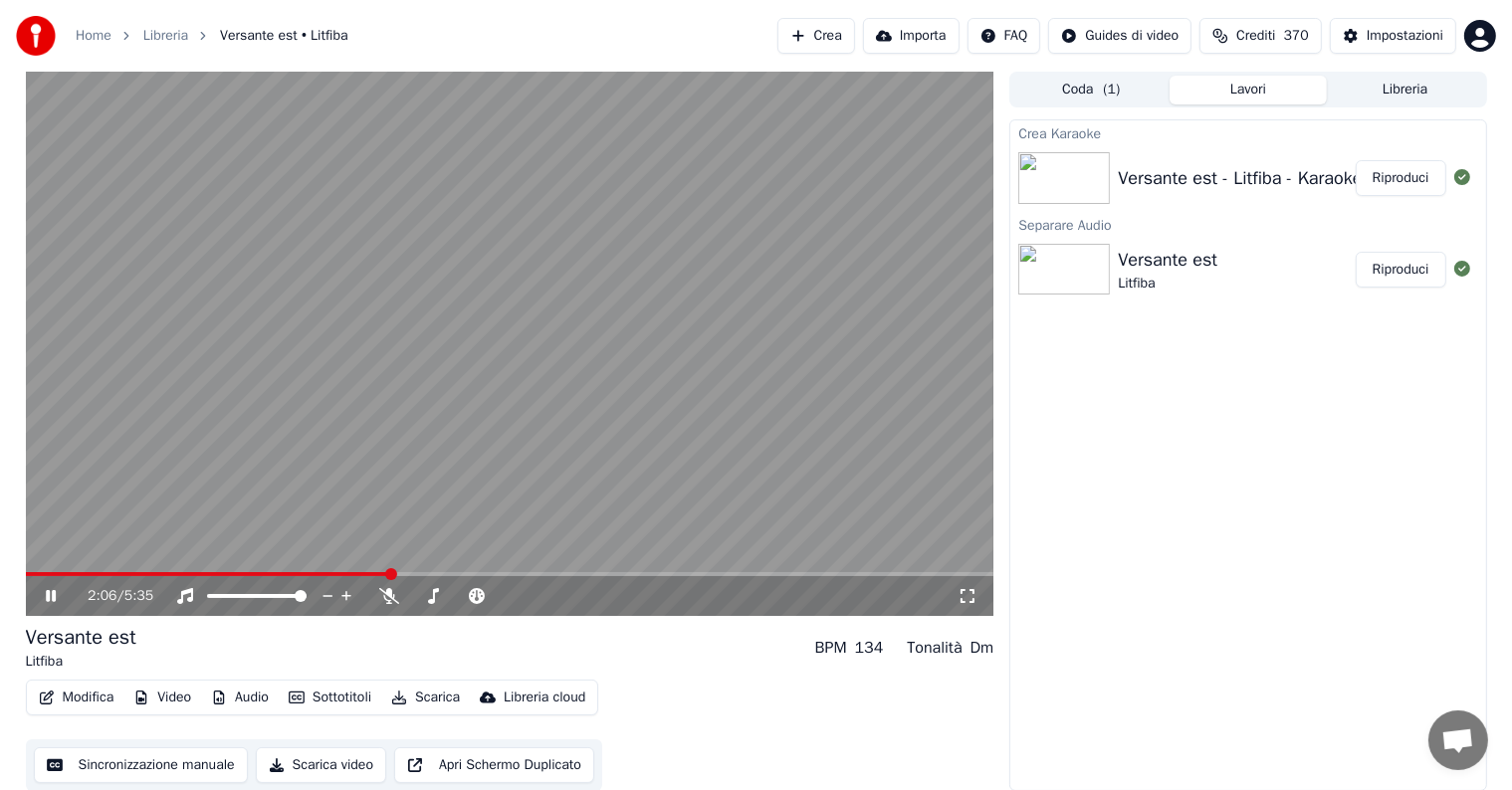 click at bounding box center (510, 574) 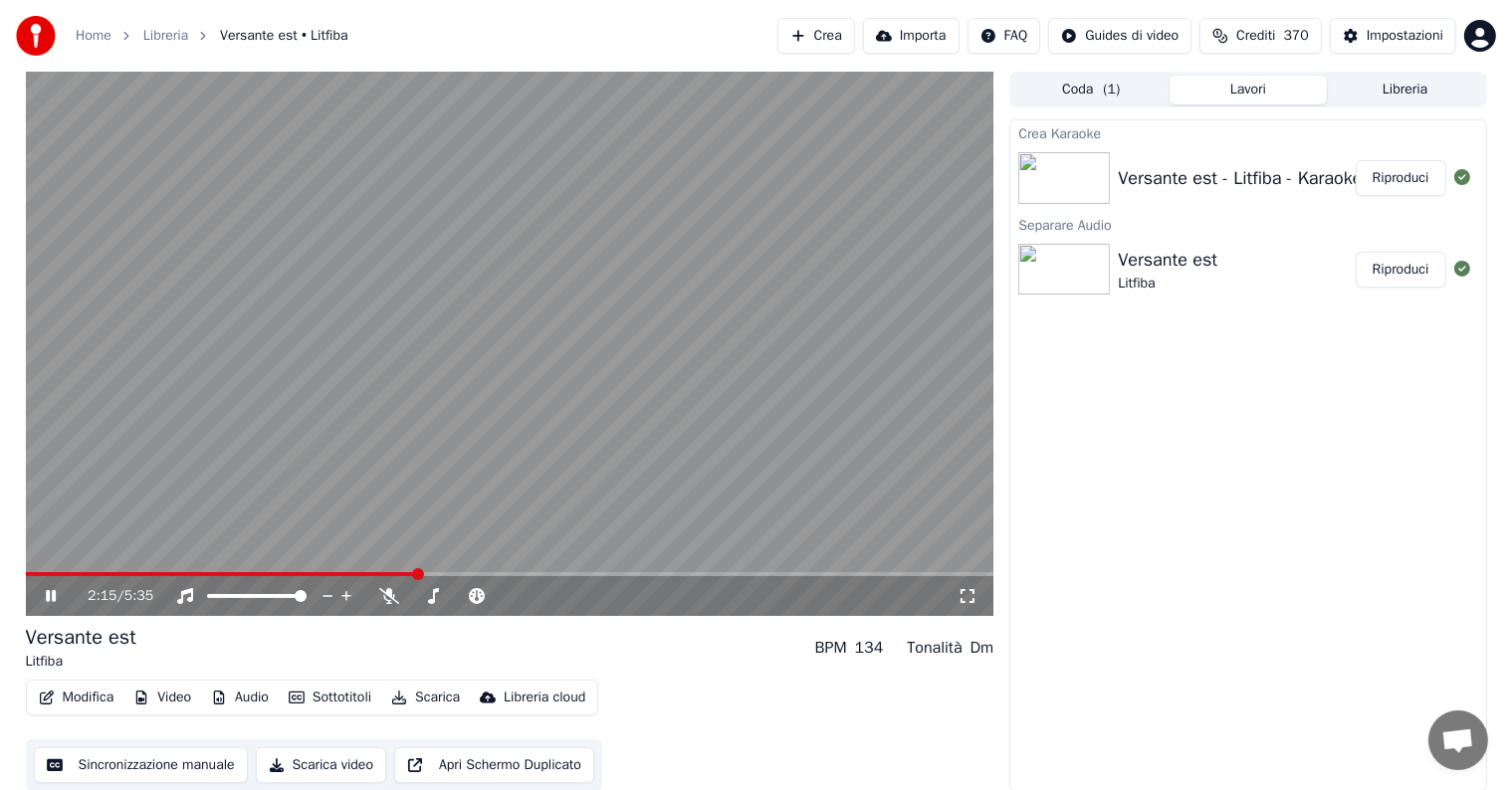 click 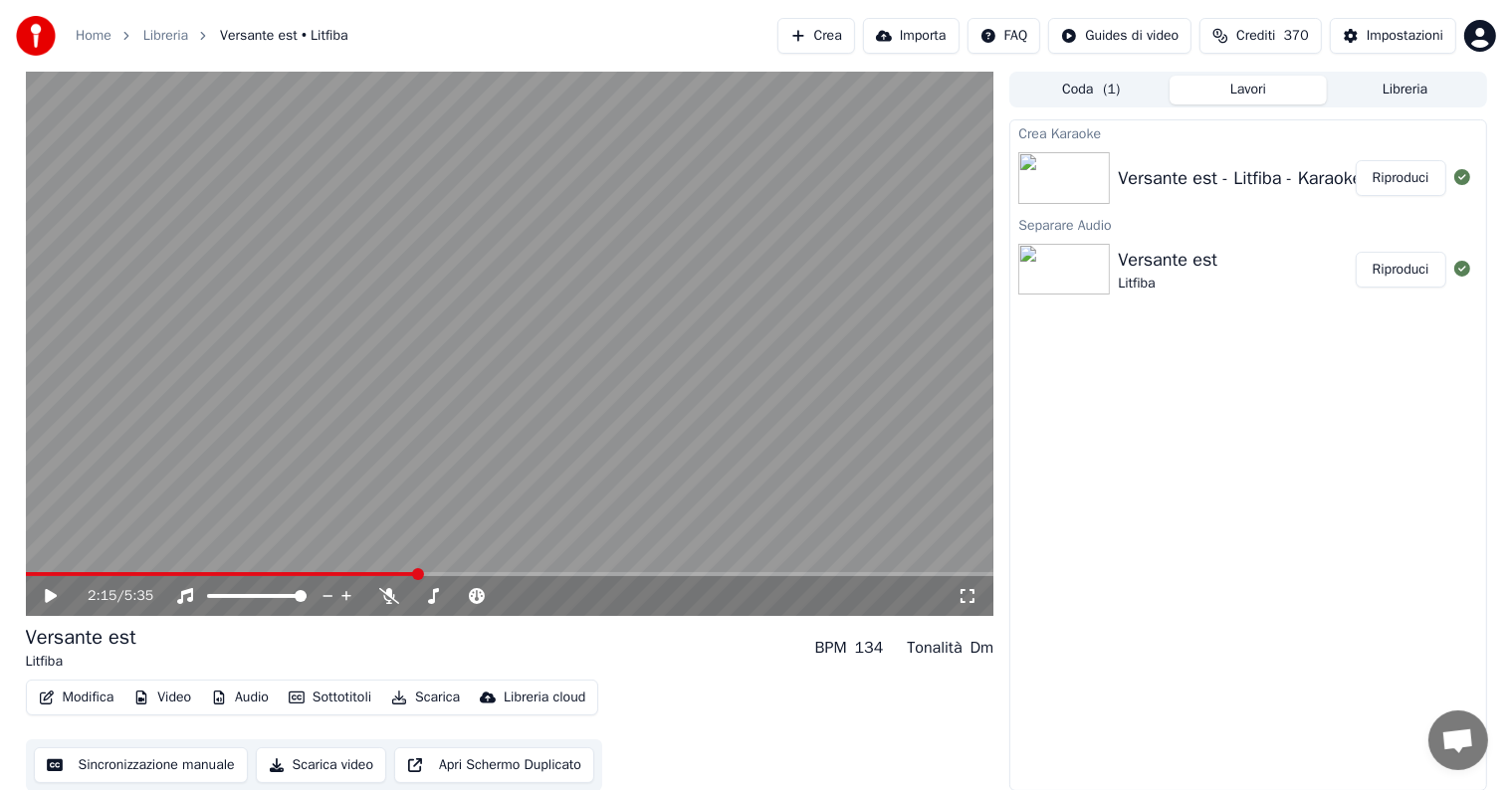 click on "Modifica" at bounding box center [77, 697] 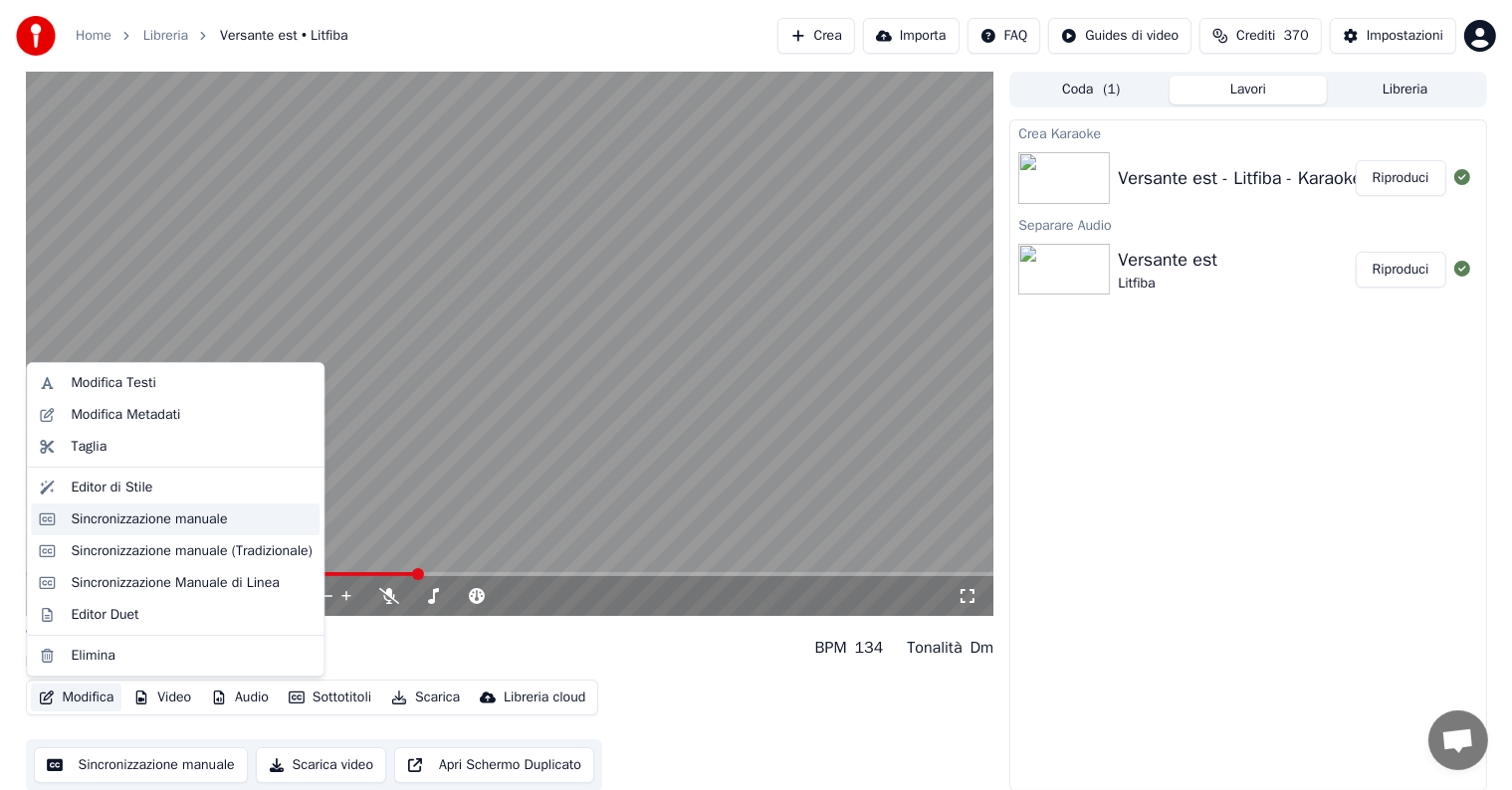 click on "Sincronizzazione manuale" at bounding box center [175, 519] 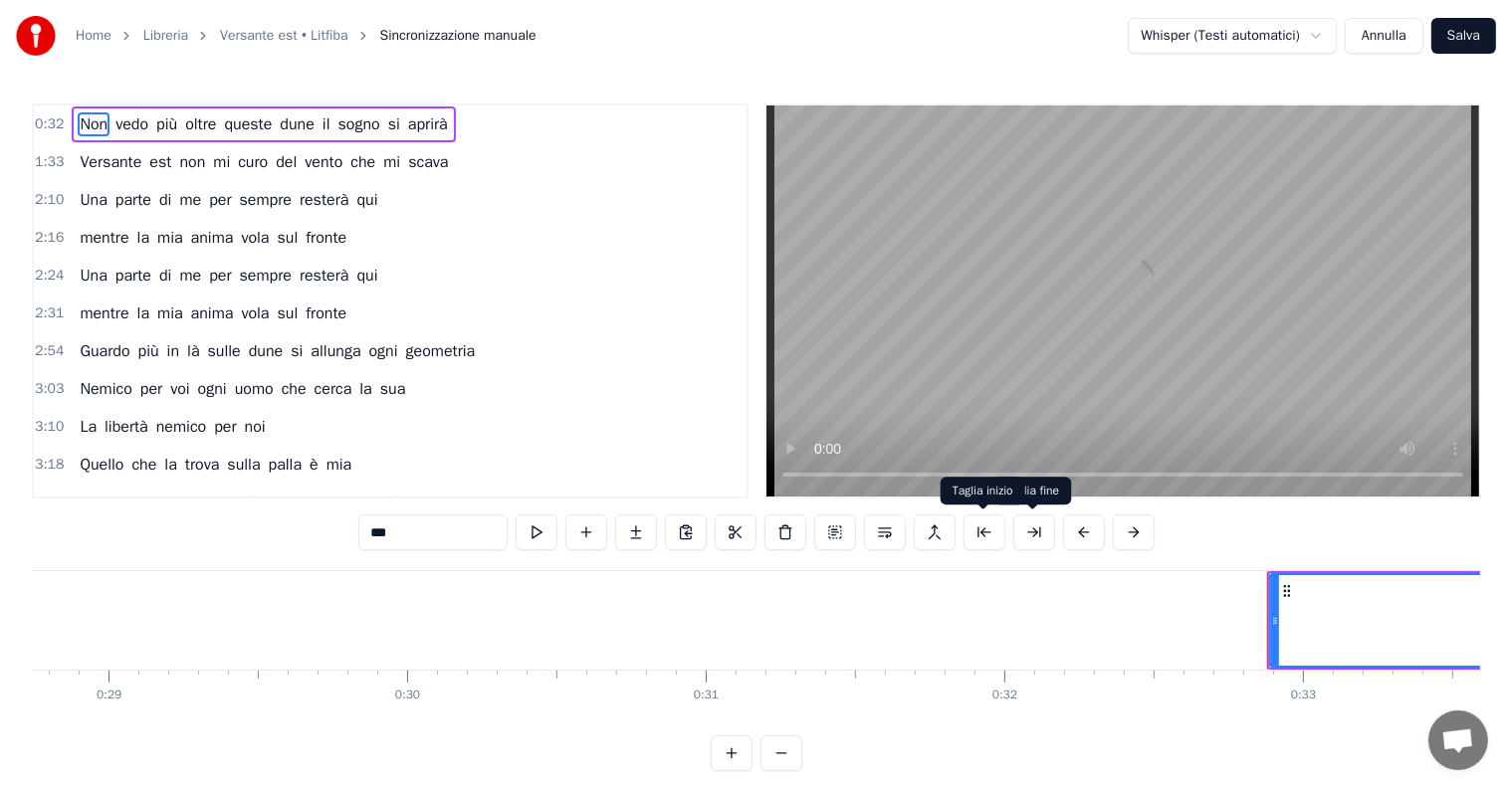 scroll, scrollTop: 0, scrollLeft: 9719, axis: horizontal 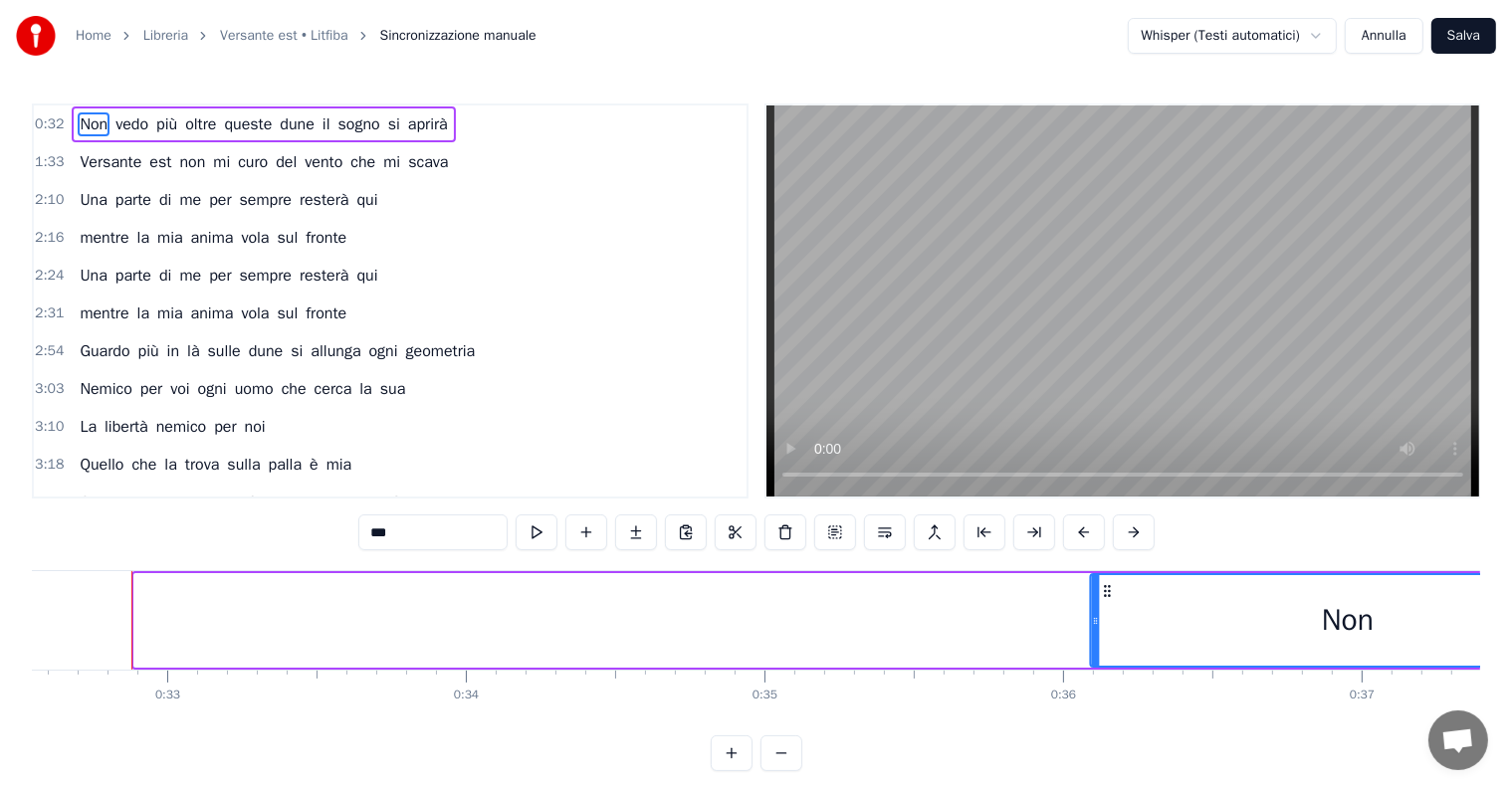 drag, startPoint x: 145, startPoint y: 589, endPoint x: 1102, endPoint y: 596, distance: 957.0256 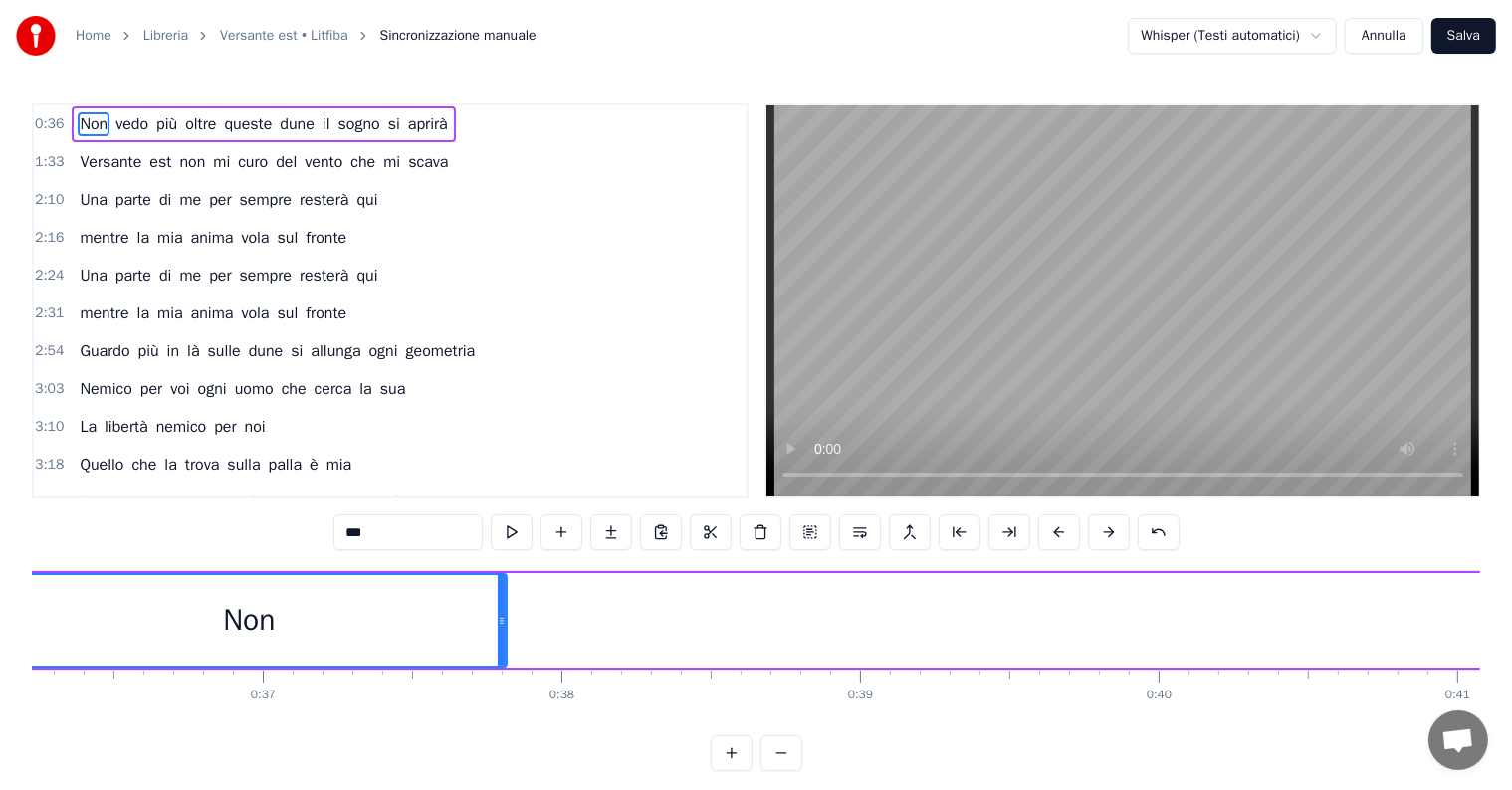 scroll, scrollTop: 0, scrollLeft: 10593, axis: horizontal 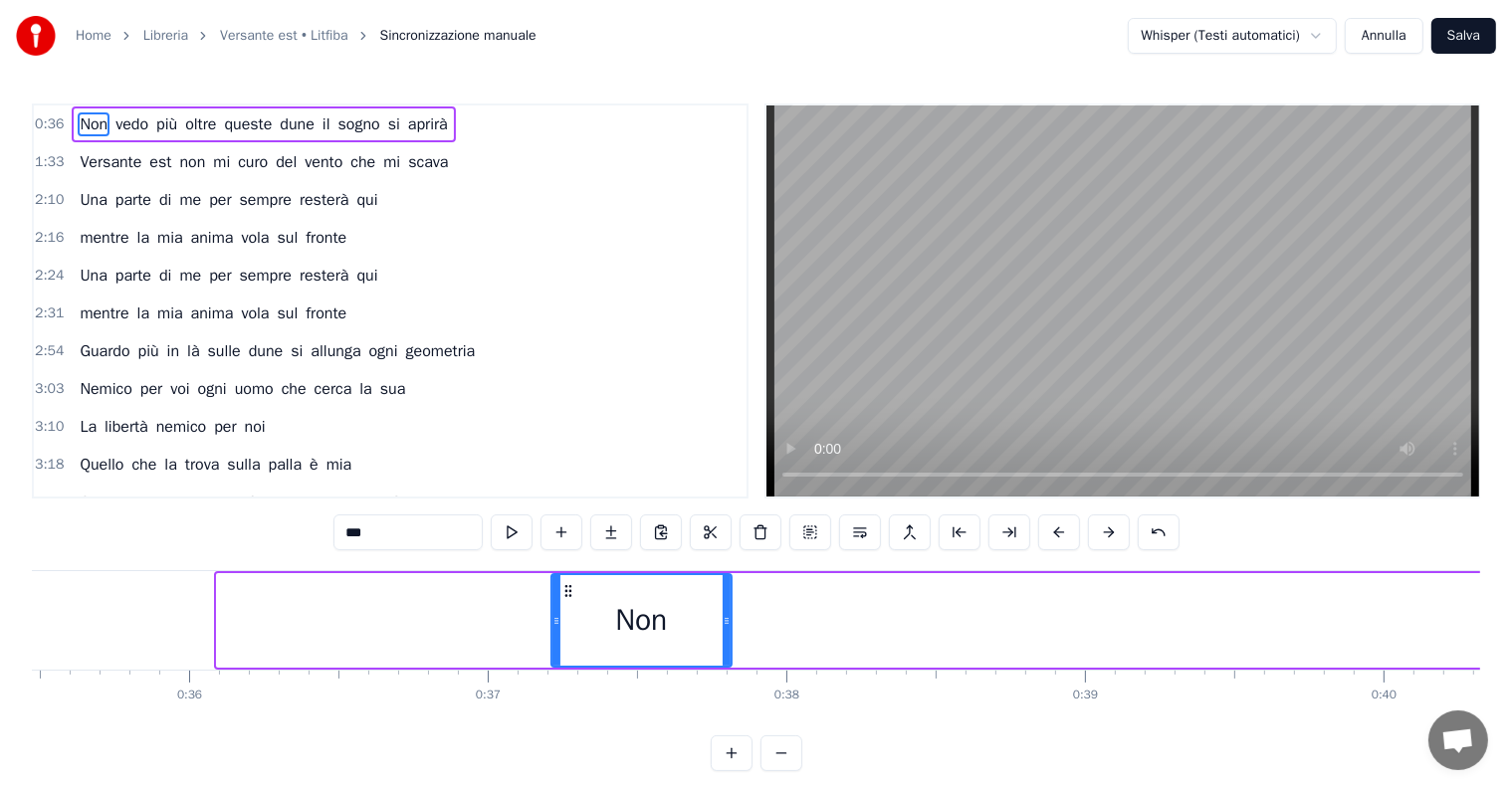 drag, startPoint x: 220, startPoint y: 621, endPoint x: 557, endPoint y: 627, distance: 337.0534 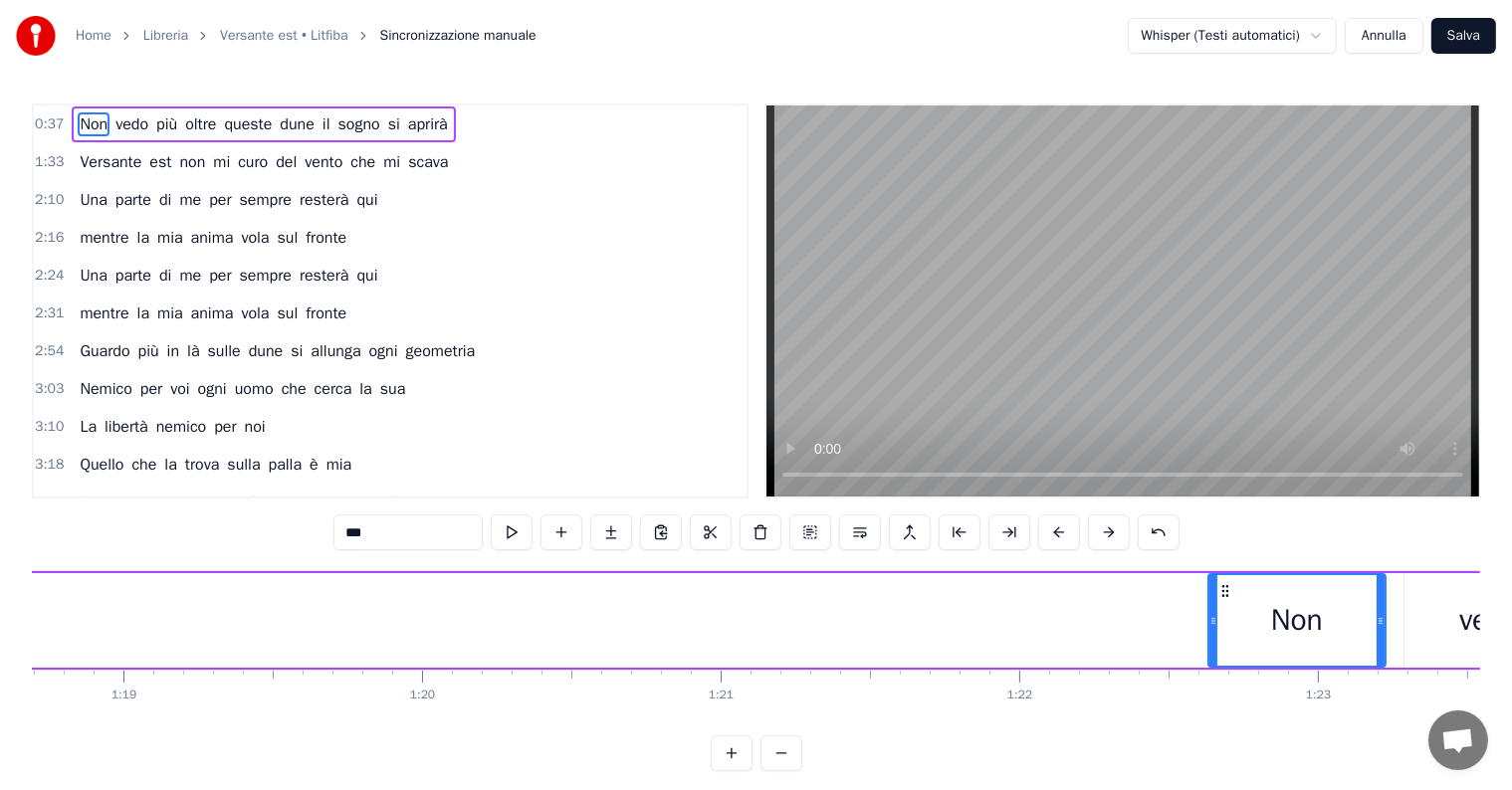 scroll, scrollTop: 0, scrollLeft: 23500, axis: horizontal 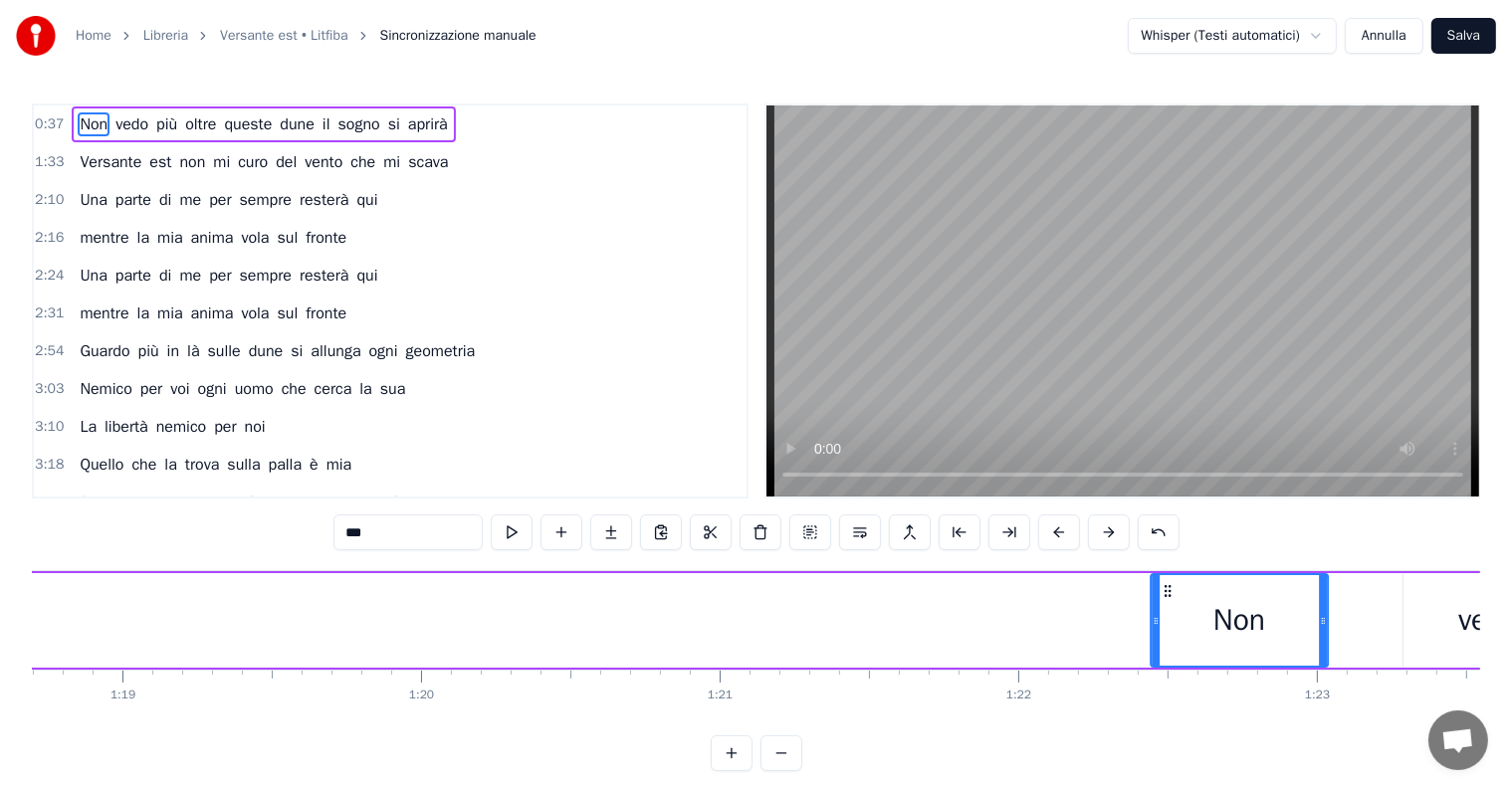 drag, startPoint x: 566, startPoint y: 589, endPoint x: 1163, endPoint y: 630, distance: 598.40622 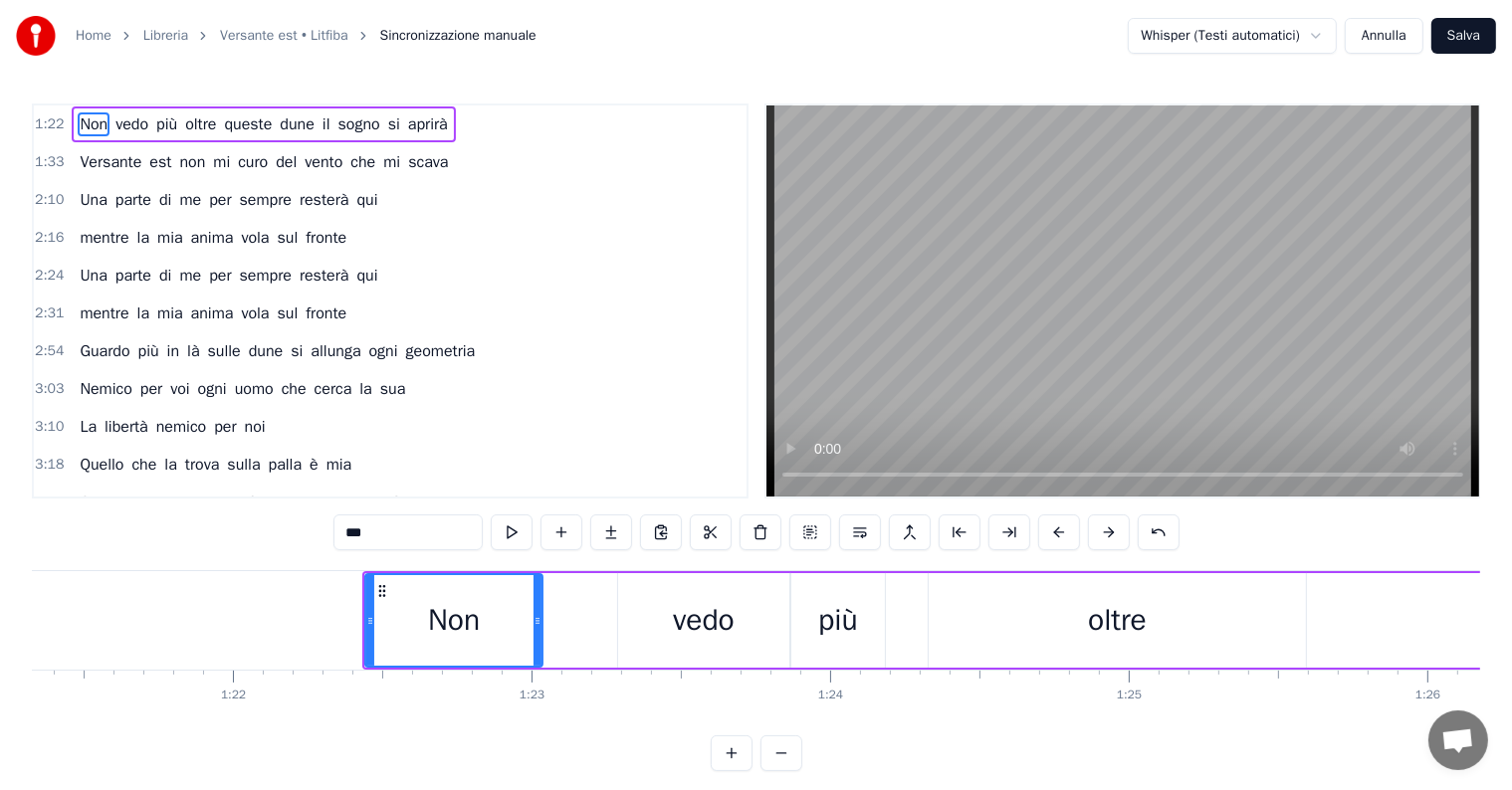 scroll, scrollTop: 0, scrollLeft: 24342, axis: horizontal 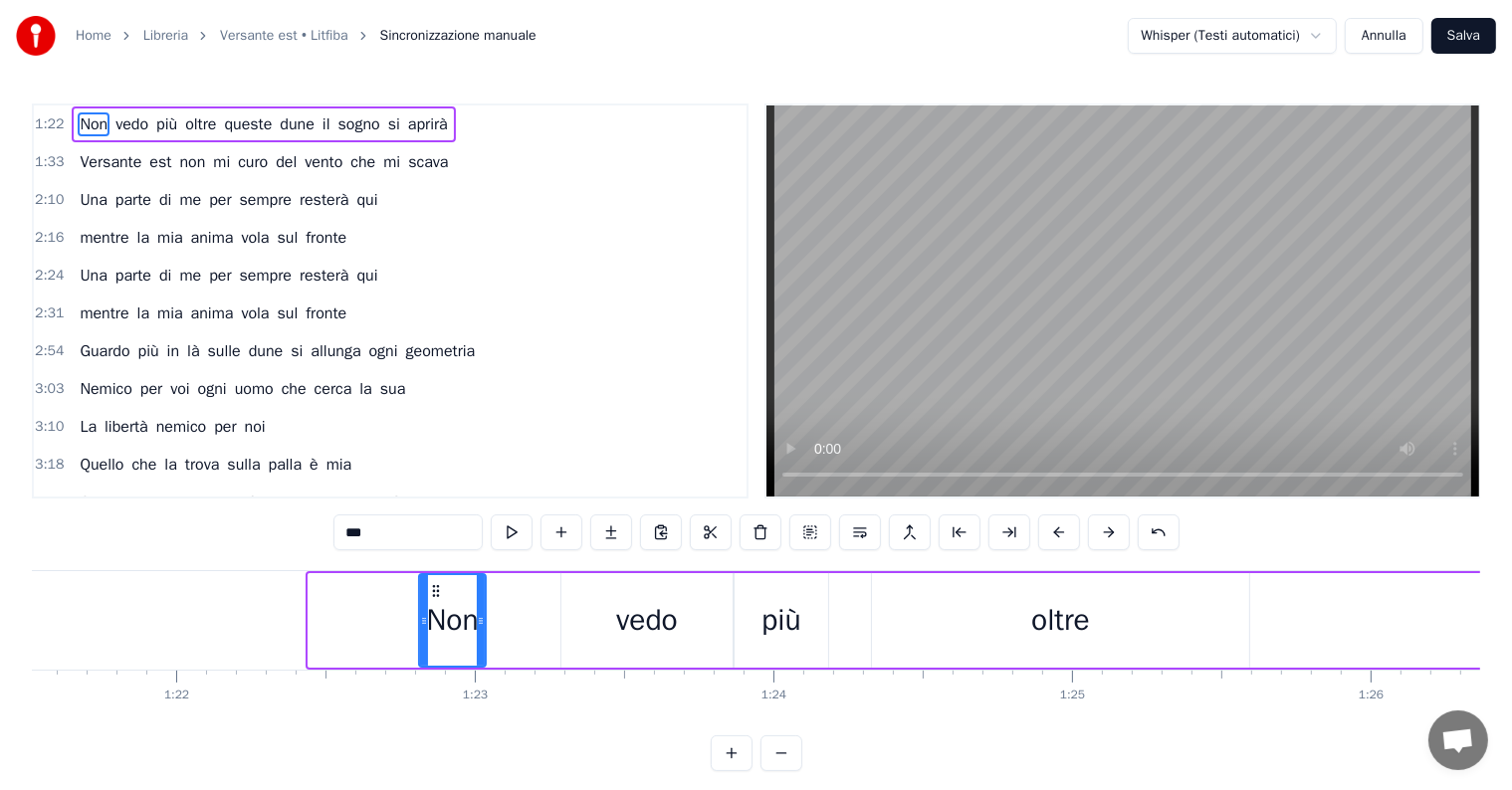 drag, startPoint x: 312, startPoint y: 621, endPoint x: 422, endPoint y: 643, distance: 112.17843 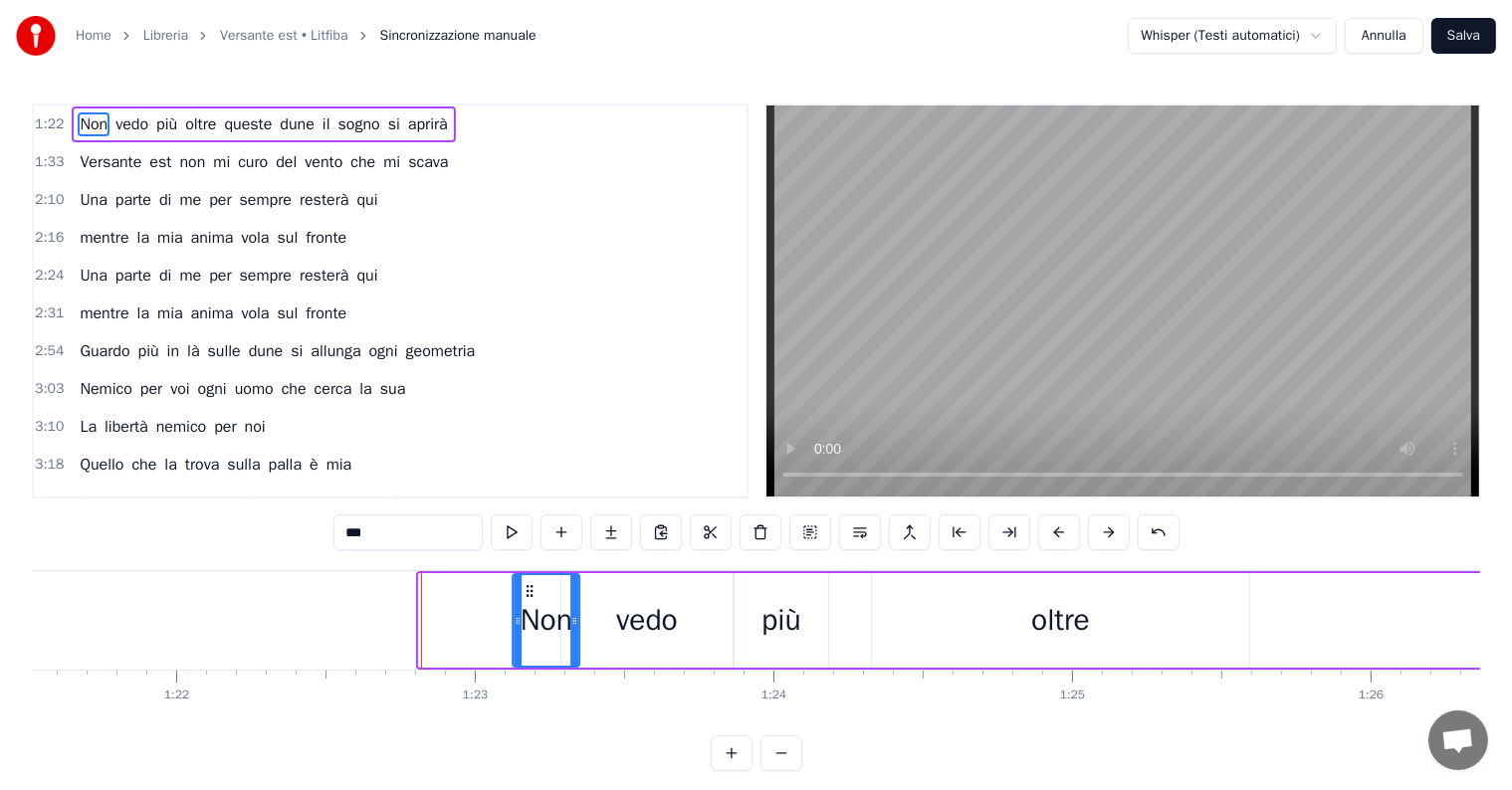 drag, startPoint x: 434, startPoint y: 589, endPoint x: 528, endPoint y: 589, distance: 94 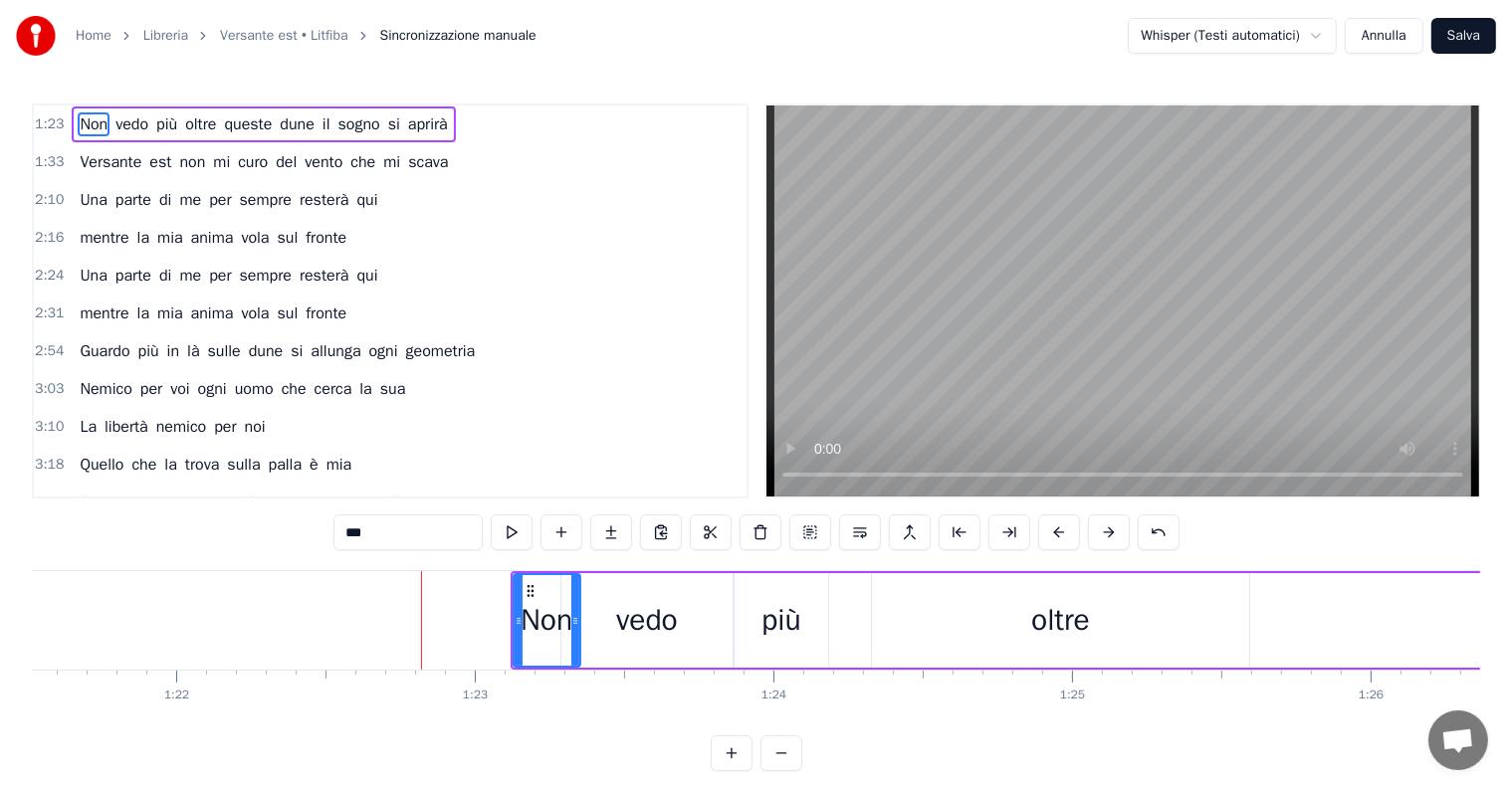 click on "vedo" at bounding box center [647, 620] 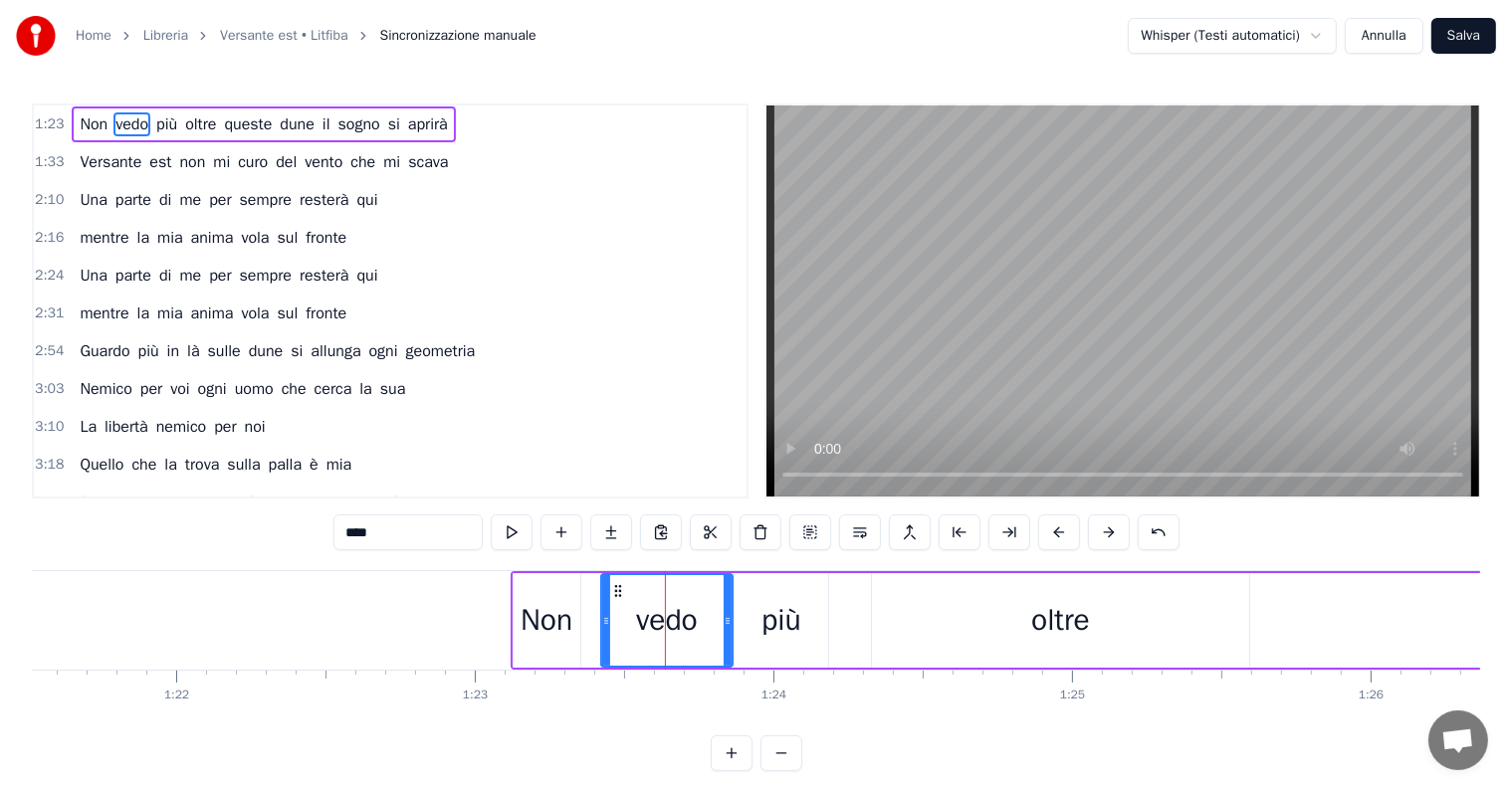 drag, startPoint x: 565, startPoint y: 608, endPoint x: 605, endPoint y: 615, distance: 40.60788 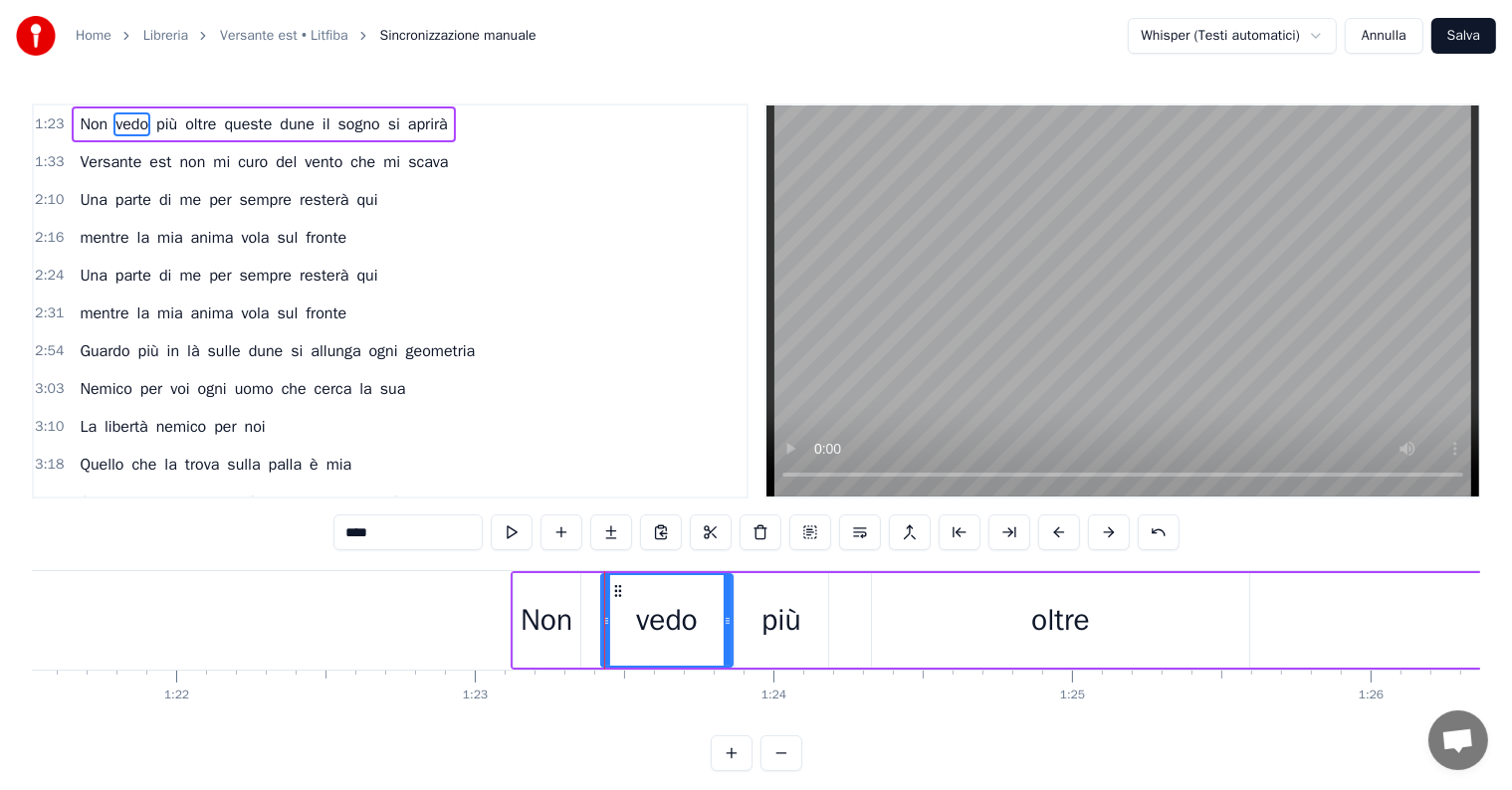 click on "1:23 Non vedo più oltre queste dune il sogno si aprirà" at bounding box center (390, 124) 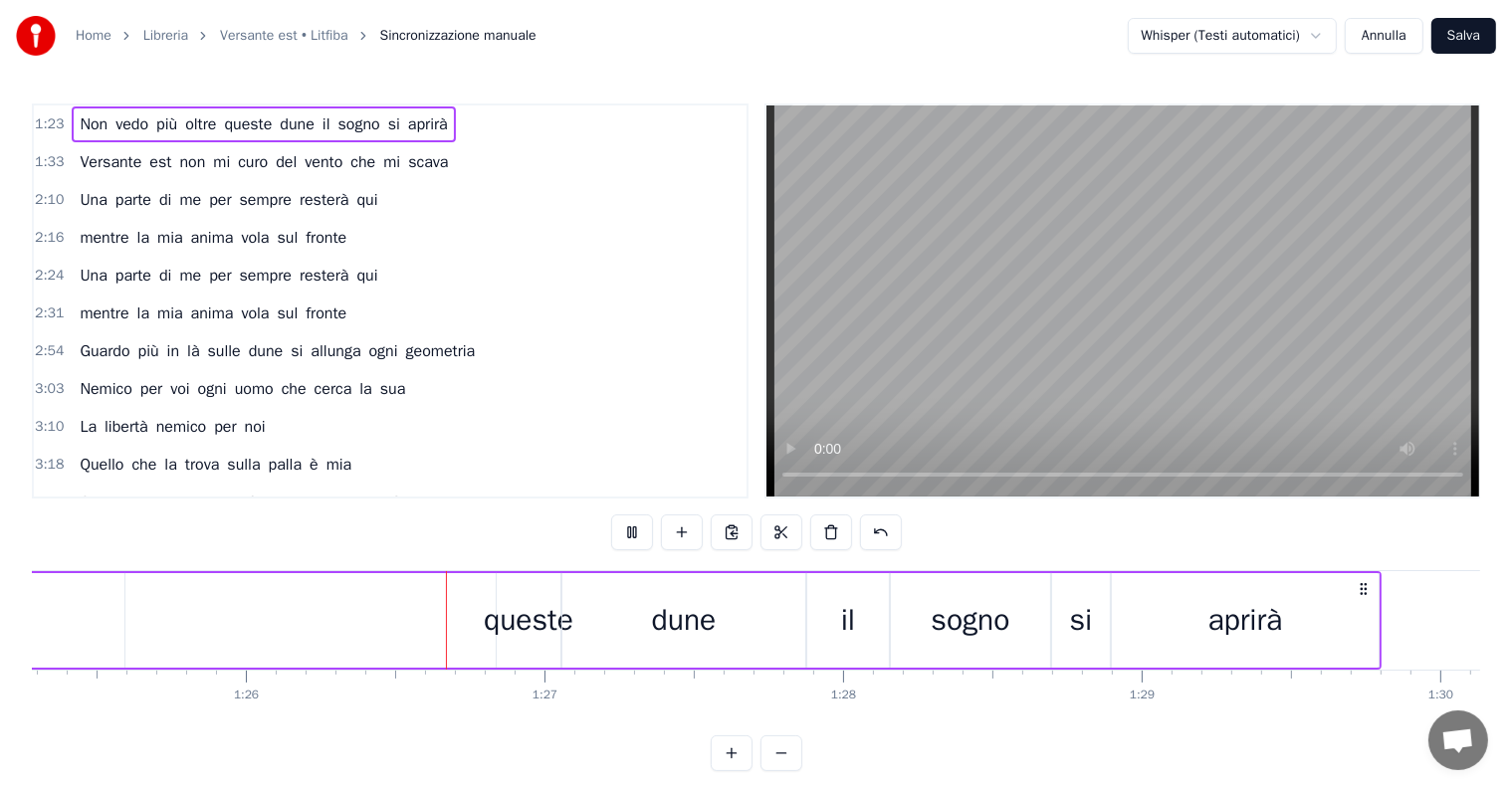 scroll, scrollTop: 0, scrollLeft: 25651, axis: horizontal 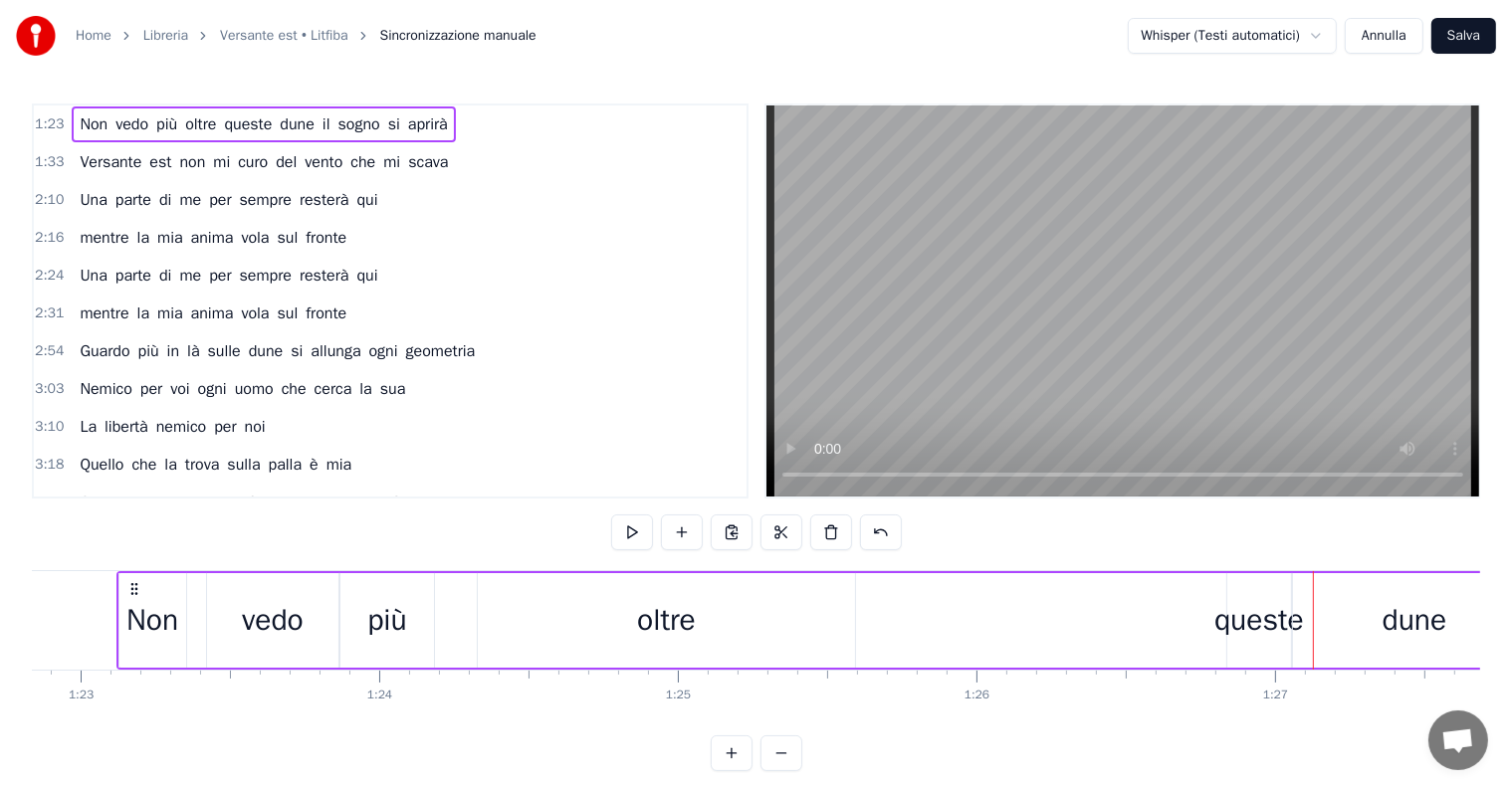 click on "oltre" at bounding box center [666, 620] 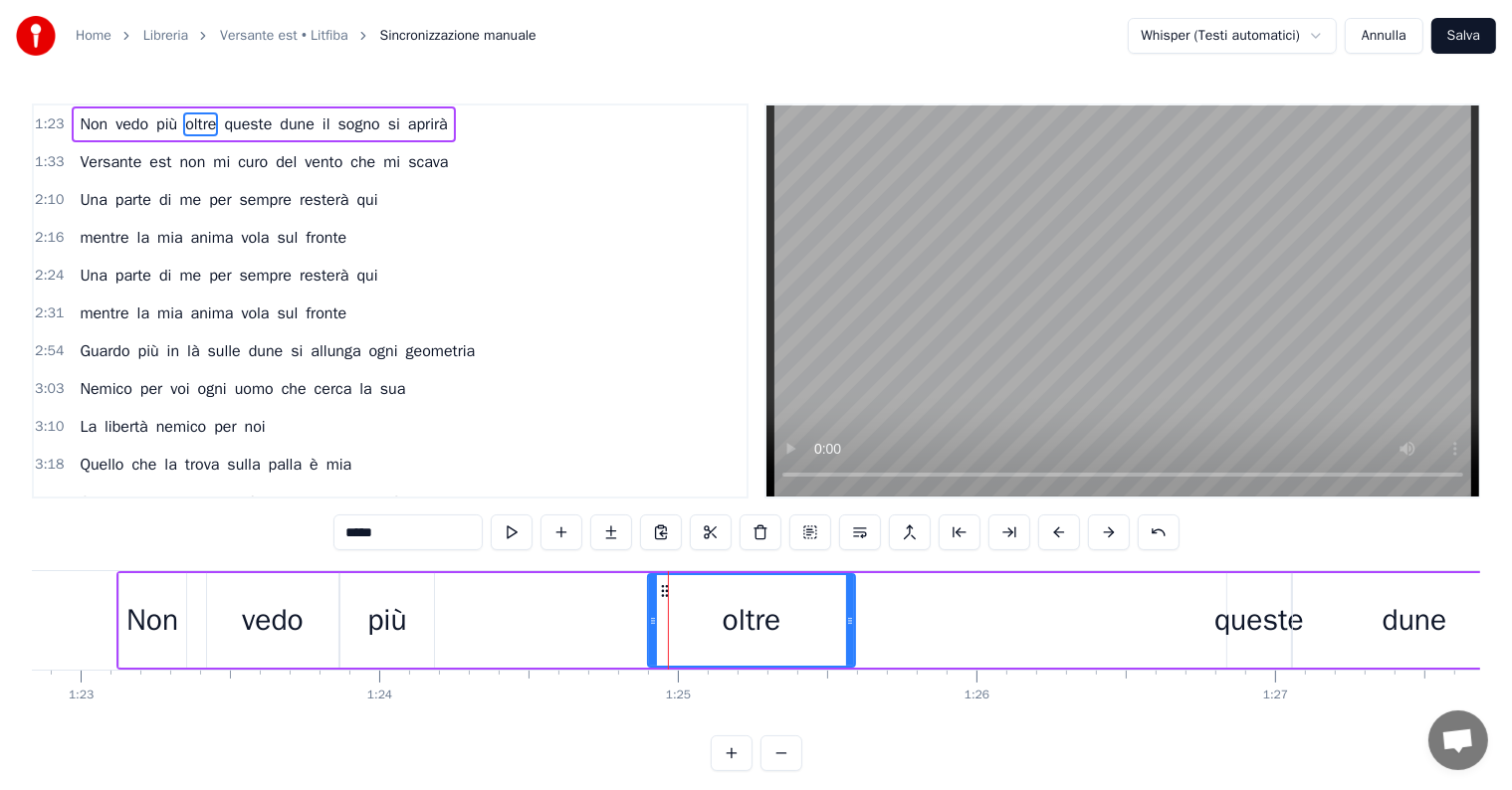 drag, startPoint x: 479, startPoint y: 617, endPoint x: 649, endPoint y: 618, distance: 170.00294 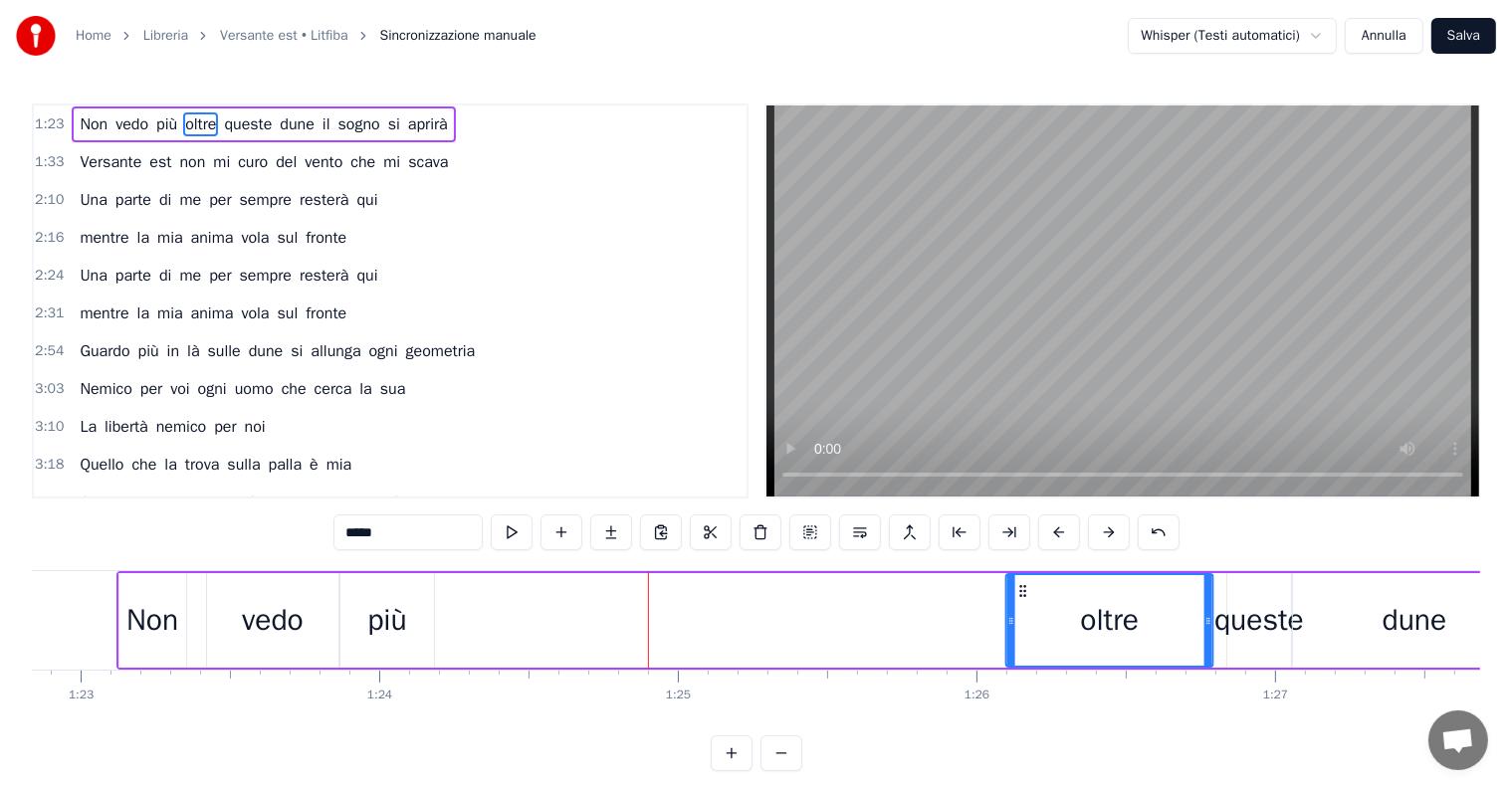 drag, startPoint x: 662, startPoint y: 586, endPoint x: 1020, endPoint y: 614, distance: 359.0933 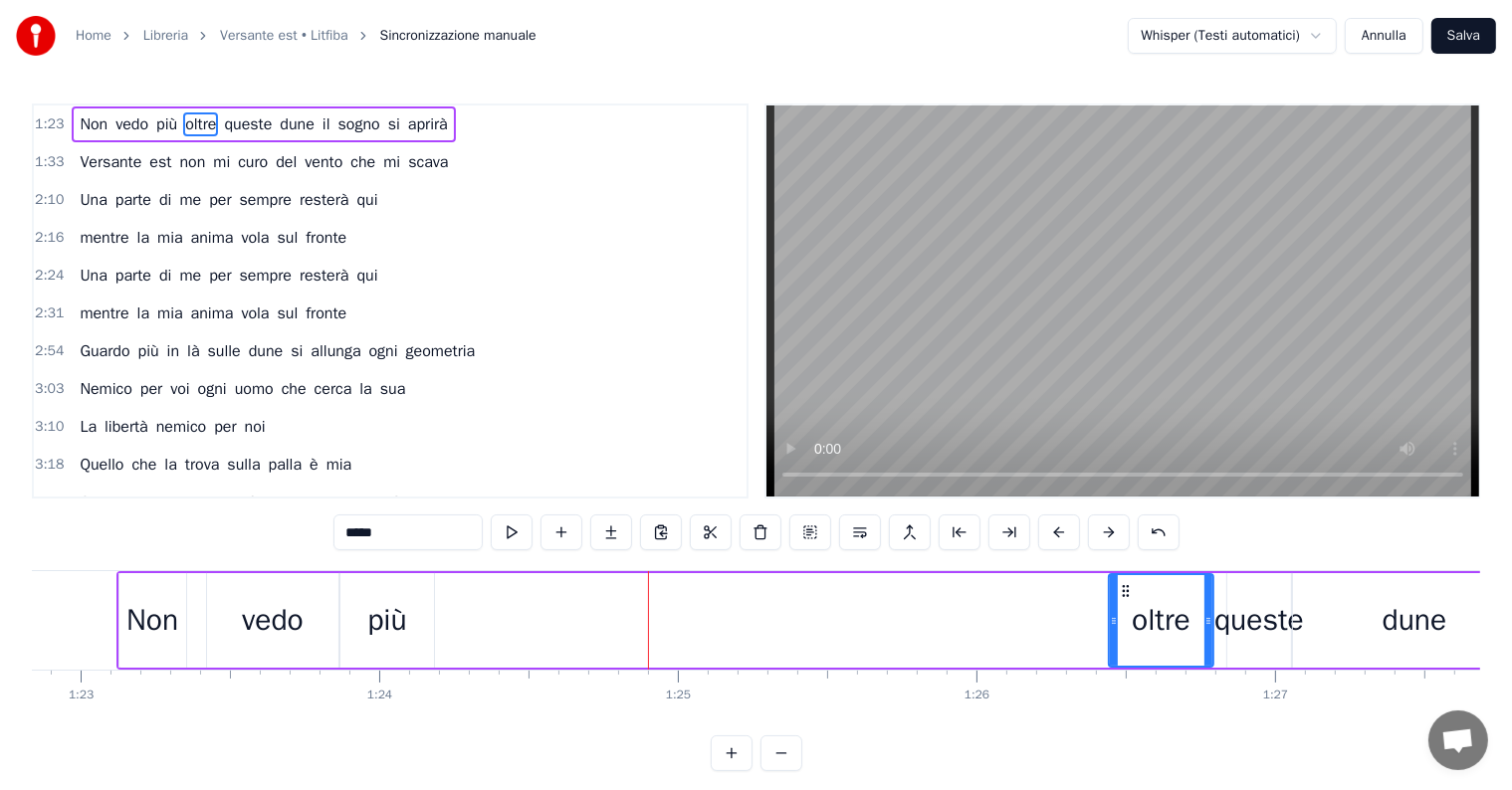 drag, startPoint x: 1009, startPoint y: 621, endPoint x: 1112, endPoint y: 621, distance: 103 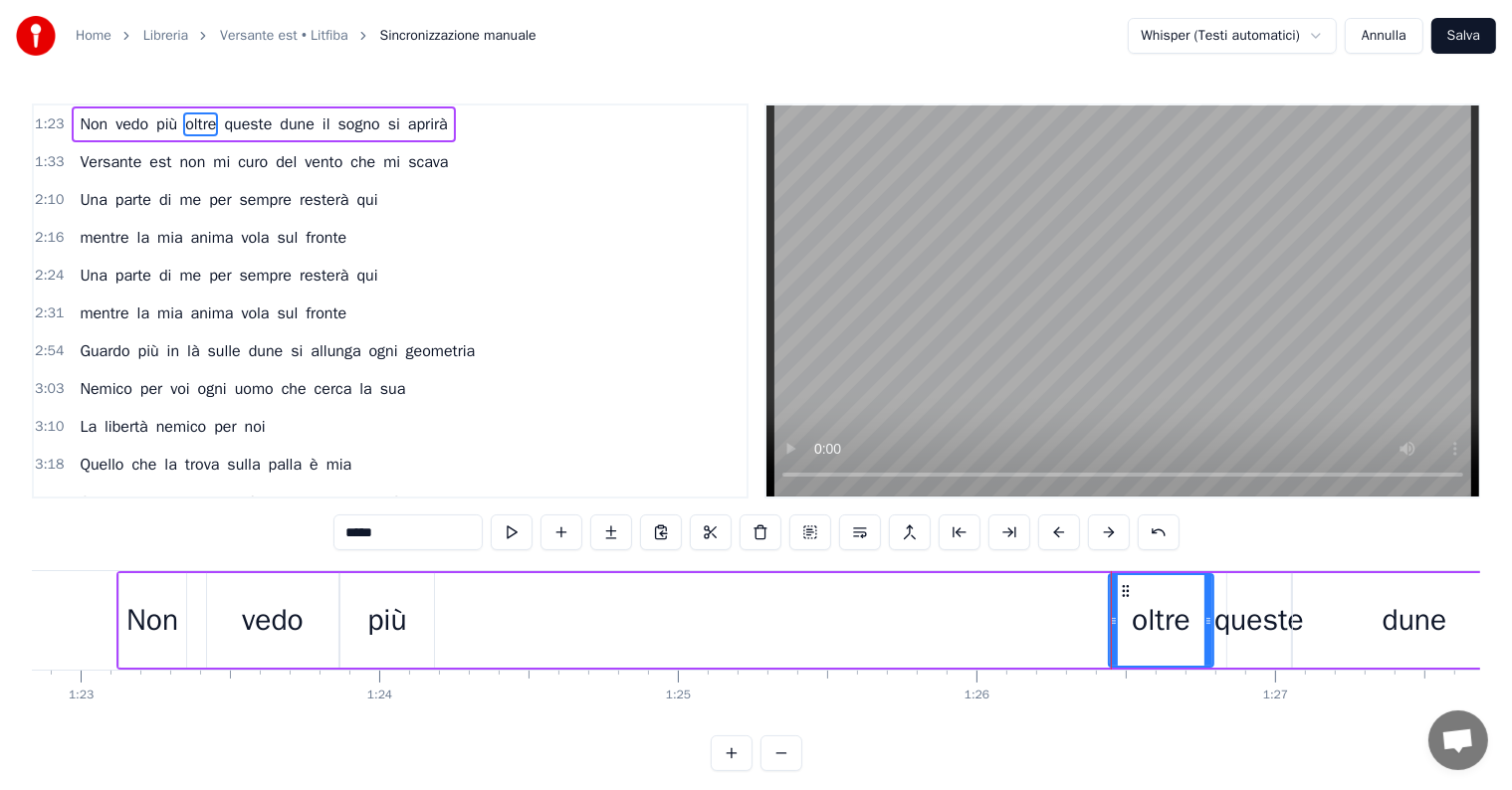 click on "più" at bounding box center [387, 620] 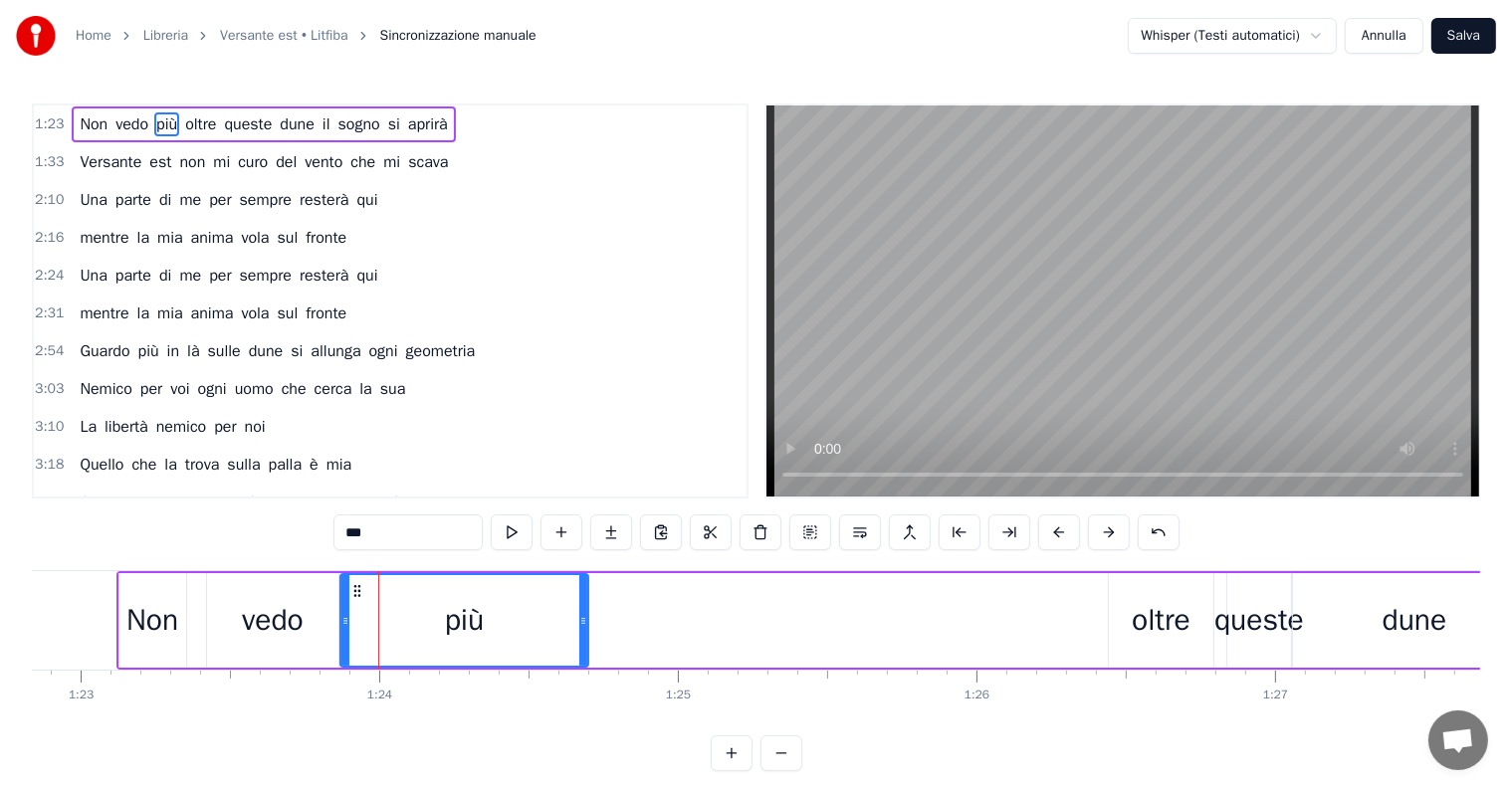drag, startPoint x: 430, startPoint y: 619, endPoint x: 584, endPoint y: 618, distance: 154.00325 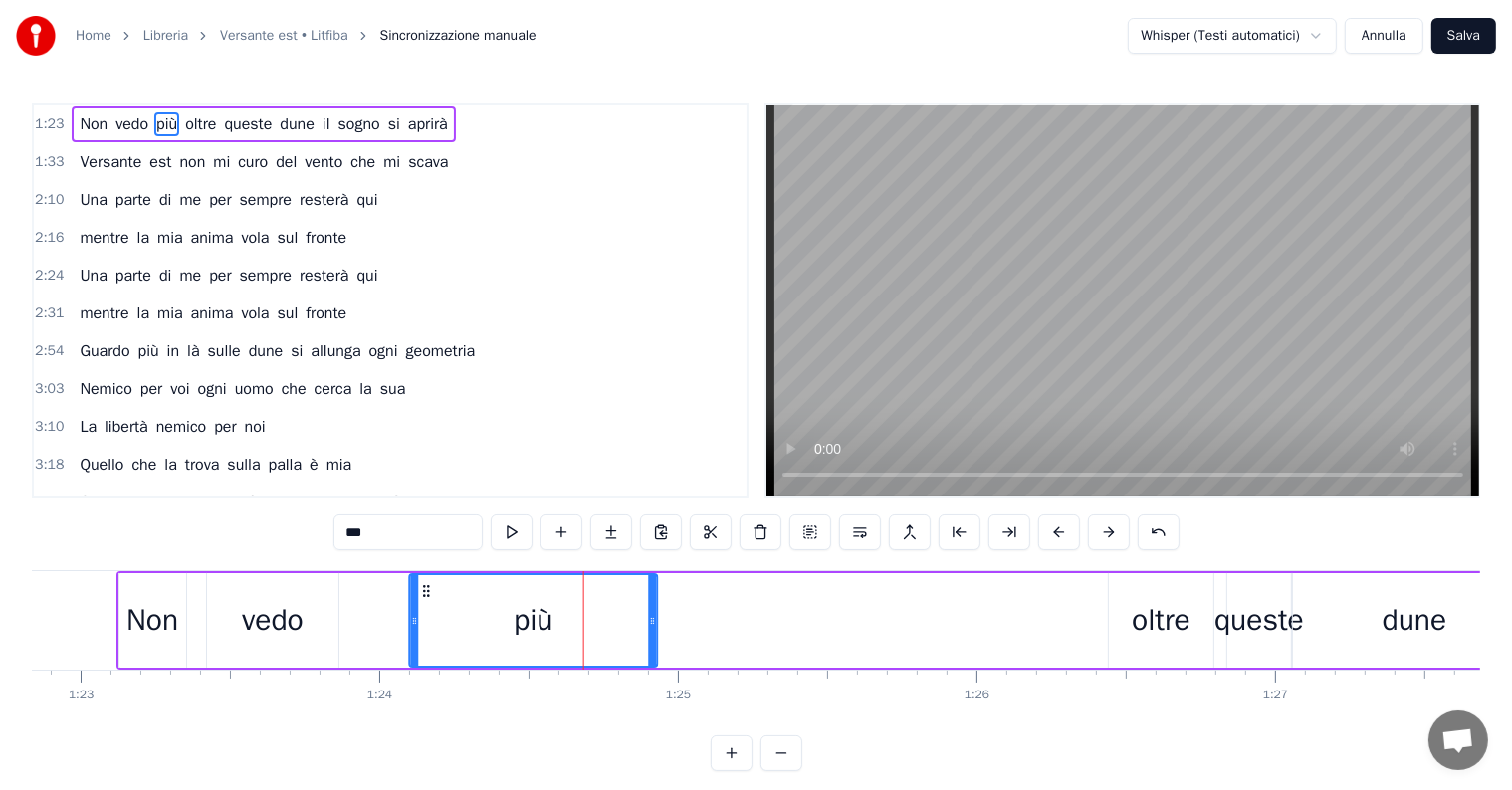 drag, startPoint x: 358, startPoint y: 587, endPoint x: 427, endPoint y: 587, distance: 69 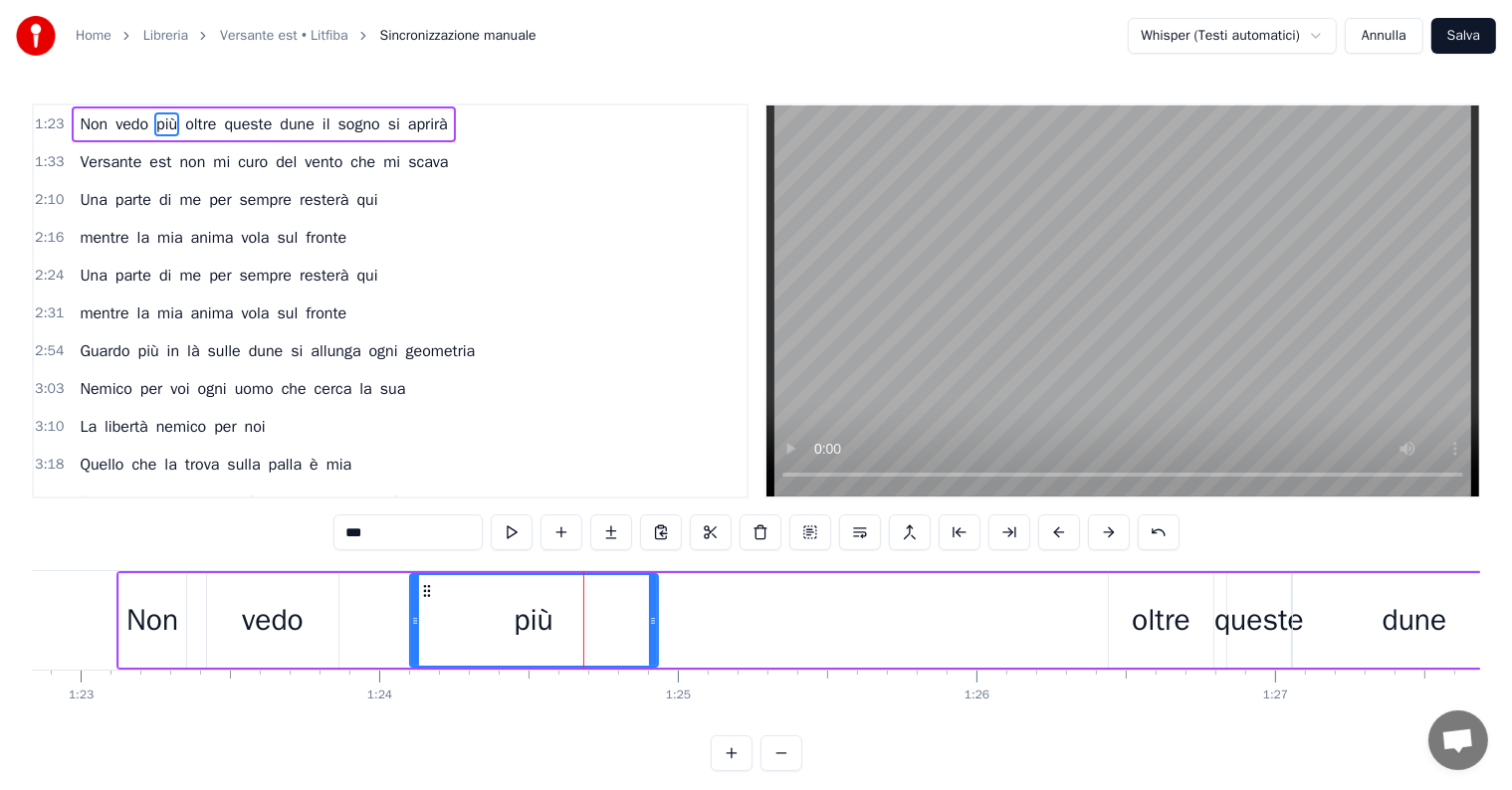 click on "vedo" at bounding box center [273, 620] 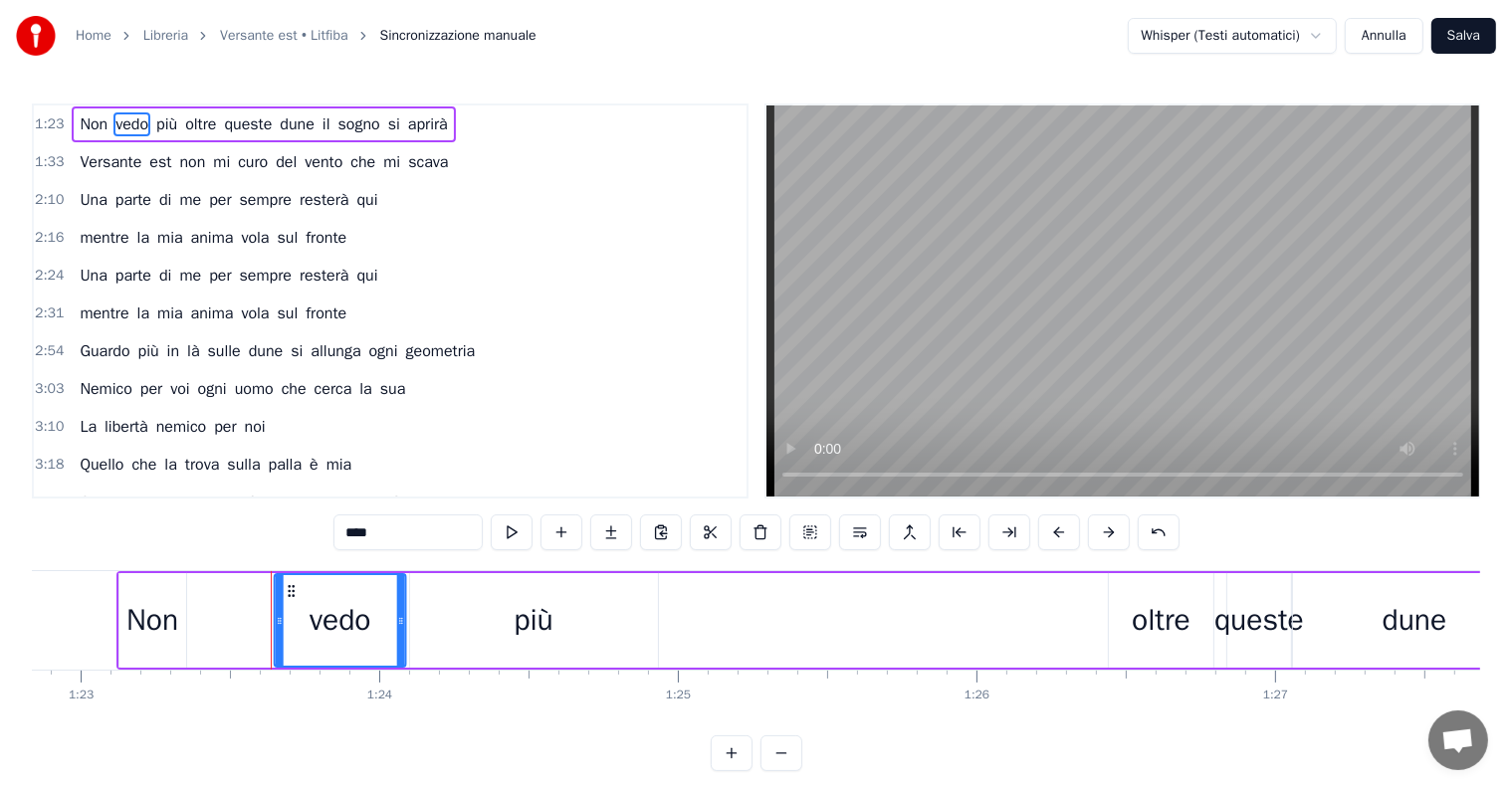 drag, startPoint x: 222, startPoint y: 585, endPoint x: 290, endPoint y: 585, distance: 68 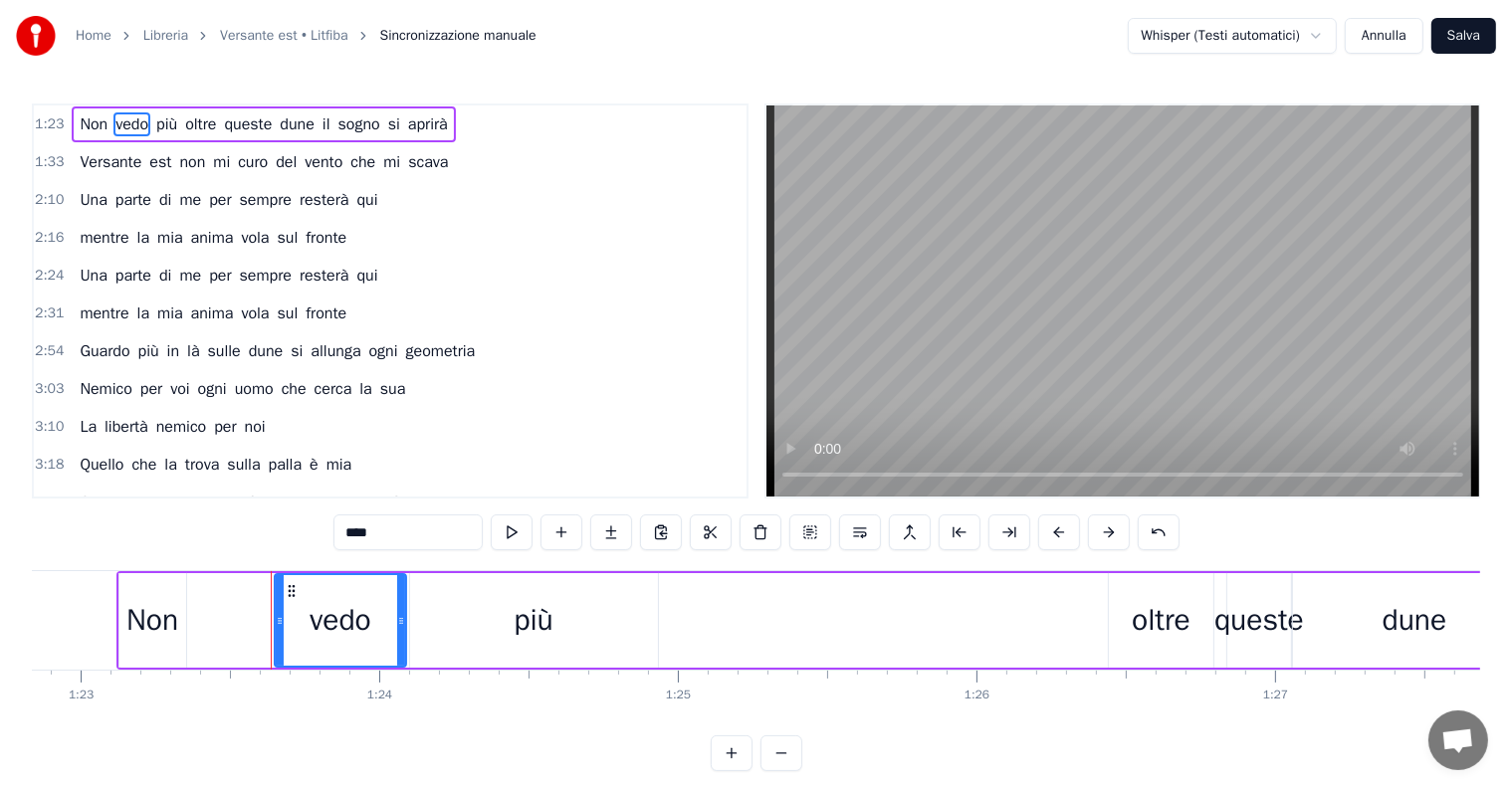 click on "Non" at bounding box center [152, 620] 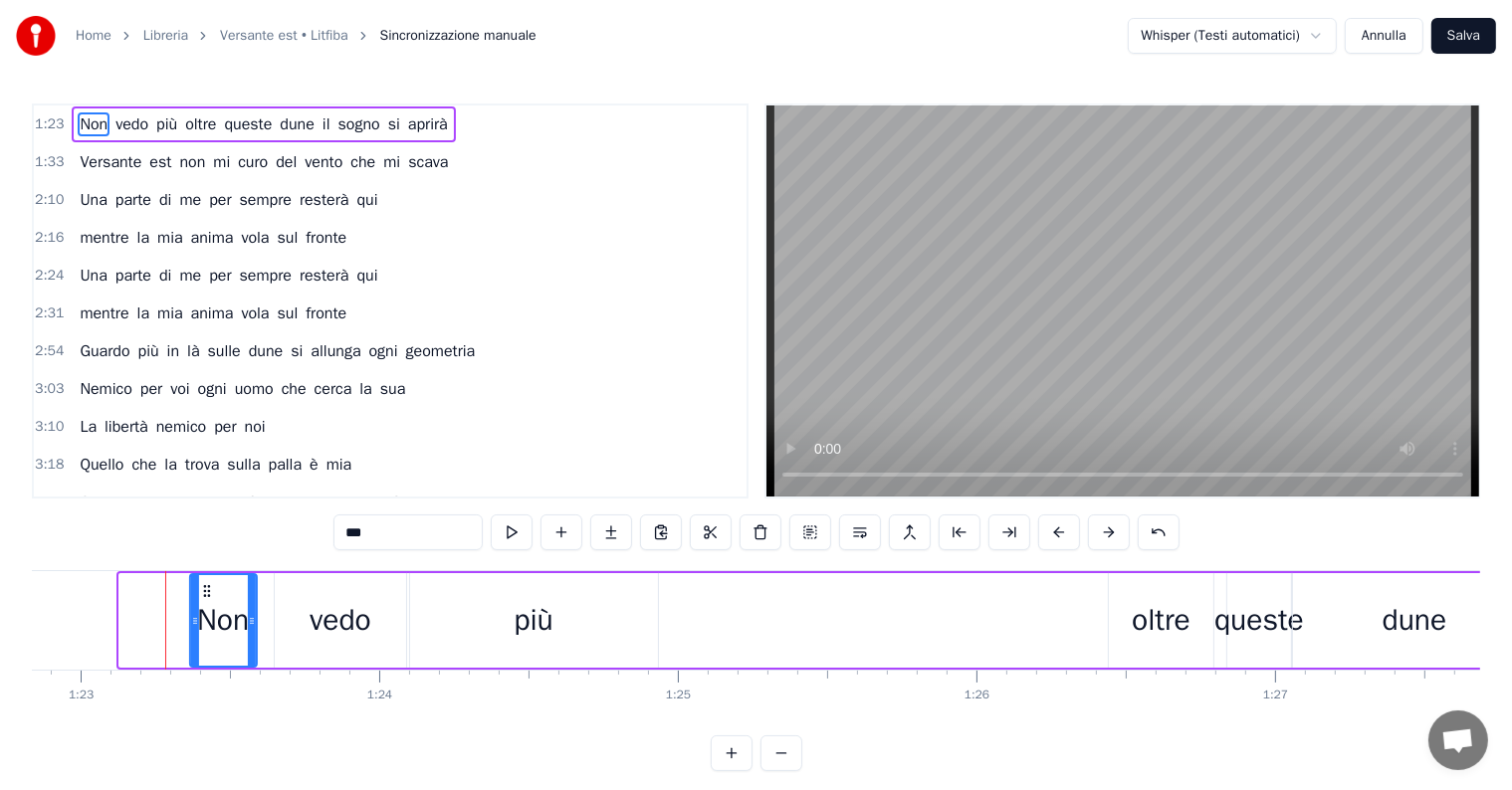 drag, startPoint x: 134, startPoint y: 585, endPoint x: 205, endPoint y: 585, distance: 71 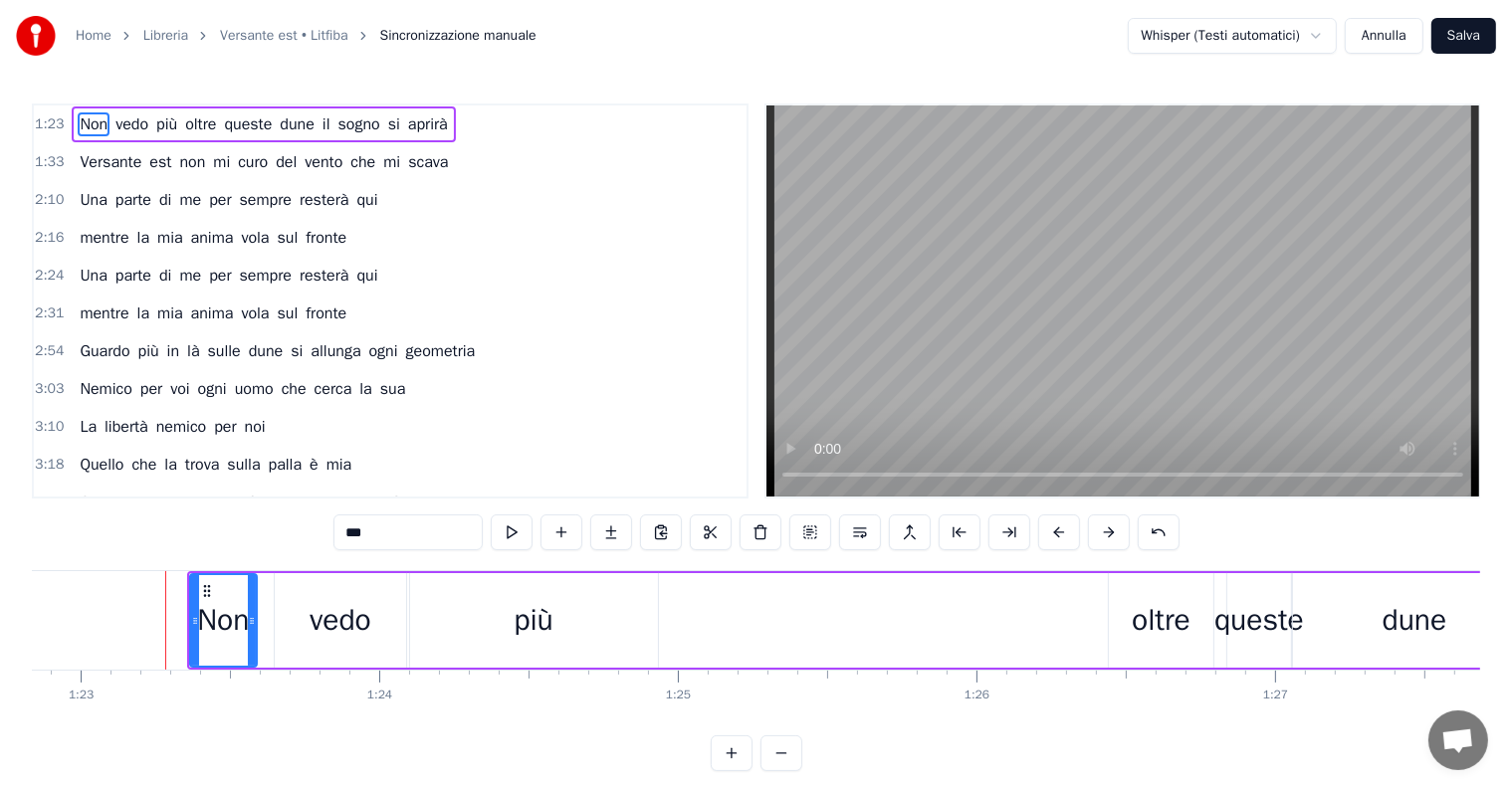 click on "Non vedo più oltre queste dune il sogno si aprirà" at bounding box center (263, 124) 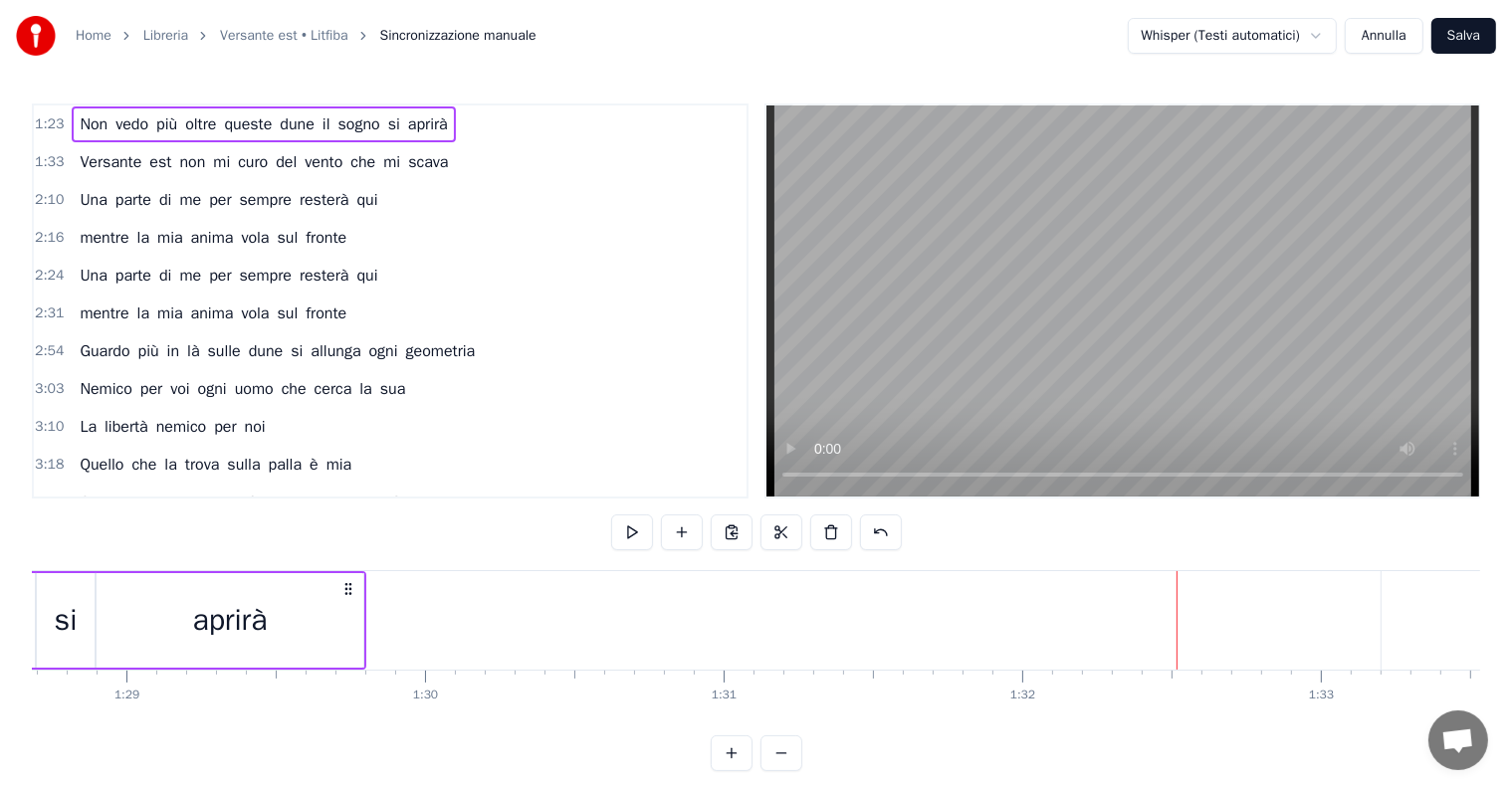 scroll, scrollTop: 0, scrollLeft: 26314, axis: horizontal 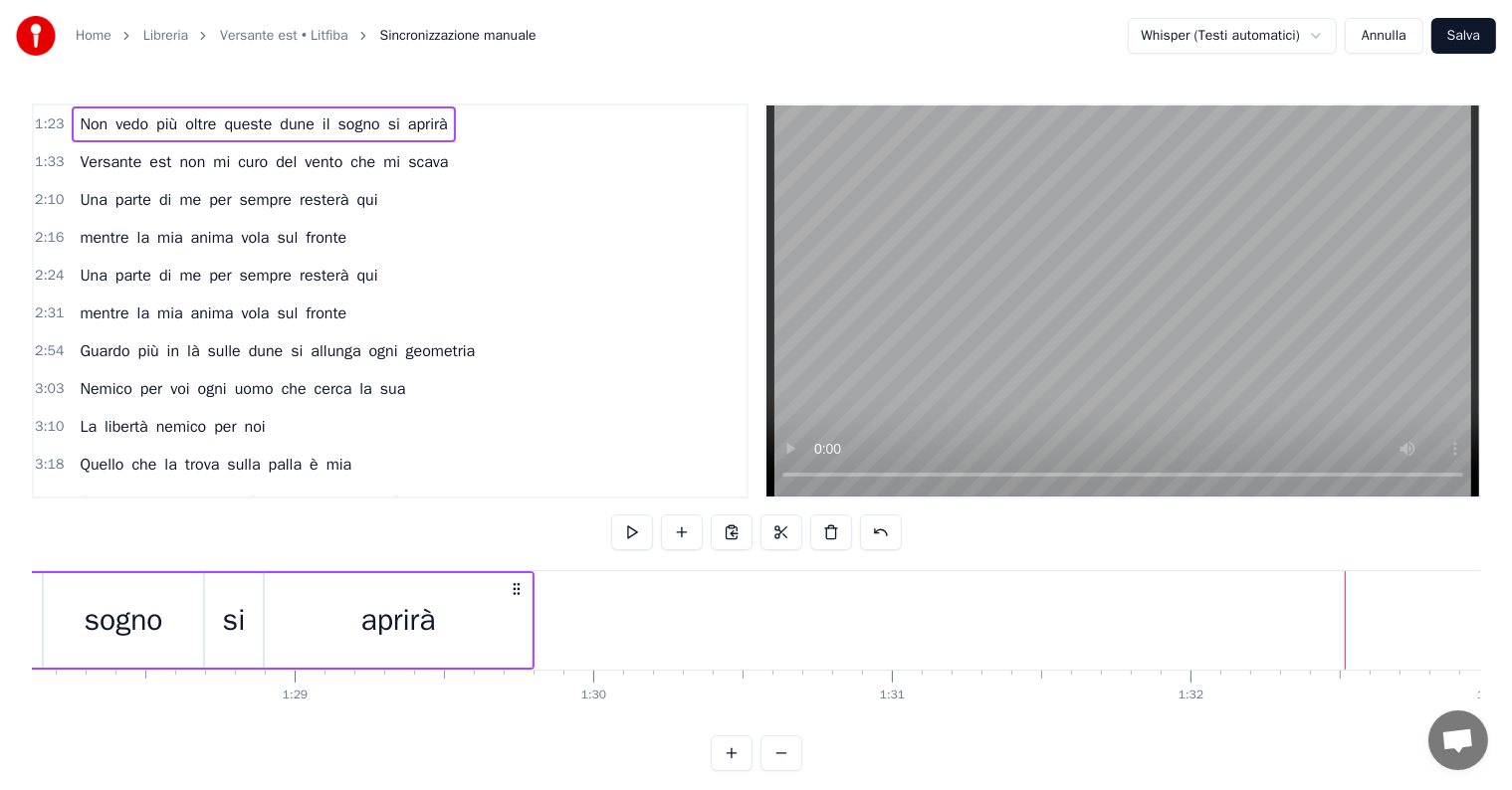 click on "aprirà" at bounding box center [398, 620] 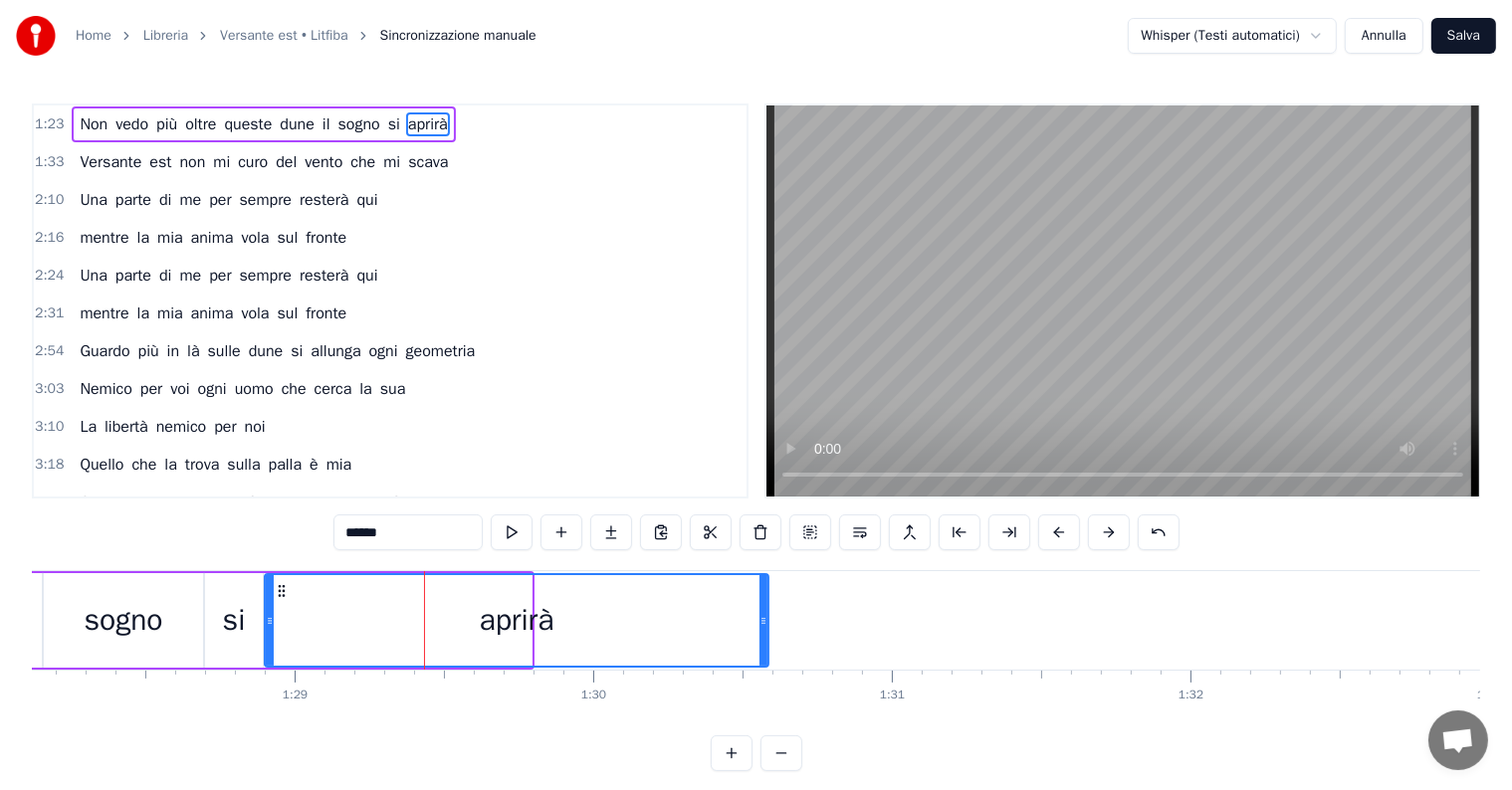drag, startPoint x: 528, startPoint y: 619, endPoint x: 764, endPoint y: 615, distance: 236.0339 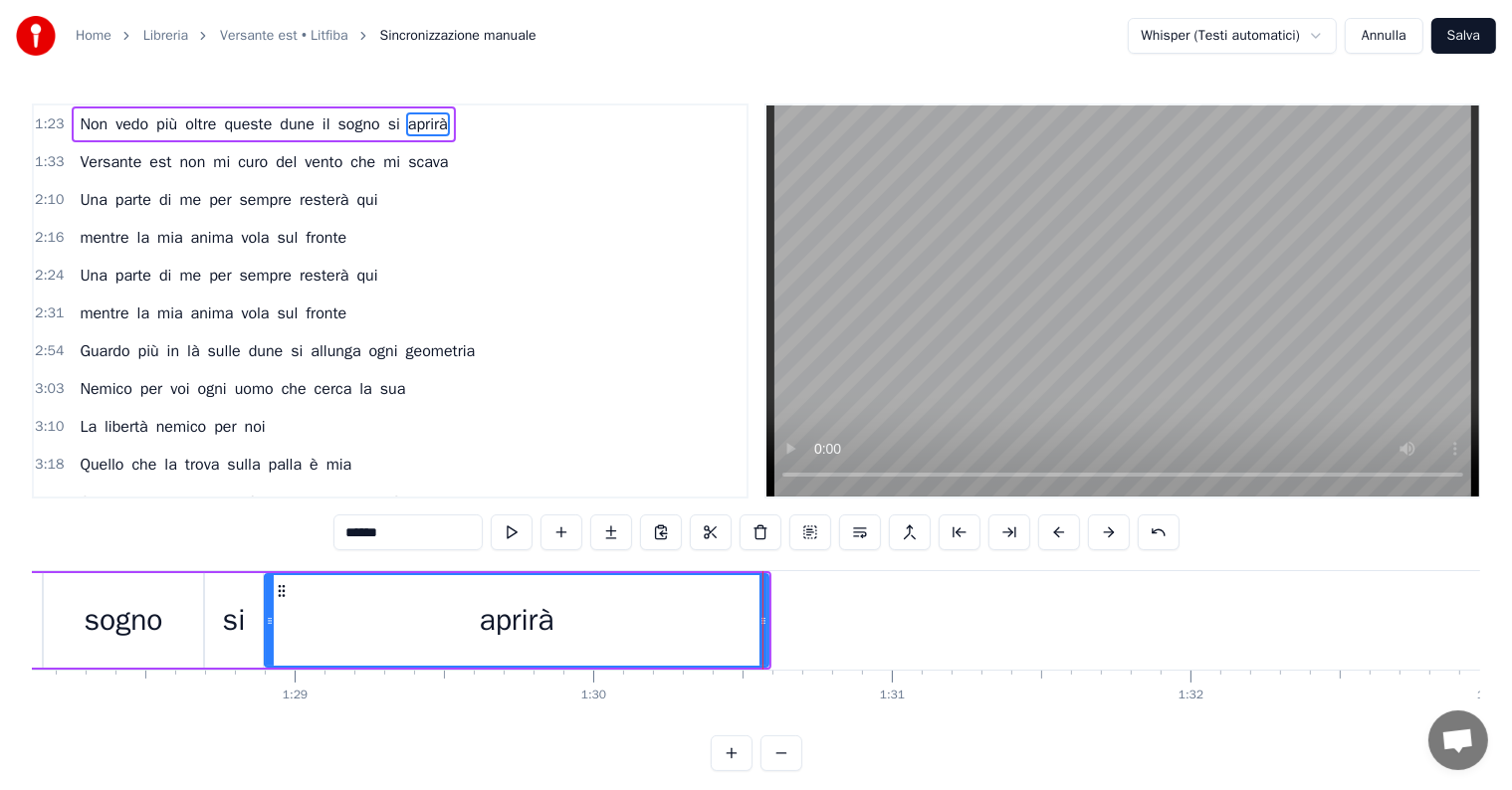 click on "queste" at bounding box center [248, 124] 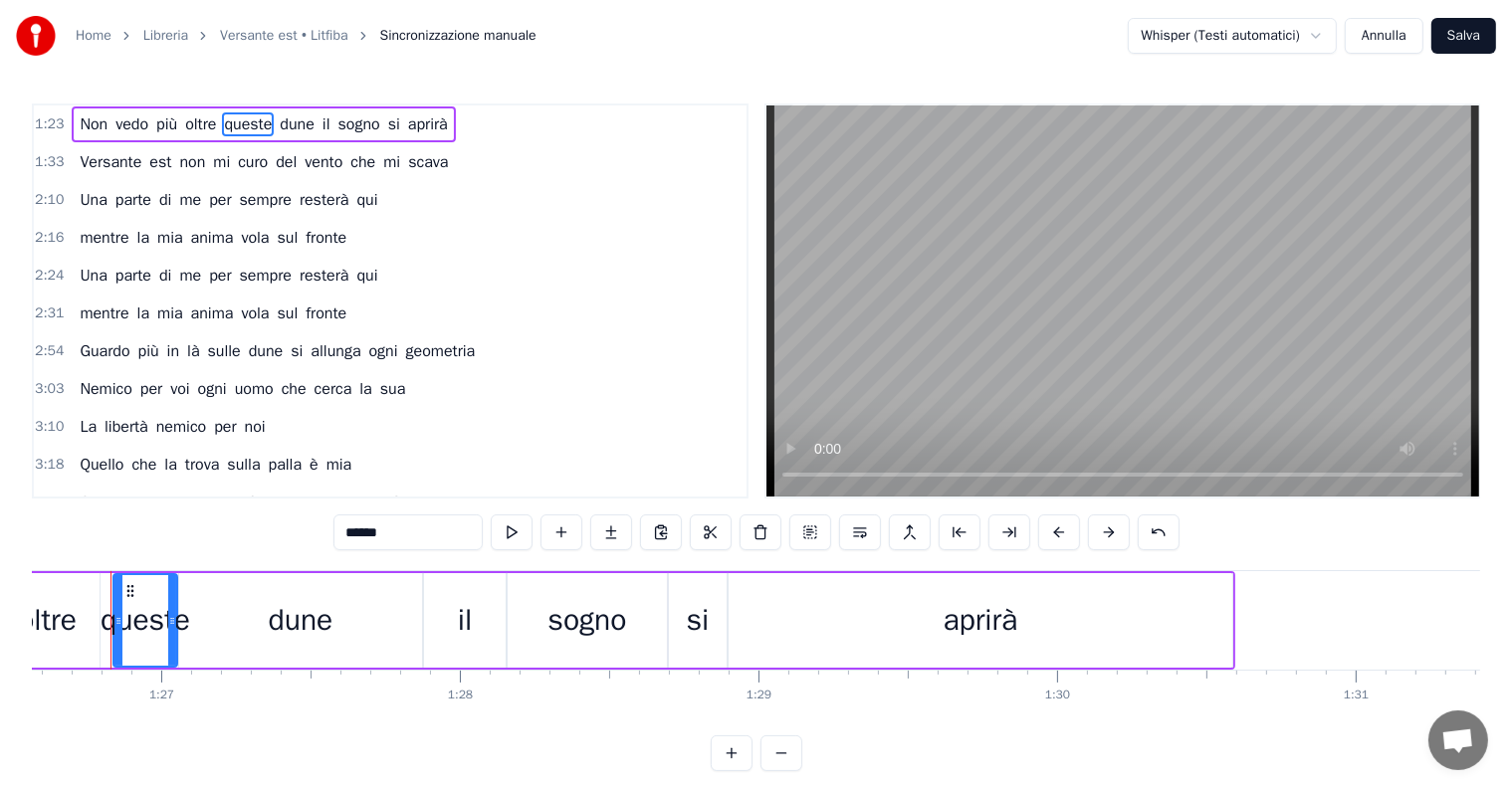 scroll, scrollTop: 0, scrollLeft: 25828, axis: horizontal 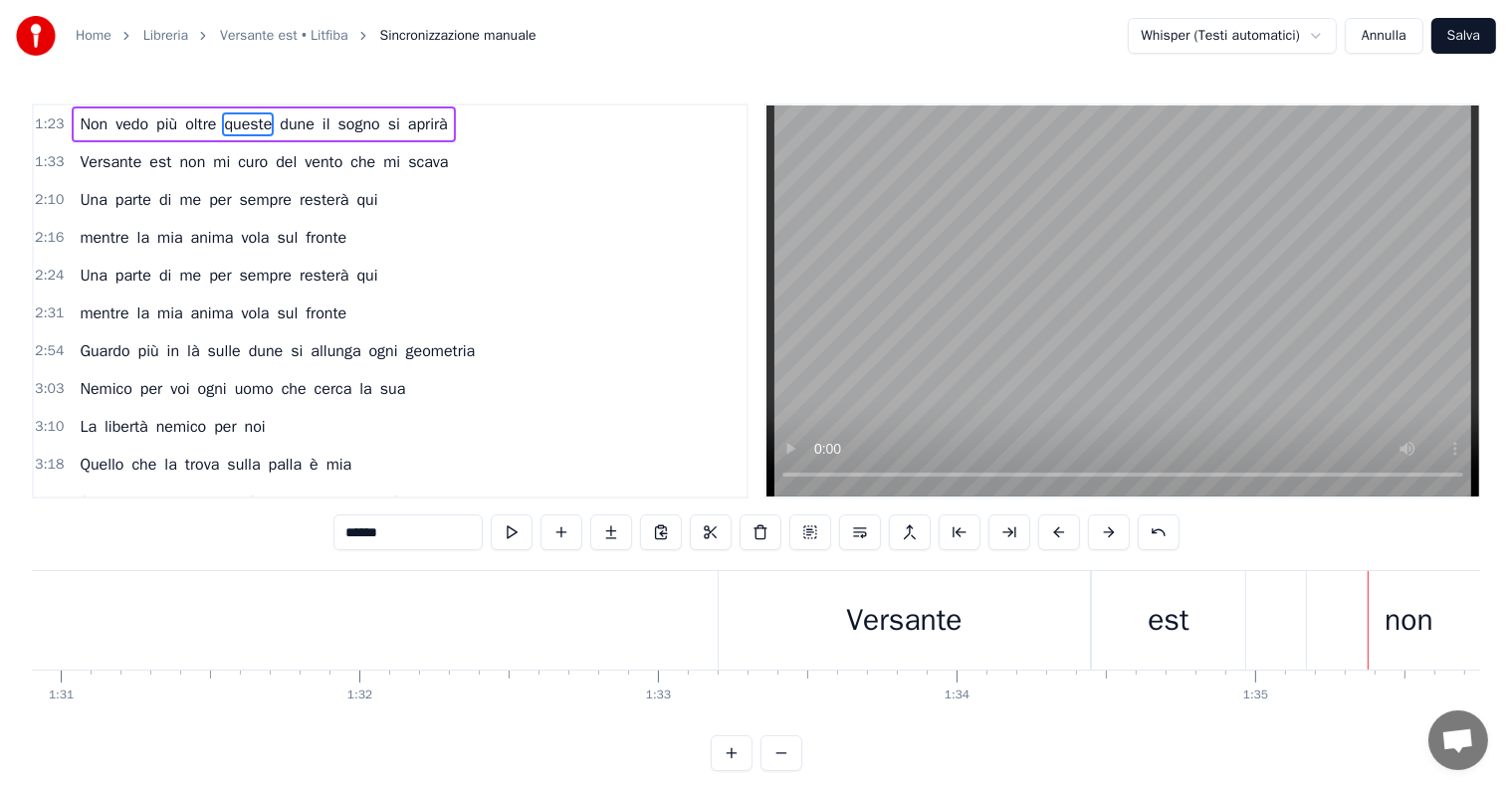 click on "Versante" at bounding box center (904, 620) 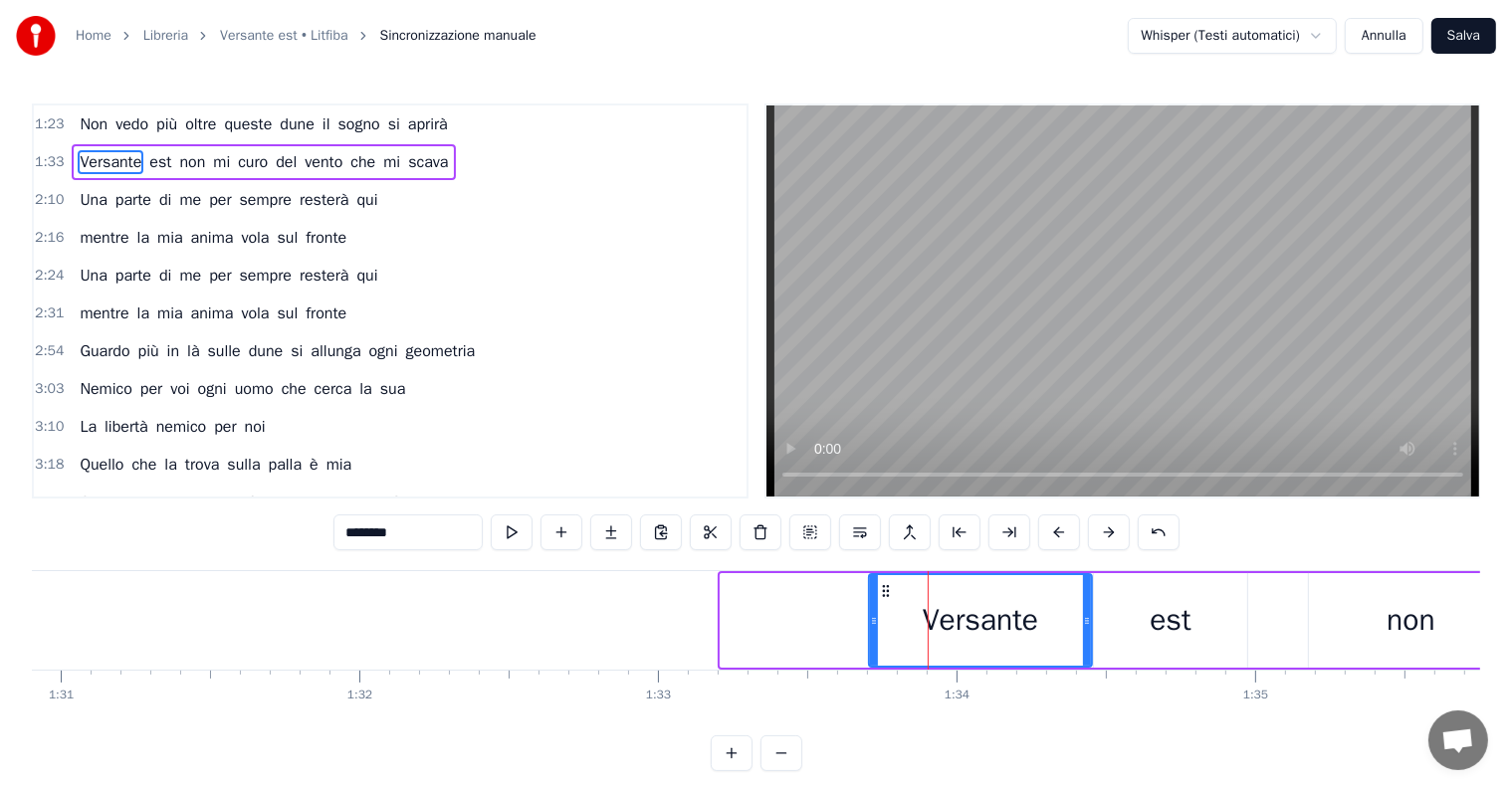 drag, startPoint x: 723, startPoint y: 623, endPoint x: 871, endPoint y: 625, distance: 148.01351 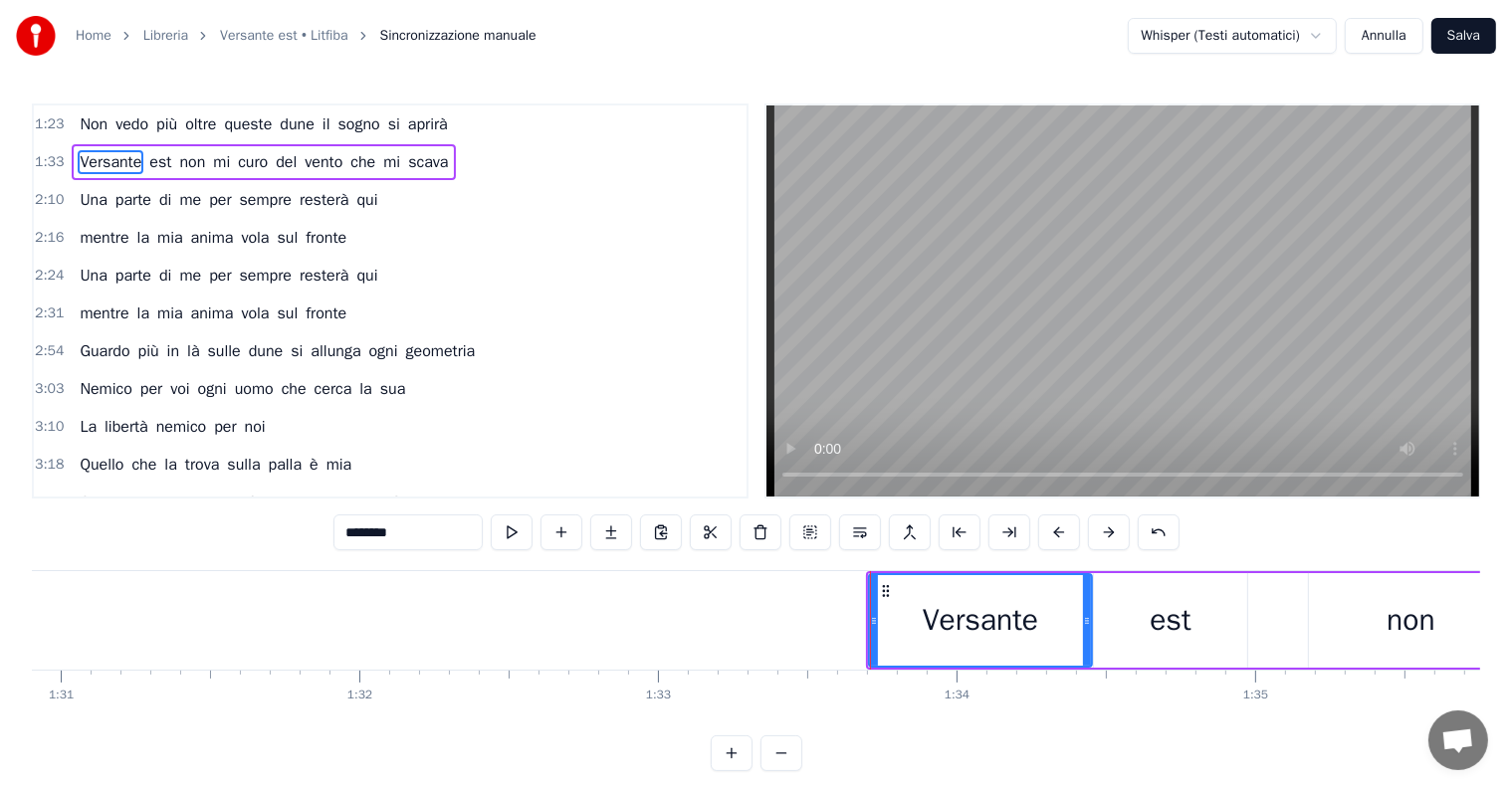 click on "Versante est non mi curo del vento che mi scava" at bounding box center (264, 162) 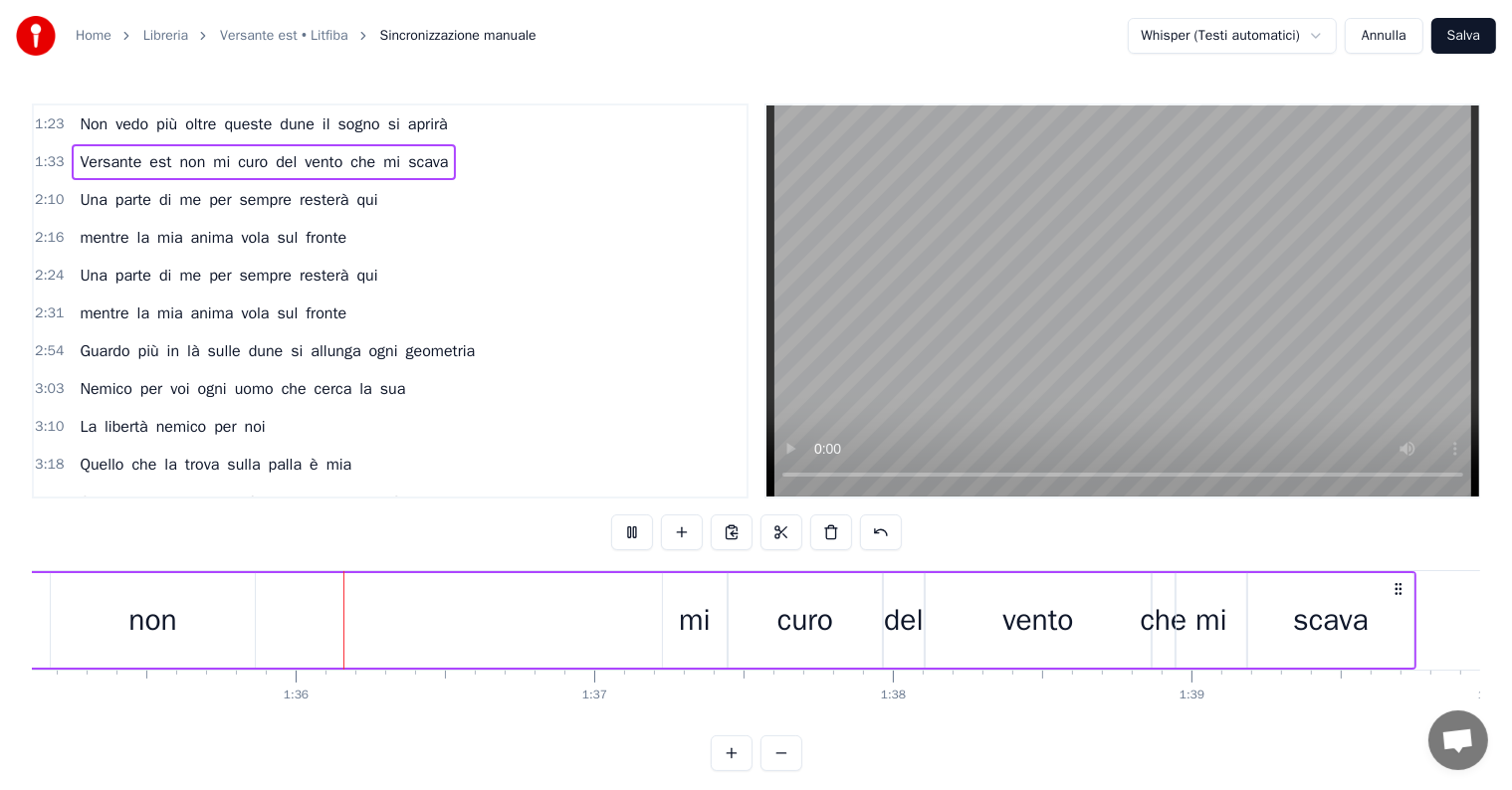scroll, scrollTop: 0, scrollLeft: 28408, axis: horizontal 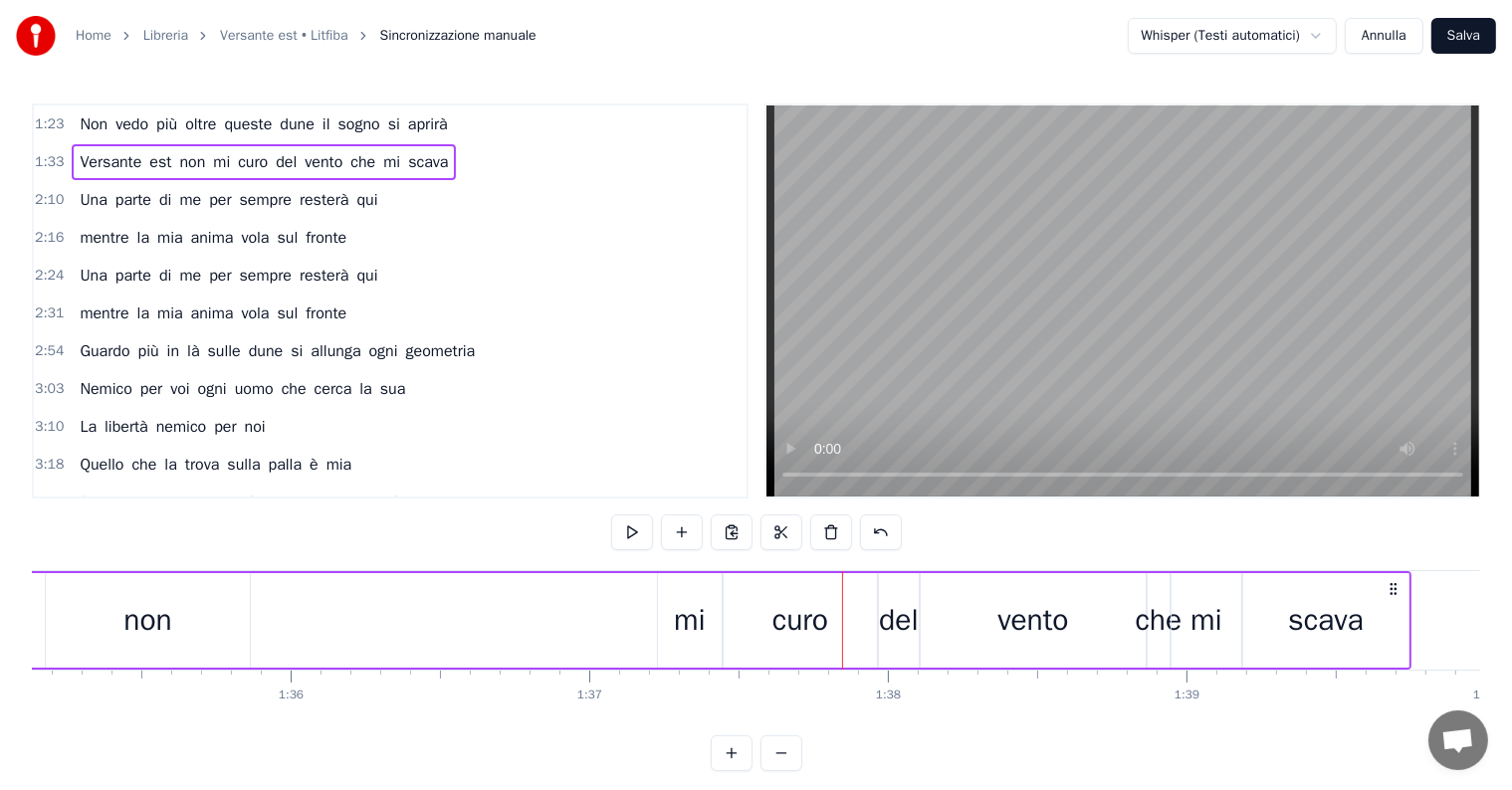 click on "curo" at bounding box center (800, 620) 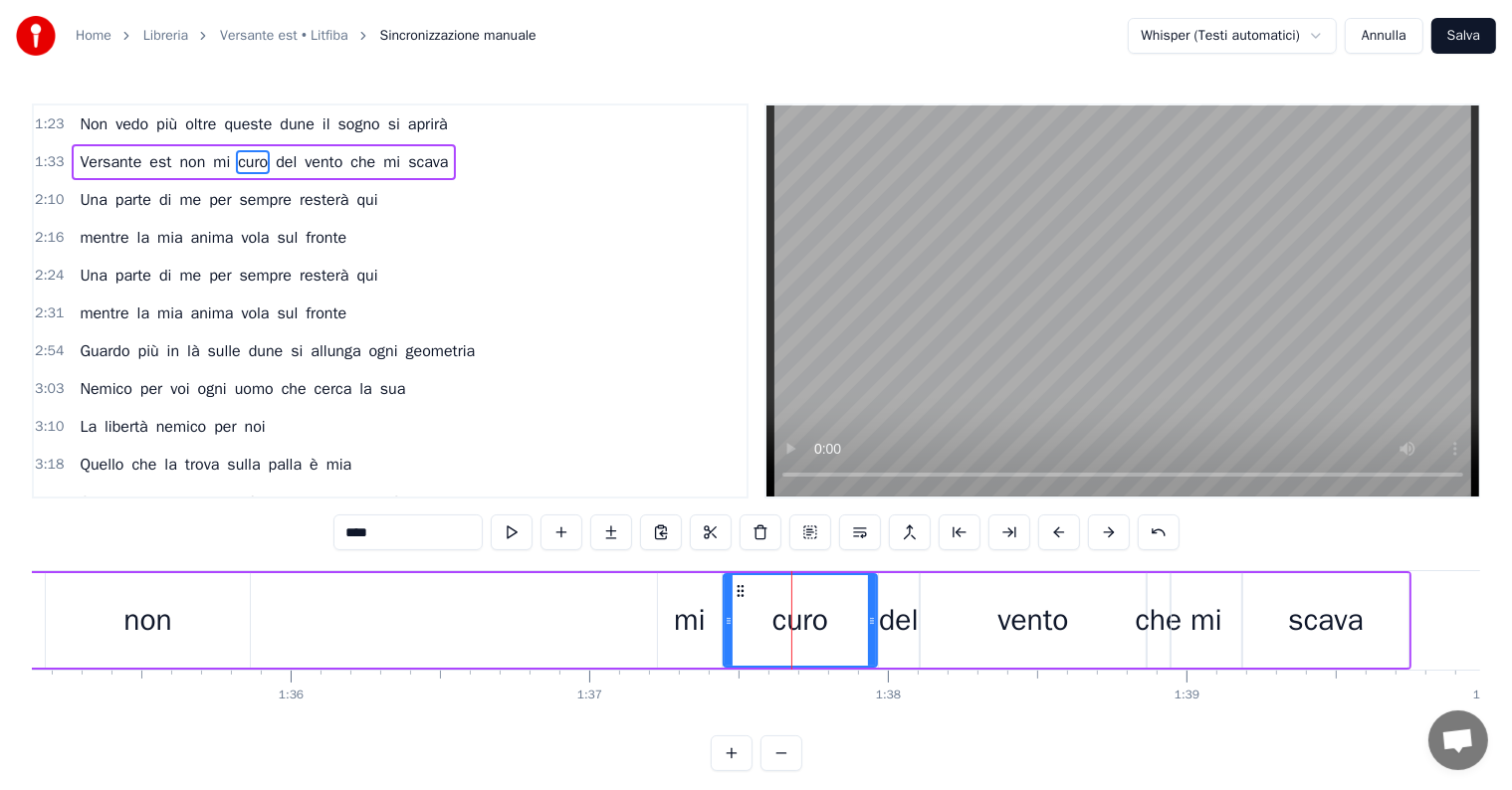click on "del" at bounding box center (899, 620) 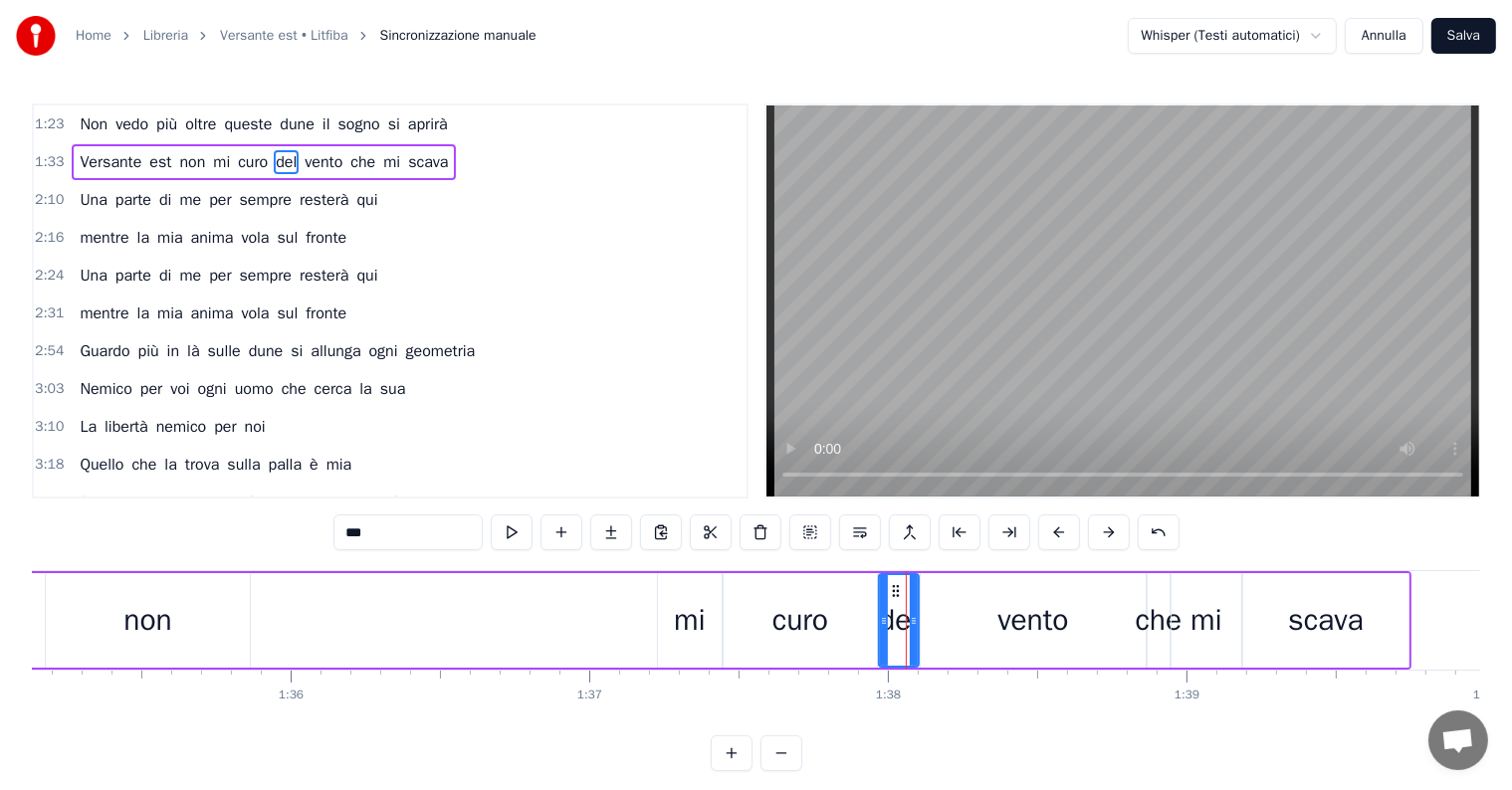 click on "curo" at bounding box center [800, 620] 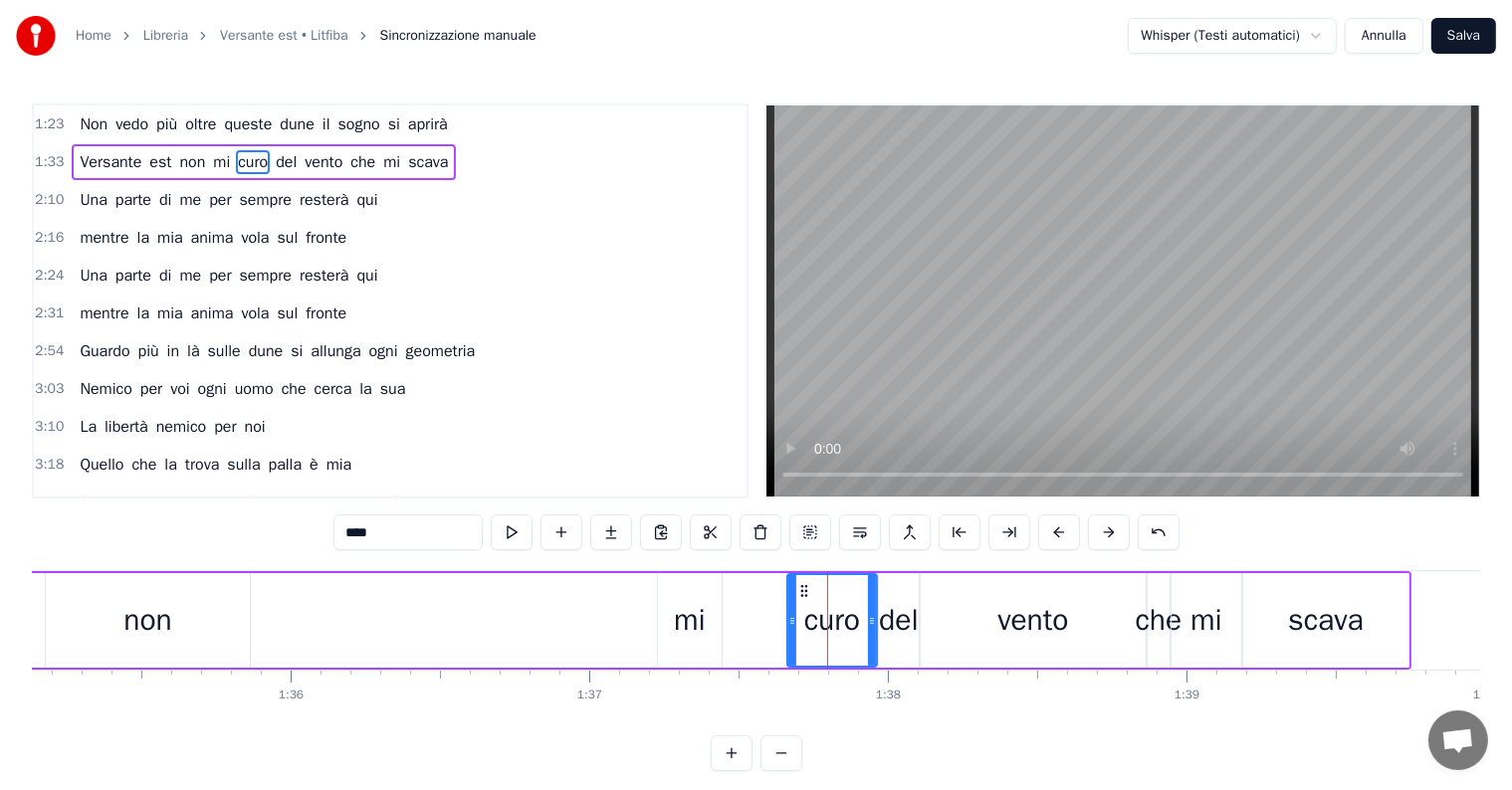 drag, startPoint x: 725, startPoint y: 617, endPoint x: 788, endPoint y: 626, distance: 63.63961 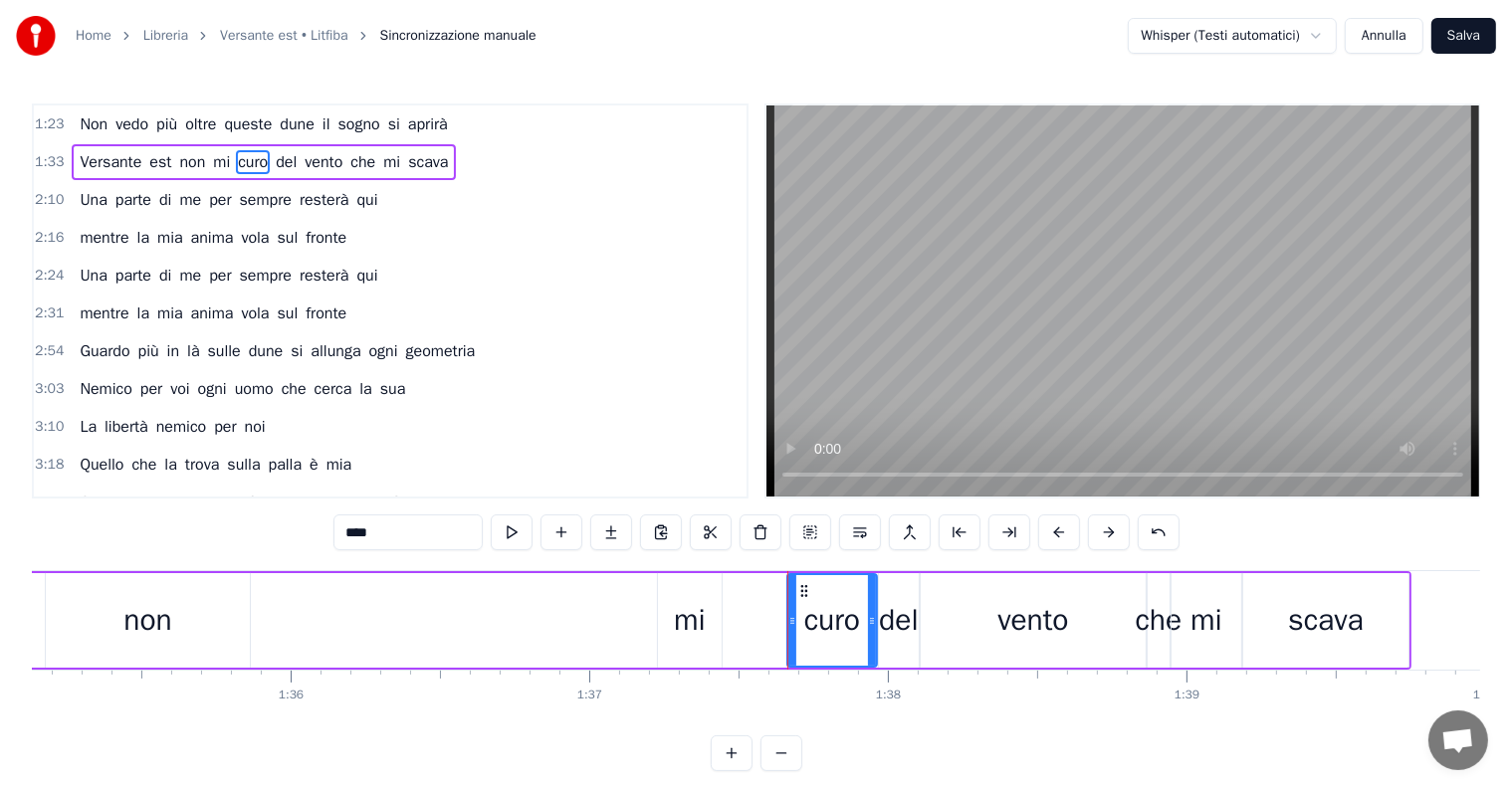 click on "mi" at bounding box center (690, 620) 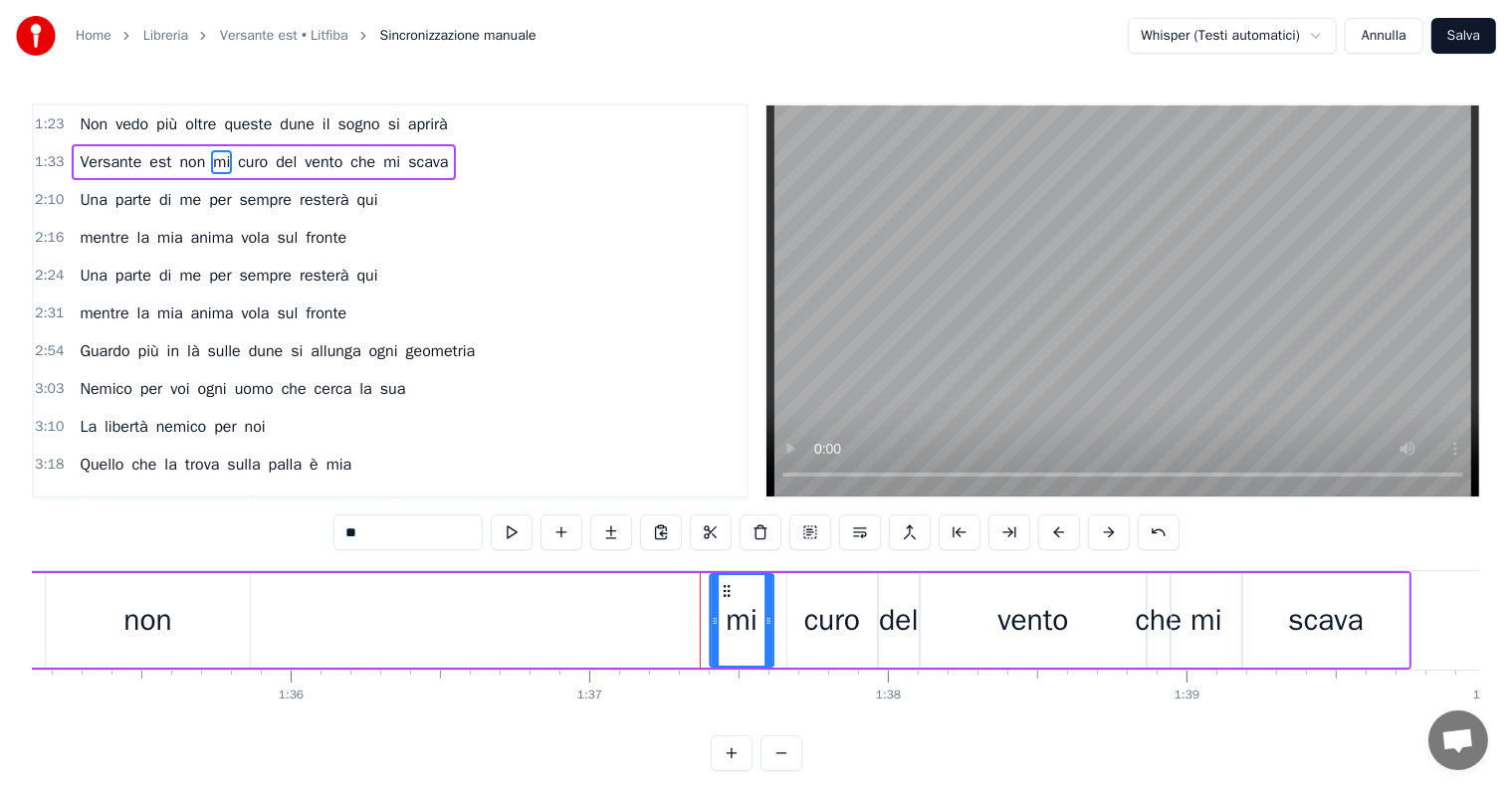 drag, startPoint x: 674, startPoint y: 589, endPoint x: 726, endPoint y: 599, distance: 52.95281 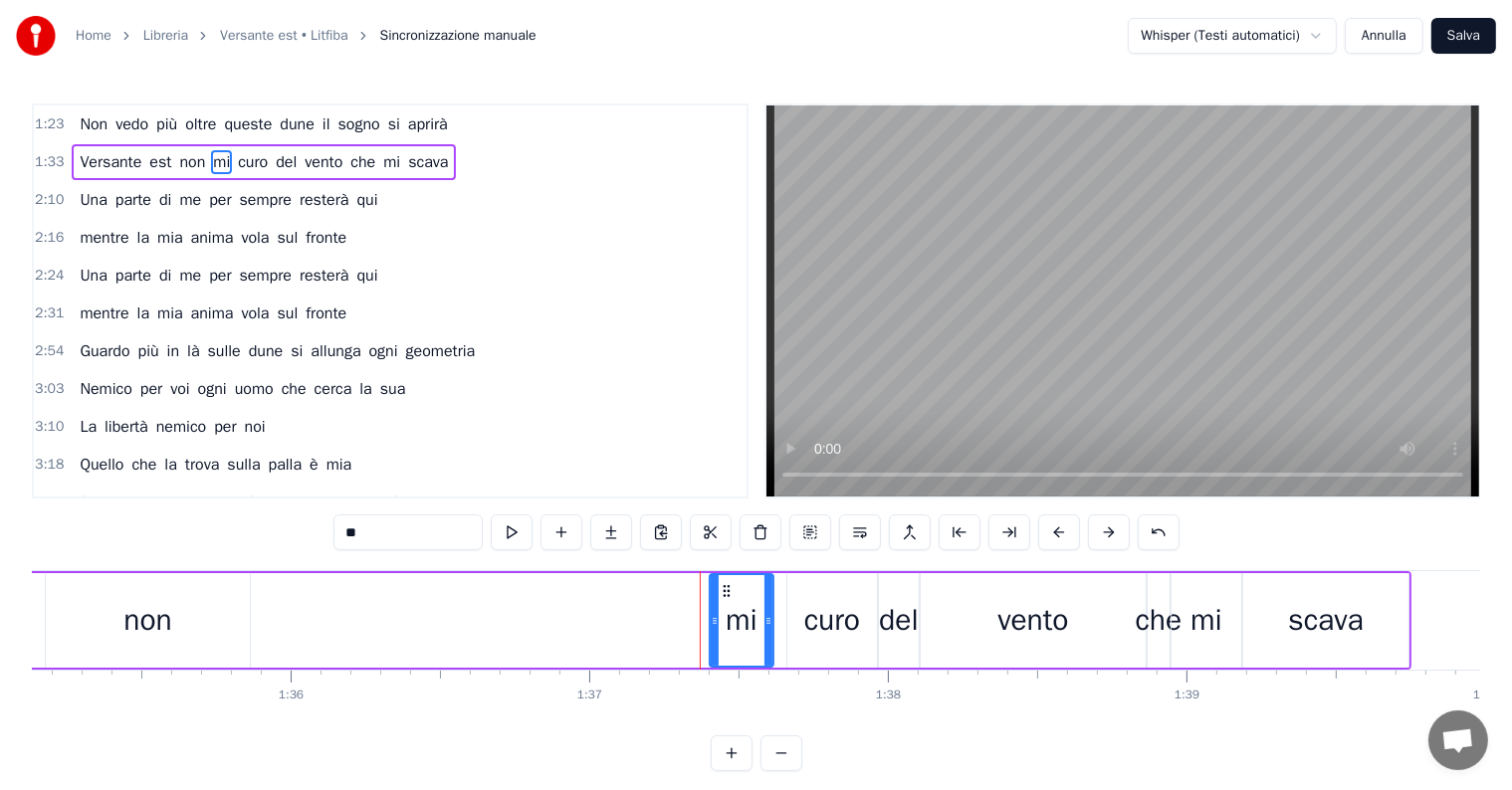 click on "non" at bounding box center (147, 620) 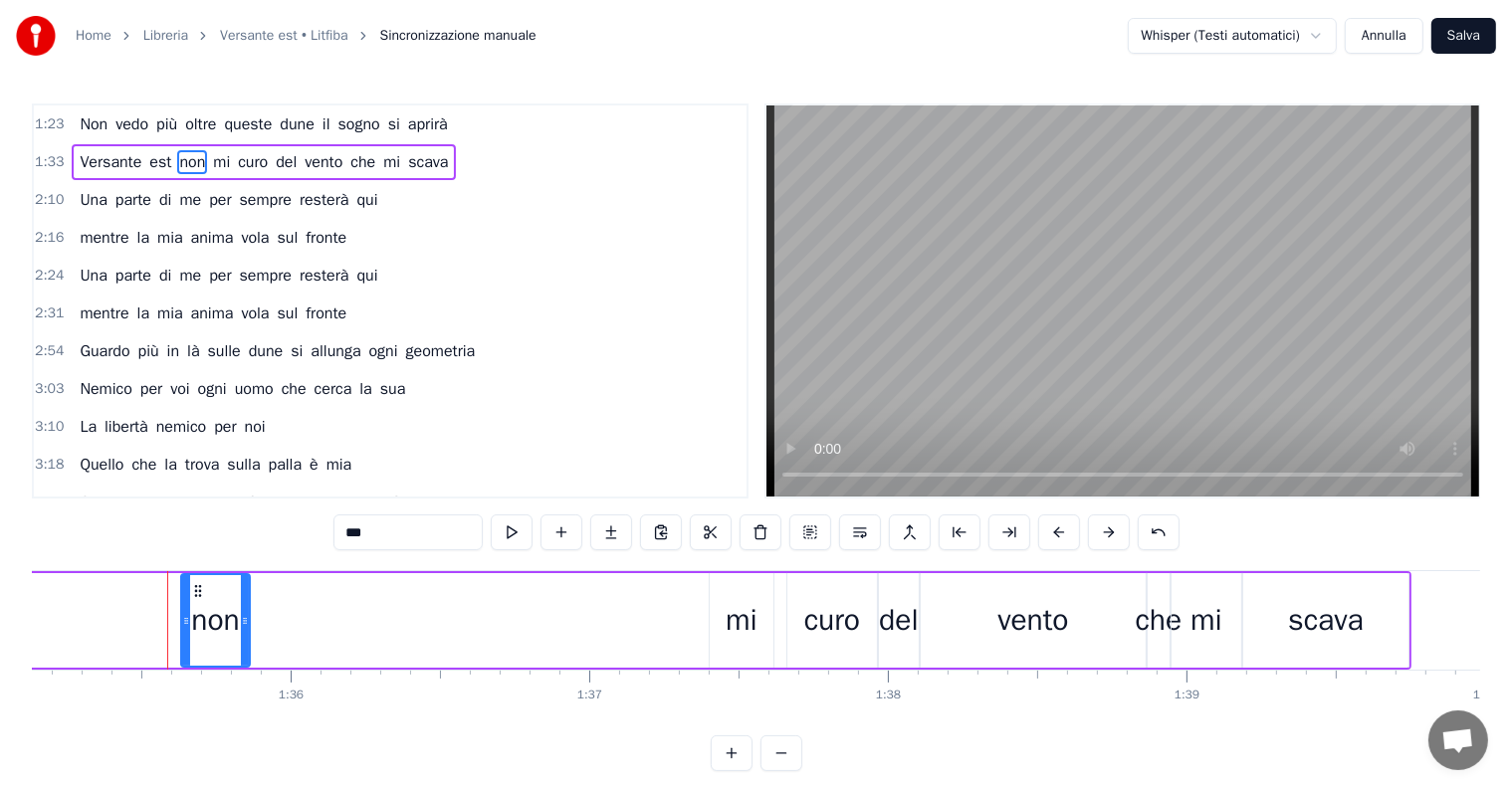 drag, startPoint x: 47, startPoint y: 621, endPoint x: 182, endPoint y: 621, distance: 135 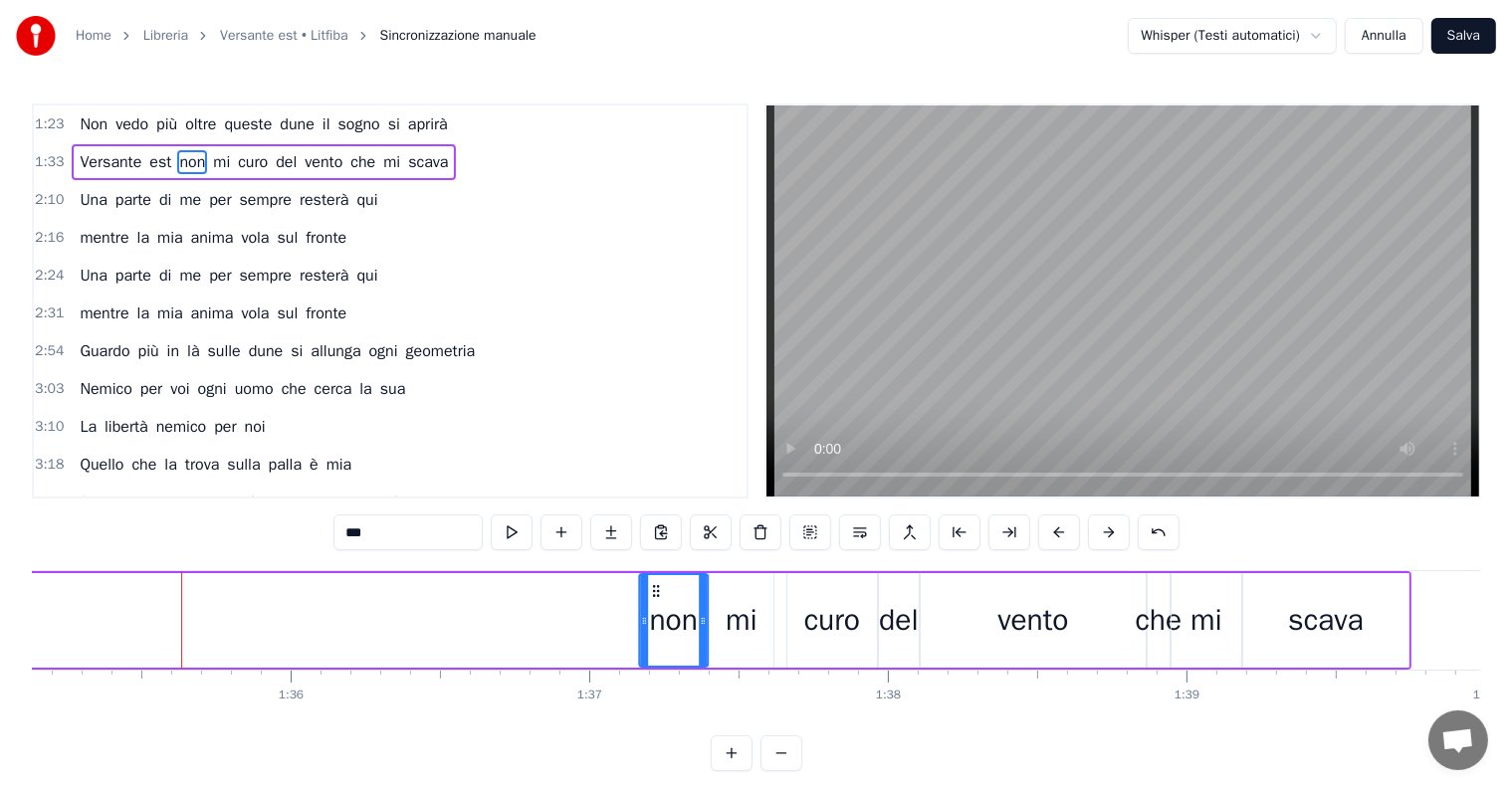 drag, startPoint x: 192, startPoint y: 588, endPoint x: 650, endPoint y: 603, distance: 458.2456 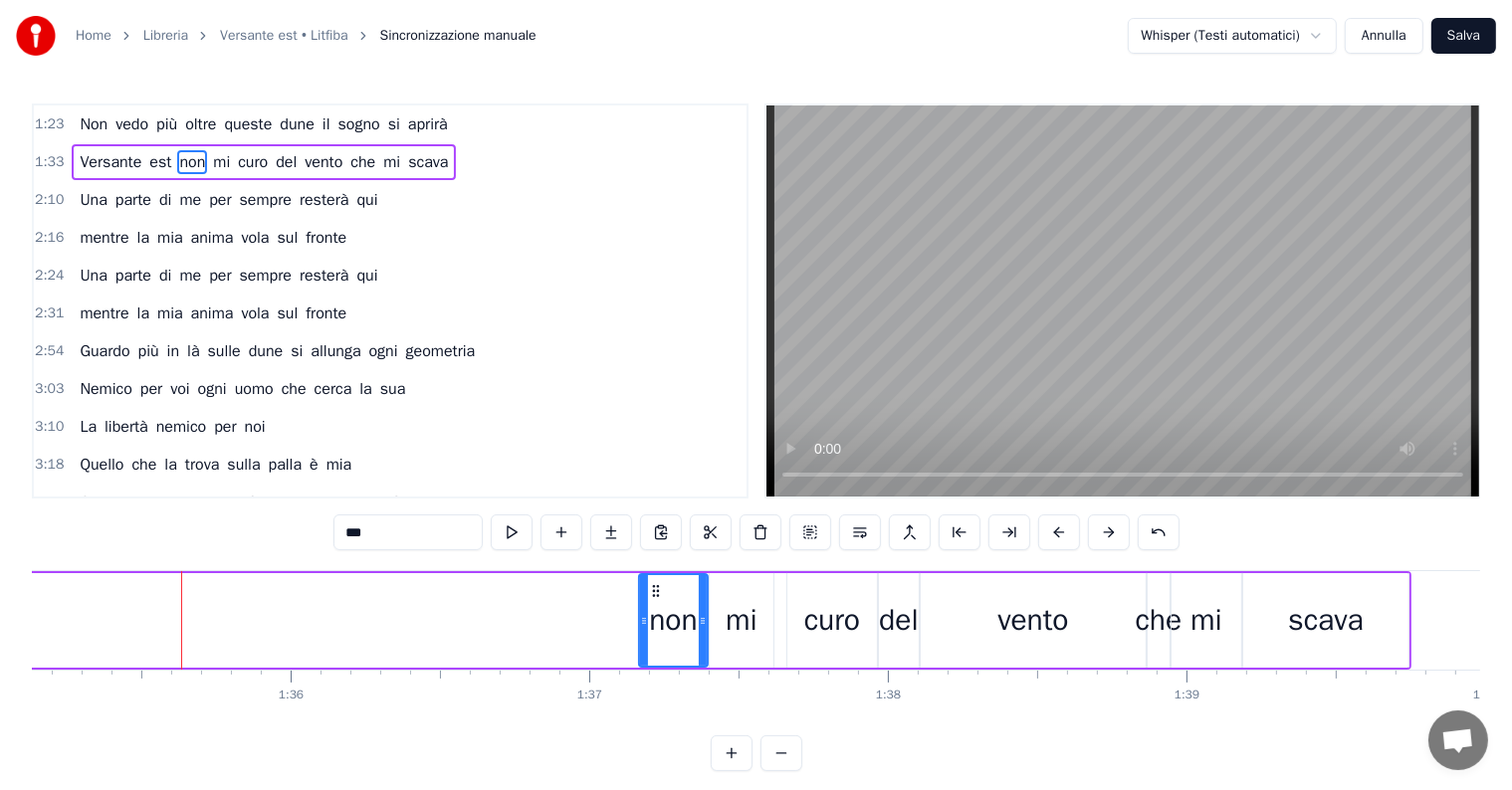 click on "mi" at bounding box center (742, 620) 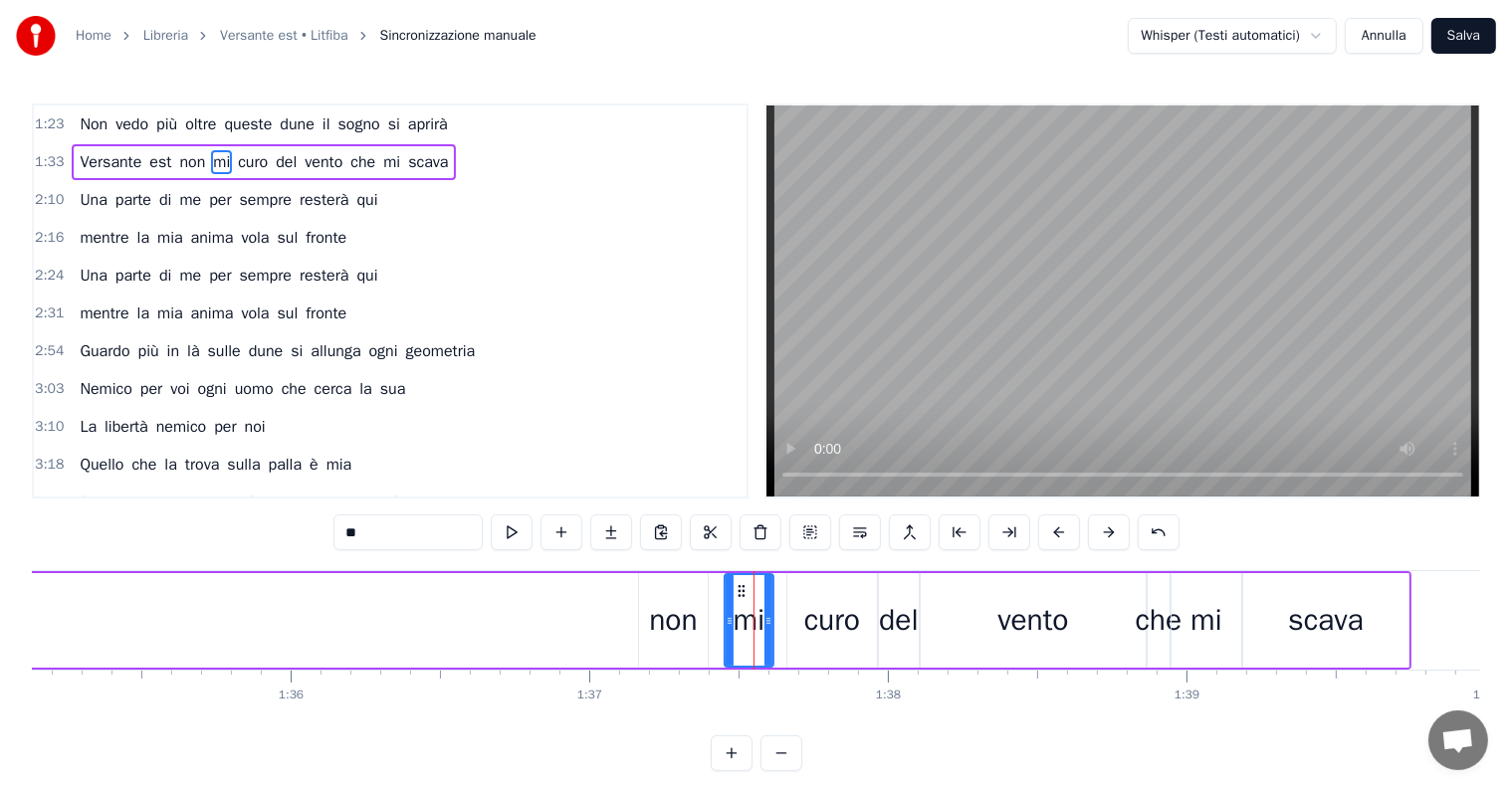 drag, startPoint x: 715, startPoint y: 619, endPoint x: 730, endPoint y: 620, distance: 15.033296 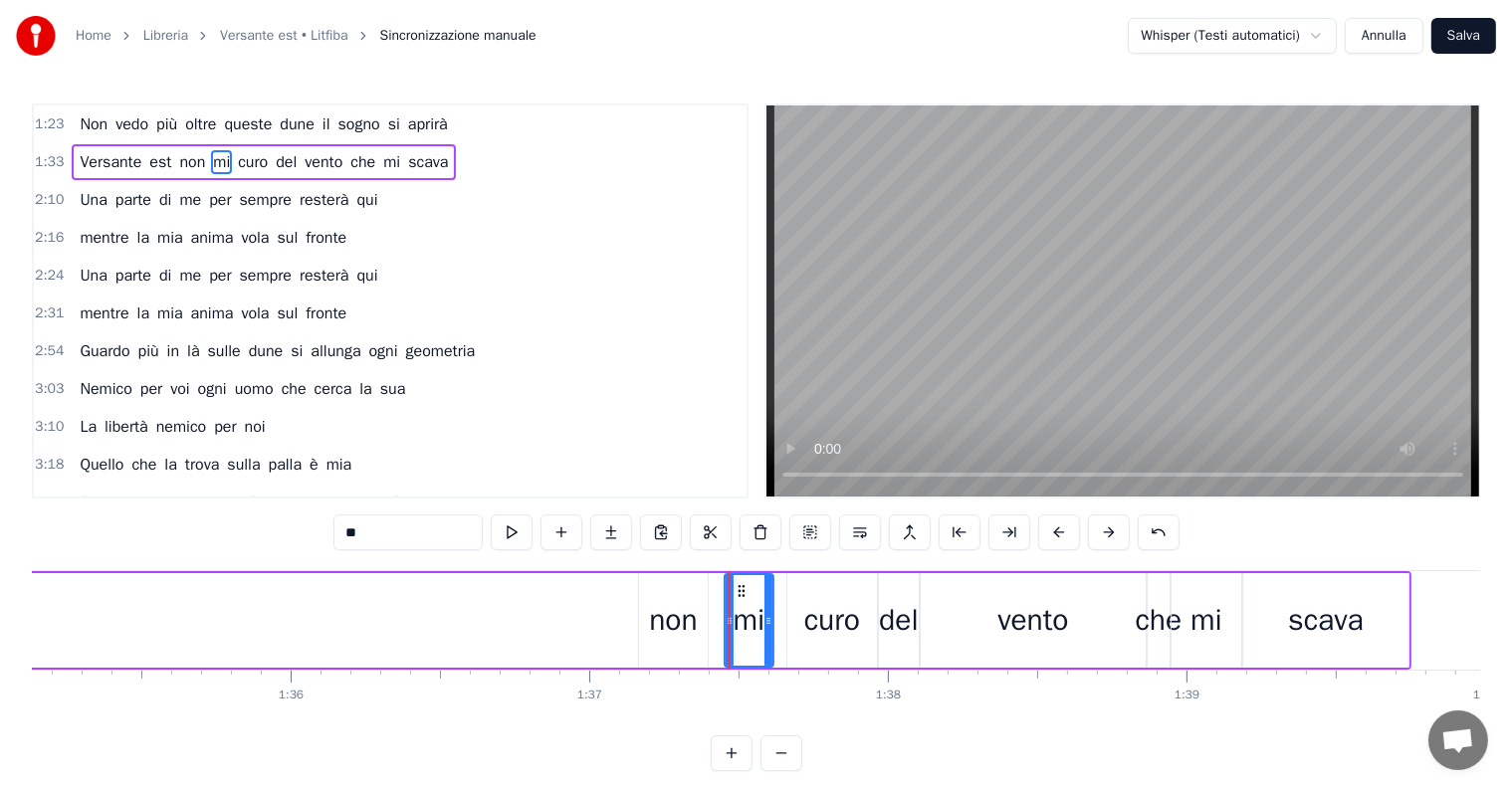 click on "non" at bounding box center (673, 620) 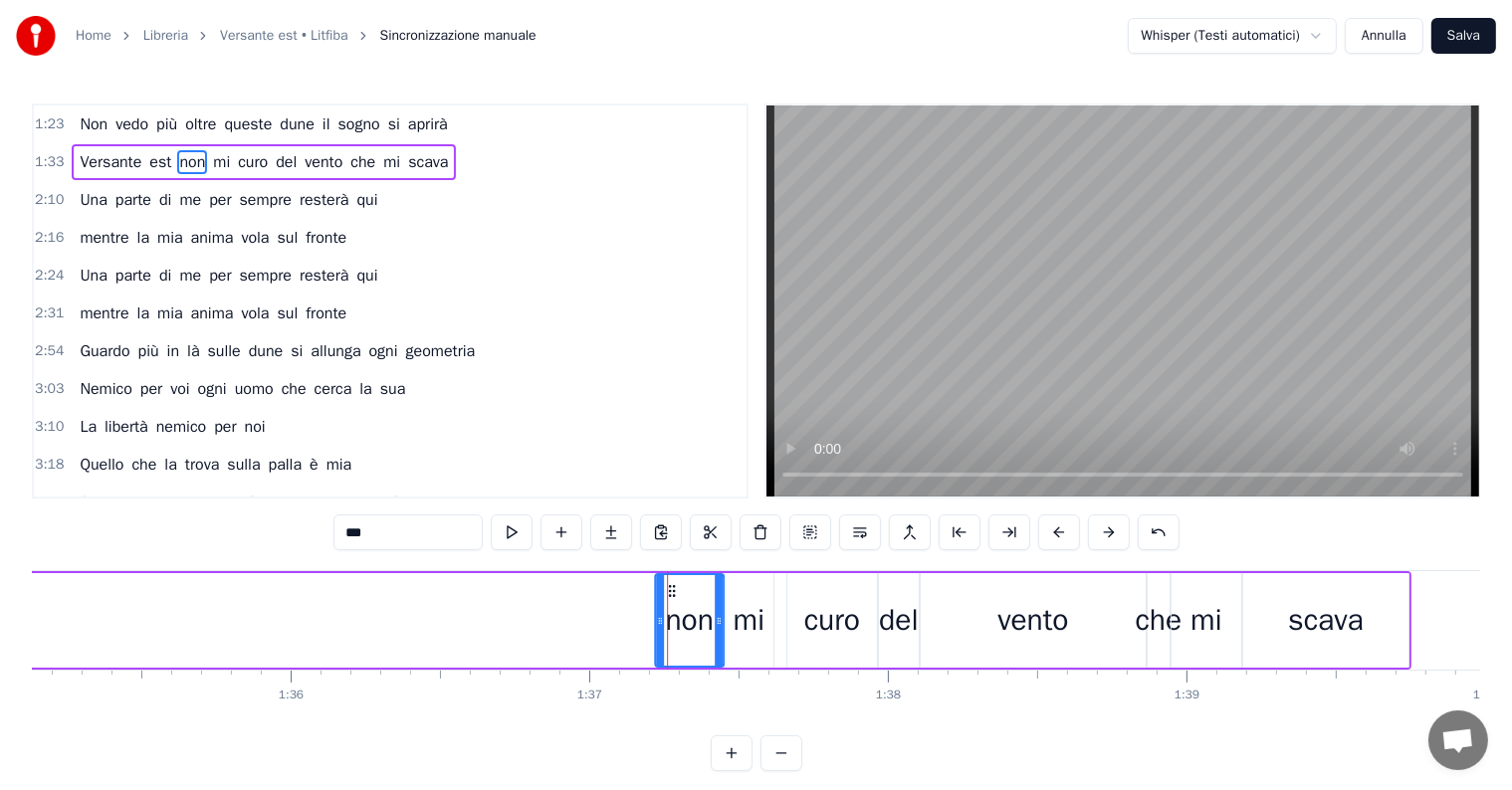 drag, startPoint x: 655, startPoint y: 589, endPoint x: 671, endPoint y: 591, distance: 16.124515 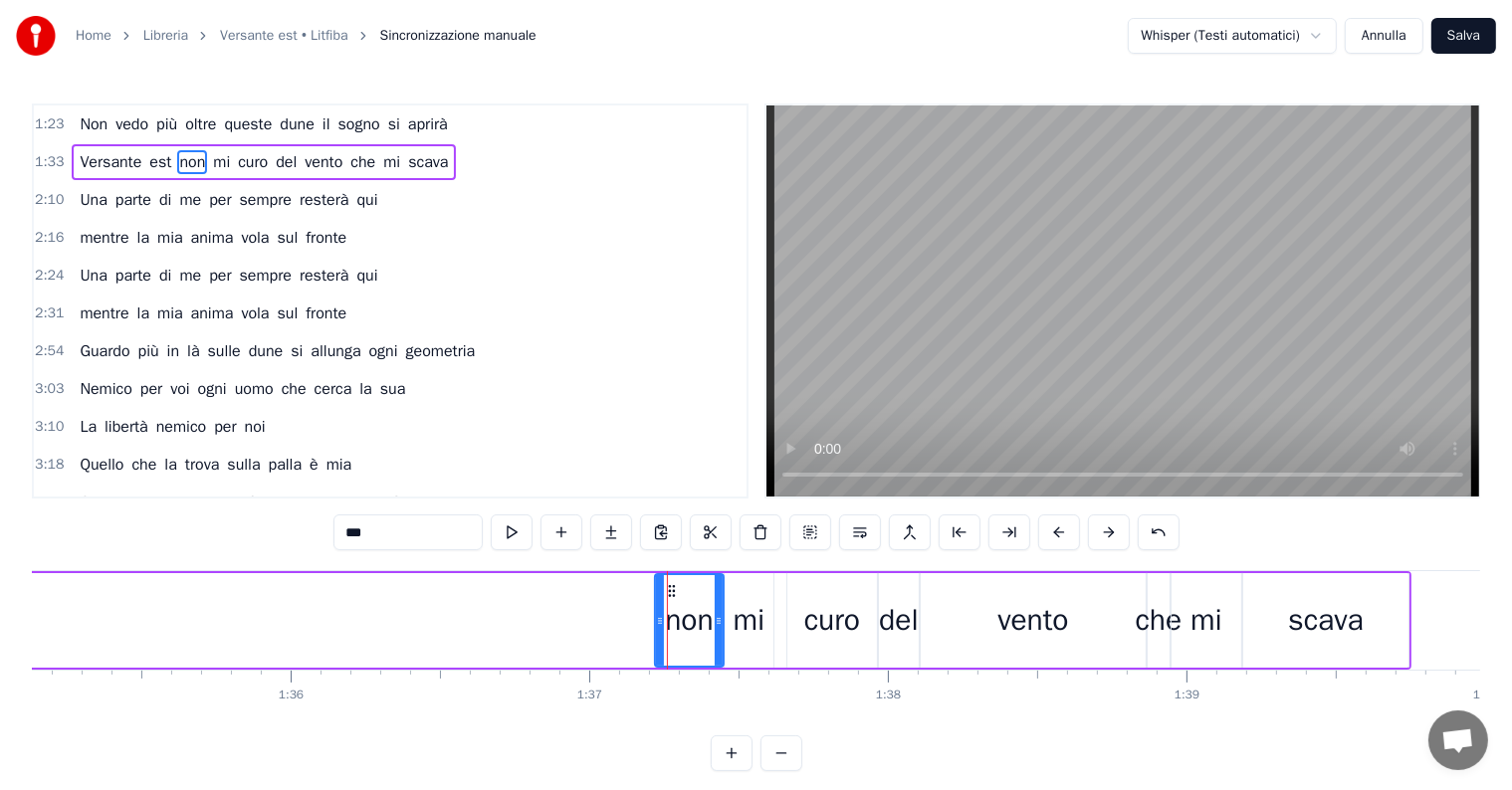 click on "Versante est non mi curo del vento che mi scava" at bounding box center (264, 162) 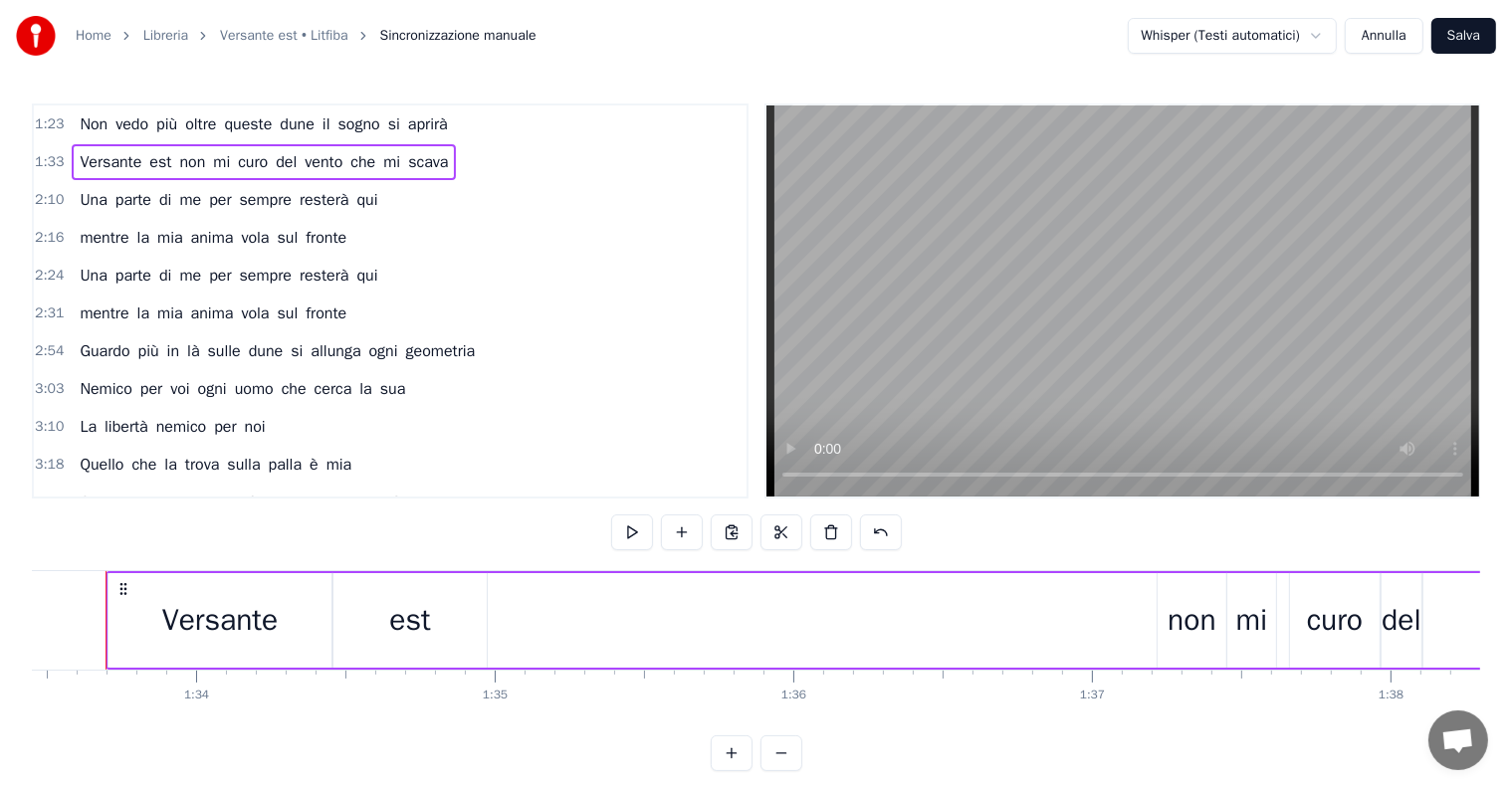 scroll, scrollTop: 0, scrollLeft: 27879, axis: horizontal 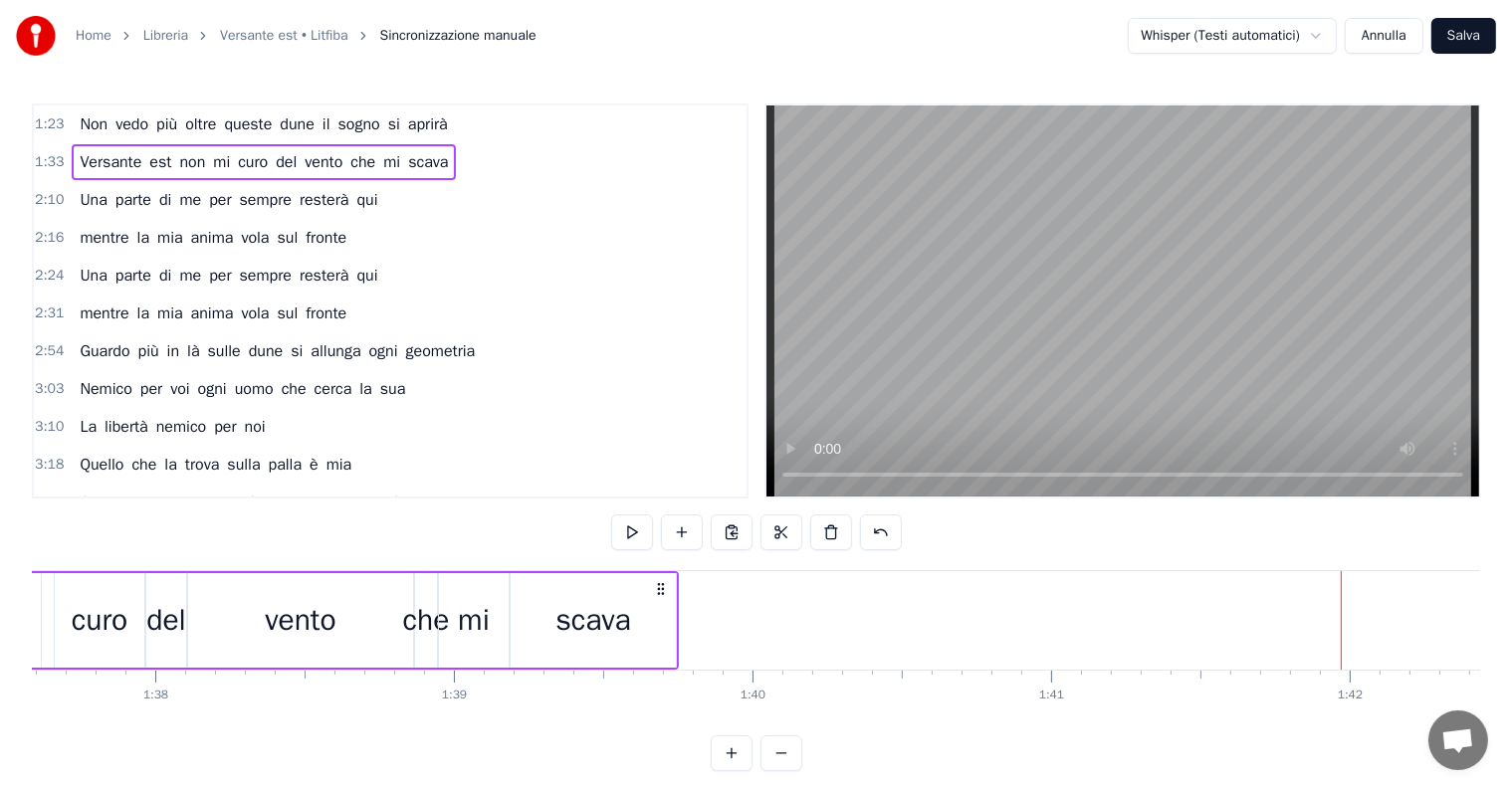 click on "scava" at bounding box center (593, 620) 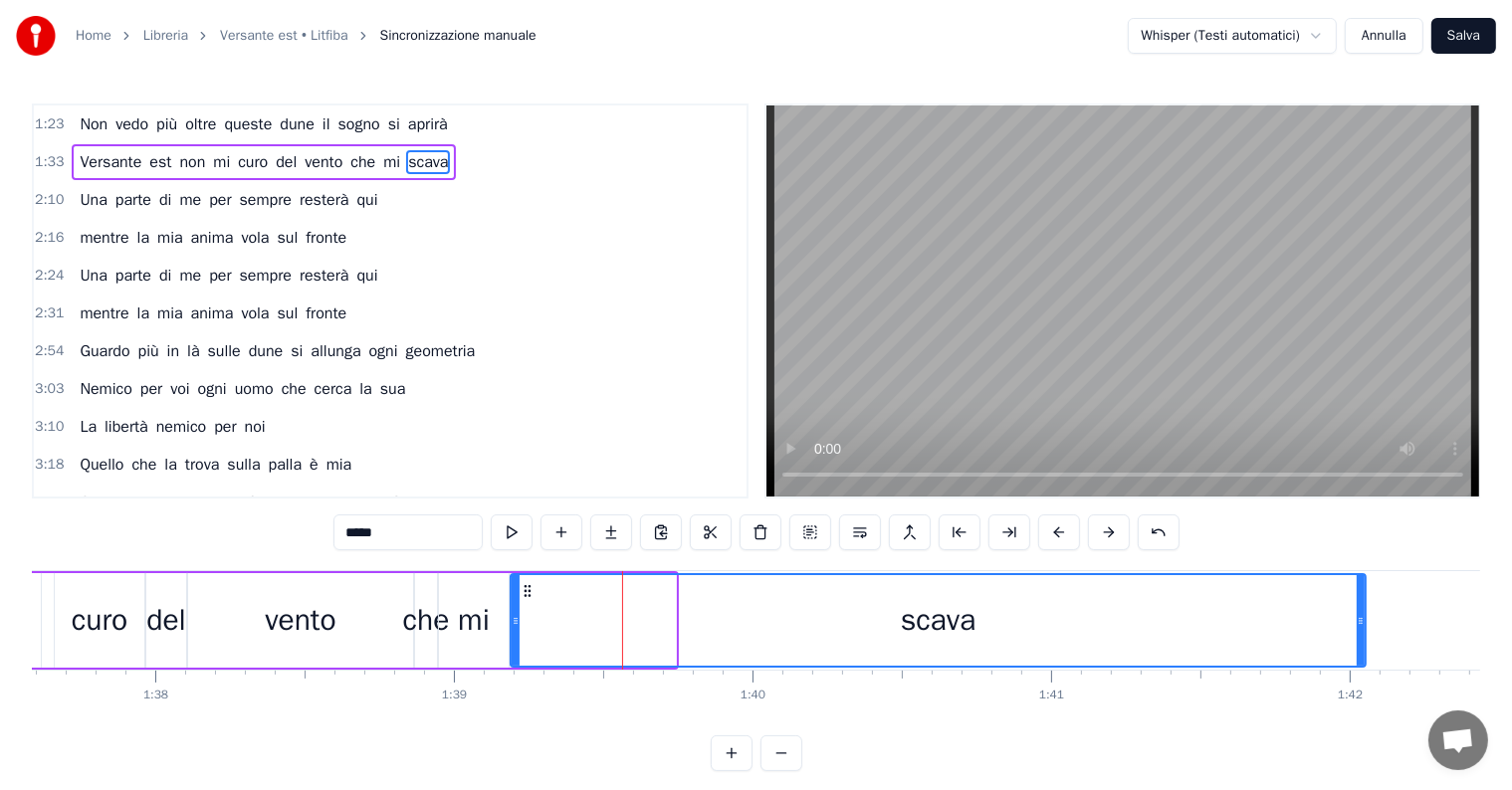 drag, startPoint x: 672, startPoint y: 617, endPoint x: 1244, endPoint y: 615, distance: 572.0035 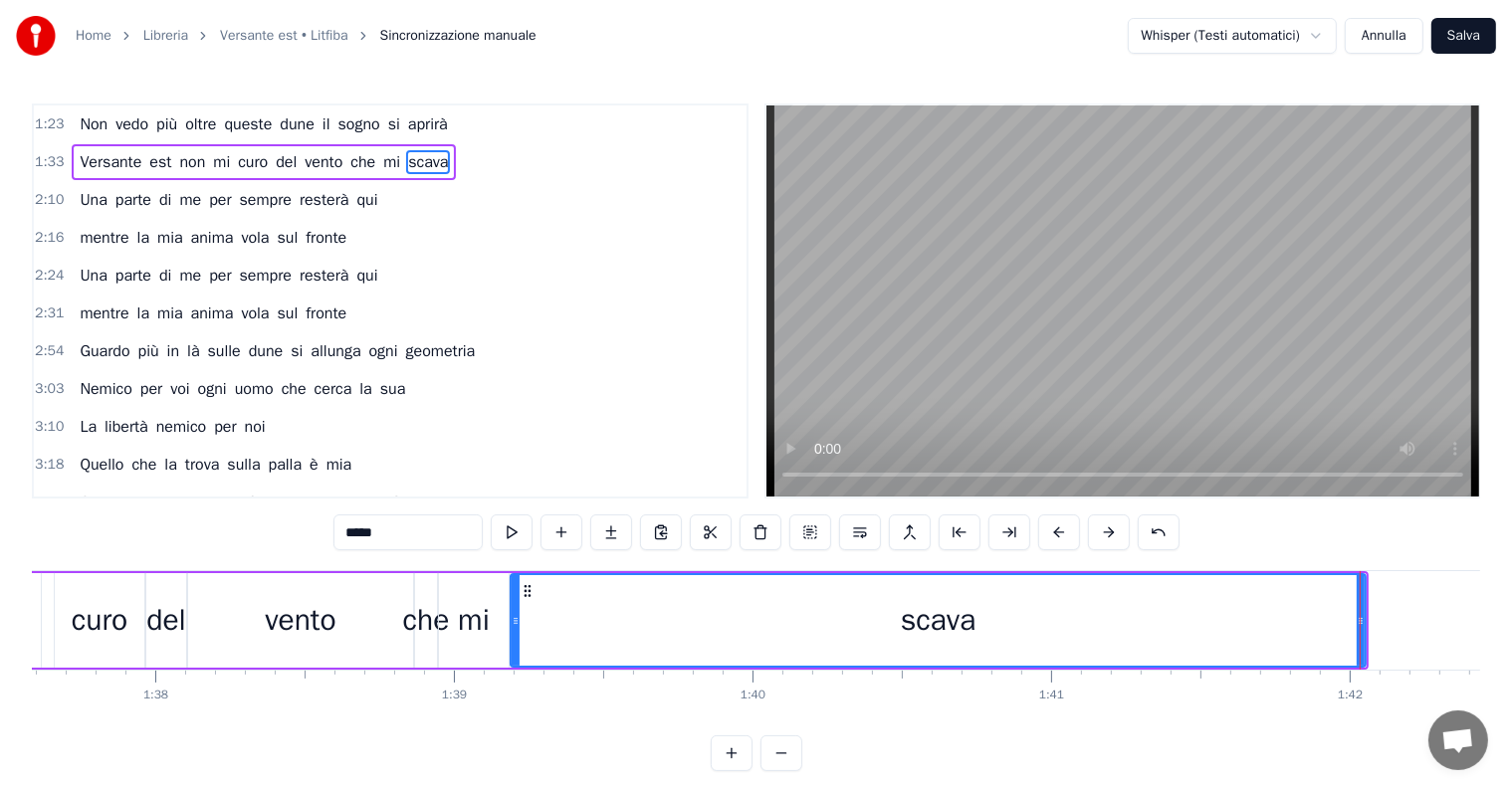 click on "Versante est non mi curo del vento che mi scava" at bounding box center [264, 162] 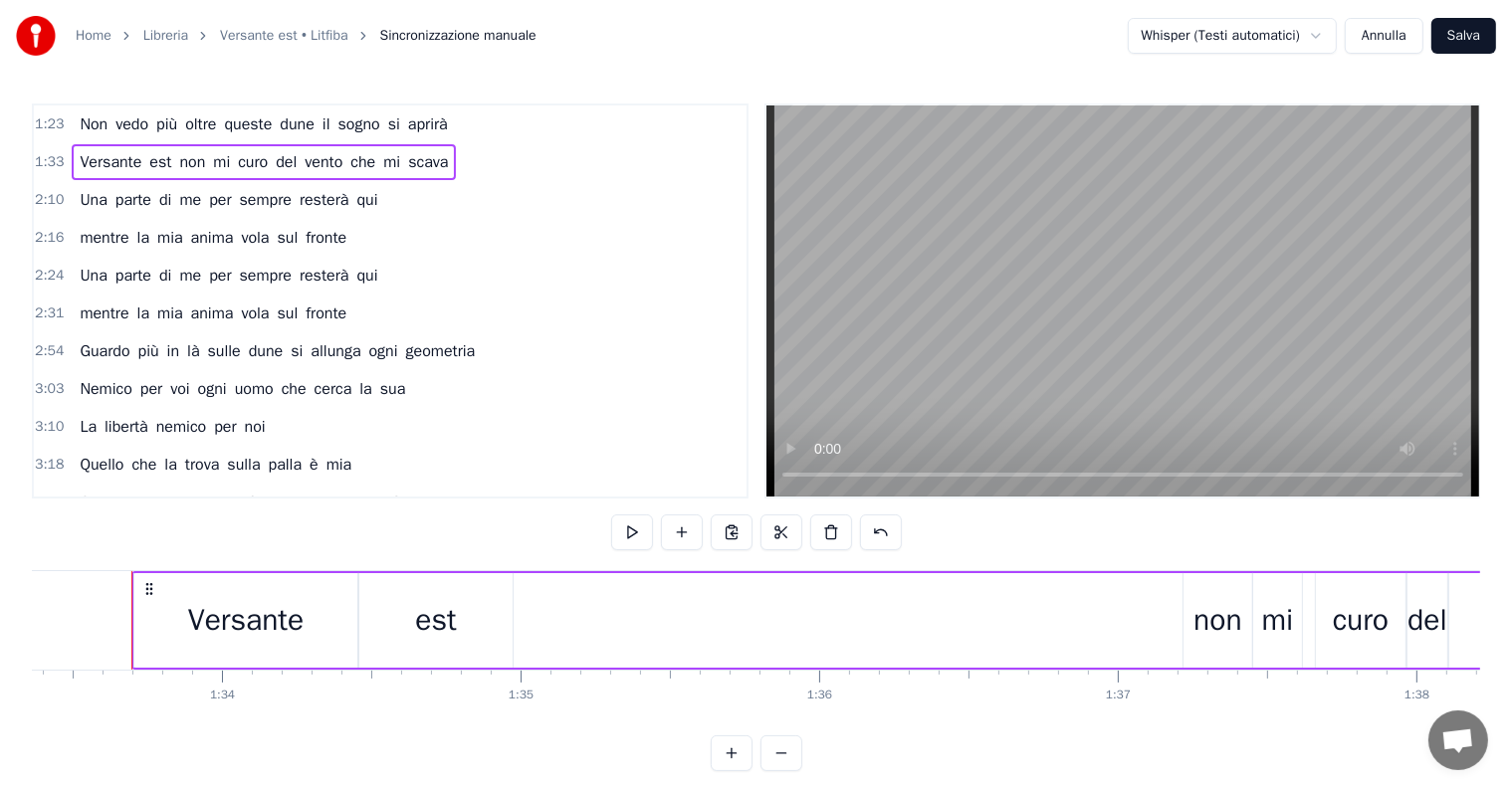scroll, scrollTop: 0, scrollLeft: 27879, axis: horizontal 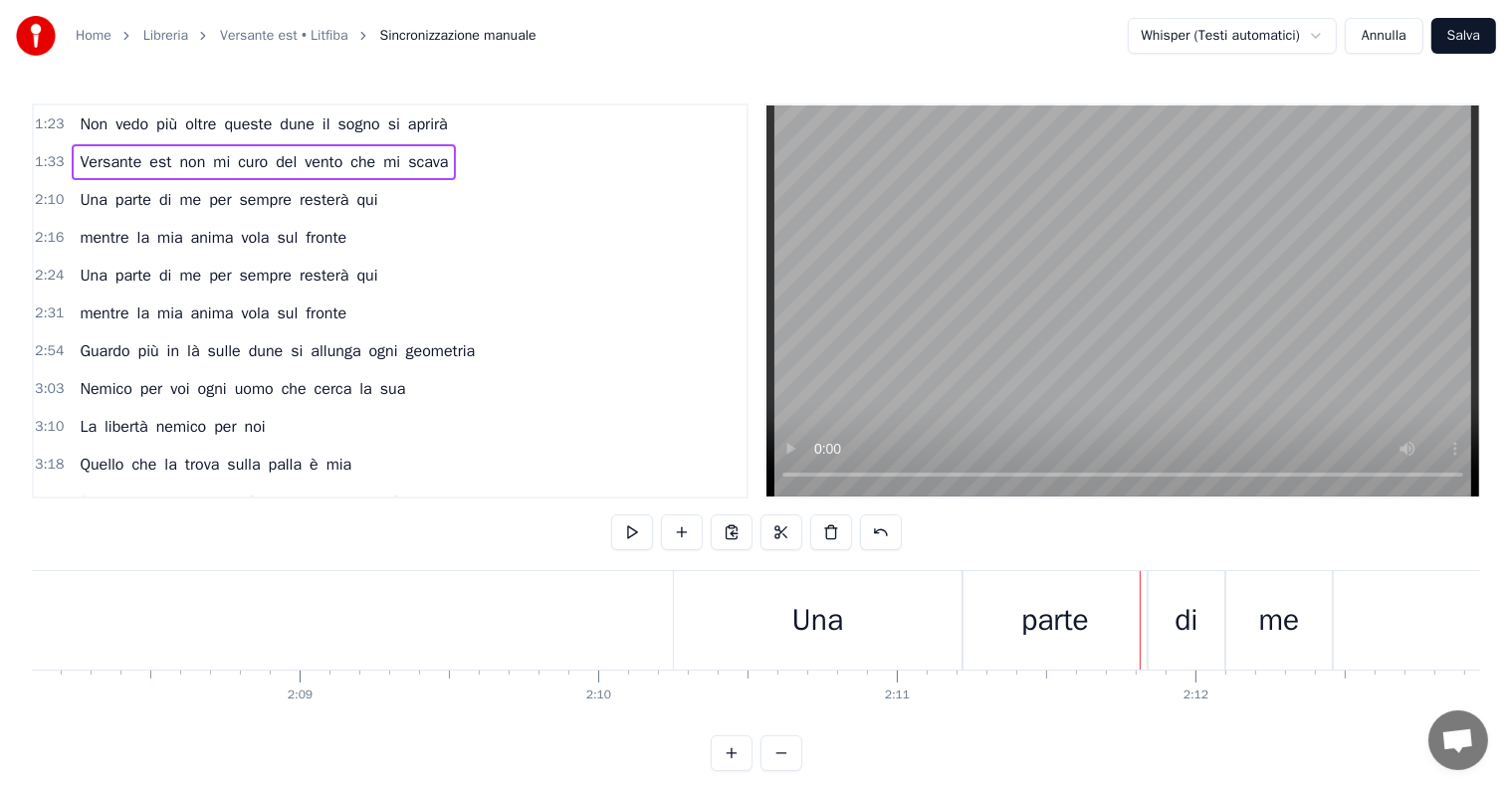 click on "Una" at bounding box center [817, 620] 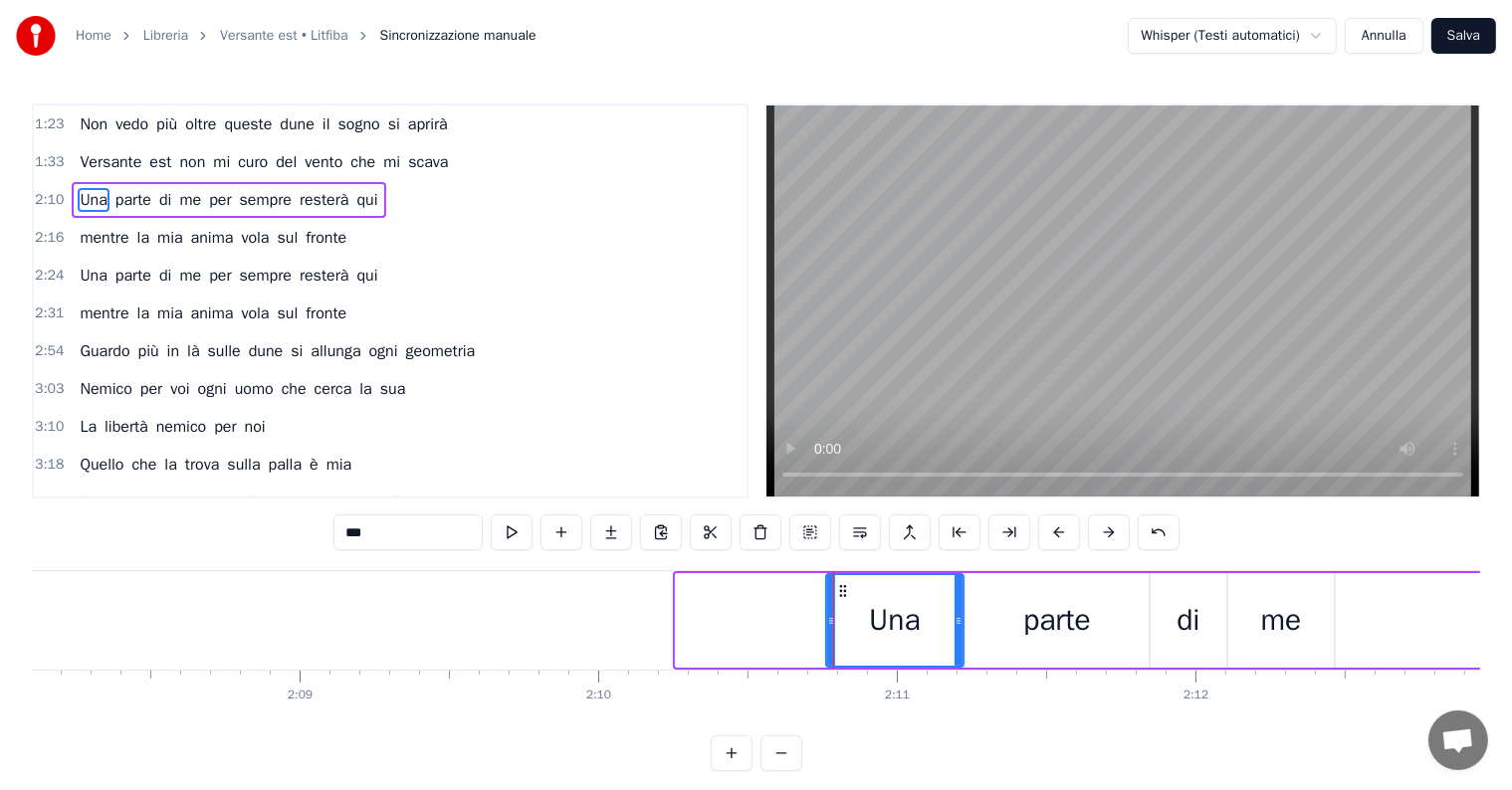 drag, startPoint x: 678, startPoint y: 621, endPoint x: 828, endPoint y: 618, distance: 150.03 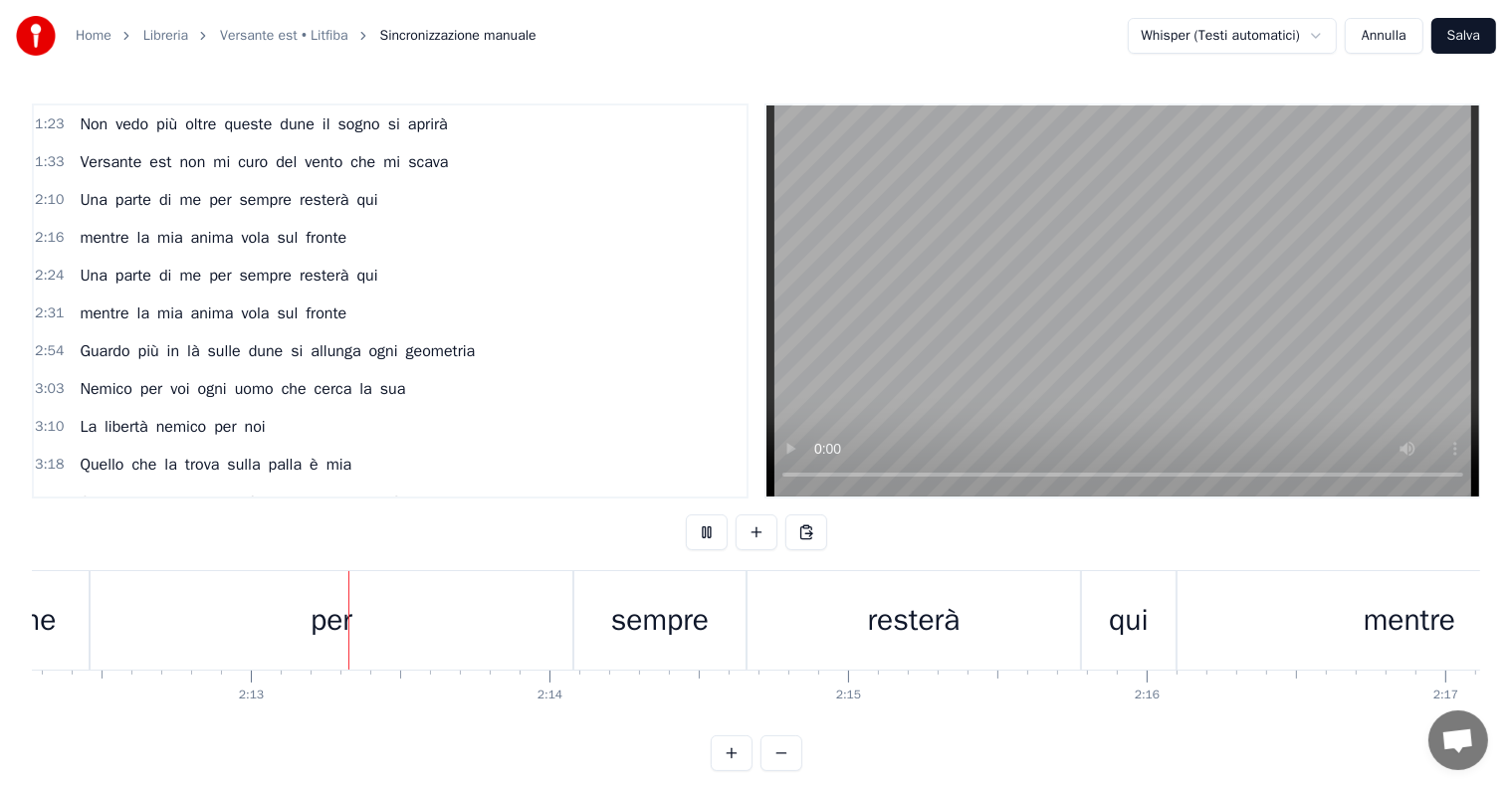 scroll, scrollTop: 0, scrollLeft: 39541, axis: horizontal 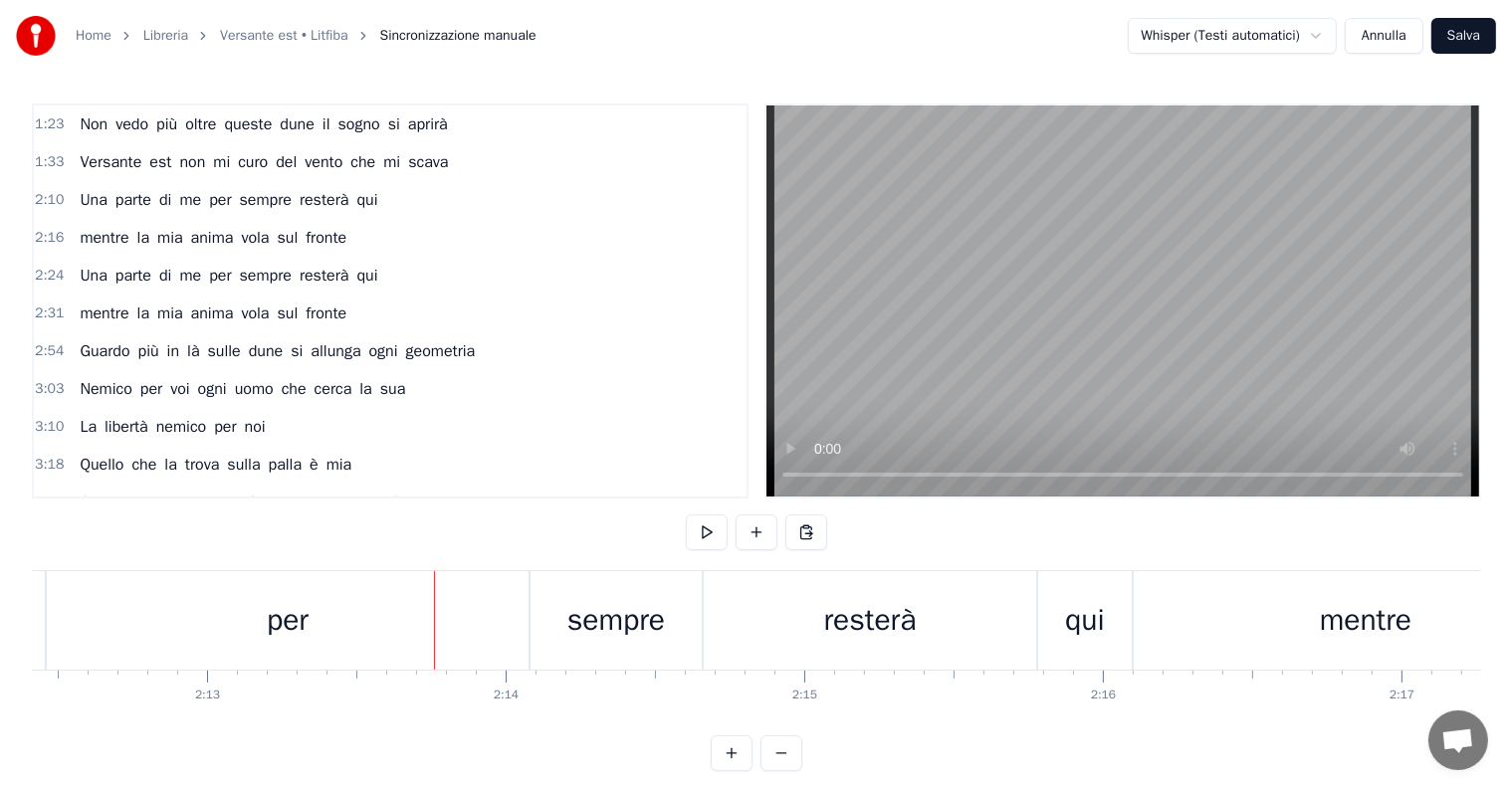 click on "resterà" at bounding box center (870, 620) 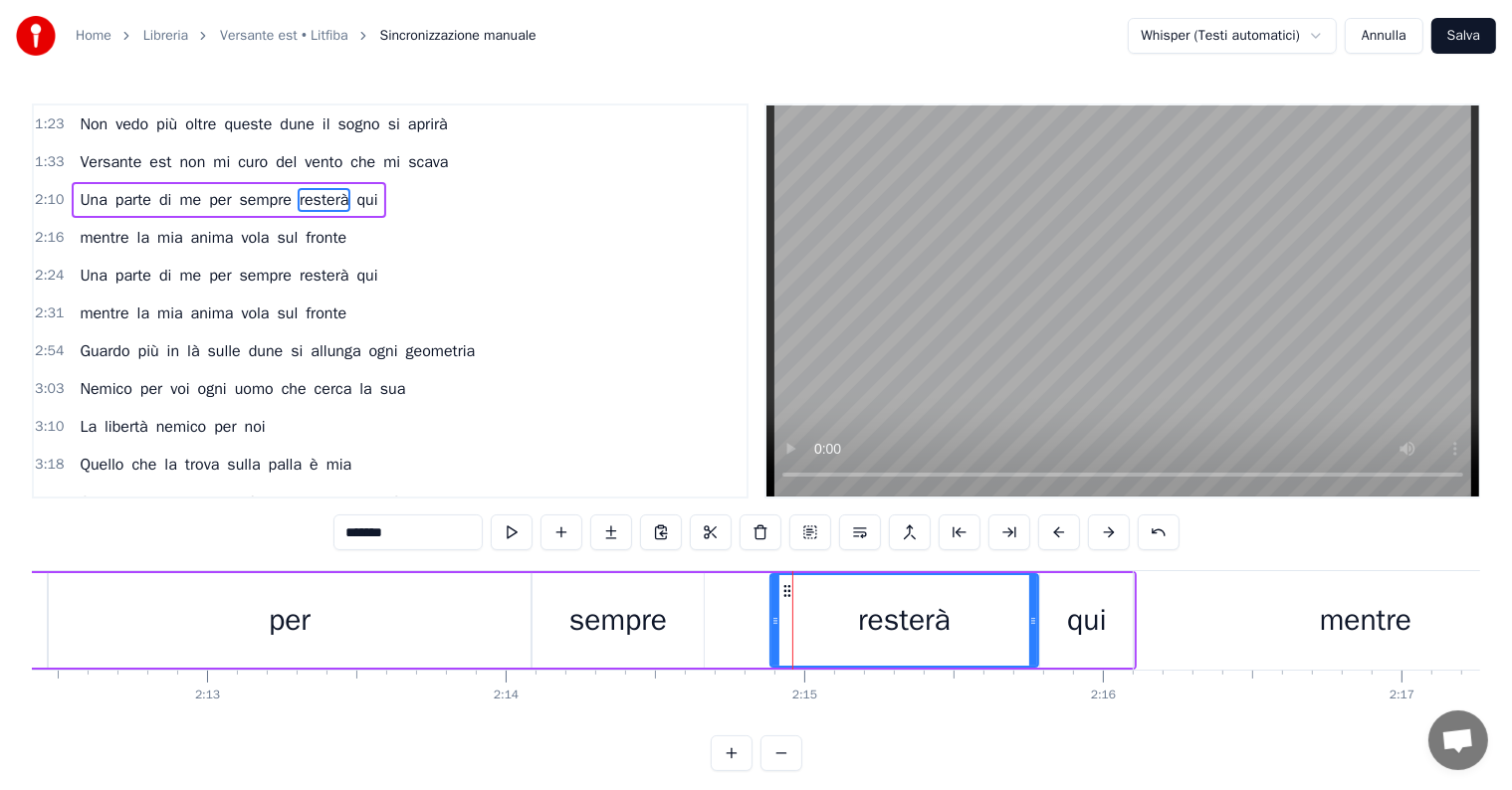 drag, startPoint x: 711, startPoint y: 623, endPoint x: 775, endPoint y: 623, distance: 64 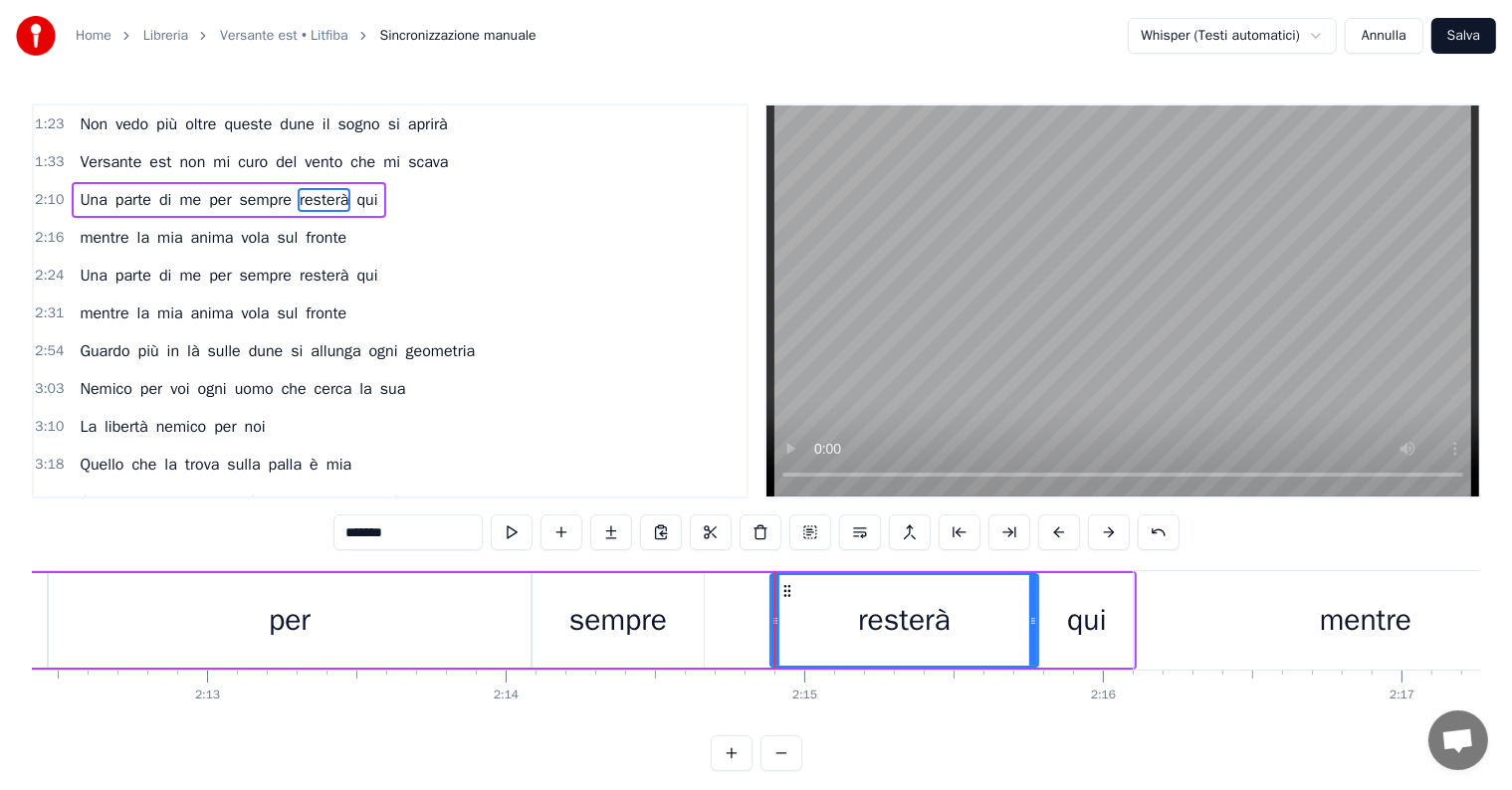 click on "sempre" at bounding box center (618, 620) 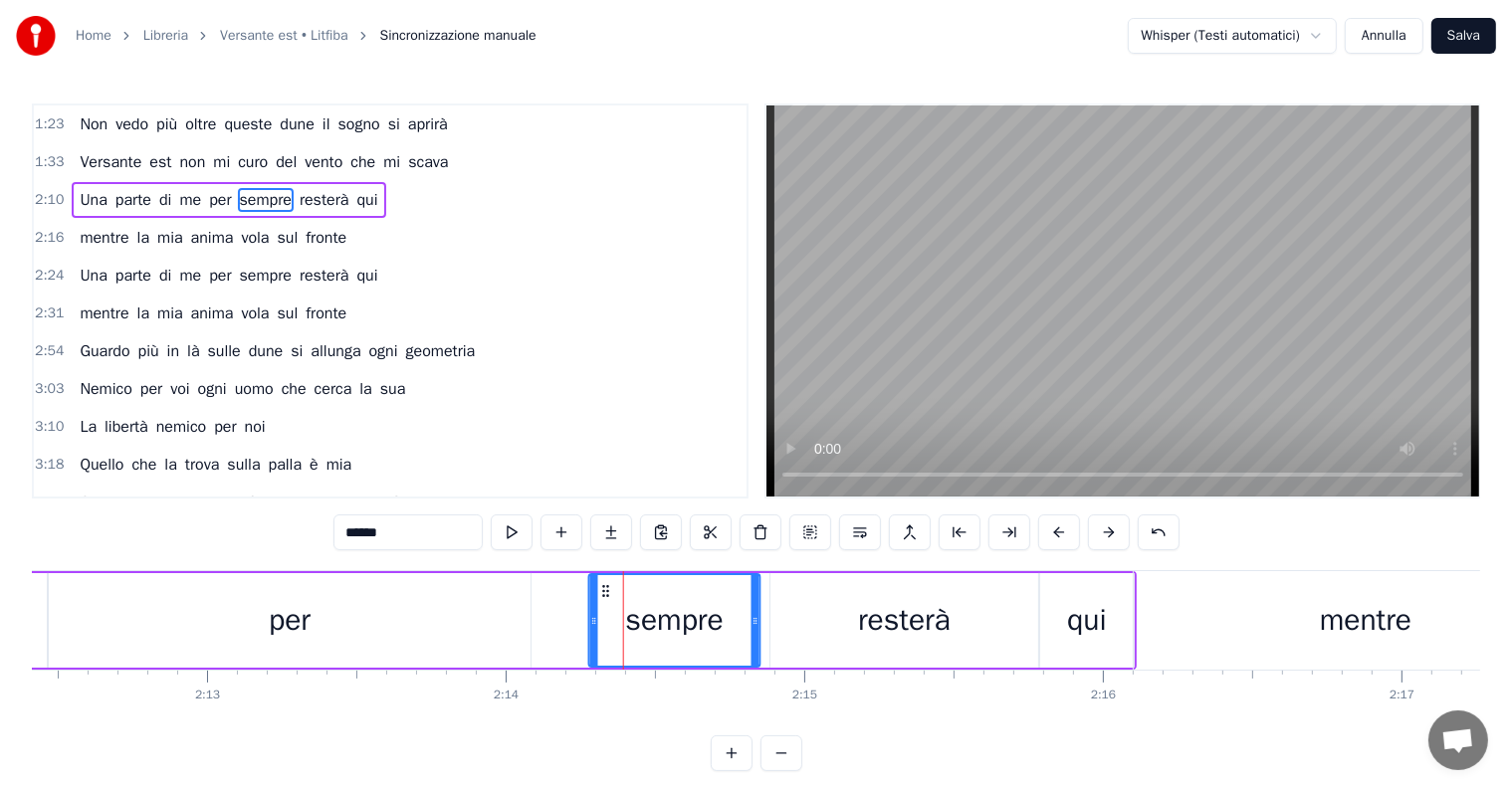 drag, startPoint x: 544, startPoint y: 588, endPoint x: 601, endPoint y: 590, distance: 57.035077 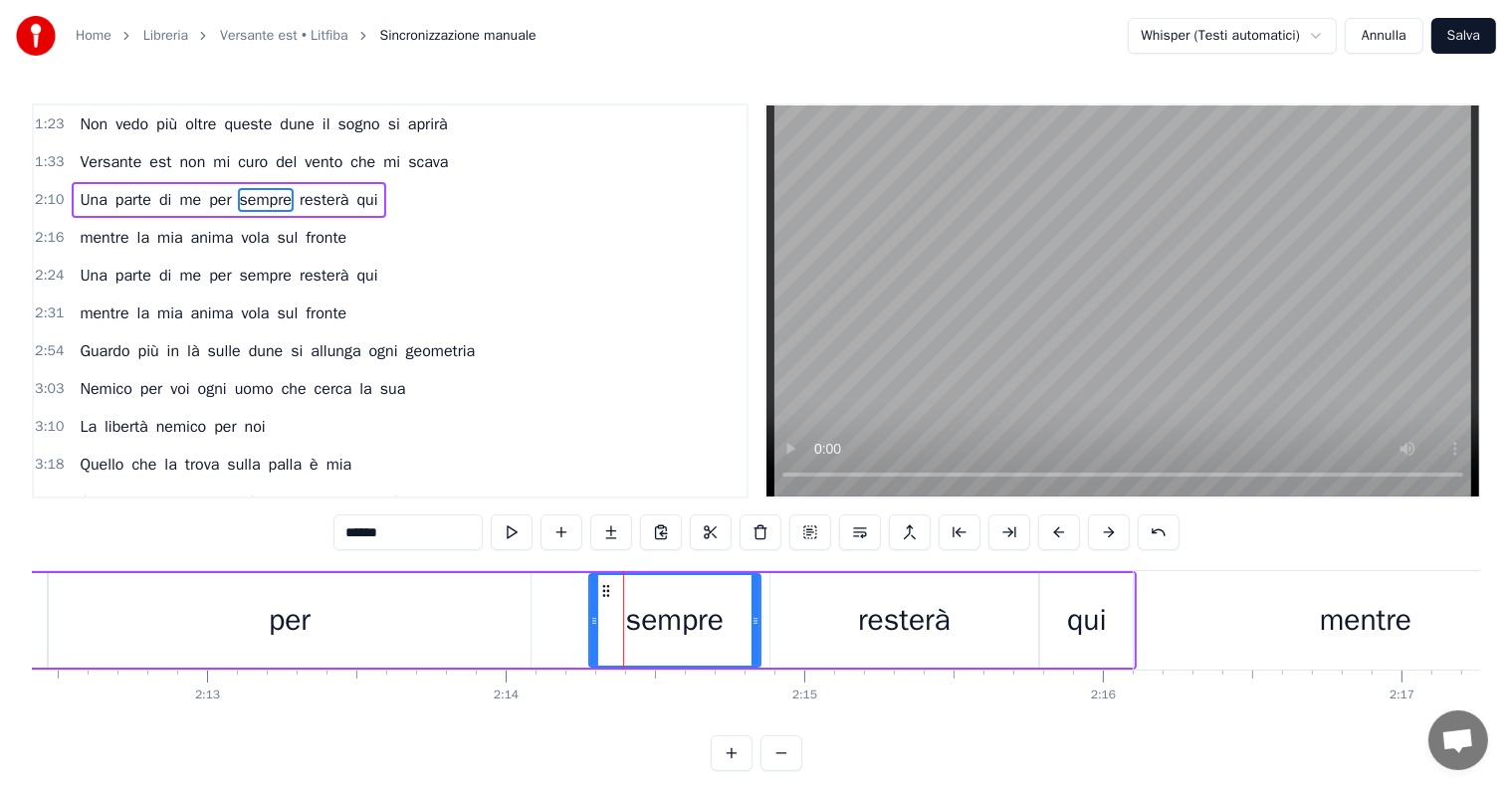 click on "per" at bounding box center (290, 620) 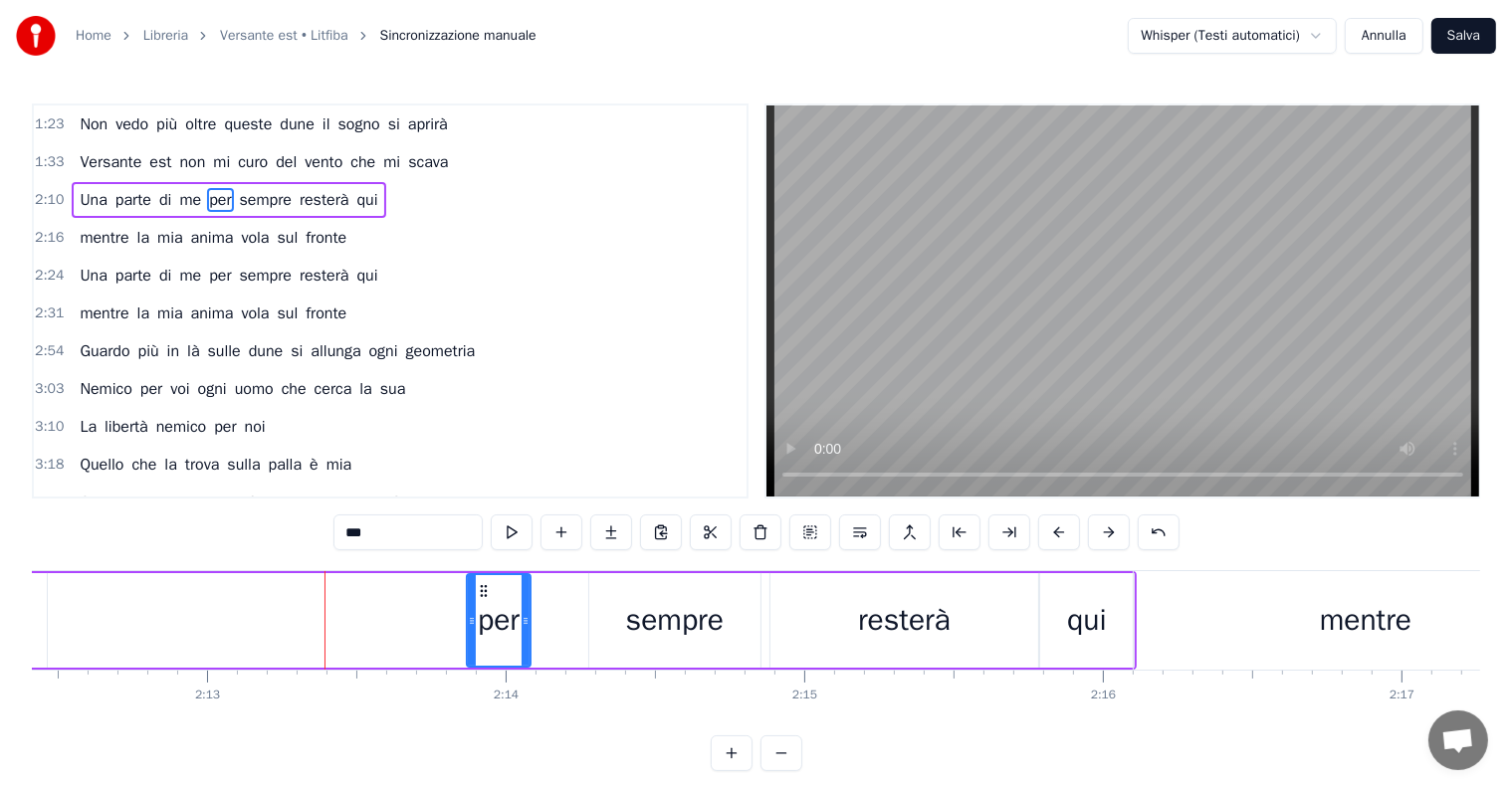 drag, startPoint x: 52, startPoint y: 615, endPoint x: 470, endPoint y: 617, distance: 418.00478 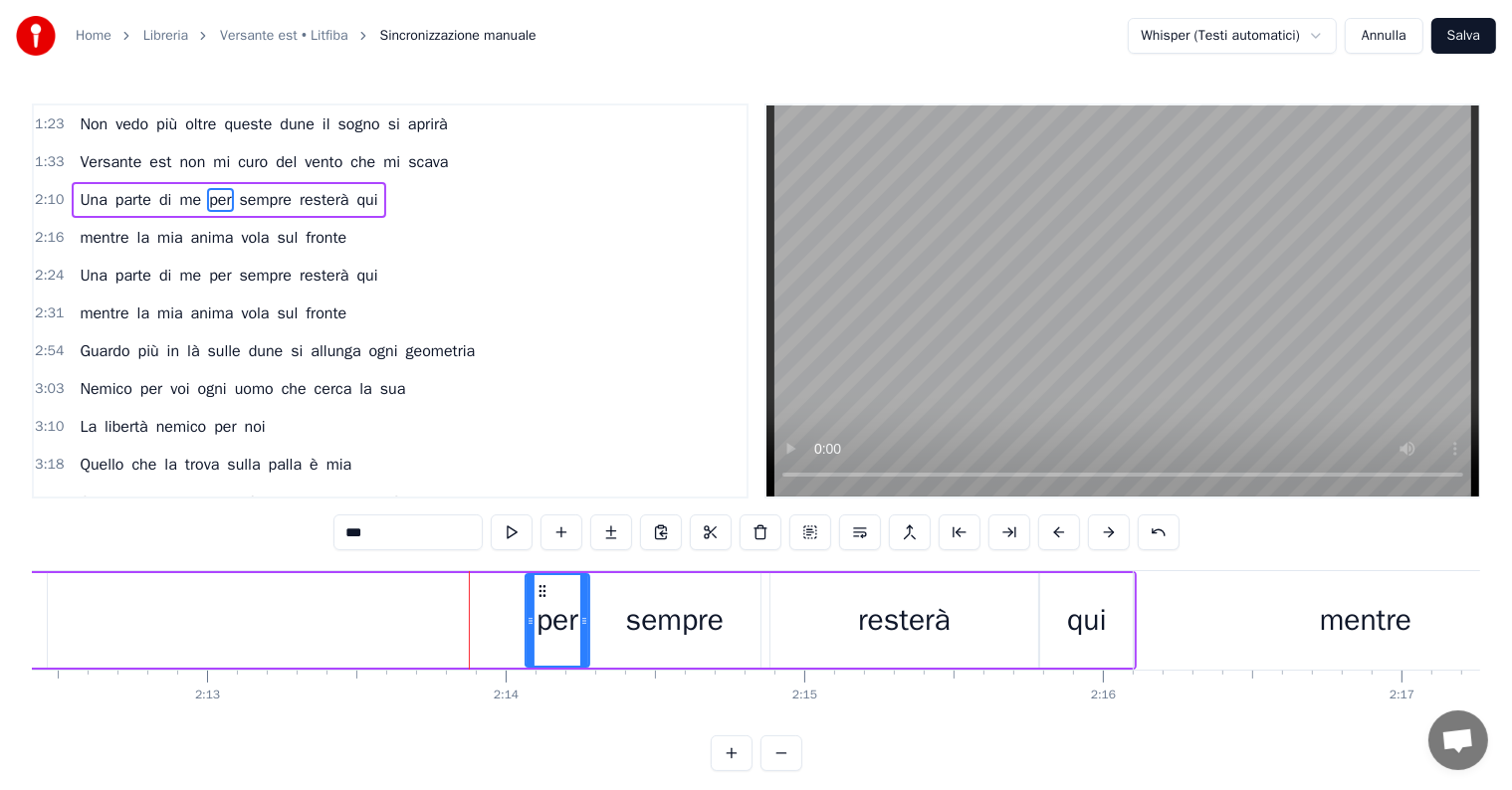 drag, startPoint x: 480, startPoint y: 584, endPoint x: 539, endPoint y: 584, distance: 59 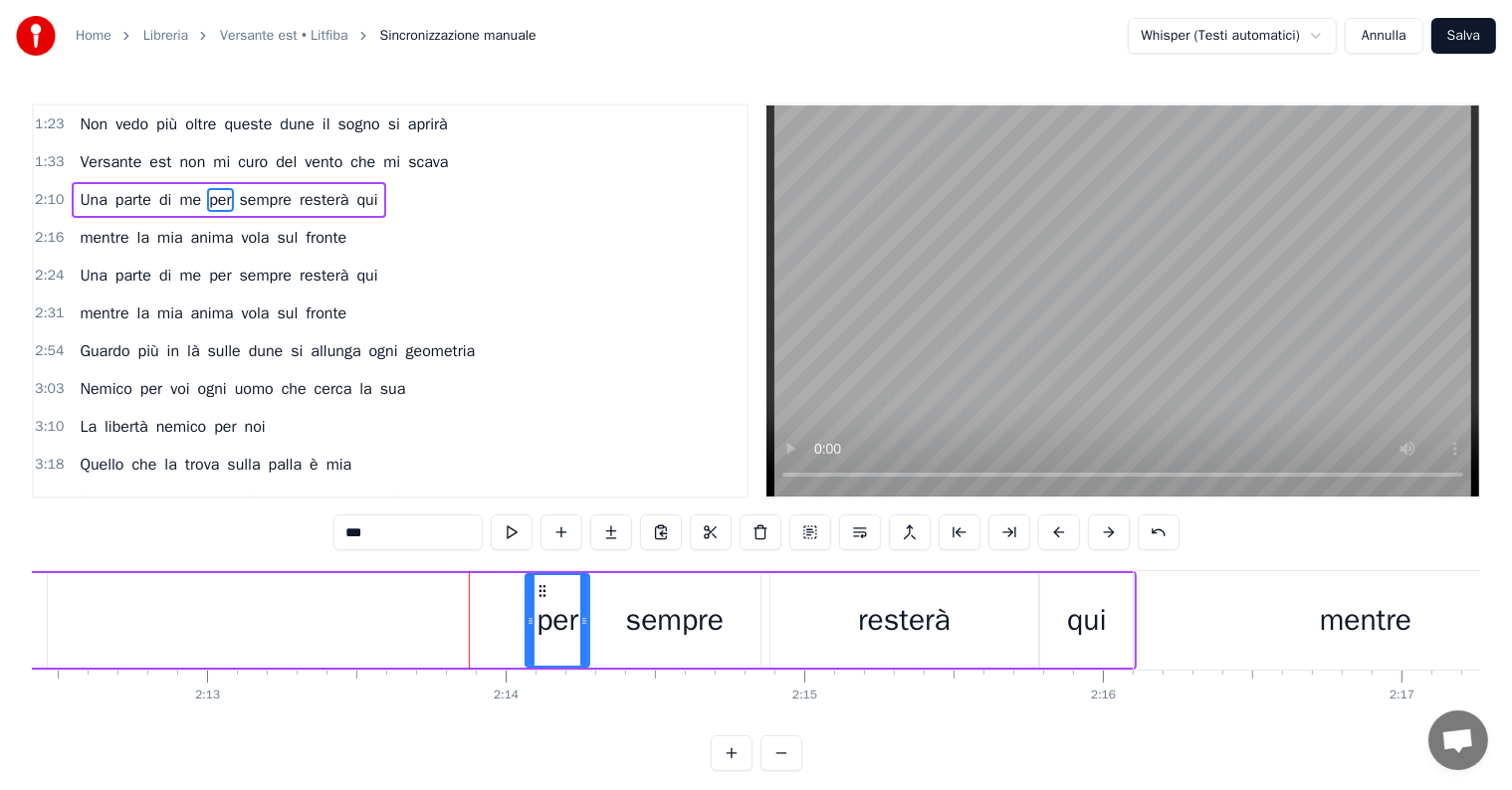 click on "Una" at bounding box center (93, 200) 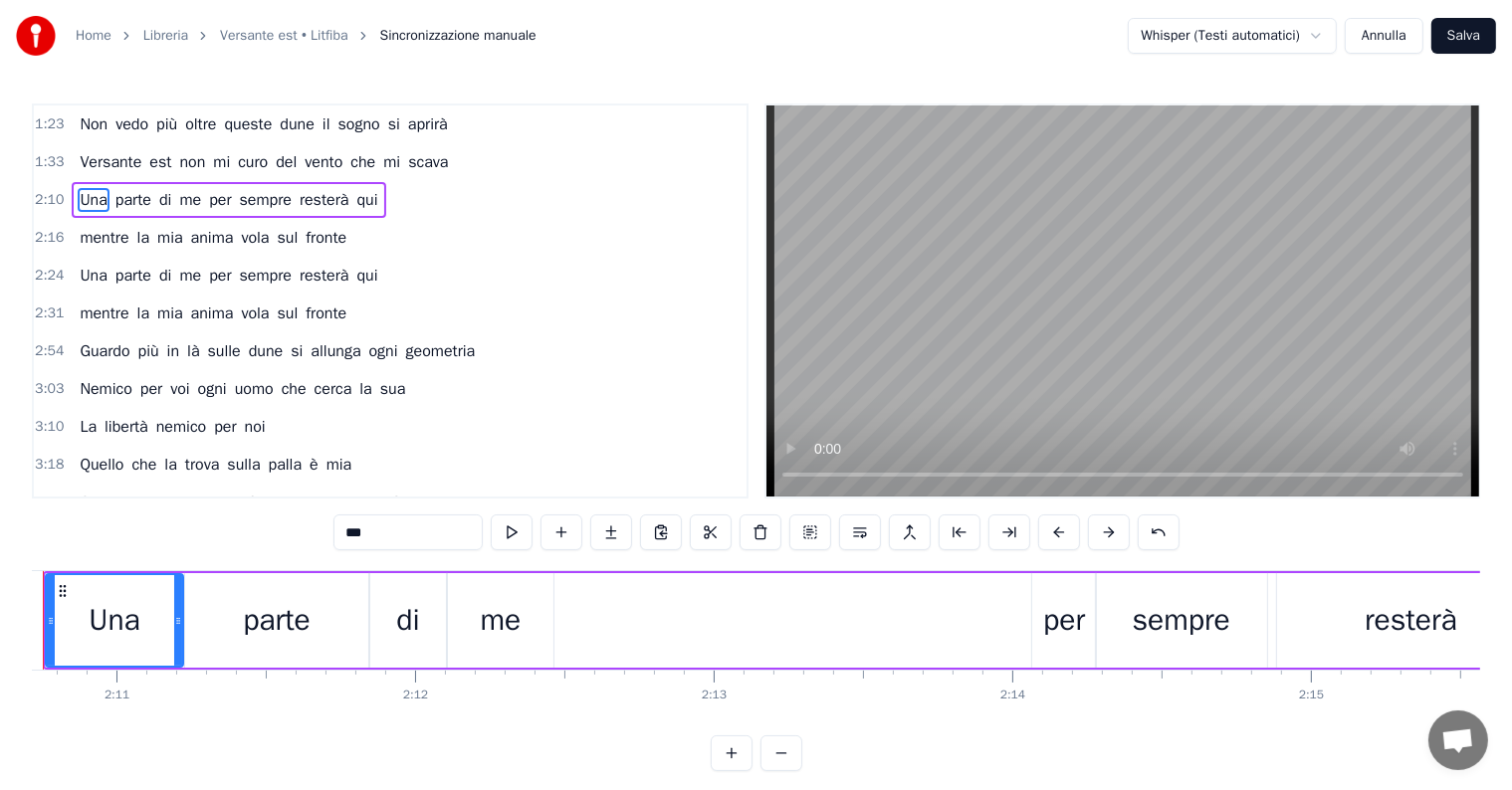 scroll, scrollTop: 0, scrollLeft: 38945, axis: horizontal 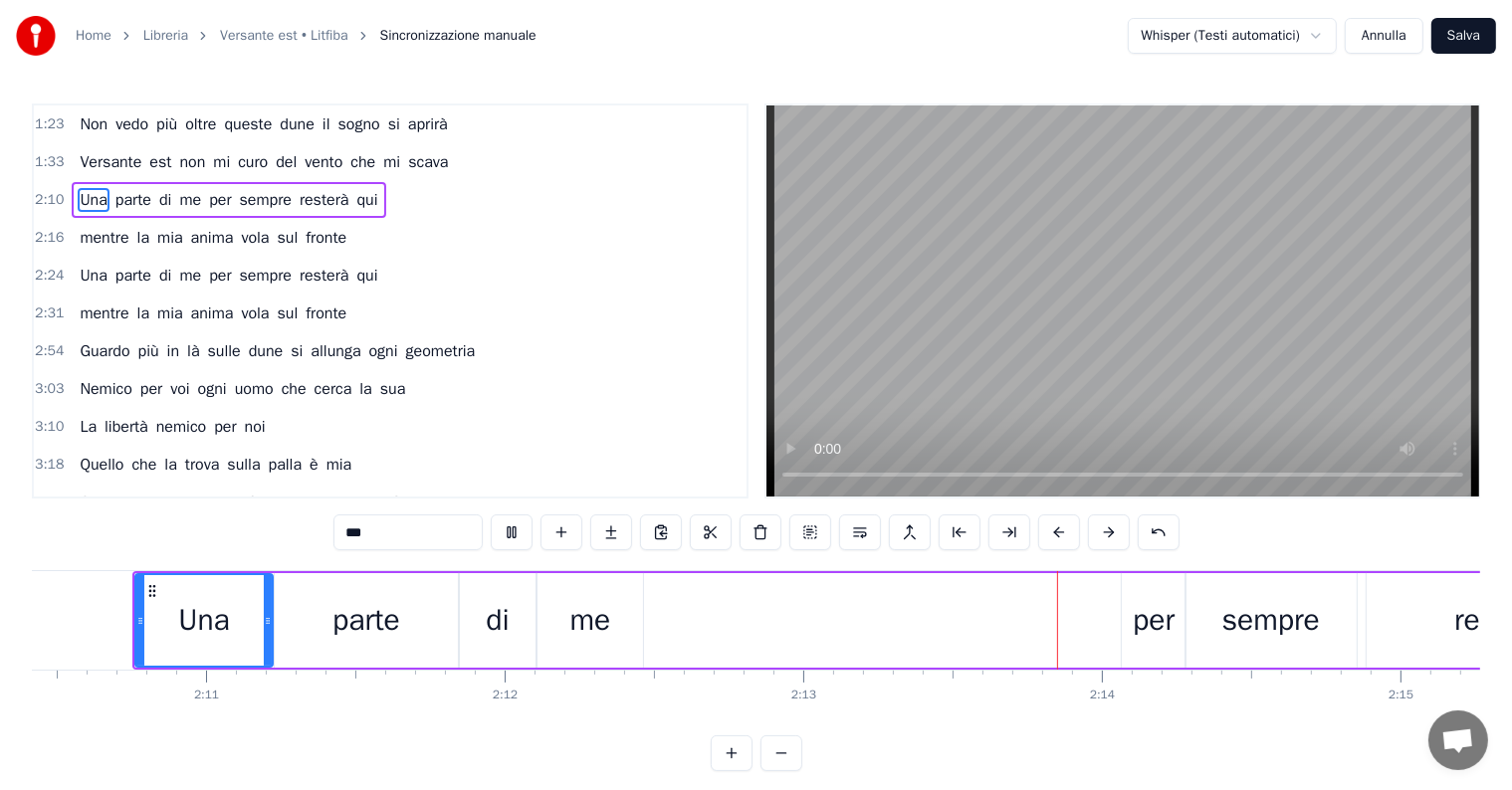 click at bounding box center [1123, 300] 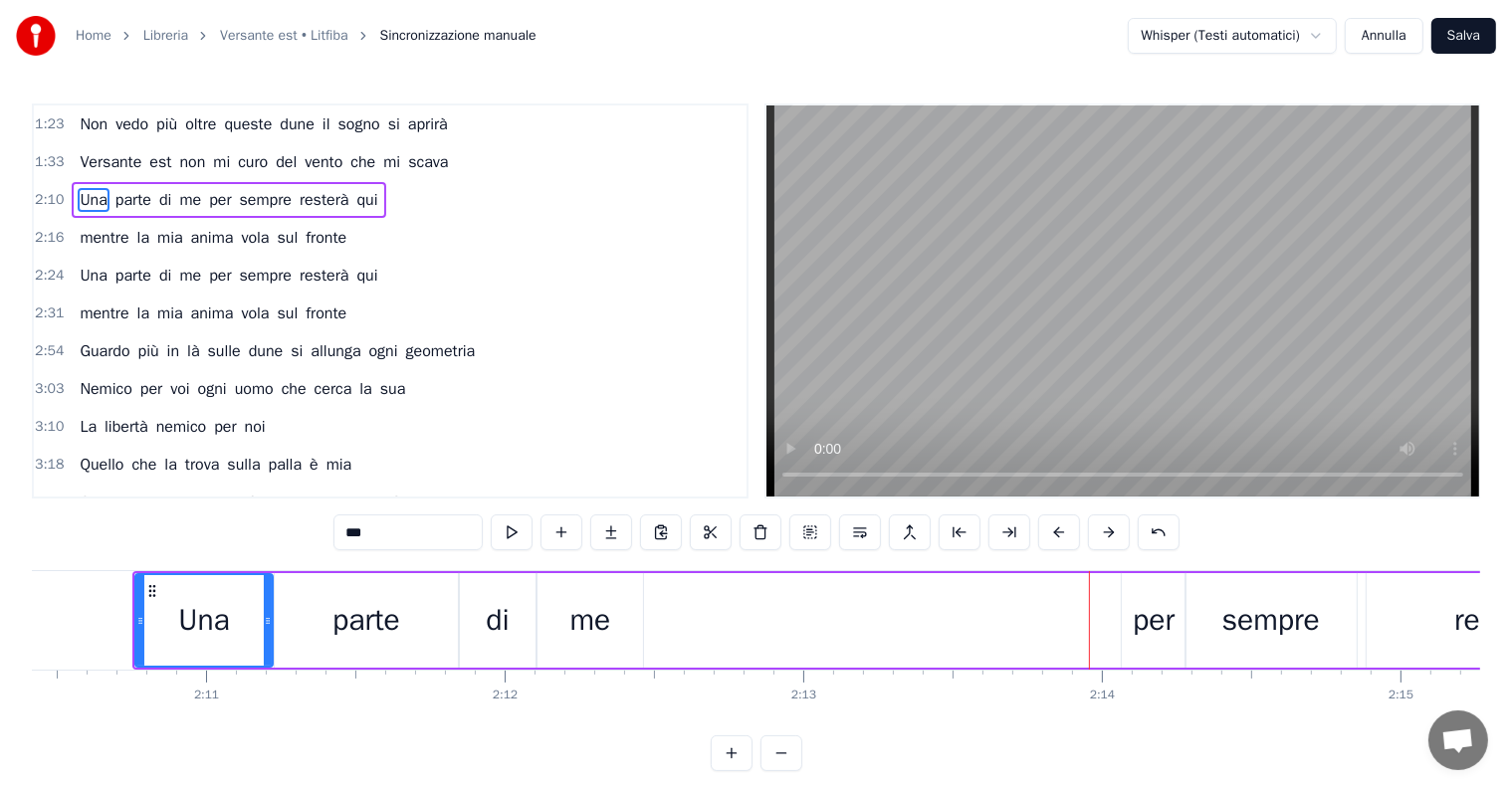 click on "me" at bounding box center [590, 620] 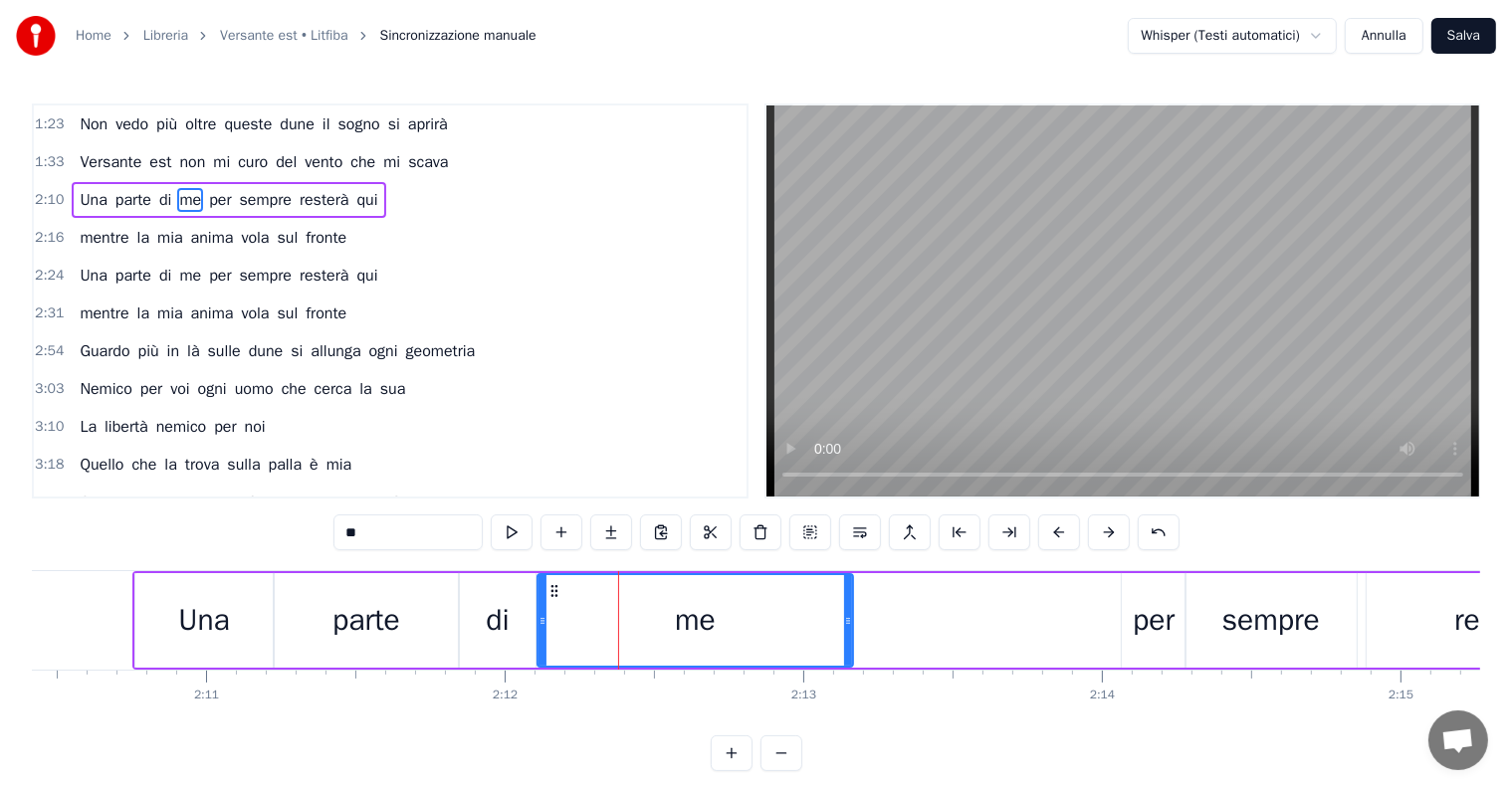 drag, startPoint x: 635, startPoint y: 617, endPoint x: 846, endPoint y: 607, distance: 211.23683 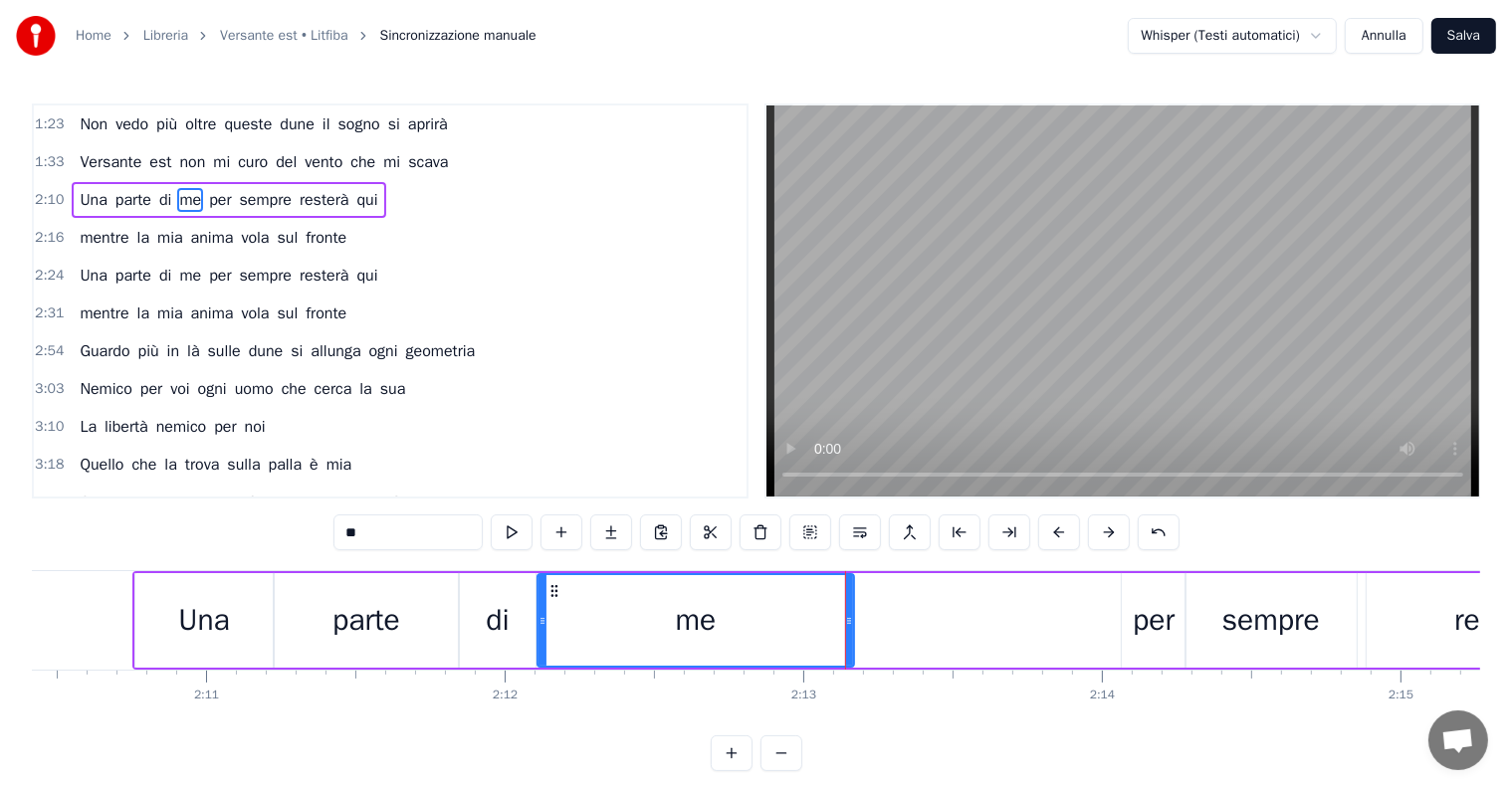 click on "Una" at bounding box center (93, 200) 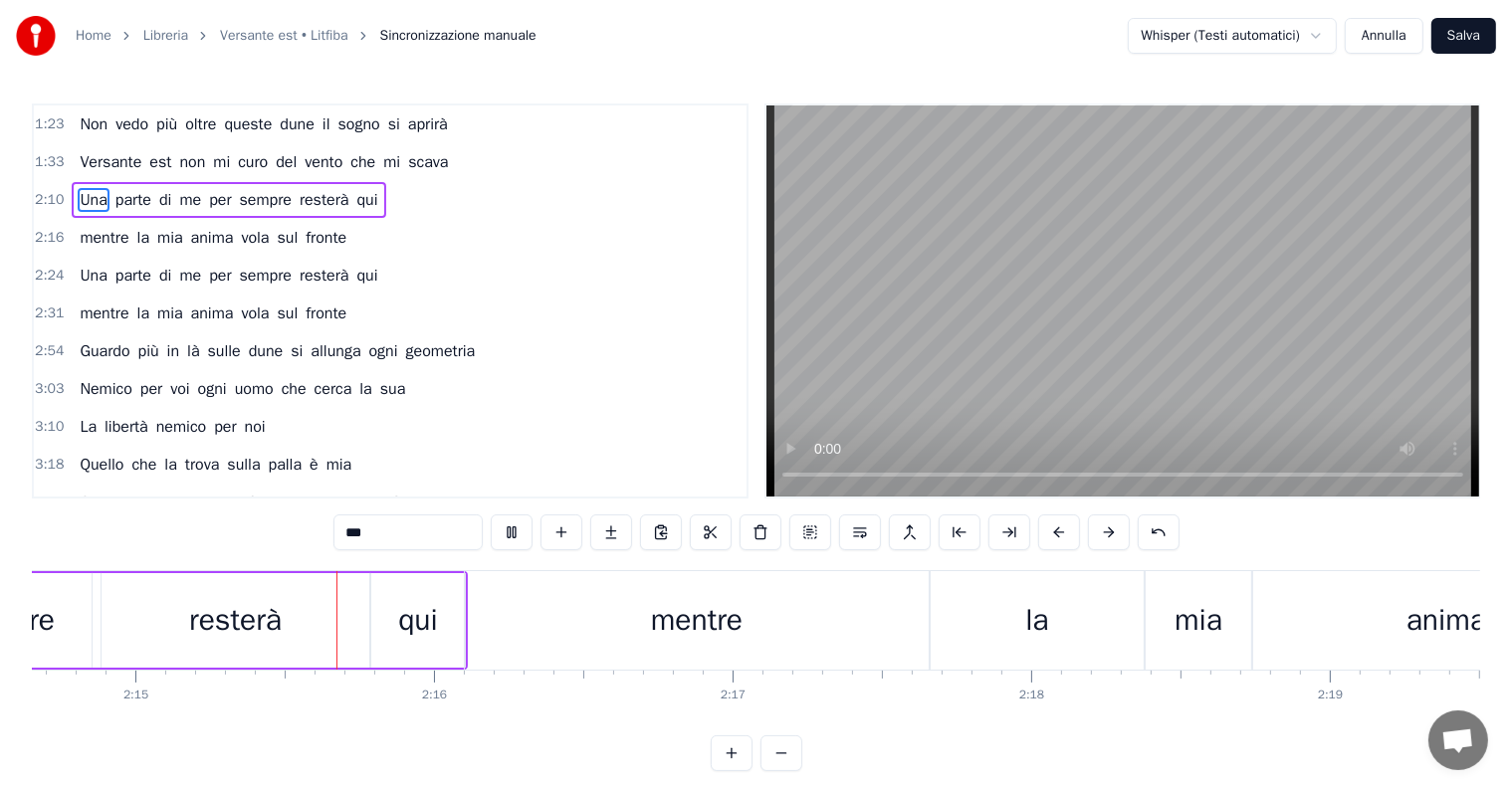scroll, scrollTop: 0, scrollLeft: 40225, axis: horizontal 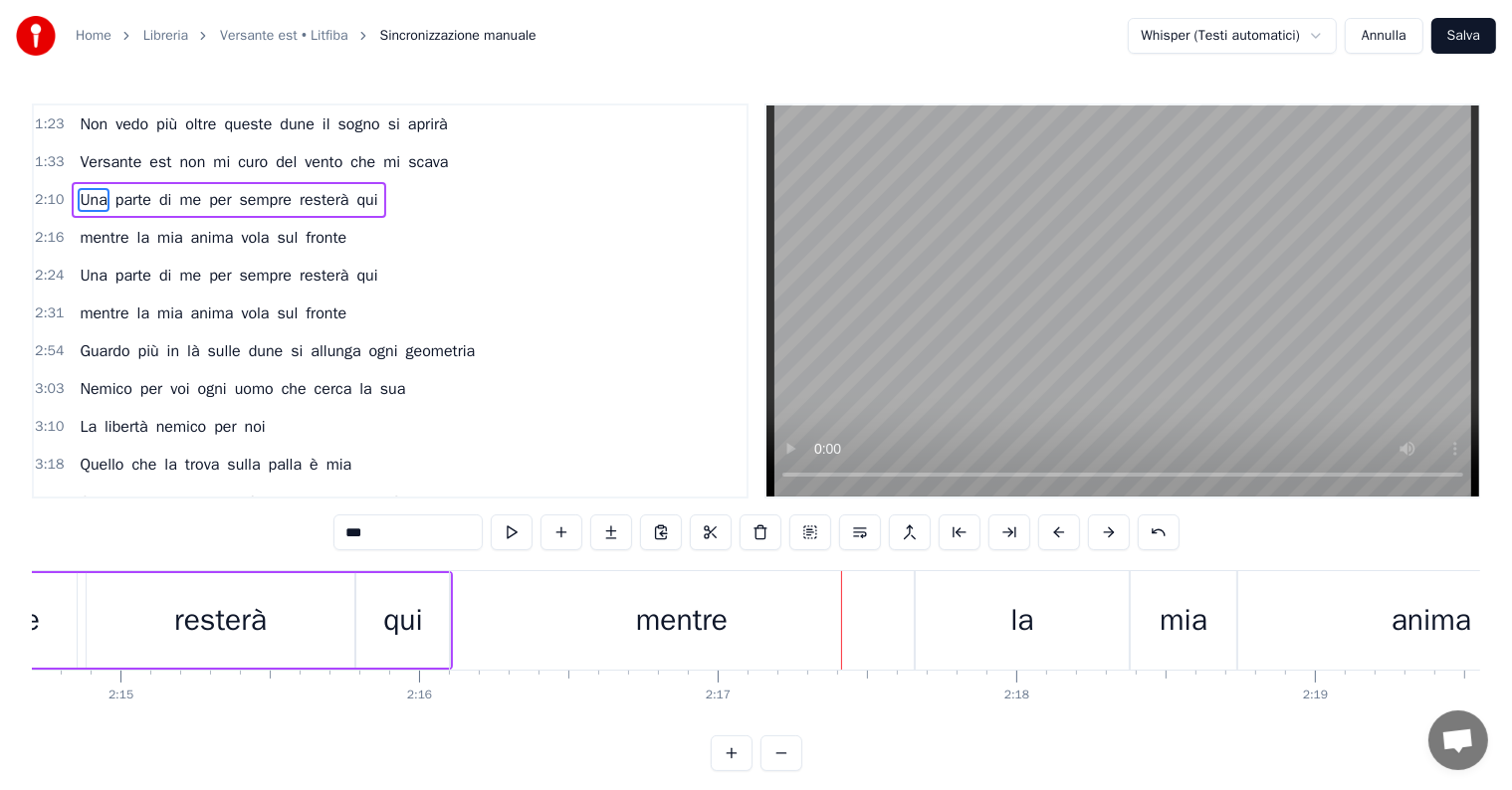 click on "mentre" at bounding box center (682, 620) 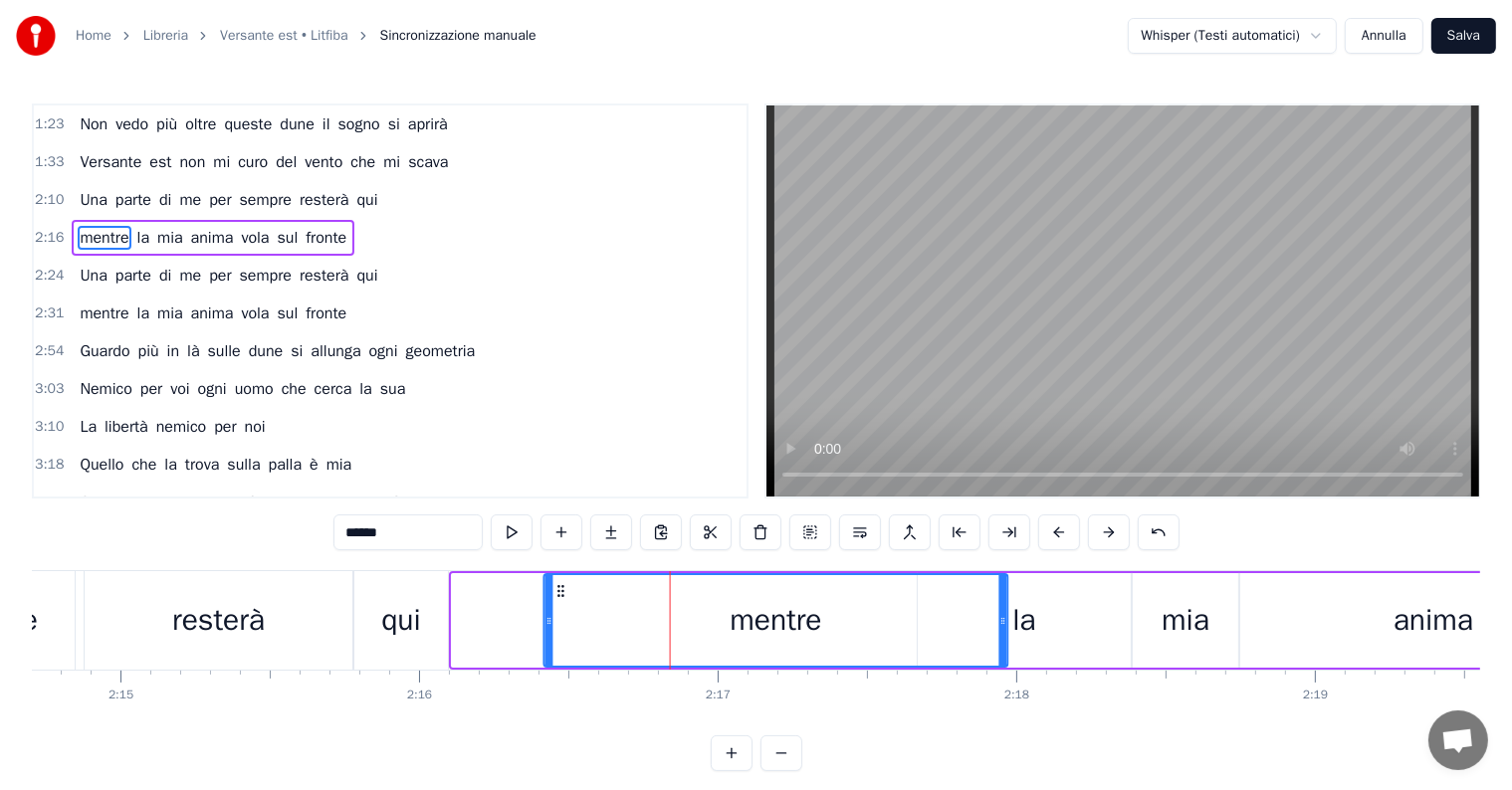 drag, startPoint x: 465, startPoint y: 589, endPoint x: 557, endPoint y: 589, distance: 92 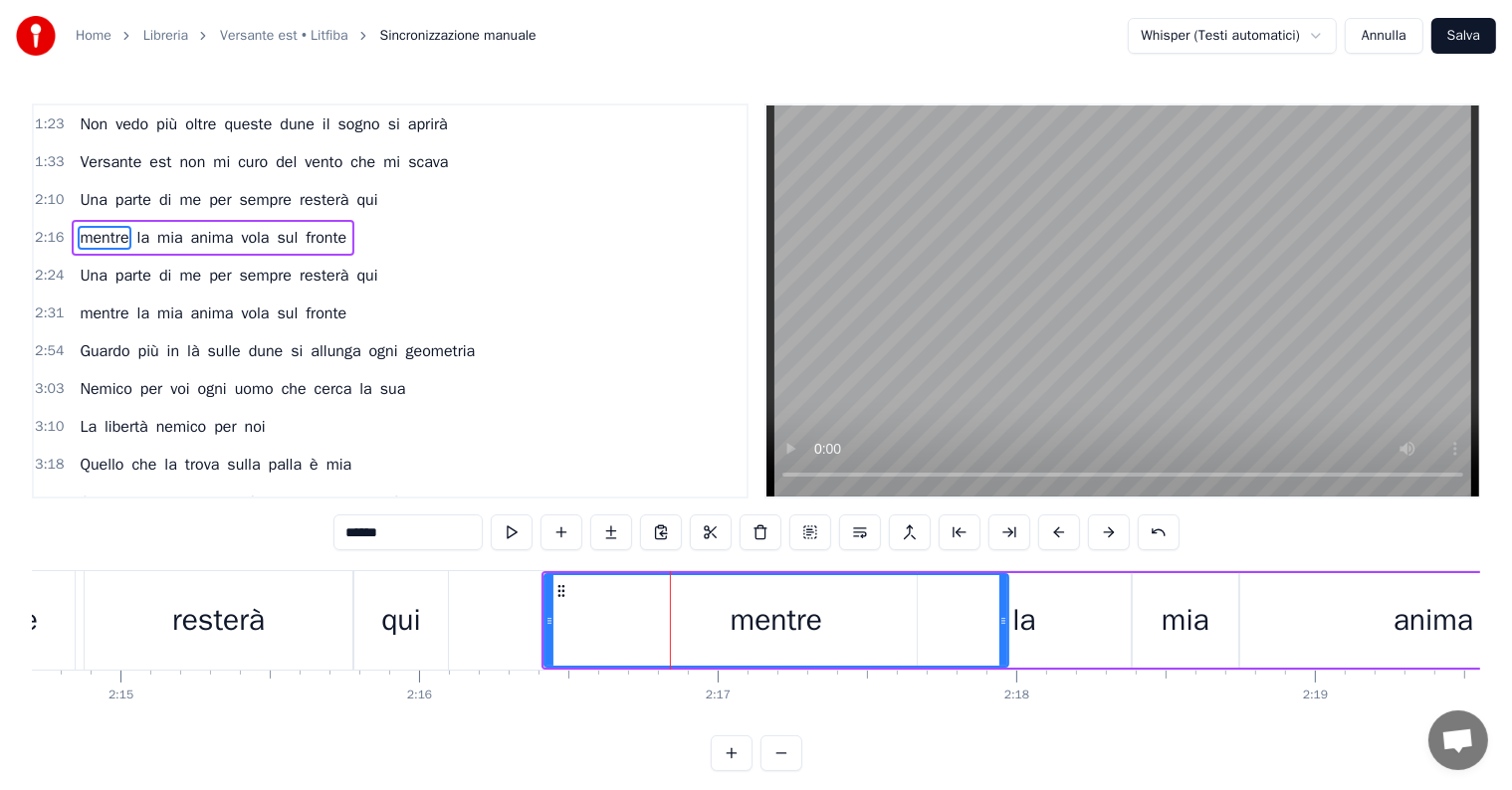 click on "qui" at bounding box center [401, 620] 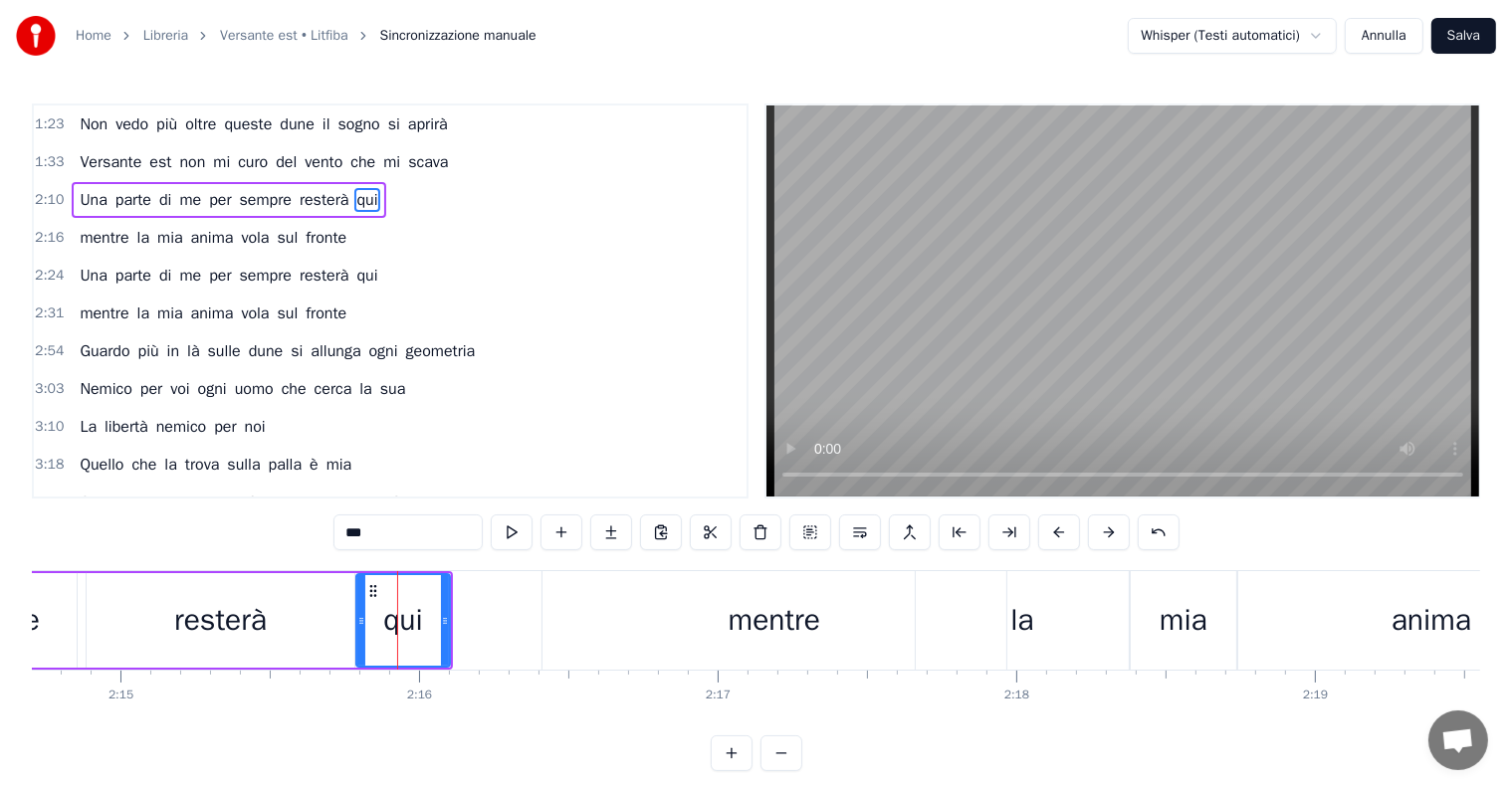 click on "resterà" at bounding box center (220, 620) 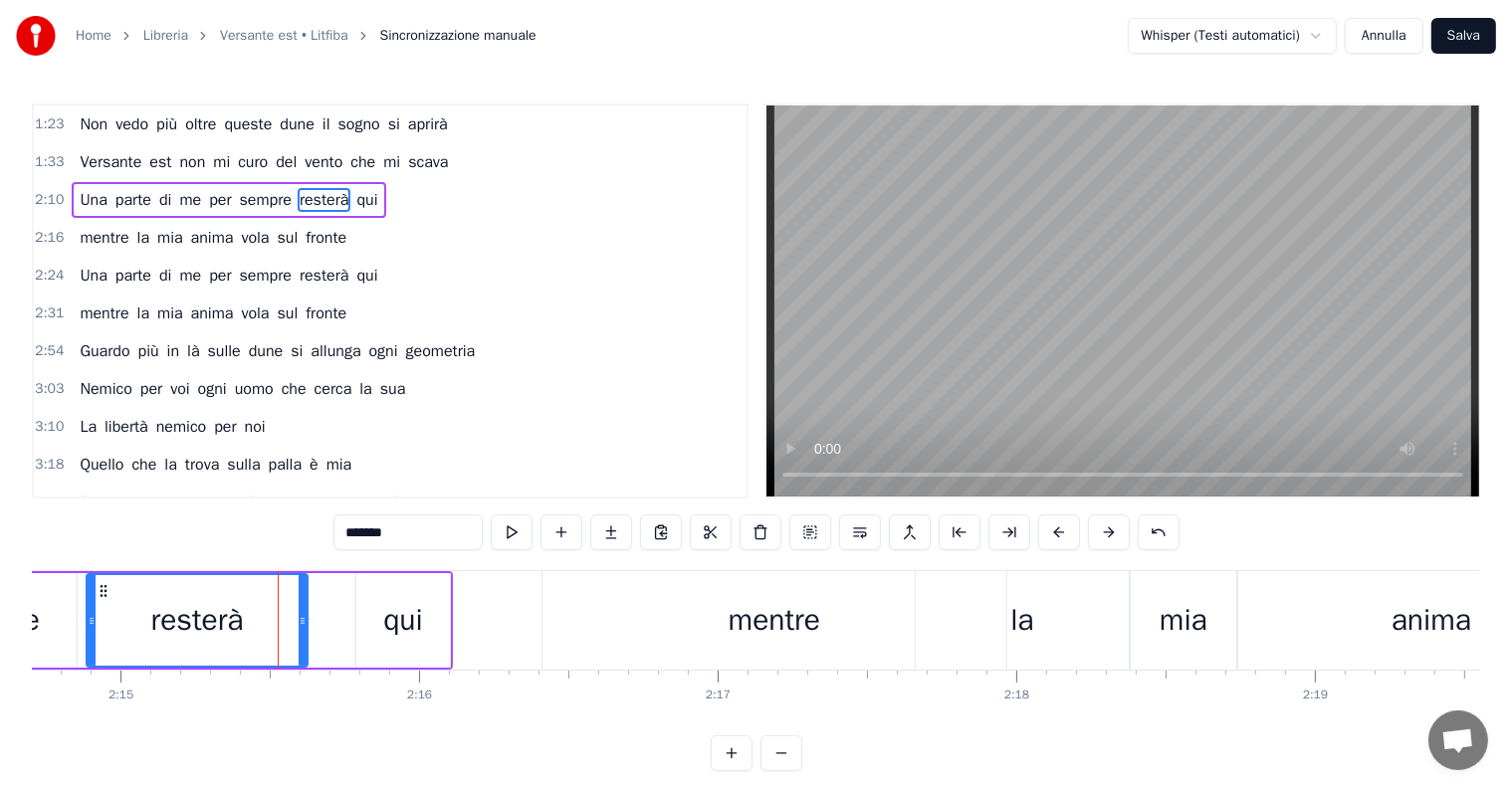 drag, startPoint x: 350, startPoint y: 619, endPoint x: 303, endPoint y: 618, distance: 47.010637 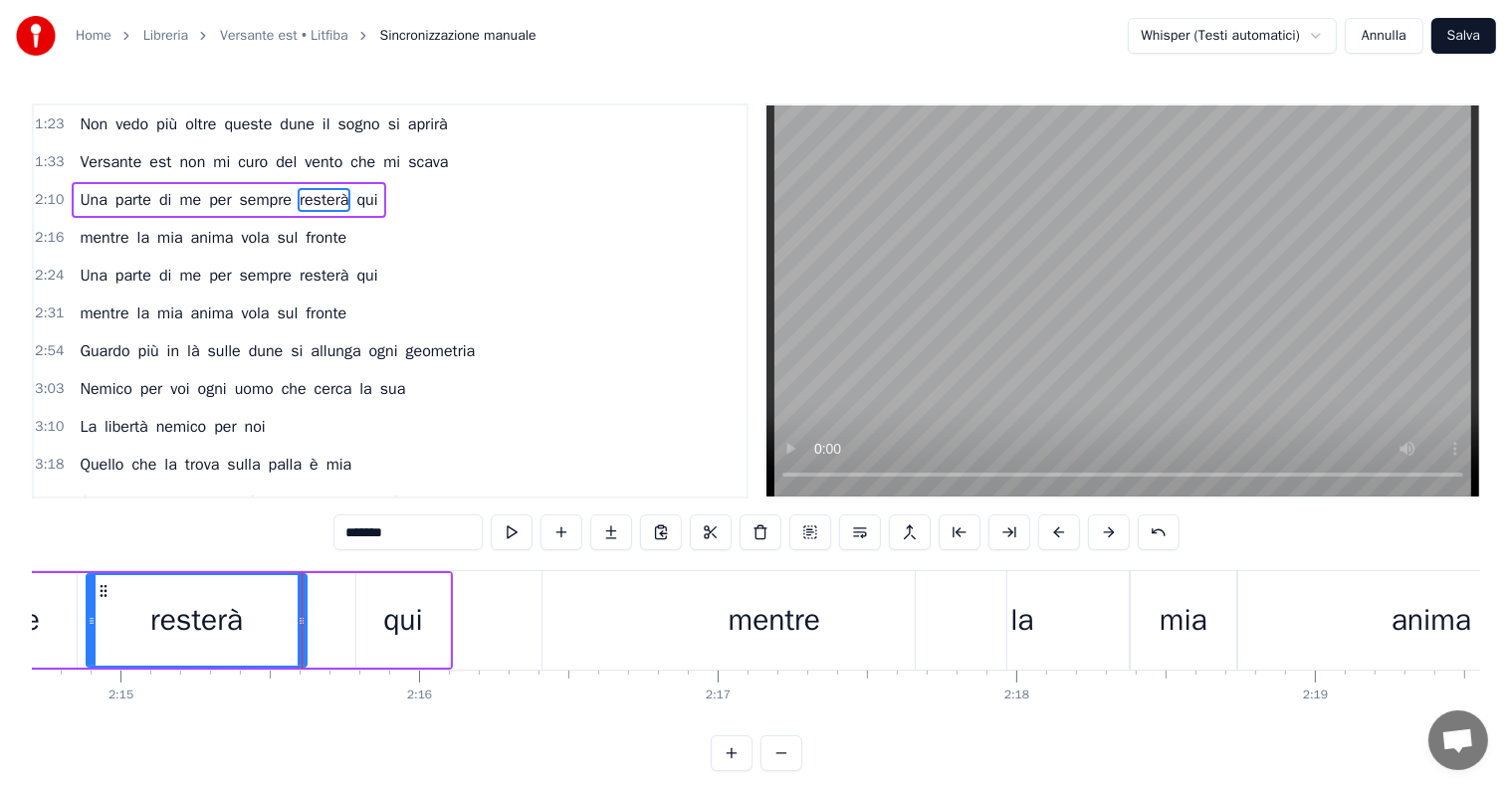 click on "qui" at bounding box center (403, 620) 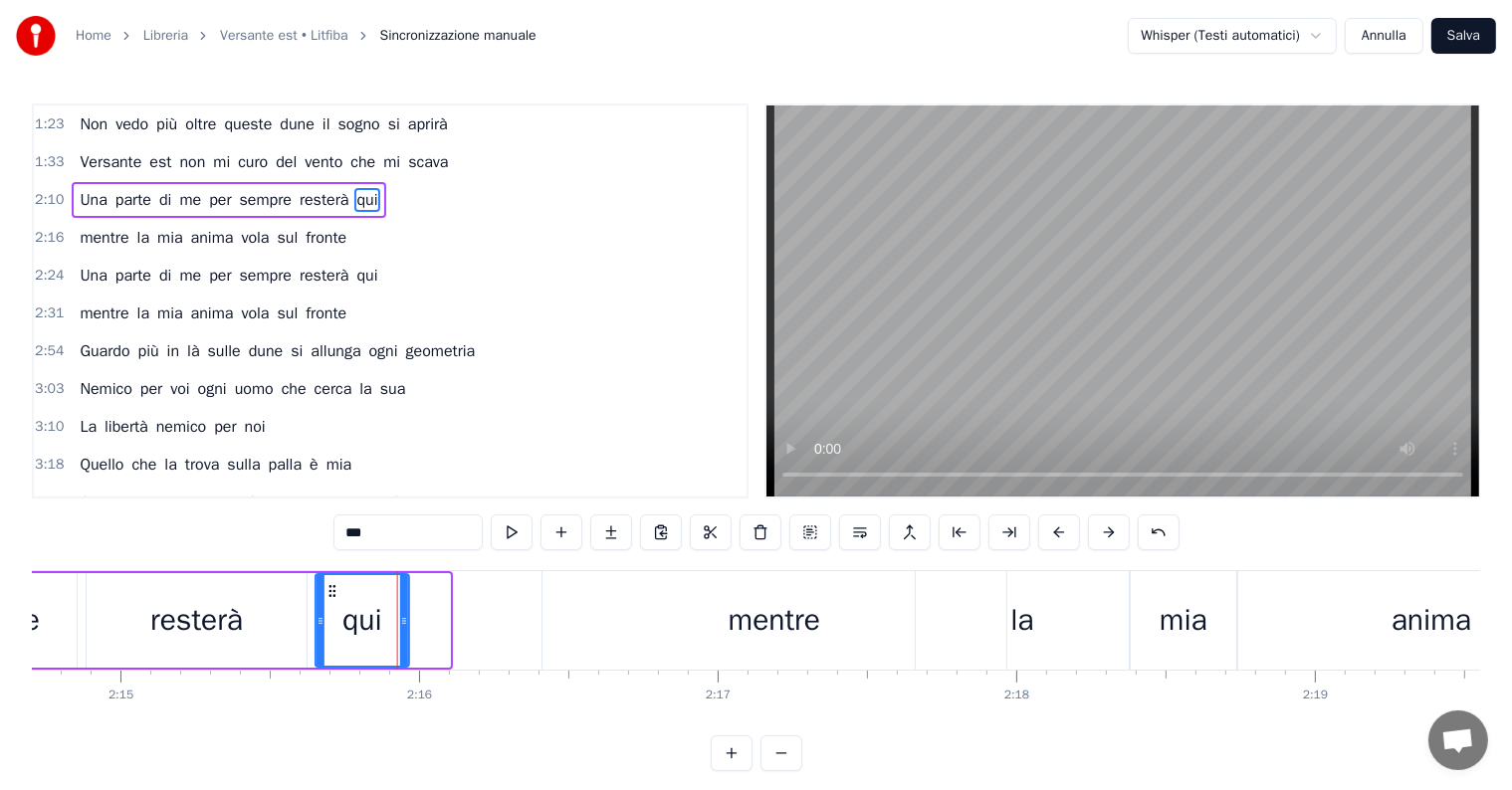 drag, startPoint x: 370, startPoint y: 589, endPoint x: 328, endPoint y: 587, distance: 42.047592 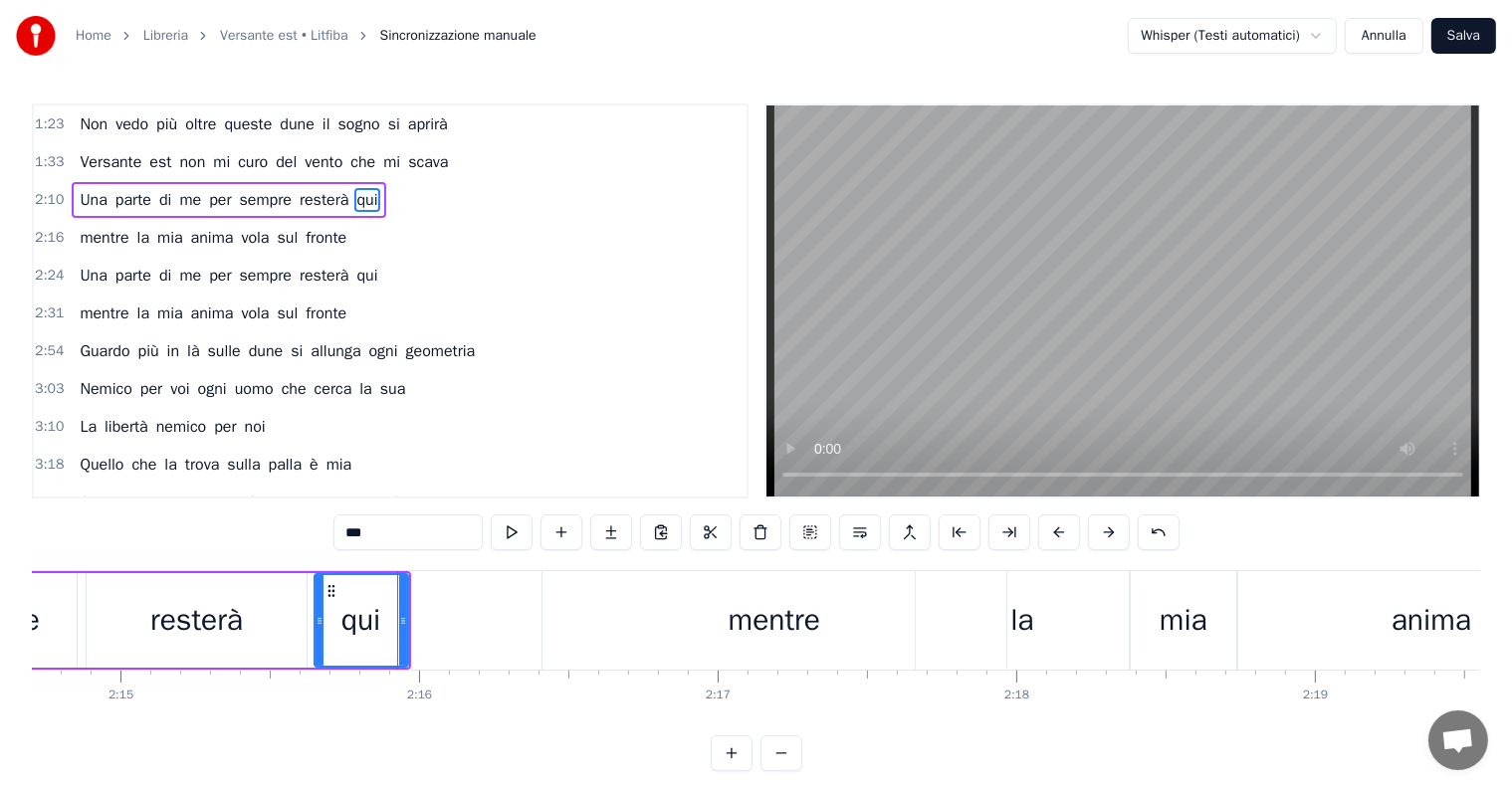 click on "sempre" at bounding box center (266, 200) 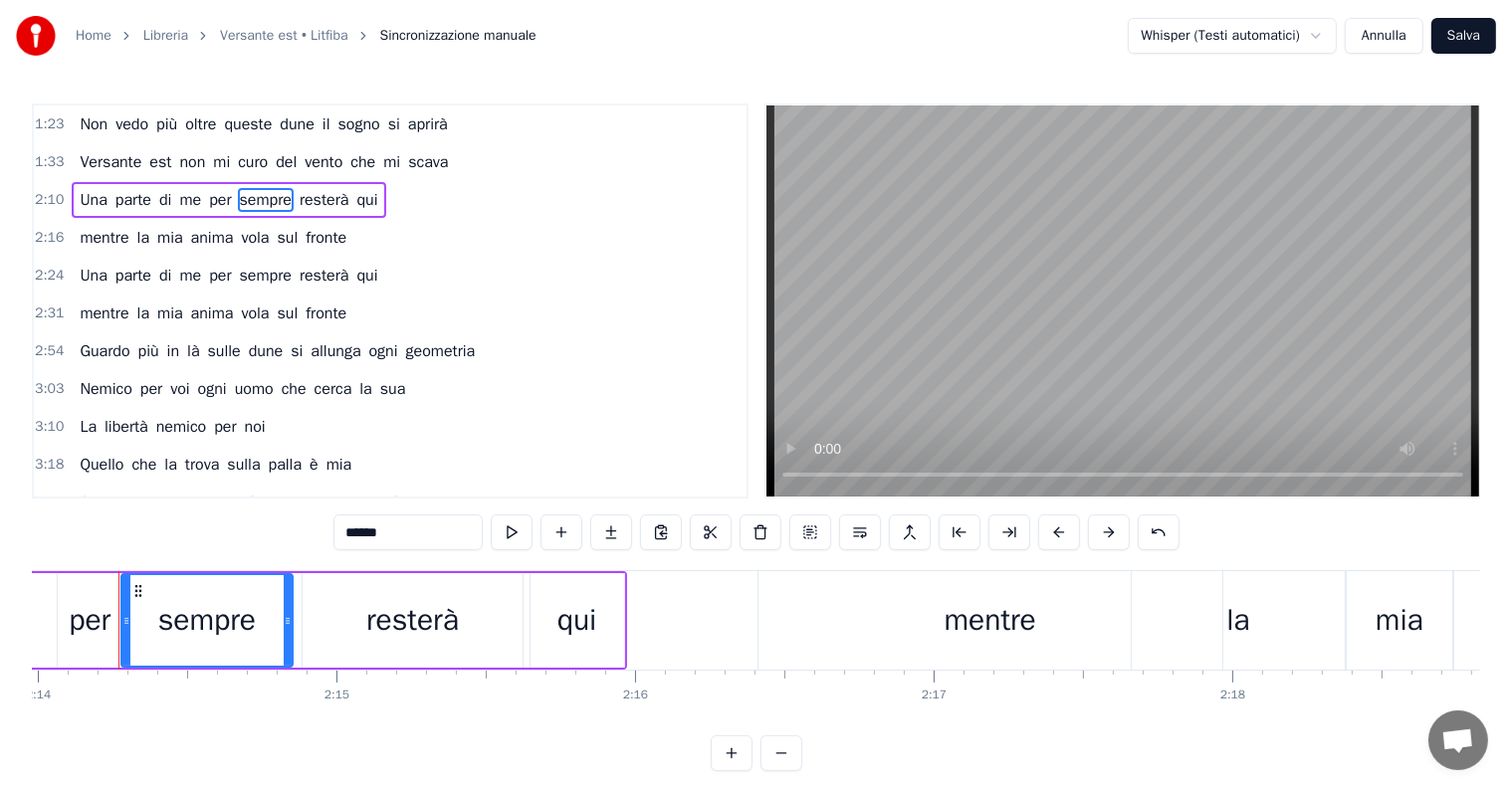 scroll, scrollTop: 0, scrollLeft: 39995, axis: horizontal 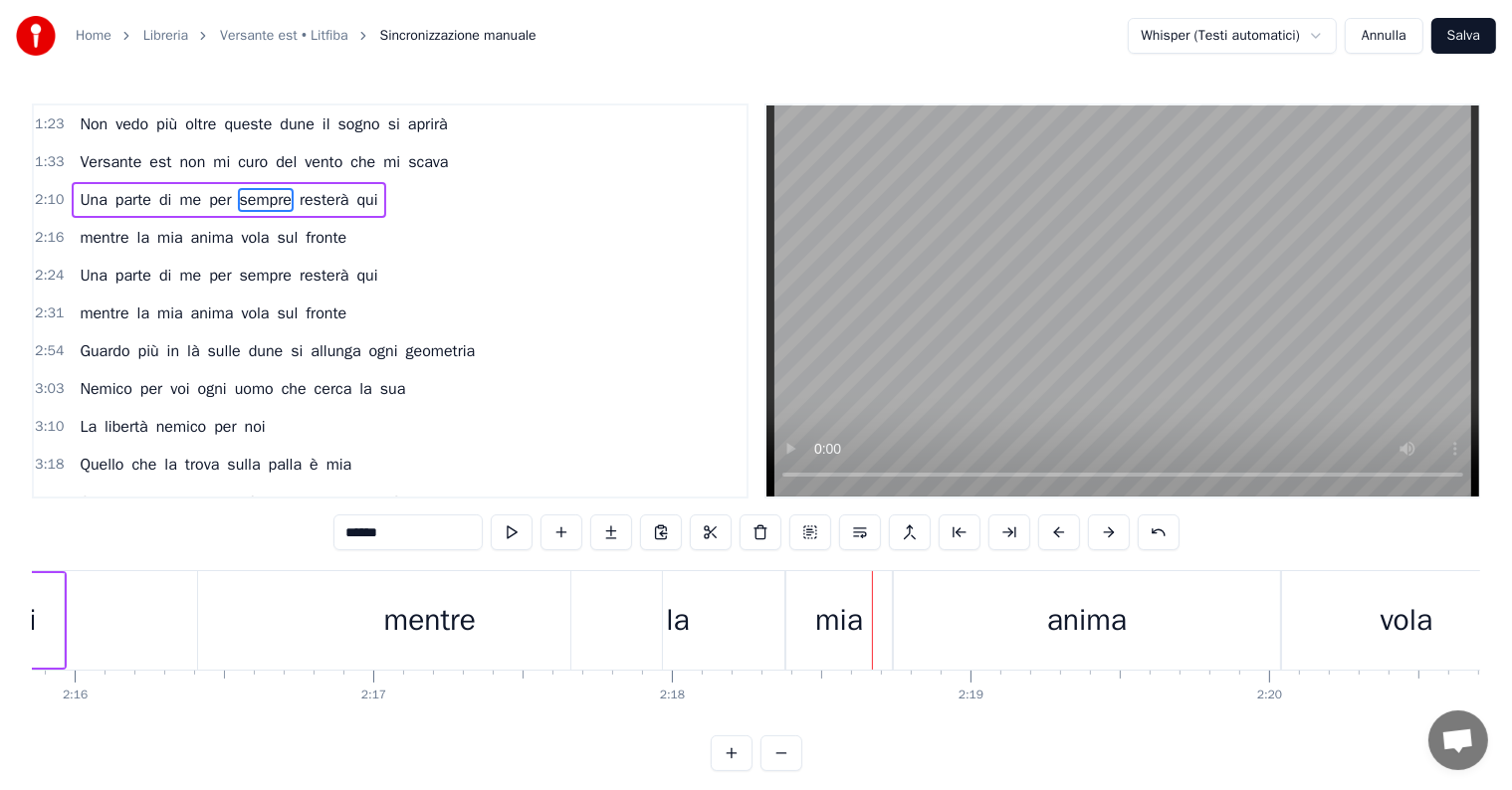 click on "anima" at bounding box center (1087, 620) 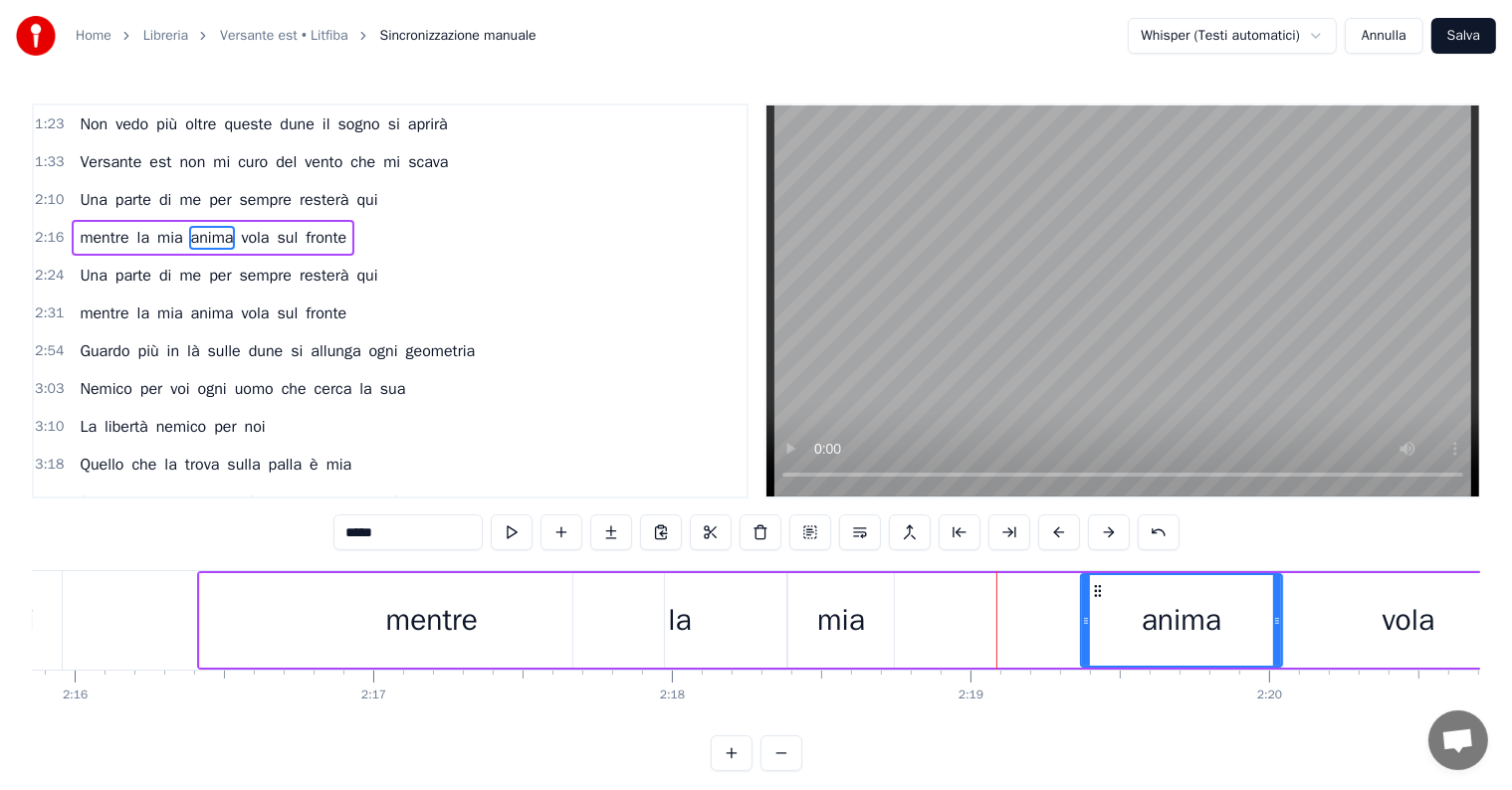 drag, startPoint x: 899, startPoint y: 617, endPoint x: 1084, endPoint y: 615, distance: 185.01081 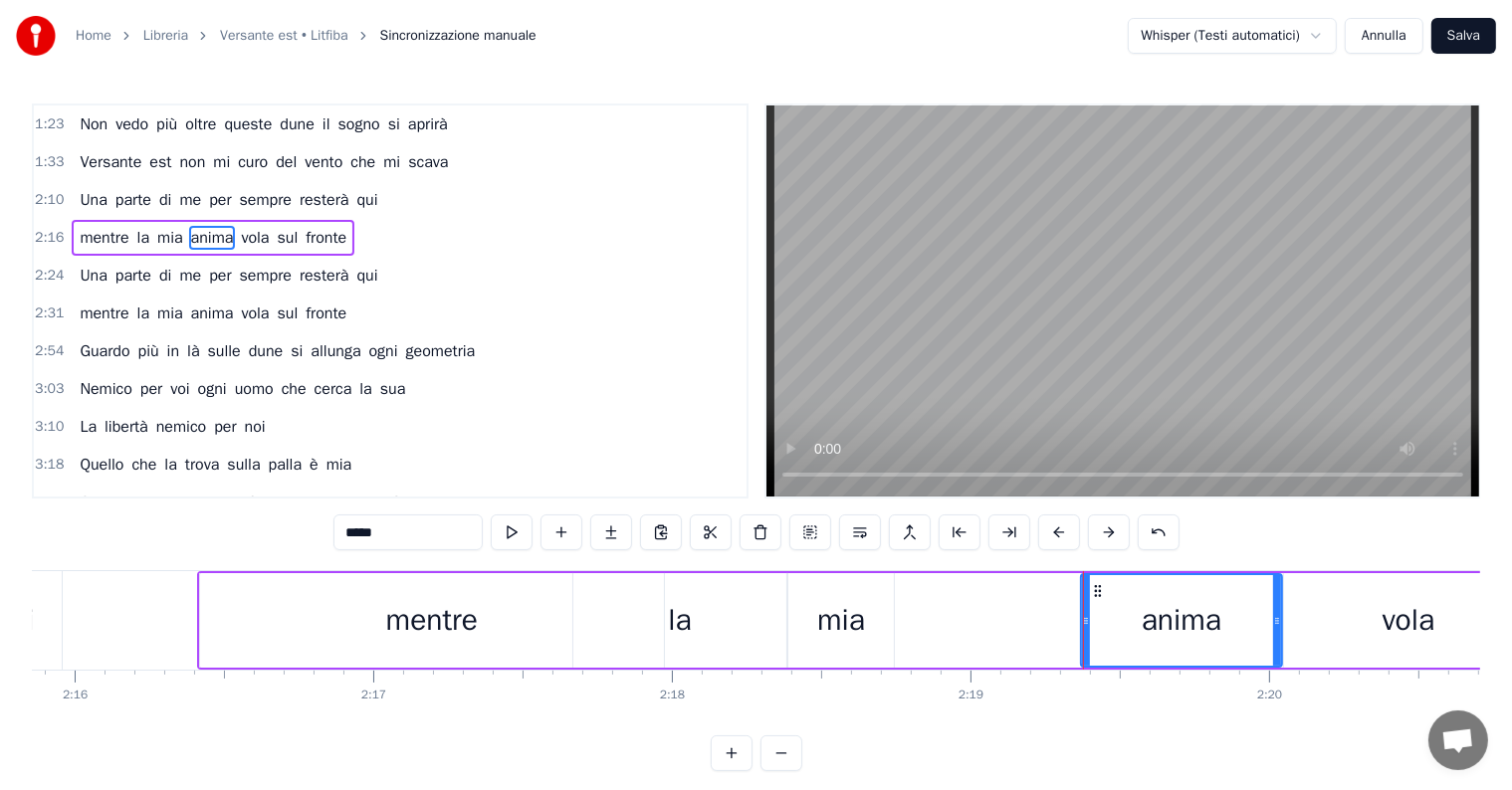 click on "mia" at bounding box center (841, 620) 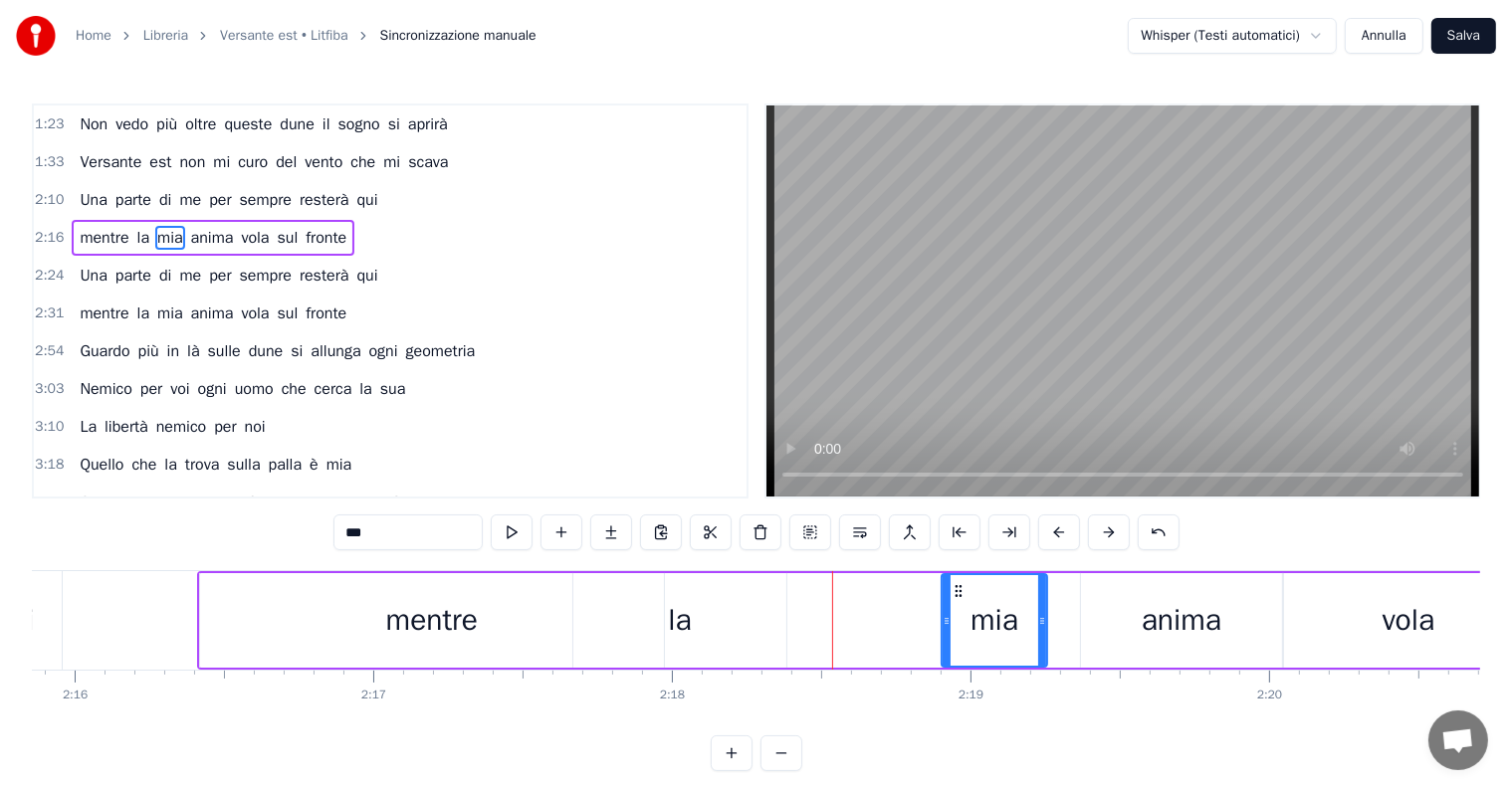 drag, startPoint x: 802, startPoint y: 585, endPoint x: 956, endPoint y: 586, distance: 154.00325 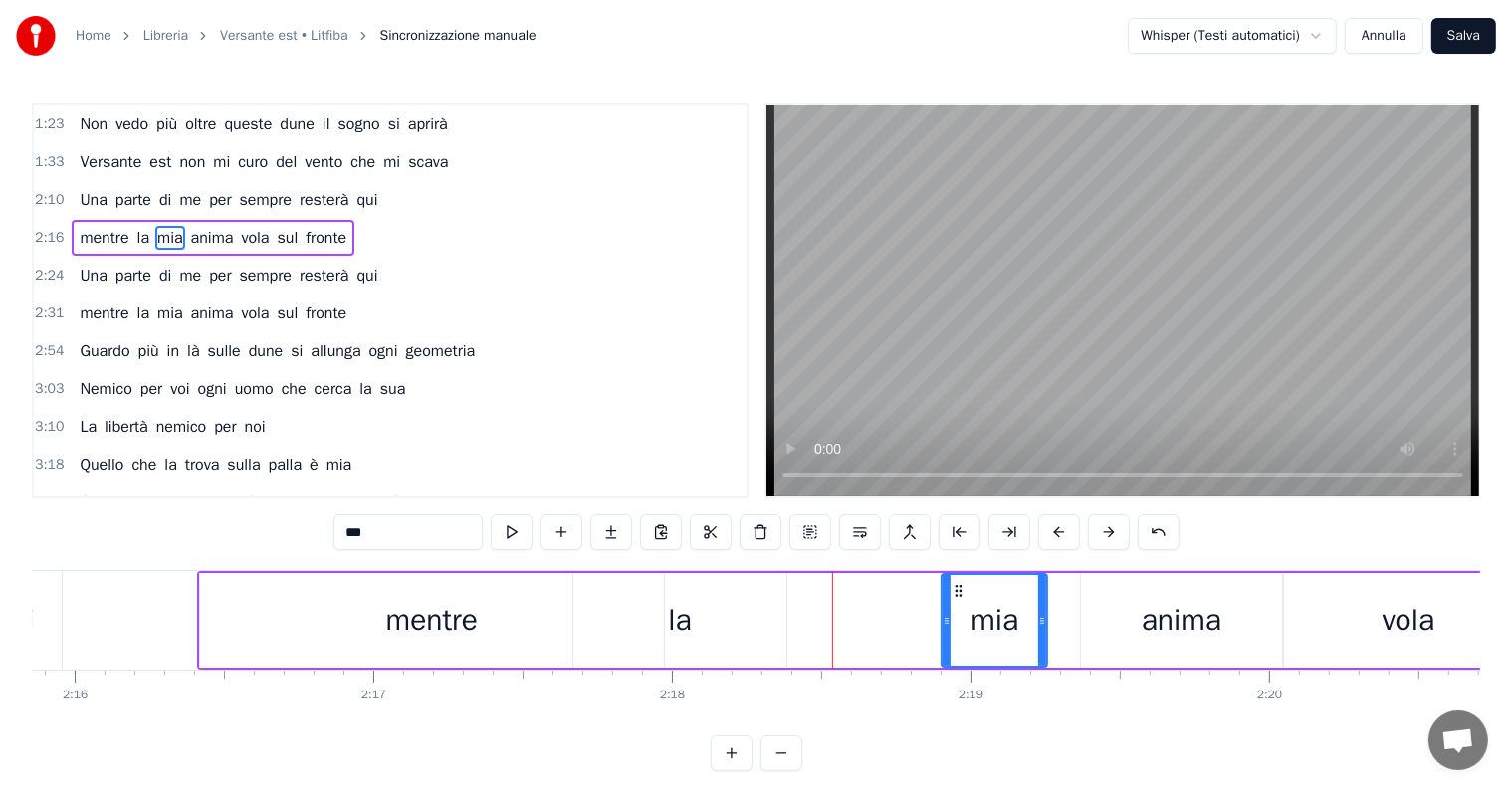 click on "la" at bounding box center (680, 620) 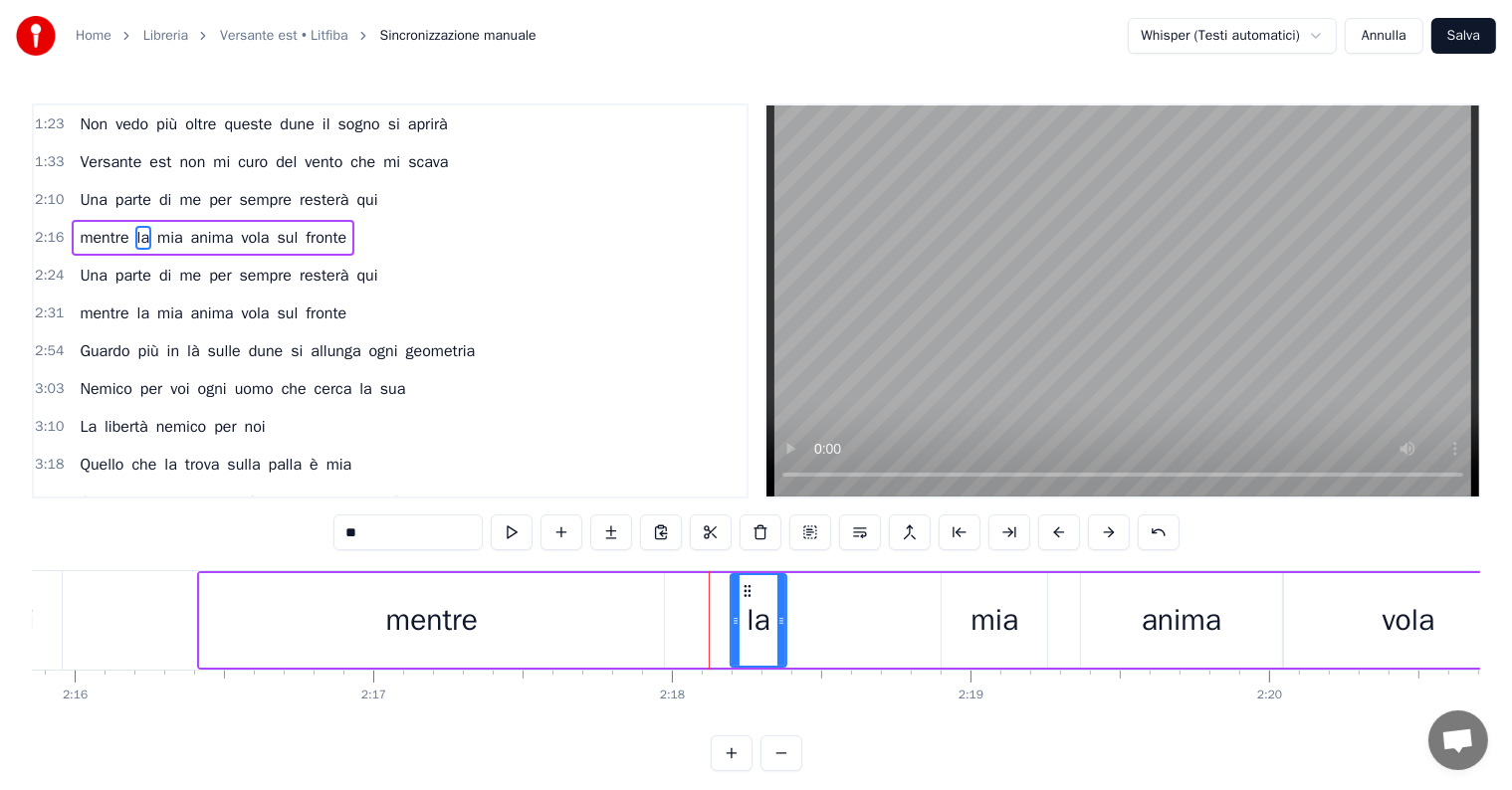 drag, startPoint x: 576, startPoint y: 624, endPoint x: 734, endPoint y: 624, distance: 158 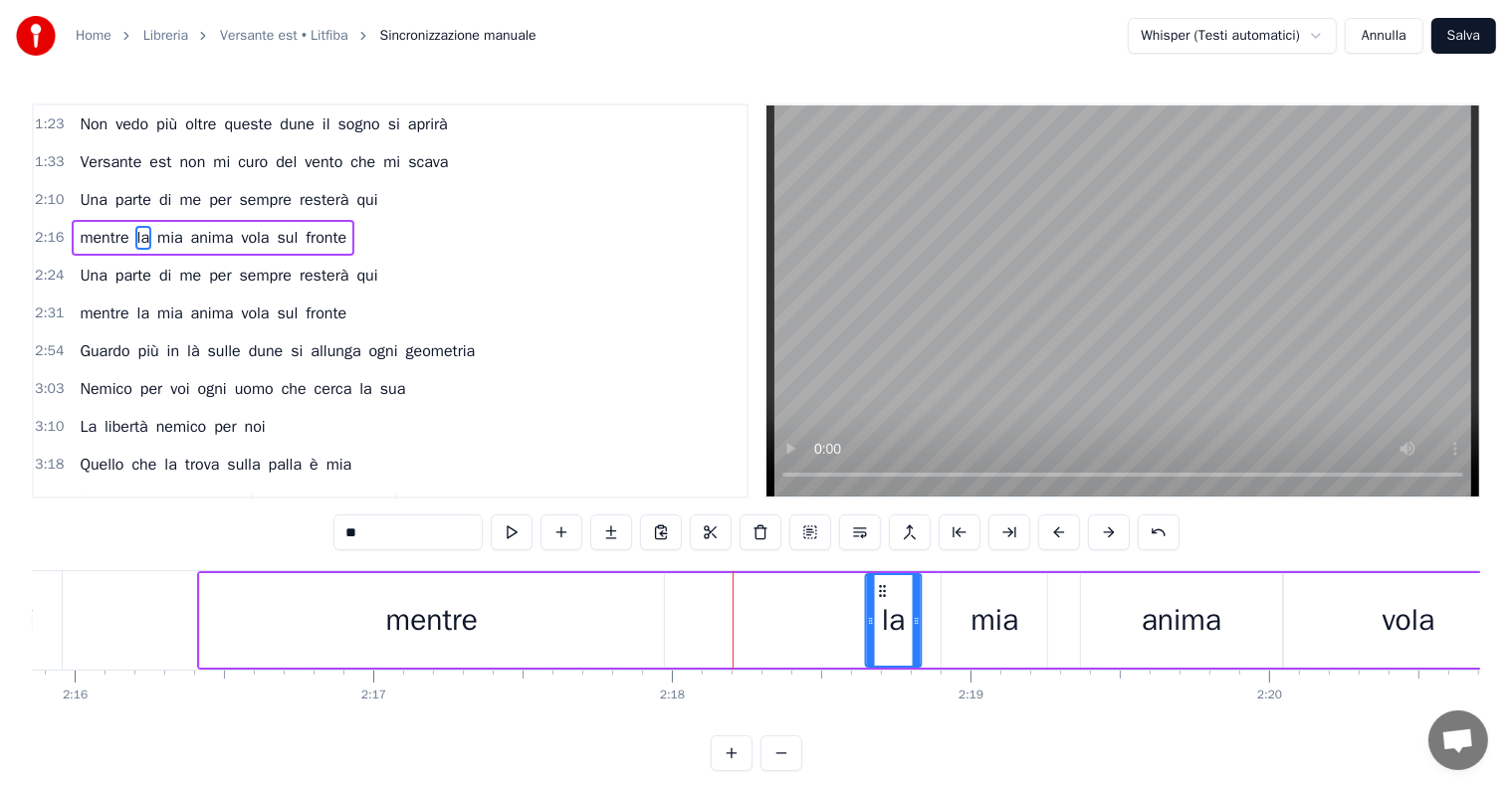 drag, startPoint x: 743, startPoint y: 588, endPoint x: 878, endPoint y: 588, distance: 135 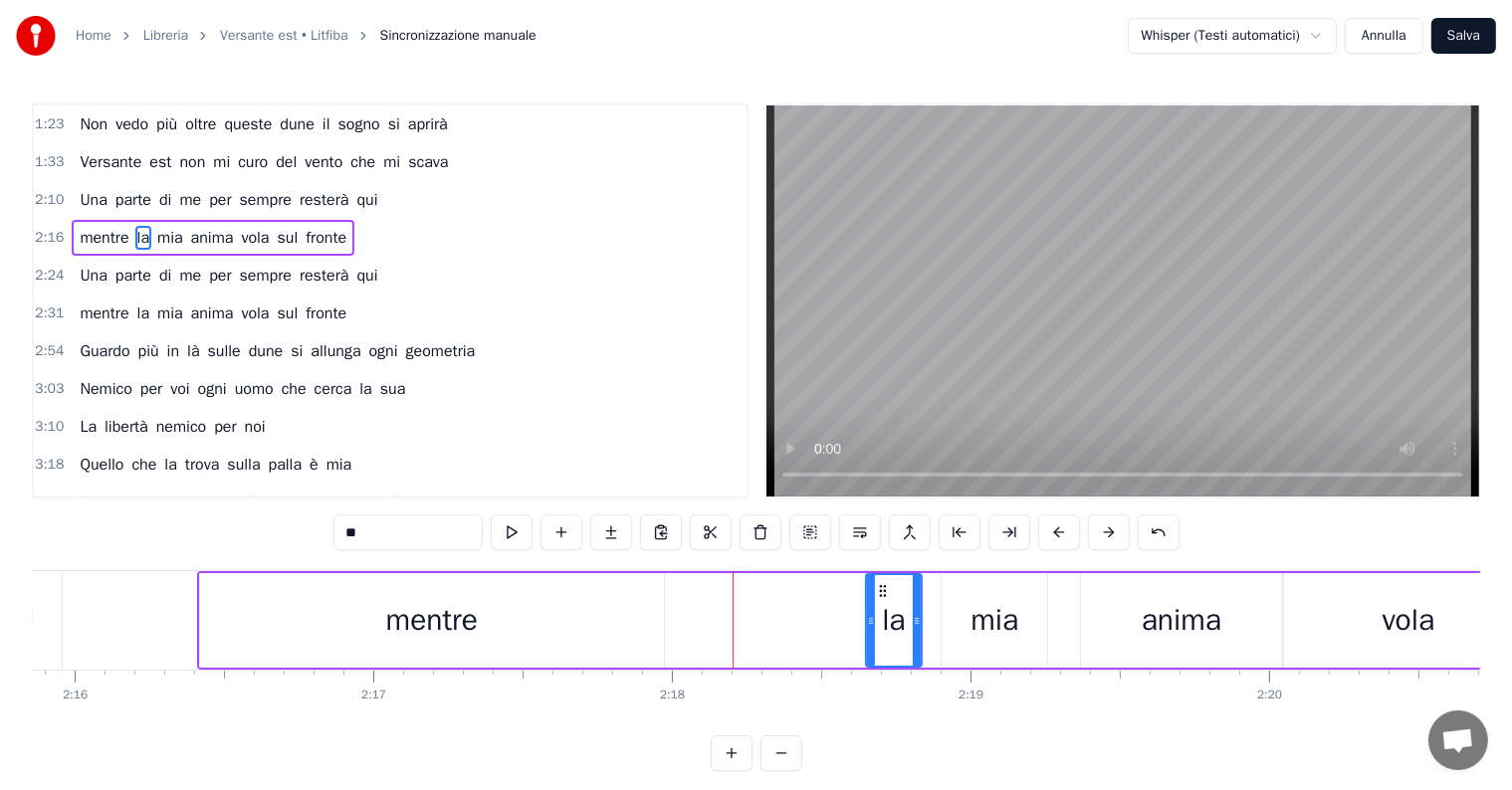 click on "mentre" at bounding box center (432, 620) 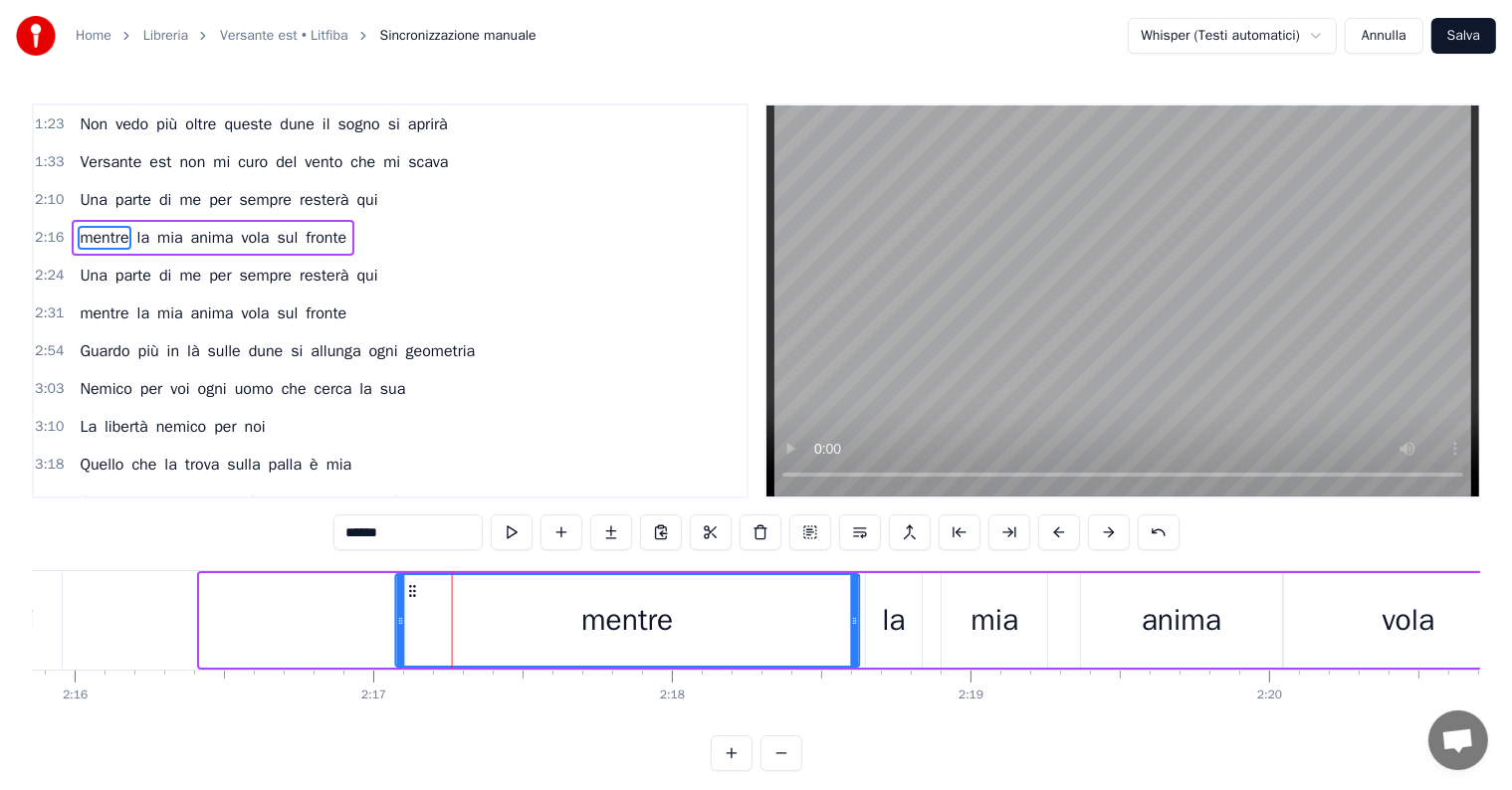 drag, startPoint x: 214, startPoint y: 584, endPoint x: 410, endPoint y: 584, distance: 196 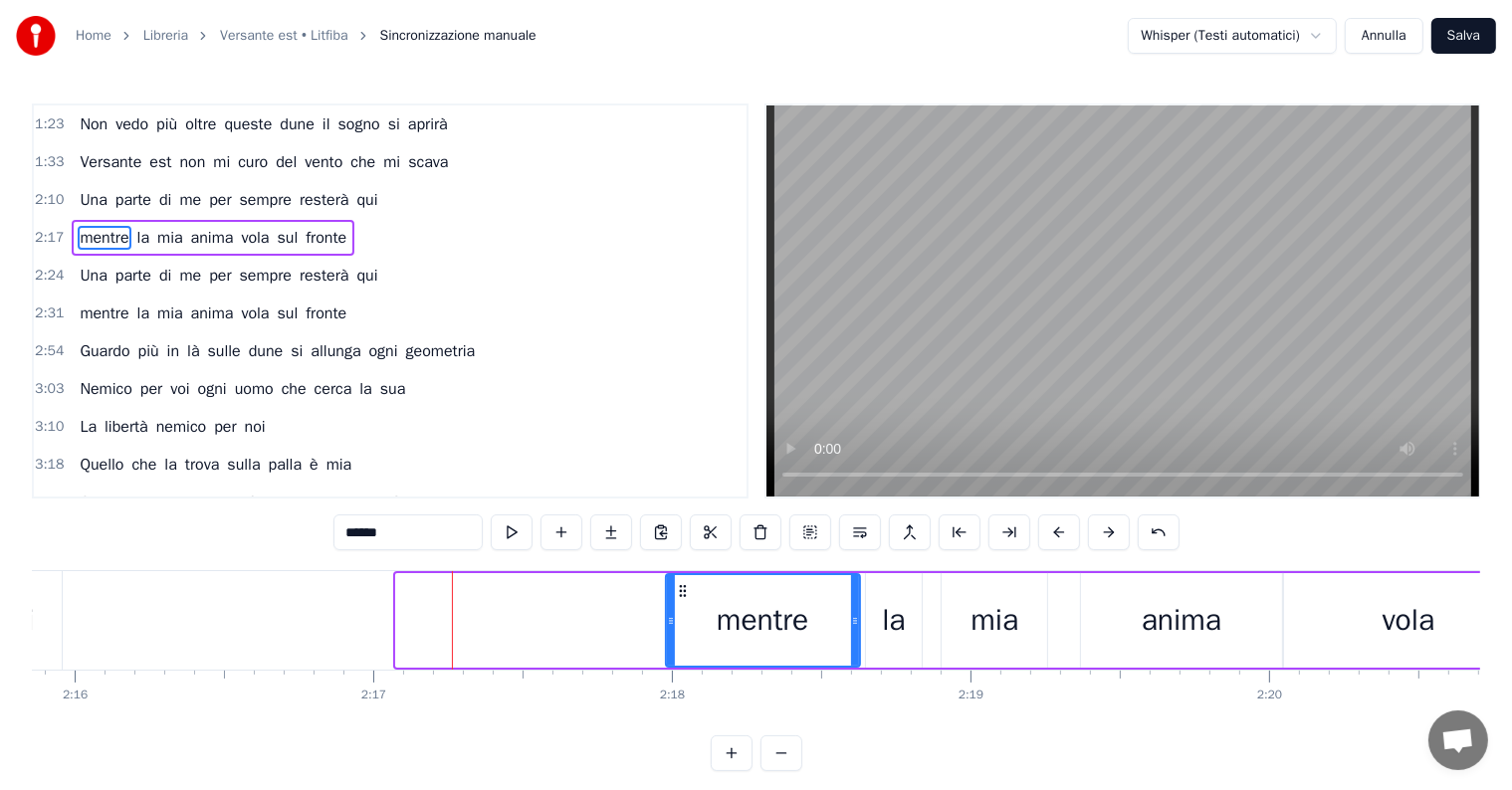 drag, startPoint x: 399, startPoint y: 617, endPoint x: 669, endPoint y: 613, distance: 270.0296 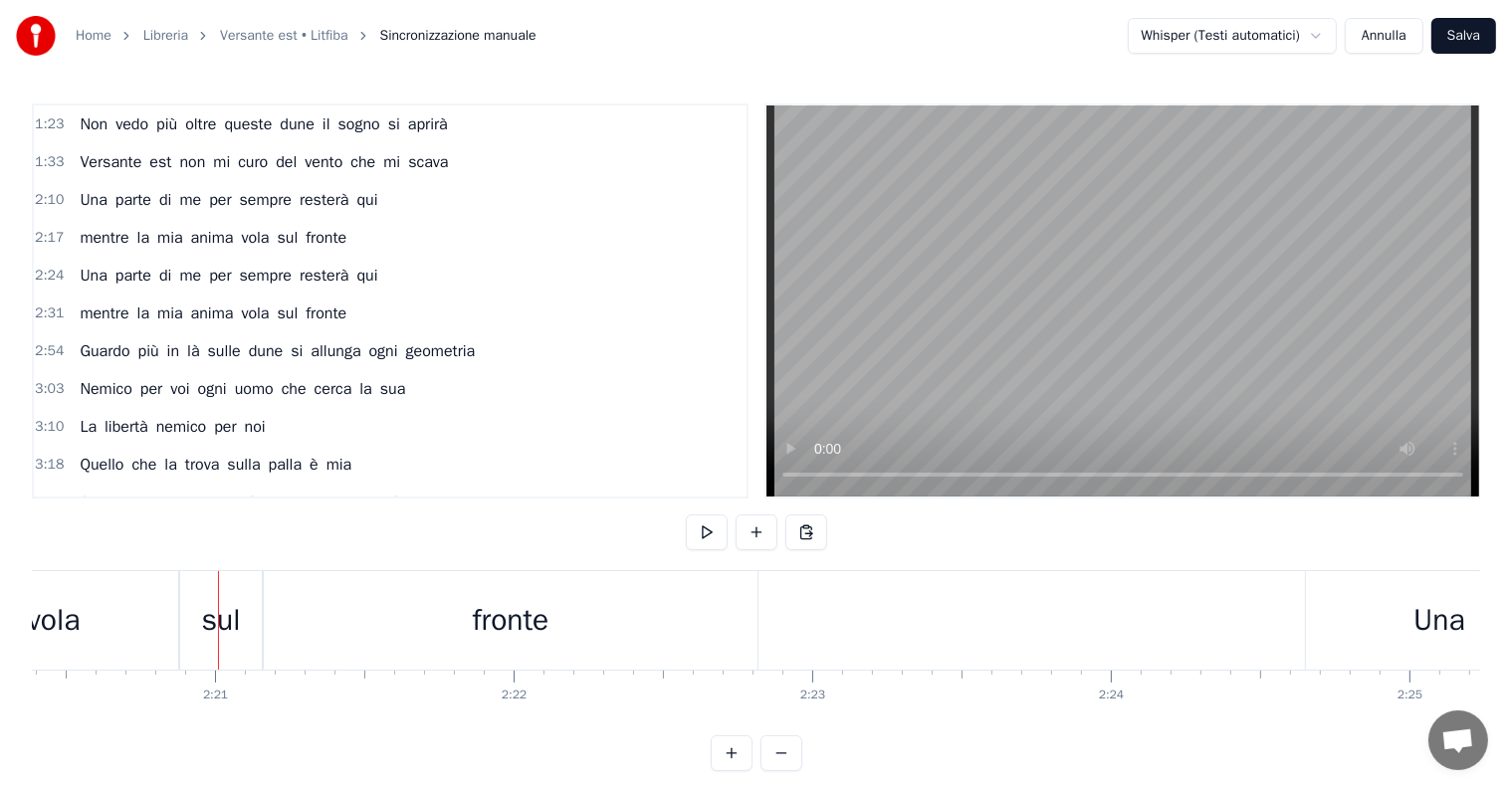 scroll, scrollTop: 0, scrollLeft: 41810, axis: horizontal 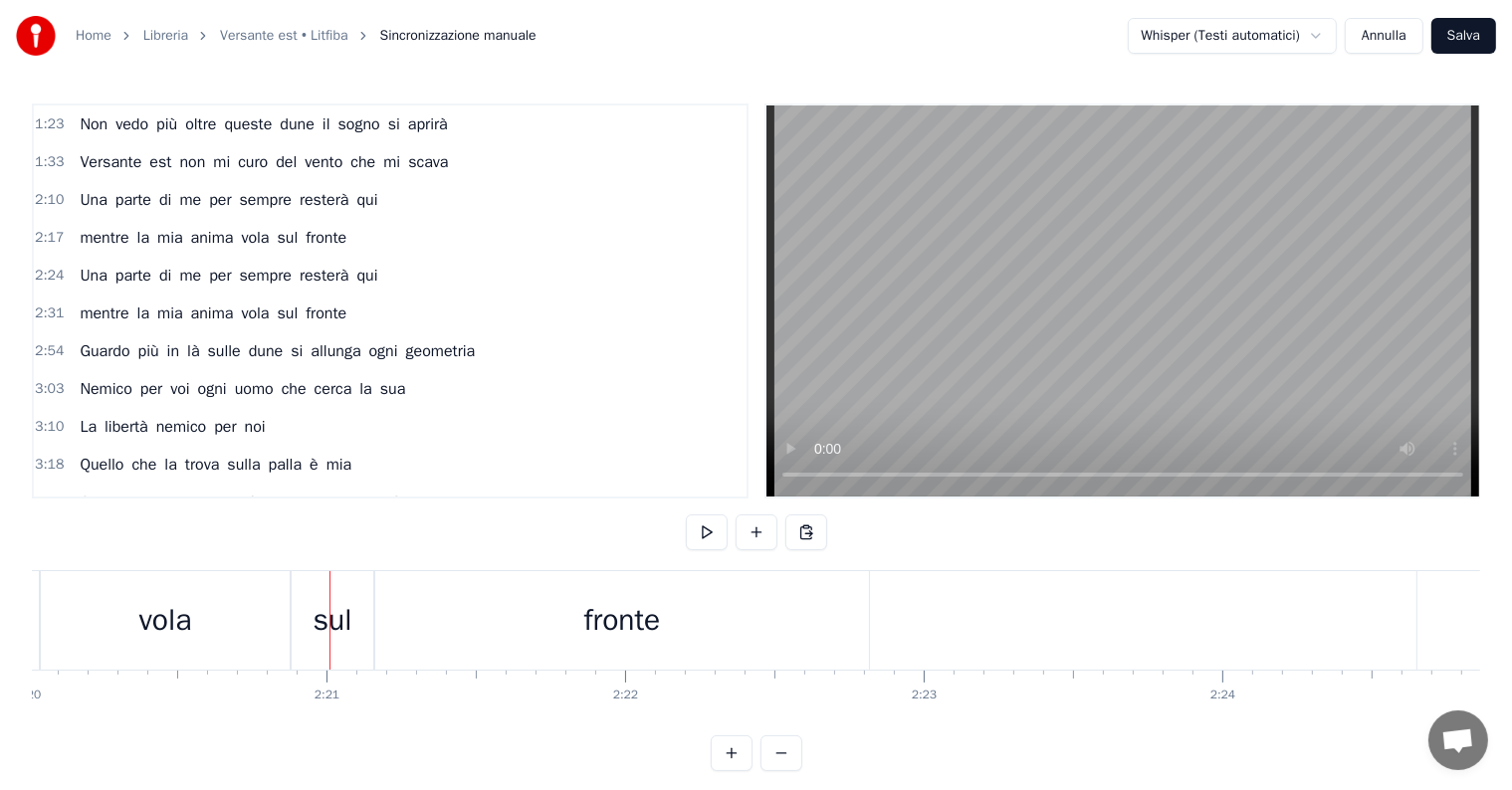 click on "fronte" at bounding box center [622, 620] 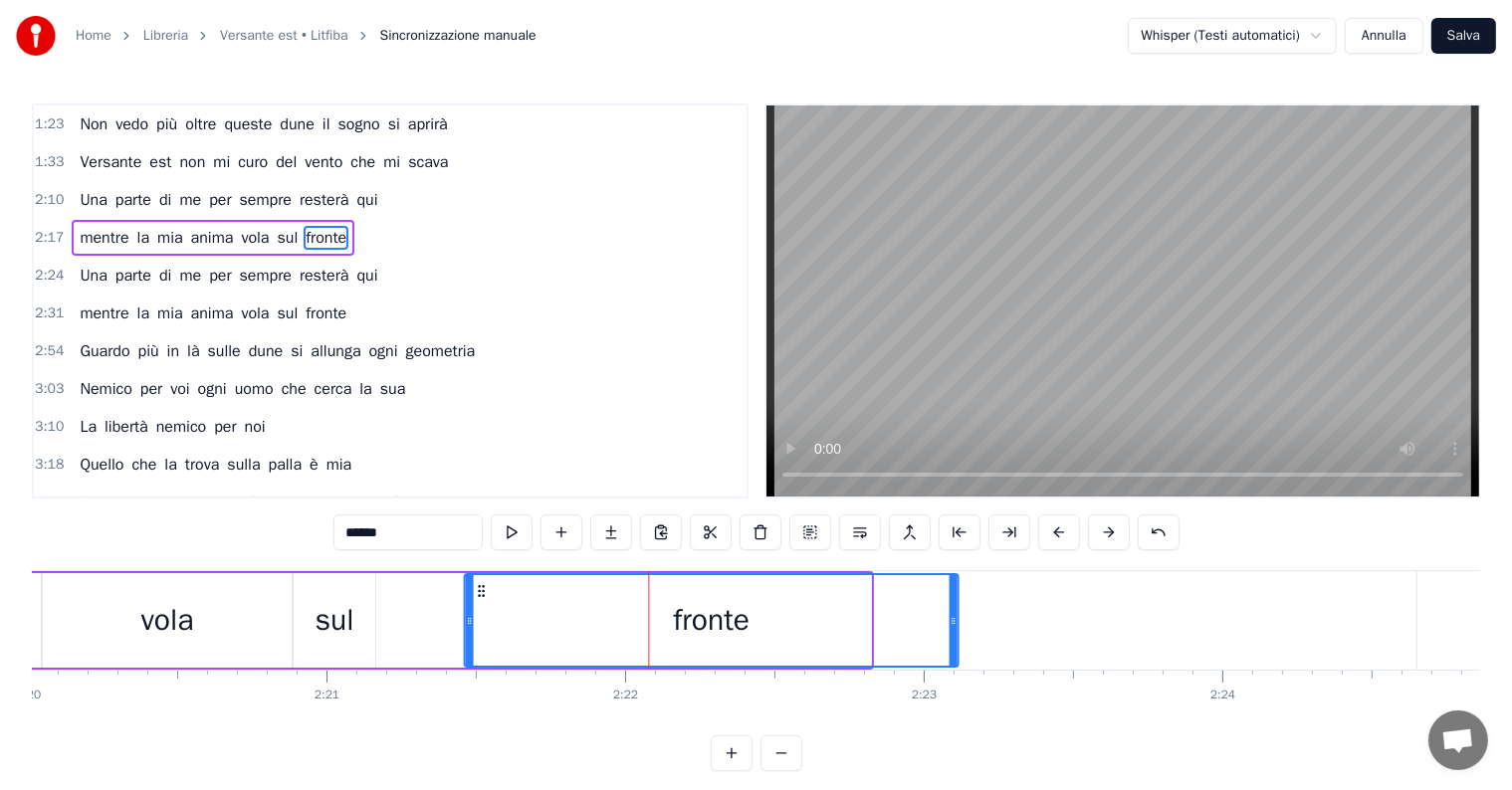 drag, startPoint x: 391, startPoint y: 586, endPoint x: 478, endPoint y: 586, distance: 87 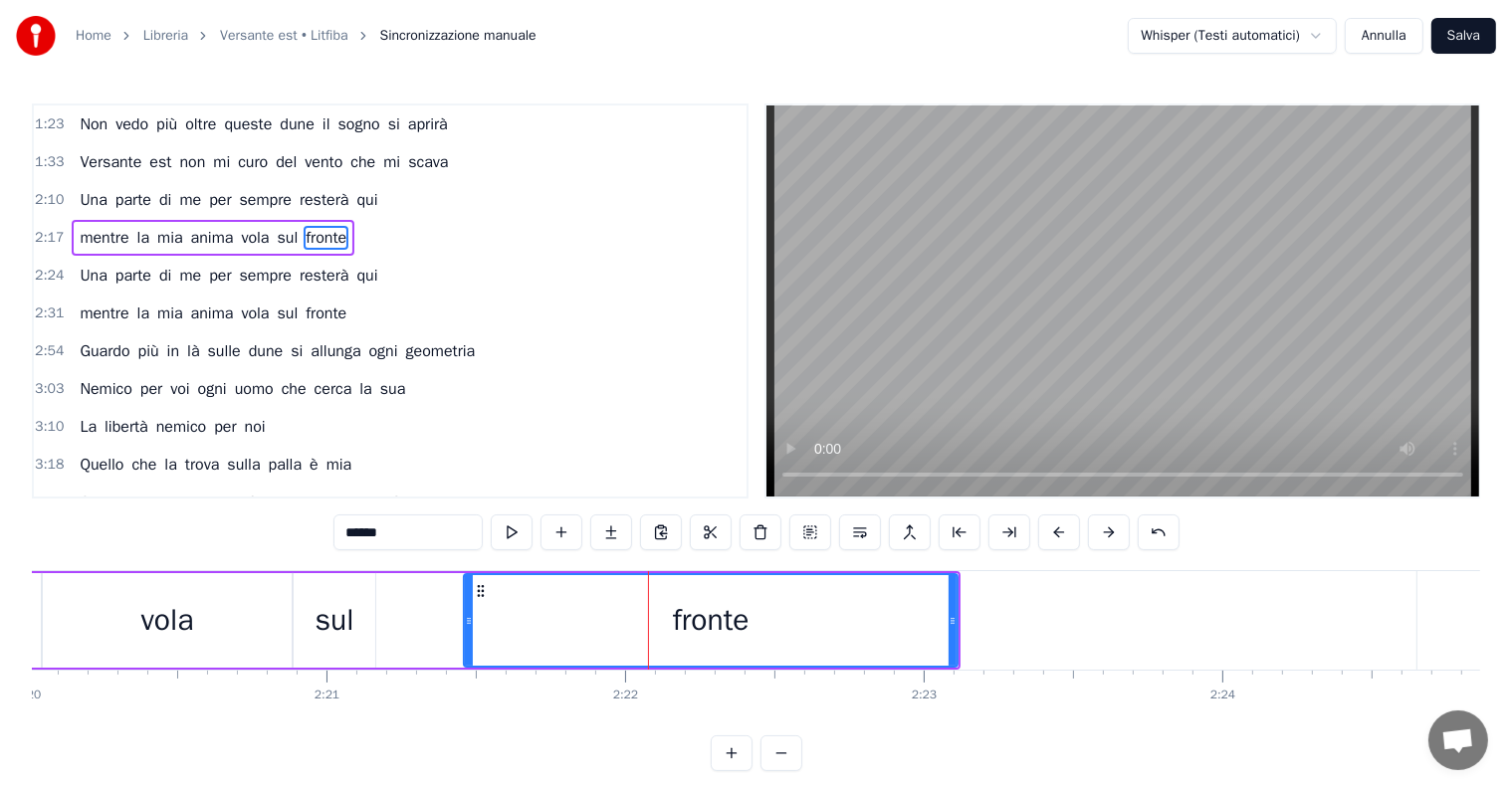 click on "sul" at bounding box center [334, 620] 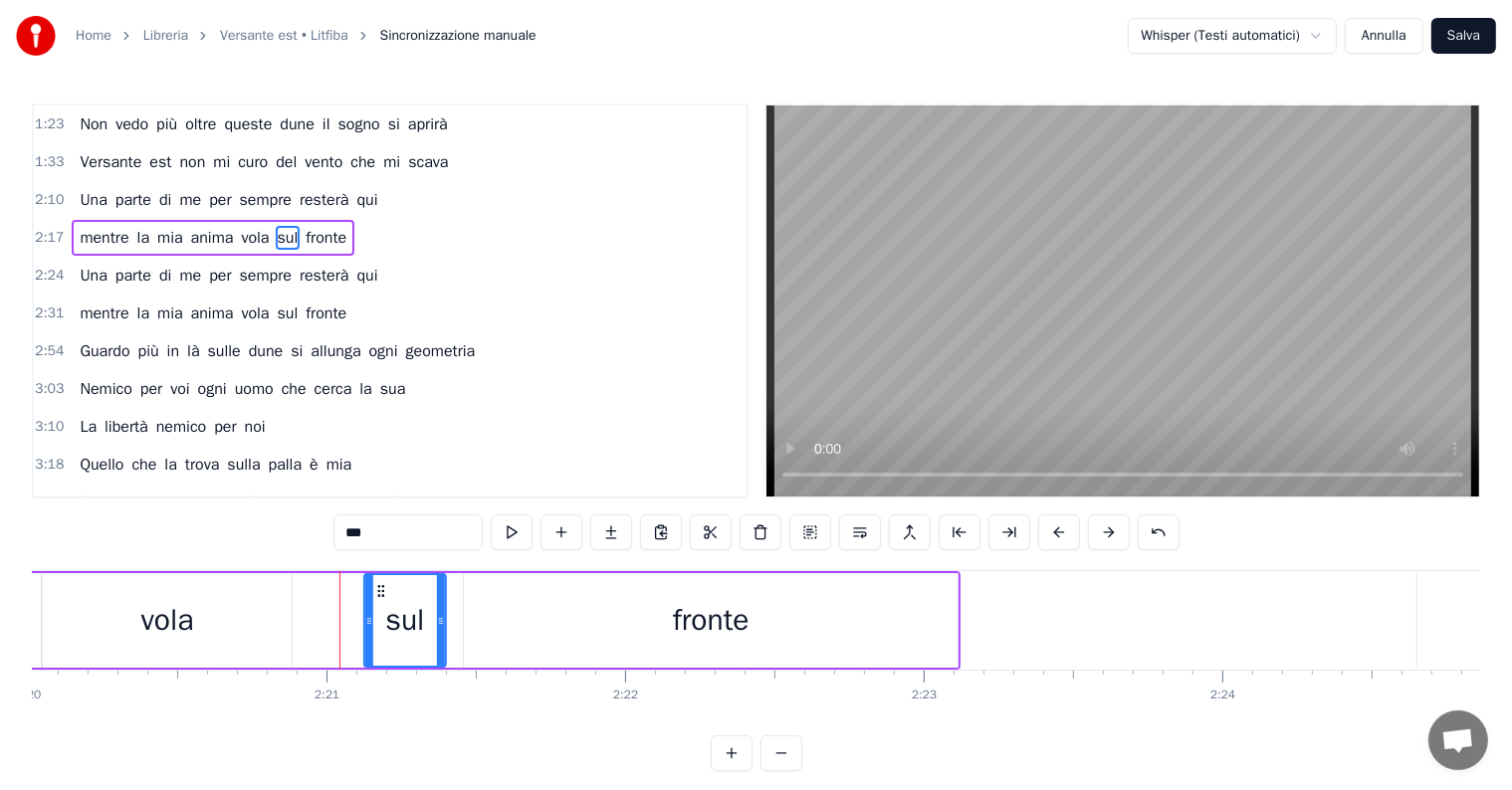 drag, startPoint x: 308, startPoint y: 588, endPoint x: 378, endPoint y: 588, distance: 70 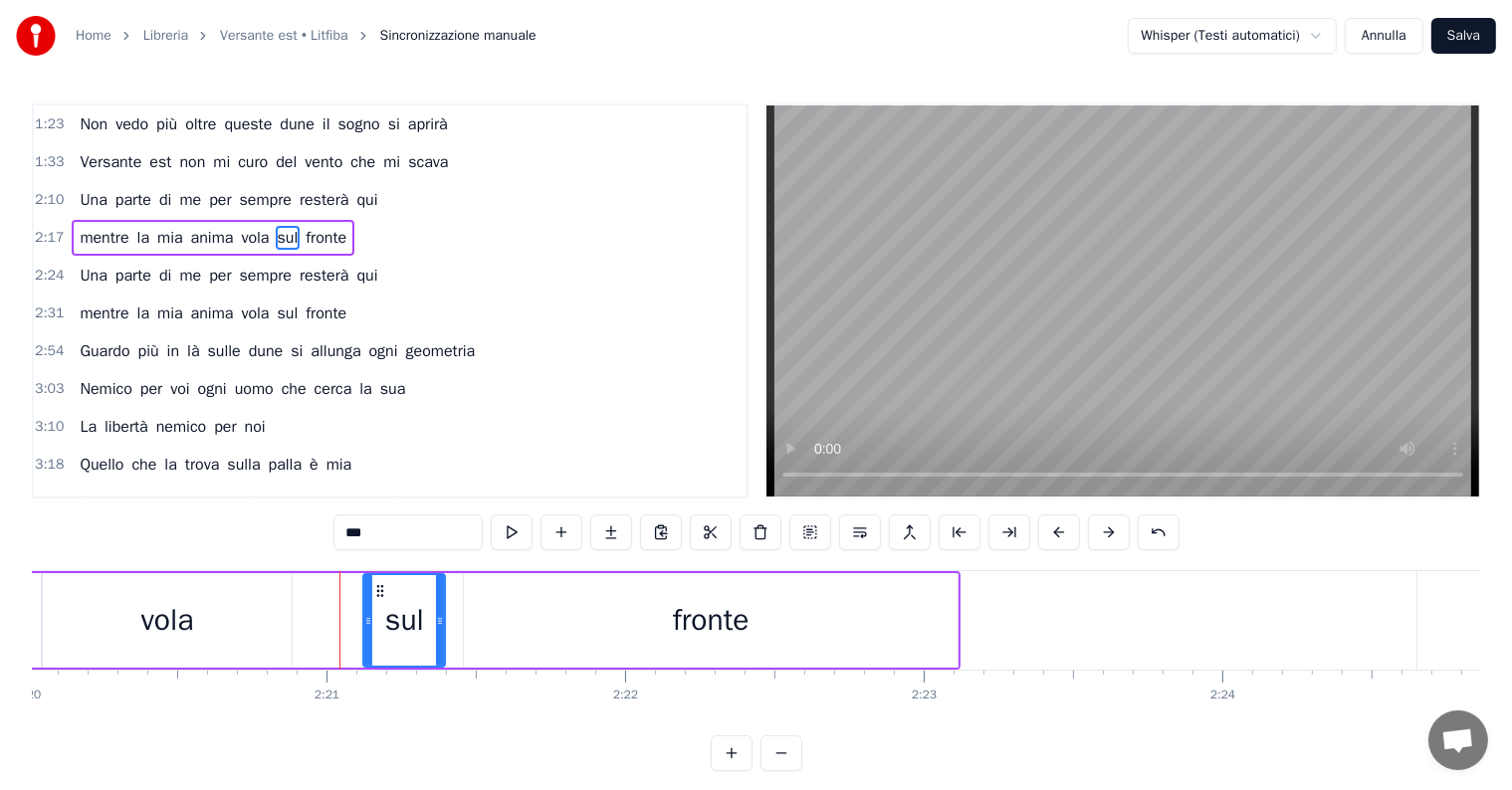 click on "vola" at bounding box center [167, 620] 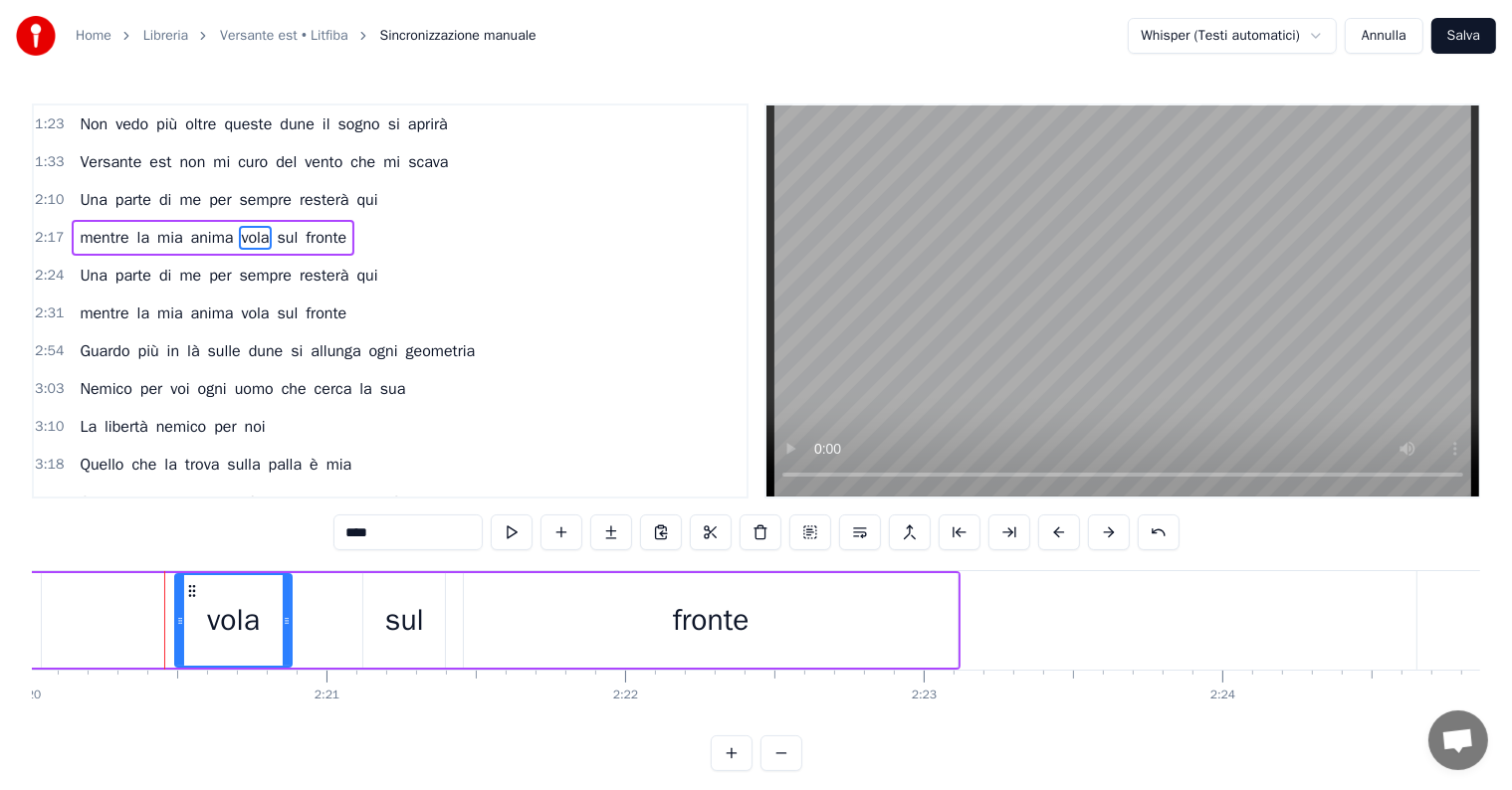 drag, startPoint x: 47, startPoint y: 621, endPoint x: 179, endPoint y: 620, distance: 132.00379 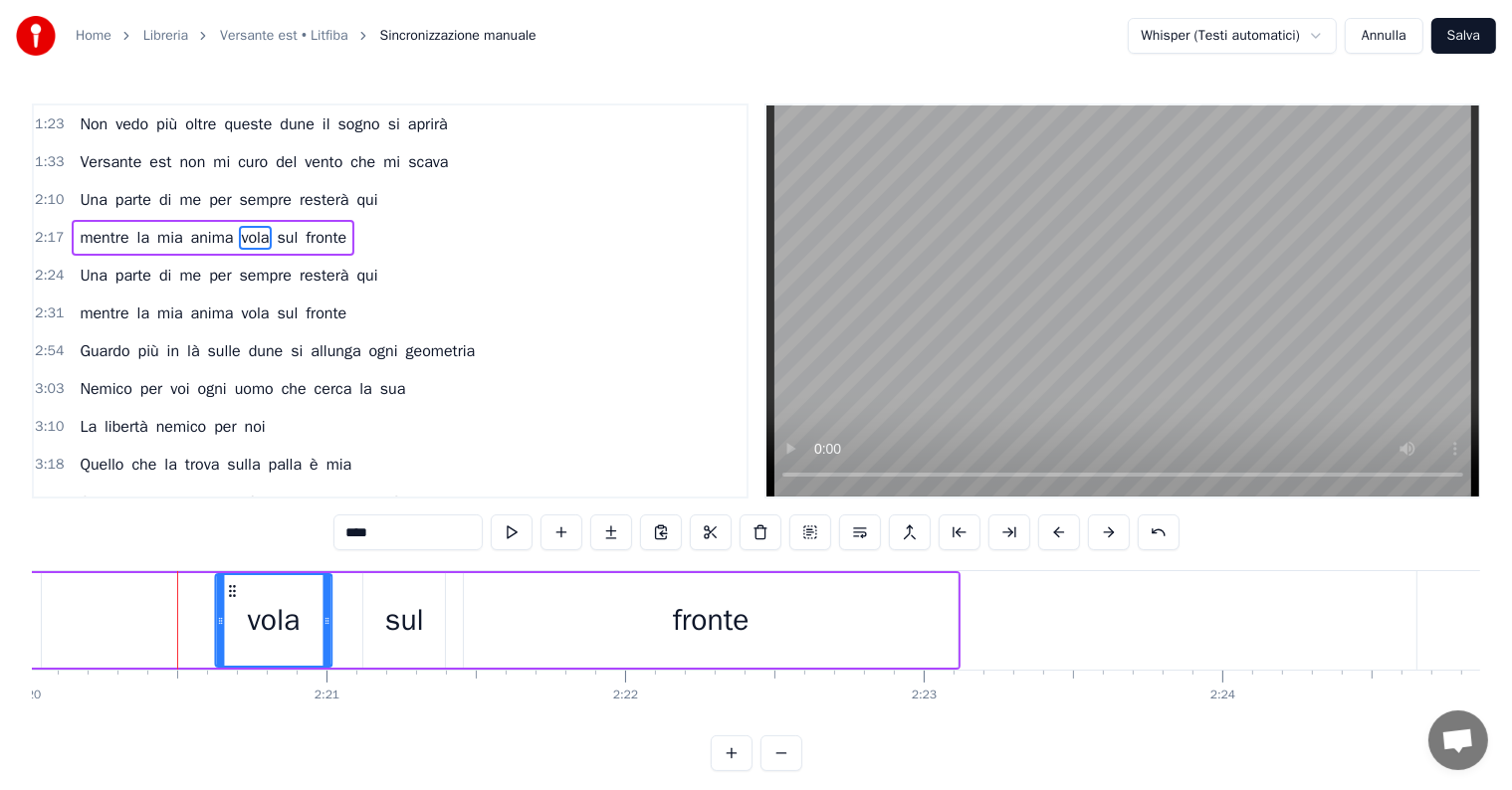 drag, startPoint x: 191, startPoint y: 591, endPoint x: 231, endPoint y: 596, distance: 40.311289 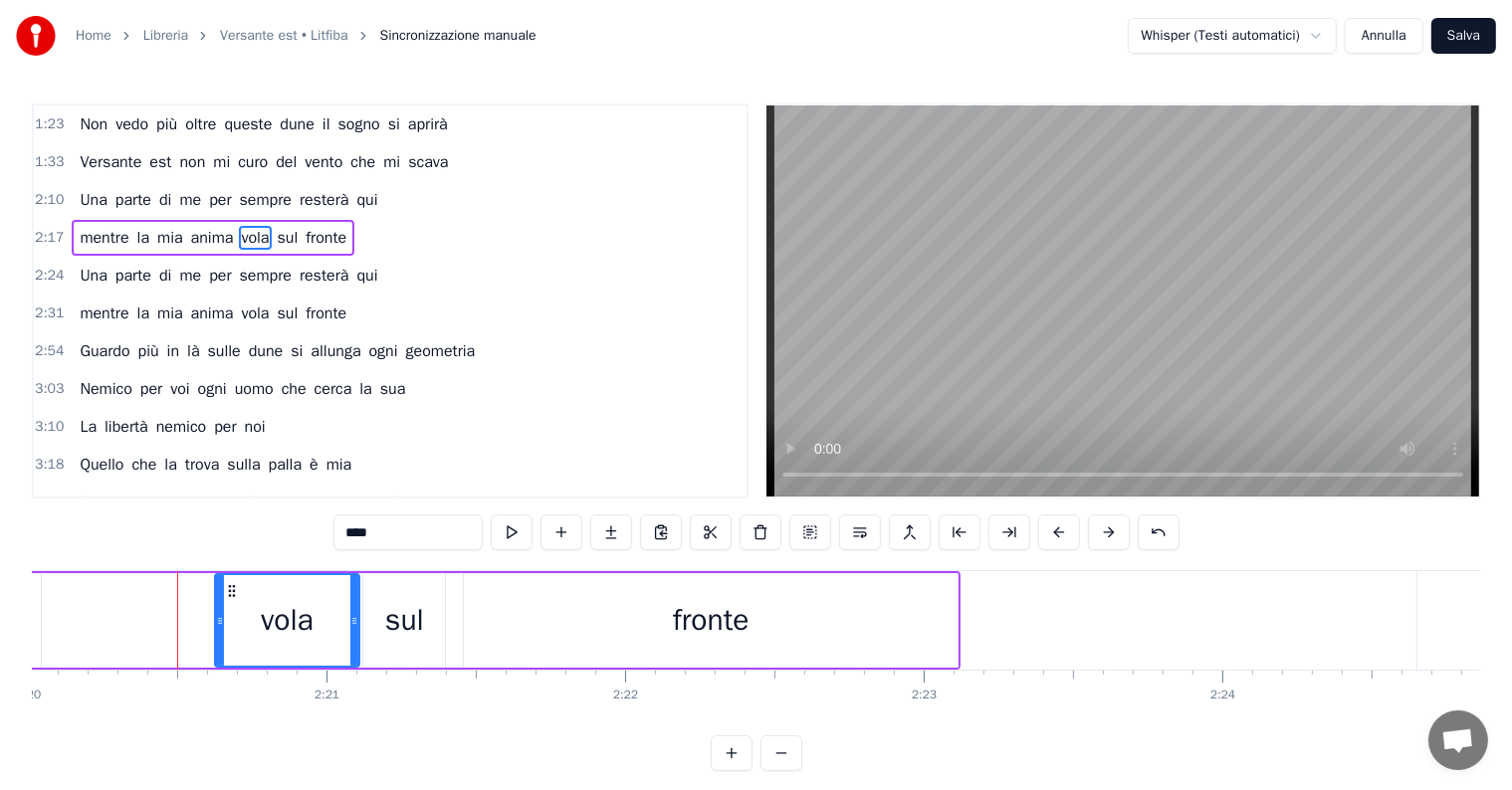 drag, startPoint x: 326, startPoint y: 617, endPoint x: 354, endPoint y: 615, distance: 28.071338 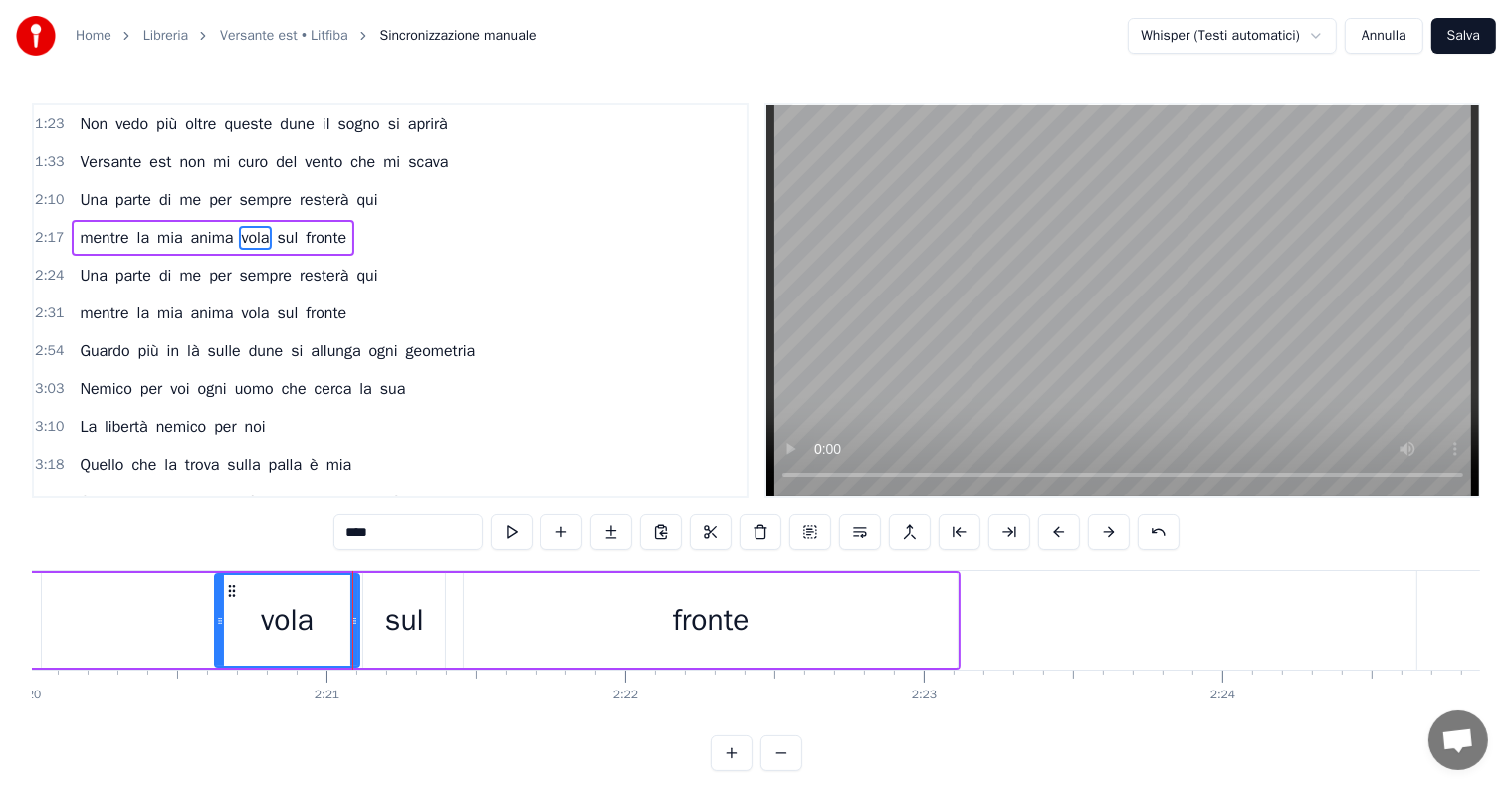 click on "fronte" at bounding box center (711, 620) 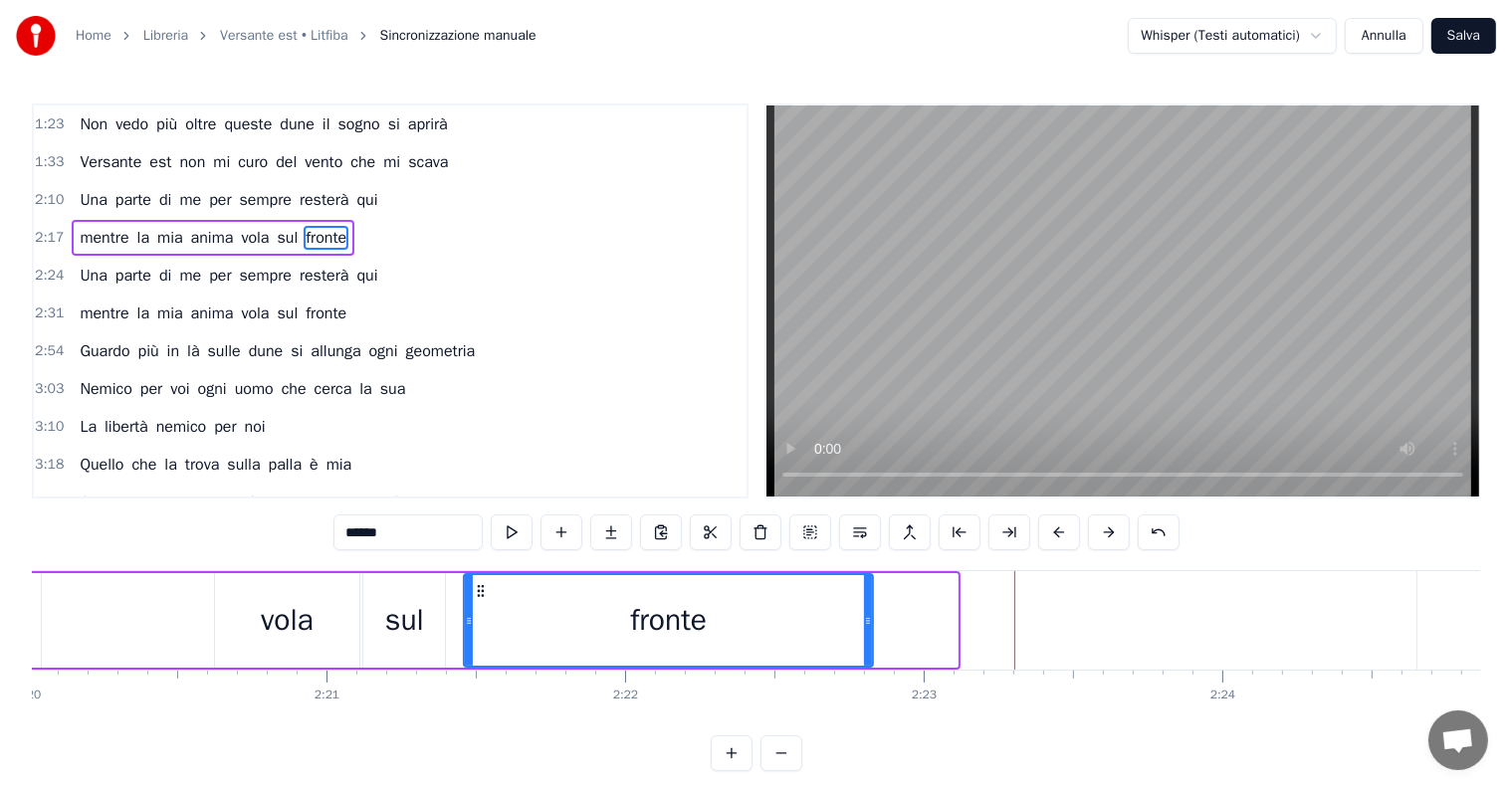 drag, startPoint x: 952, startPoint y: 618, endPoint x: 867, endPoint y: 618, distance: 85 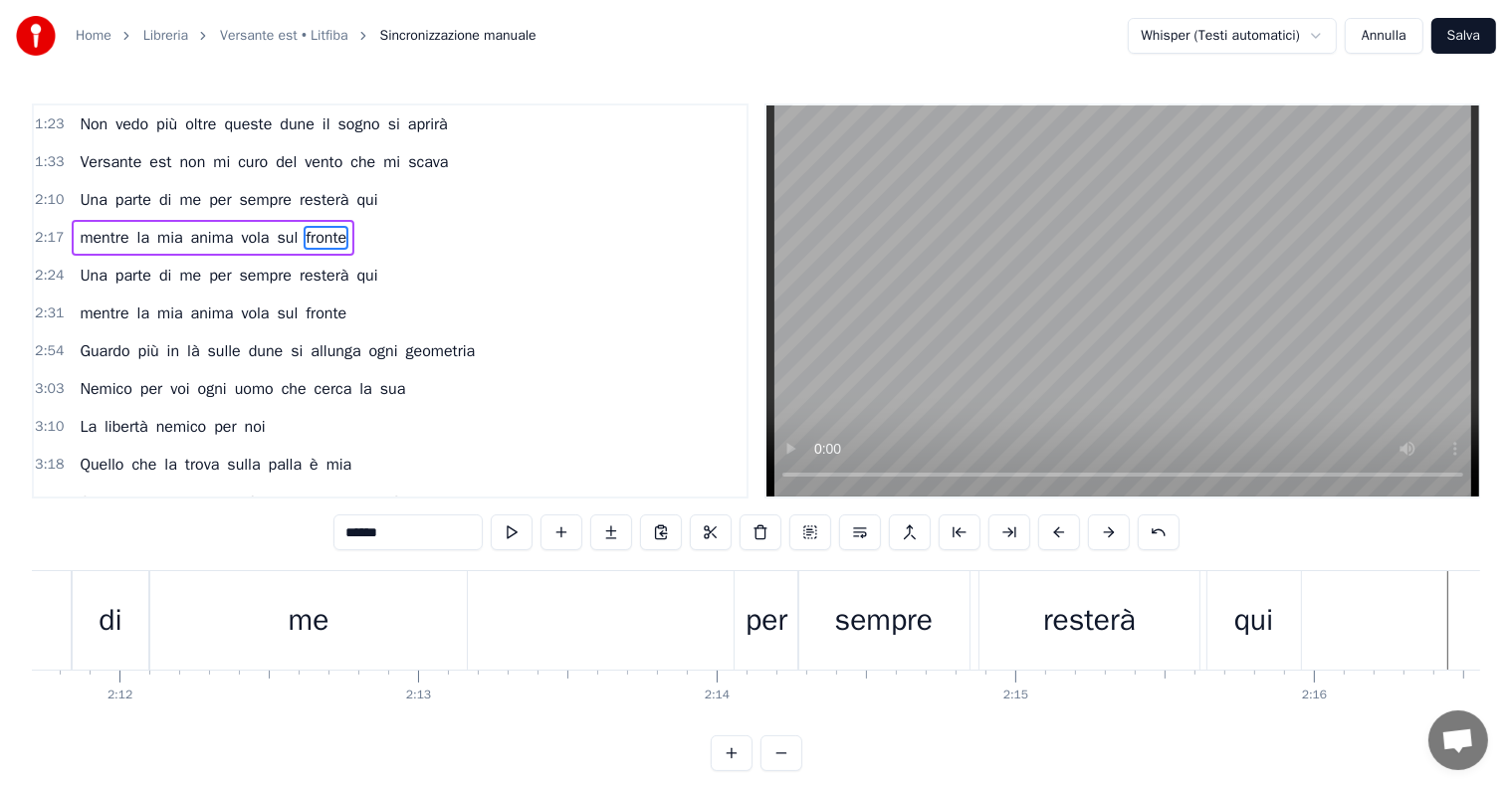 scroll, scrollTop: 0, scrollLeft: 39048, axis: horizontal 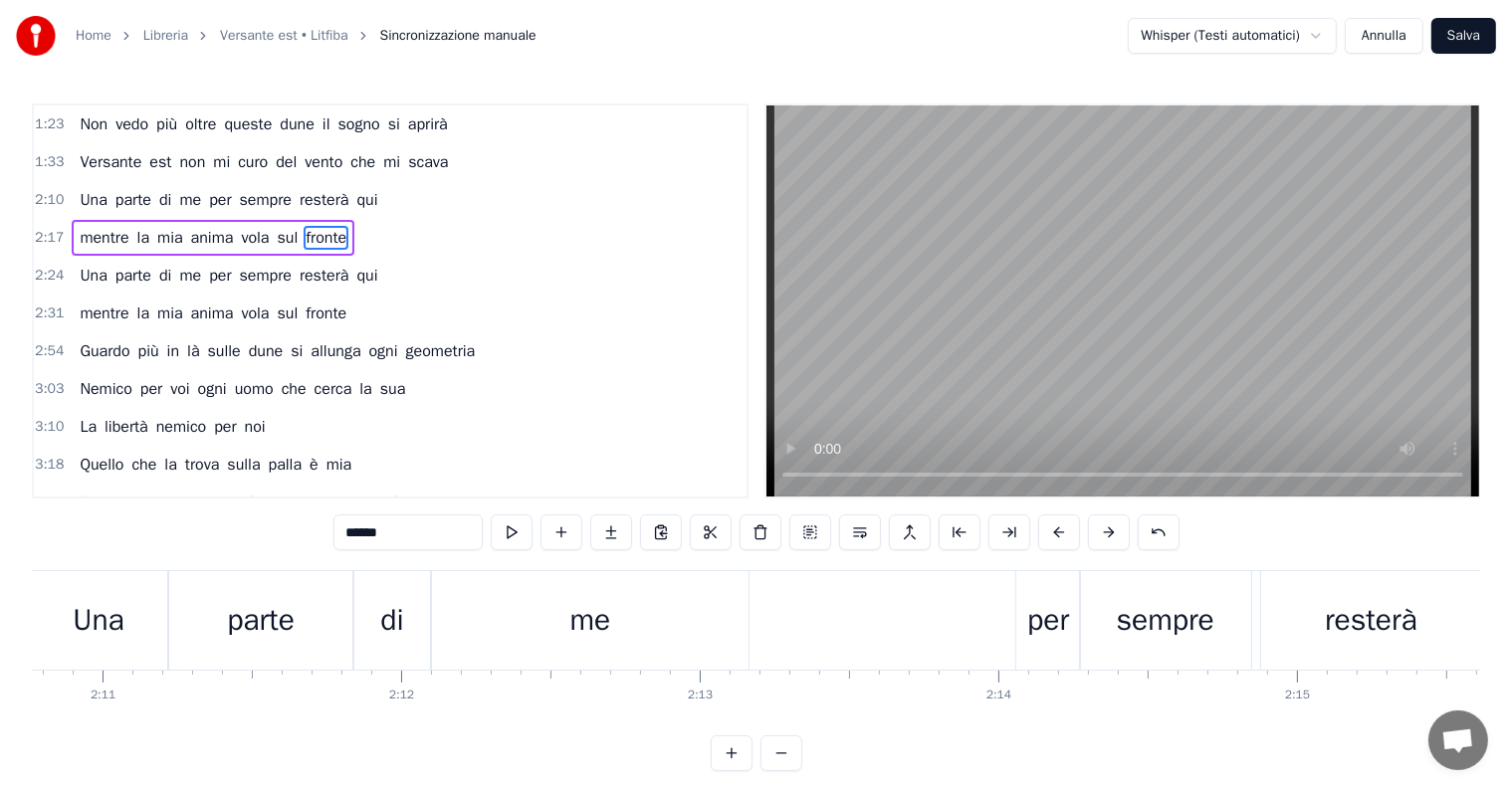 click on "fronte" at bounding box center [325, 238] 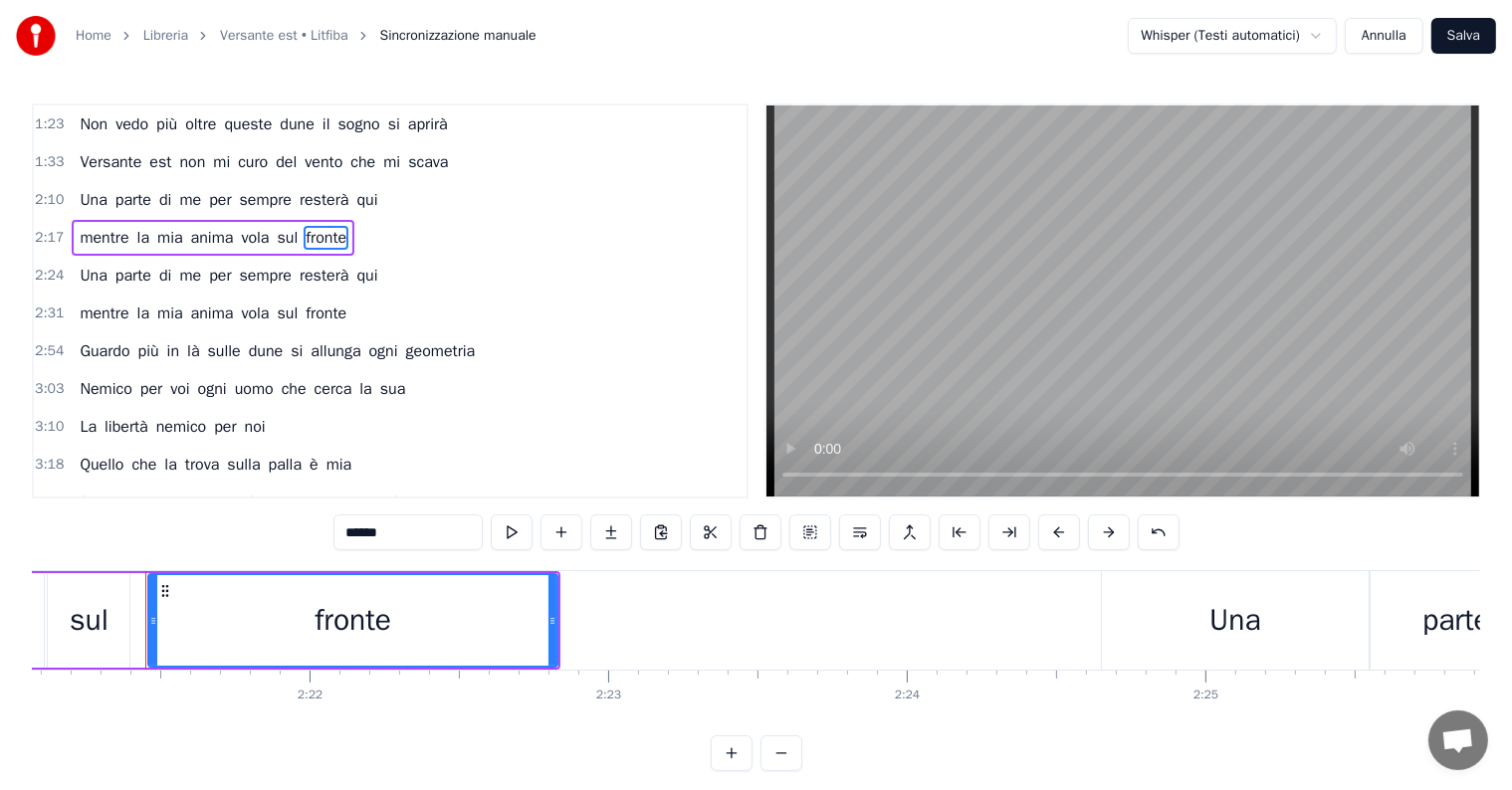 scroll, scrollTop: 0, scrollLeft: 42140, axis: horizontal 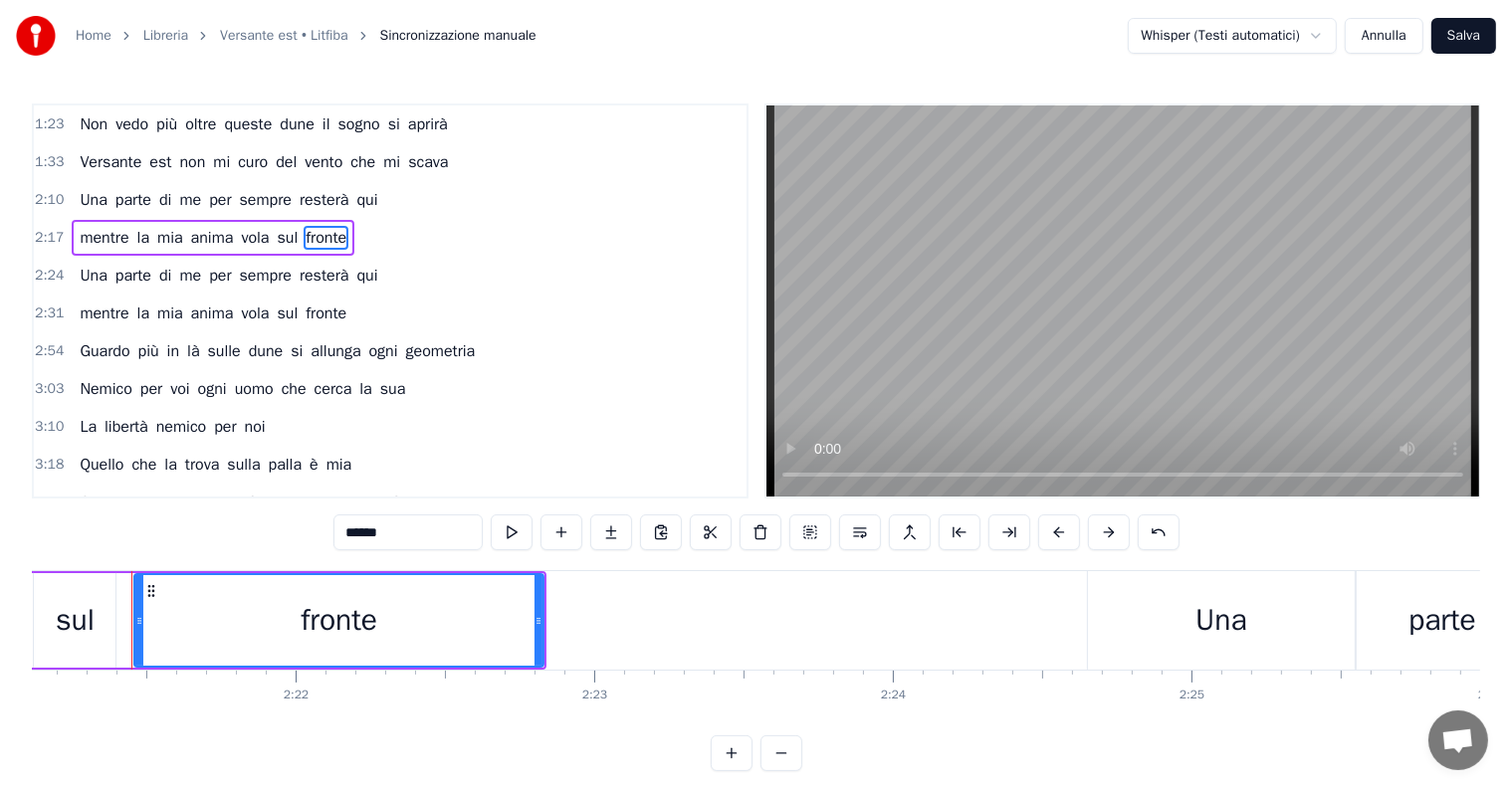 click on "mentre la mia anima vola sul fronte" at bounding box center [213, 238] 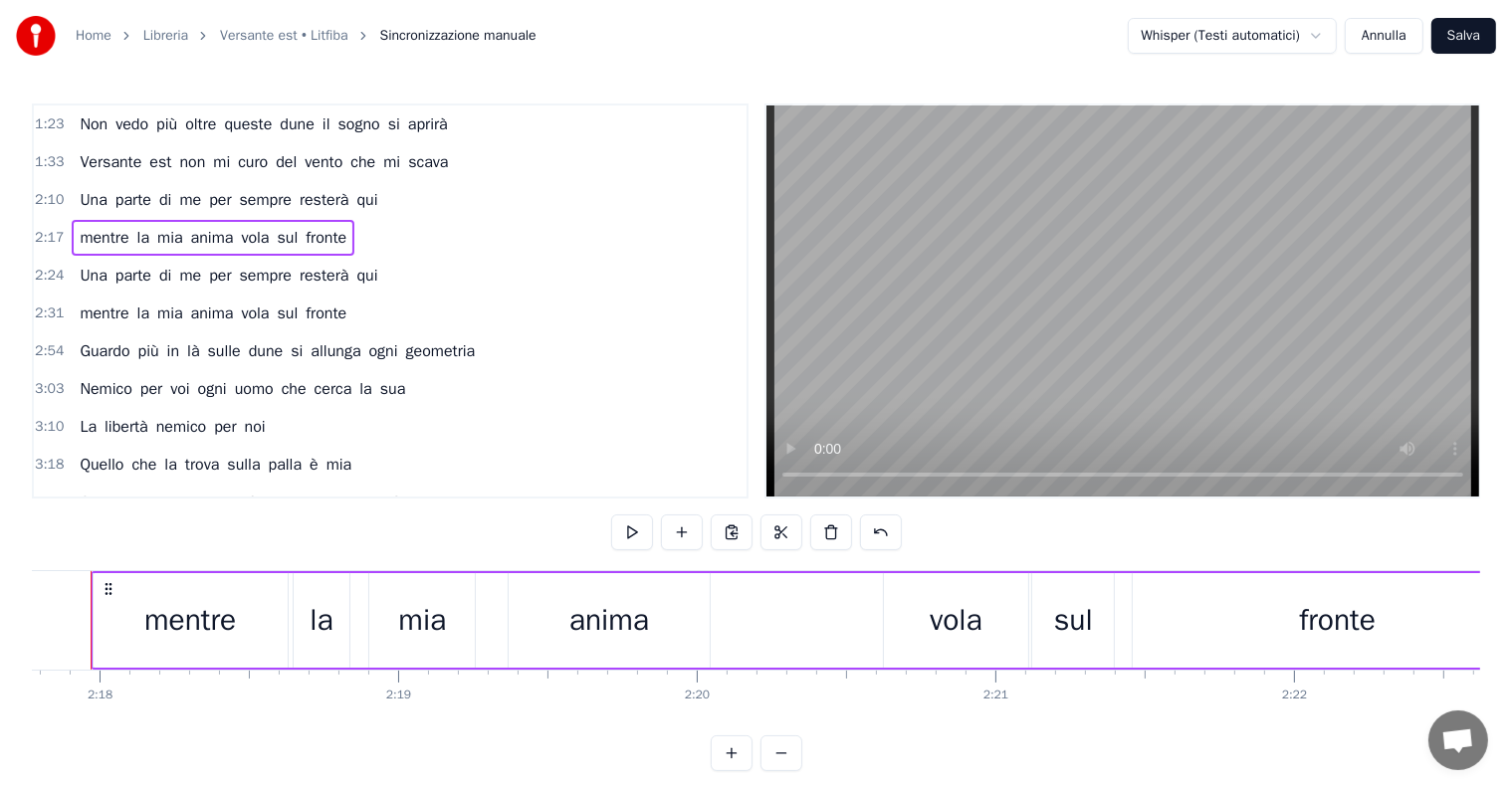 scroll, scrollTop: 0, scrollLeft: 41100, axis: horizontal 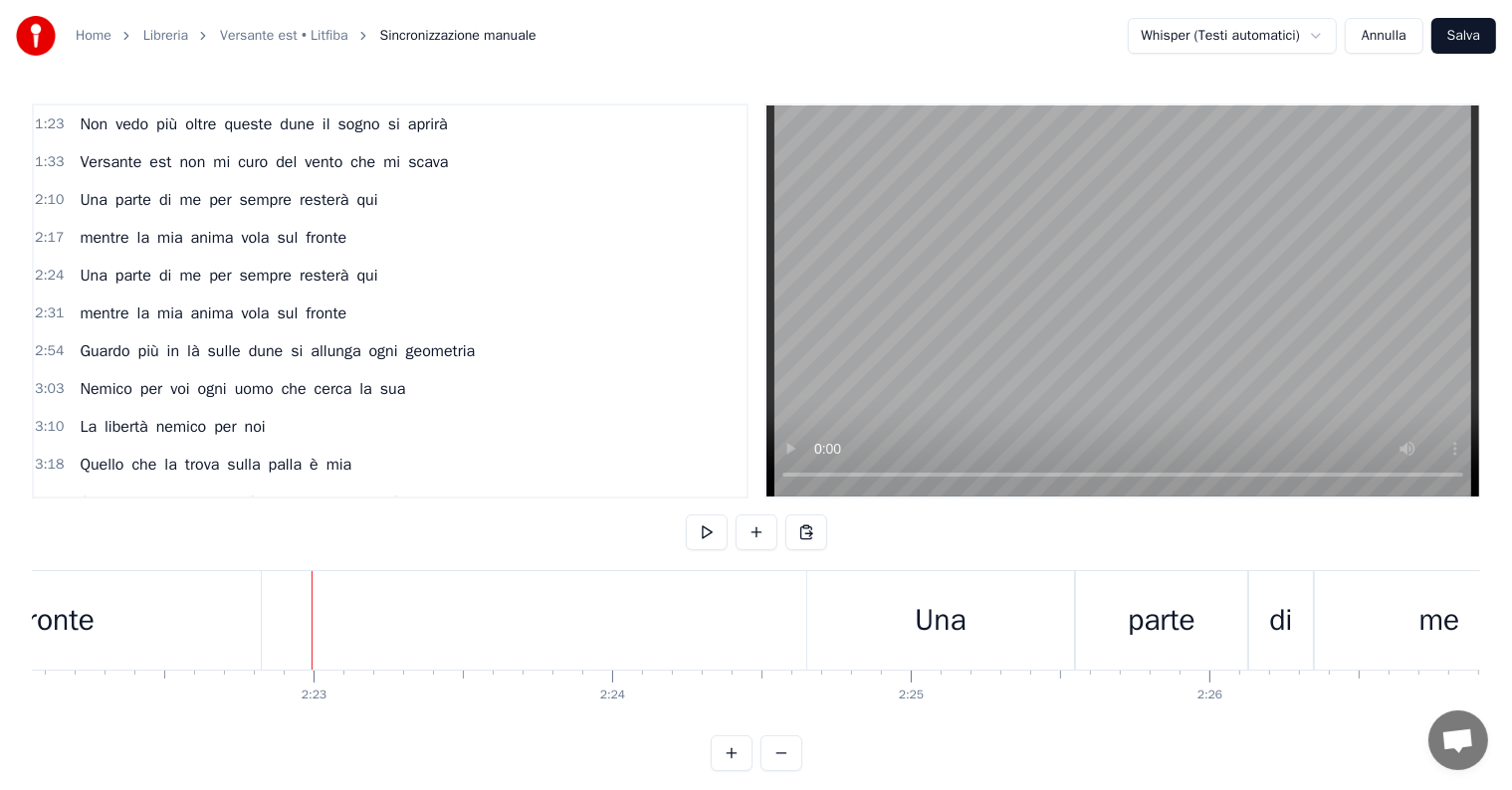 click on "fronte" at bounding box center (56, 620) 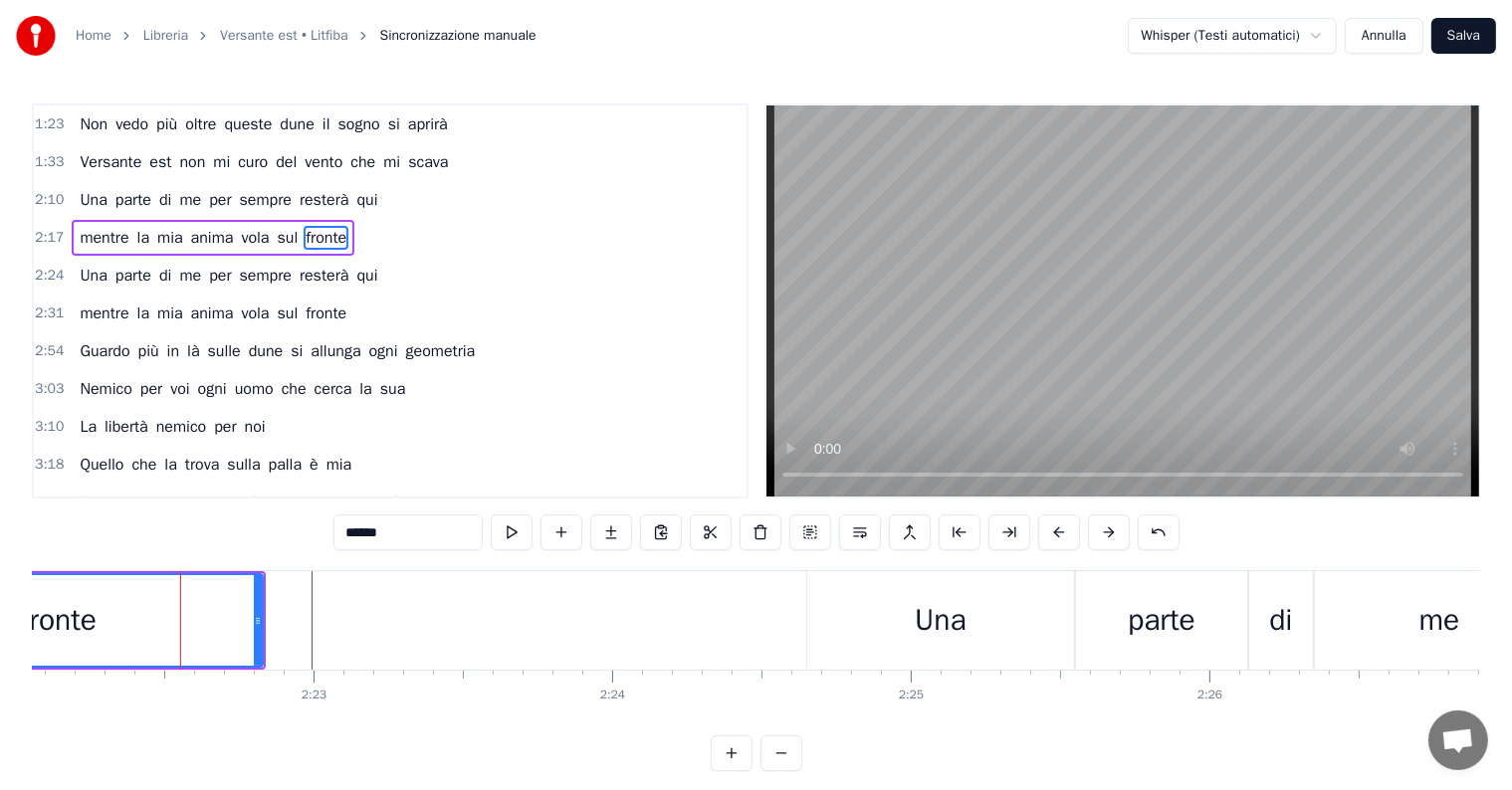 click on "******" at bounding box center (408, 532) 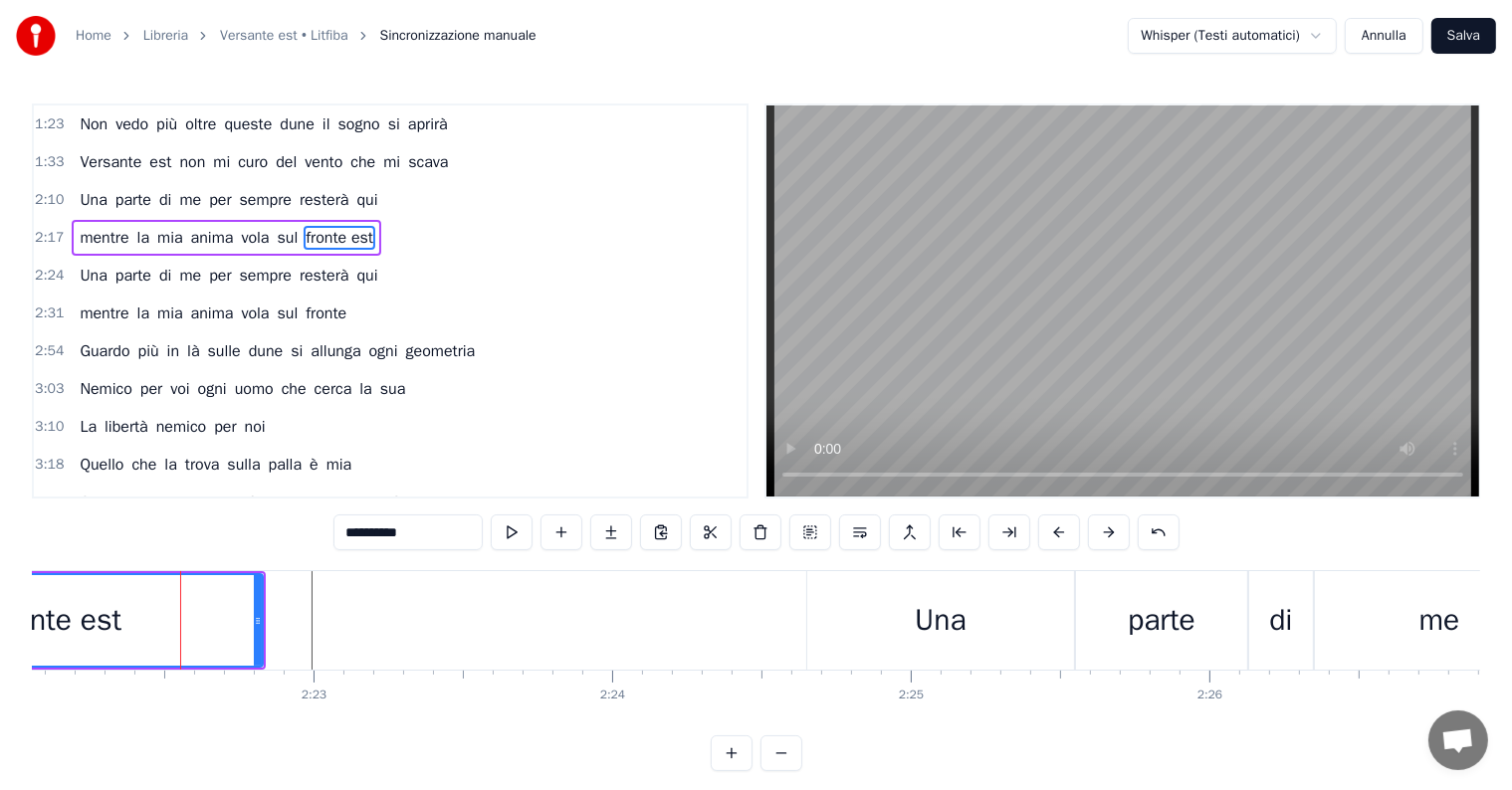 type on "**********" 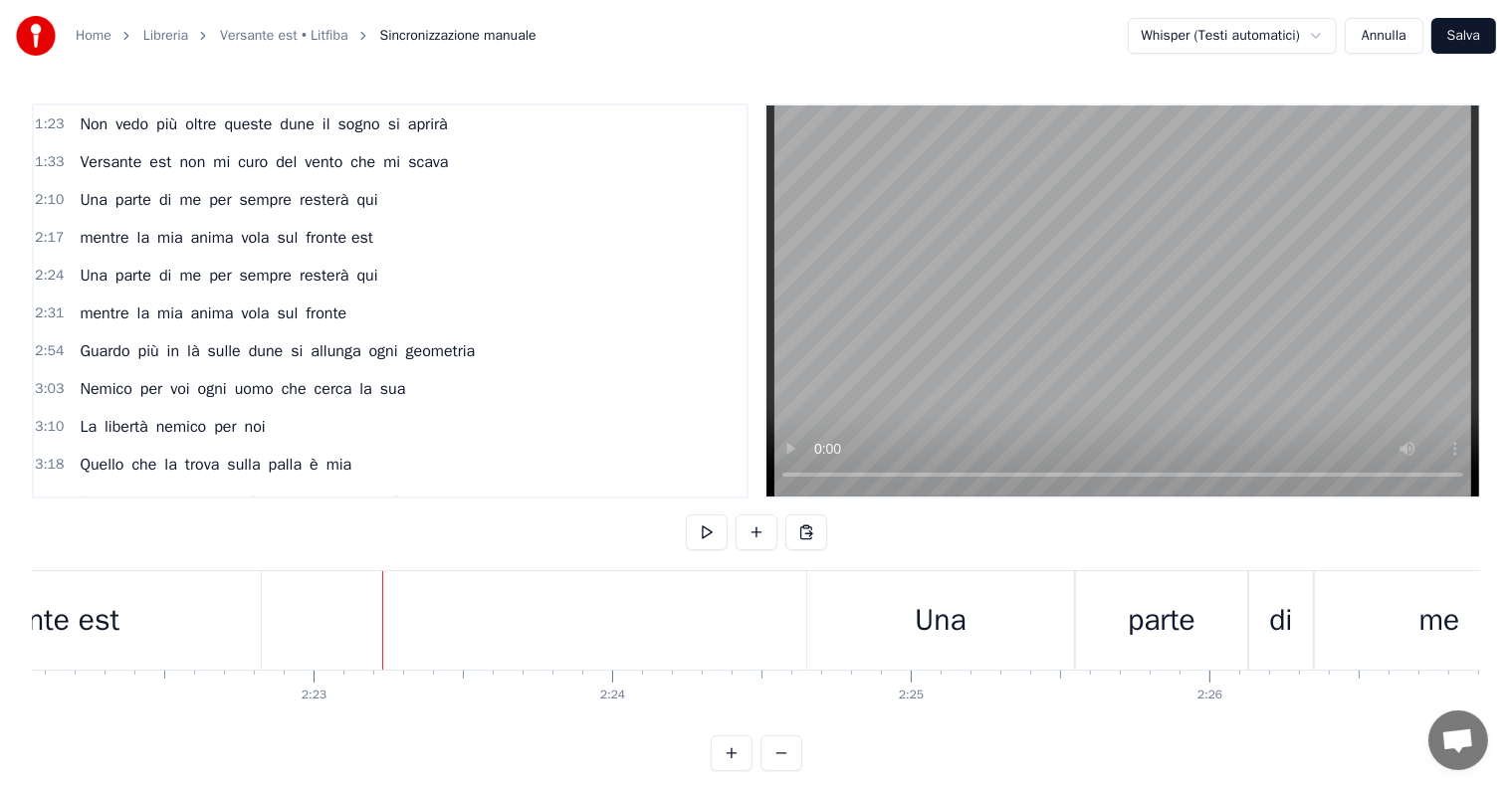 click on "fronte est" at bounding box center (56, 620) 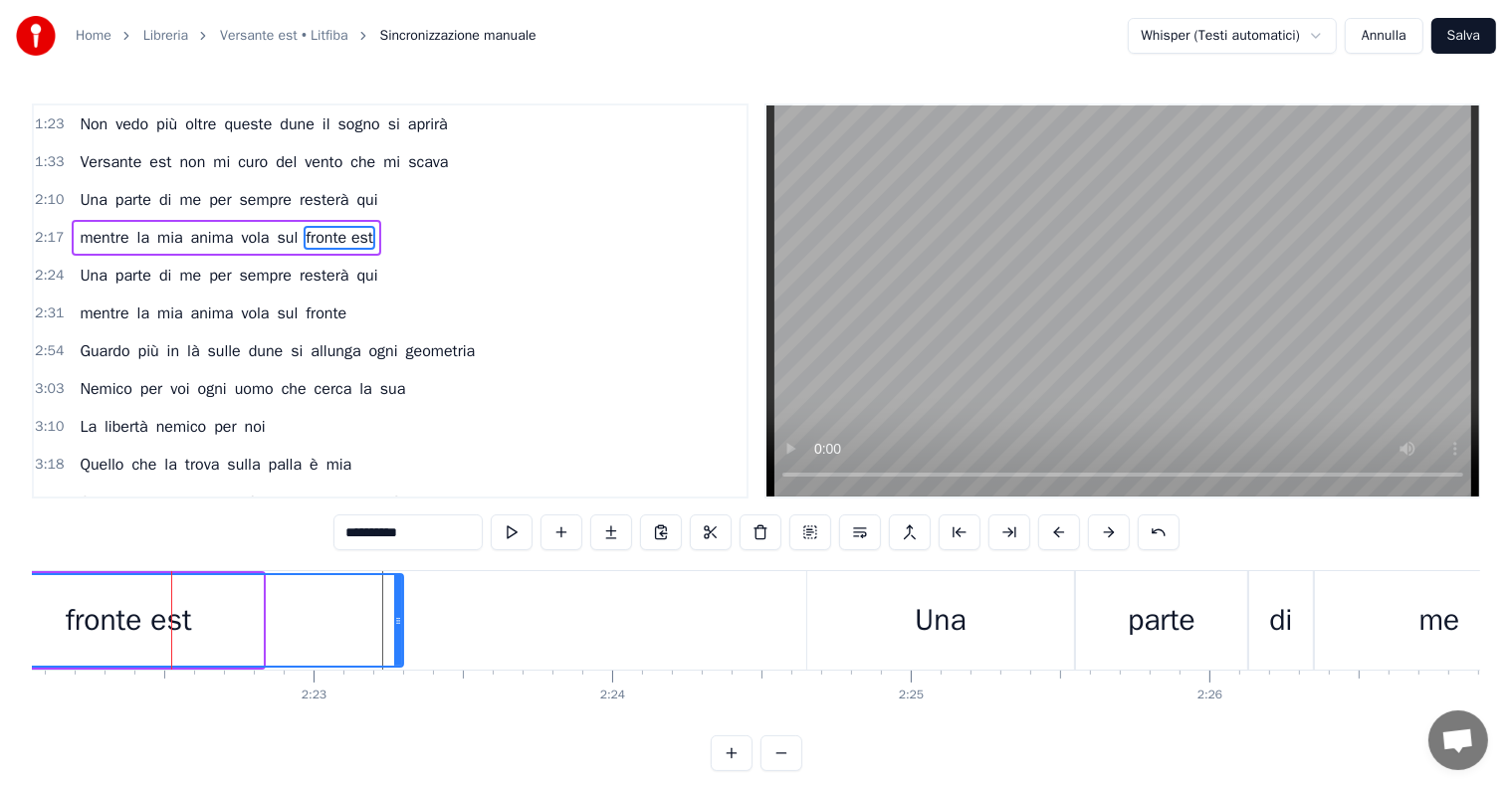 drag, startPoint x: 259, startPoint y: 614, endPoint x: 399, endPoint y: 614, distance: 140 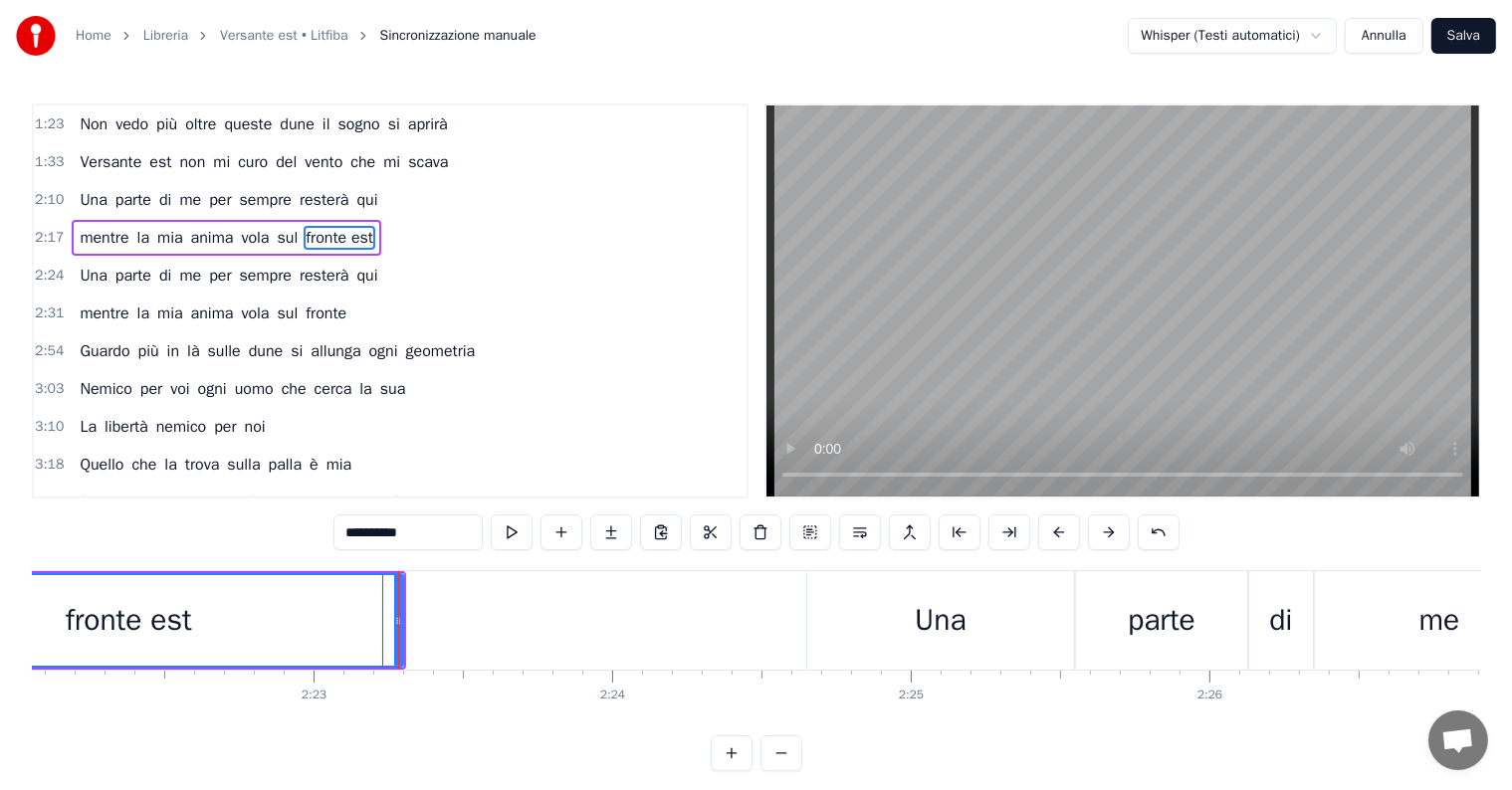click on "2:17 mentre la mia anima vola sul fronte est" at bounding box center [390, 238] 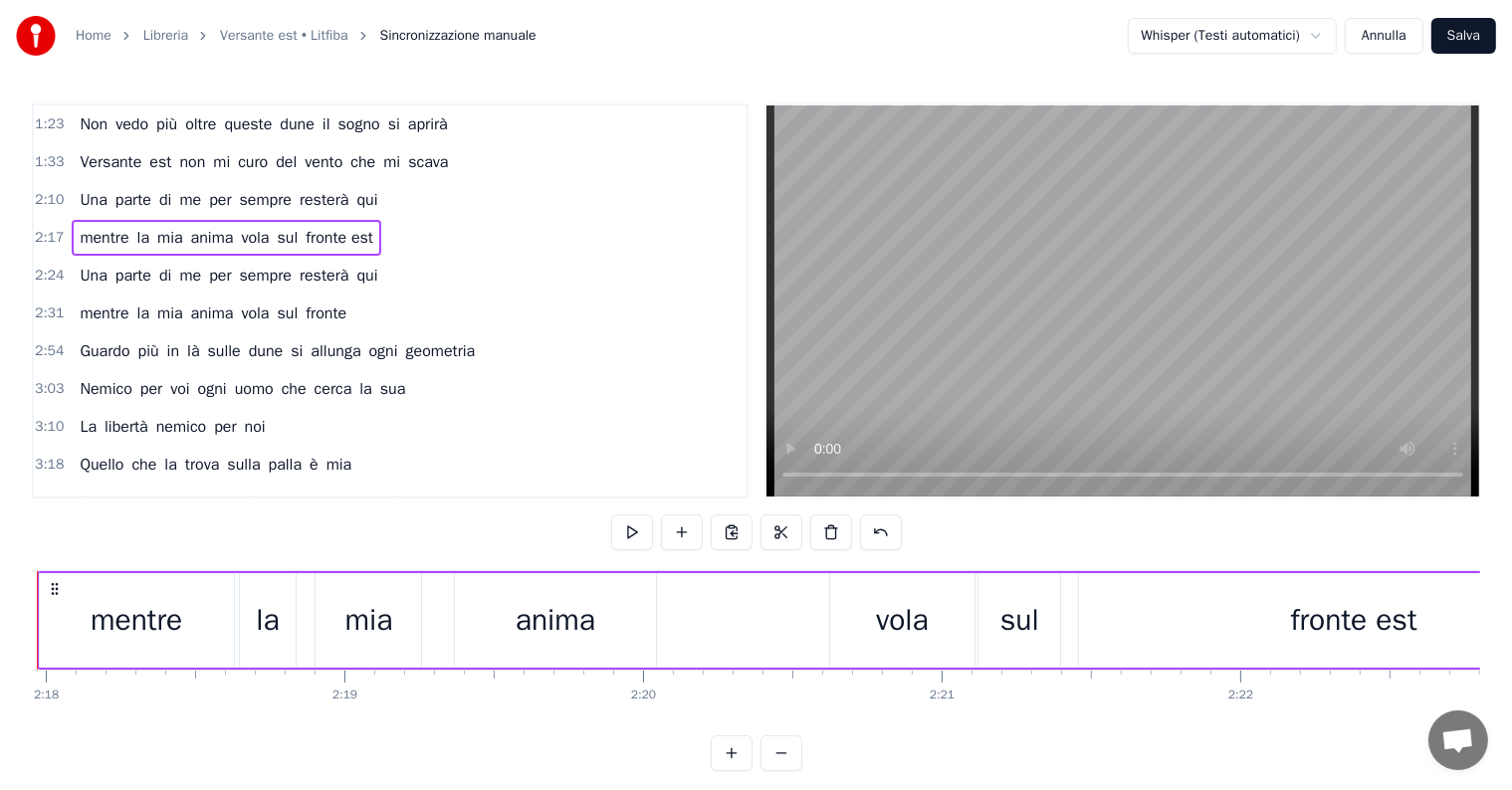 scroll, scrollTop: 0, scrollLeft: 41100, axis: horizontal 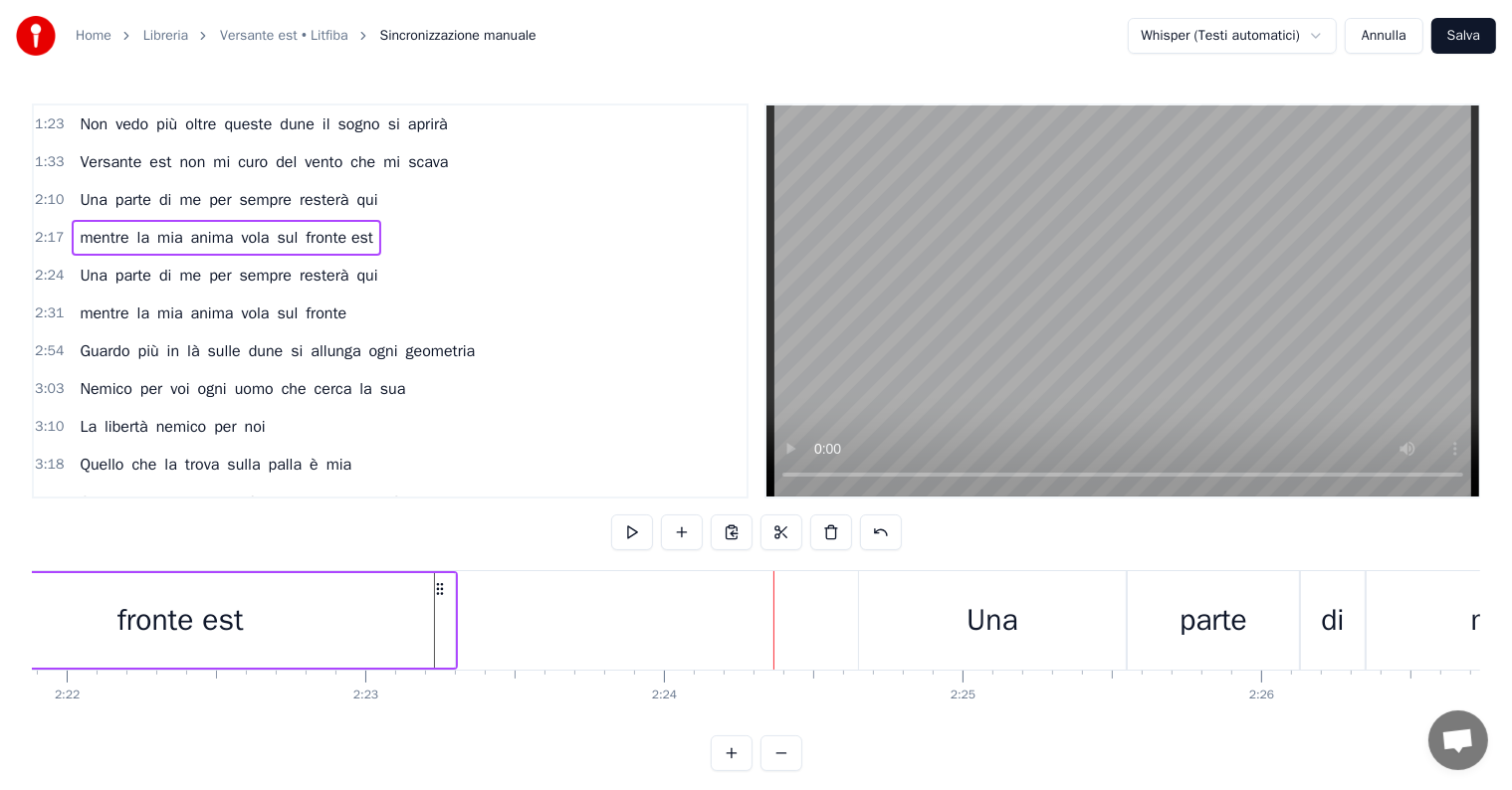 click on "fronte est" at bounding box center (180, 620) 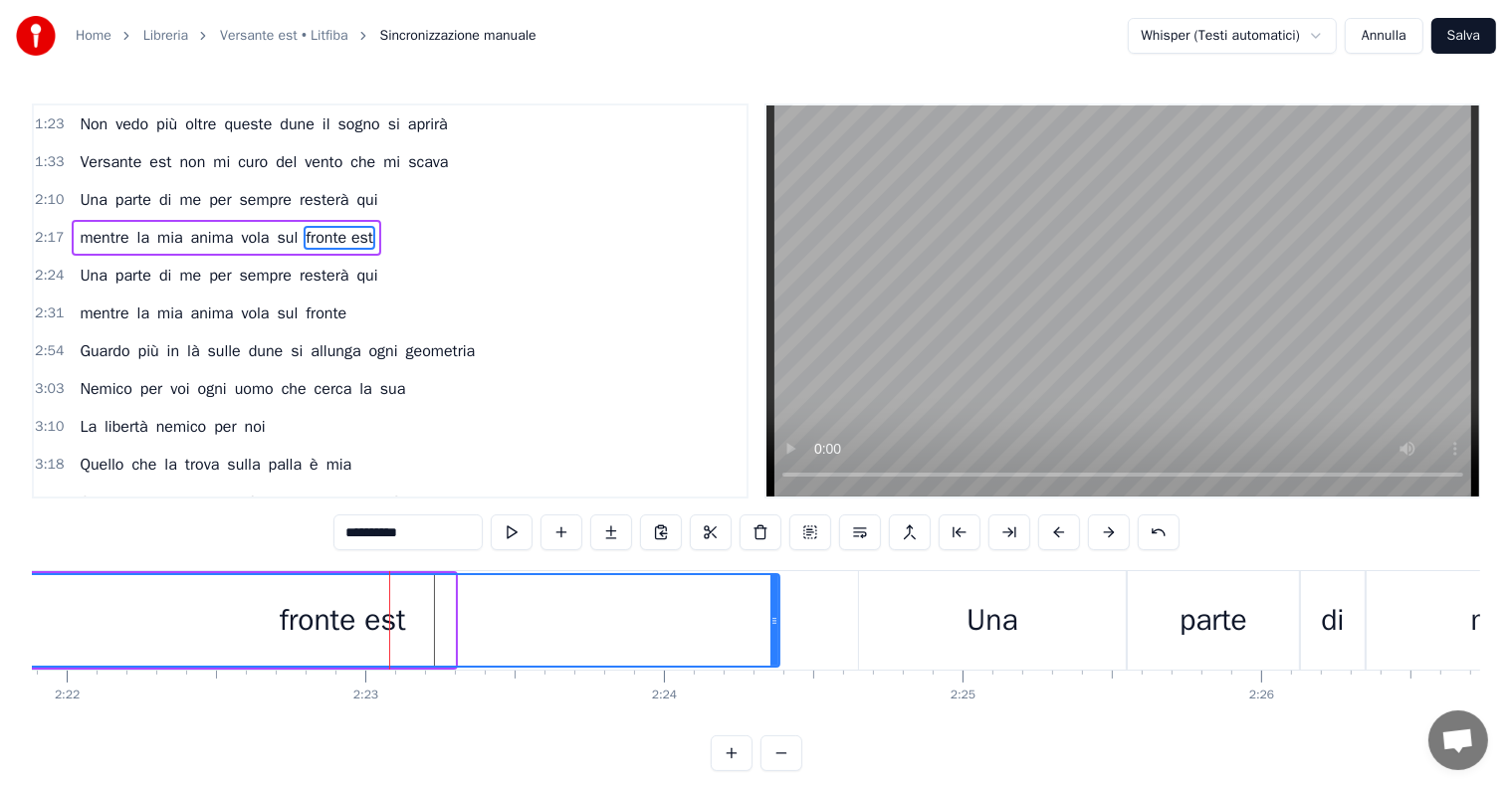drag, startPoint x: 451, startPoint y: 617, endPoint x: 775, endPoint y: 615, distance: 324.00617 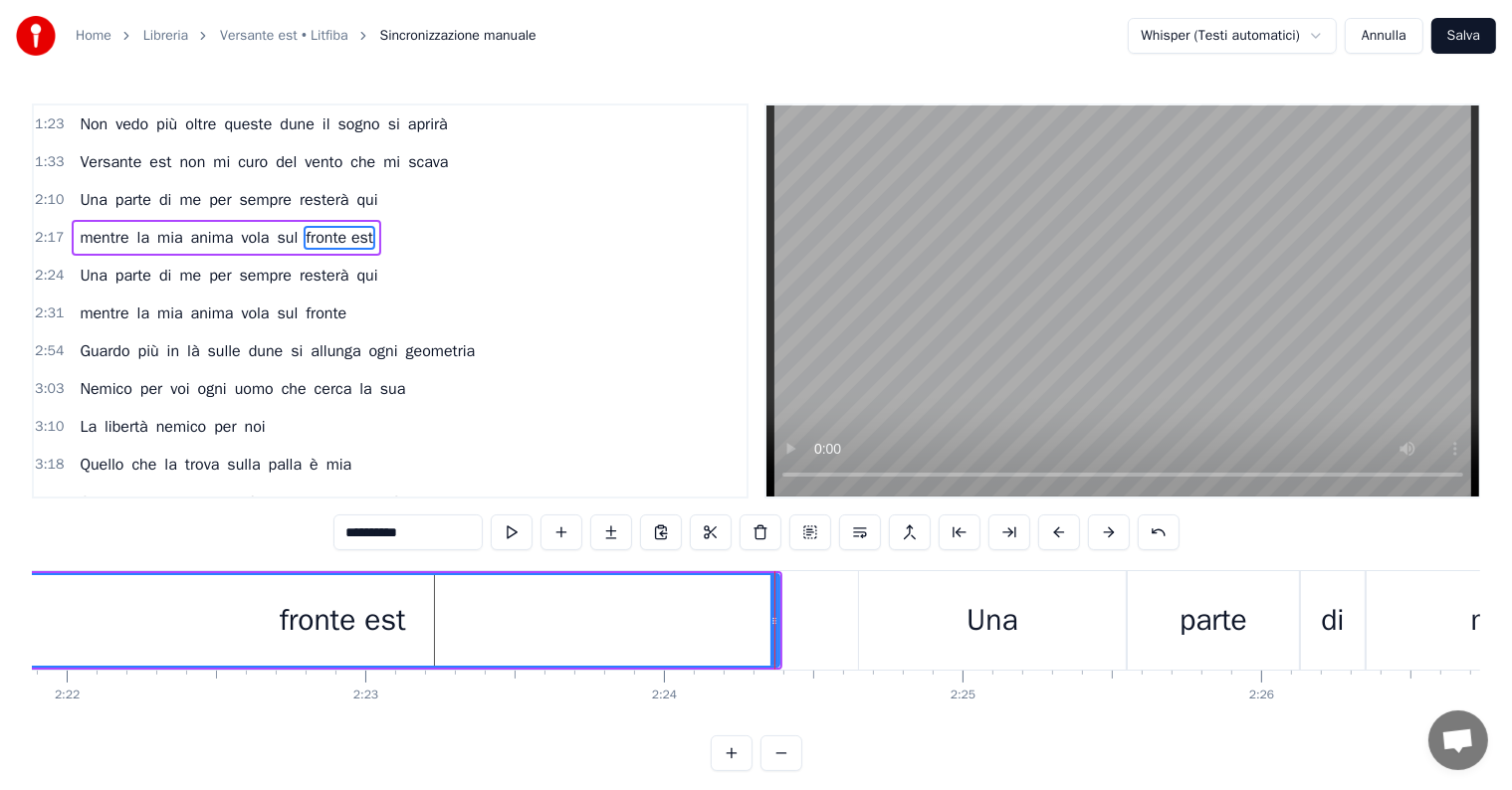 click on "mentre la mia anima vola sul fronte est" at bounding box center [226, 238] 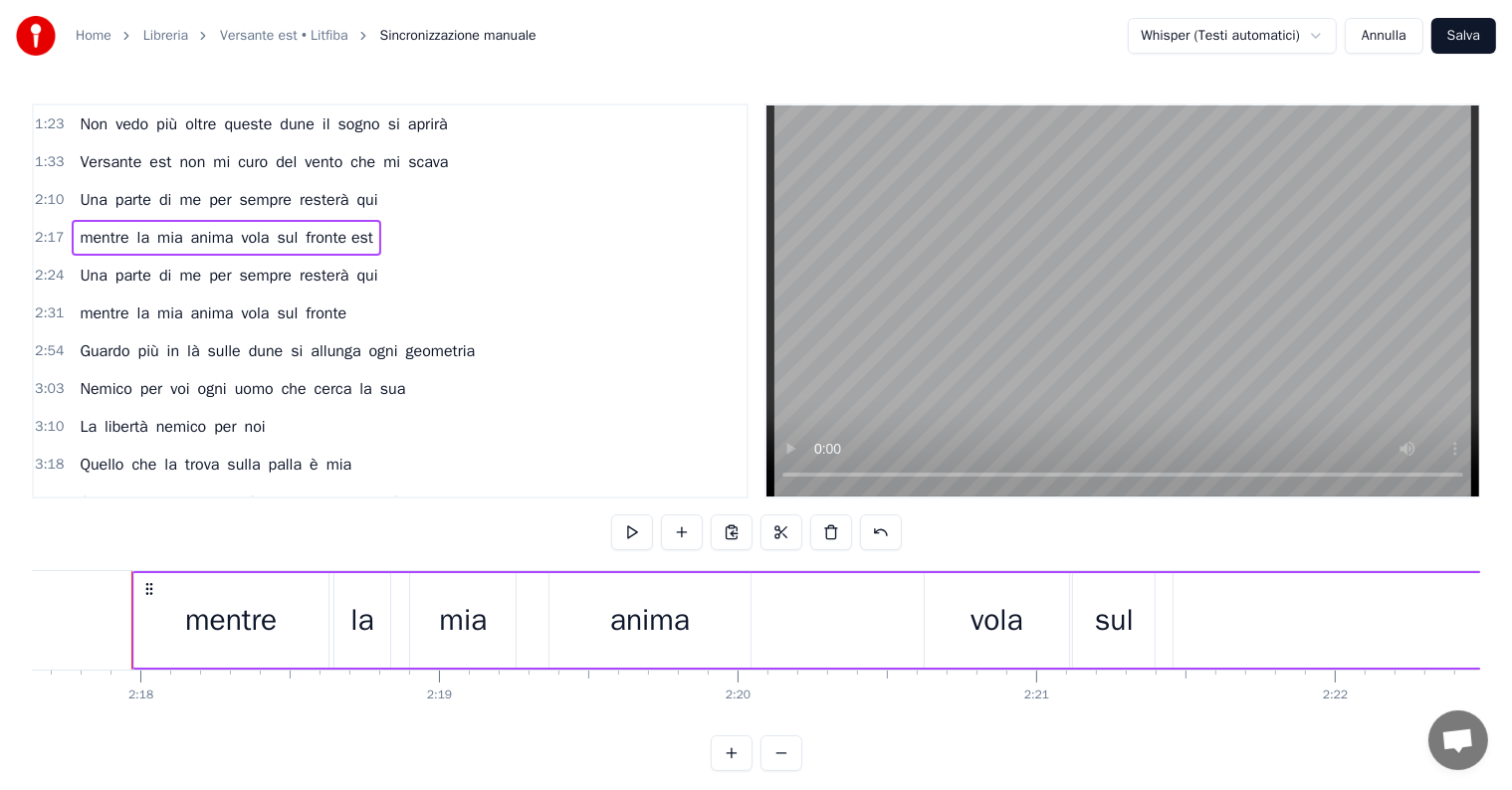 scroll, scrollTop: 0, scrollLeft: 41100, axis: horizontal 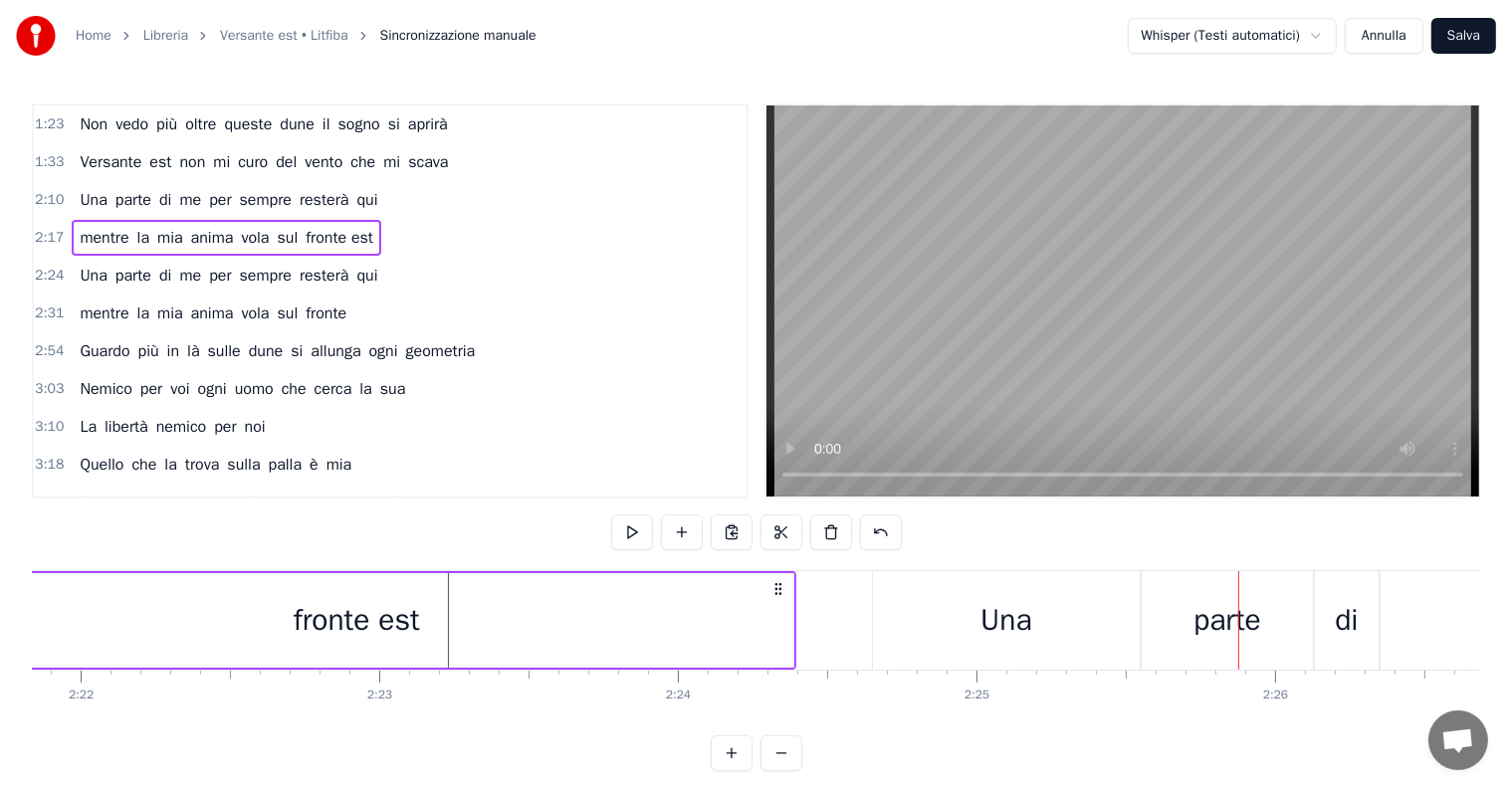 click on "Una" at bounding box center [1006, 620] 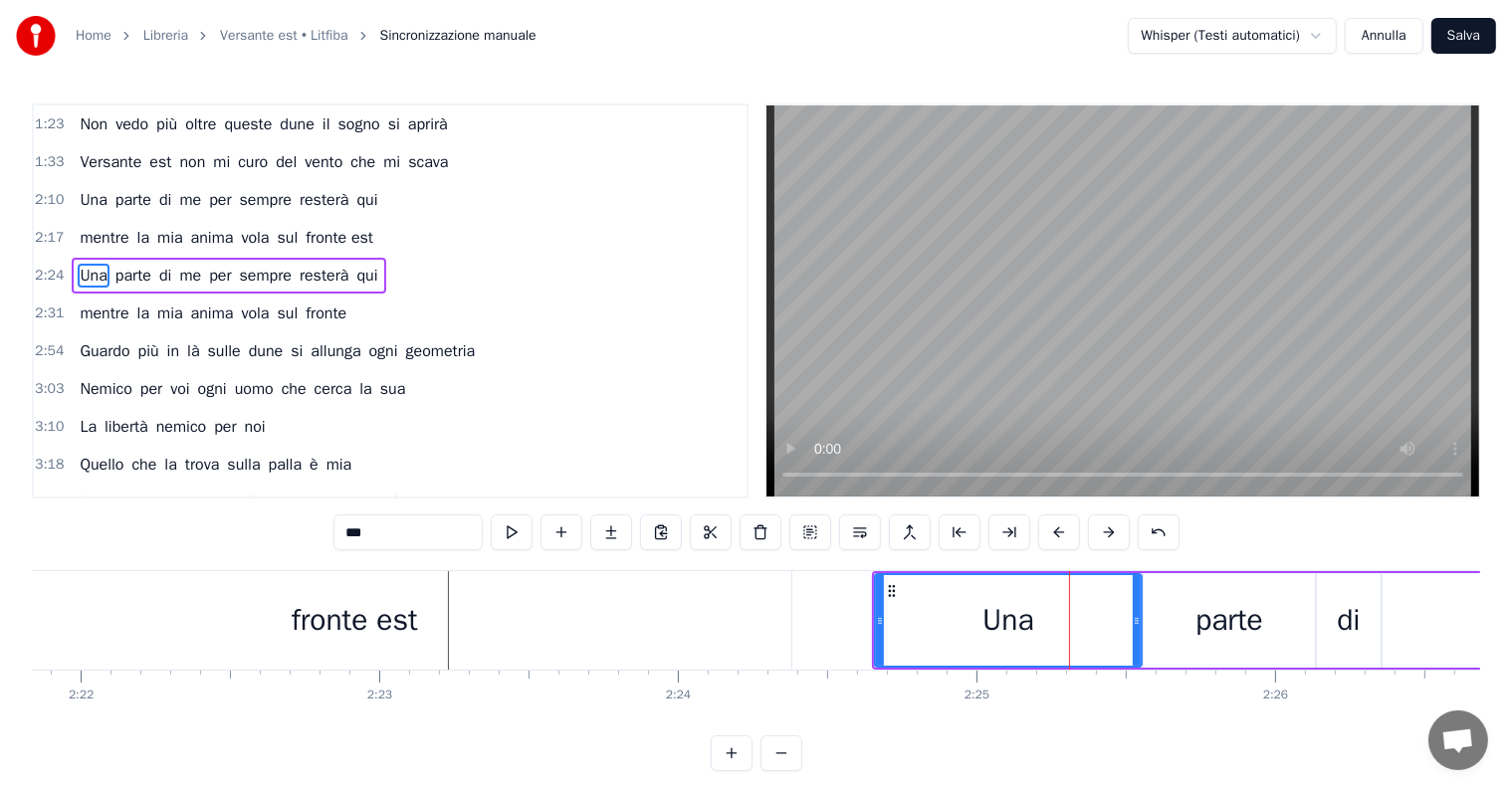 click on "parte" at bounding box center [1229, 620] 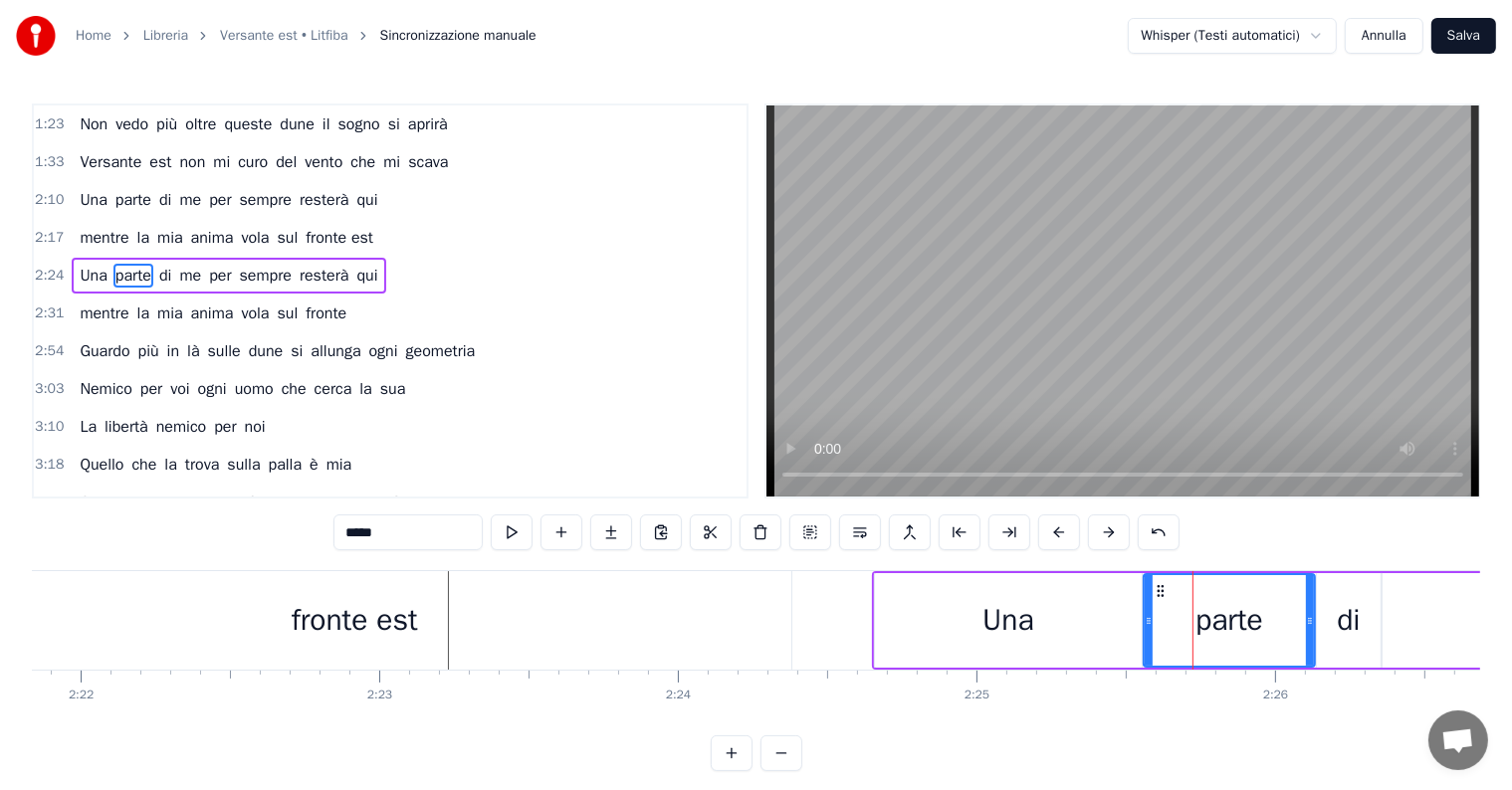 click on "mentre la mia anima vola sul fronte est" at bounding box center [226, 238] 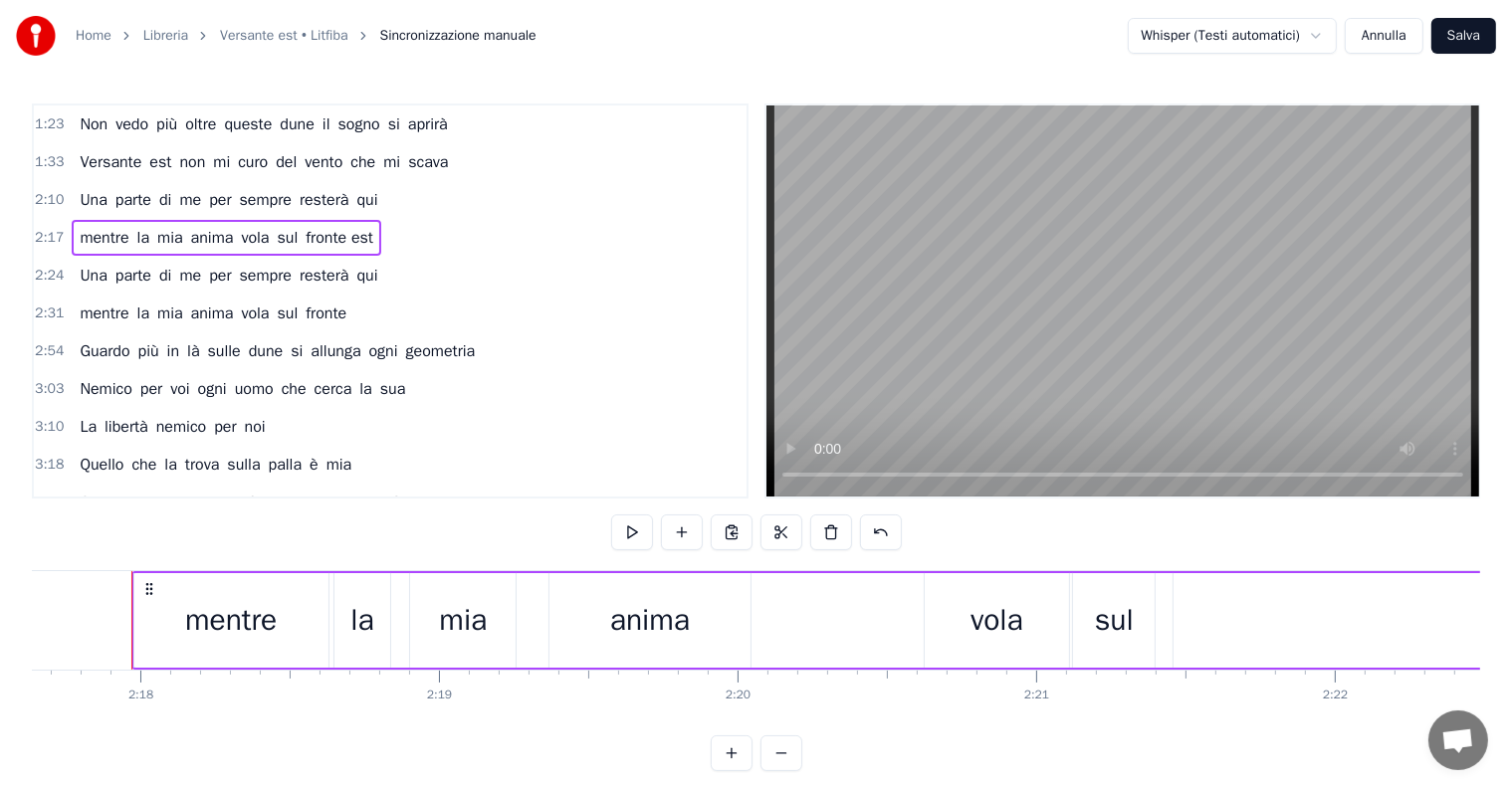 scroll, scrollTop: 0, scrollLeft: 41100, axis: horizontal 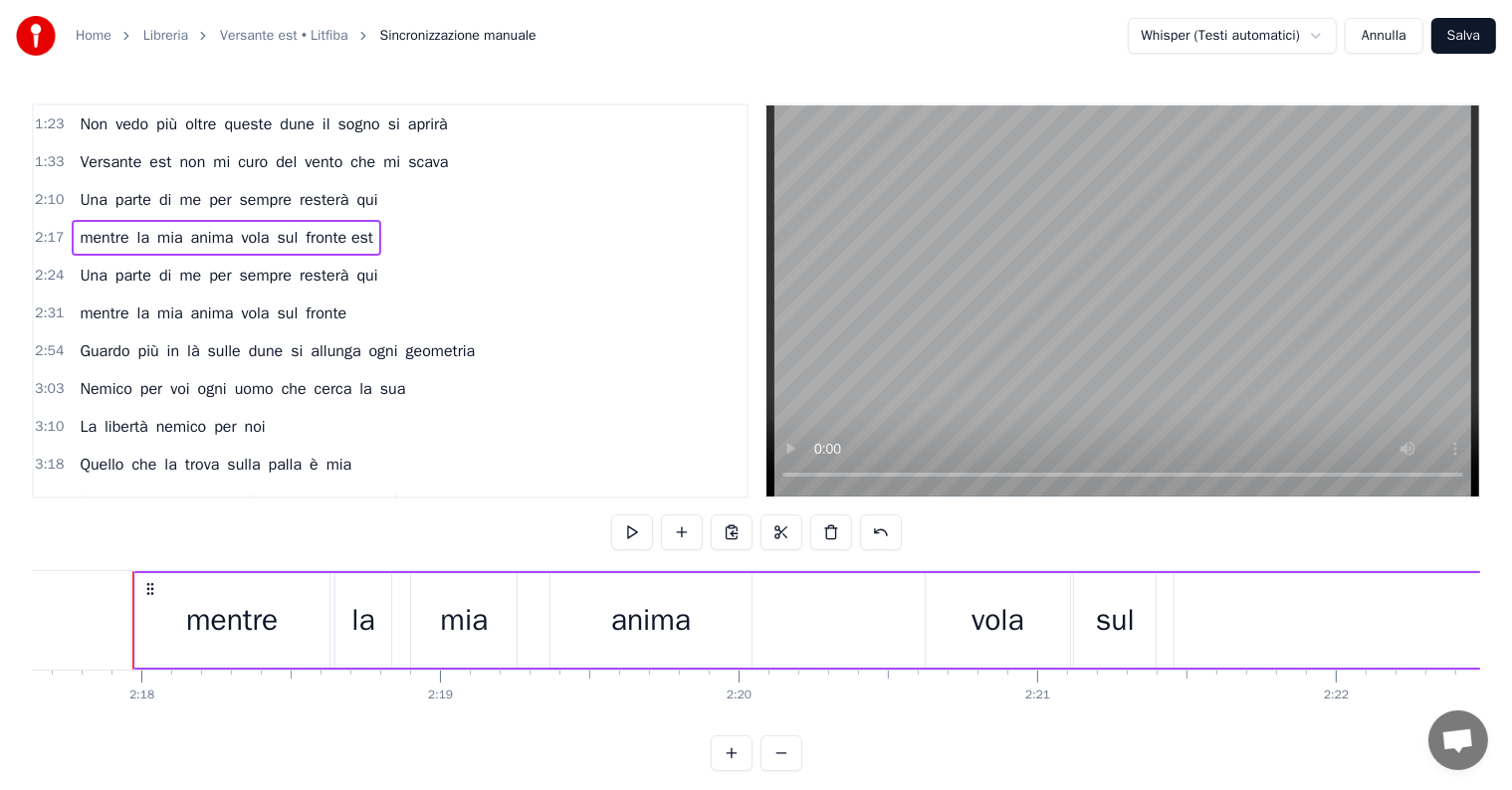 click on "fronte est" at bounding box center (339, 238) 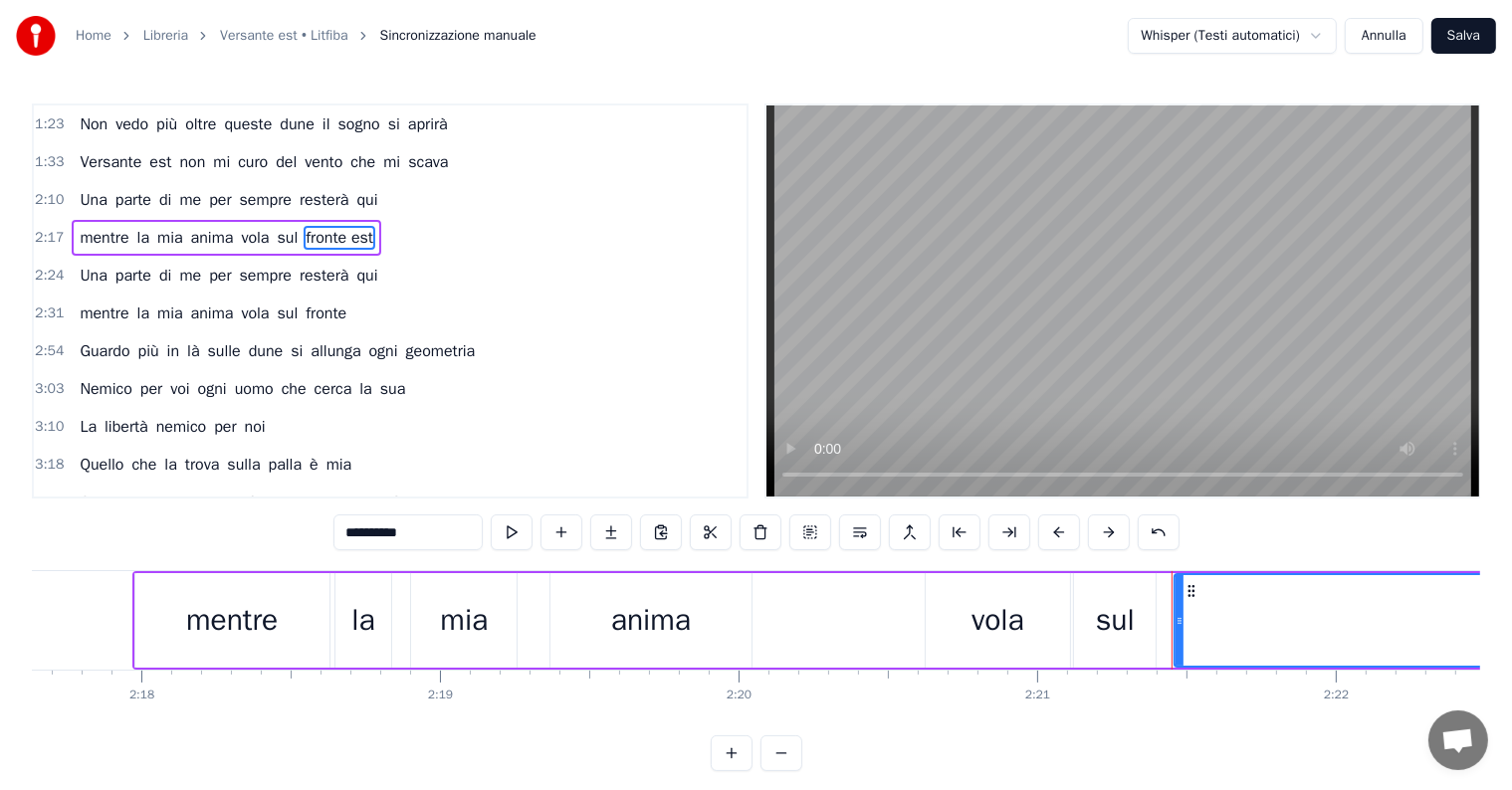 click on "**********" at bounding box center [408, 532] 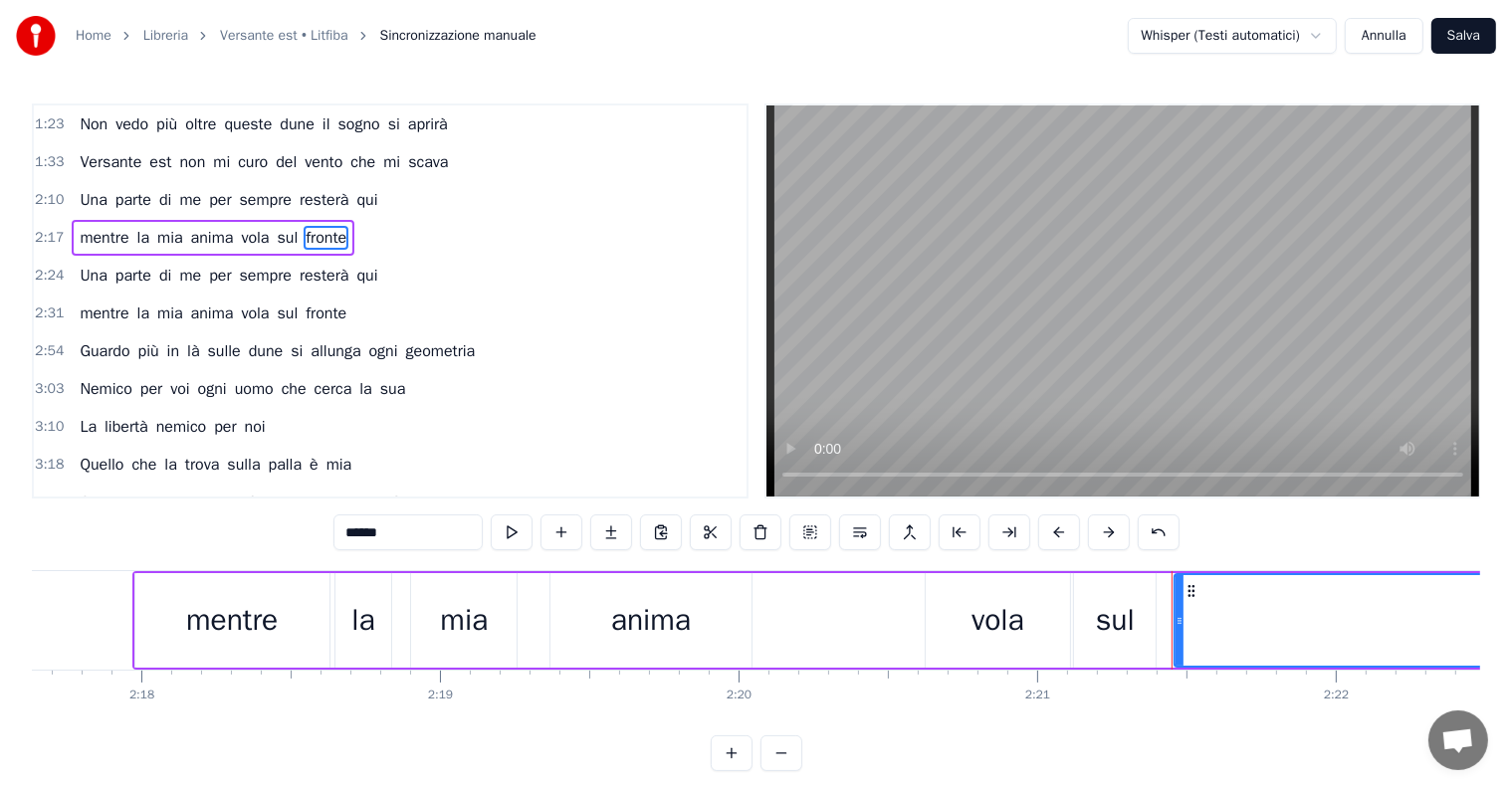 type on "******" 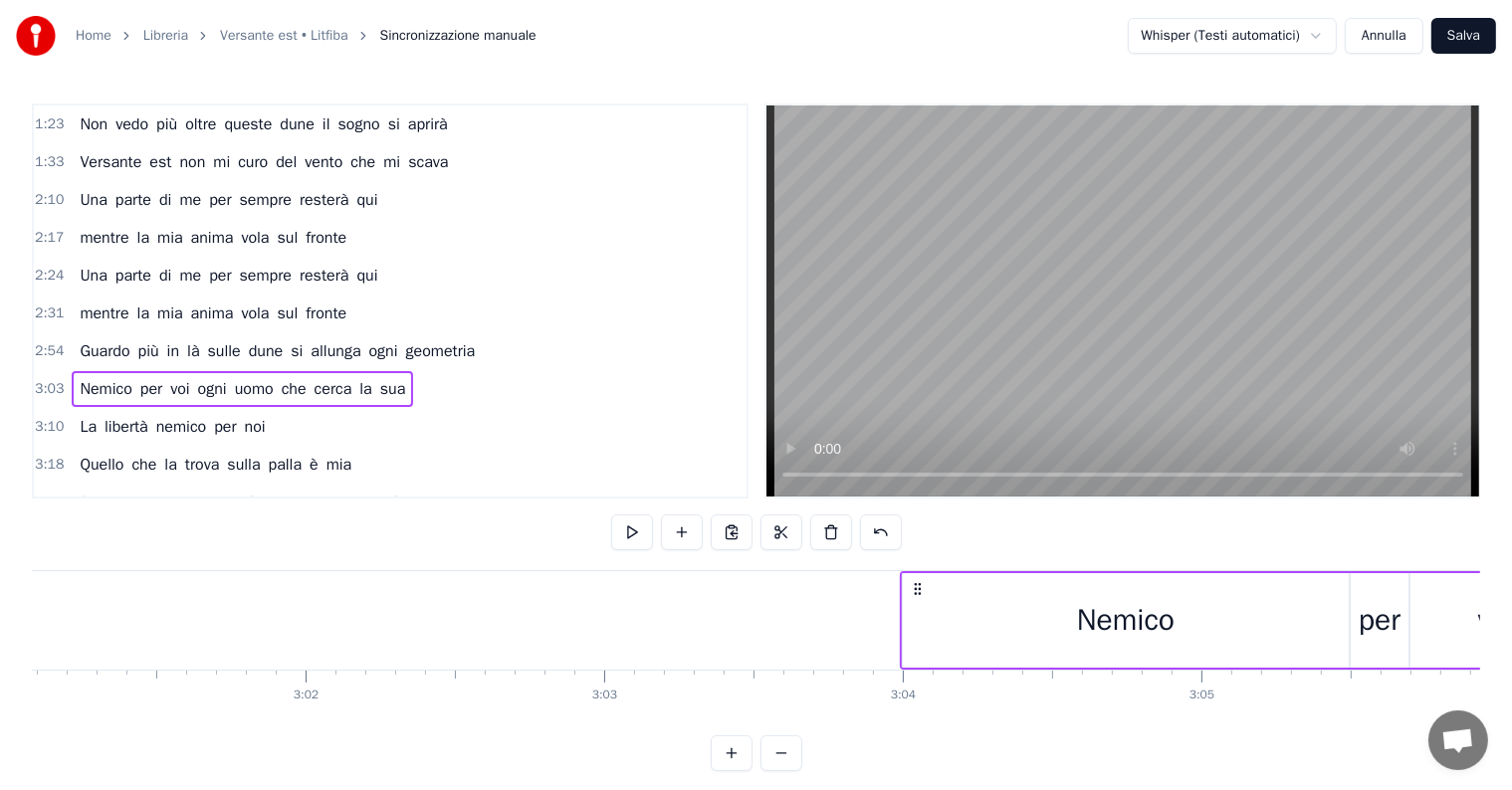 scroll, scrollTop: 0, scrollLeft: 54842, axis: horizontal 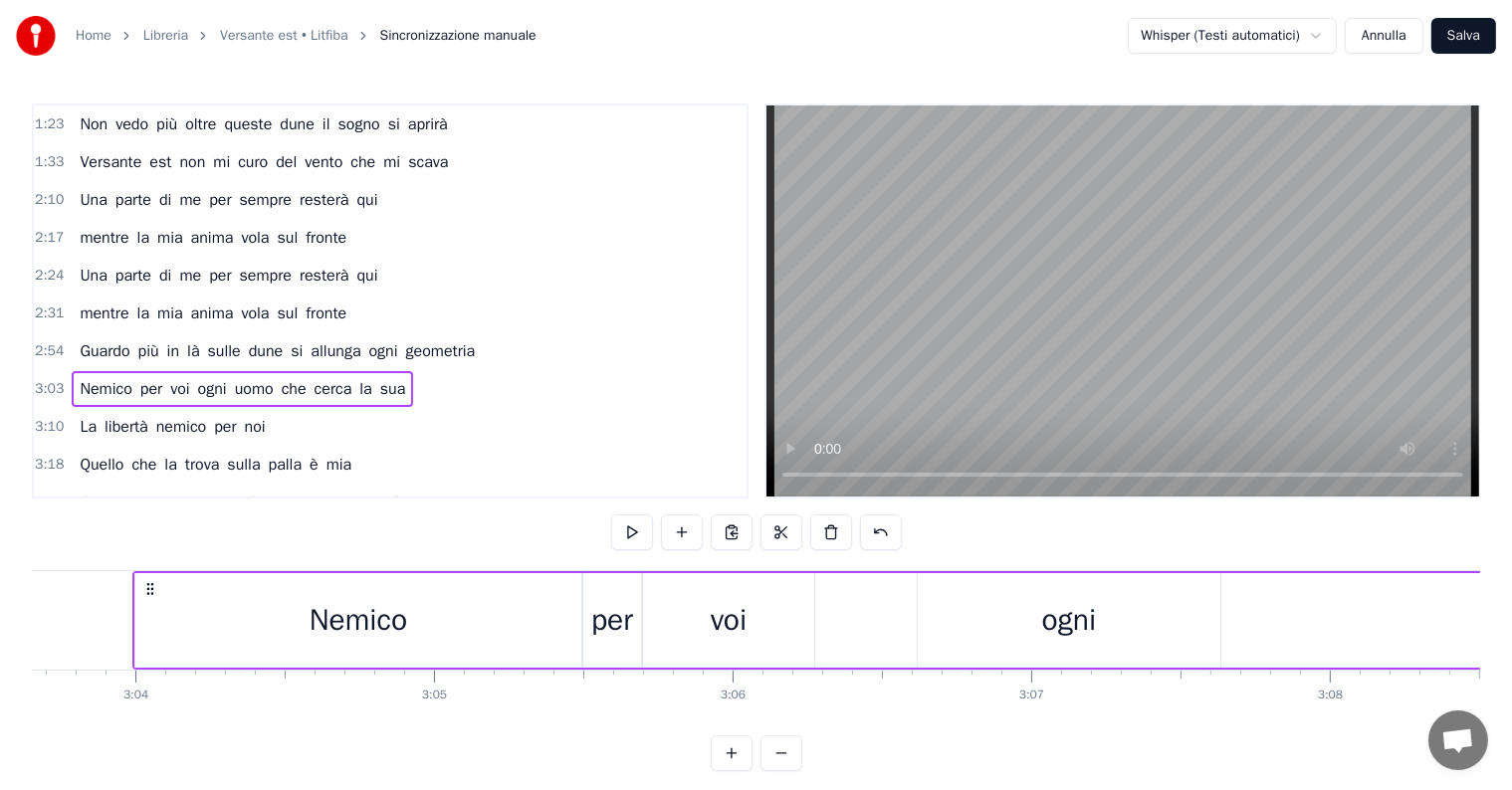 click on "mentre la mia anima vola sul fronte" at bounding box center (213, 238) 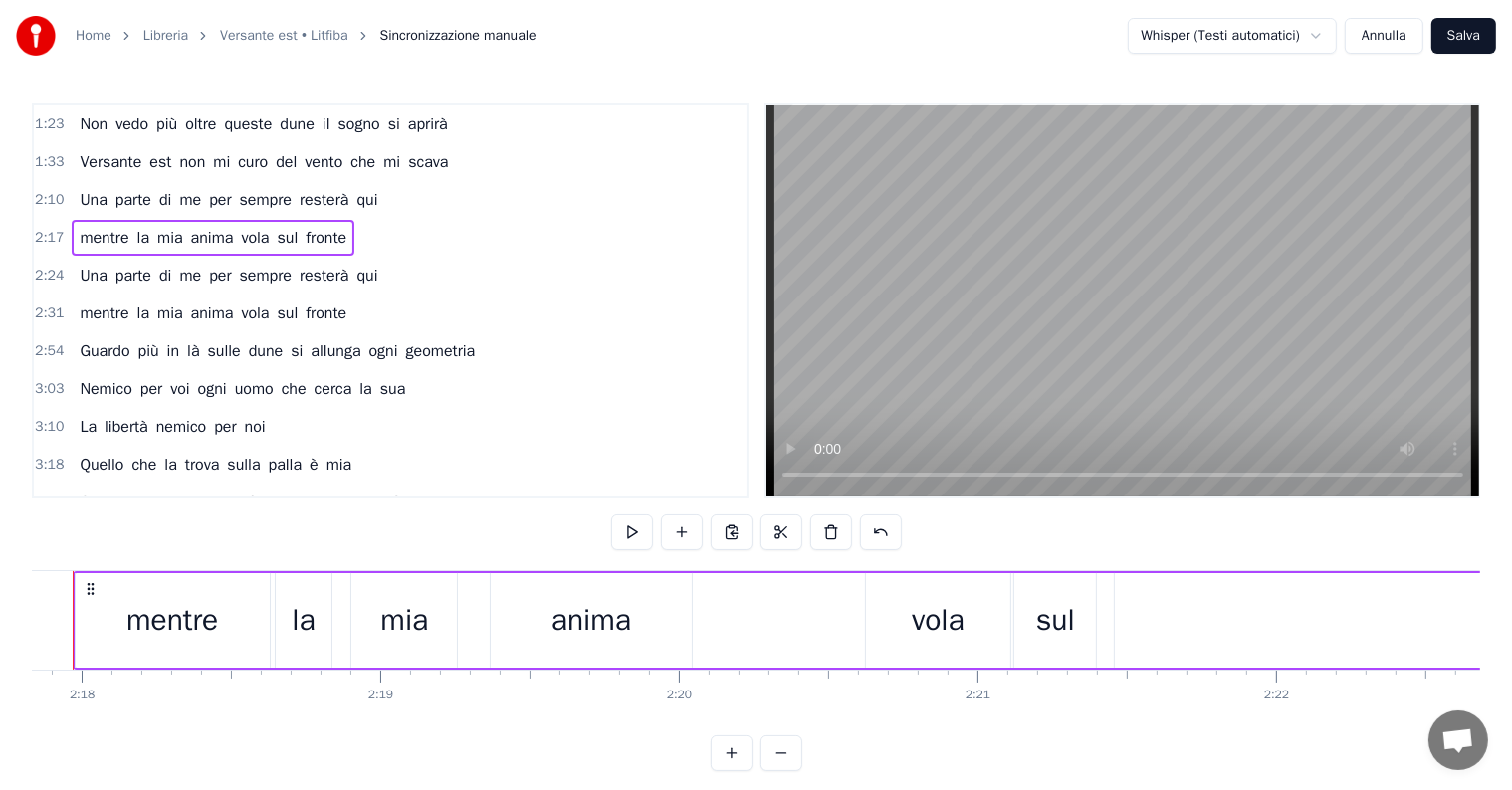 scroll, scrollTop: 0, scrollLeft: 41100, axis: horizontal 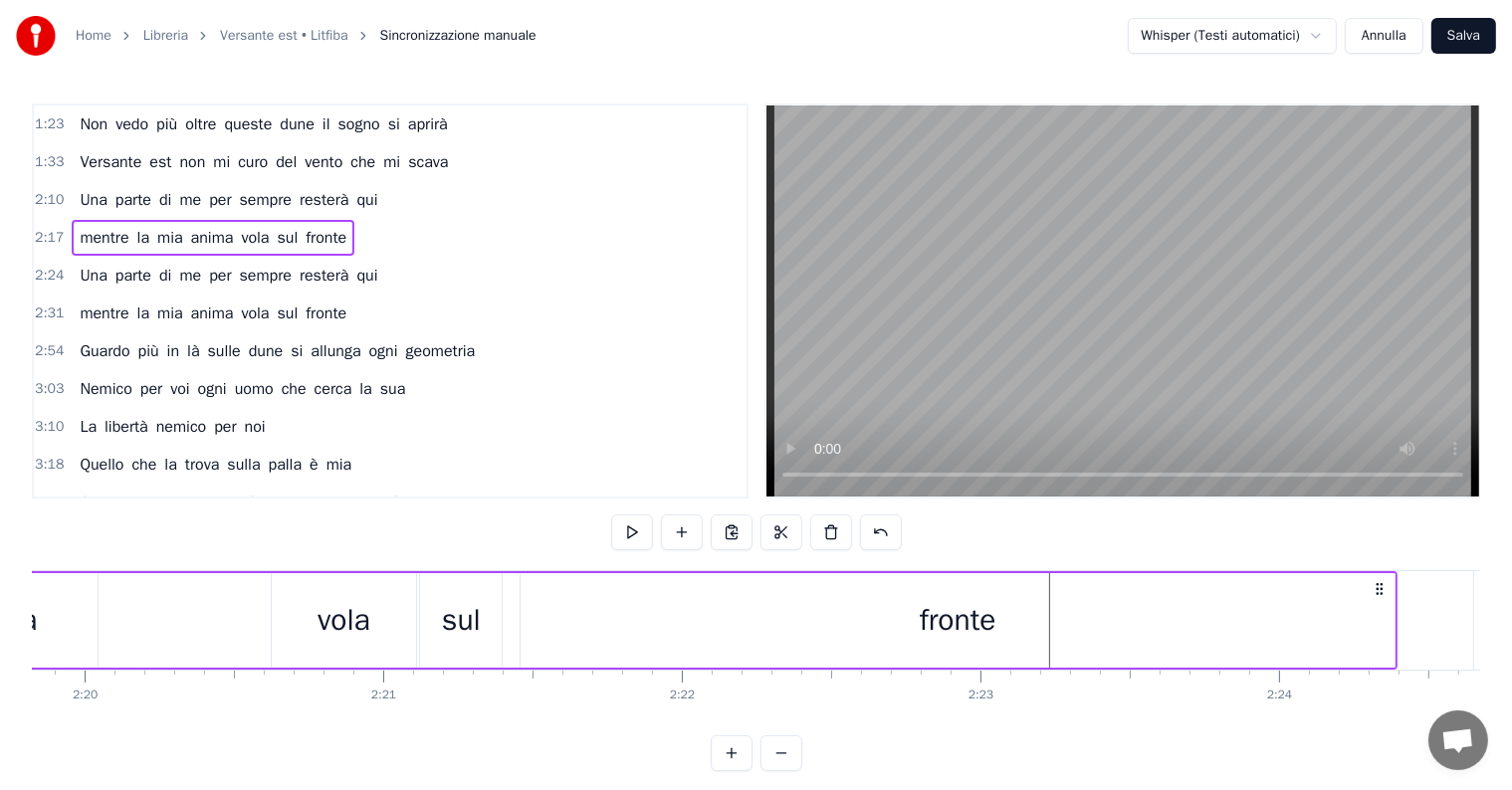 click on "fronte" at bounding box center [958, 620] 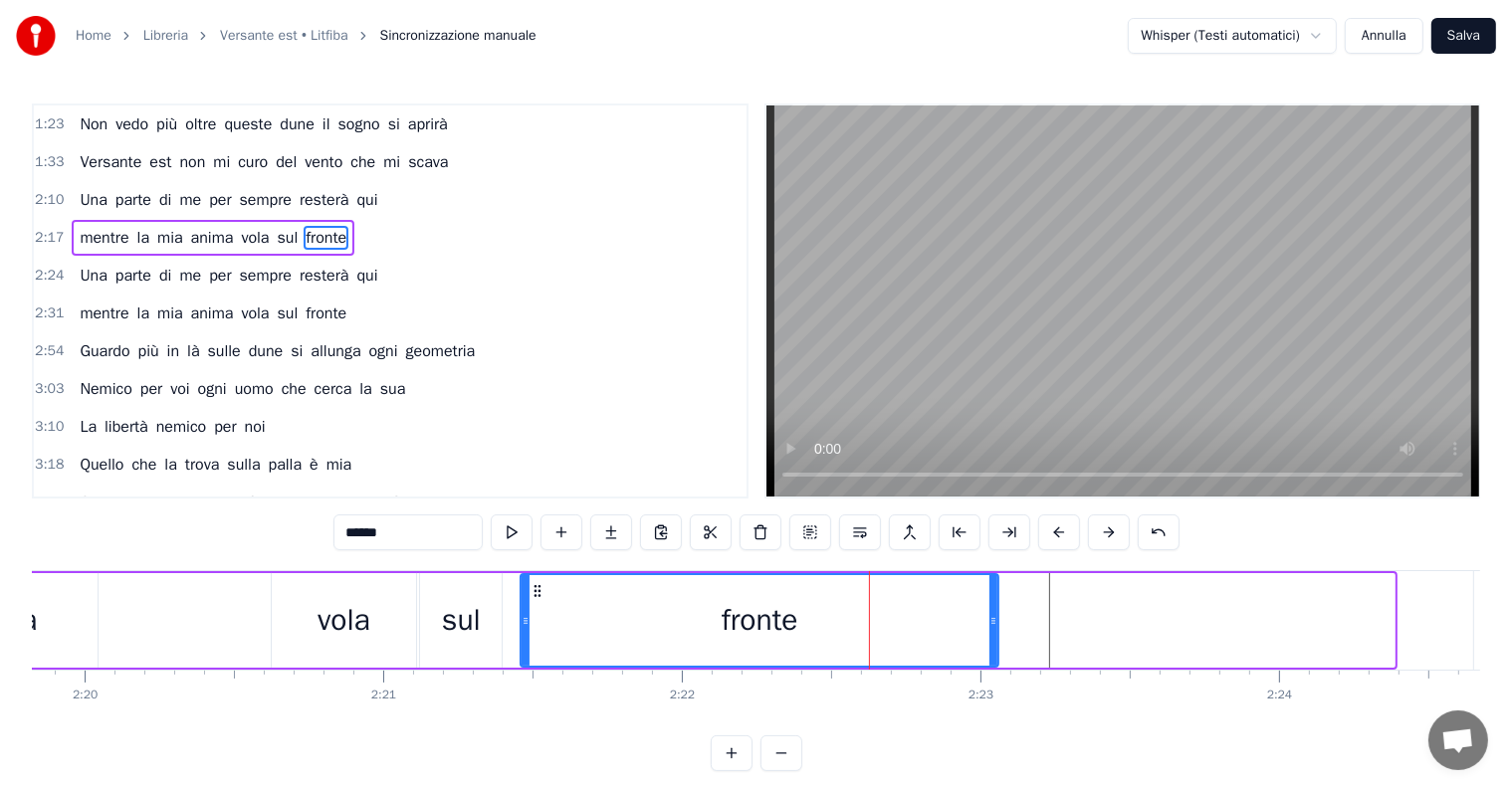 drag, startPoint x: 1388, startPoint y: 616, endPoint x: 991, endPoint y: 646, distance: 398.13189 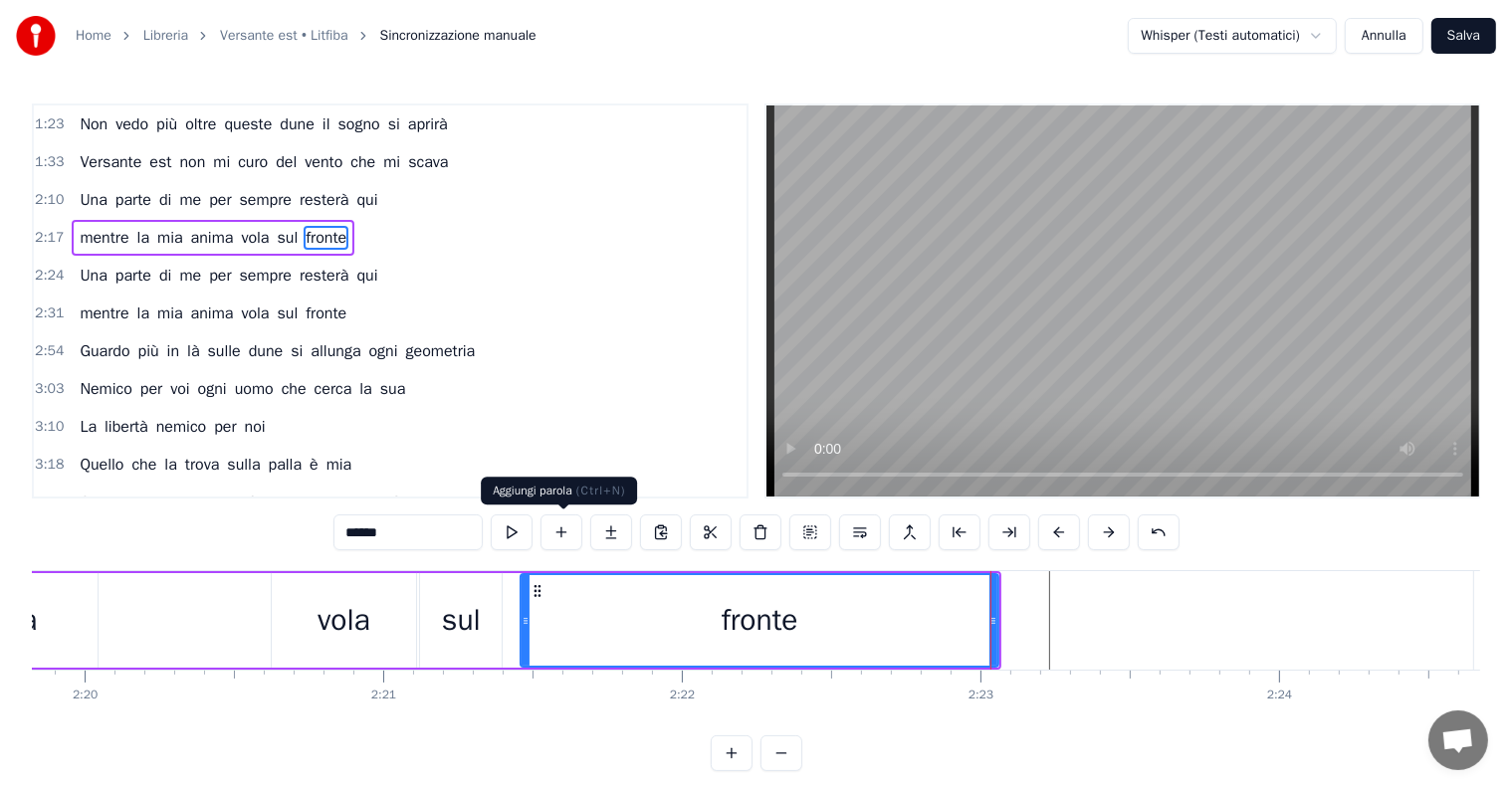 click at bounding box center (561, 532) 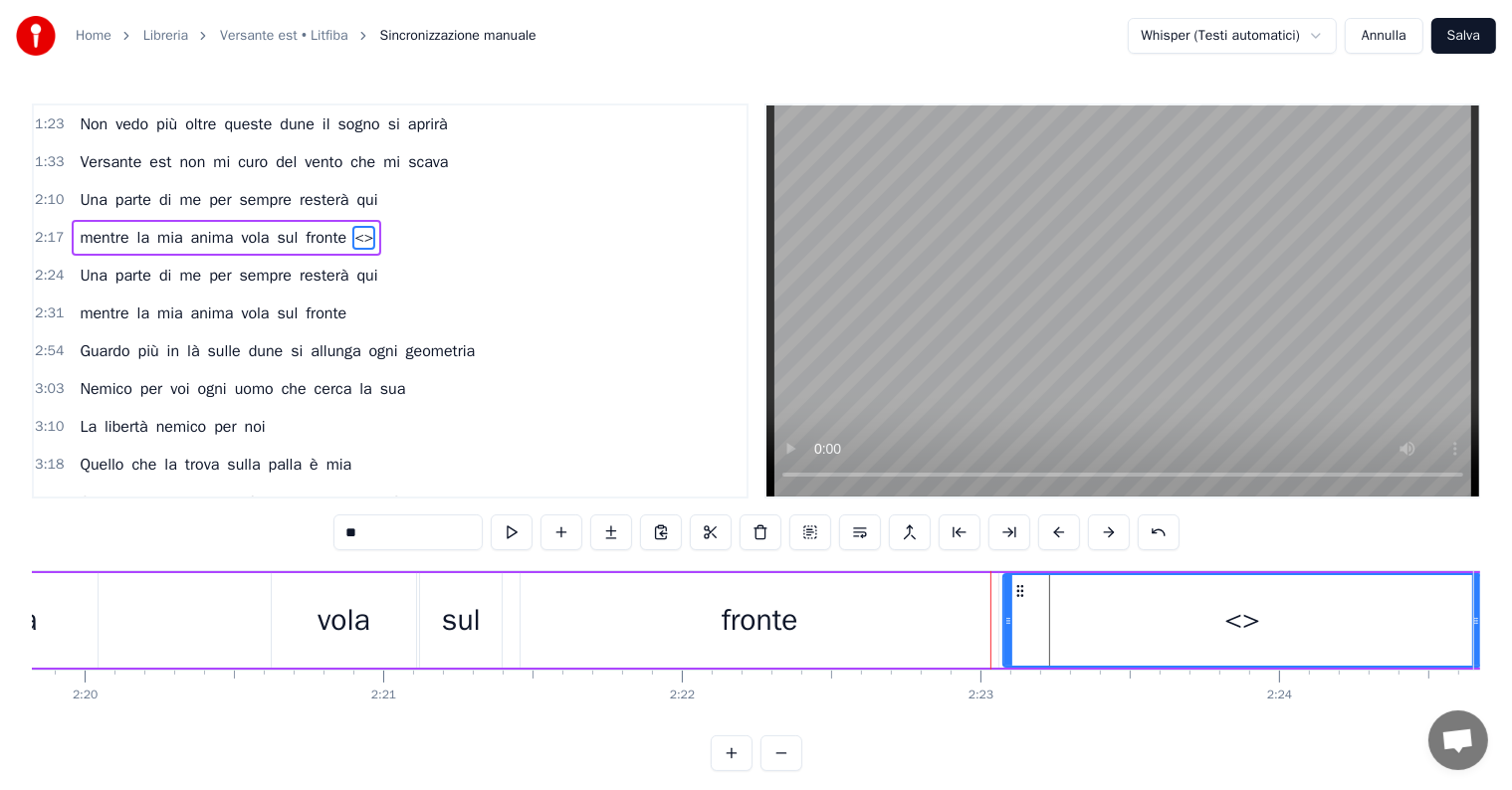 click on "**" at bounding box center (408, 532) 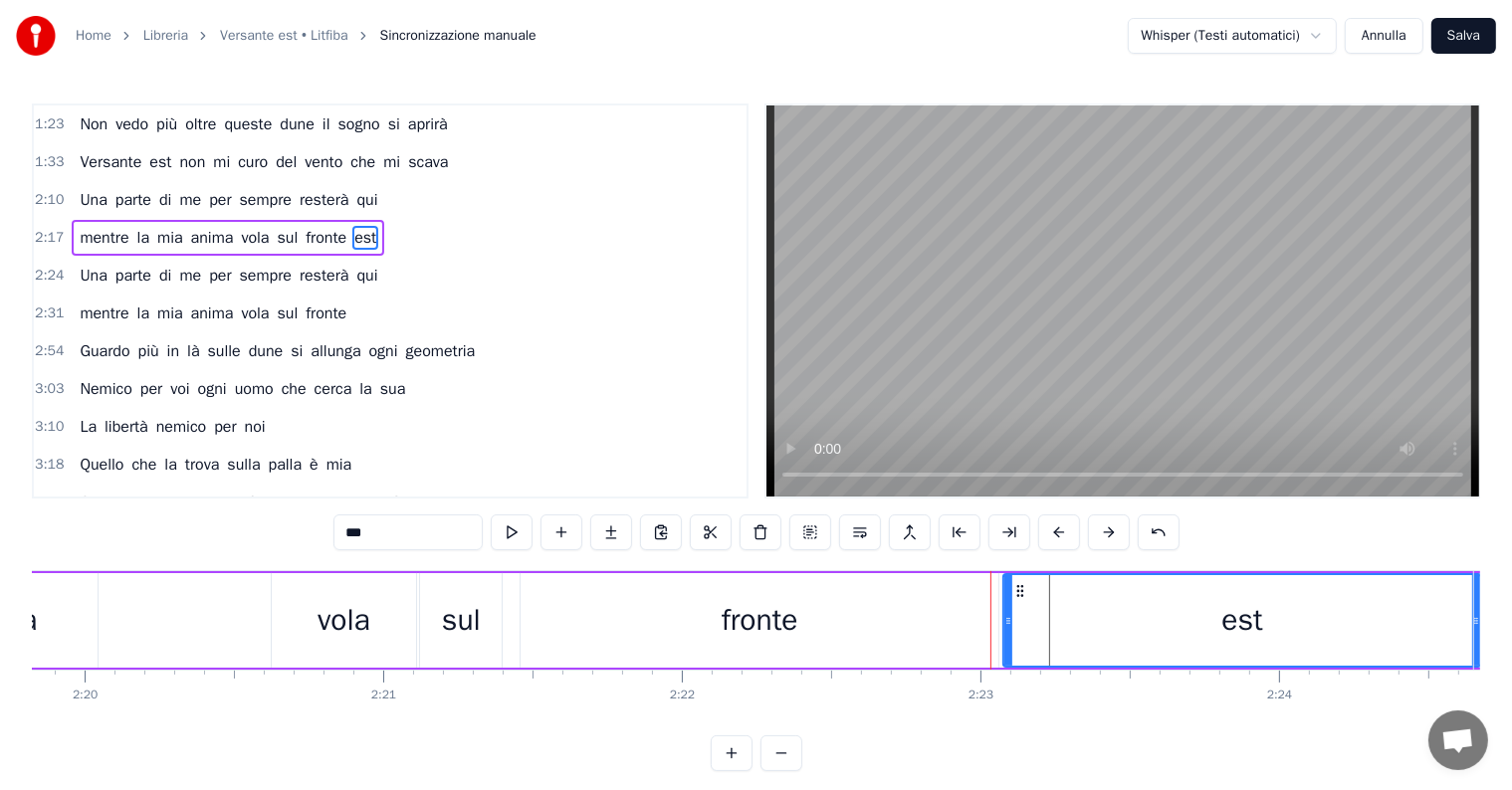 type on "***" 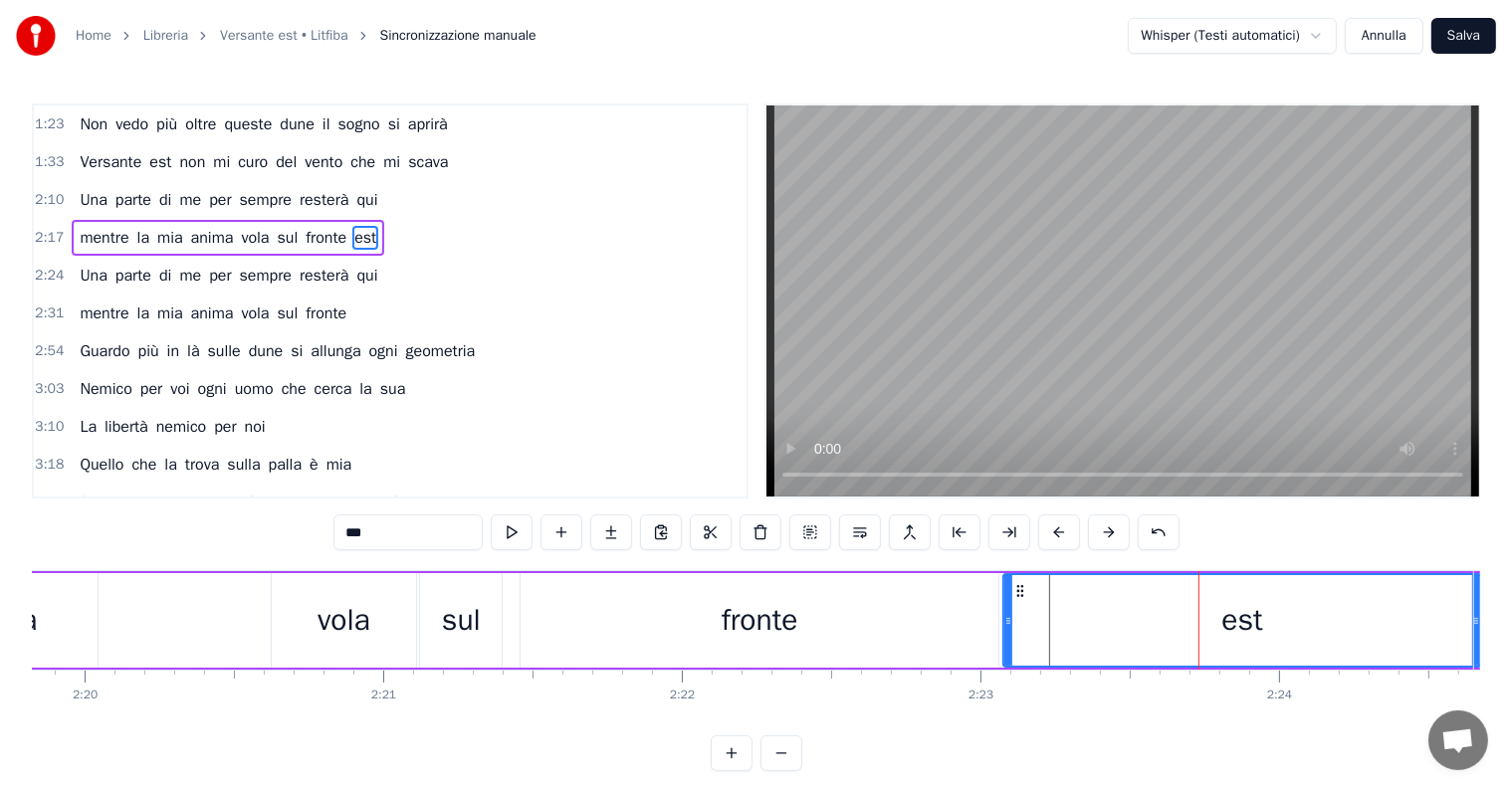click on "mentre la mia anima vola sul fronte est" at bounding box center (228, 238) 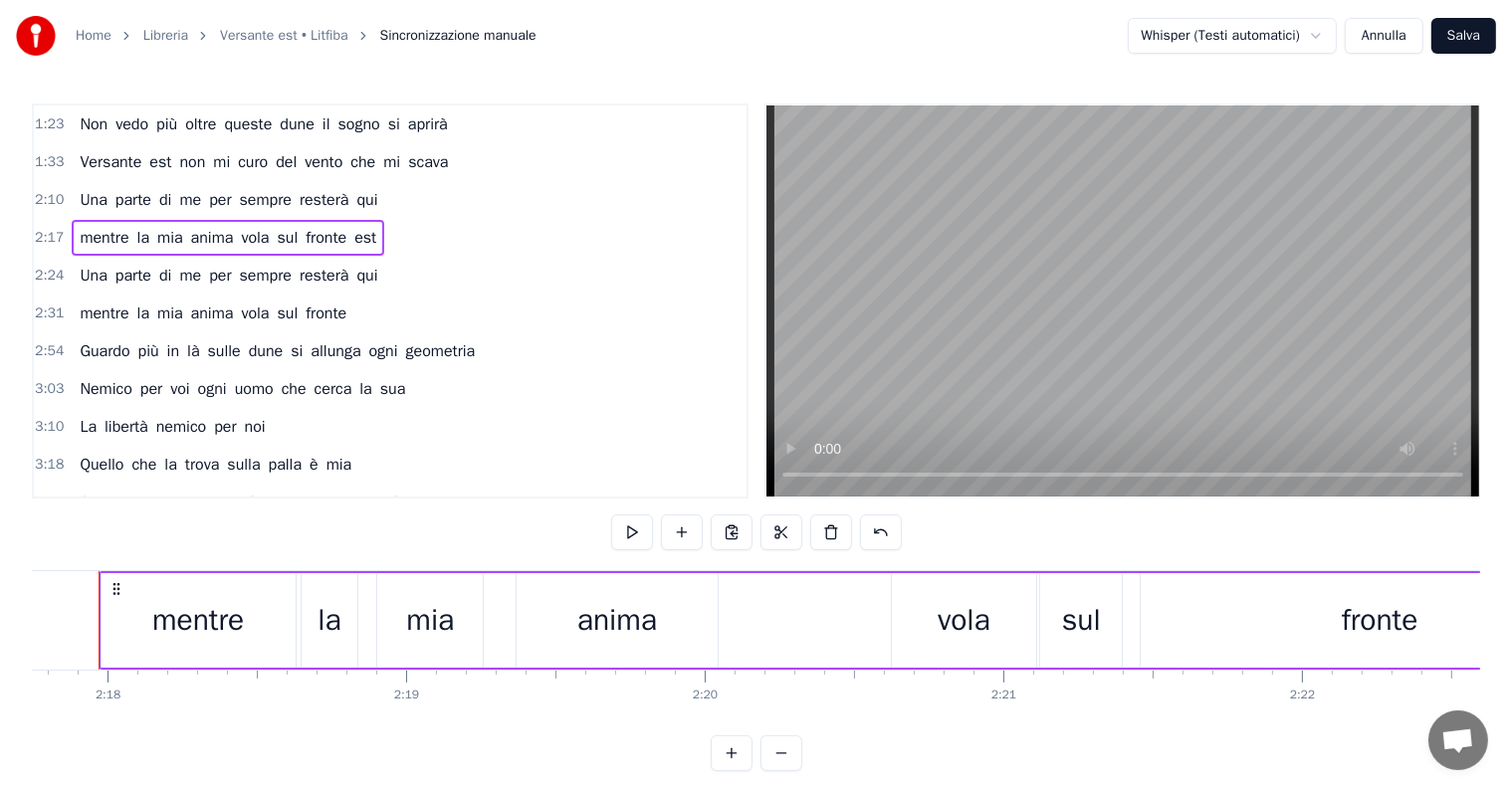 scroll, scrollTop: 0, scrollLeft: 41100, axis: horizontal 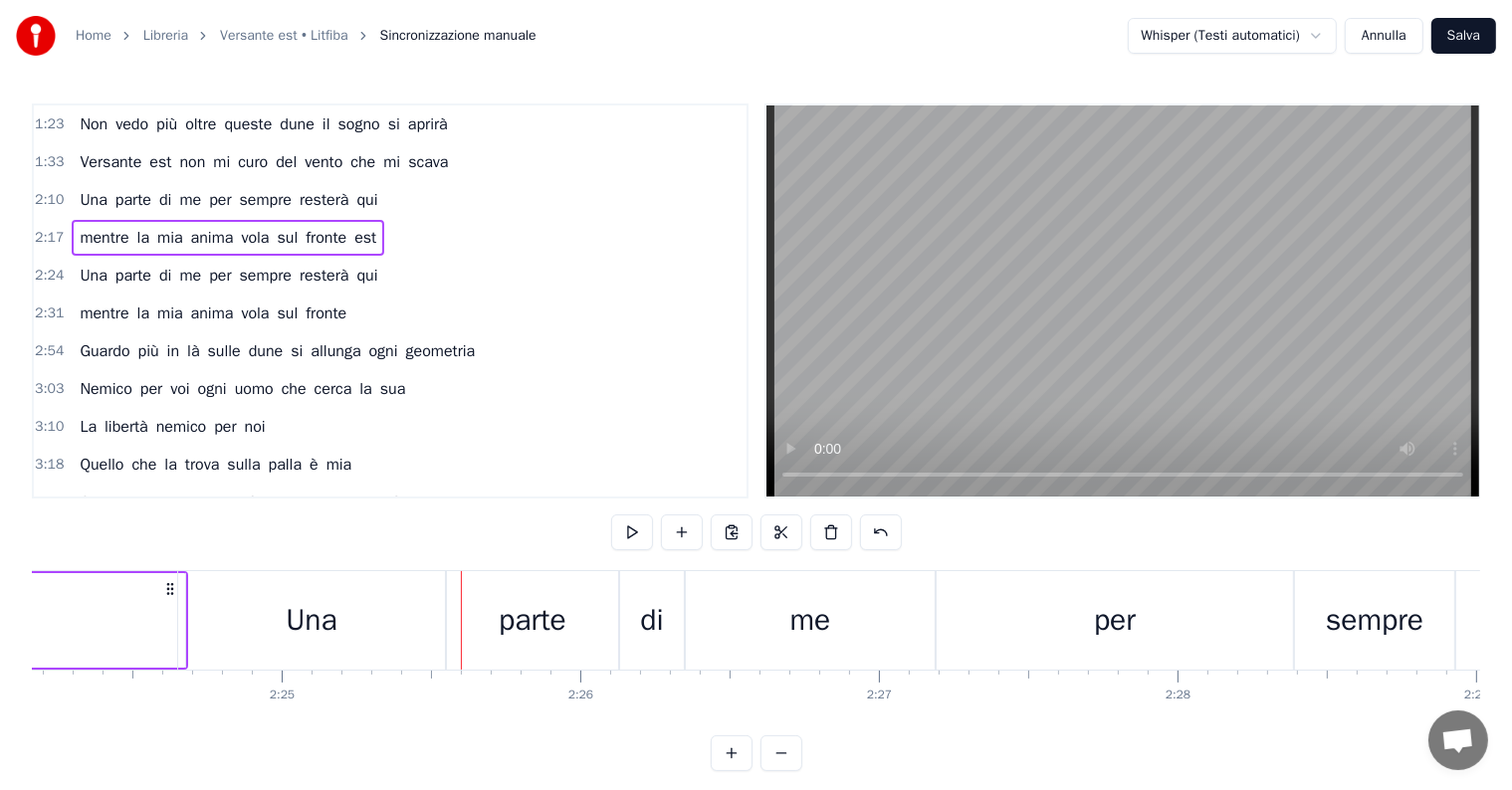click on "Una" at bounding box center (312, 620) 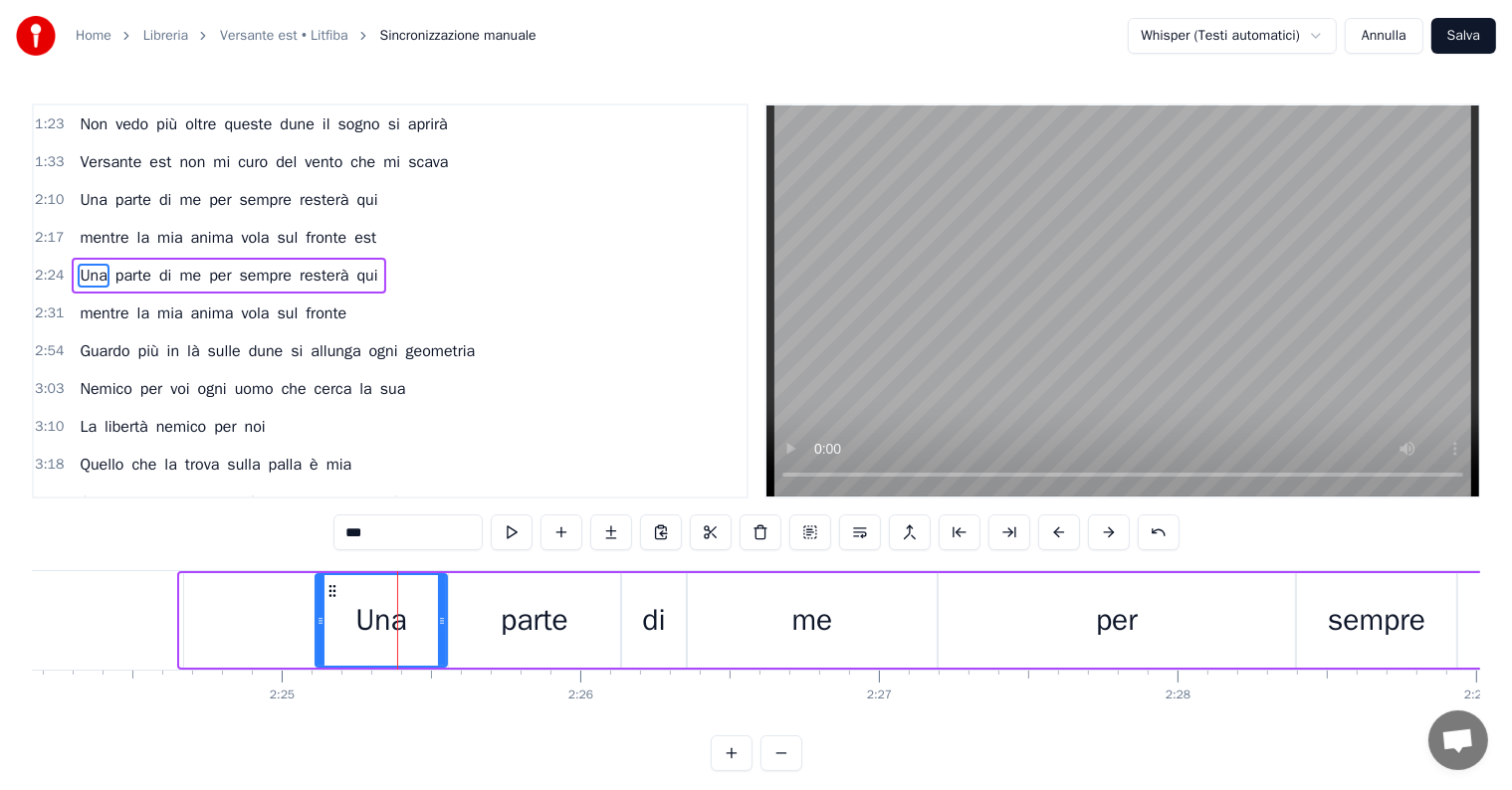 drag, startPoint x: 182, startPoint y: 620, endPoint x: 318, endPoint y: 631, distance: 136.44413 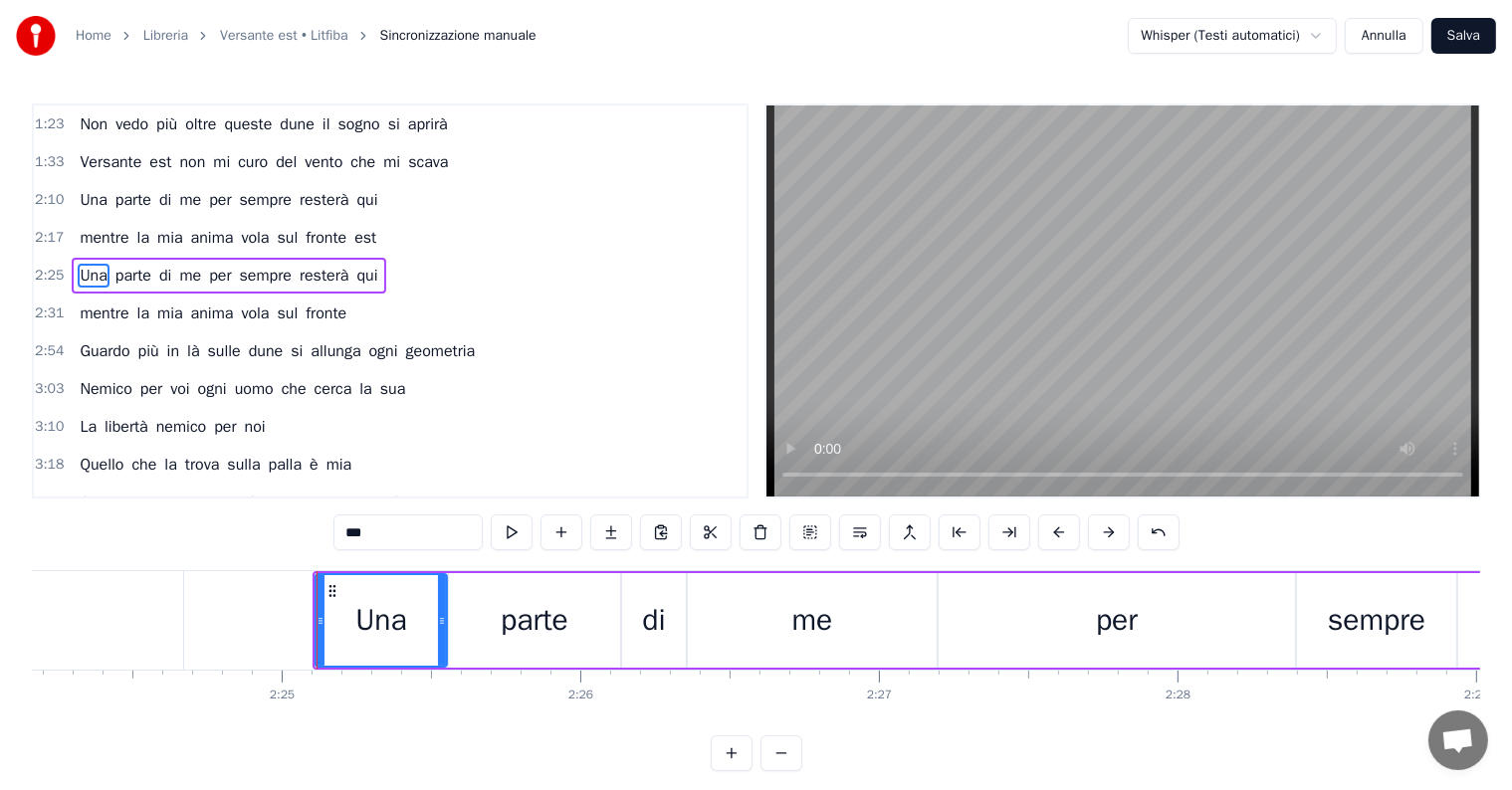 click on "2:25 Una parte di me per sempre resterà qui" at bounding box center (390, 276) 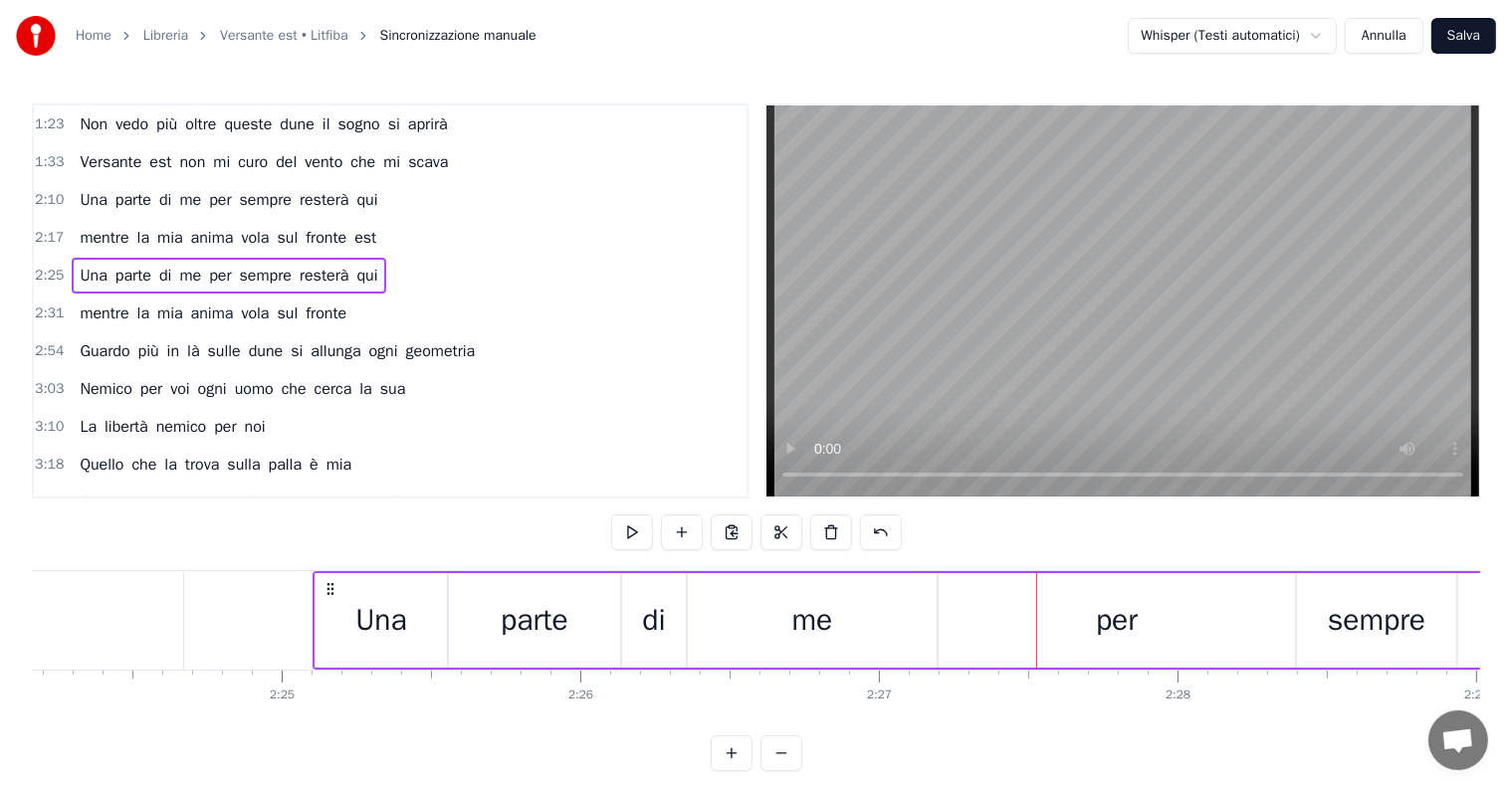 click on "me" at bounding box center [812, 620] 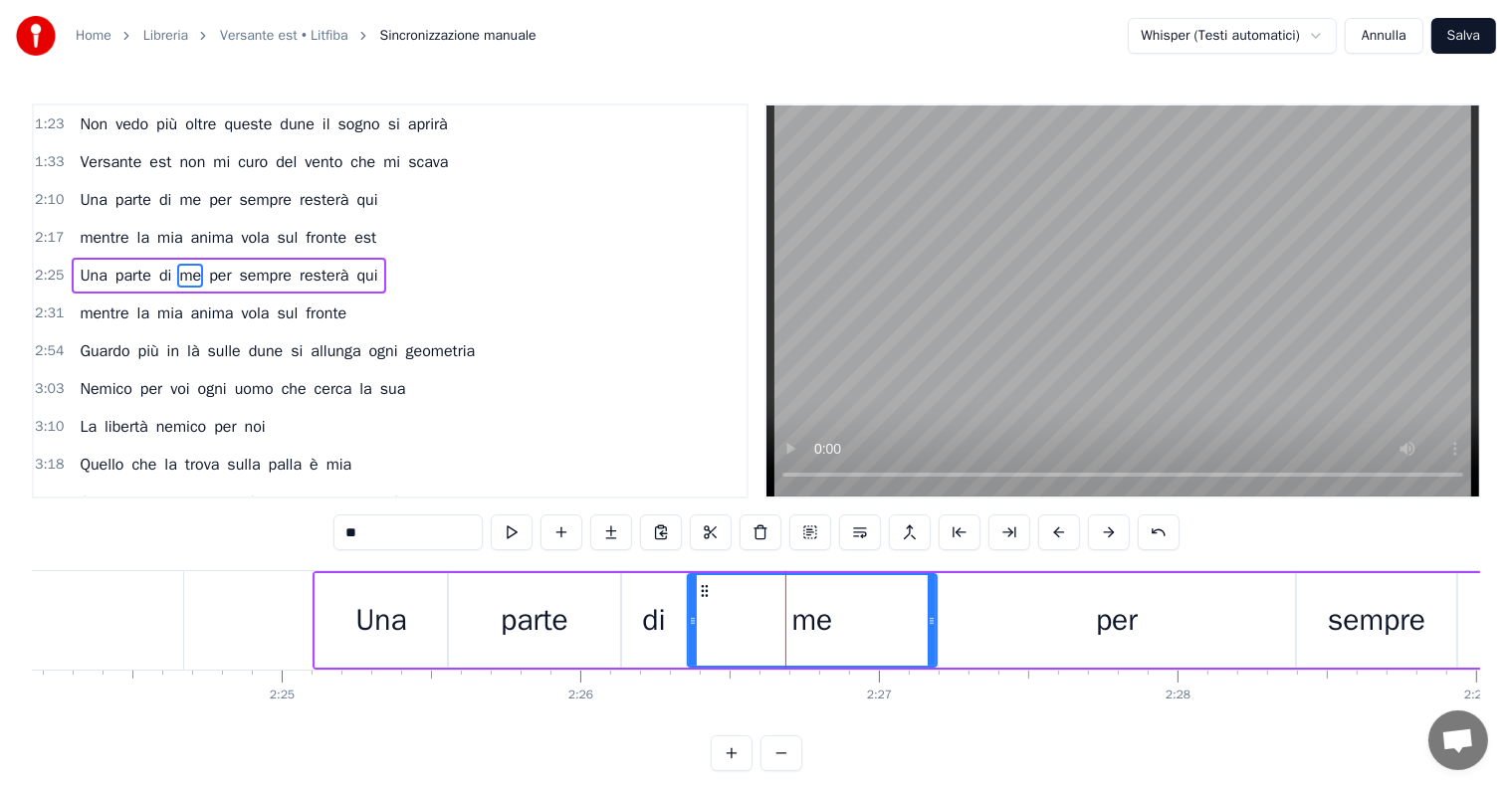click on "per" at bounding box center [1117, 620] 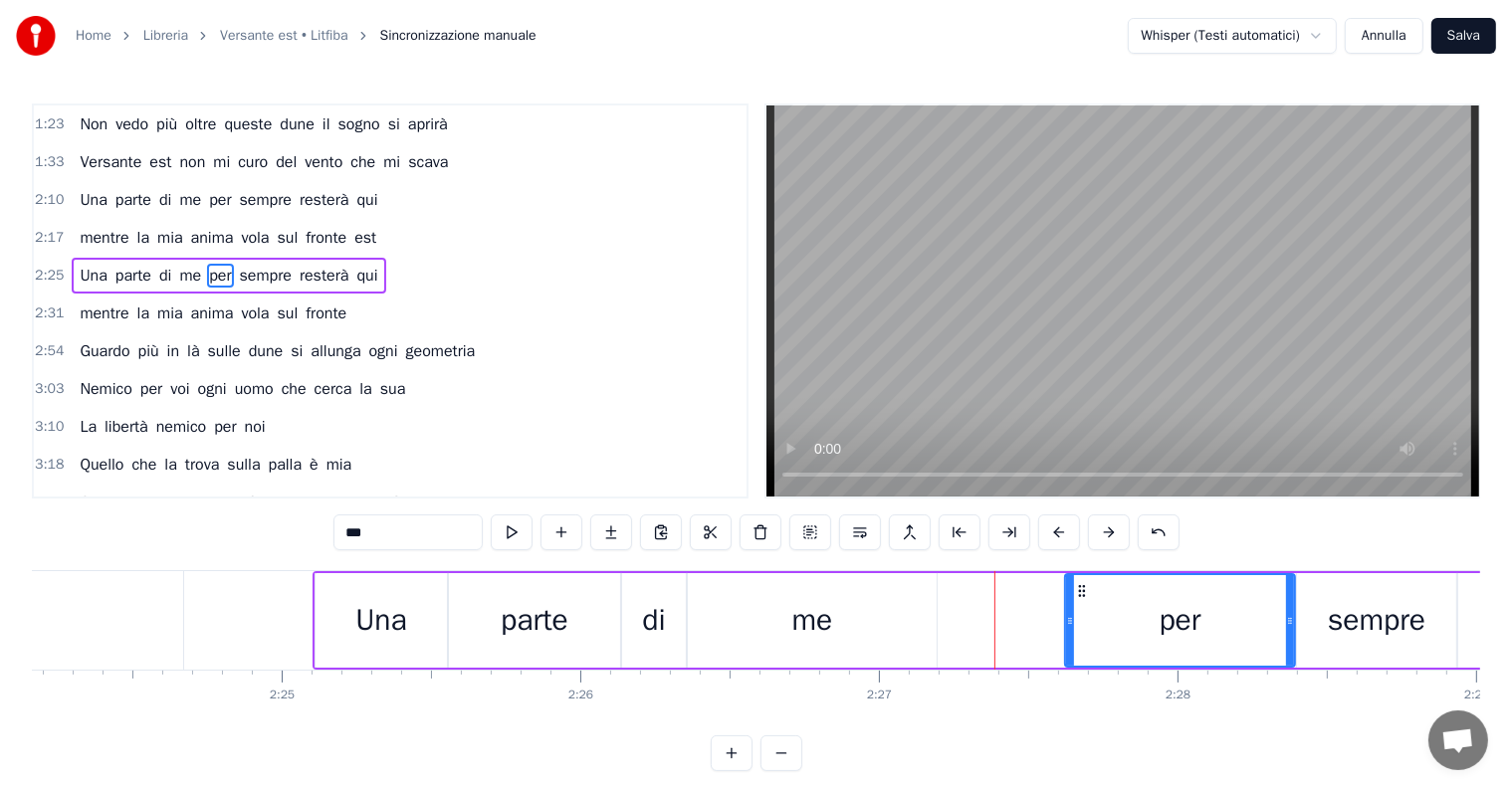 drag, startPoint x: 944, startPoint y: 621, endPoint x: 1081, endPoint y: 623, distance: 137.0146 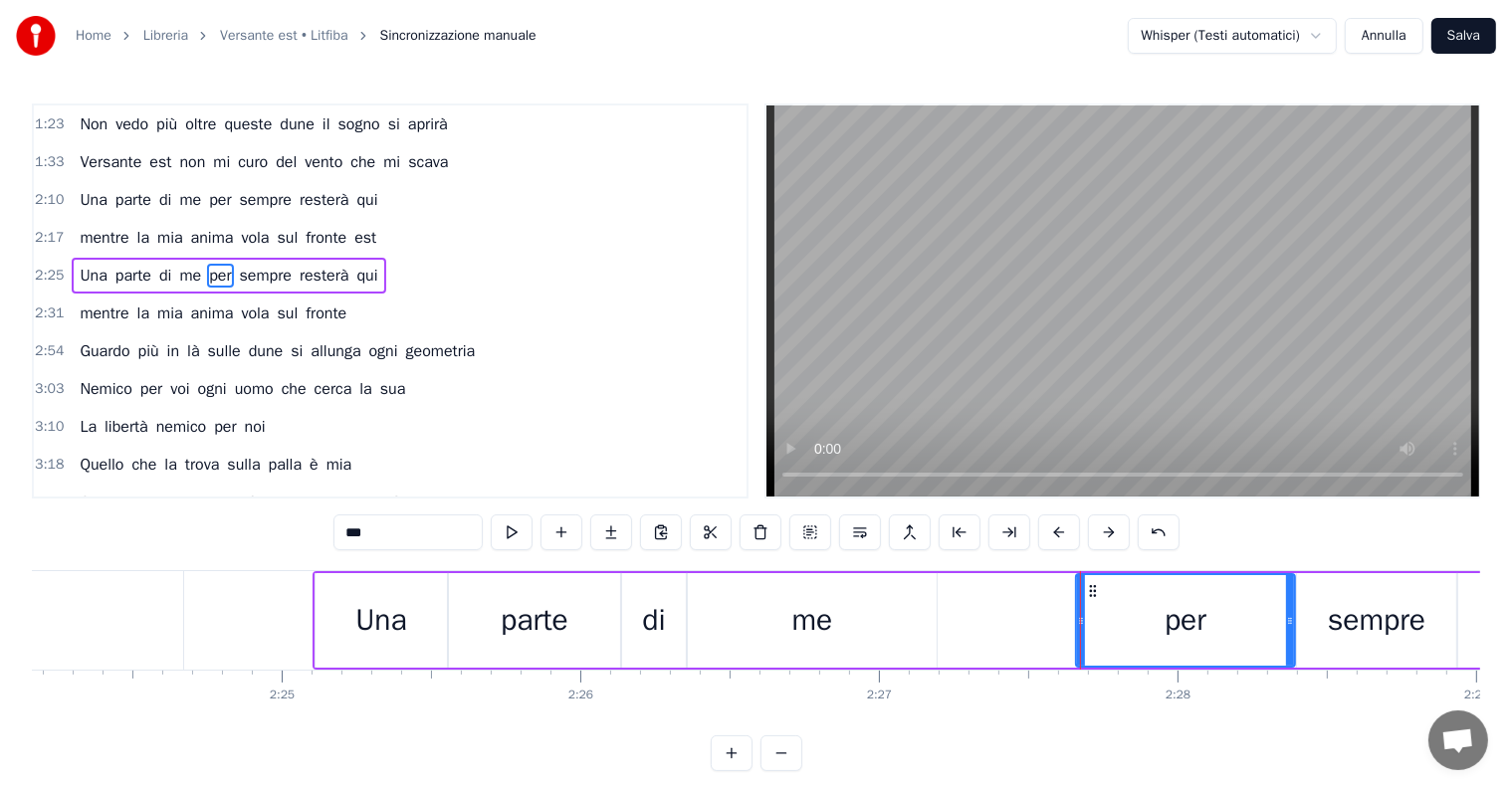 click on "me" at bounding box center [812, 620] 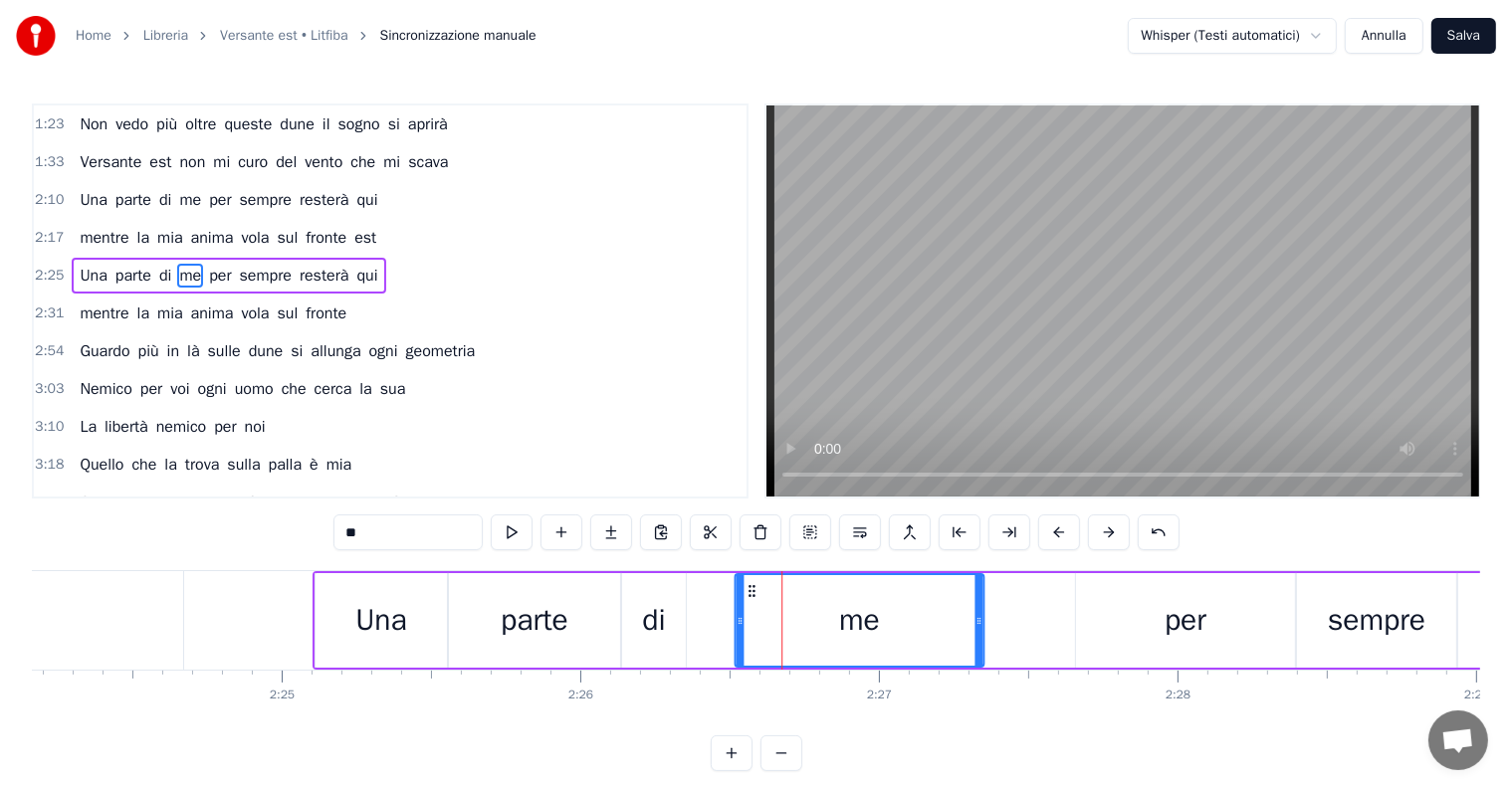 drag, startPoint x: 699, startPoint y: 589, endPoint x: 747, endPoint y: 589, distance: 48 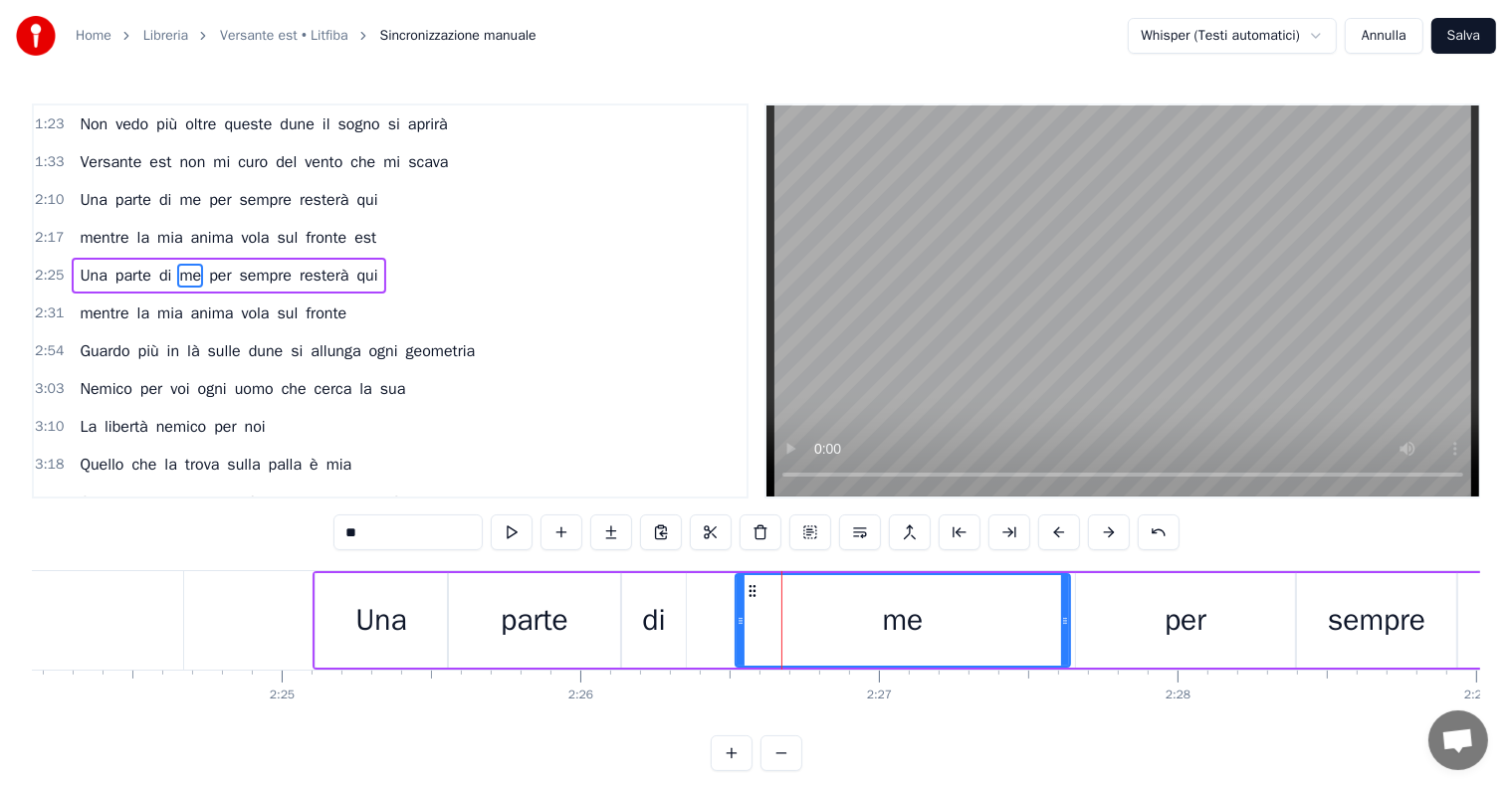 drag, startPoint x: 976, startPoint y: 620, endPoint x: 1062, endPoint y: 621, distance: 86.00581 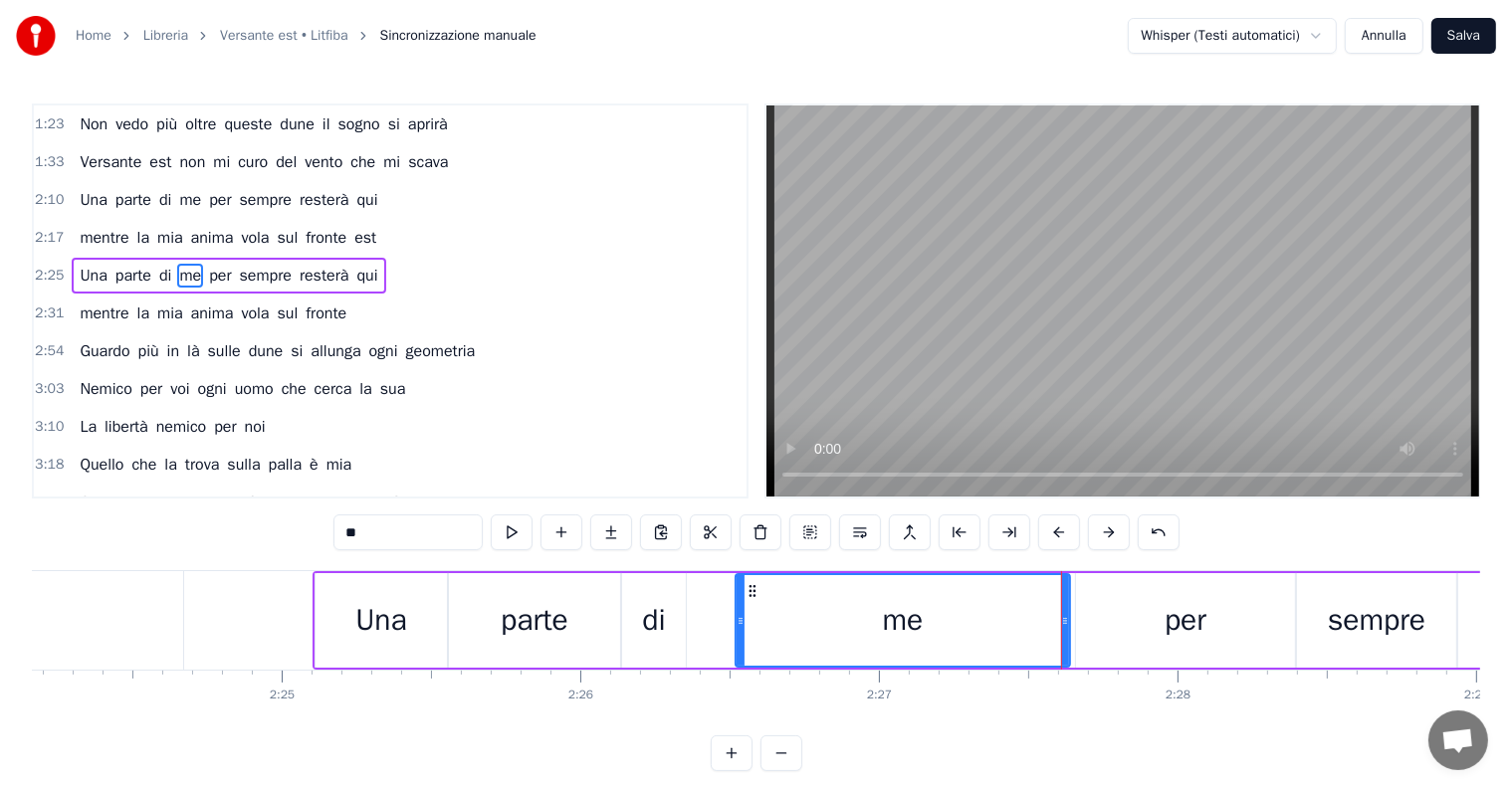 click on "di" at bounding box center (653, 620) 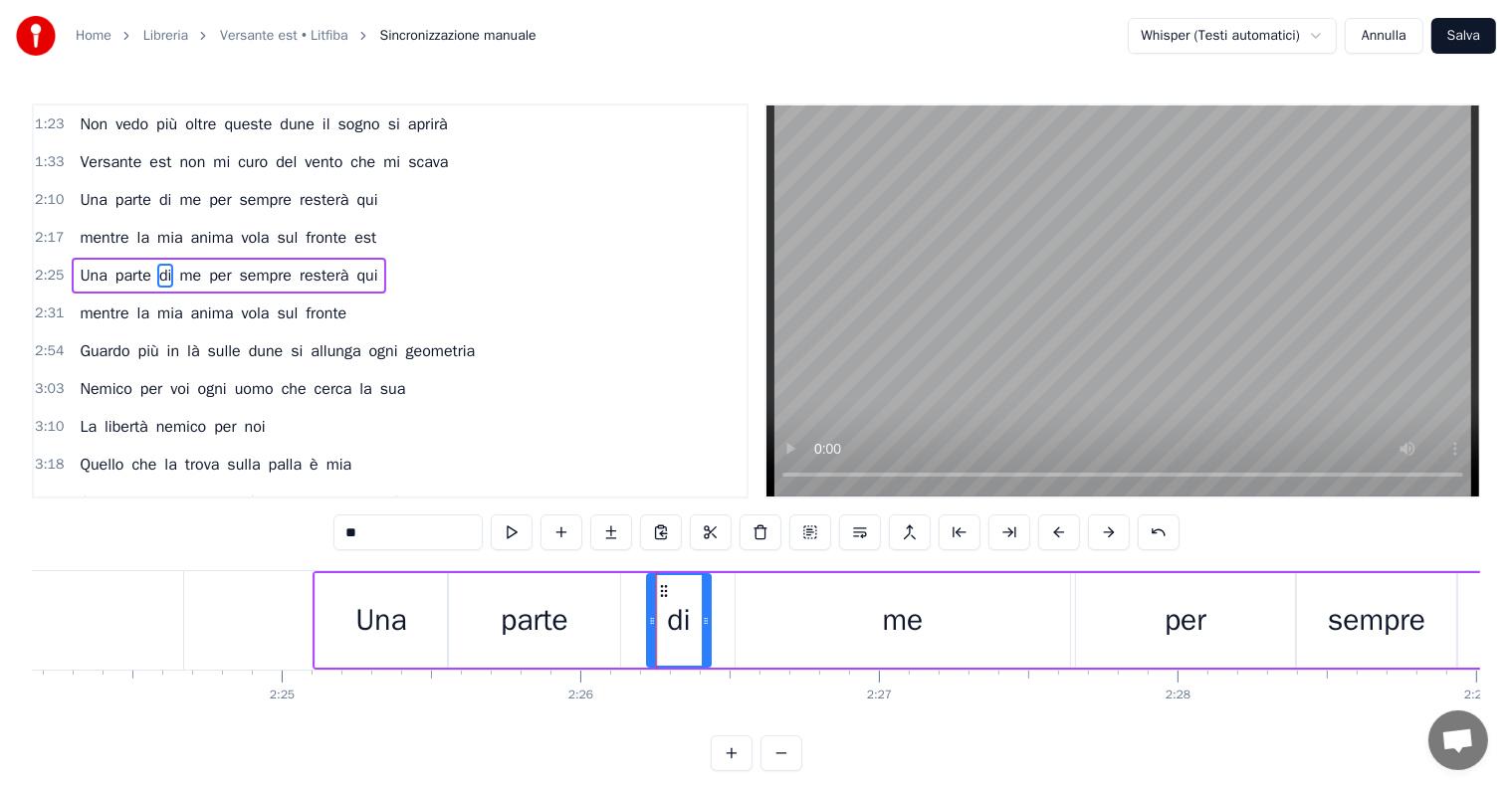drag, startPoint x: 637, startPoint y: 588, endPoint x: 661, endPoint y: 589, distance: 24.020824 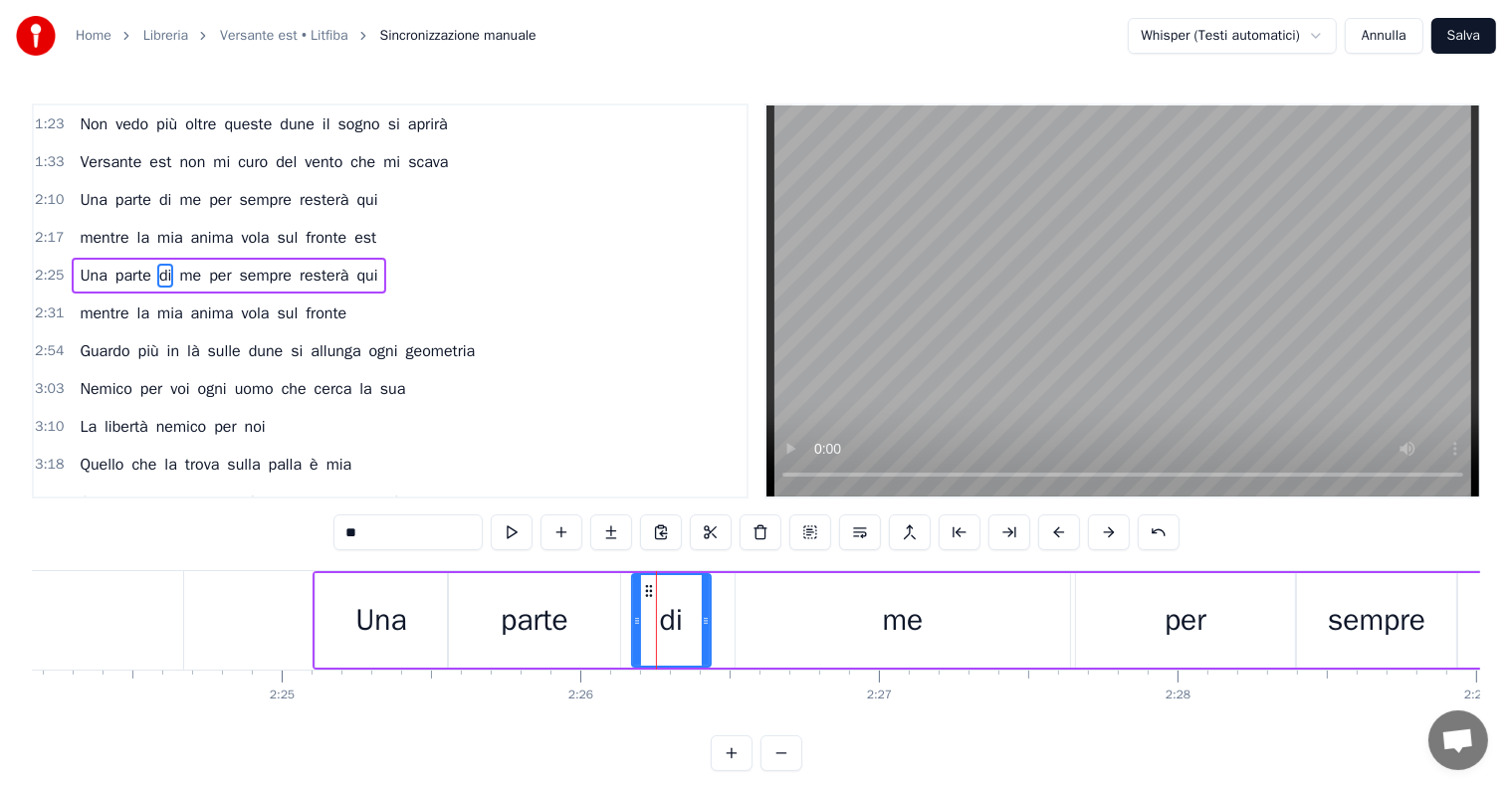 drag, startPoint x: 653, startPoint y: 621, endPoint x: 638, endPoint y: 624, distance: 15.297059 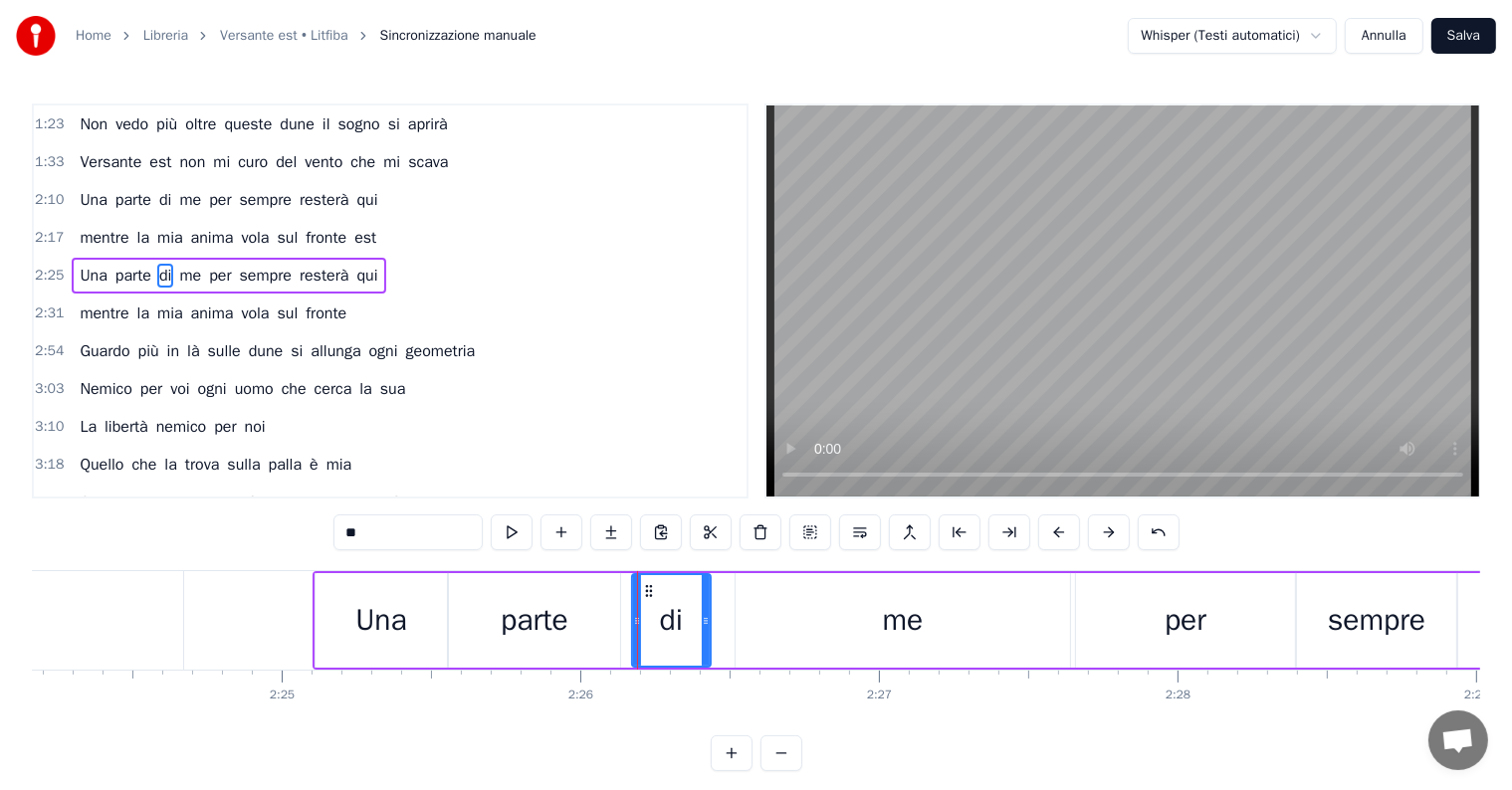 click on "mentre la mia anima vola sul fronte est" at bounding box center [228, 238] 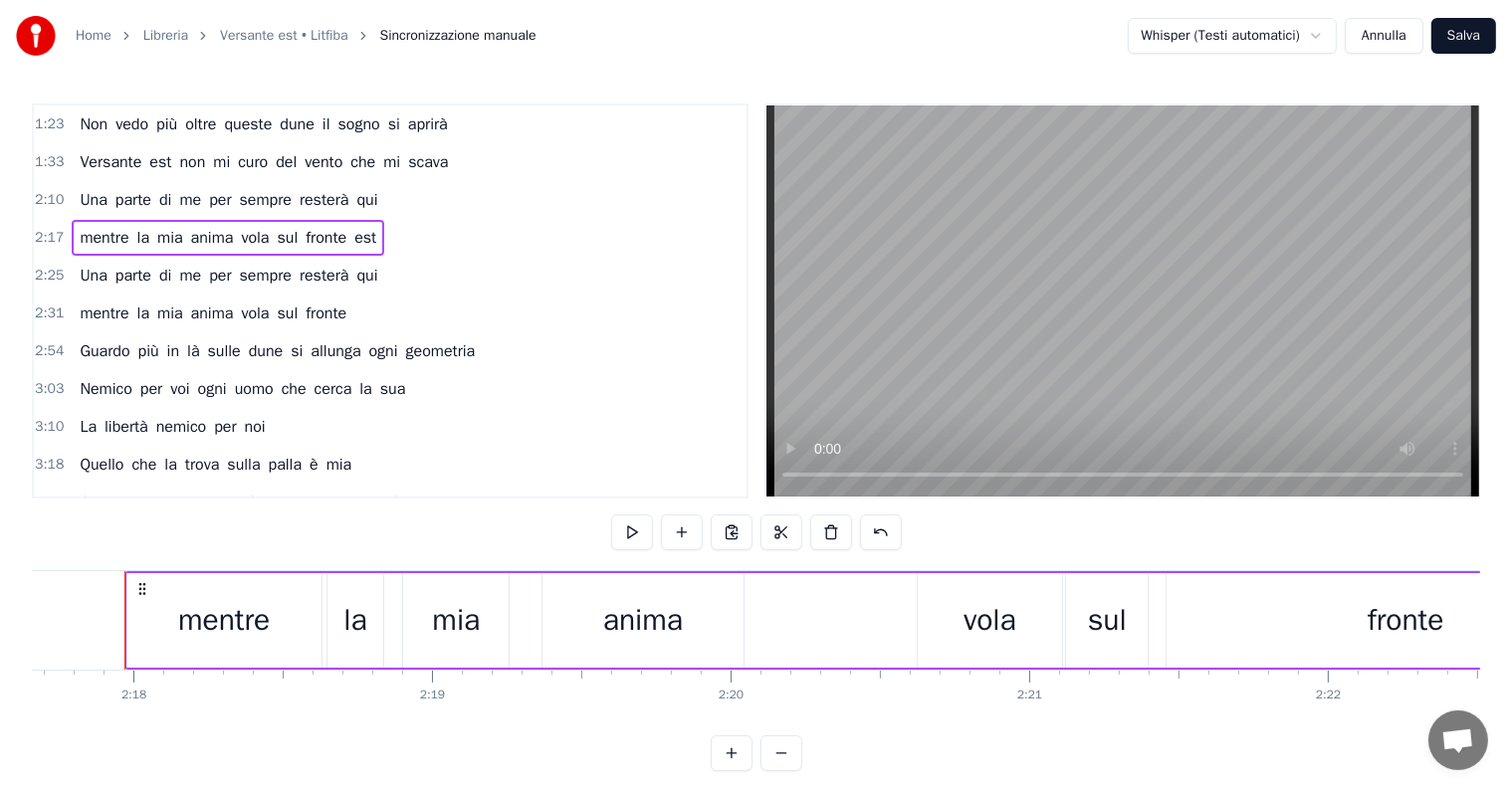 scroll, scrollTop: 0, scrollLeft: 41100, axis: horizontal 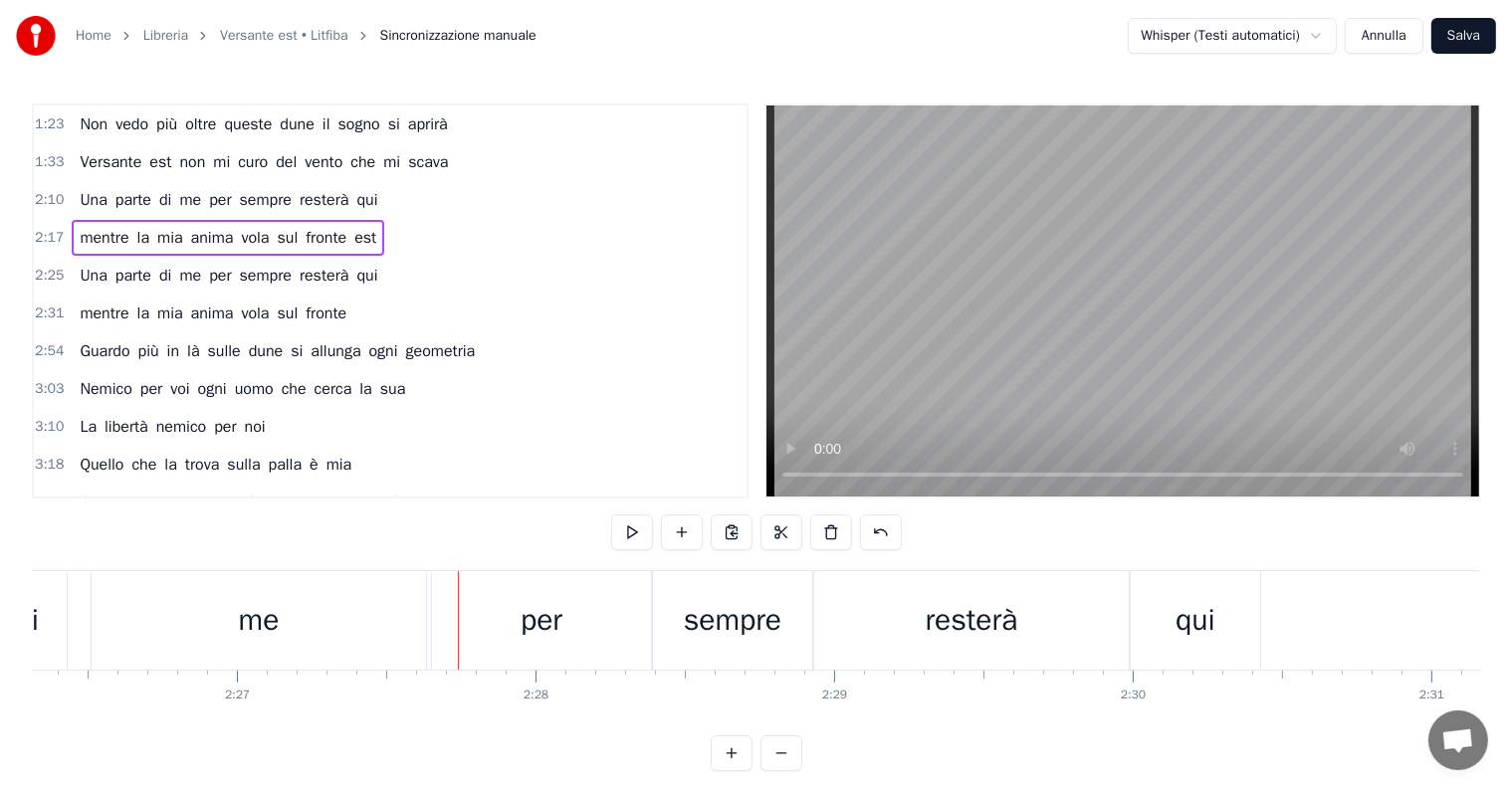 click on "me" at bounding box center (259, 620) 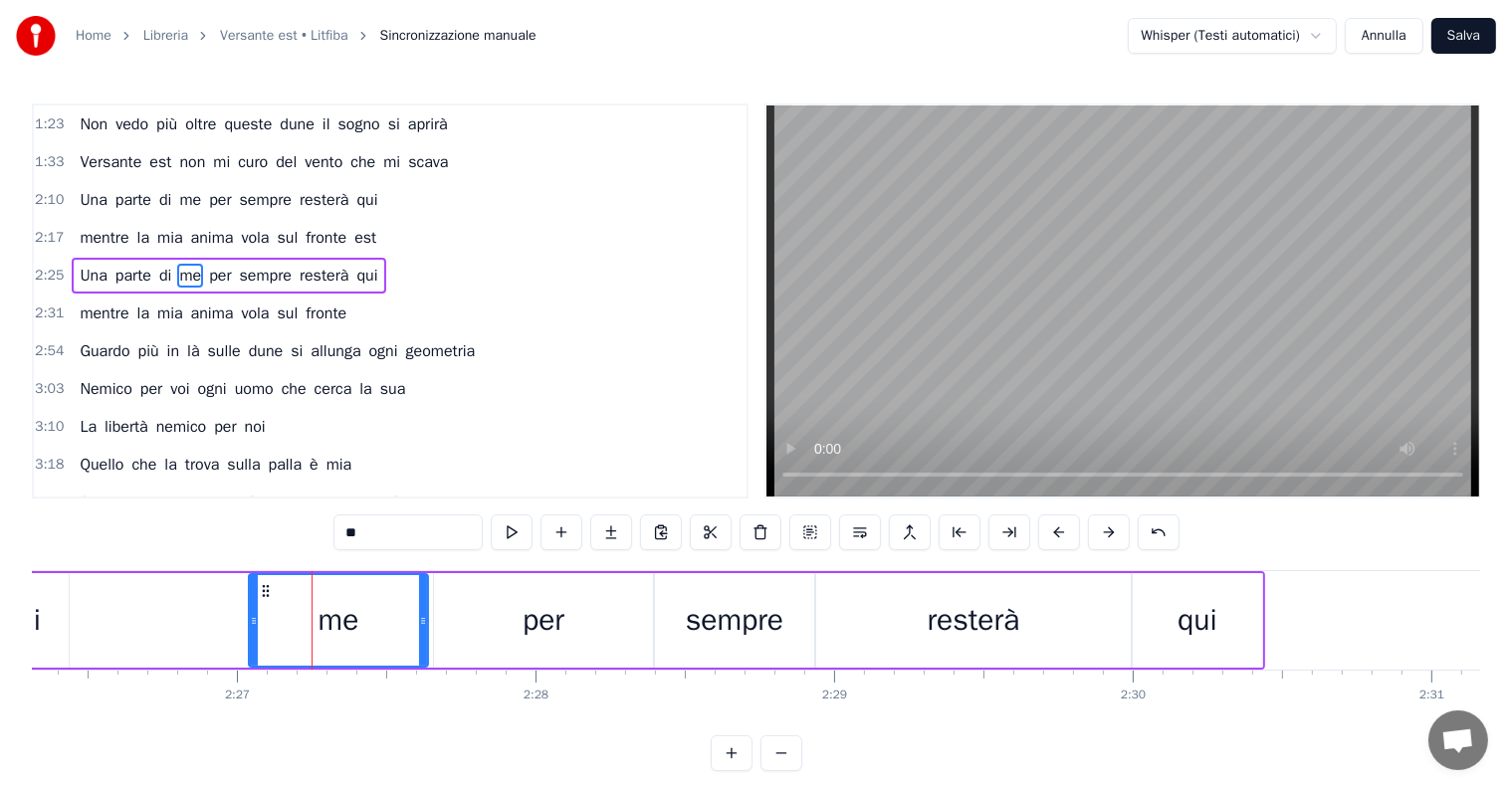 drag, startPoint x: 94, startPoint y: 620, endPoint x: 250, endPoint y: 619, distance: 156.00321 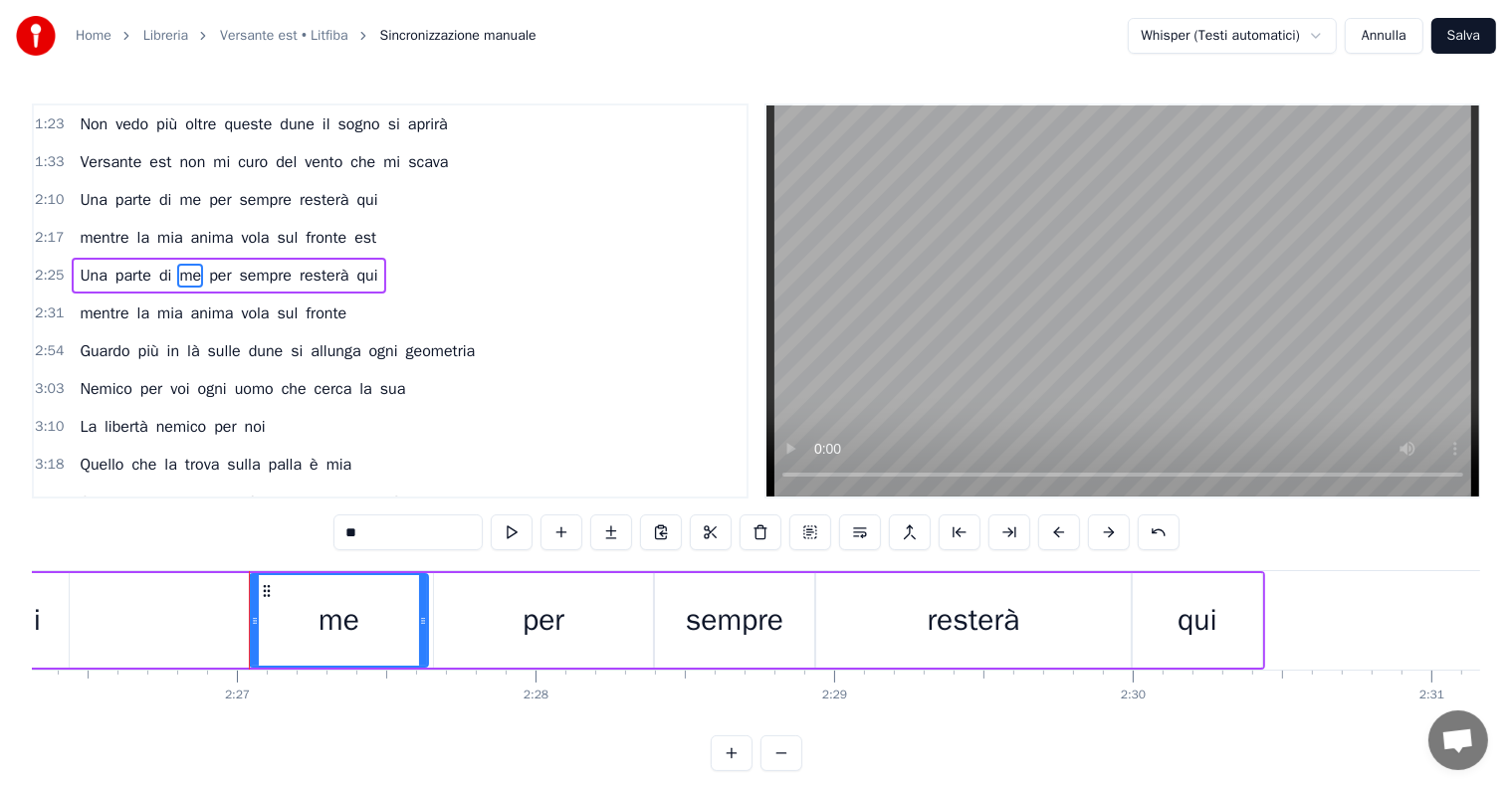 click on "di" at bounding box center (29, 620) 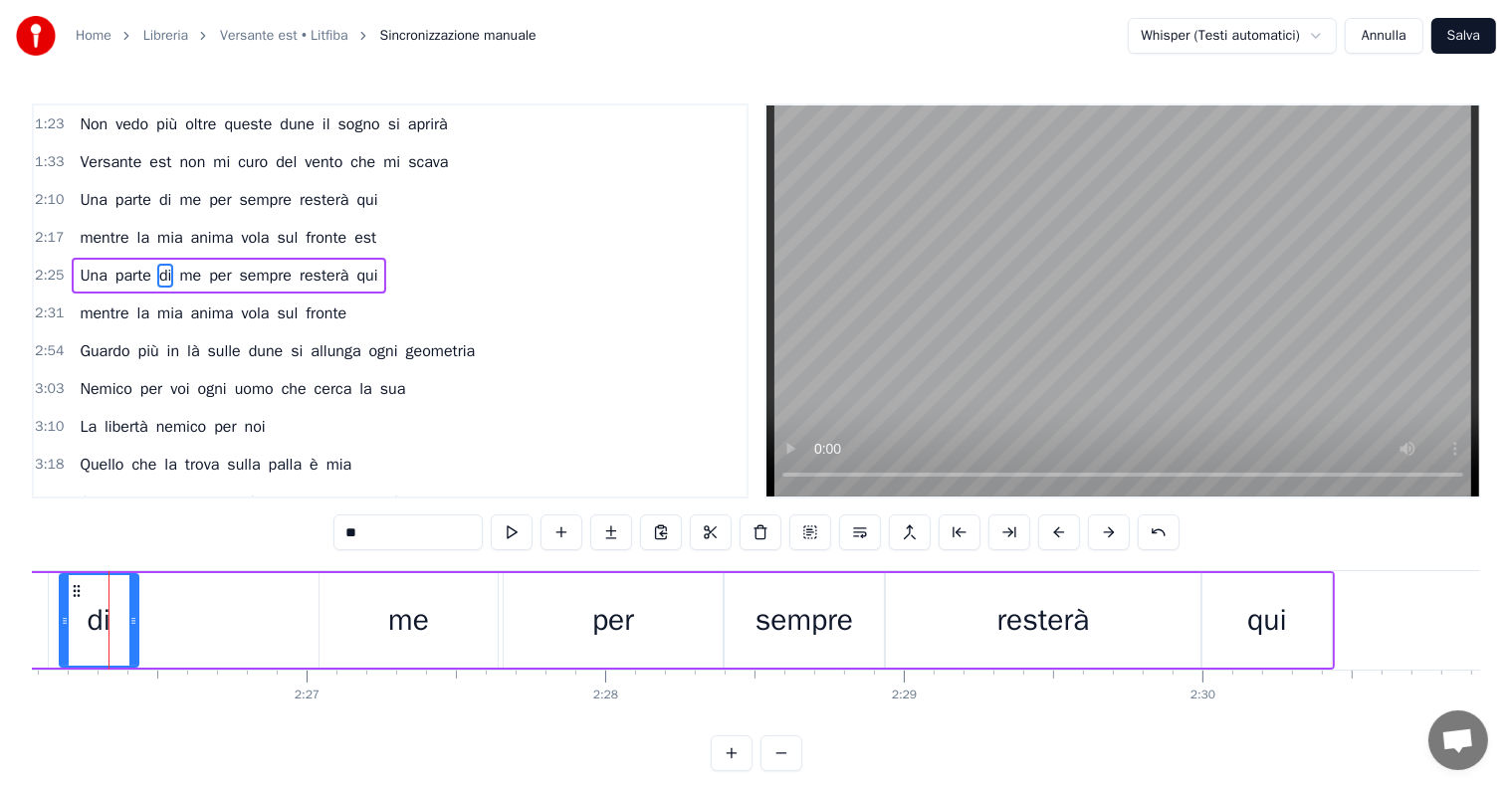 scroll, scrollTop: 0, scrollLeft: 43598, axis: horizontal 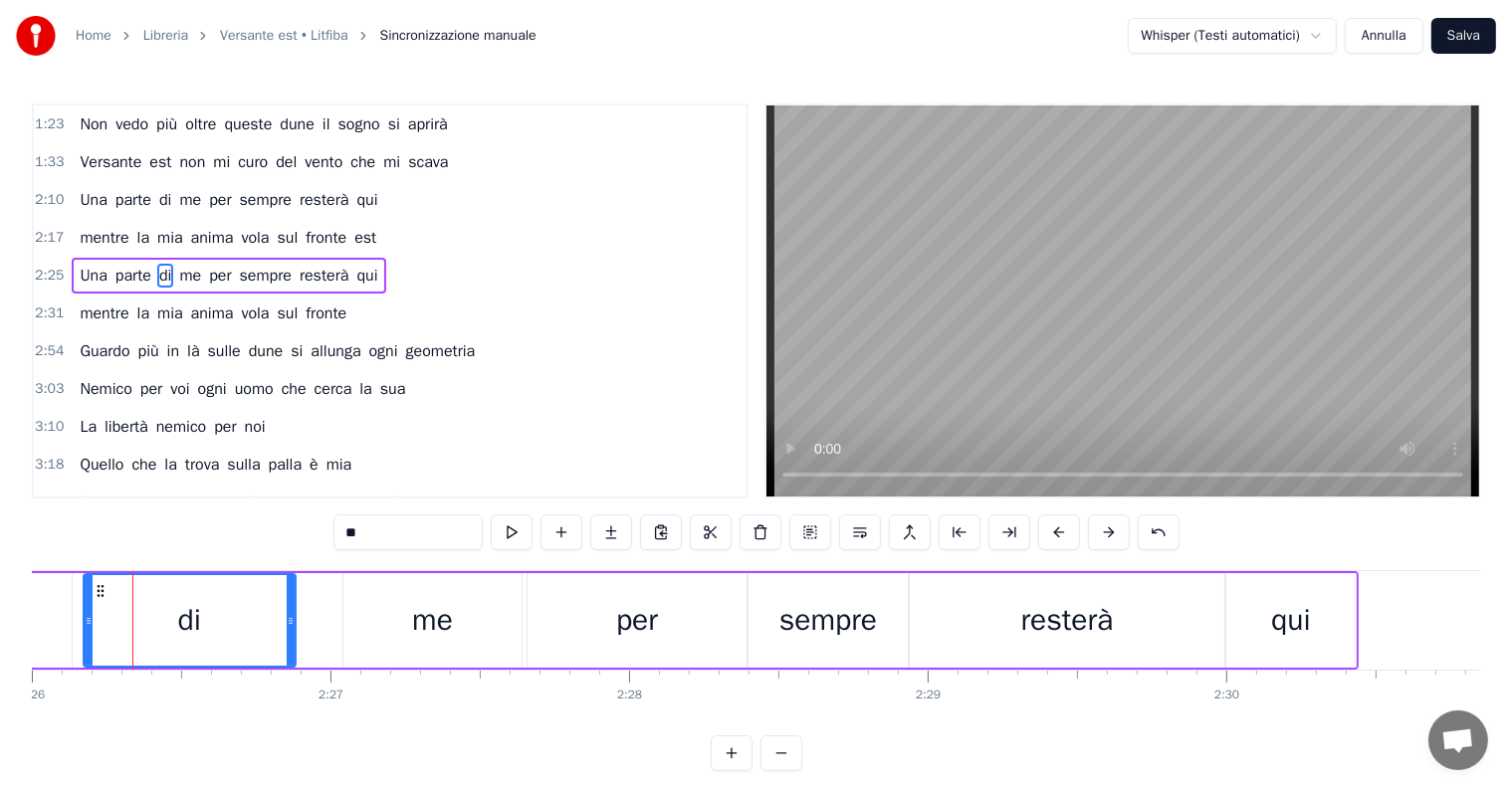 drag, startPoint x: 155, startPoint y: 620, endPoint x: 289, endPoint y: 620, distance: 134 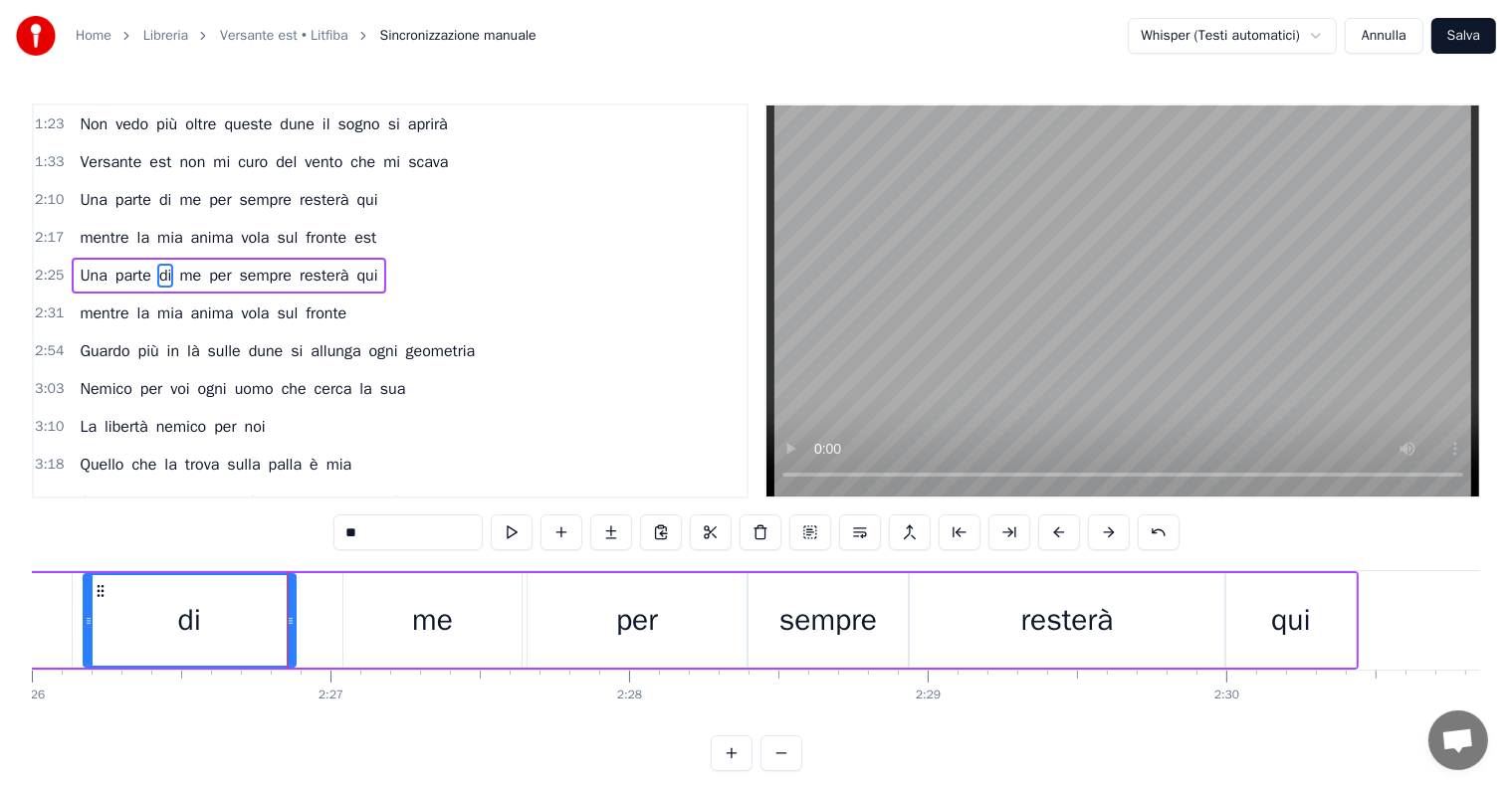 click on "parte" at bounding box center (133, 276) 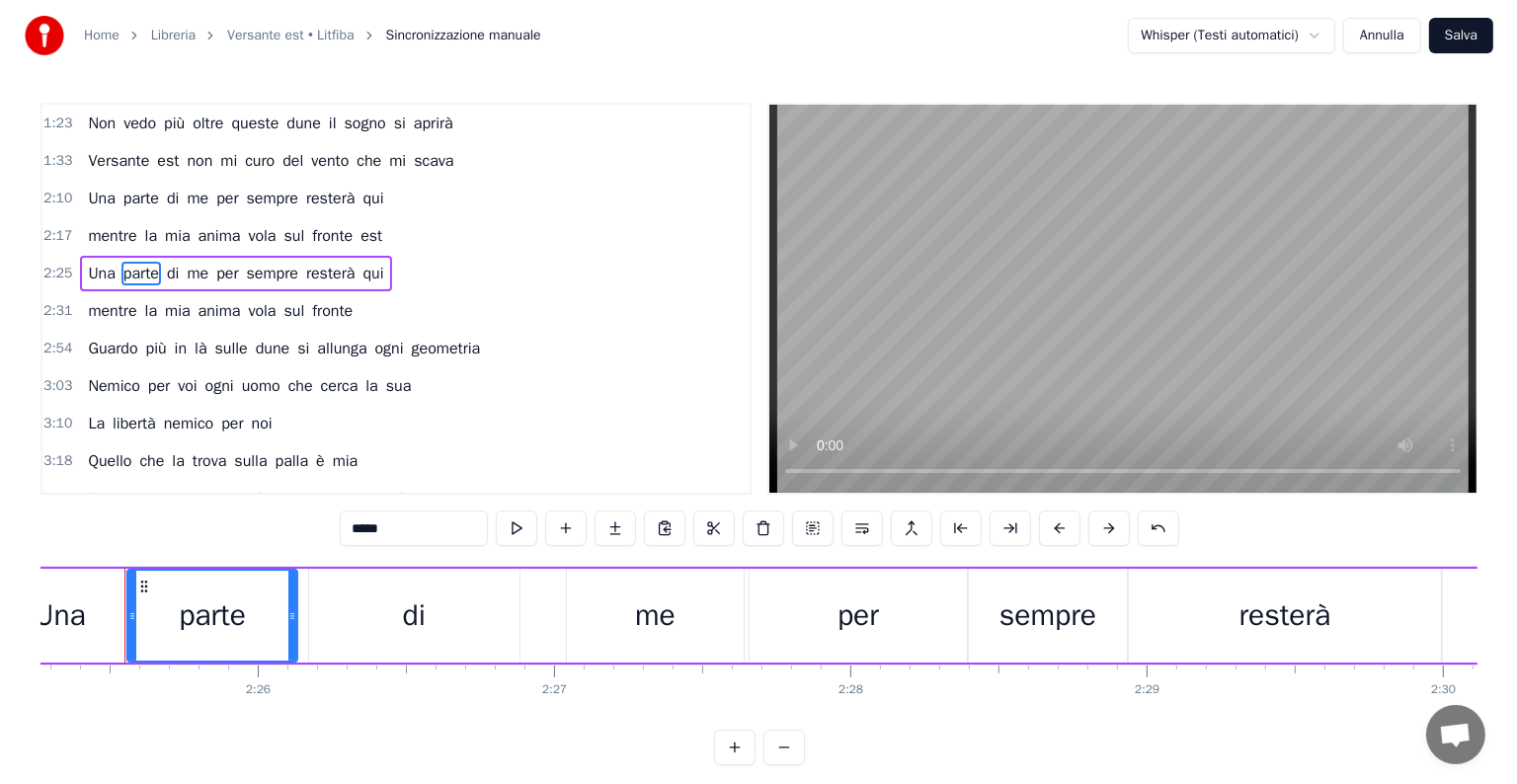 scroll, scrollTop: 0, scrollLeft: 43025, axis: horizontal 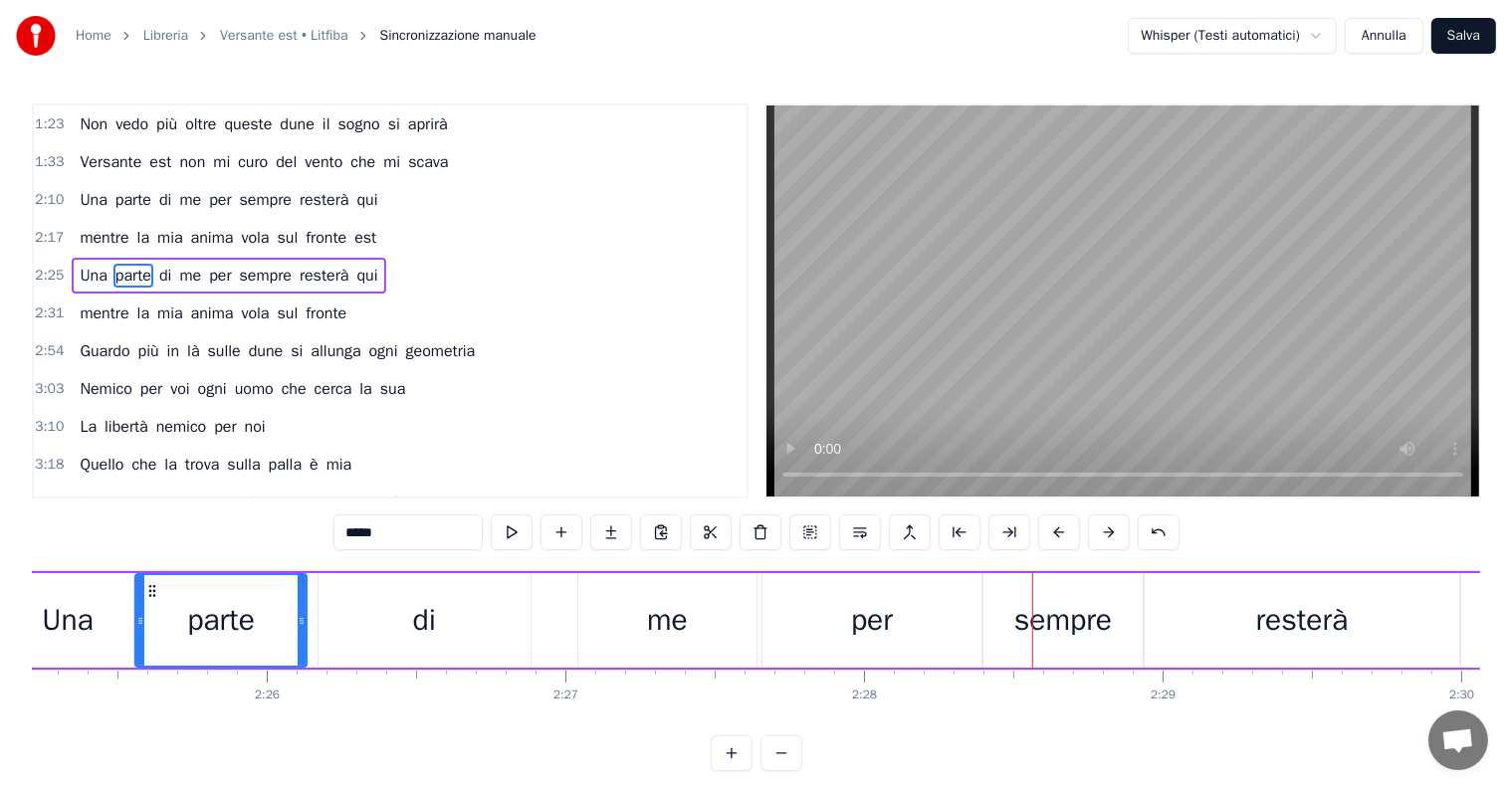 click on "Annulla" at bounding box center (1384, 36) 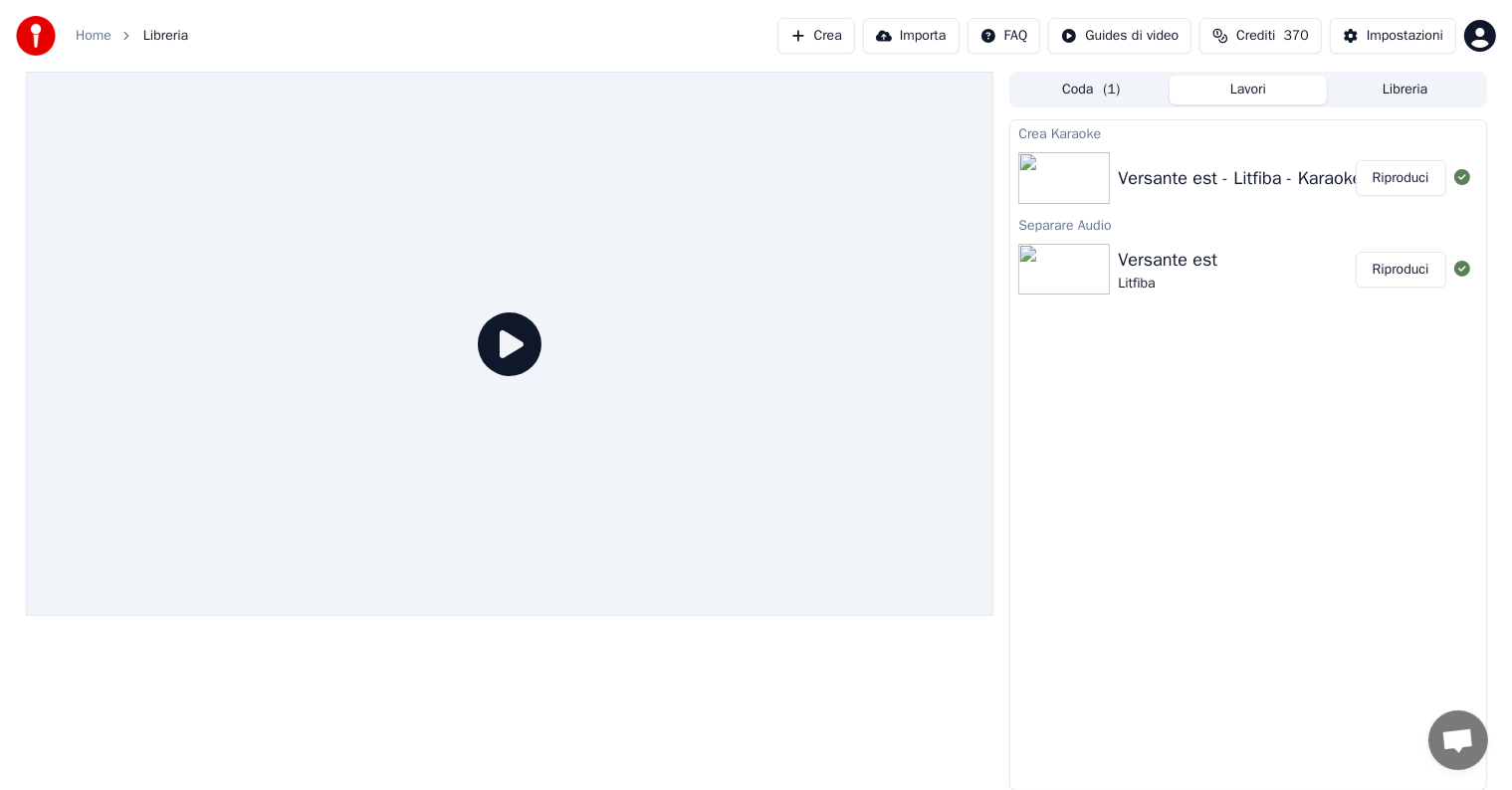 click on "Riproduci" at bounding box center (1401, 178) 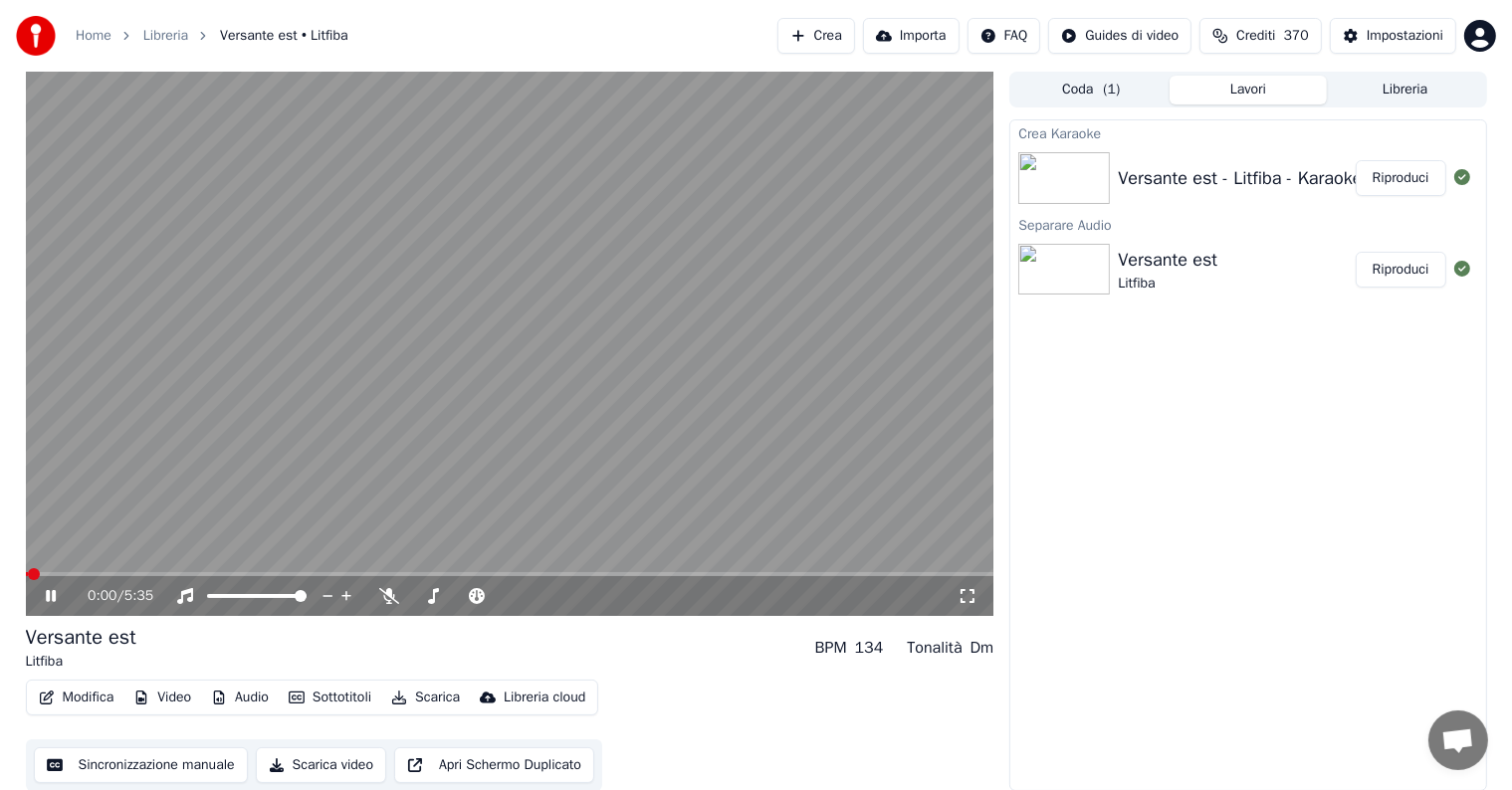 click 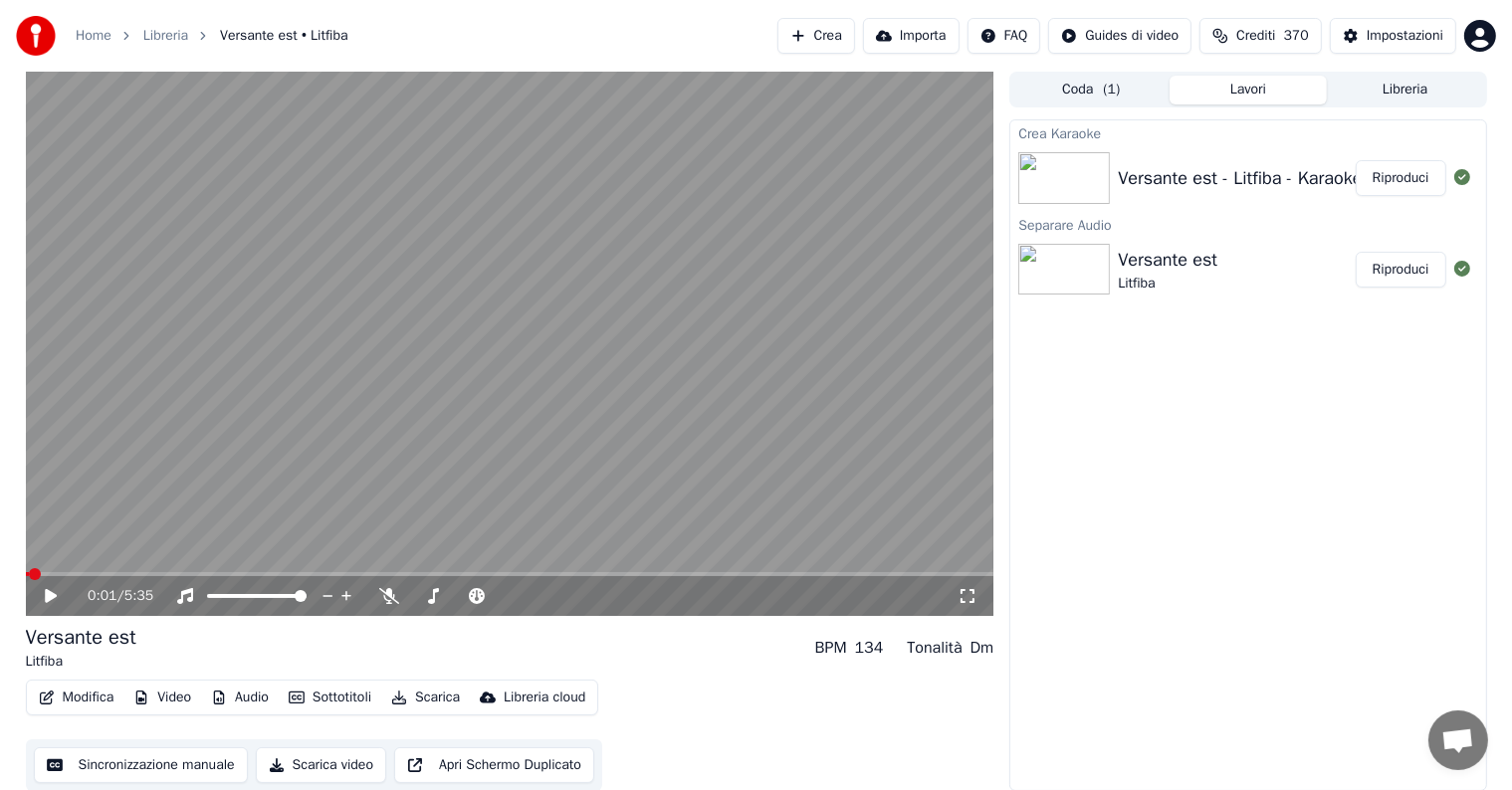 click on "Modifica" at bounding box center [77, 697] 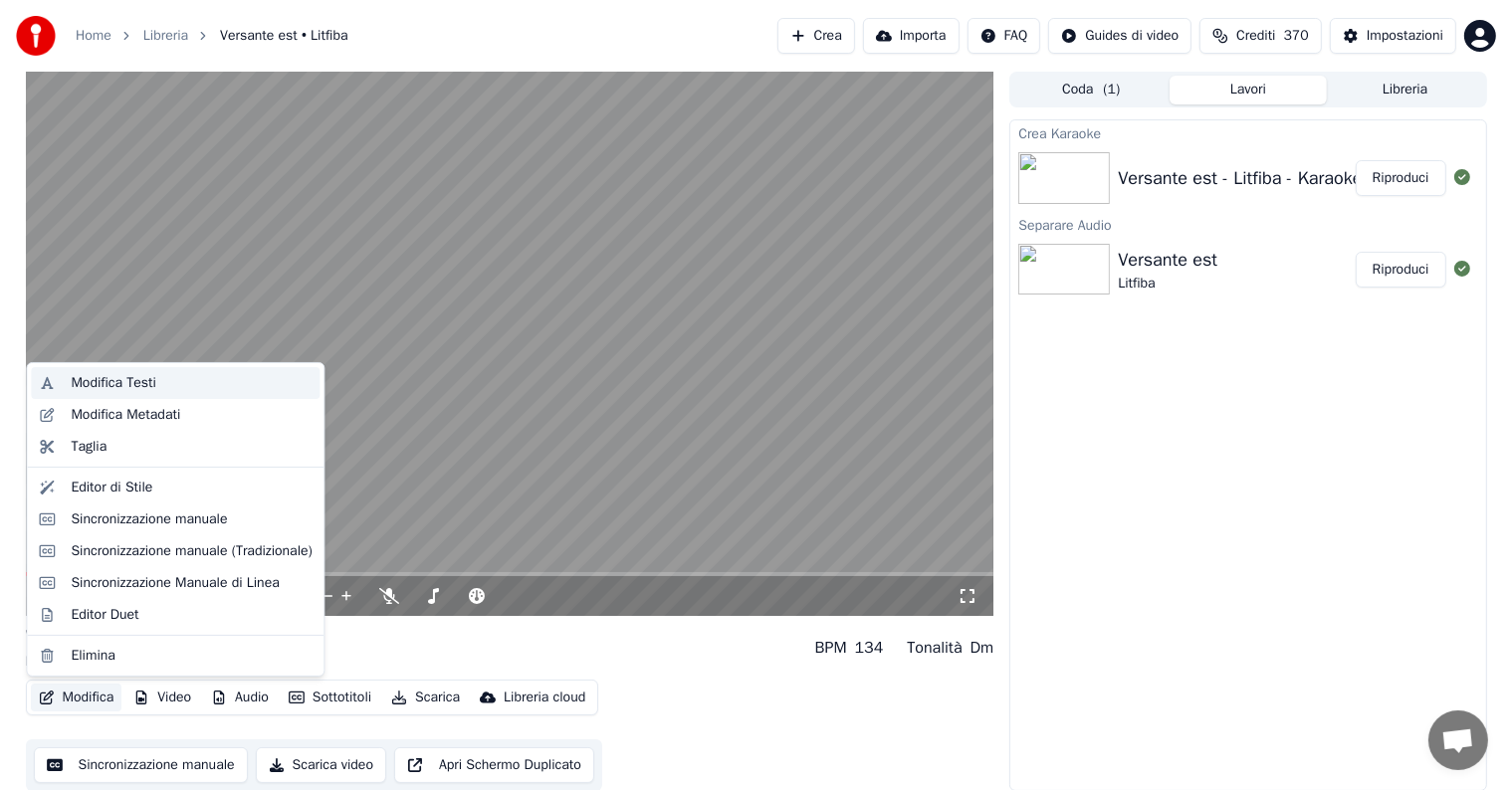 click on "Modifica Testi" at bounding box center [113, 383] 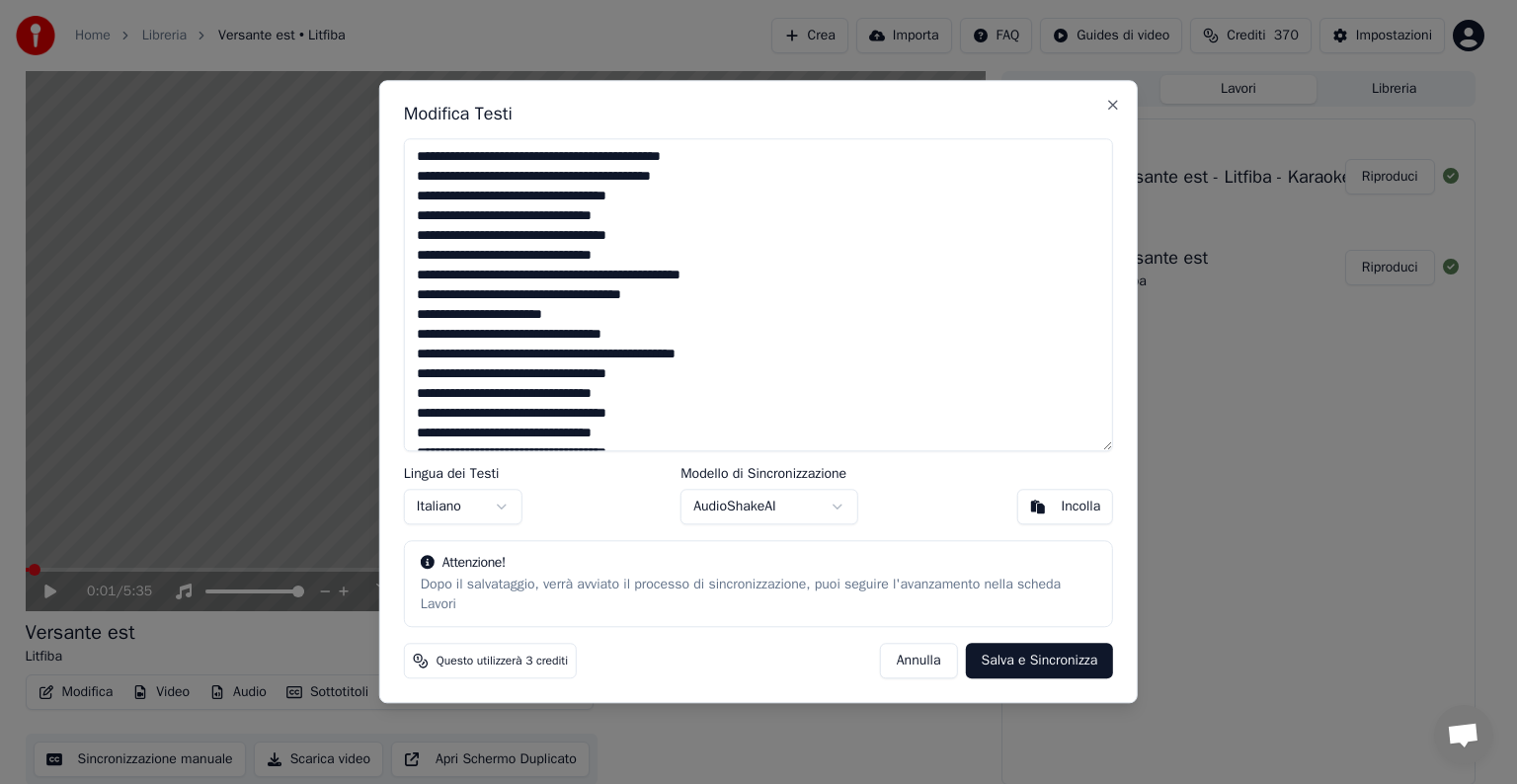 scroll, scrollTop: 99, scrollLeft: 0, axis: vertical 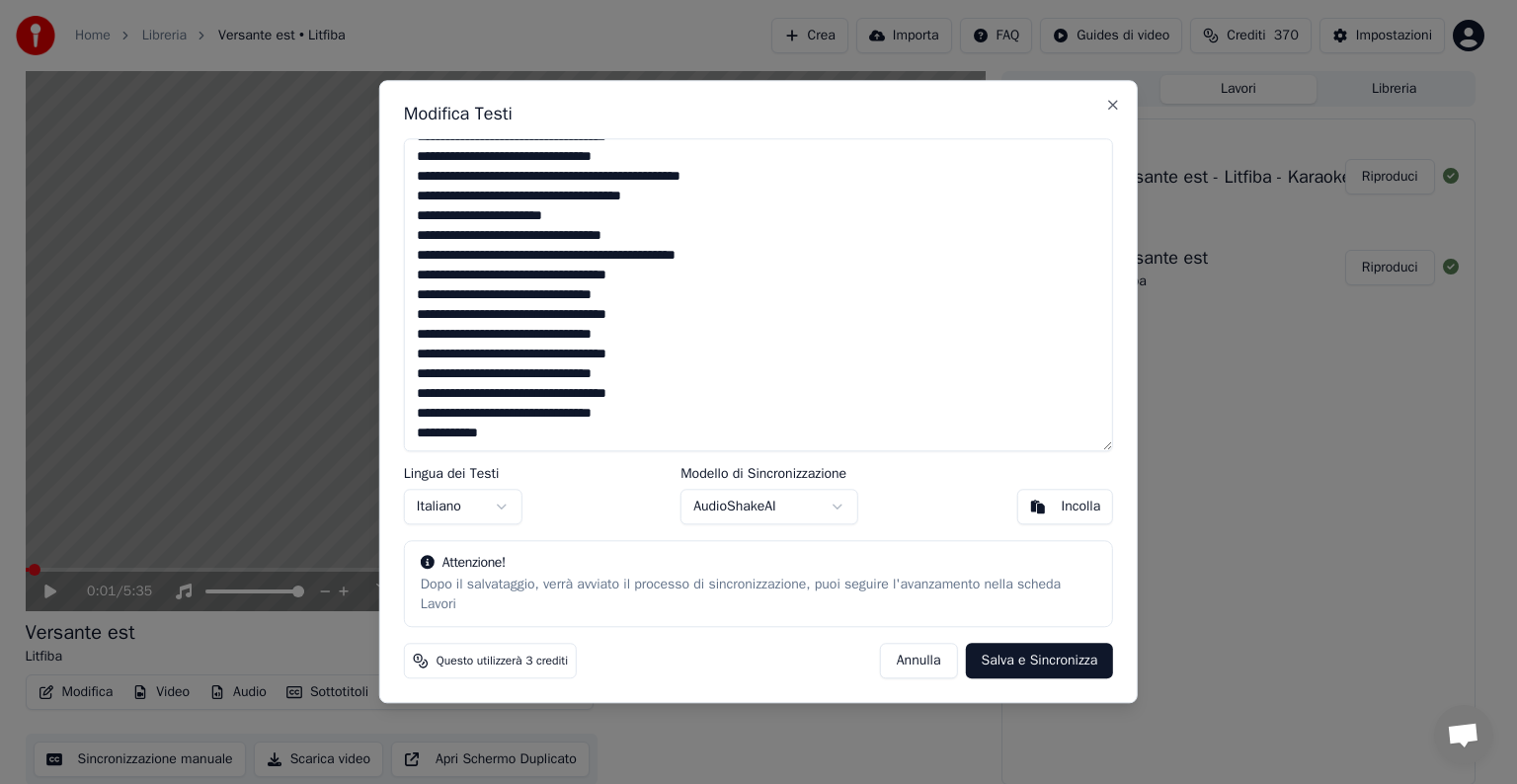 drag, startPoint x: 415, startPoint y: 159, endPoint x: 627, endPoint y: 430, distance: 344.07121 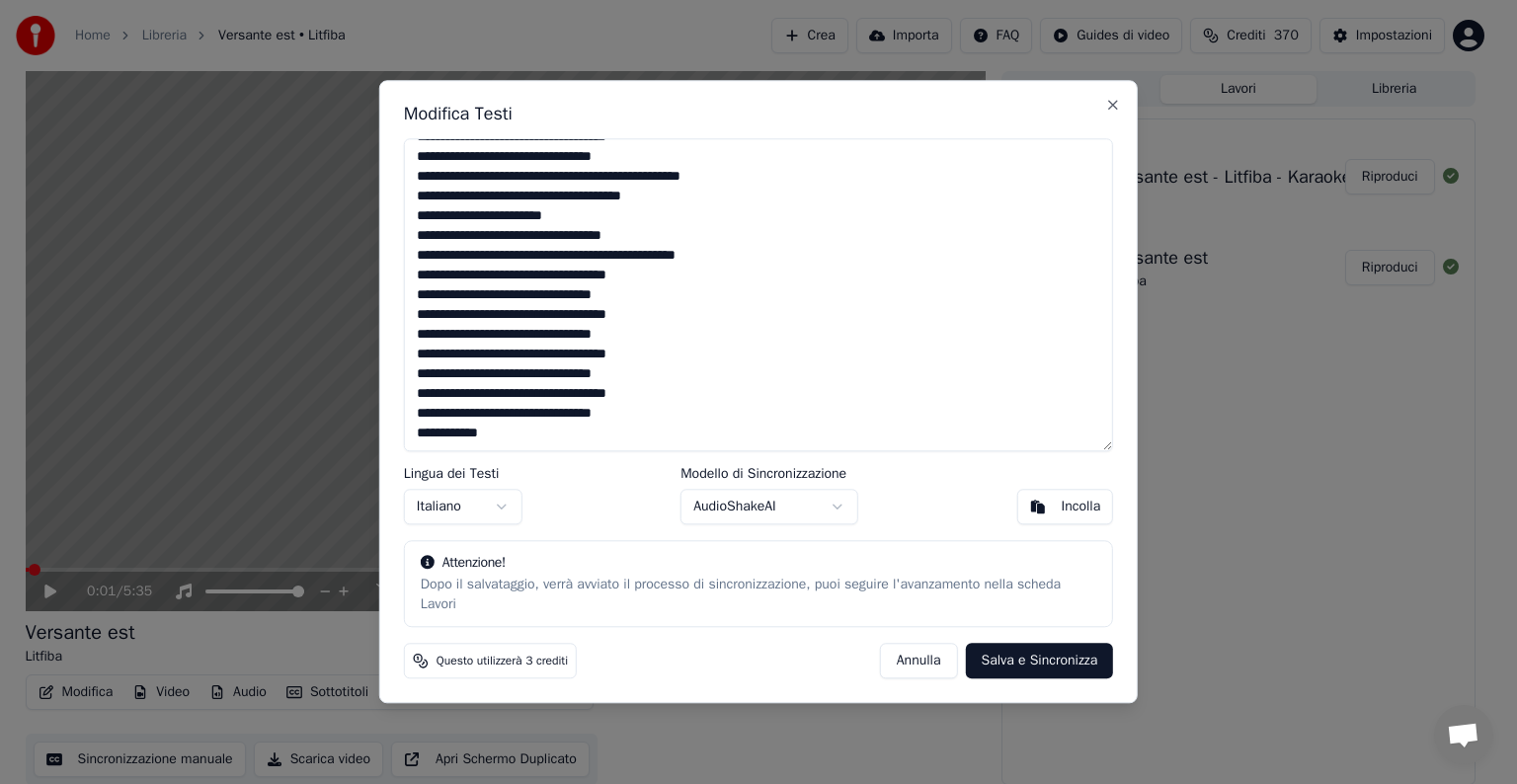 click on "**********" at bounding box center (758, 294) 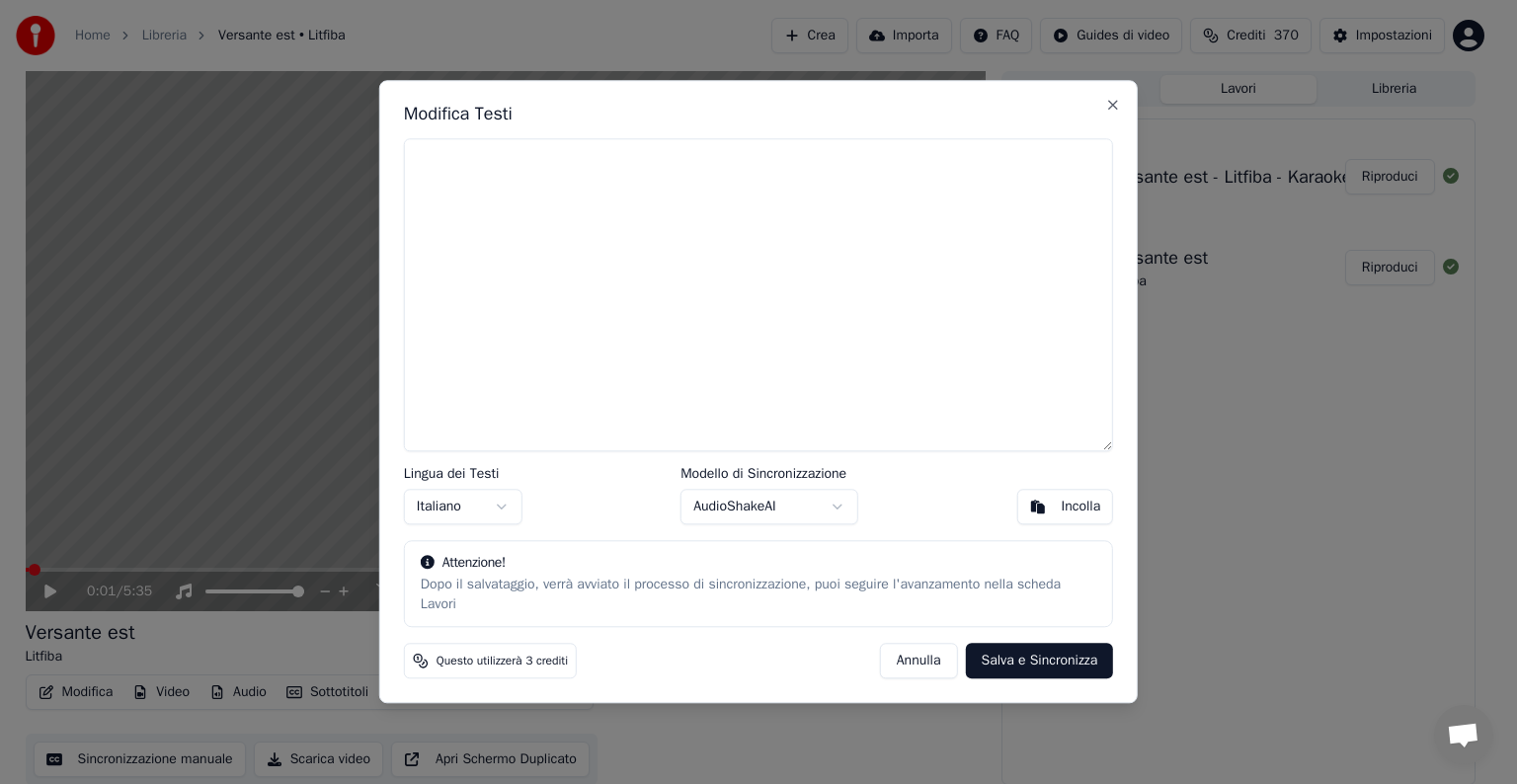 scroll, scrollTop: 0, scrollLeft: 0, axis: both 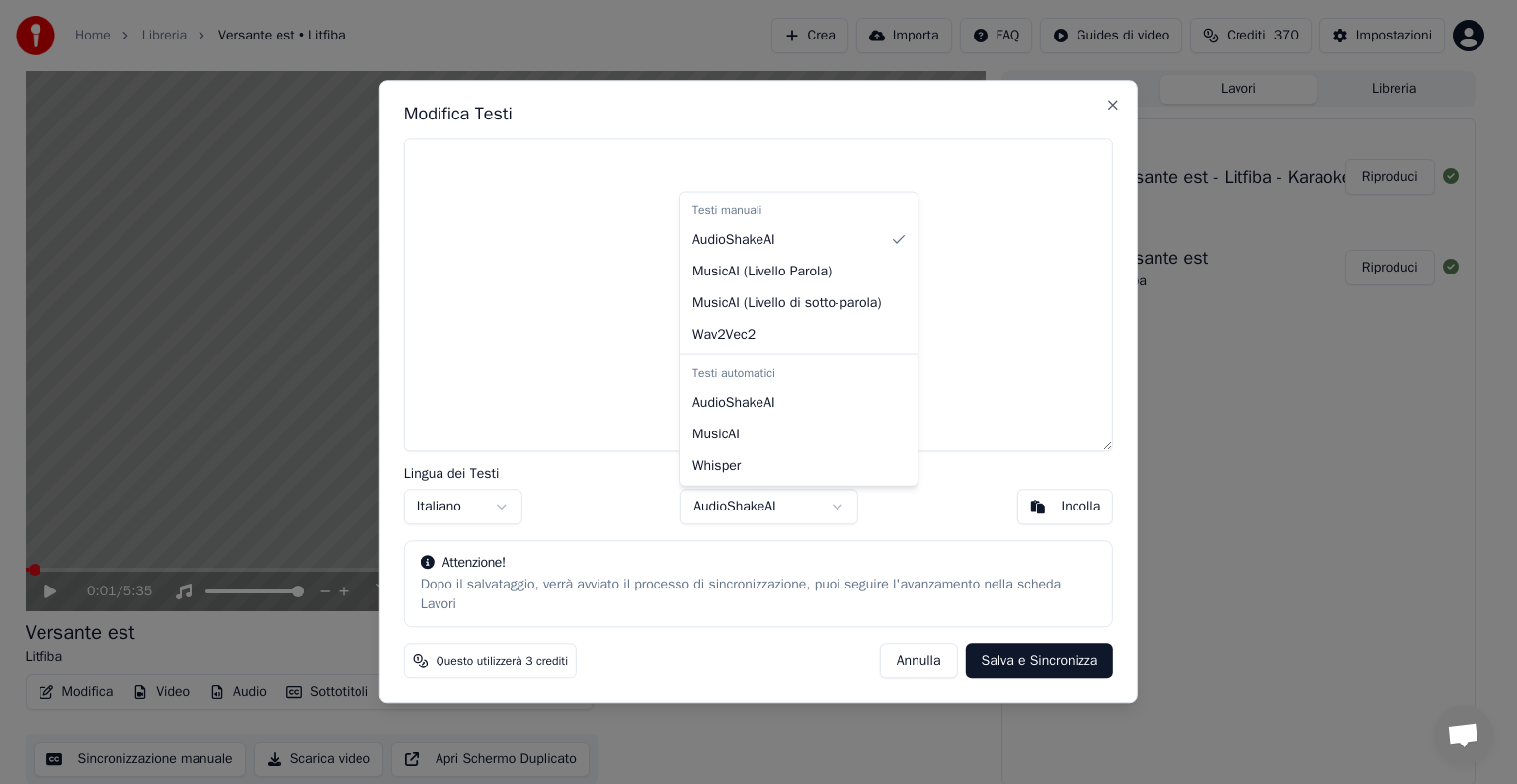 click on "Home Libreria Versante est • Litfiba Crea Importa FAQ Guides di video Crediti 370 Impostazioni 0:01  /  5:35 Versante est Litfiba BPM 134 Tonalità Dm Modifica Video Audio Sottotitoli Scarica Libreria cloud Sincronizzazione manuale Scarica video Apri Schermo Duplicato Coda ( 1 ) Lavori Libreria Crea Karaoke Versante est - Litfiba - Karaoke Riproduci Separare Audio Versante est Litfiba Riproduci Modifica Testi Lingua dei Testi Italiano Modello di Sincronizzazione AudioShakeAI Incolla Attenzione! Dopo il salvataggio, verrà avviato il processo di sincronizzazione, puoi seguire l'avanzamento nella scheda Lavori Questo utilizzerà 3 crediti Annulla Salva e Sincronizza Close Testi manuali AudioShakeAI MusicAI ( Livello Parola ) MusicAI ( Livello di sotto-parola ) Wav2Vec2 Testi automatici AudioShakeAI MusicAI Whisper" at bounding box center (750, 392) 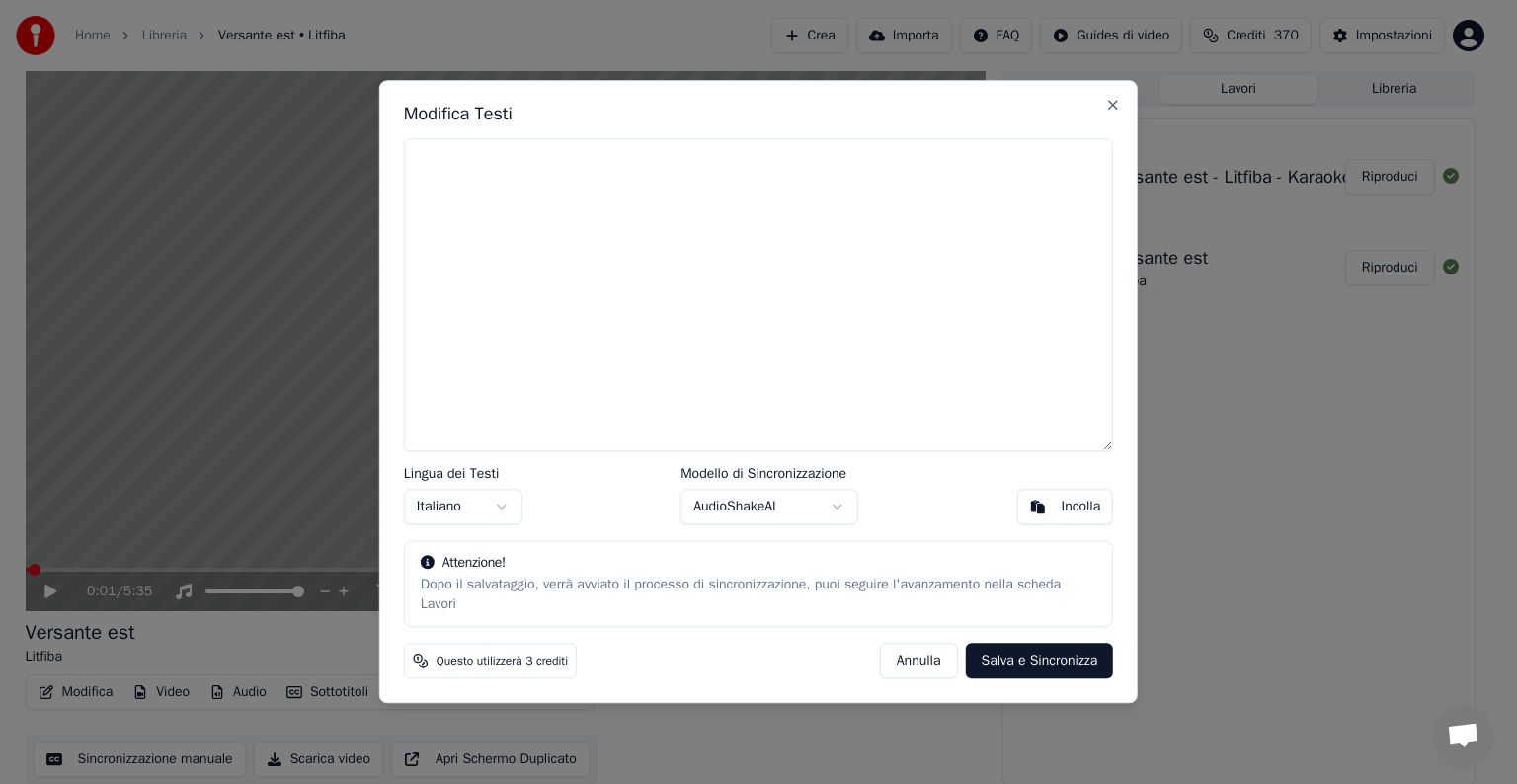 click on "C:\Users\[USER]\Videos\Karaoke\Trasformare\Tracce\Versante est - Litfiba - Karaoke.mp3" at bounding box center [750, 392] 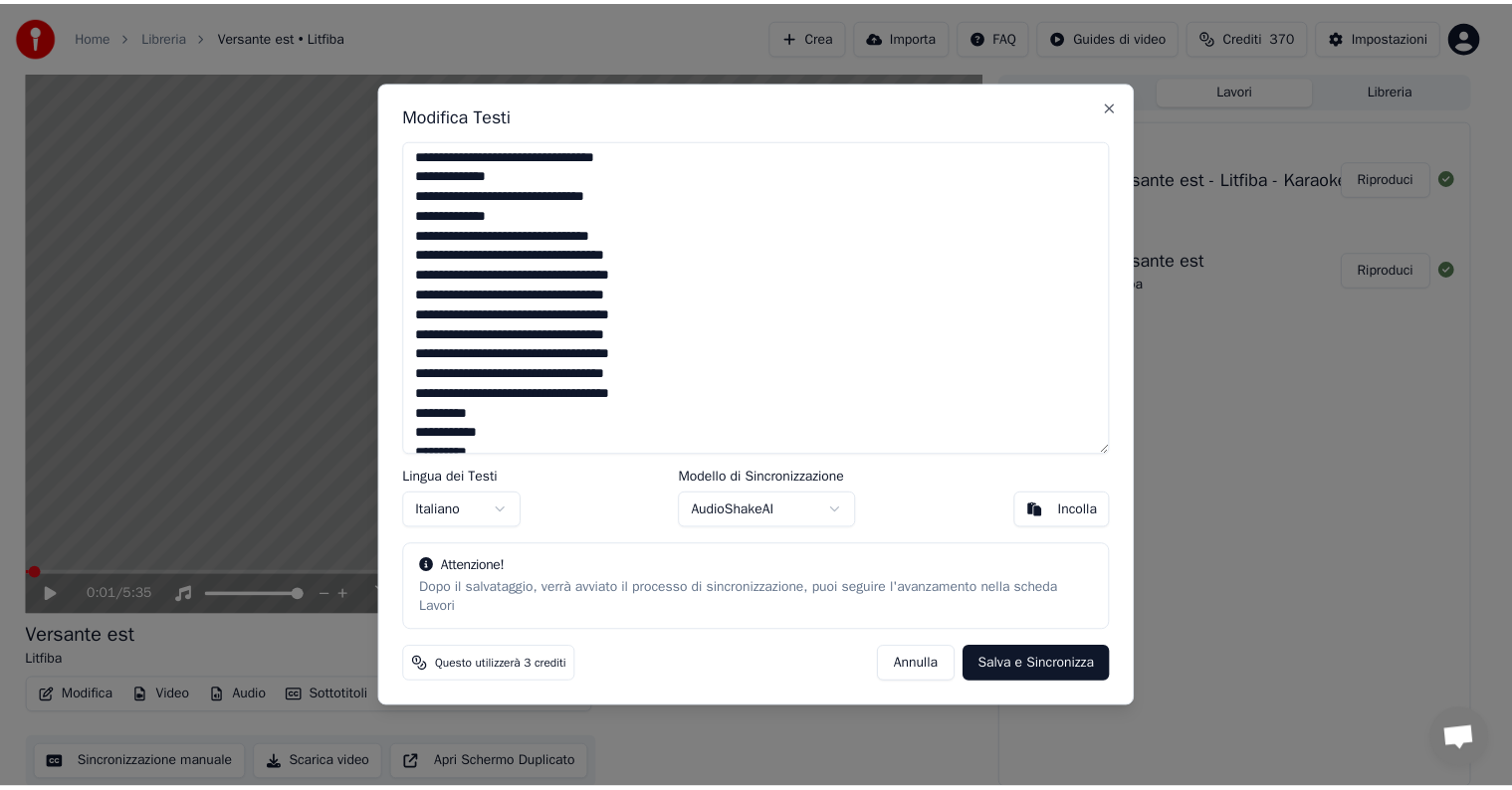 scroll, scrollTop: 239, scrollLeft: 0, axis: vertical 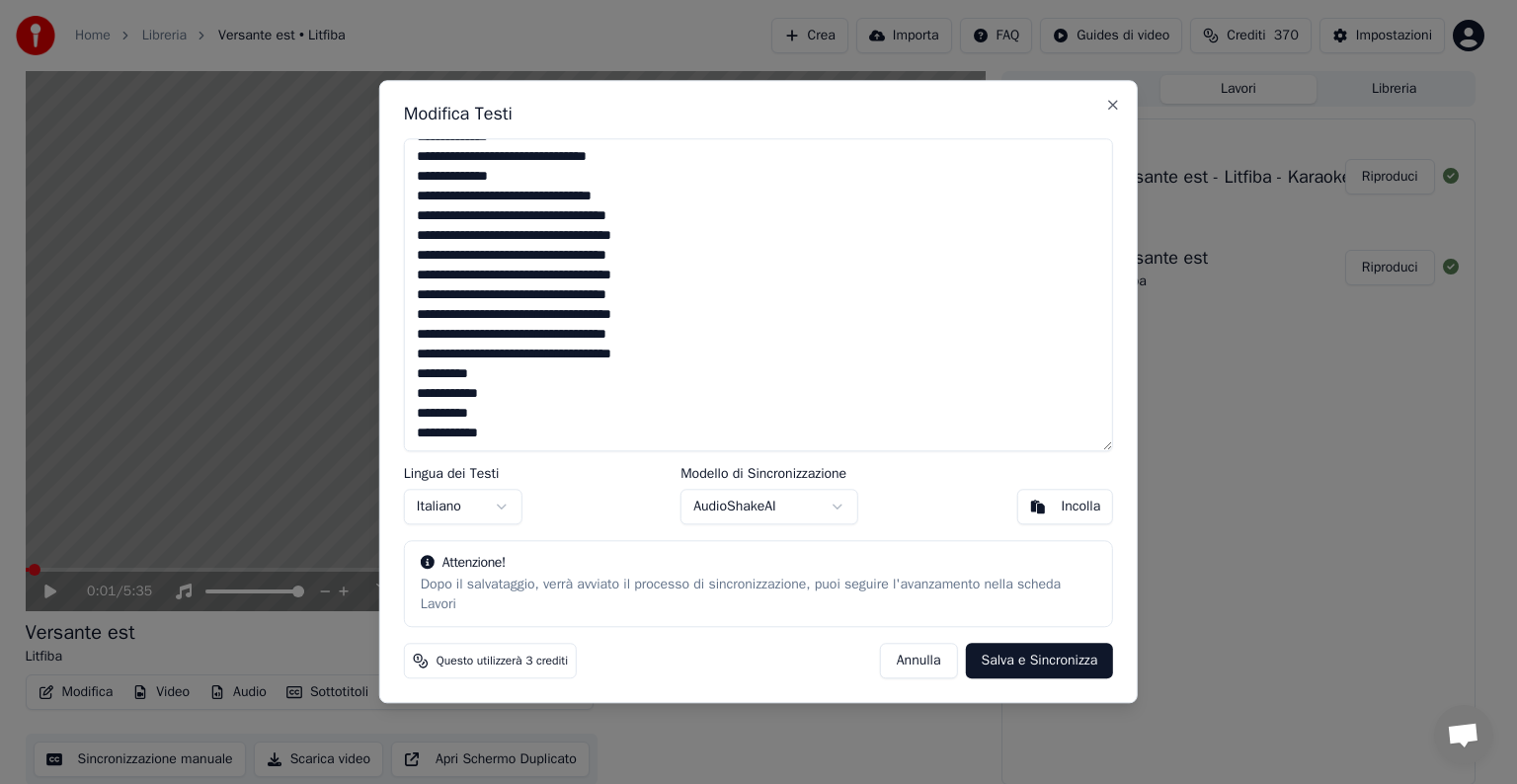 click on "Salva e Sincronizza" at bounding box center [1039, 662] 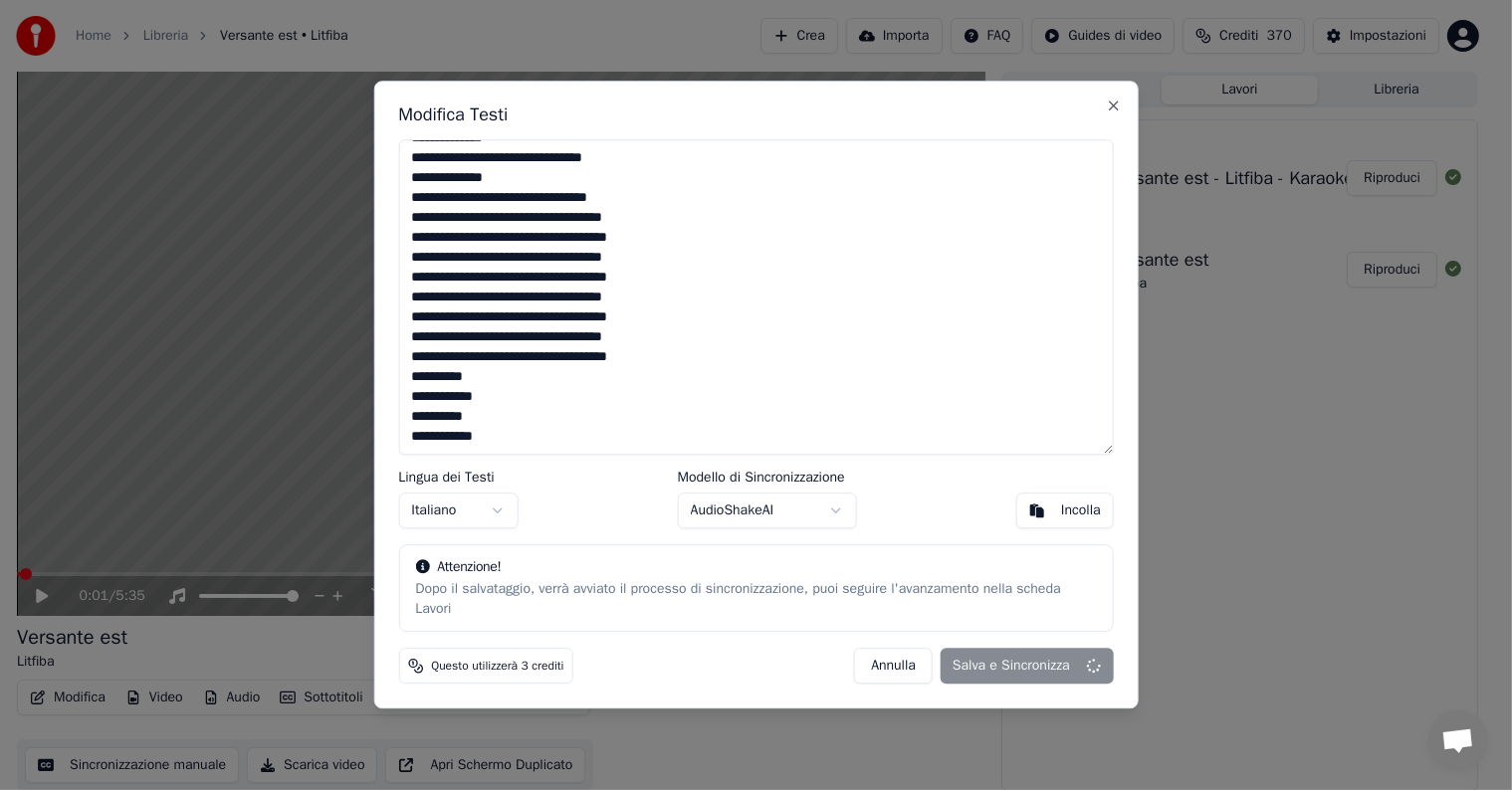 type on "**********" 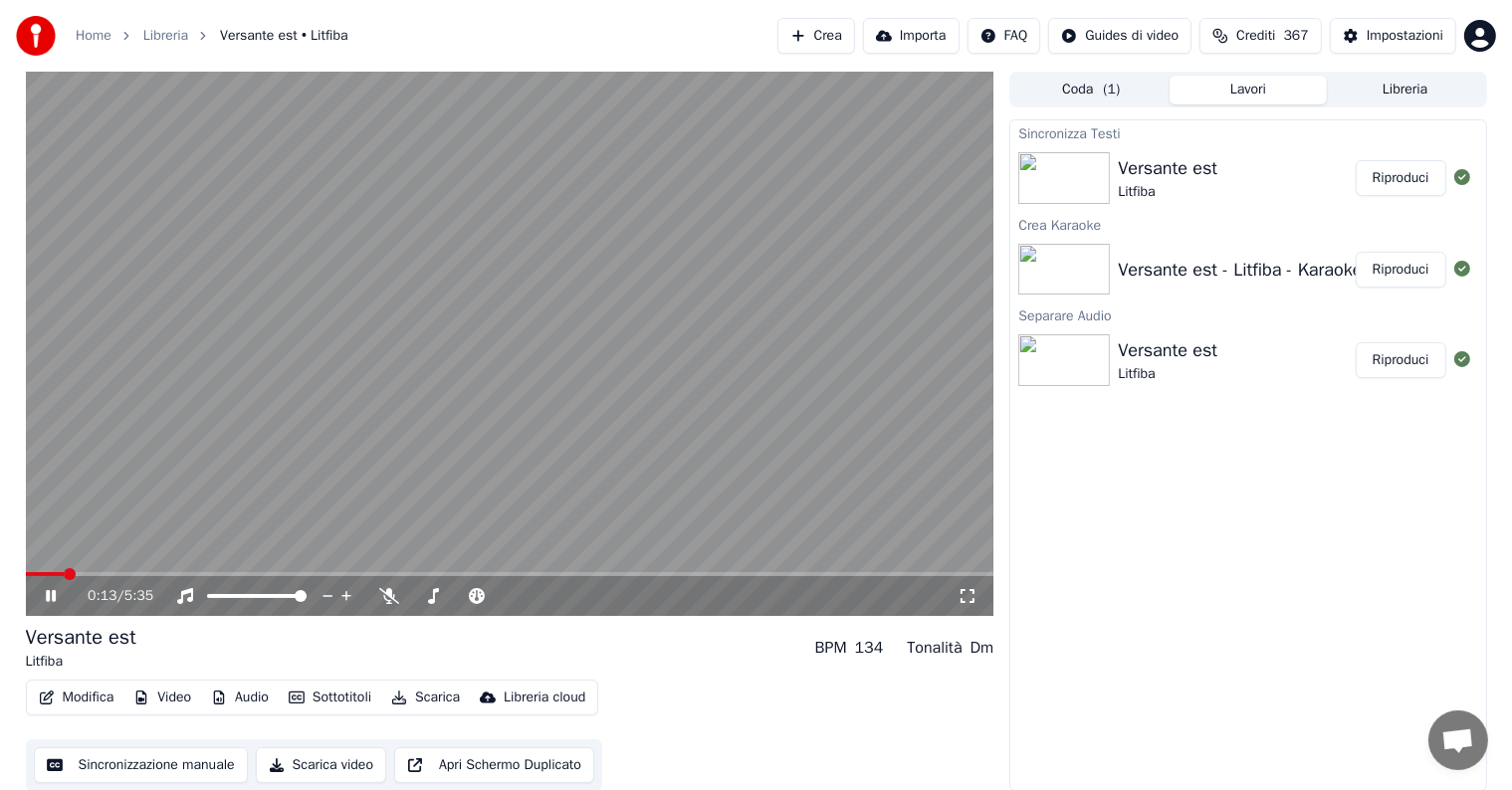 click on "Riproduci" at bounding box center [1401, 178] 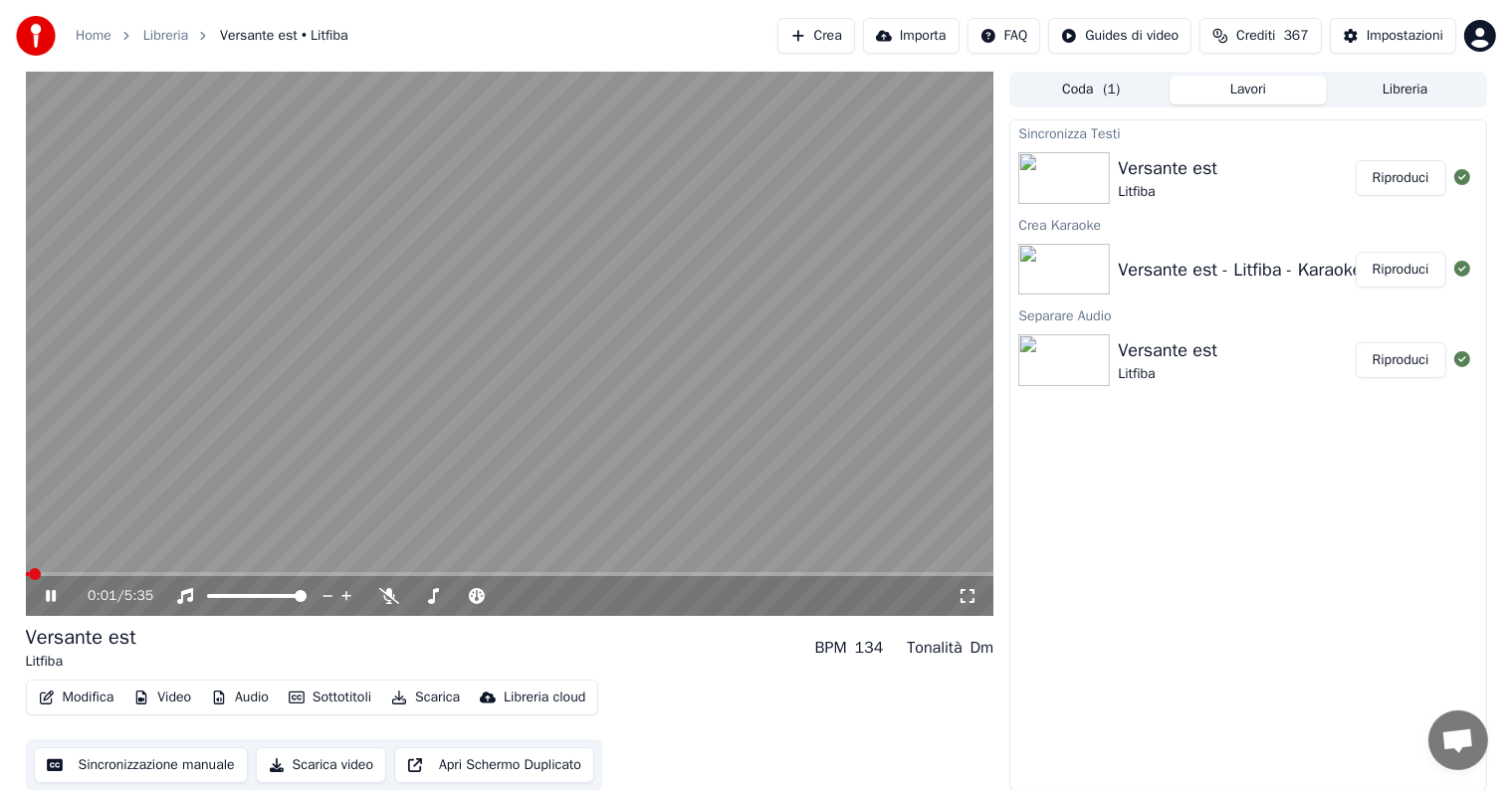 click on "Modifica" at bounding box center [77, 697] 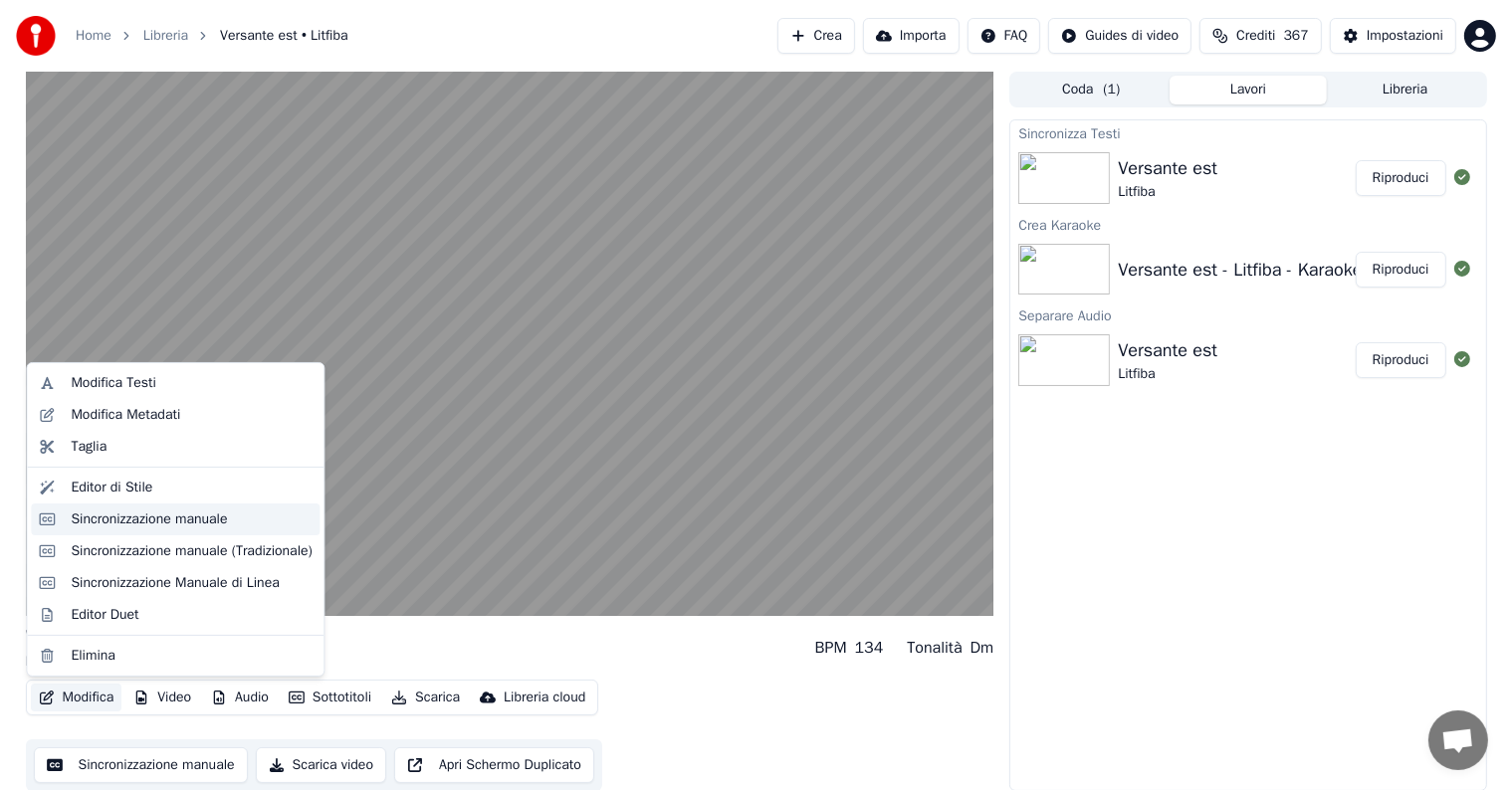 click on "Sincronizzazione manuale" at bounding box center [148, 519] 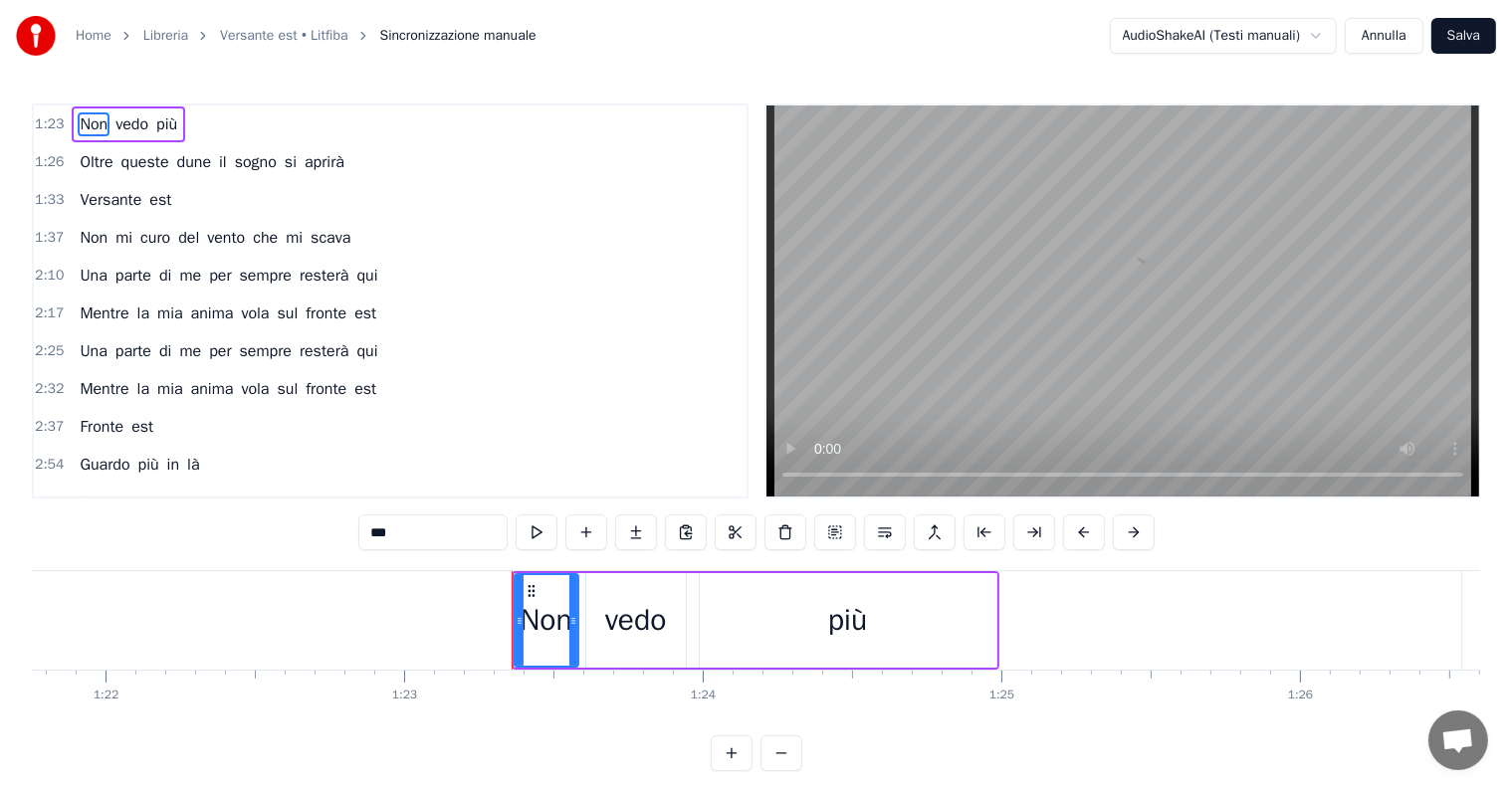 scroll, scrollTop: 0, scrollLeft: 24792, axis: horizontal 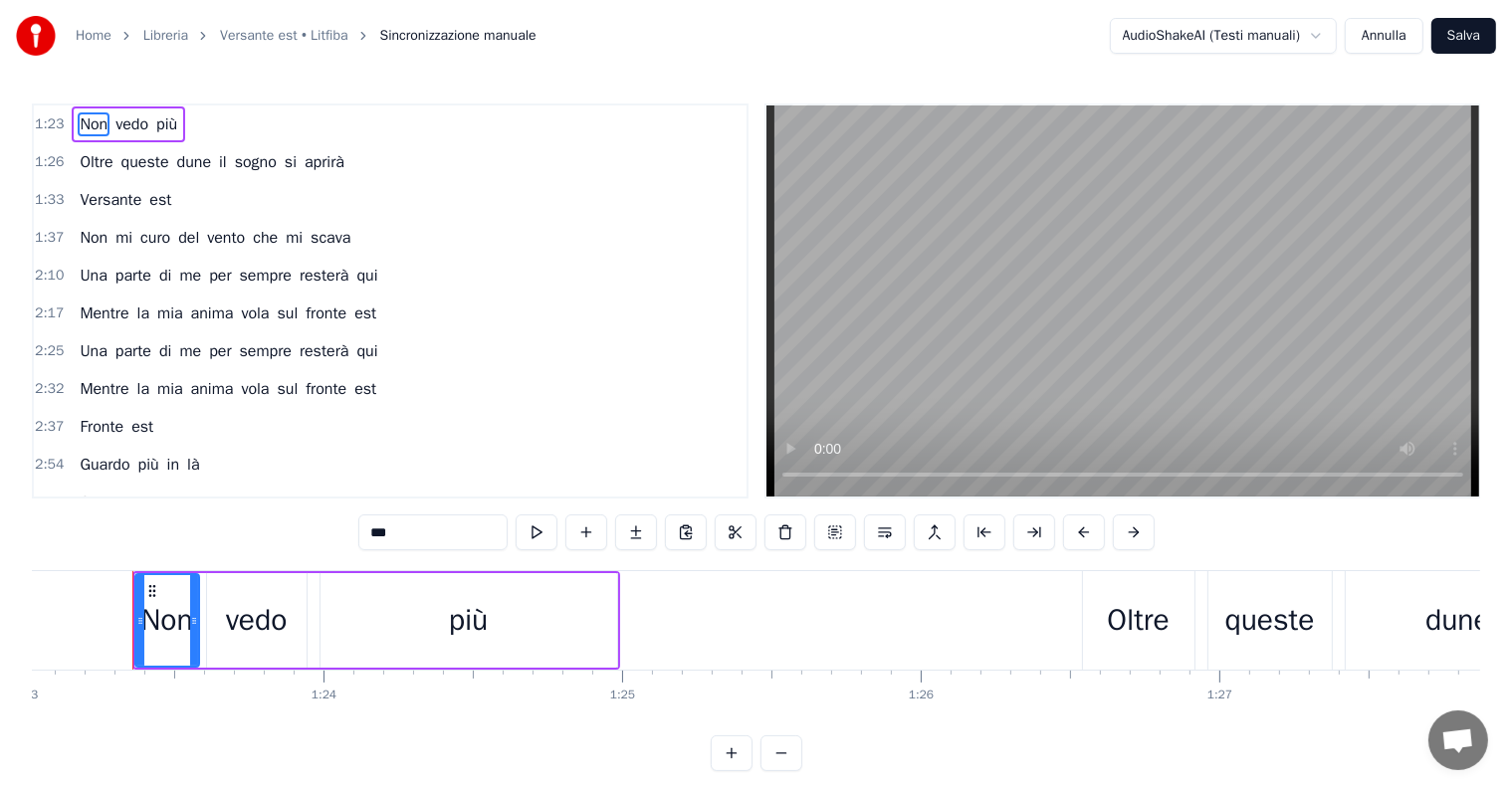 click on "Non vedo più" at bounding box center (128, 124) 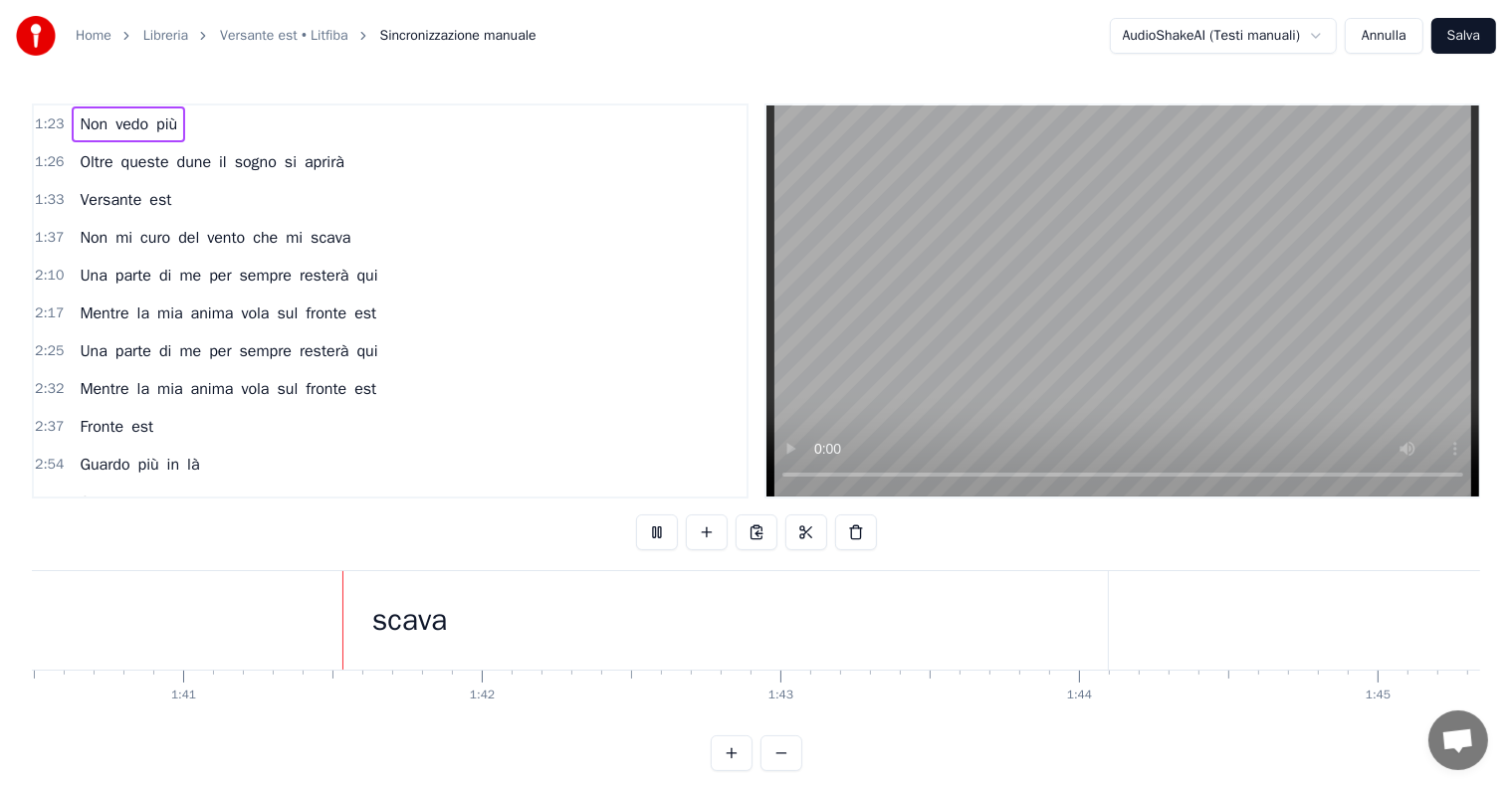scroll, scrollTop: 0, scrollLeft: 30021, axis: horizontal 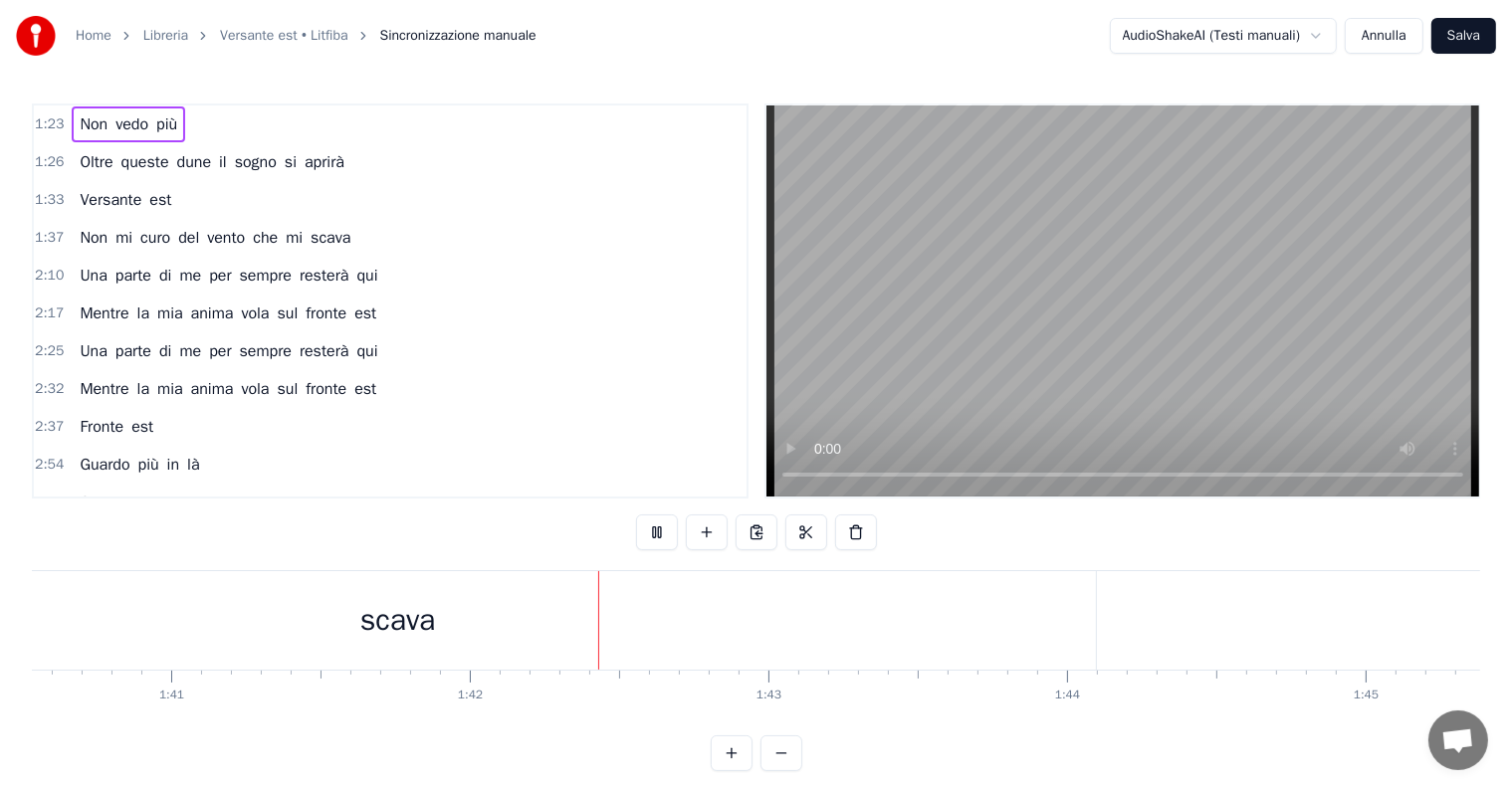 click on "scava" at bounding box center [398, 620] 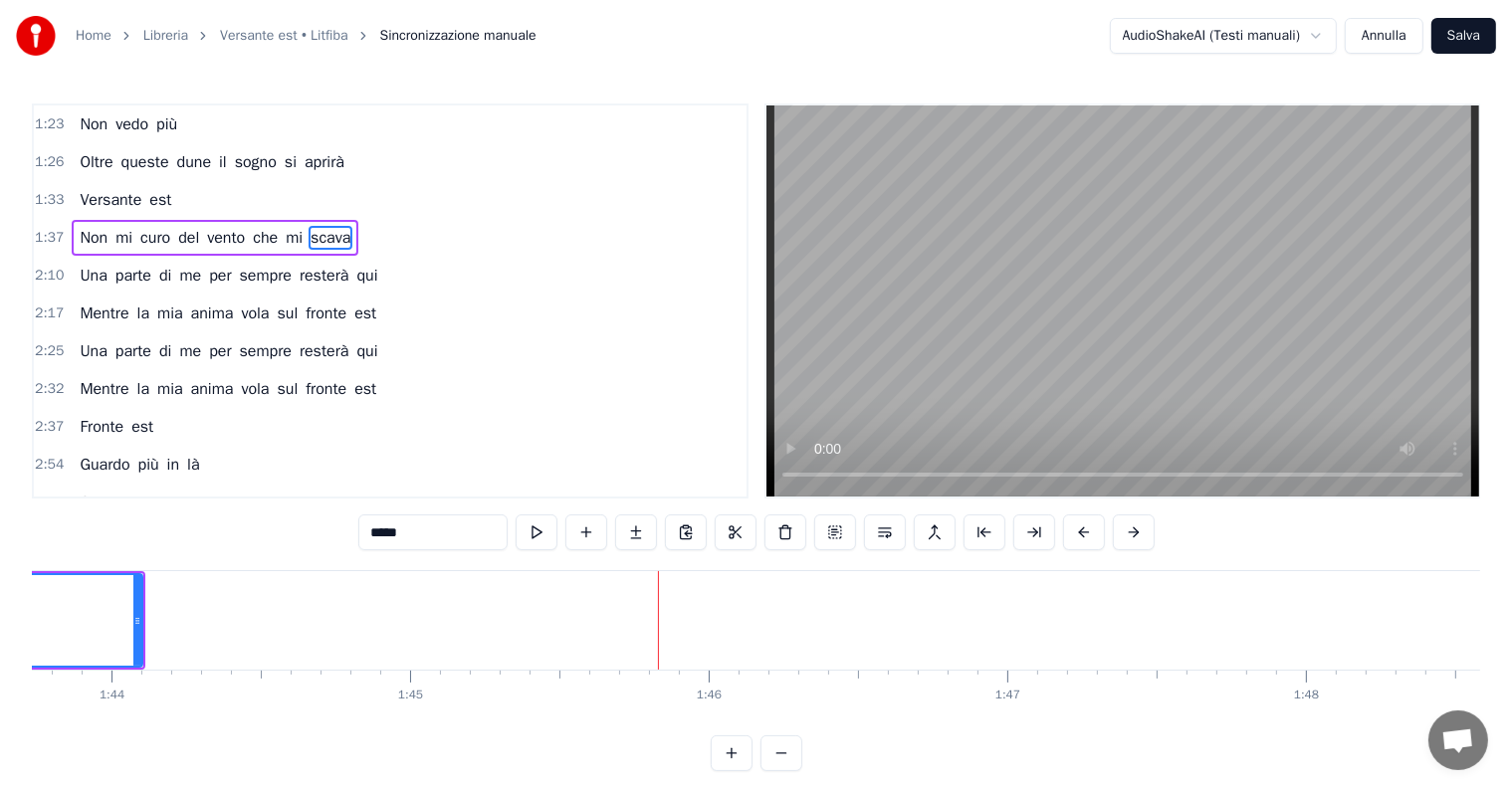 scroll, scrollTop: 0, scrollLeft: 31320, axis: horizontal 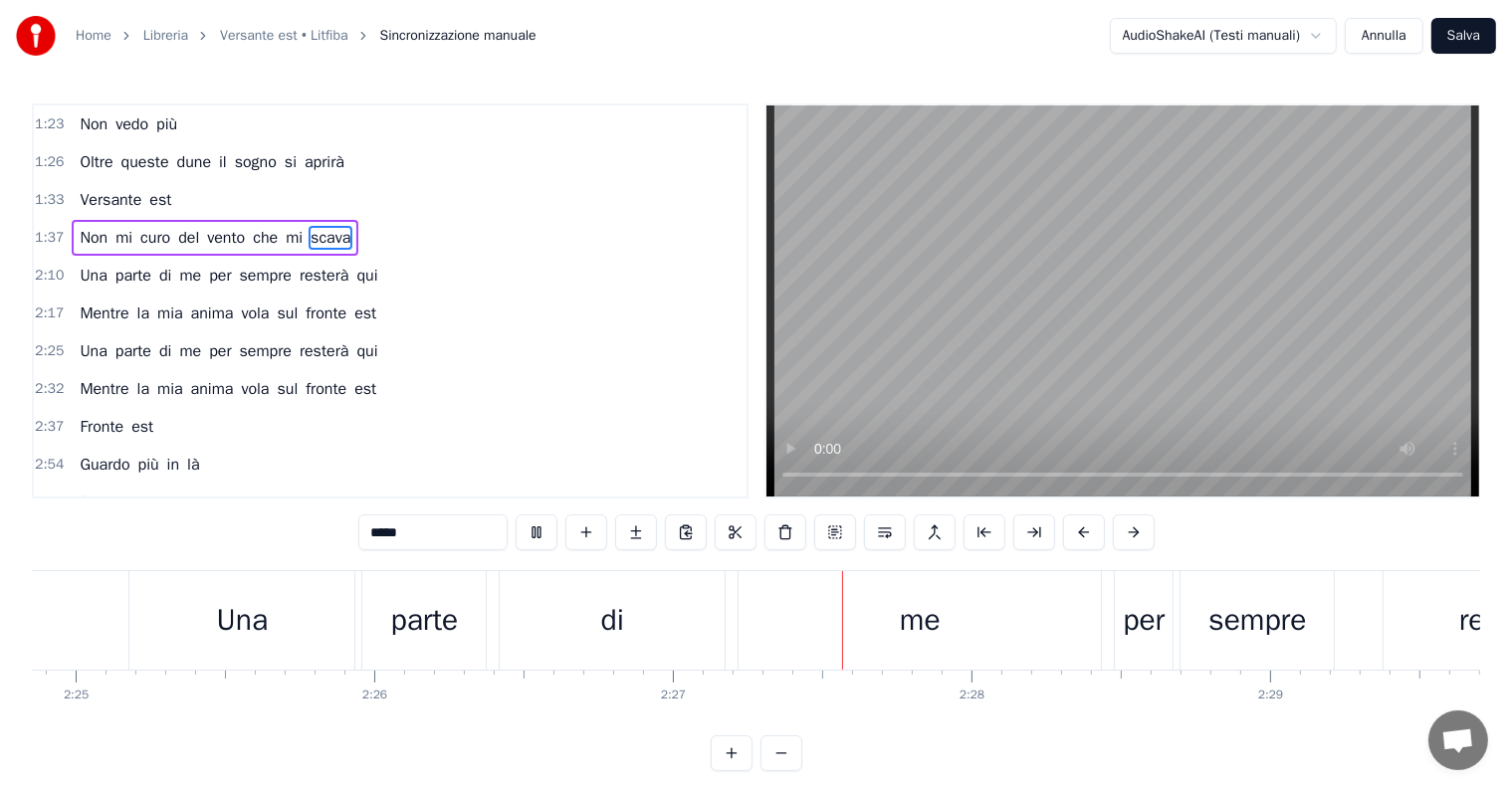click on "di" at bounding box center (612, 620) 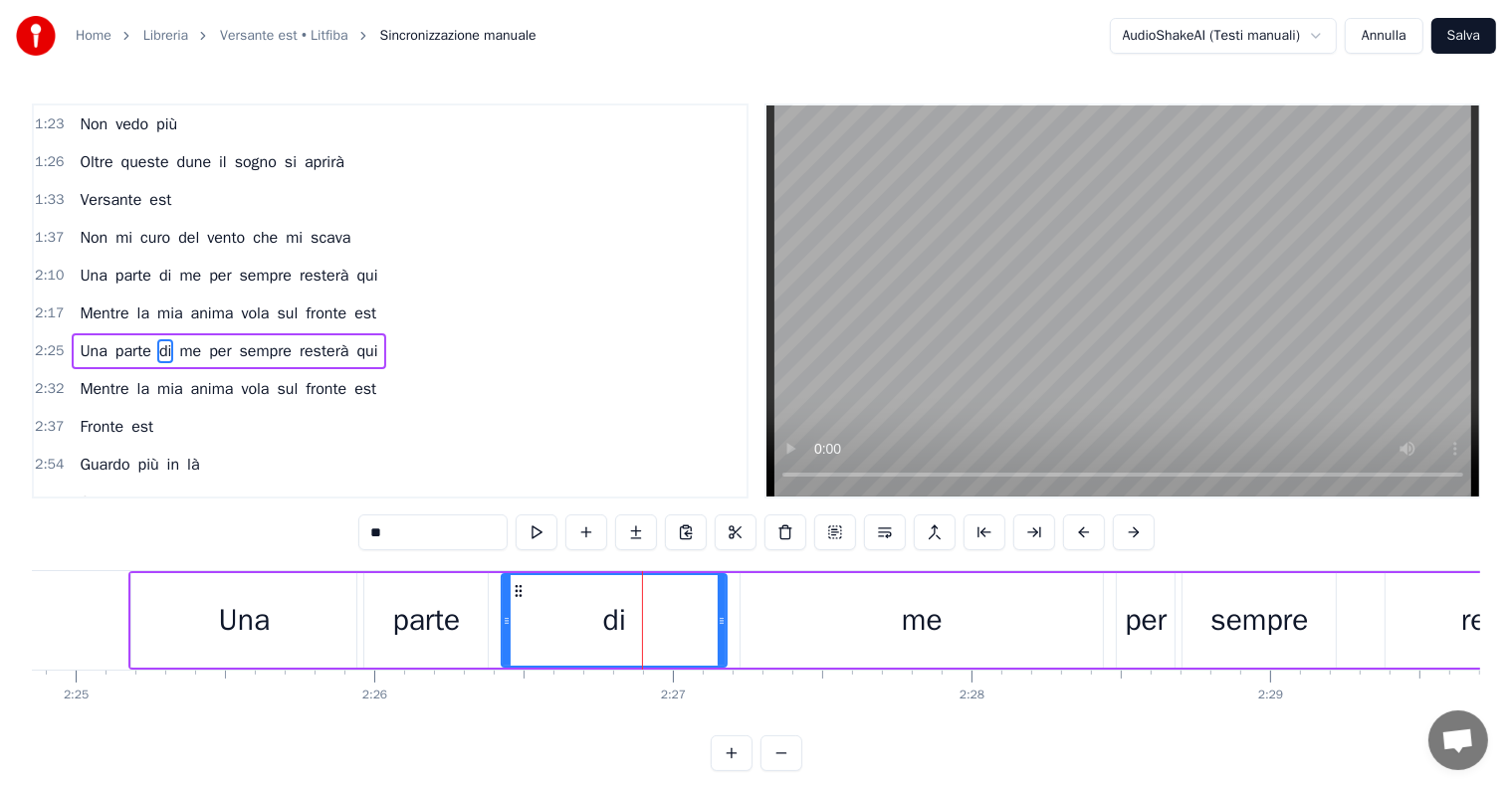 scroll, scrollTop: 42, scrollLeft: 0, axis: vertical 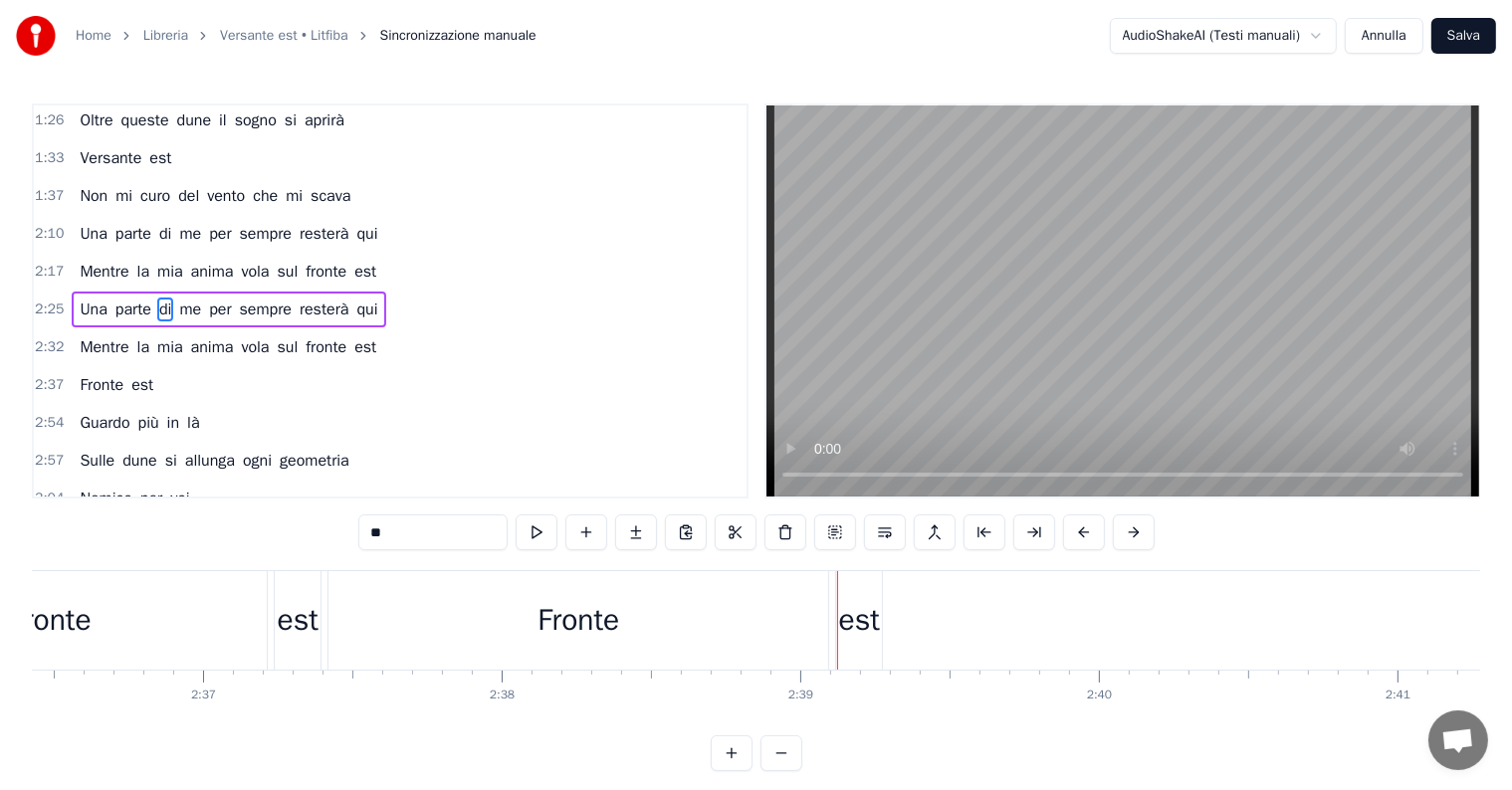 click on "est" at bounding box center (859, 620) 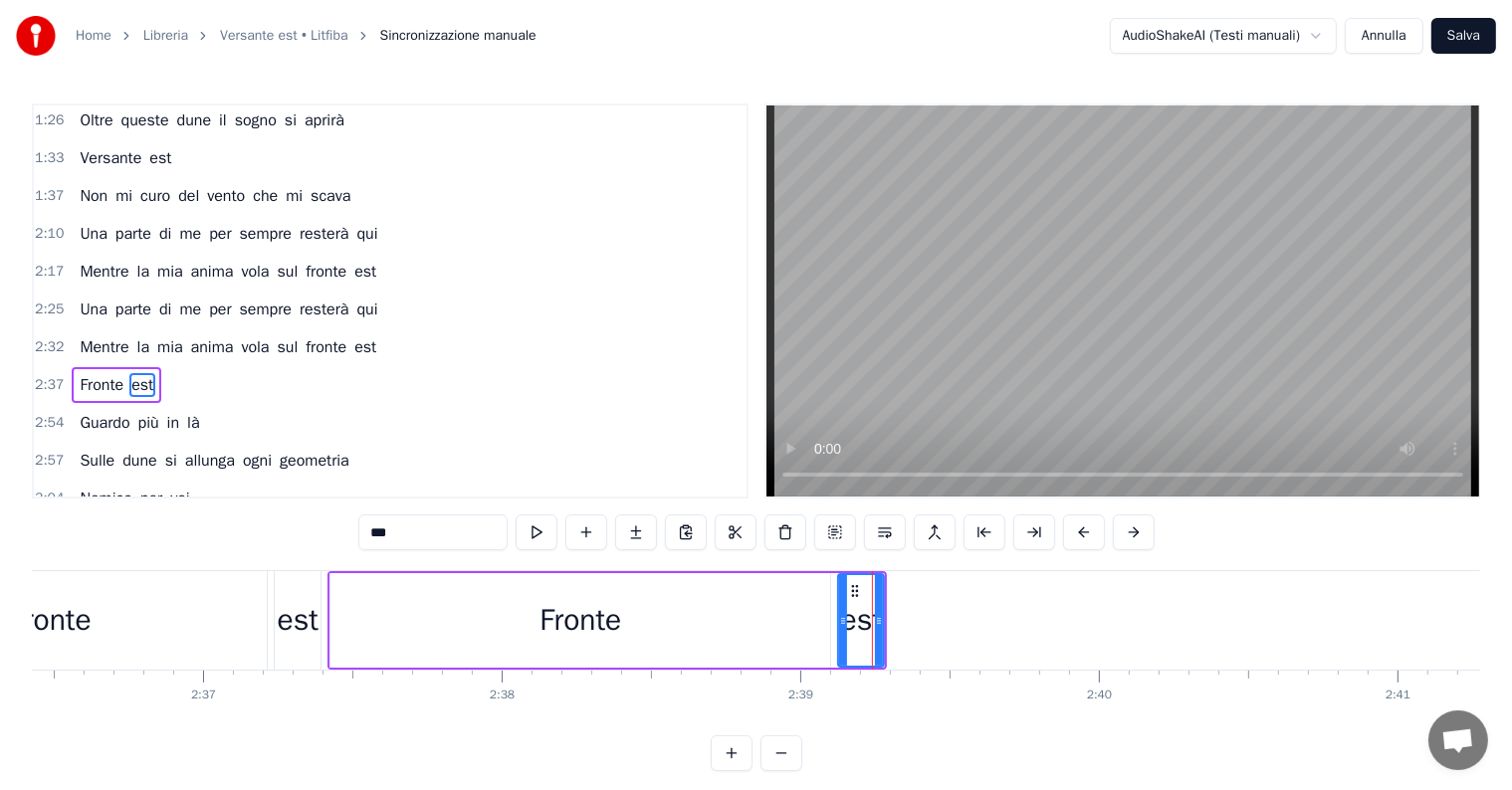 scroll, scrollTop: 115, scrollLeft: 0, axis: vertical 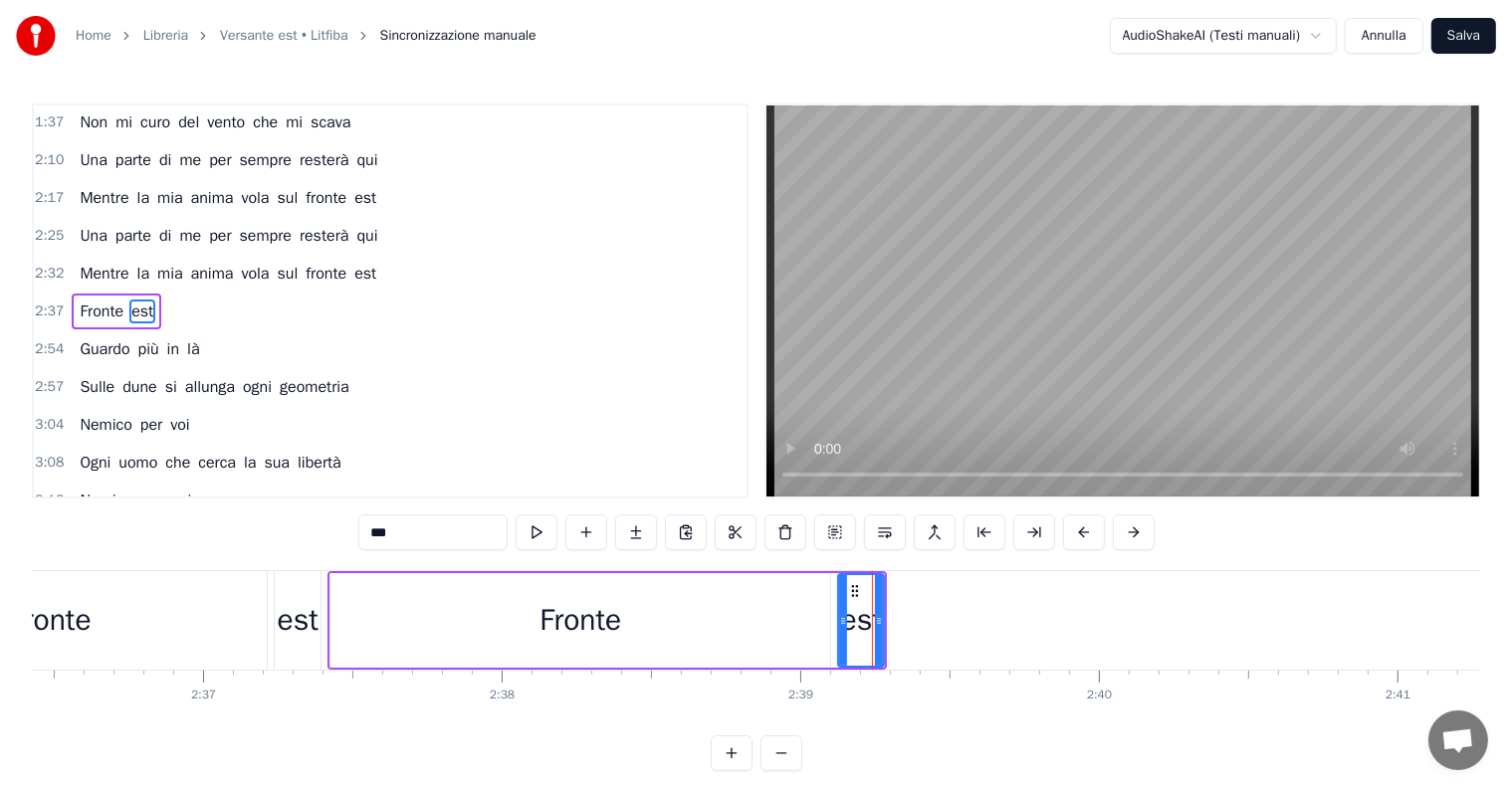 click on "Fronte est" at bounding box center (116, 311) 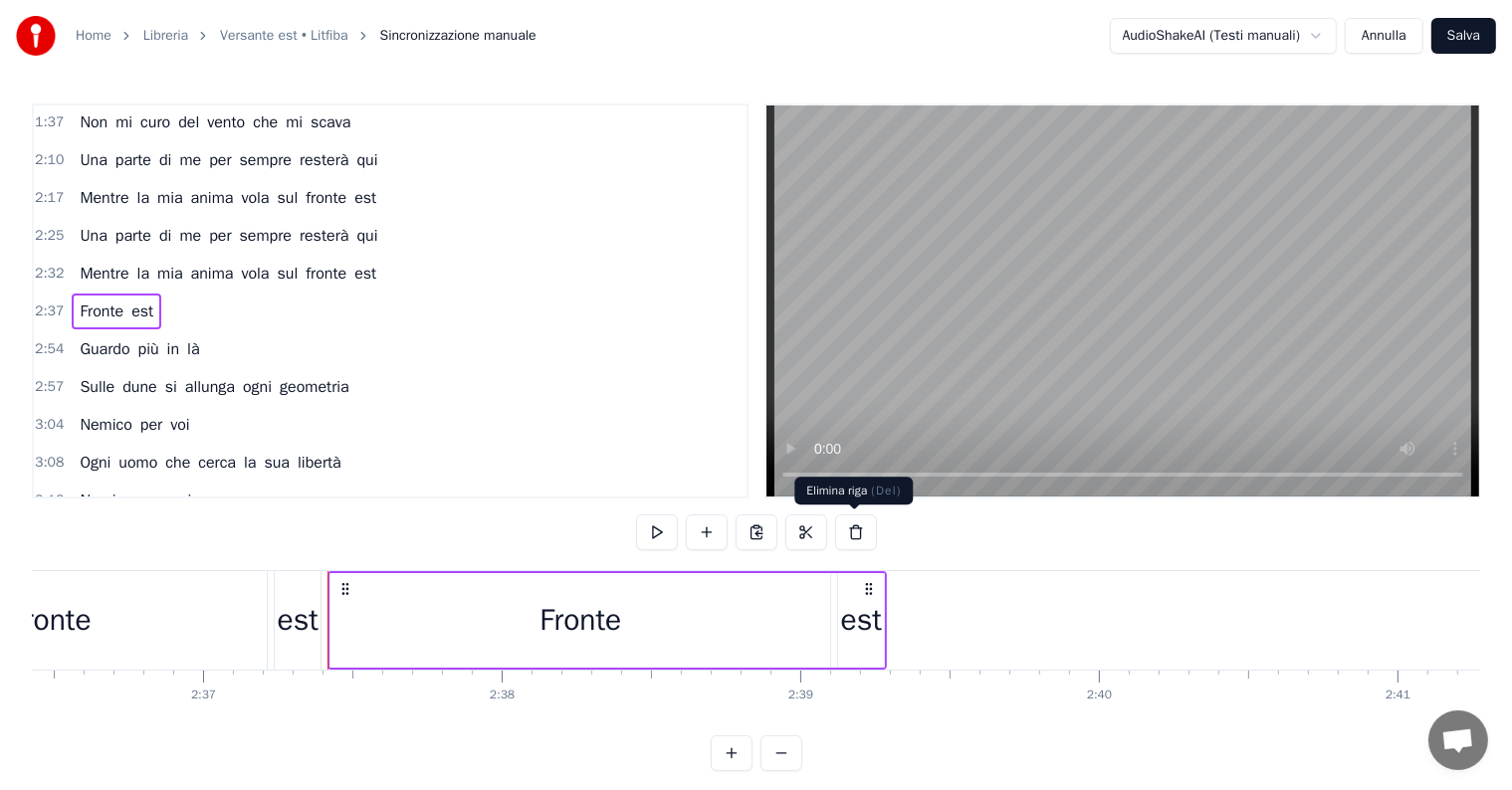 click at bounding box center (856, 532) 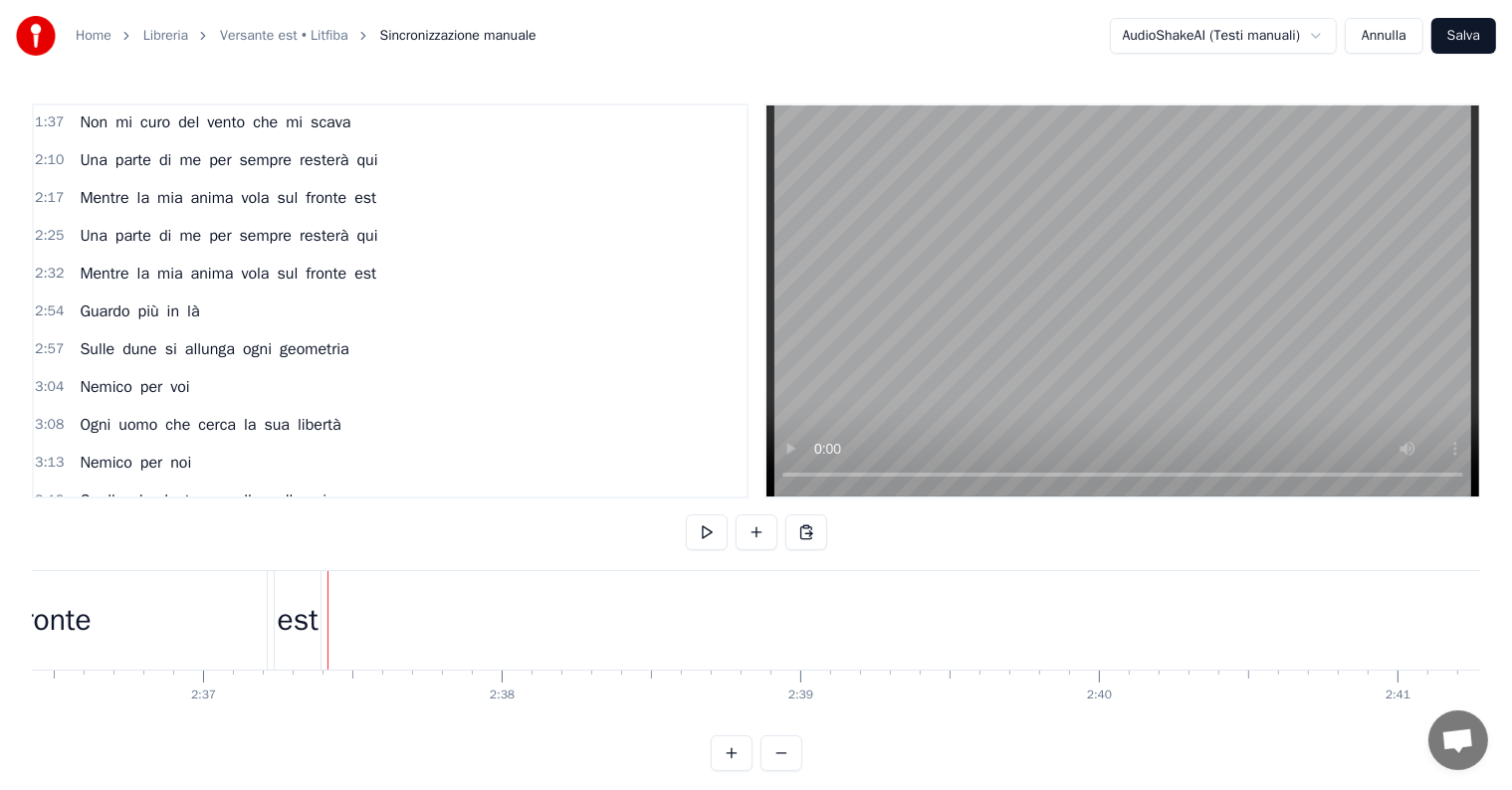 click on "Mentre la mia anima vola sul fronte est" at bounding box center (228, 274) 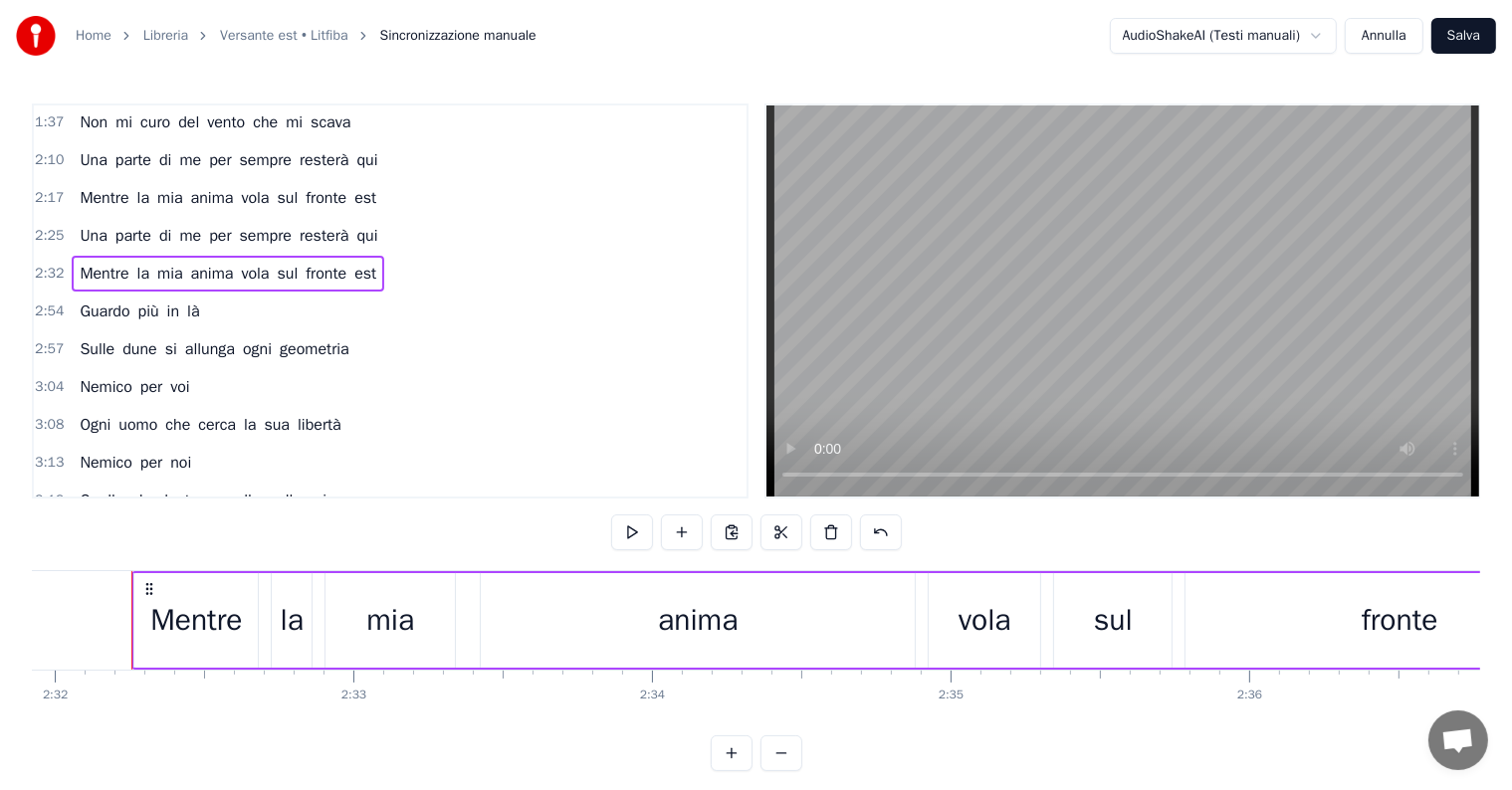scroll, scrollTop: 0, scrollLeft: 45366, axis: horizontal 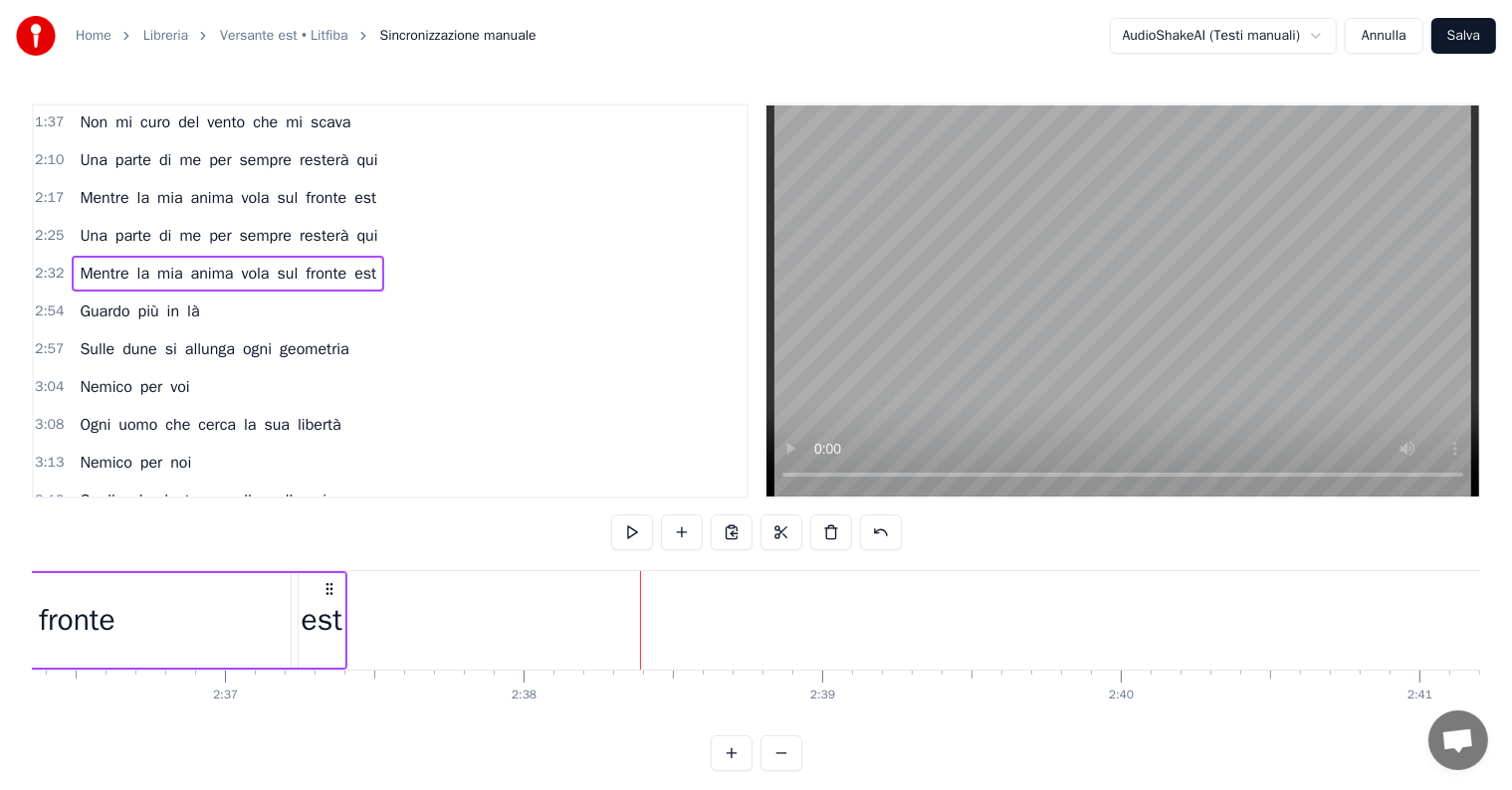 click on "est" at bounding box center [322, 620] 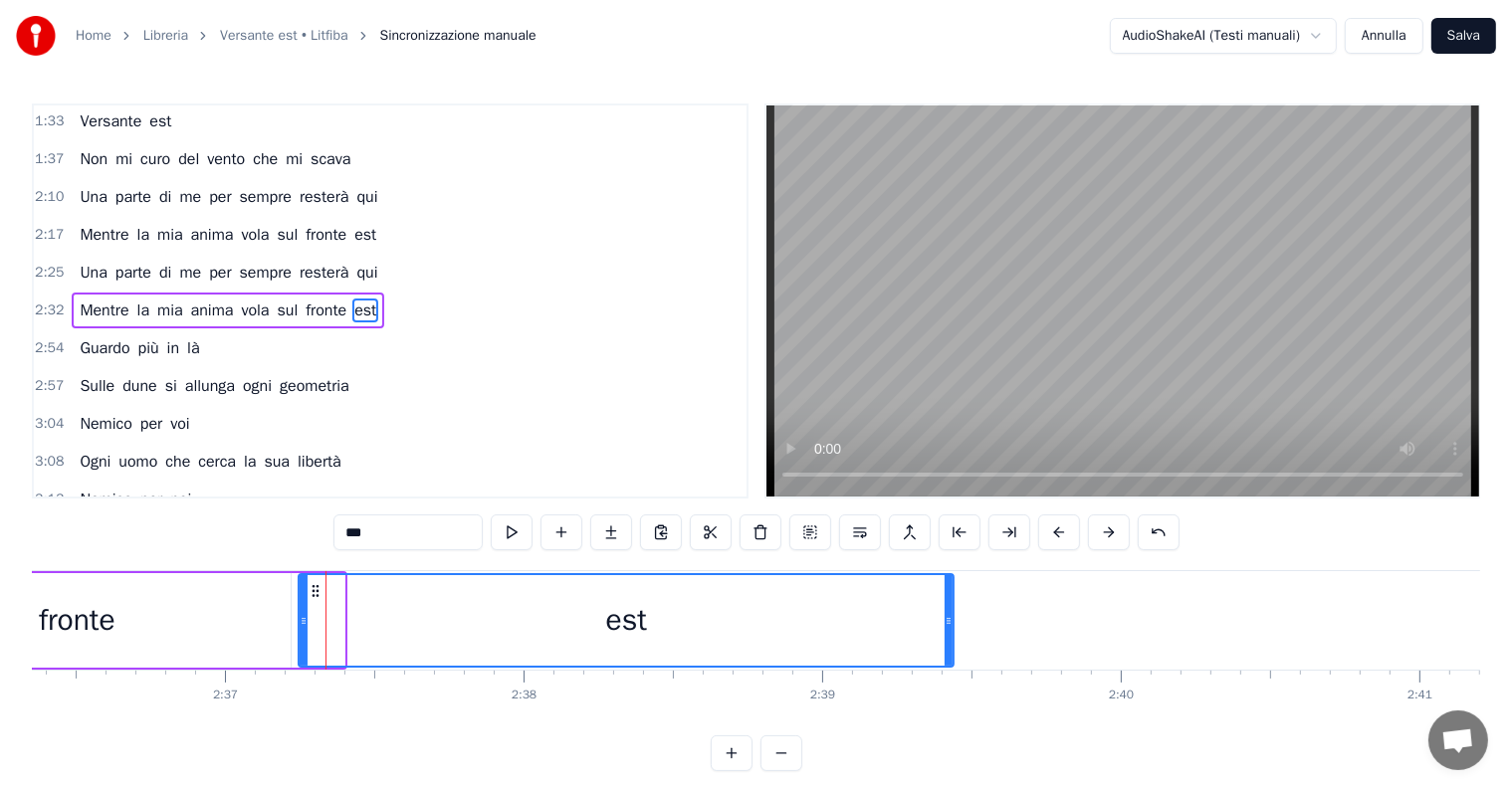 drag, startPoint x: 342, startPoint y: 621, endPoint x: 952, endPoint y: 620, distance: 610.0008 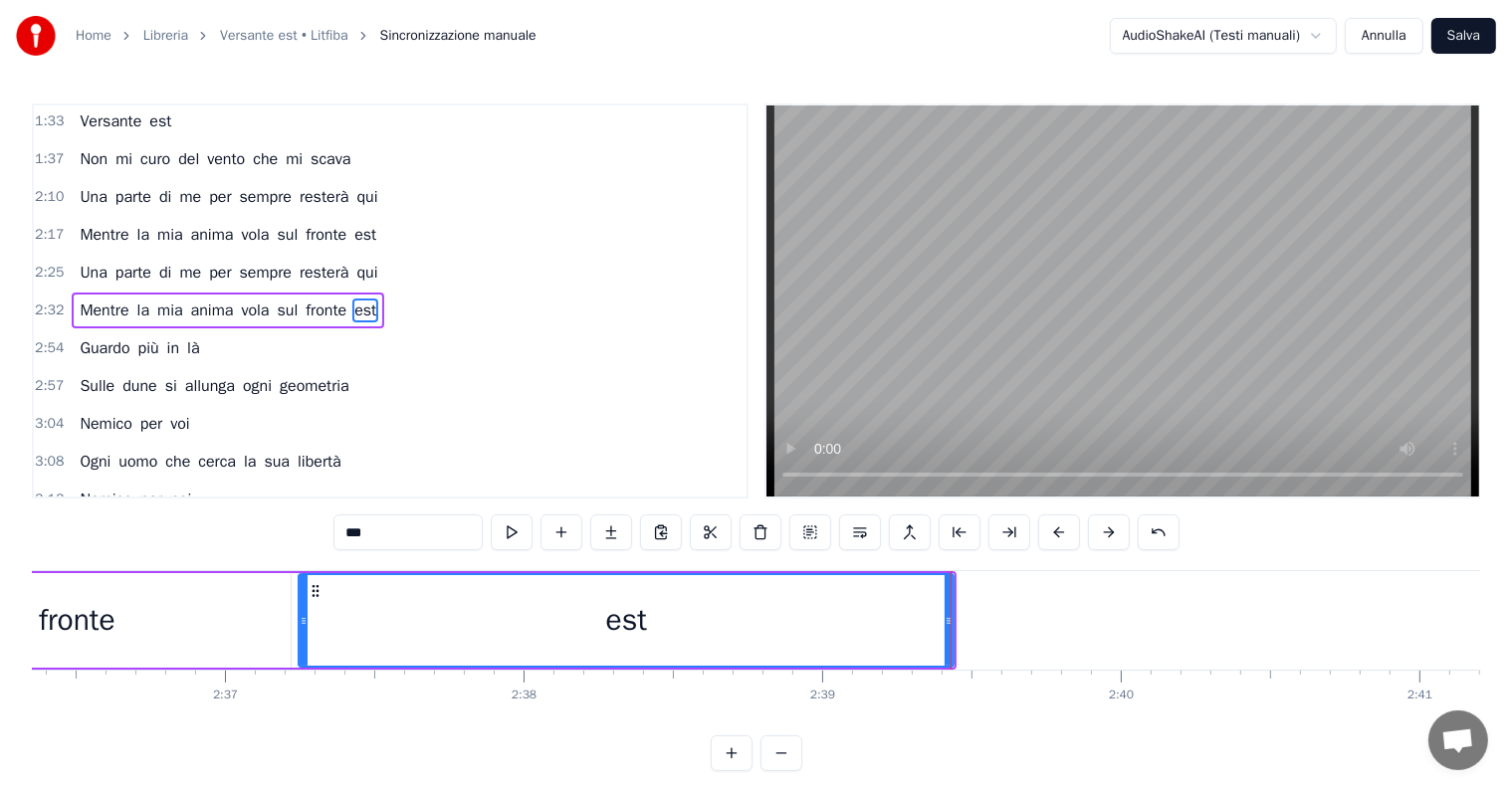 click on "fronte" at bounding box center [77, 620] 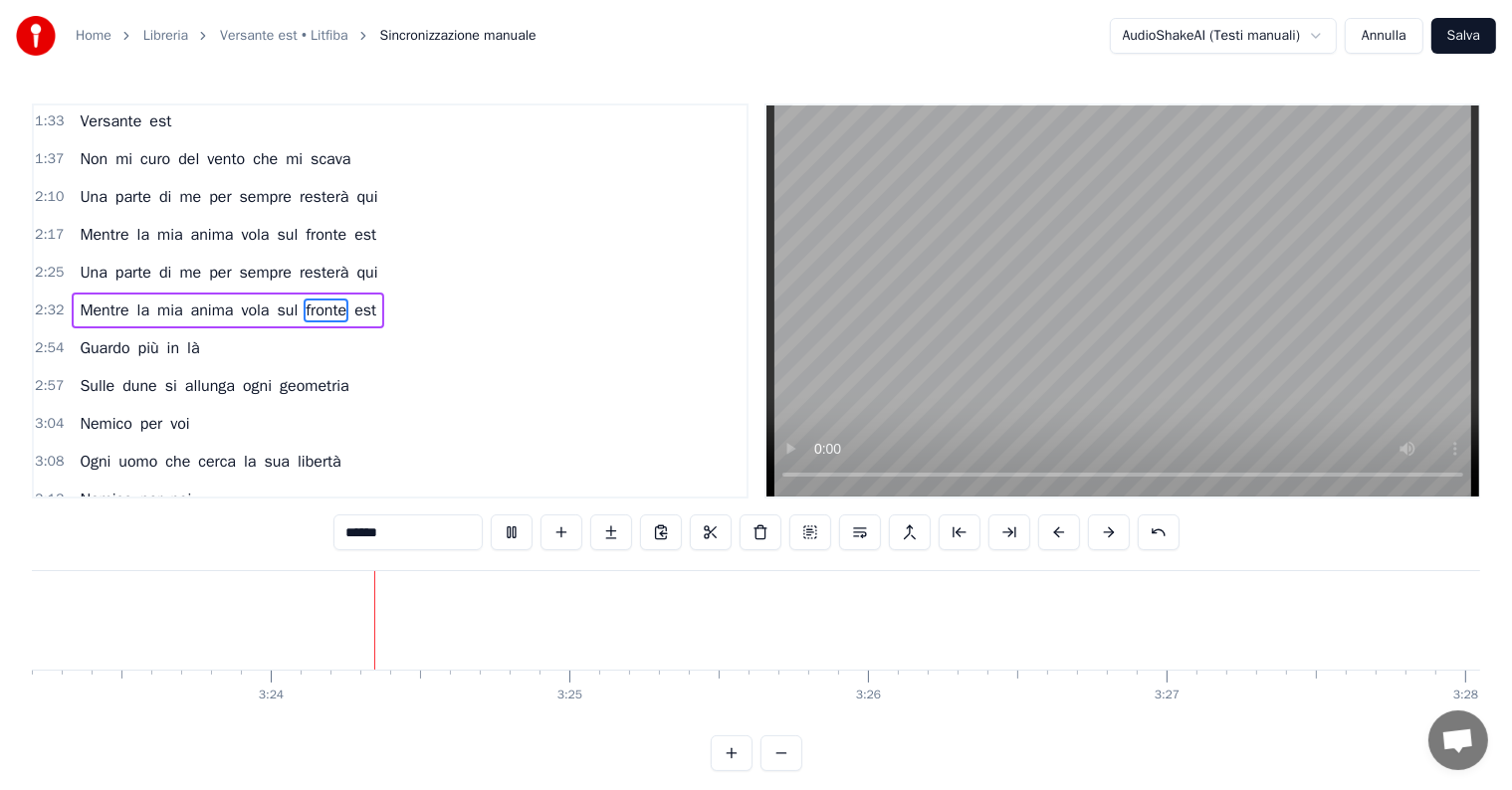 scroll, scrollTop: 0, scrollLeft: 60716, axis: horizontal 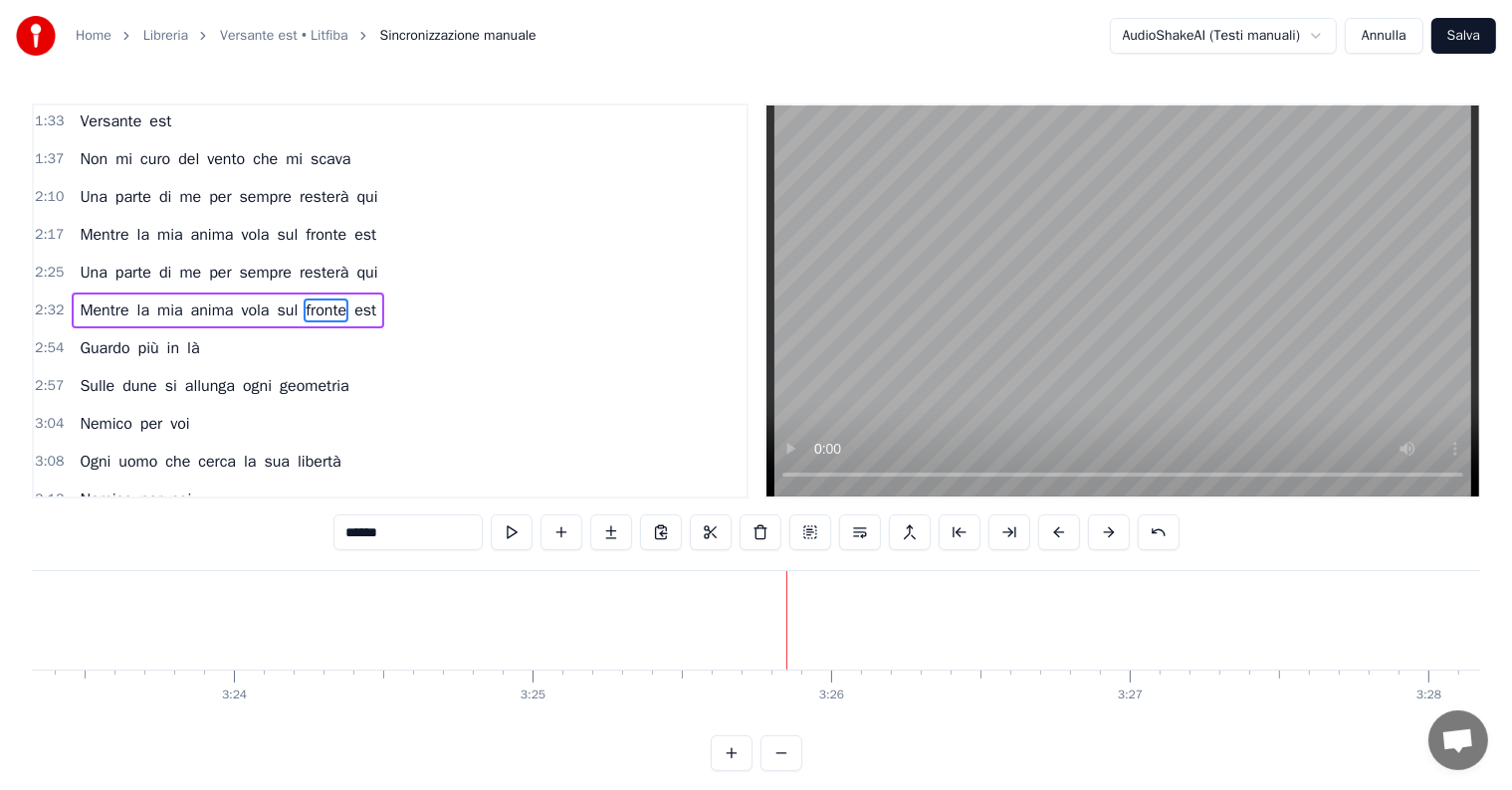 click on "mia" at bounding box center [2691, 620] 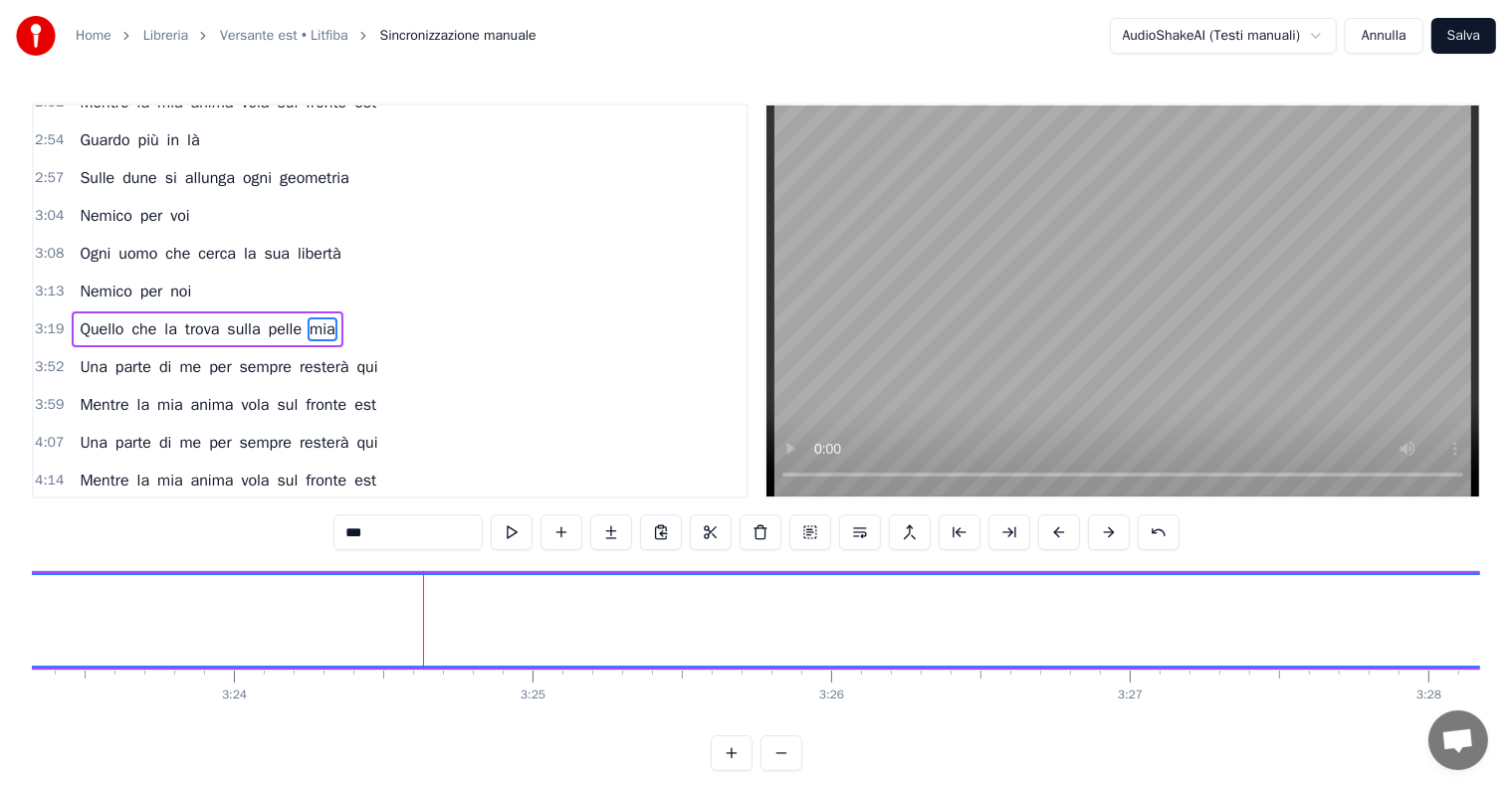 scroll, scrollTop: 298, scrollLeft: 0, axis: vertical 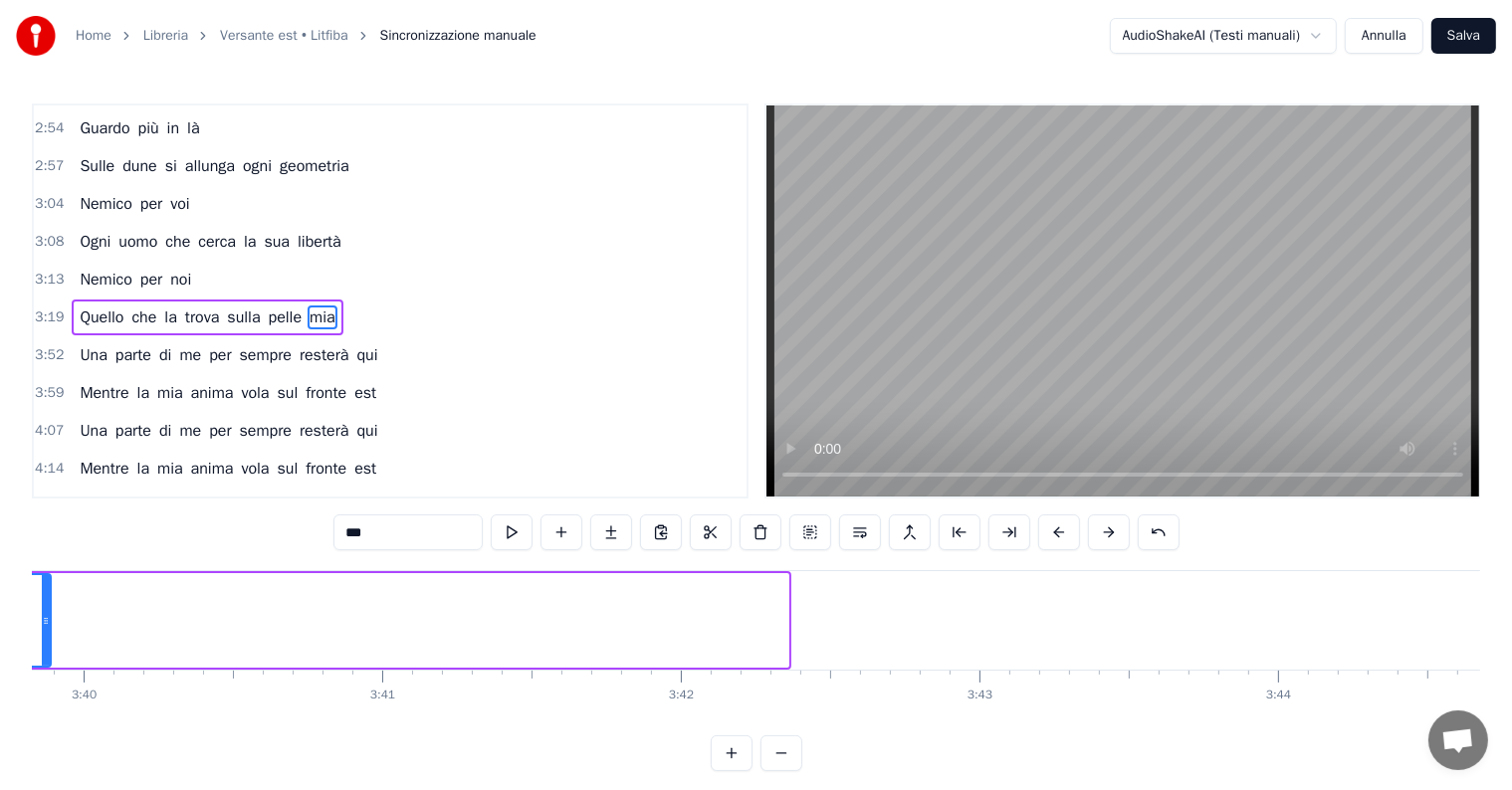 drag, startPoint x: 781, startPoint y: 618, endPoint x: 44, endPoint y: 601, distance: 737.196 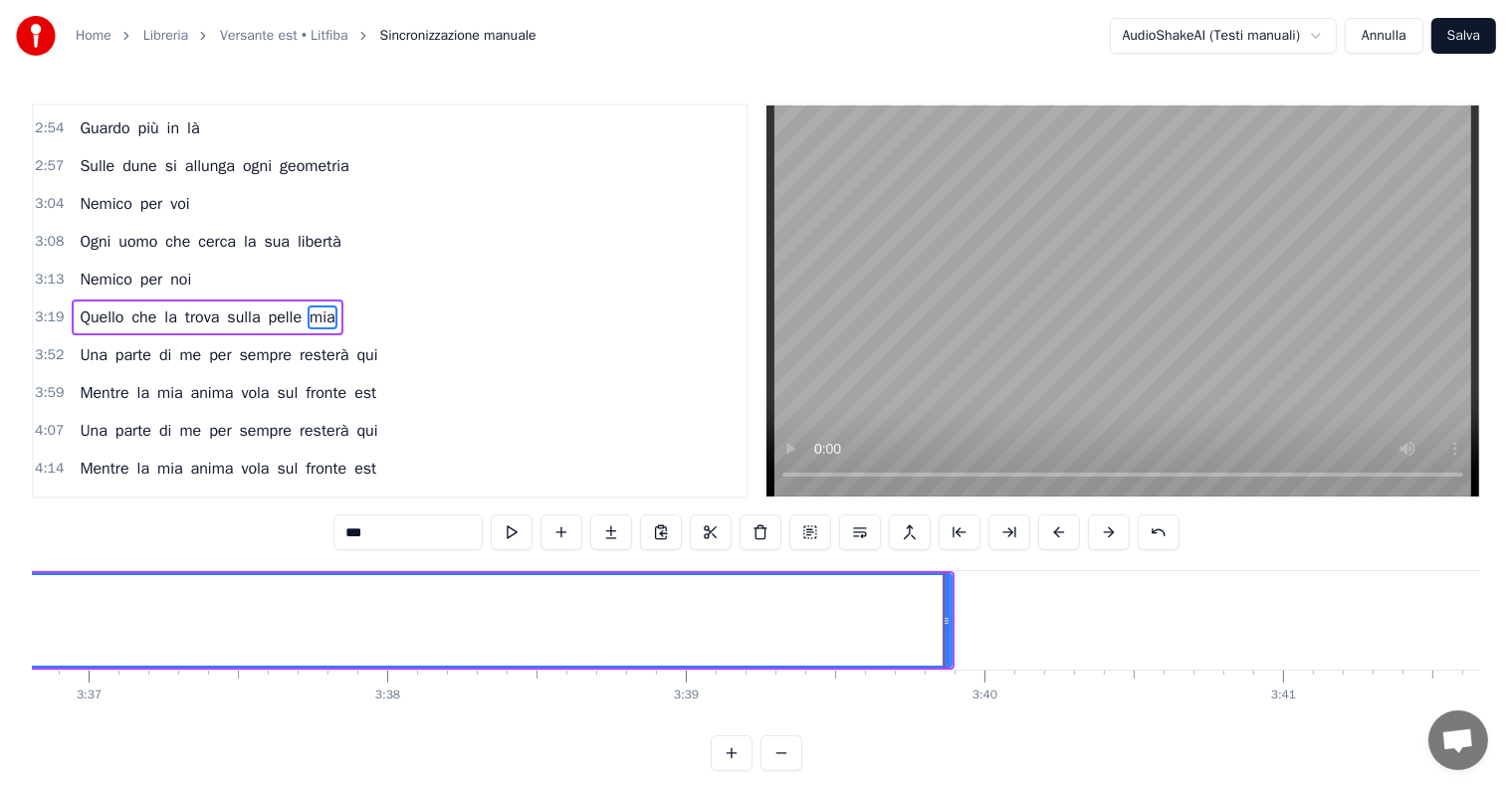 scroll, scrollTop: 0, scrollLeft: 64406, axis: horizontal 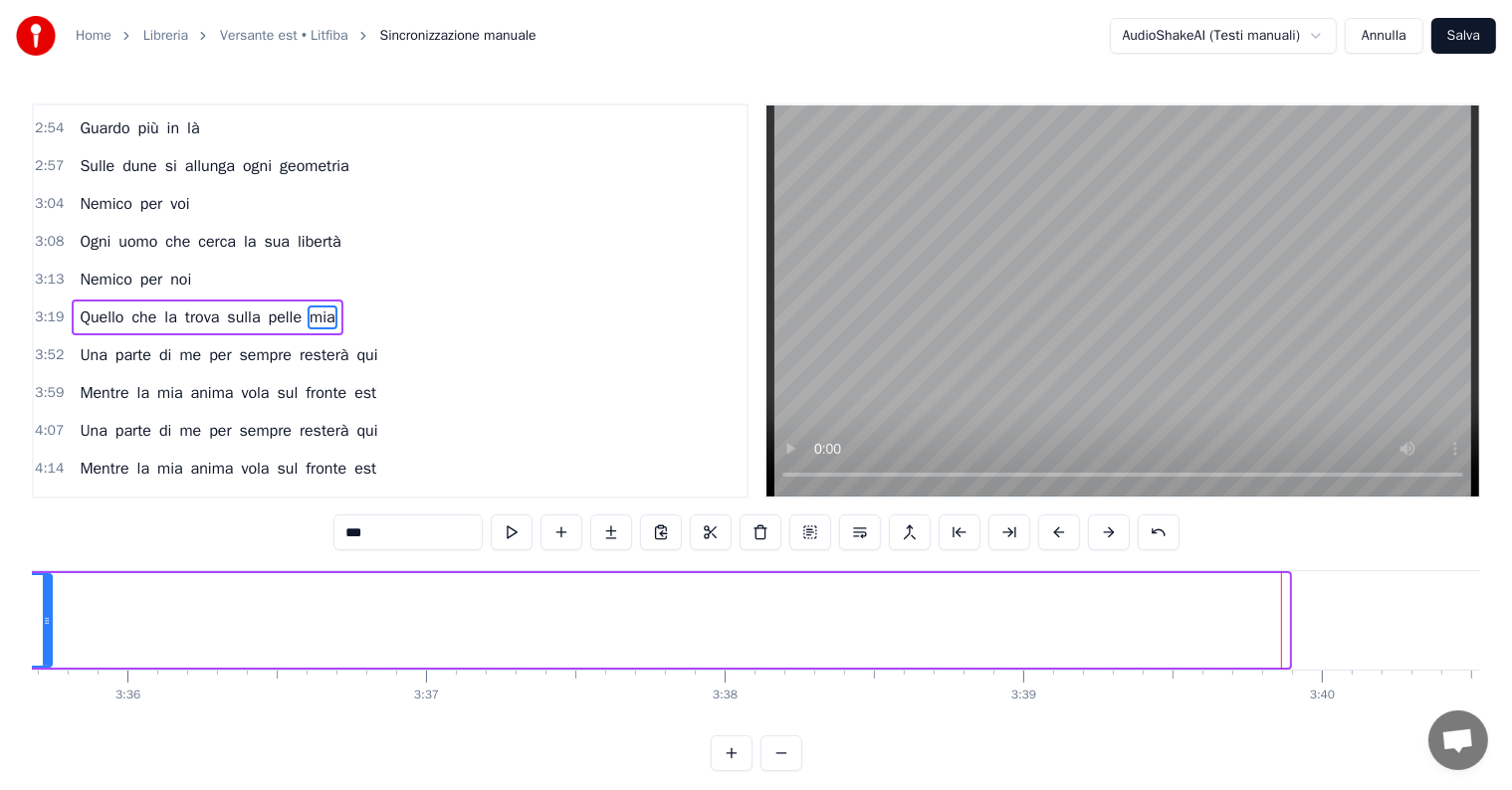 drag, startPoint x: 1285, startPoint y: 614, endPoint x: 48, endPoint y: 619, distance: 1237.01 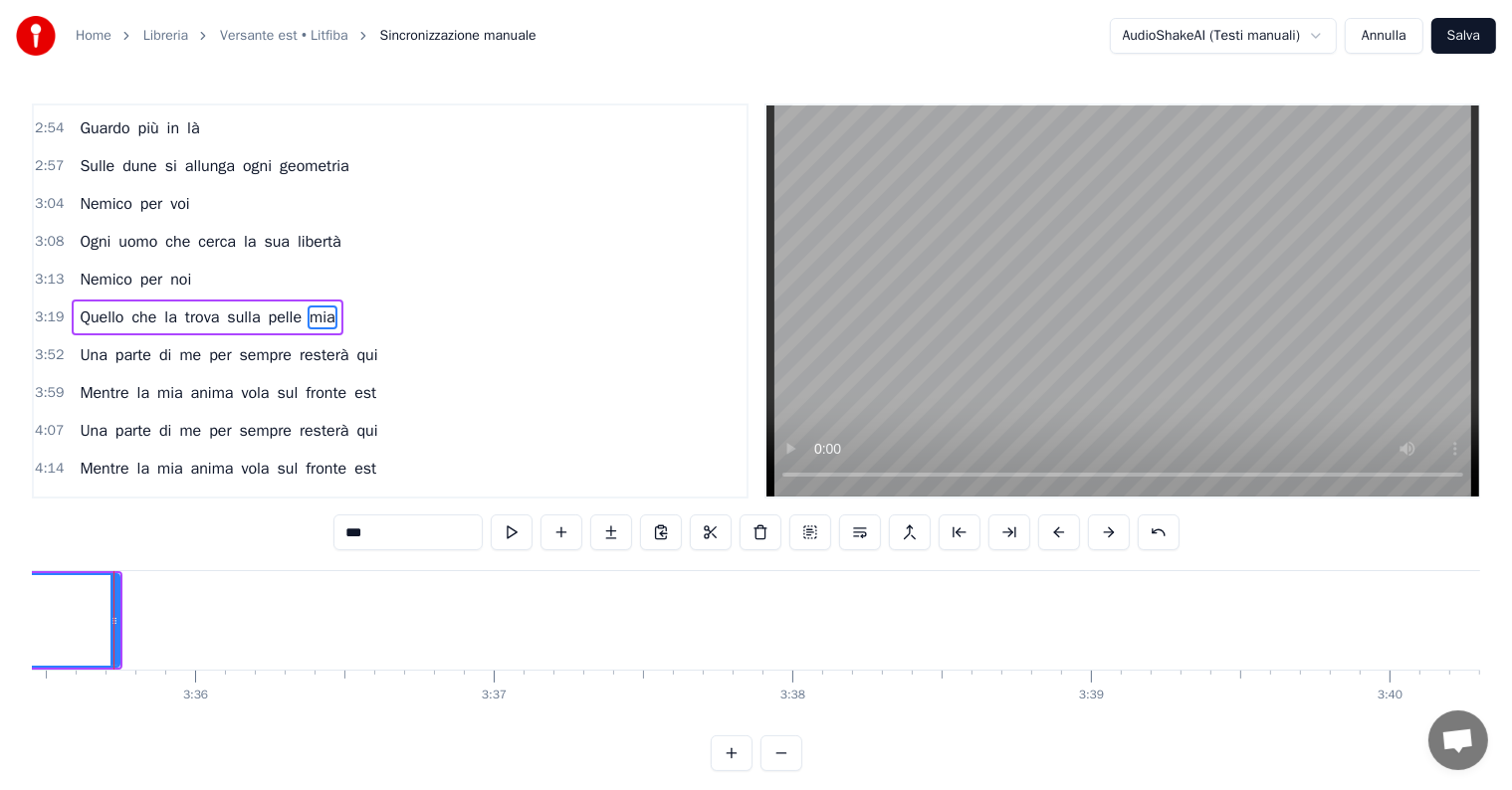 scroll, scrollTop: 0, scrollLeft: 64320, axis: horizontal 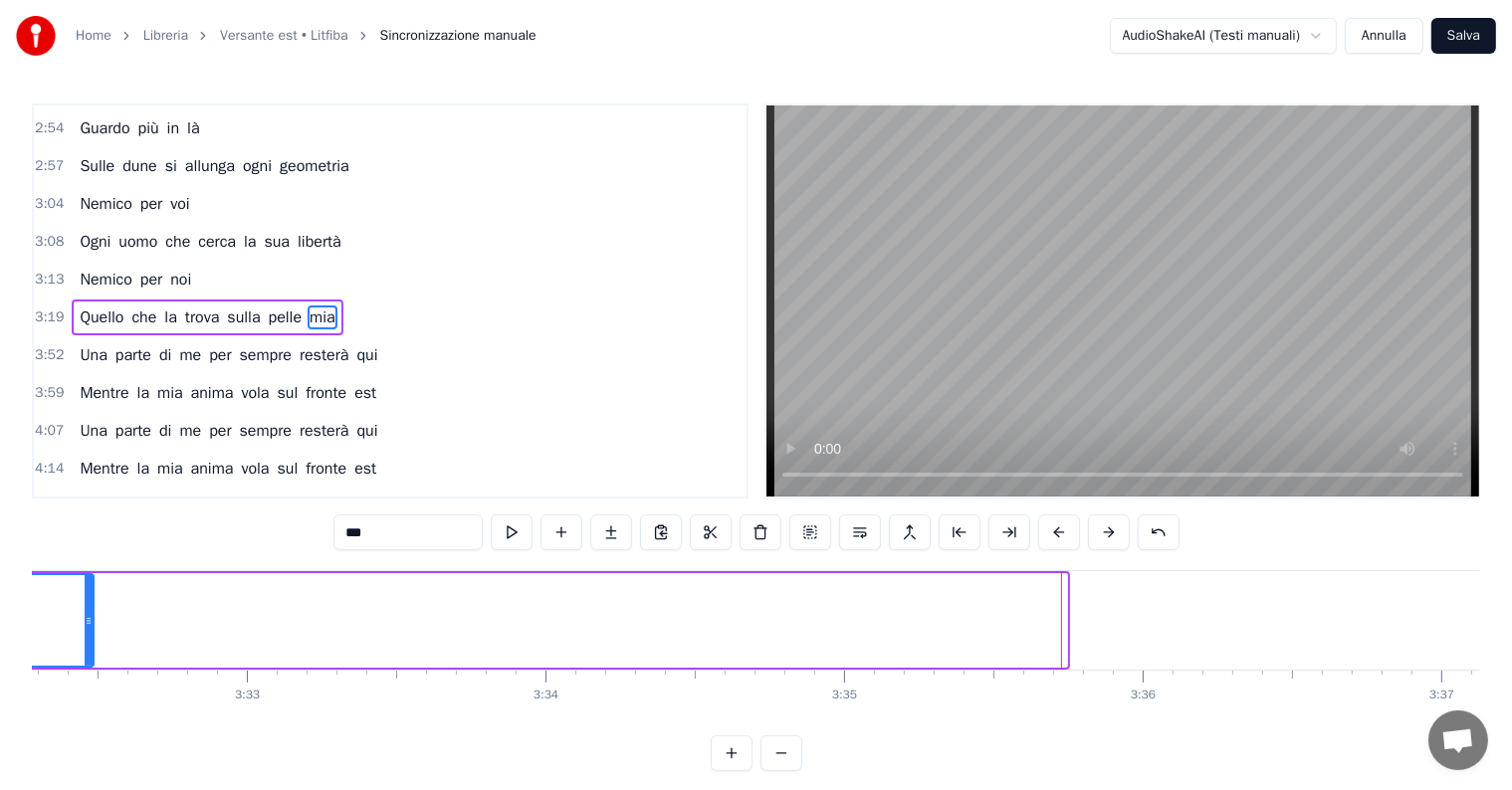 drag, startPoint x: 1063, startPoint y: 619, endPoint x: 90, endPoint y: 627, distance: 973.0329 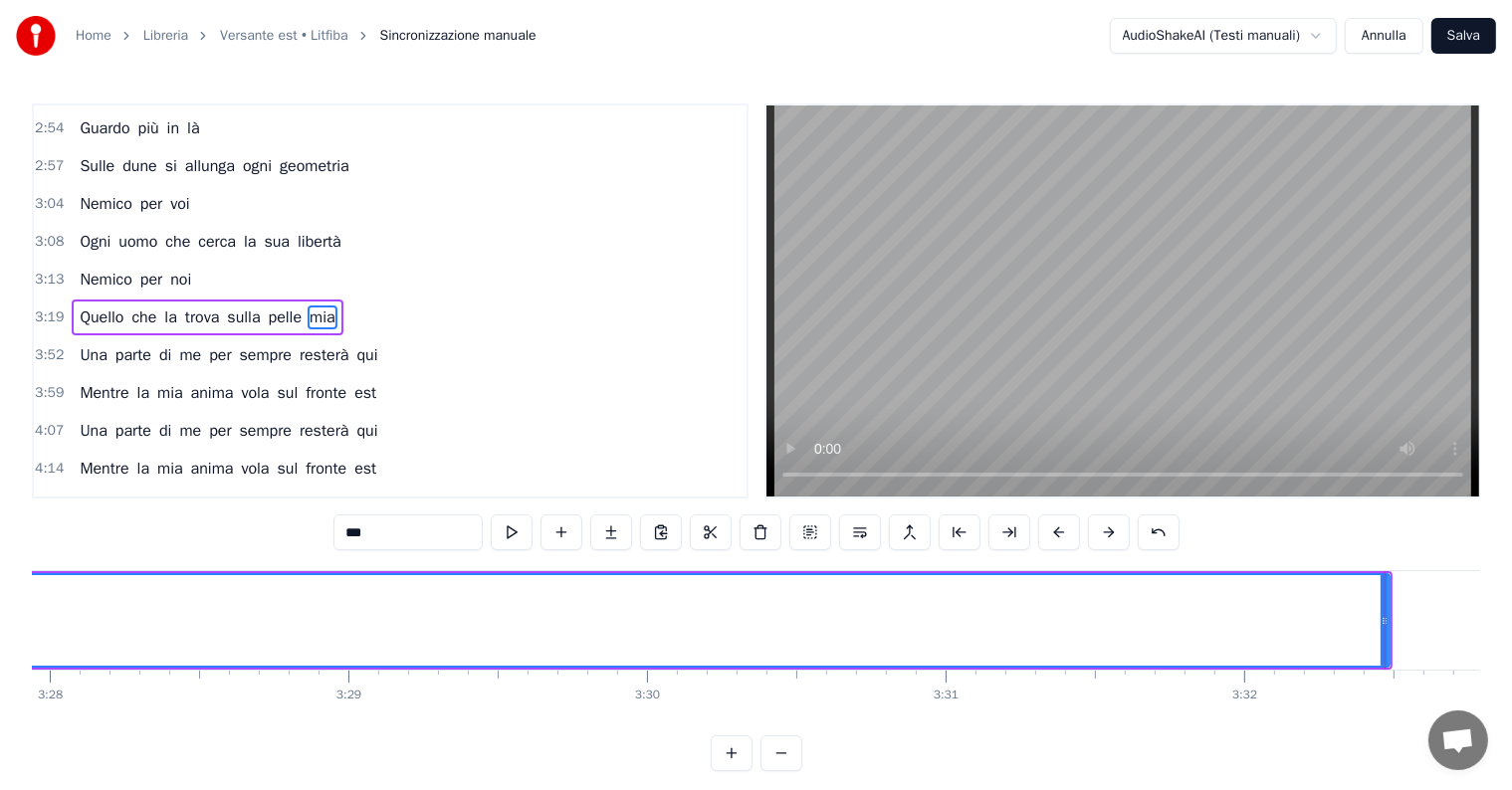 scroll, scrollTop: 0, scrollLeft: 61870, axis: horizontal 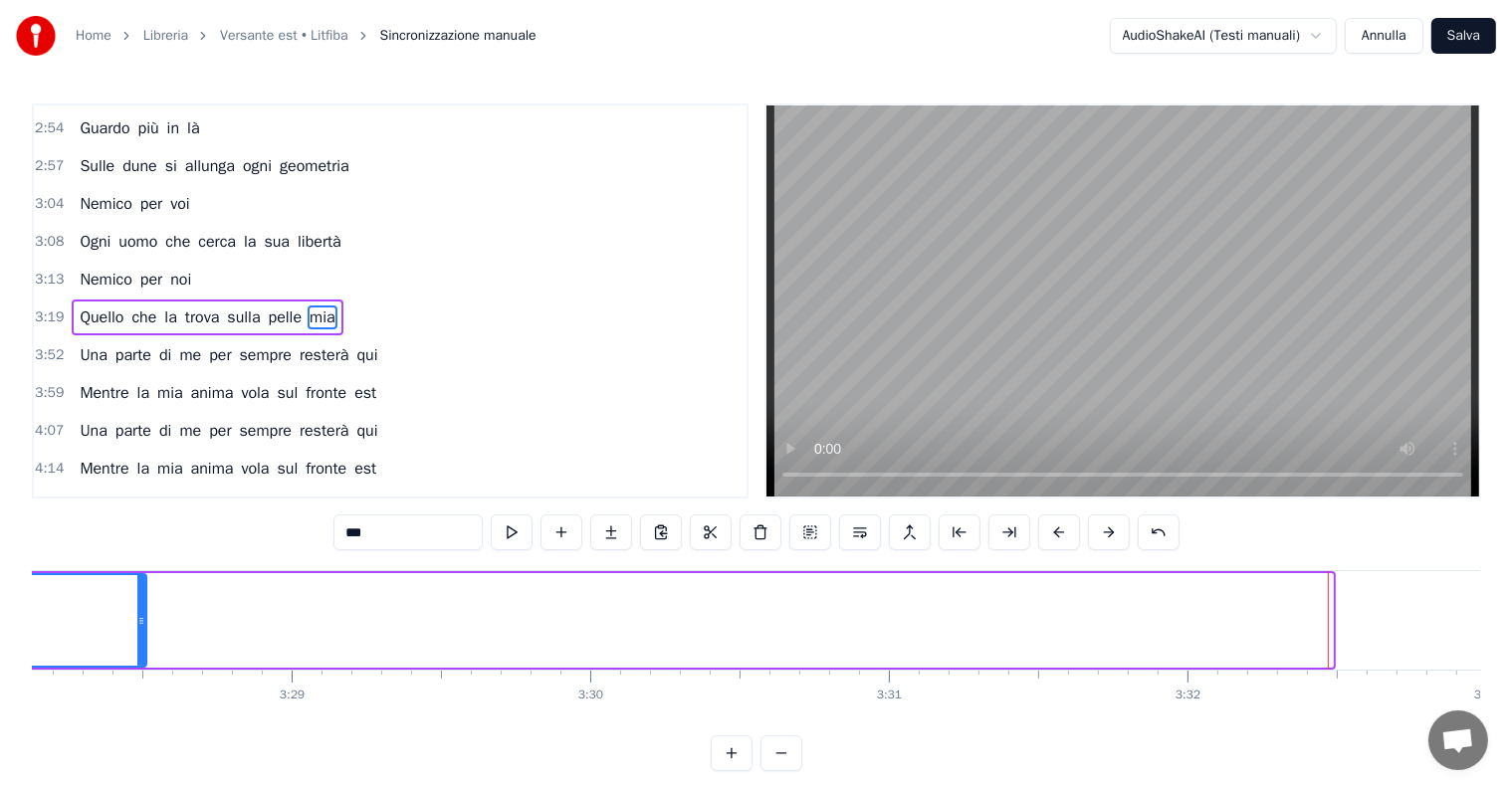 drag, startPoint x: 1326, startPoint y: 615, endPoint x: 133, endPoint y: 667, distance: 1194.133 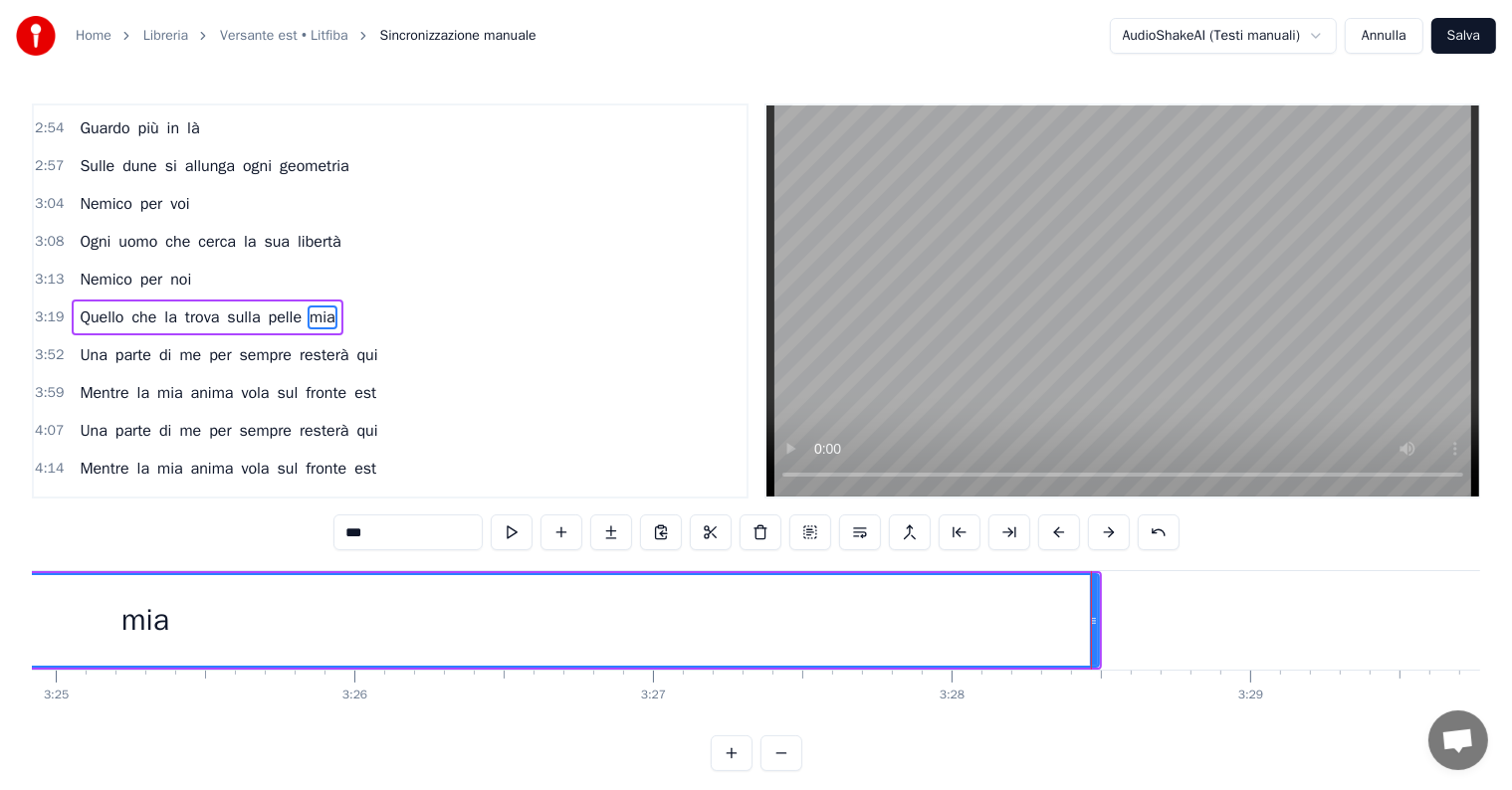 scroll, scrollTop: 0, scrollLeft: 61024, axis: horizontal 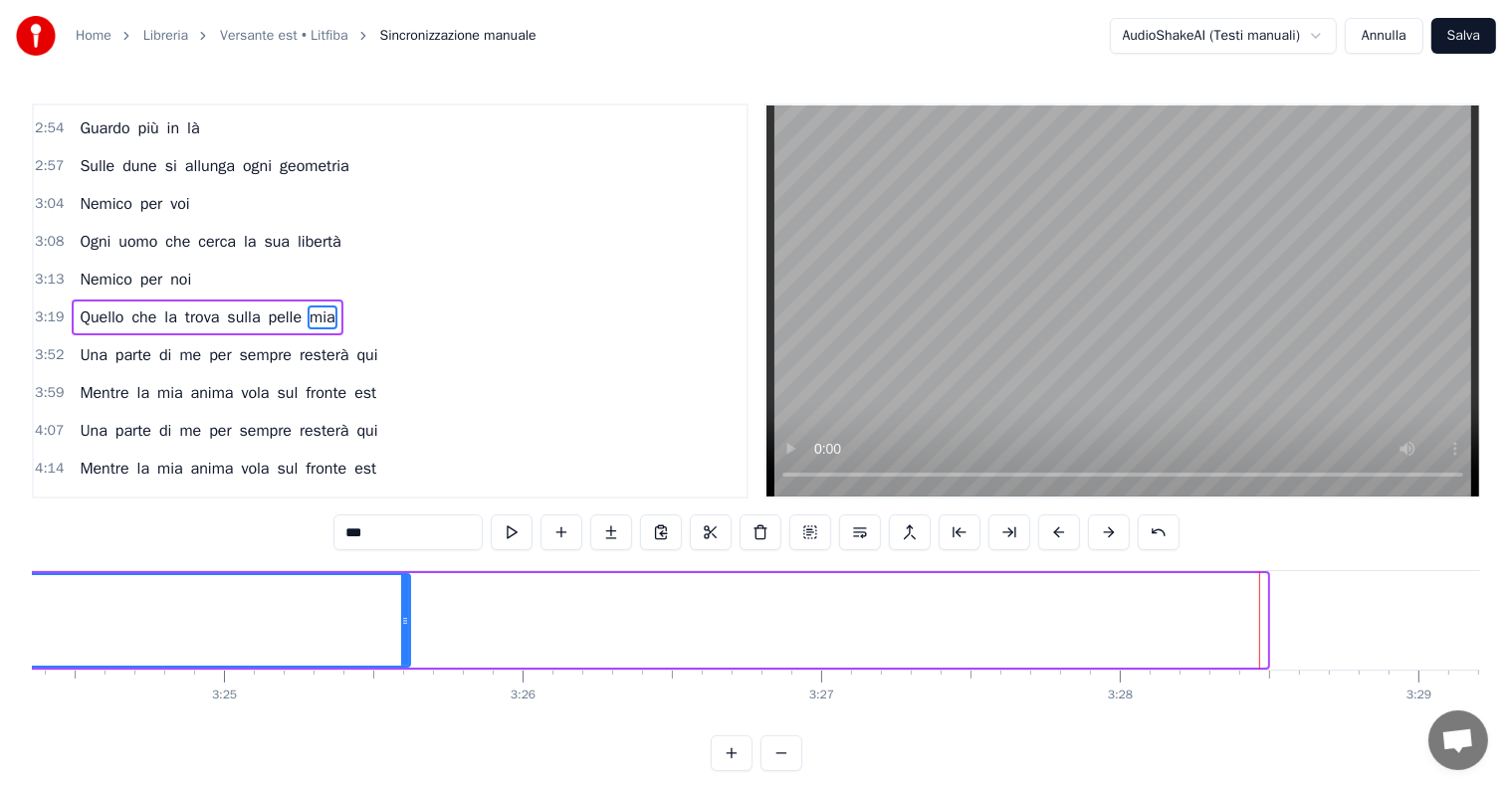 drag, startPoint x: 1263, startPoint y: 619, endPoint x: 406, endPoint y: 659, distance: 857.93298 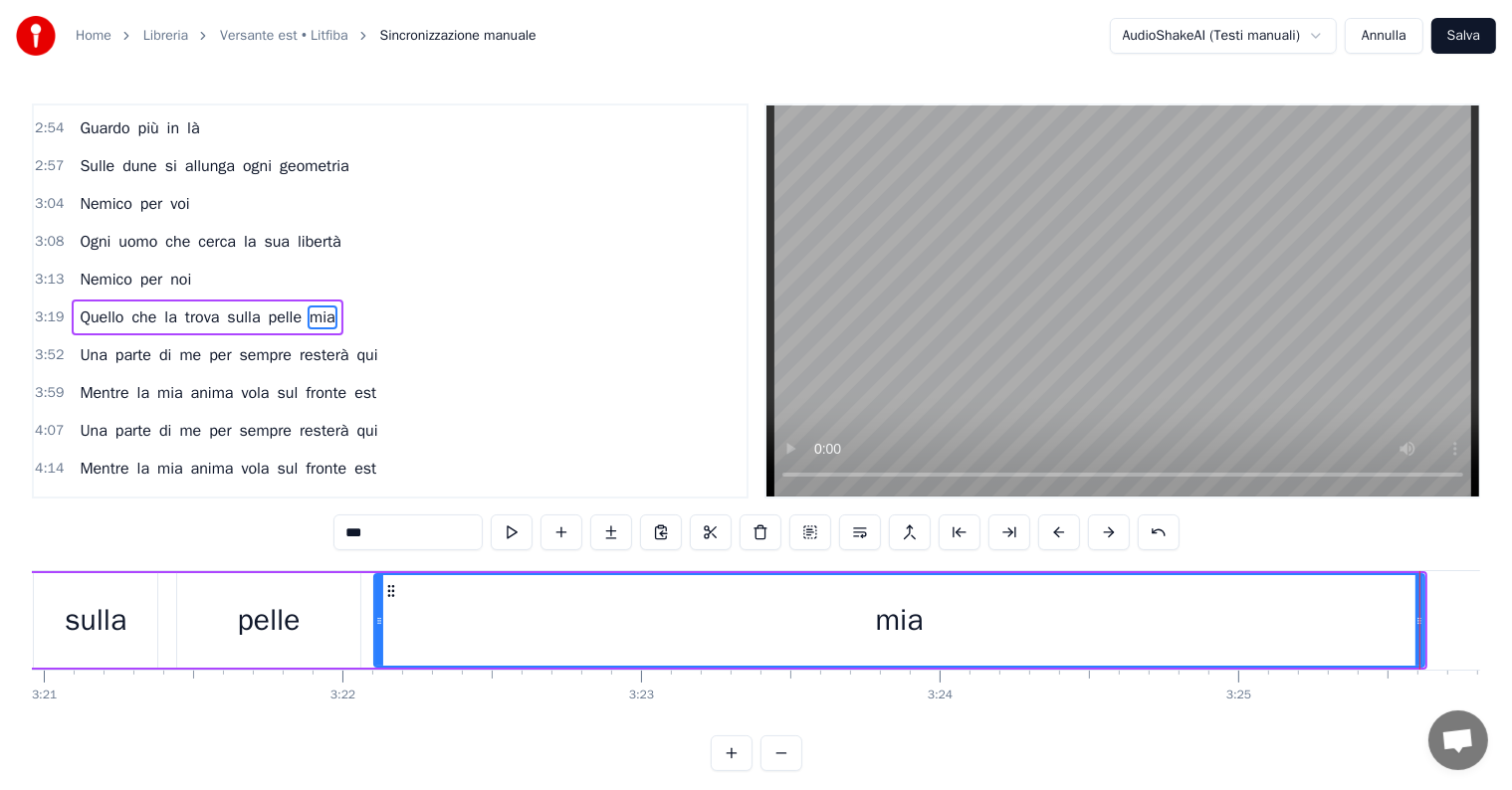 scroll, scrollTop: 0, scrollLeft: 60123, axis: horizontal 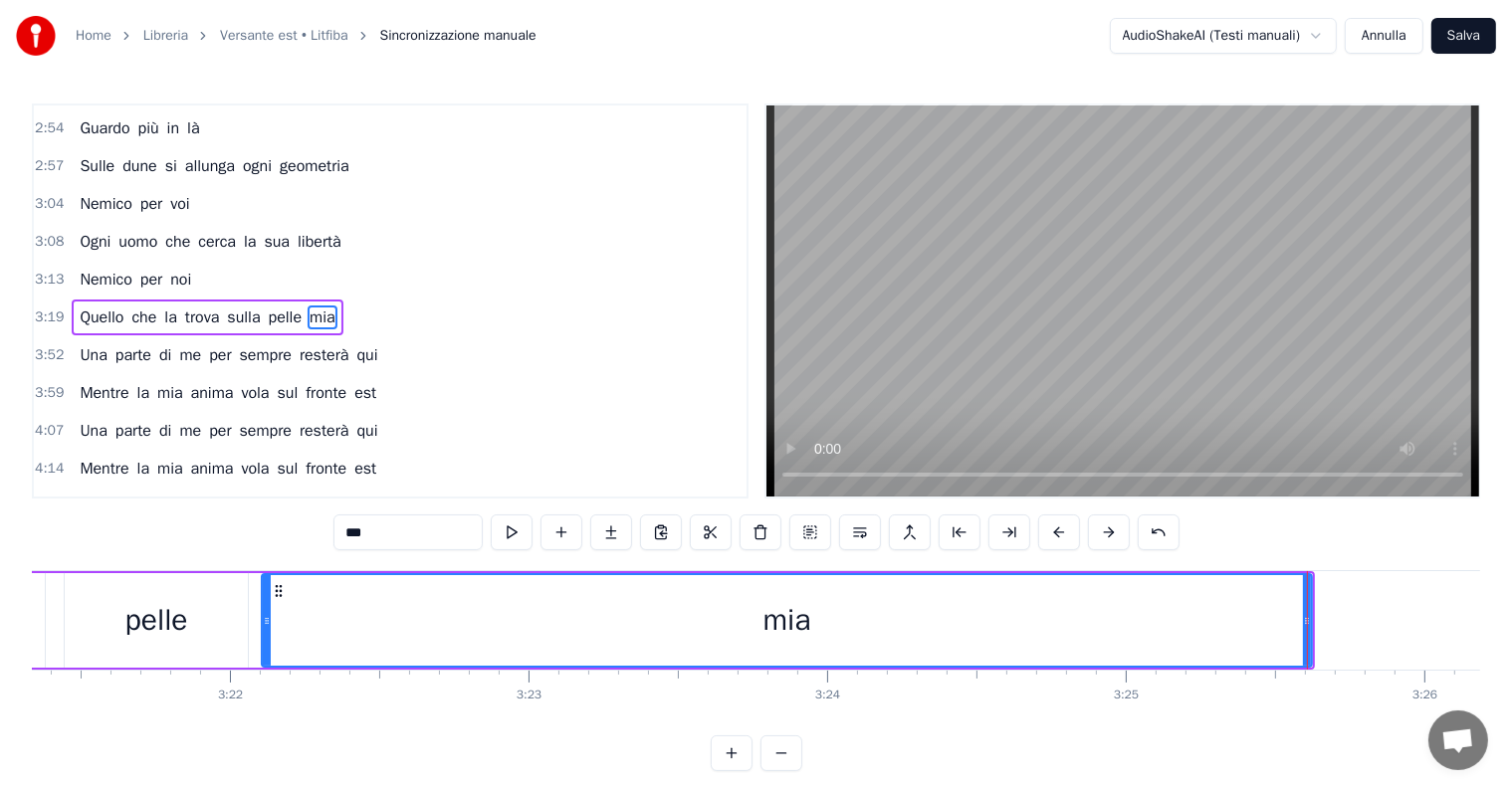 click on "pelle" at bounding box center (156, 620) 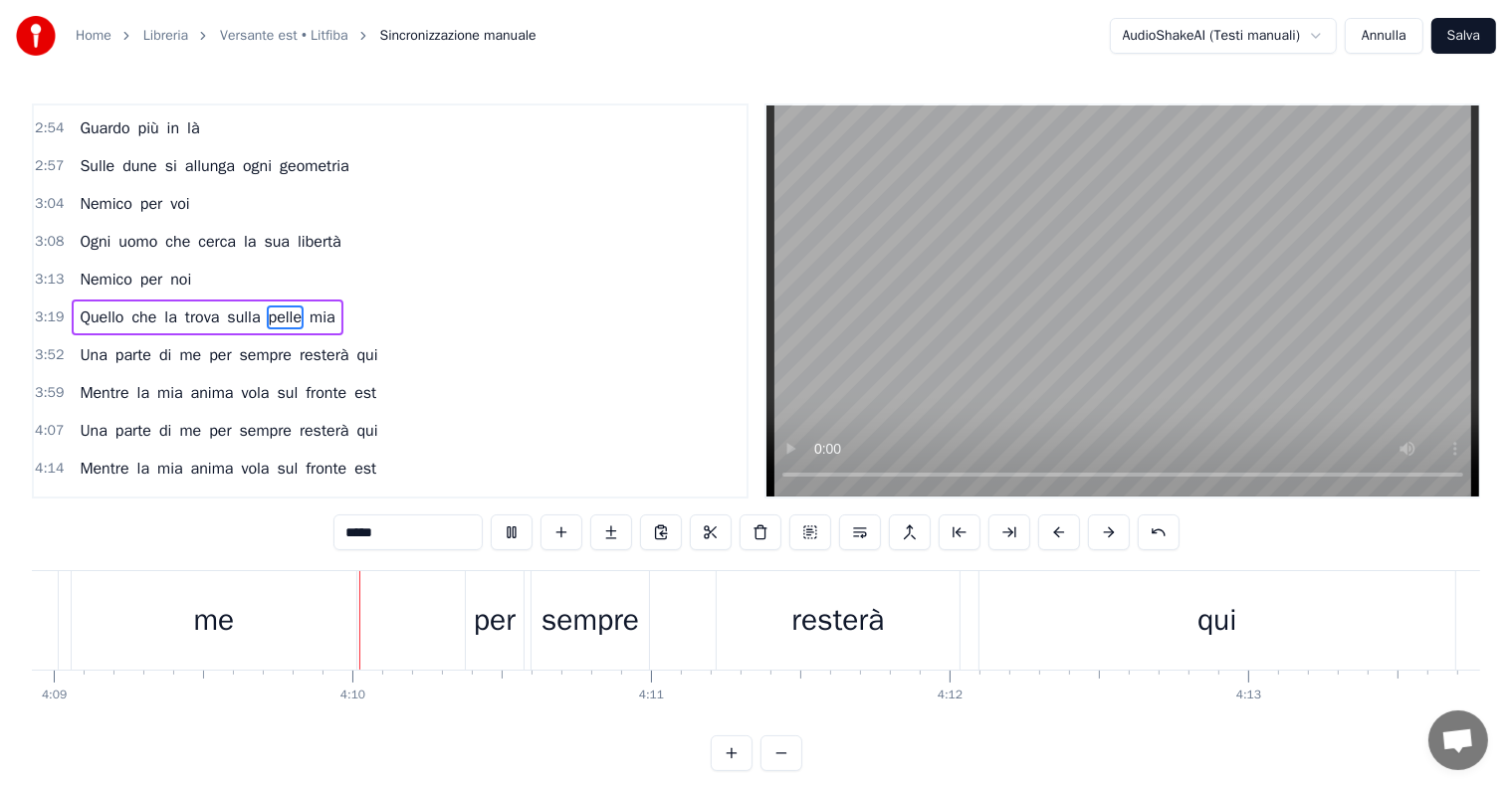 scroll, scrollTop: 0, scrollLeft: 74410, axis: horizontal 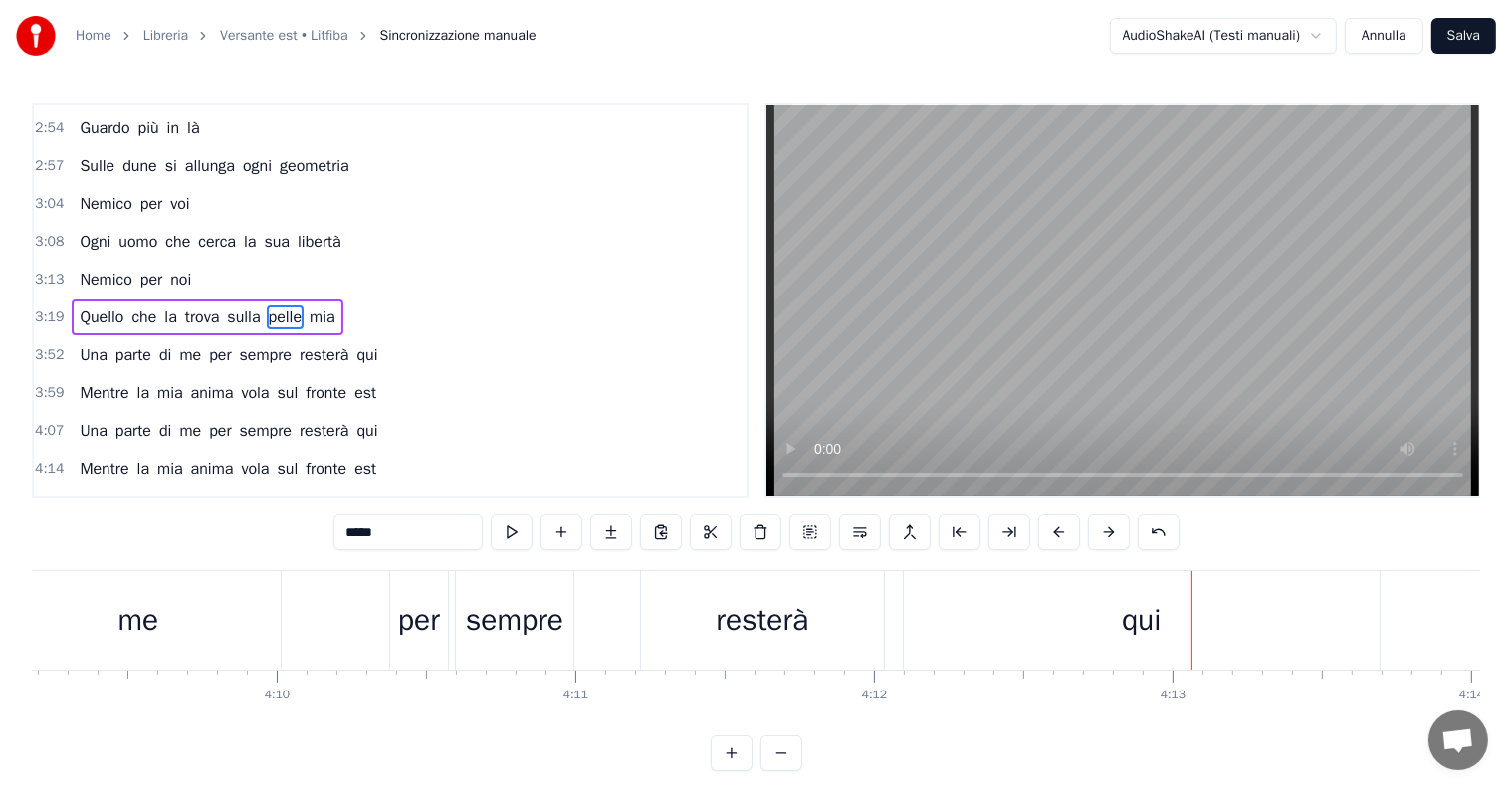 click on "me" at bounding box center (138, 620) 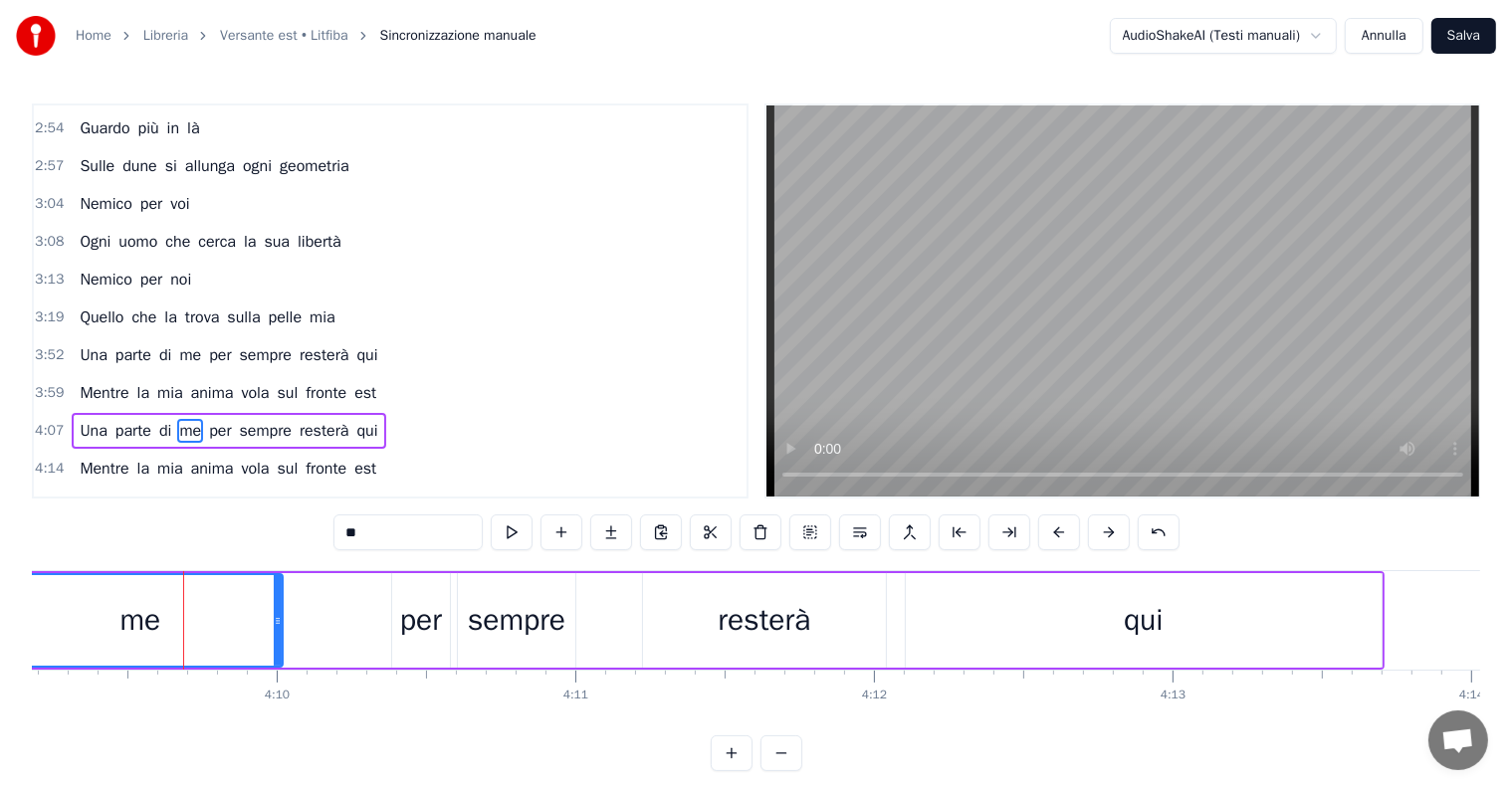 scroll, scrollTop: 408, scrollLeft: 0, axis: vertical 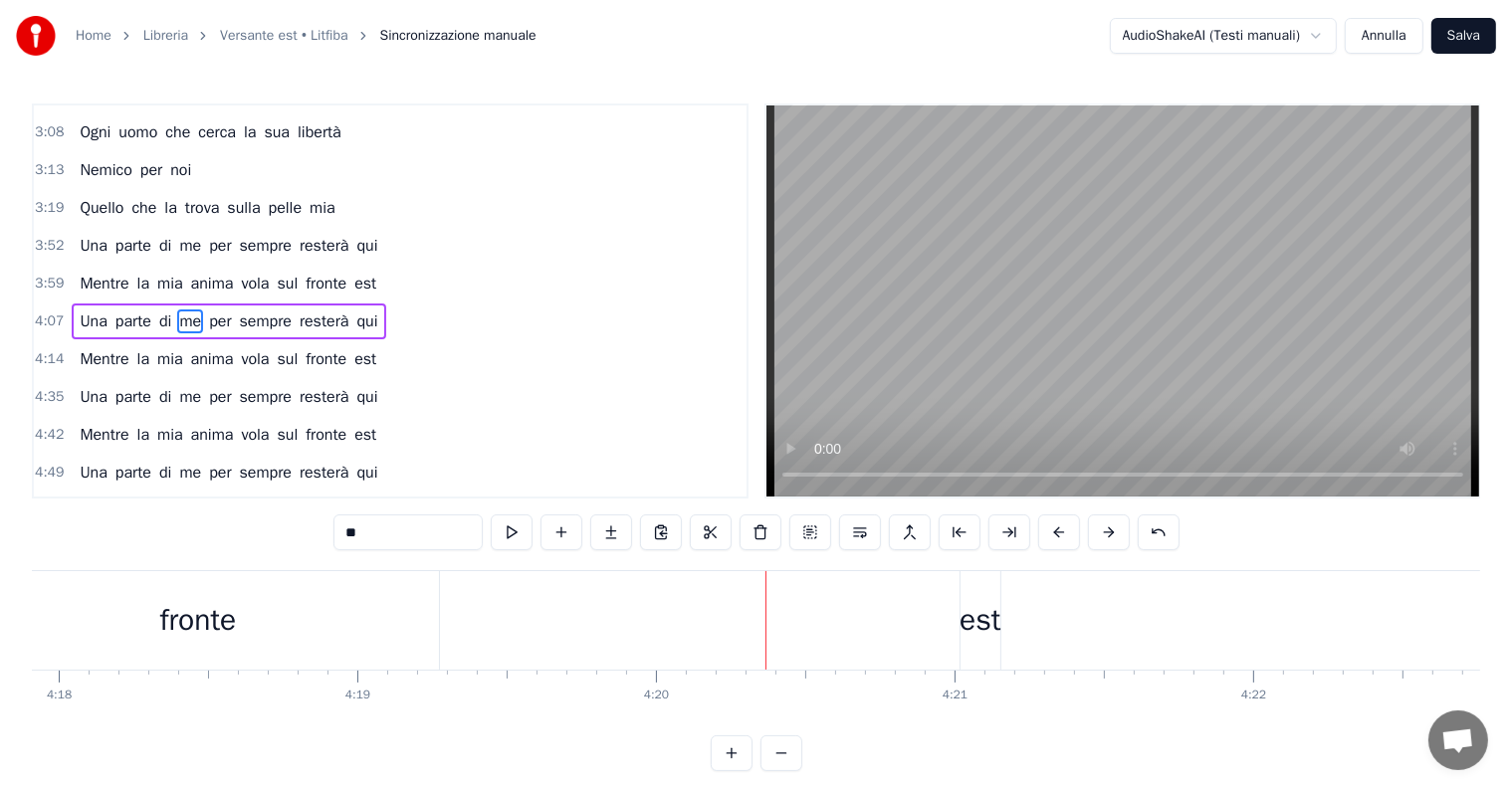 click on "Mentre la mia anima vola sul fronte est" at bounding box center (-45, 620) 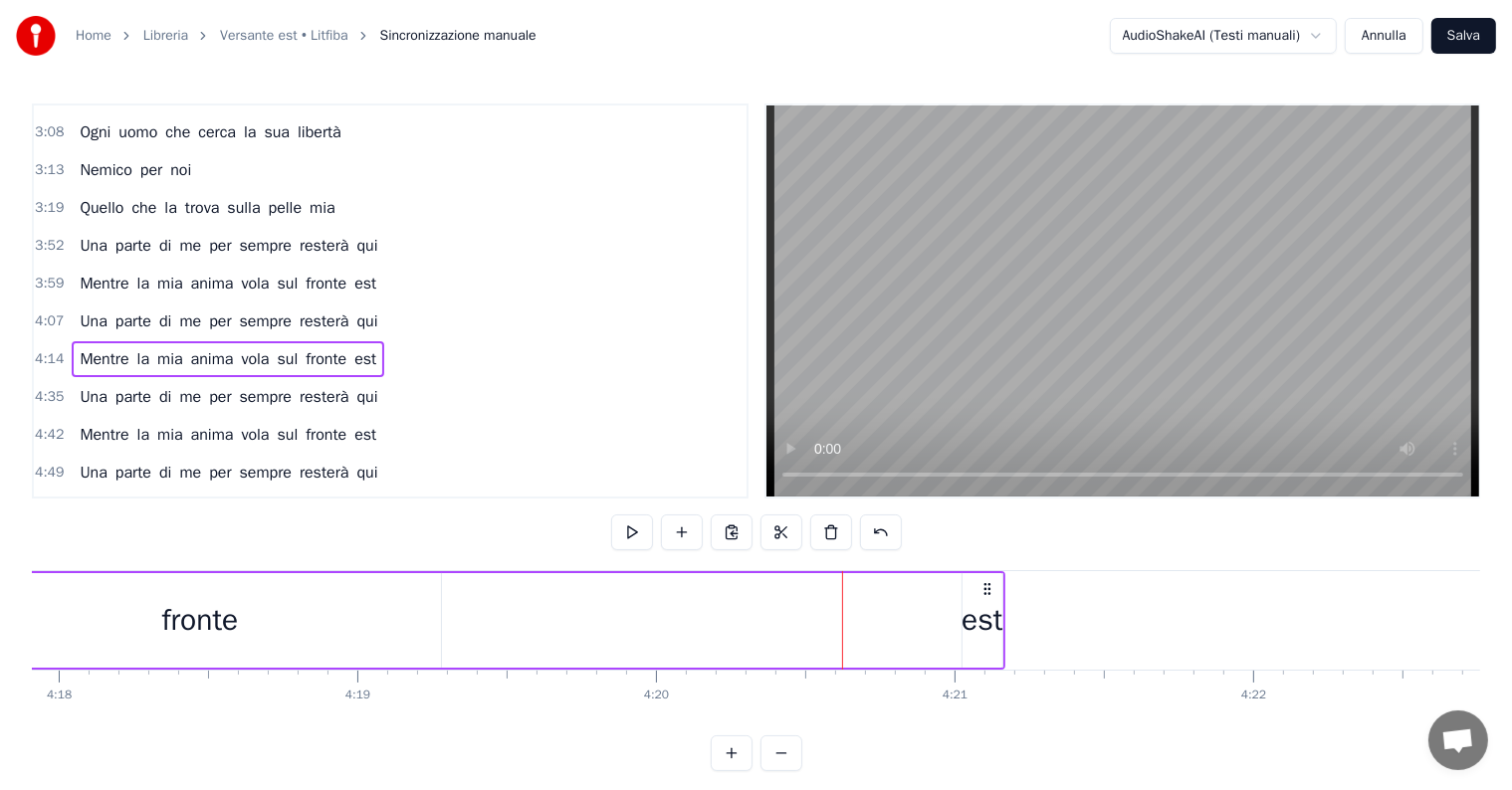 click on "est" at bounding box center (981, 620) 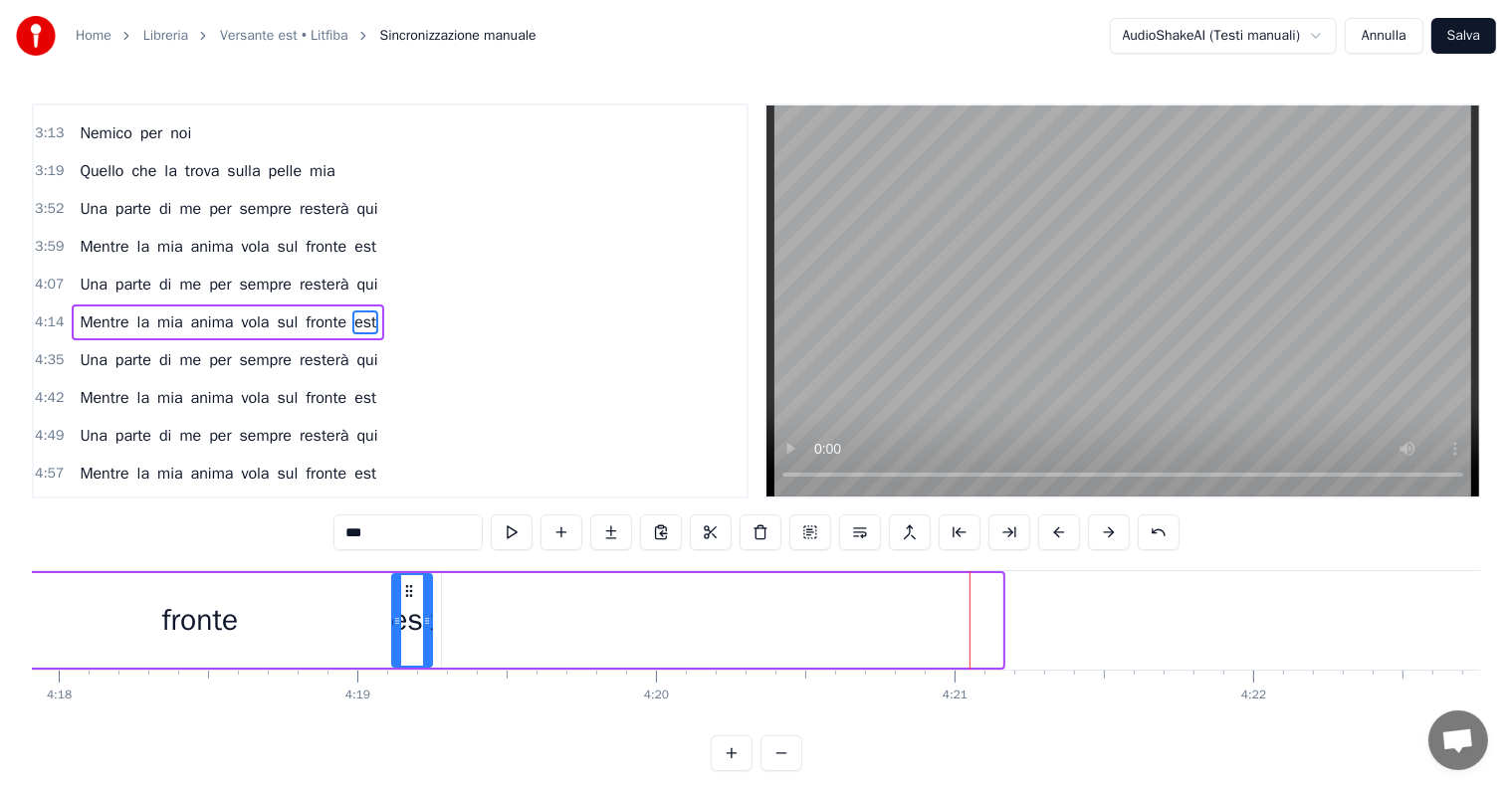 drag, startPoint x: 976, startPoint y: 589, endPoint x: 406, endPoint y: 593, distance: 570.014 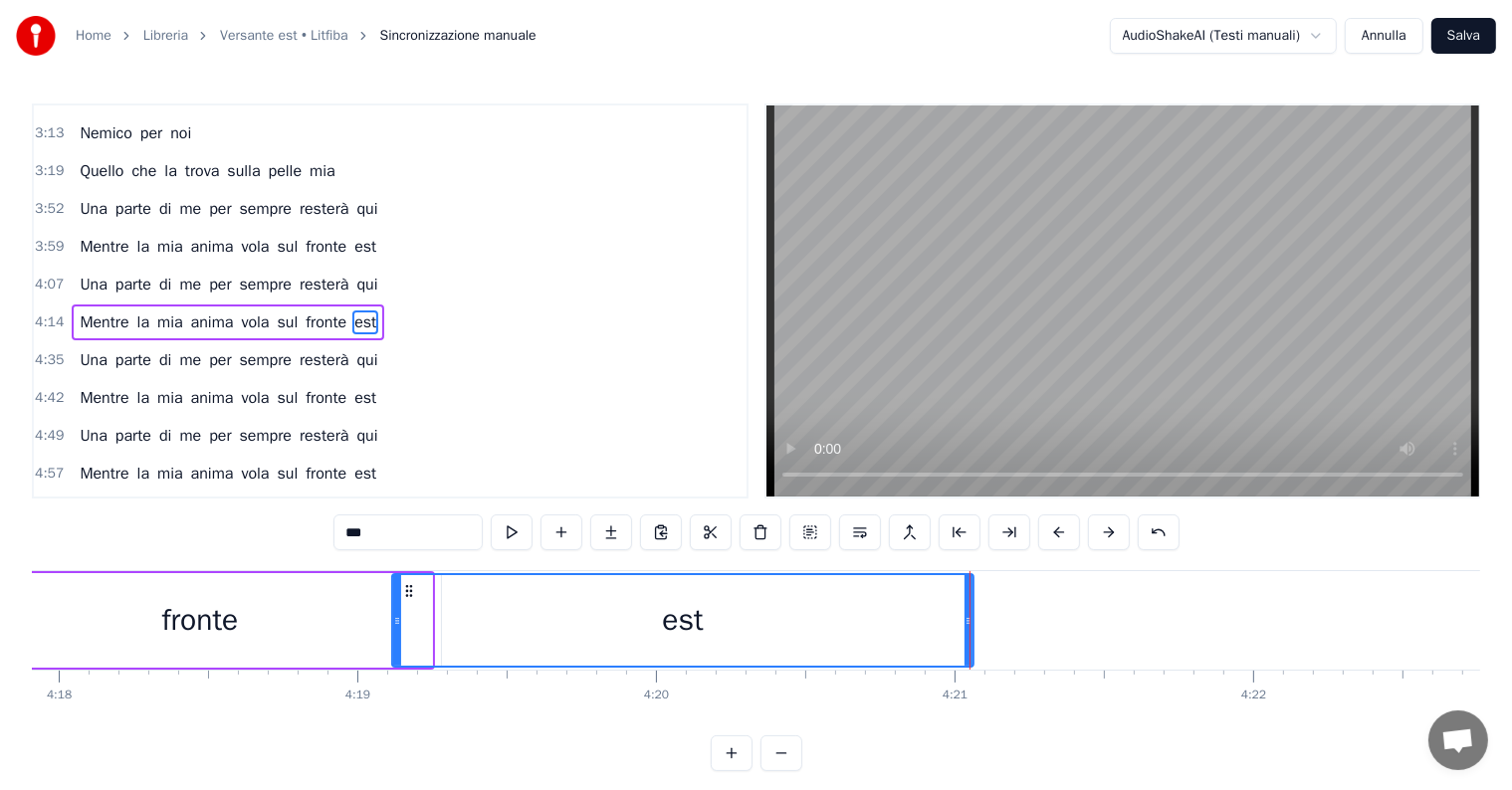 drag, startPoint x: 426, startPoint y: 618, endPoint x: 968, endPoint y: 609, distance: 542.07472 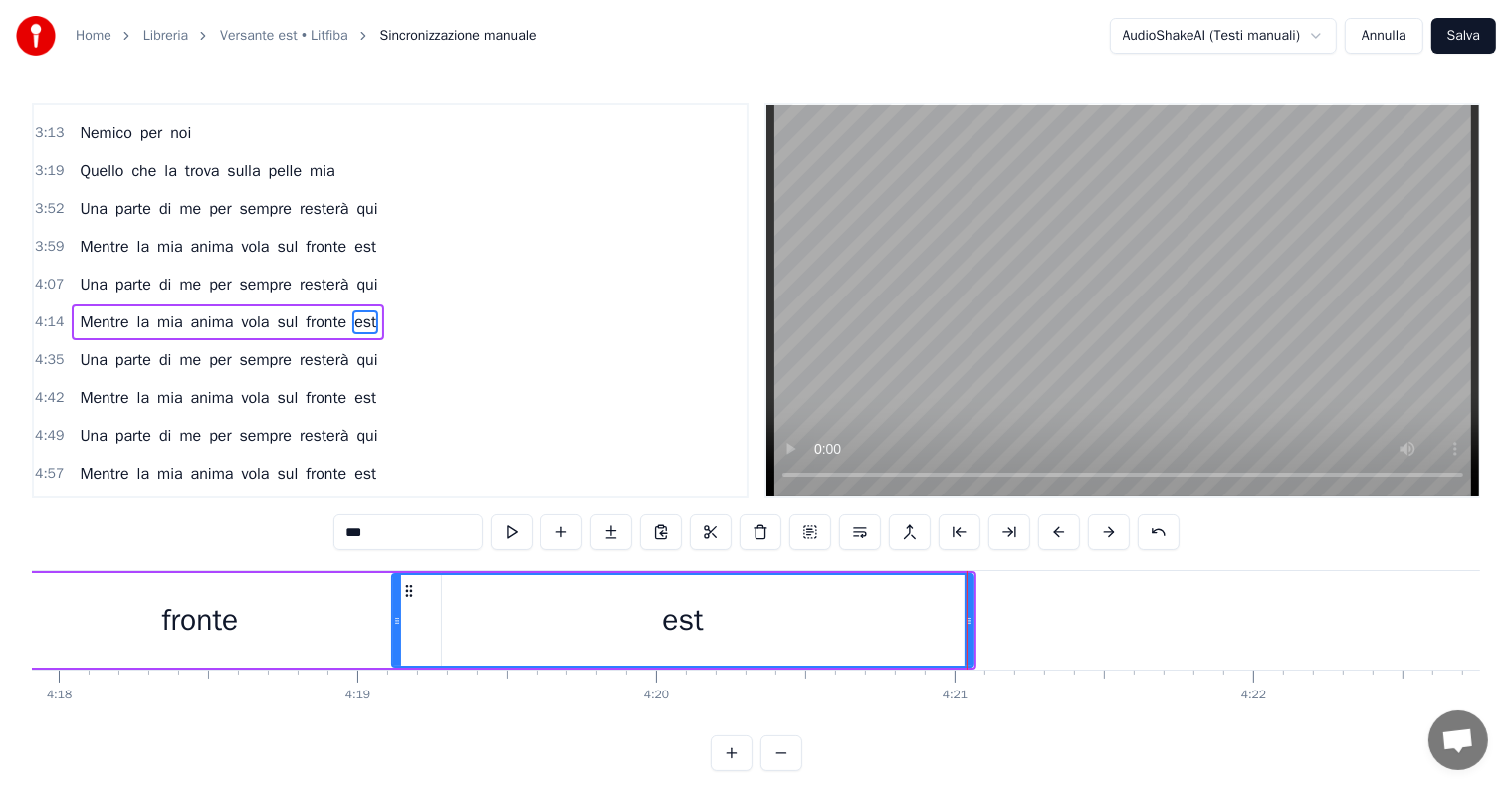 click on "fronte" at bounding box center (200, 620) 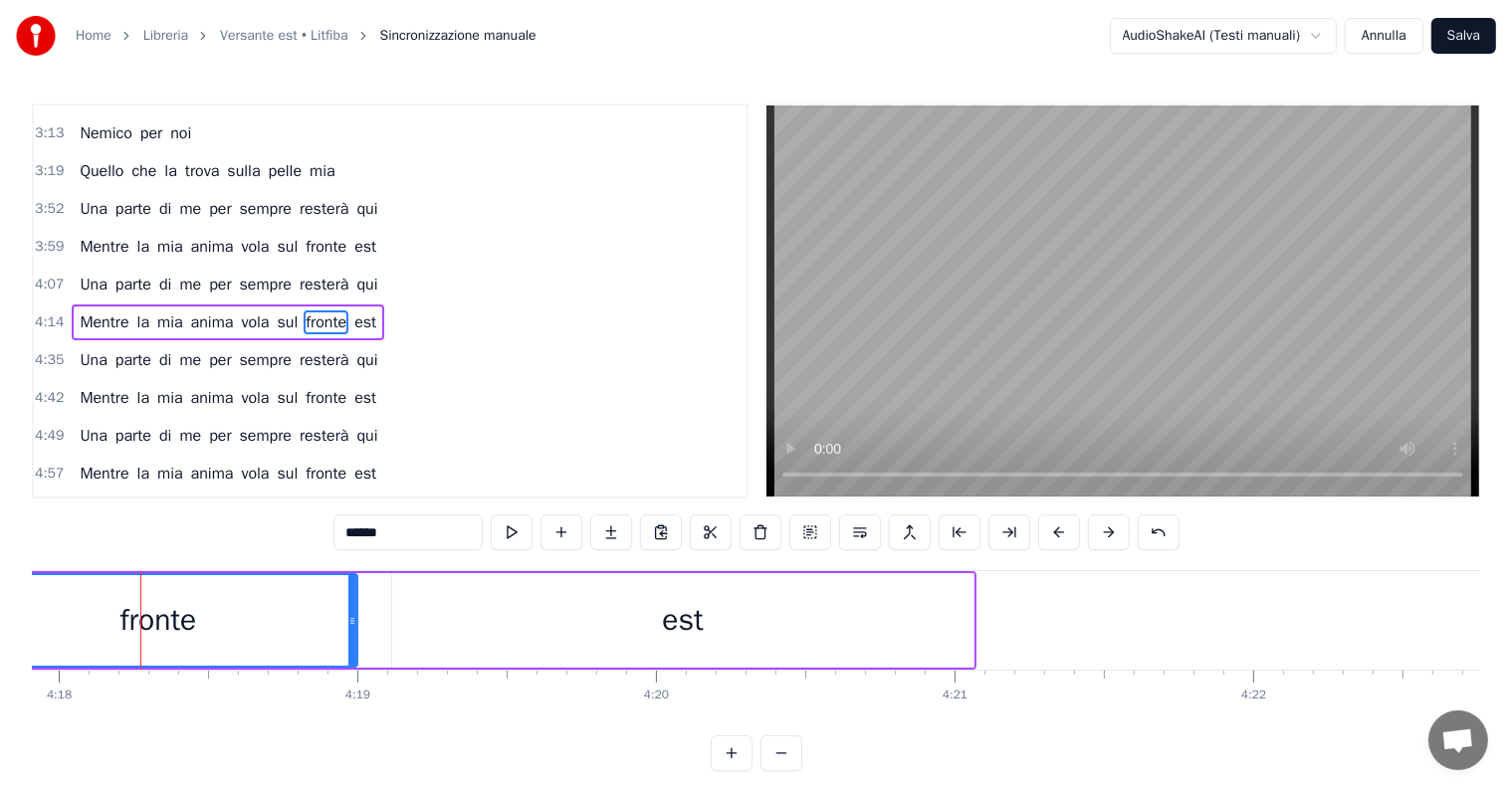 drag, startPoint x: 434, startPoint y: 616, endPoint x: 350, endPoint y: 619, distance: 84.05355 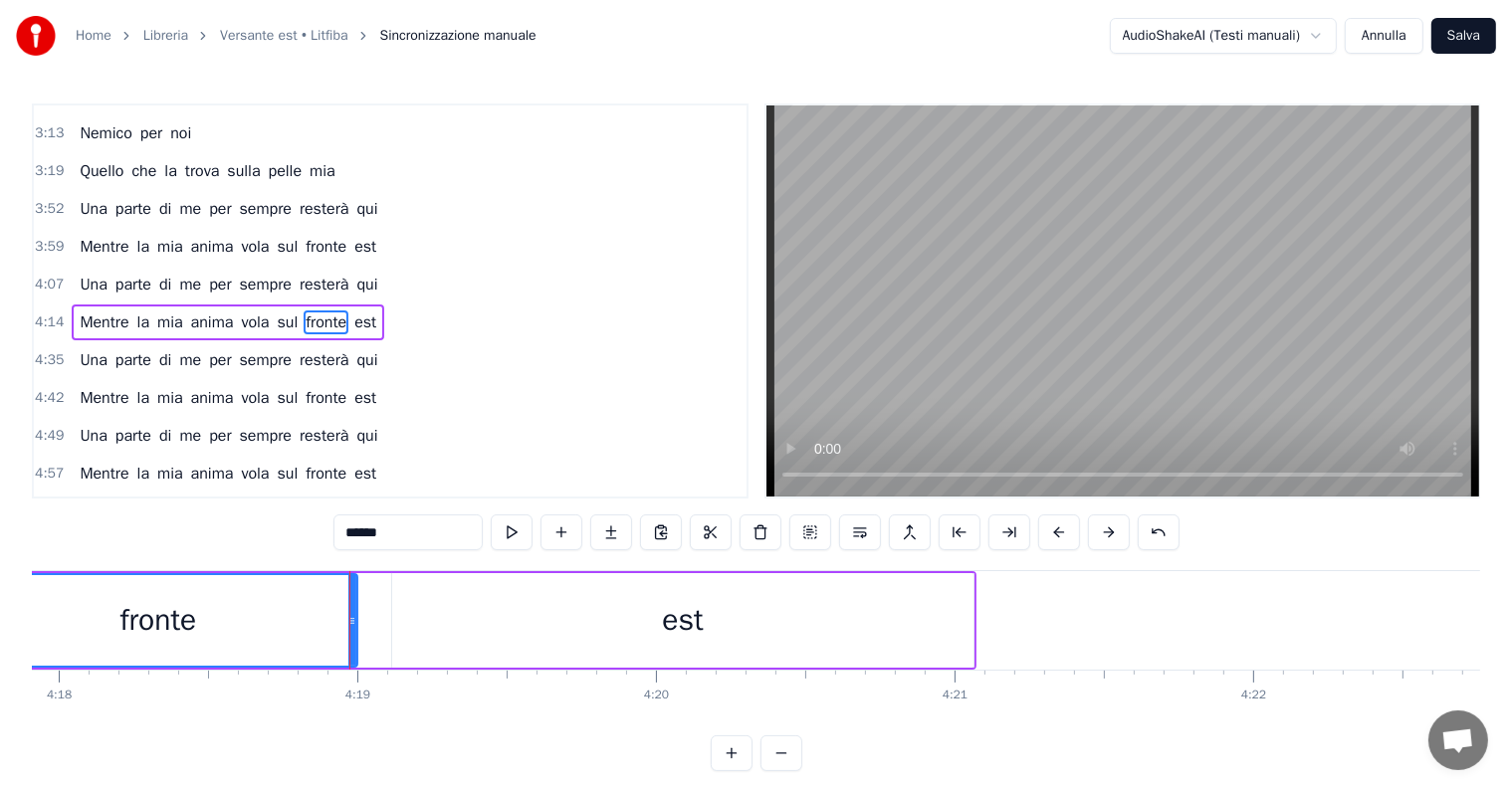 click on "anima" at bounding box center [212, 322] 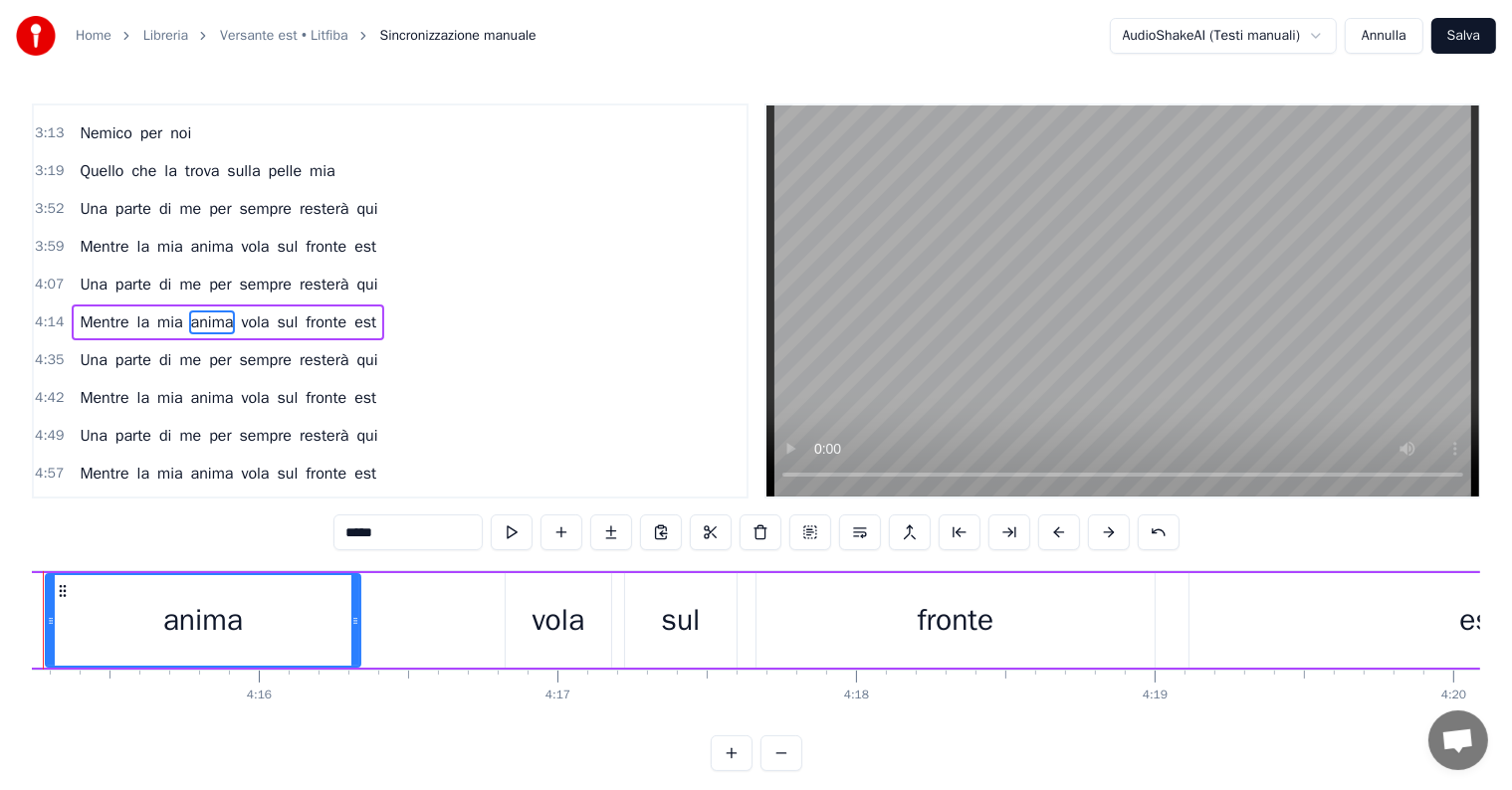 scroll, scrollTop: 0, scrollLeft: 76130, axis: horizontal 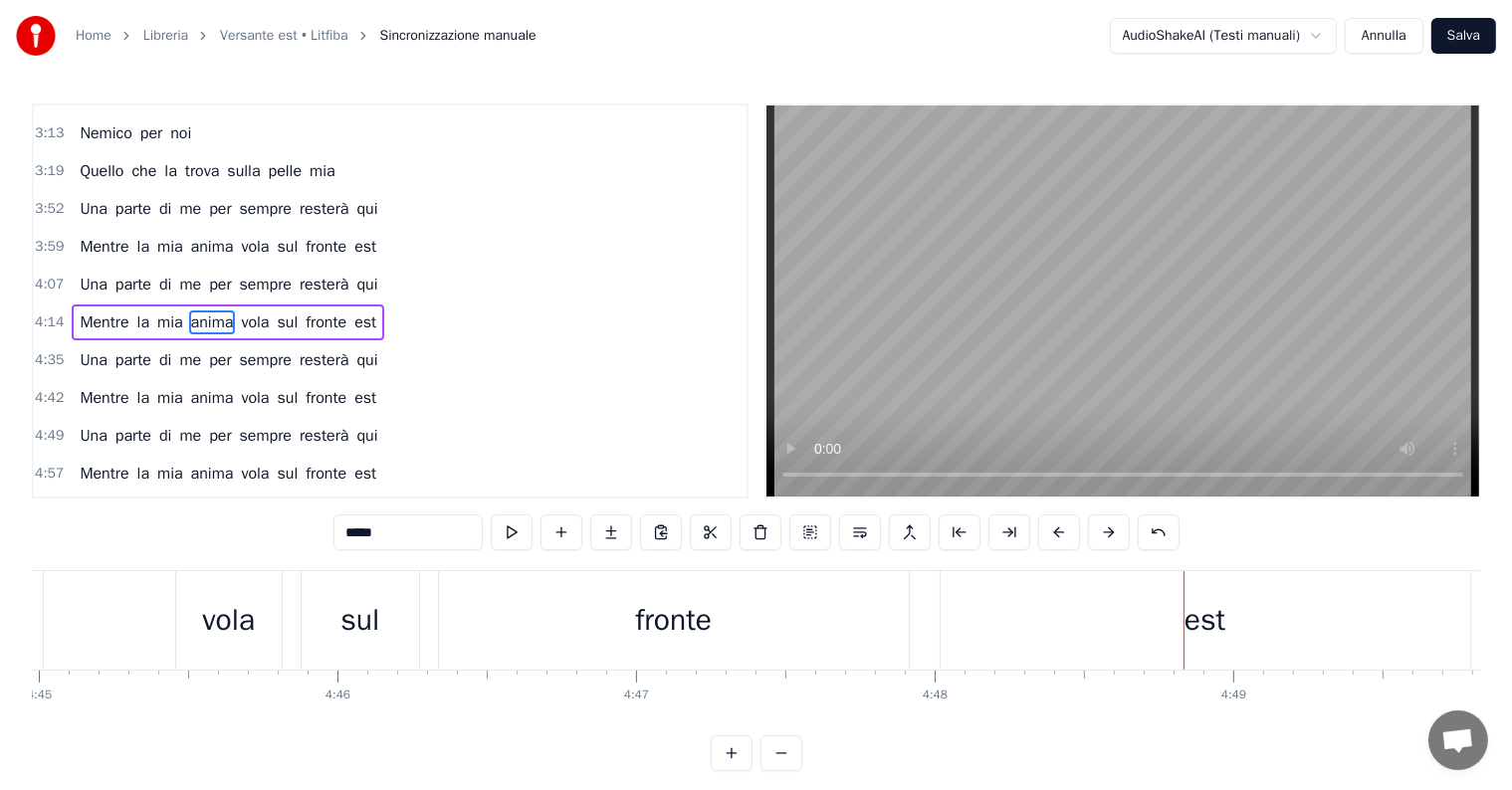 click on "Salva" at bounding box center (1463, 36) 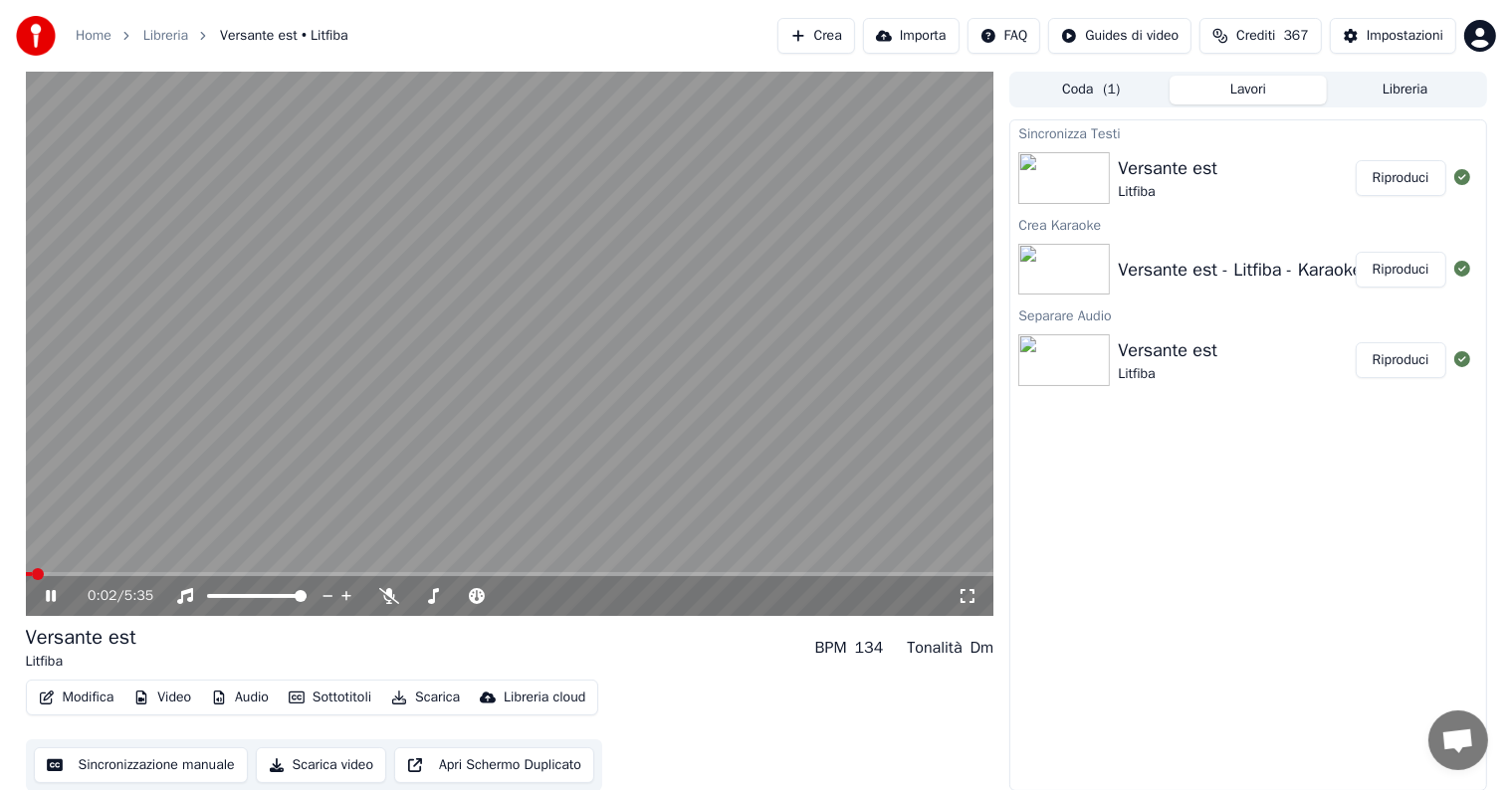 click on "Riproduci" at bounding box center (1401, 178) 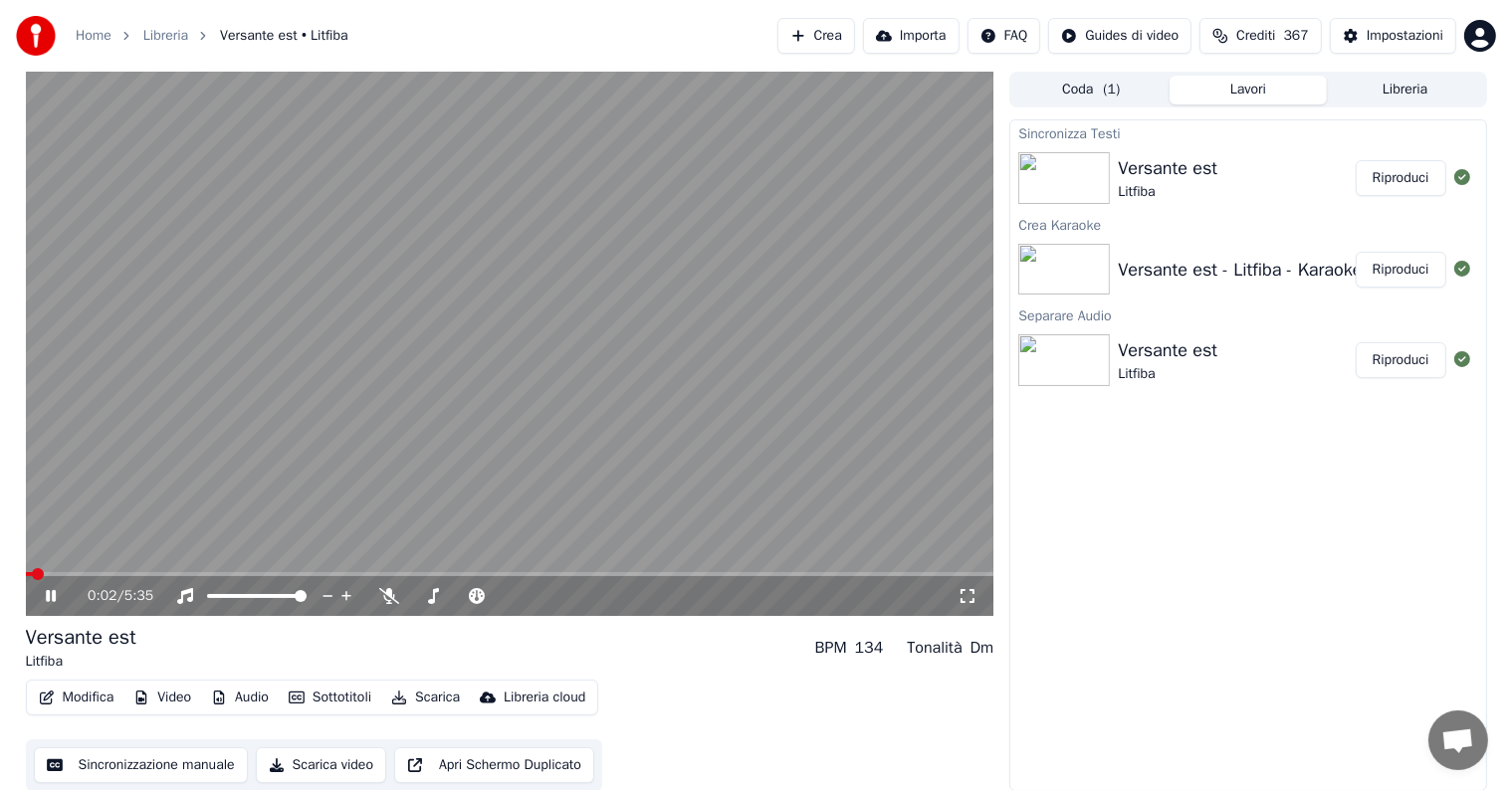 click 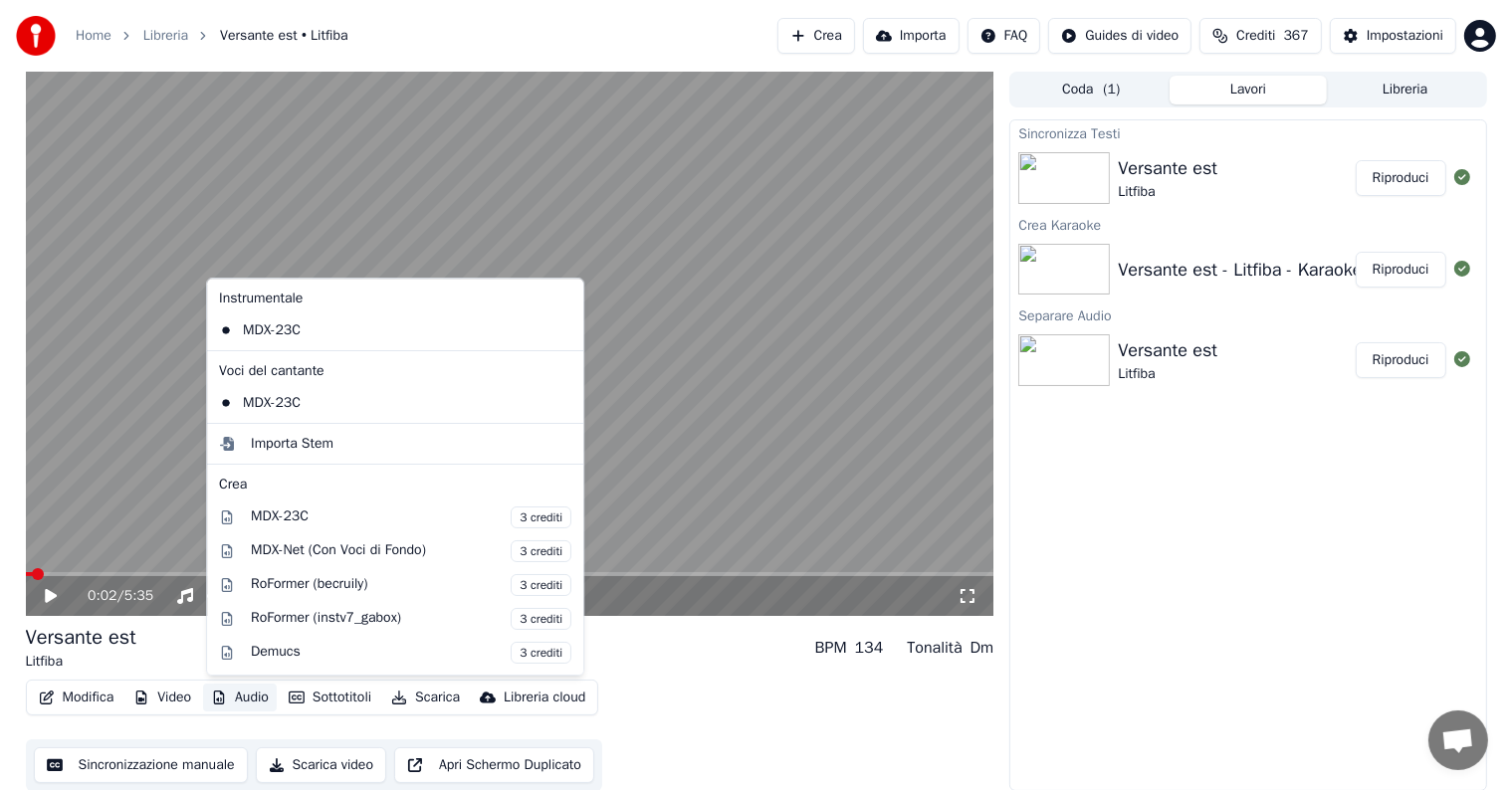 click 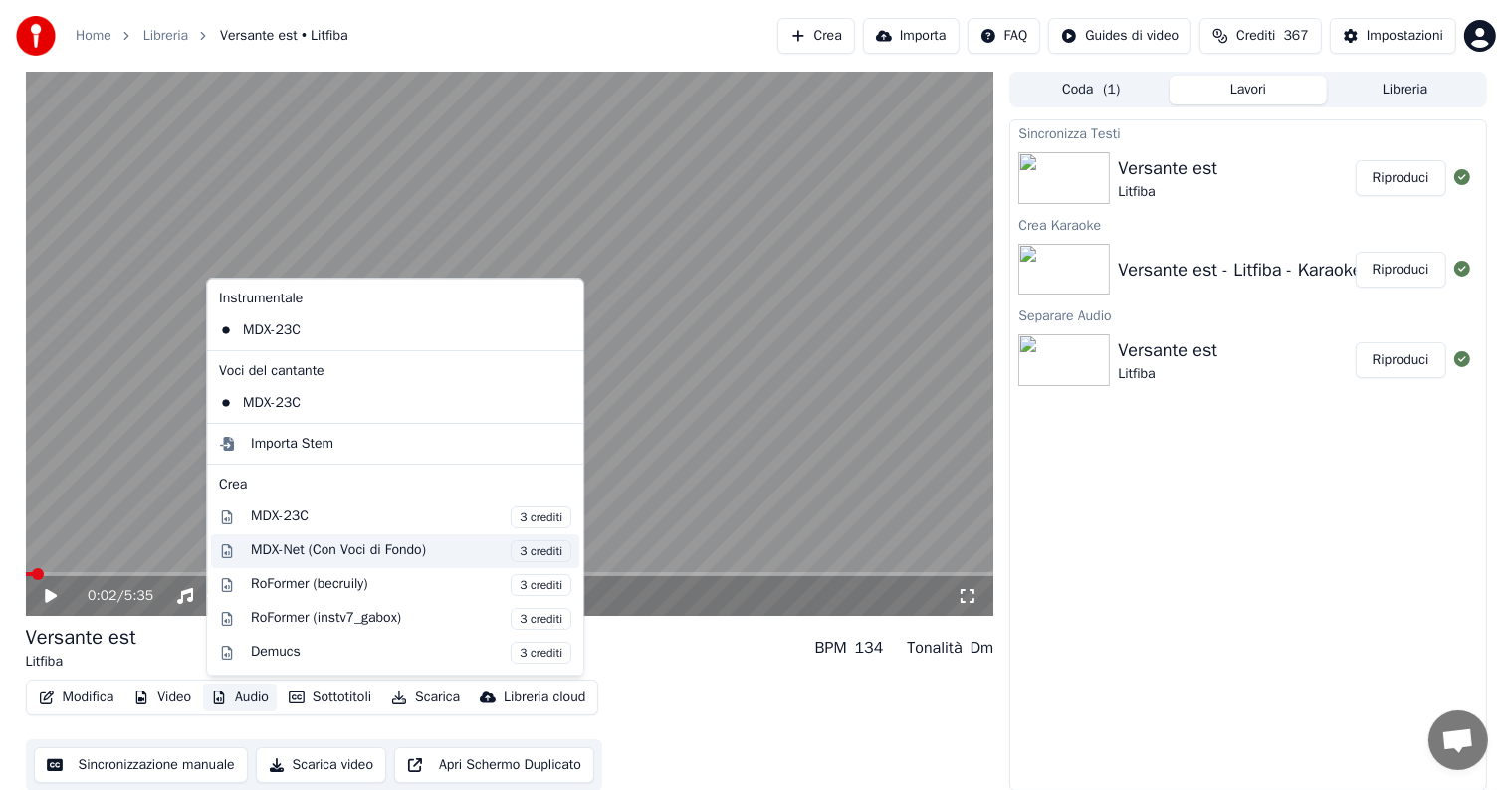 click on "MDX-Net (Con Voci di Fondo) 3 crediti" at bounding box center [411, 551] 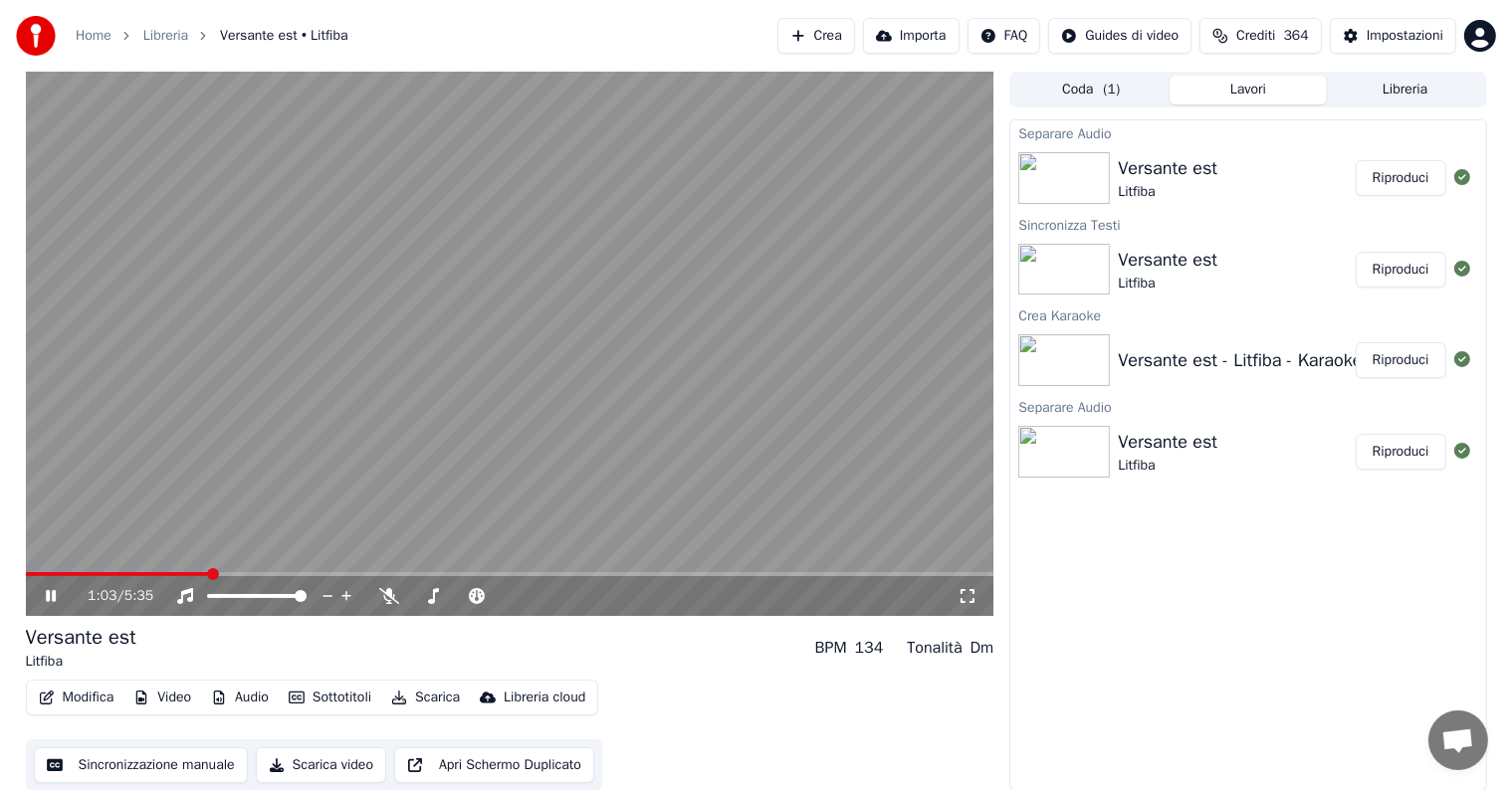 click on "Riproduci" at bounding box center (1401, 178) 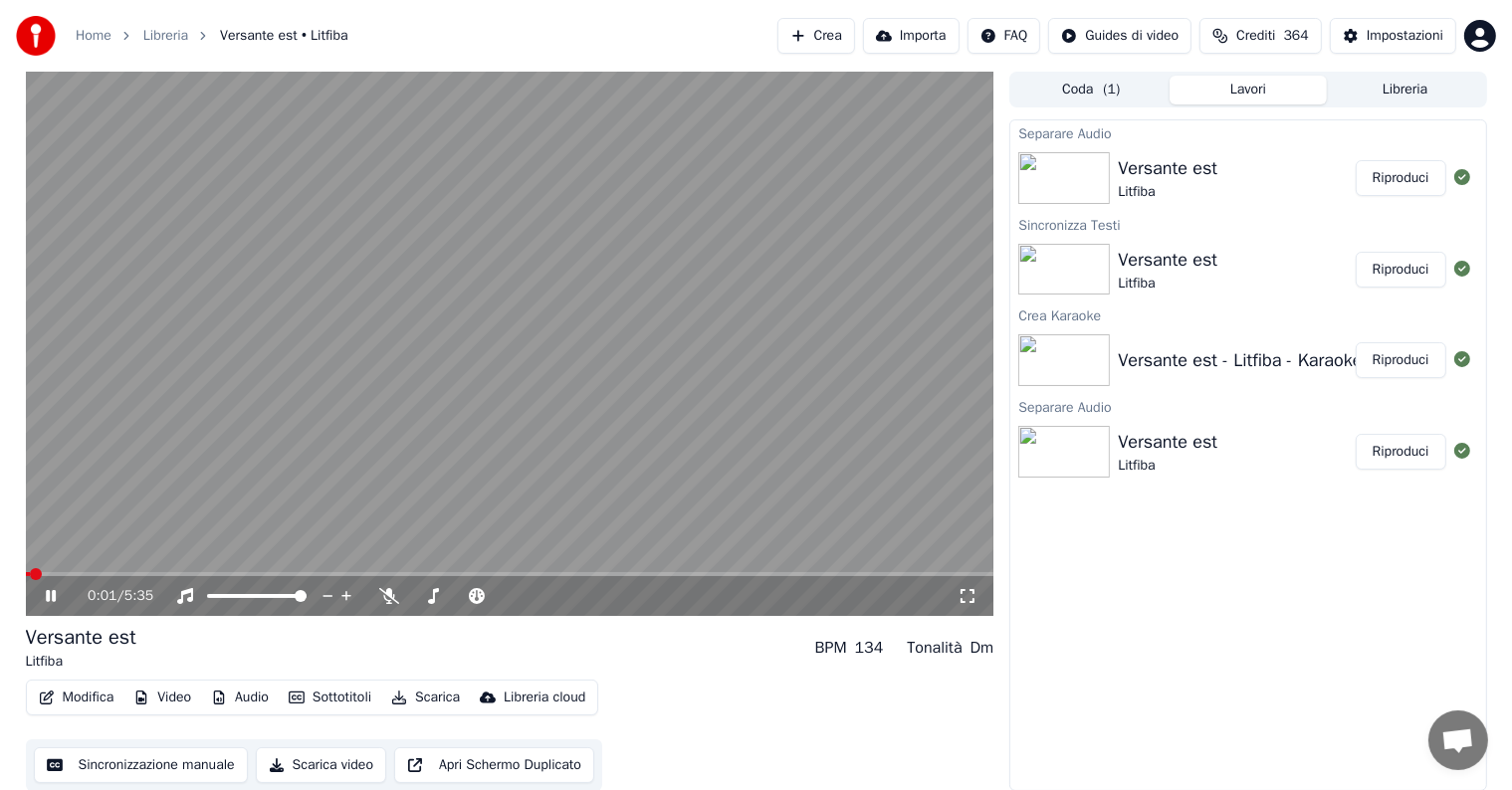 click 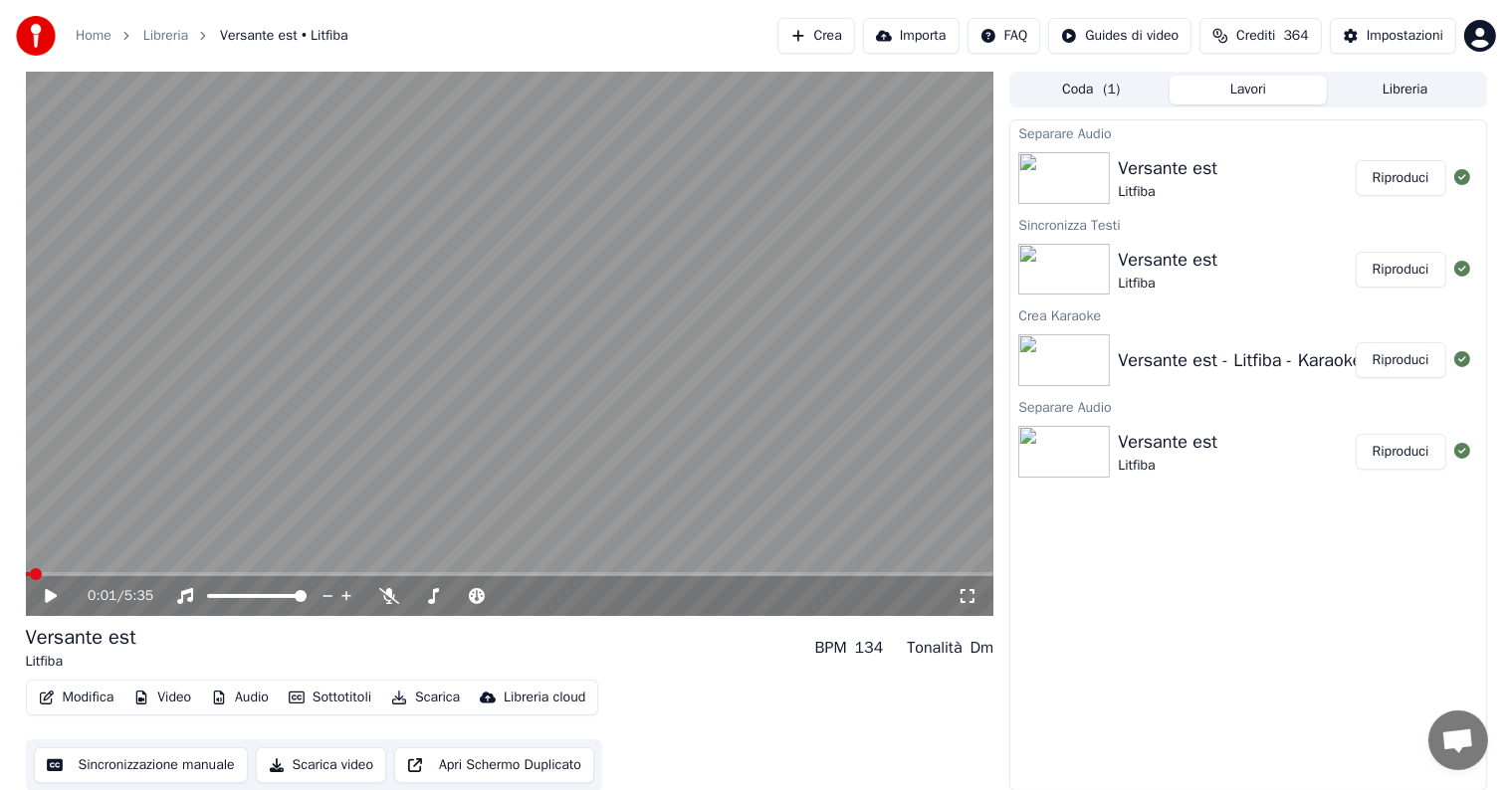 click on "Audio" at bounding box center [240, 697] 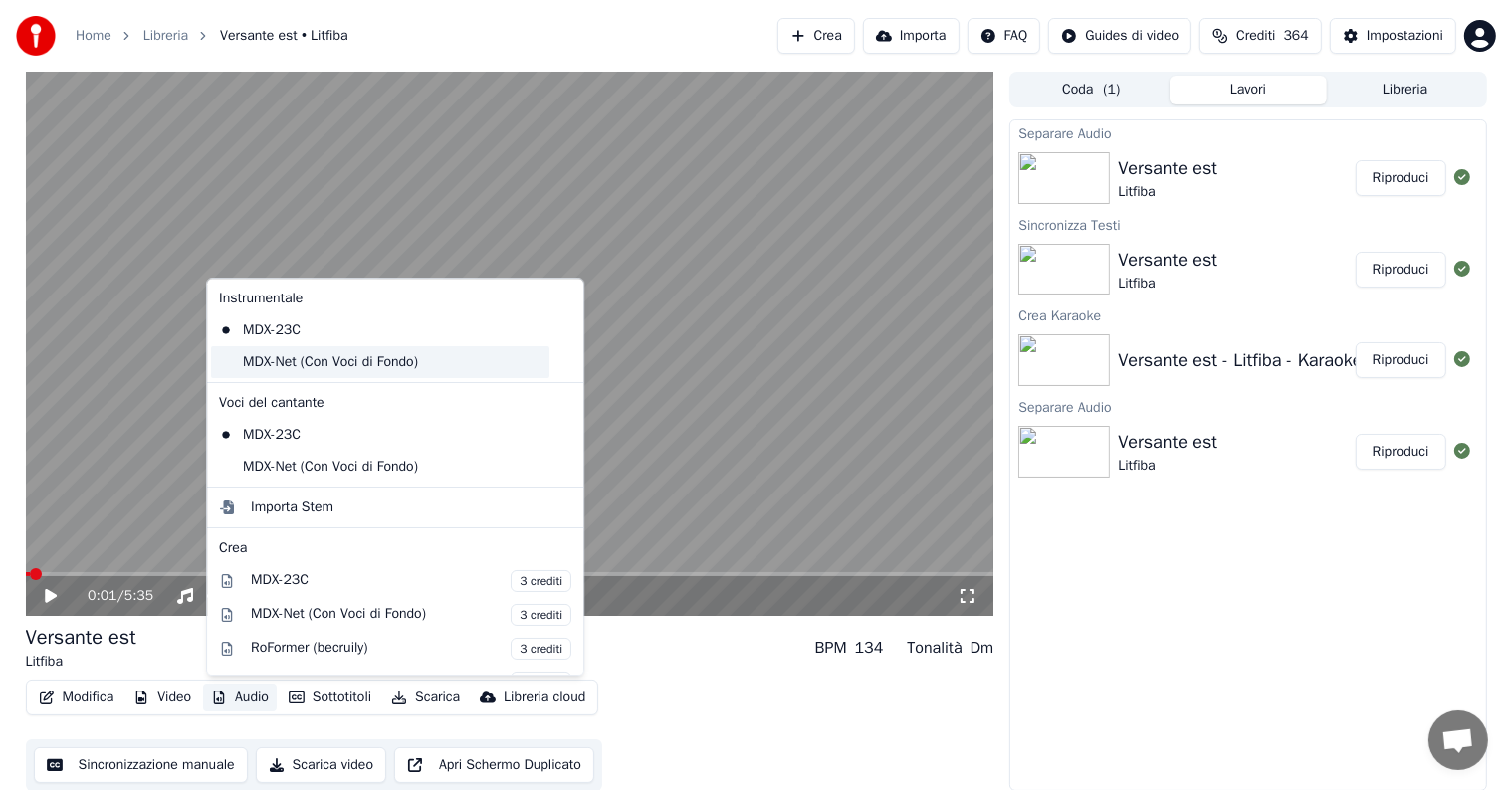click on "MDX-Net (Con Voci di Fondo)" at bounding box center [380, 362] 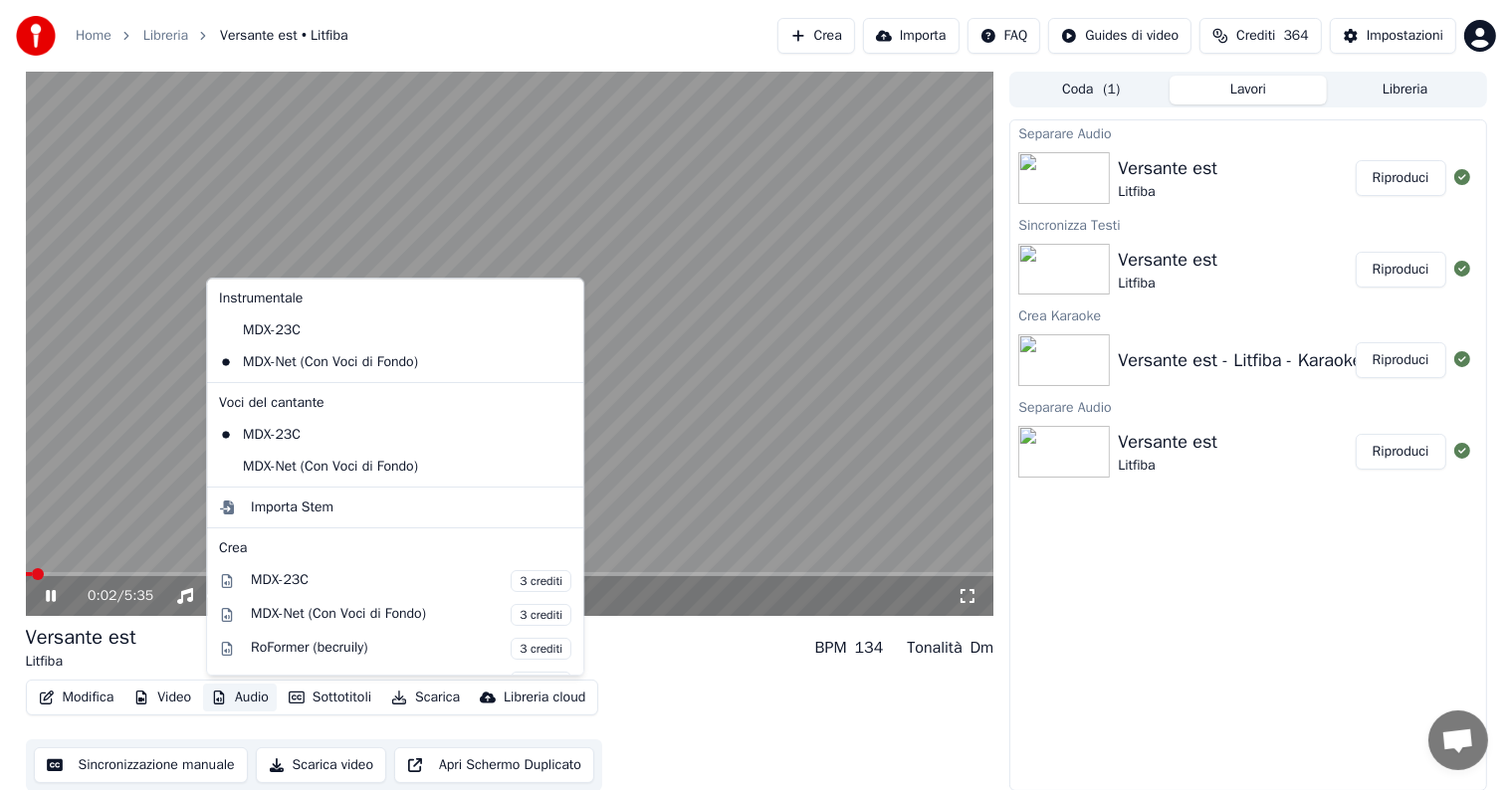 click on "Audio" at bounding box center [240, 697] 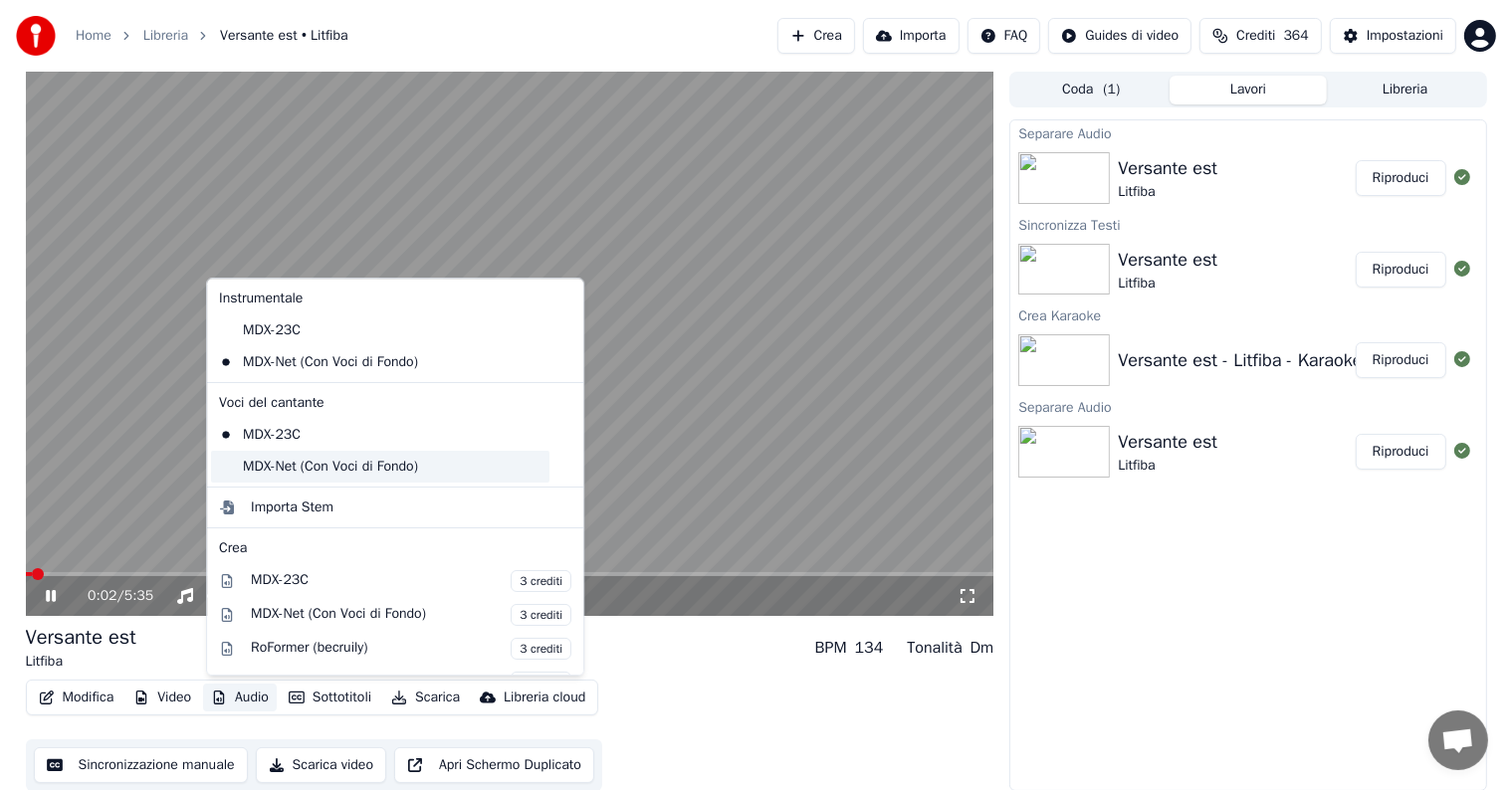 click on "MDX-Net (Con Voci di Fondo)" at bounding box center (380, 467) 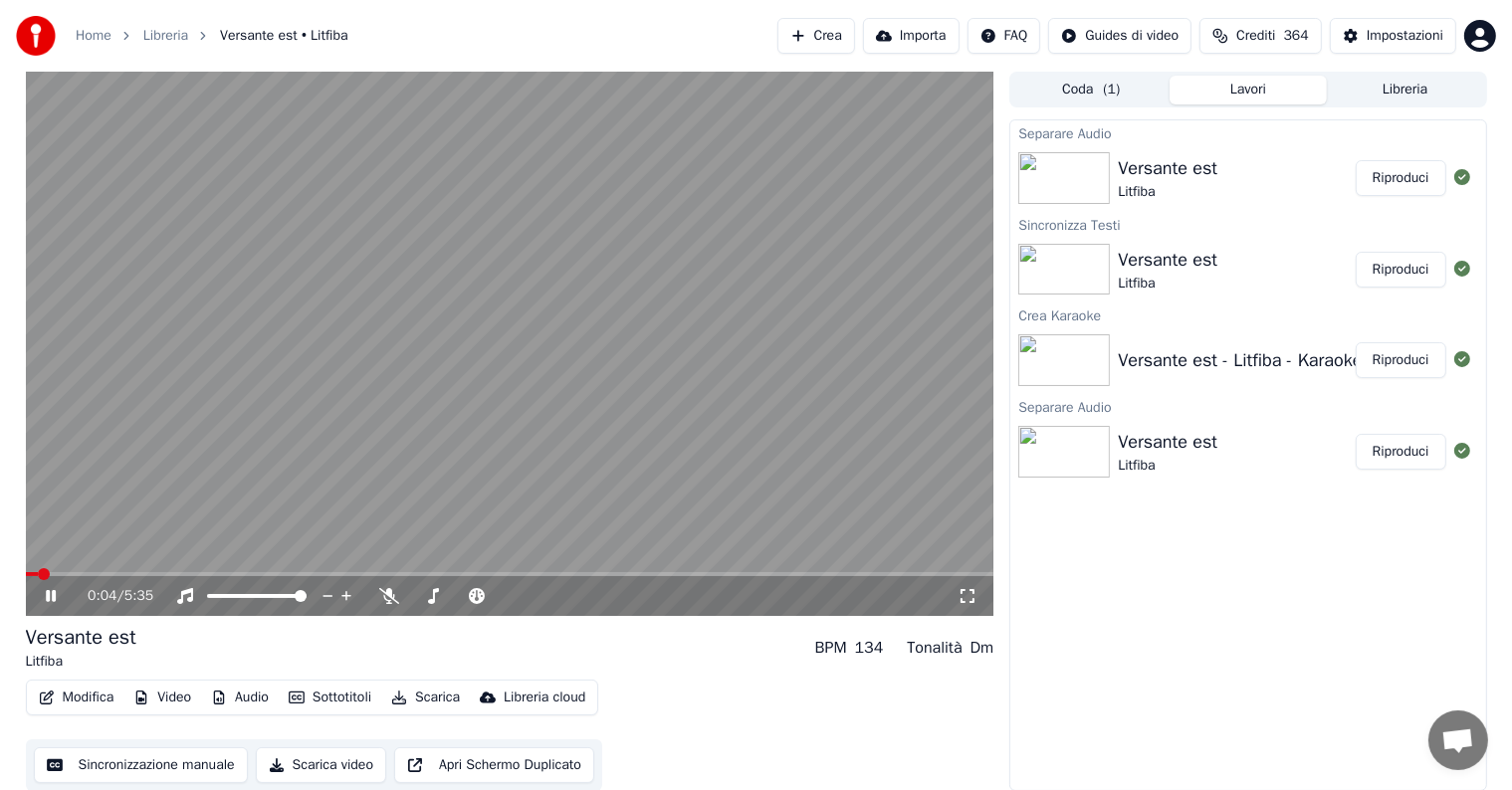 click at bounding box center (510, 574) 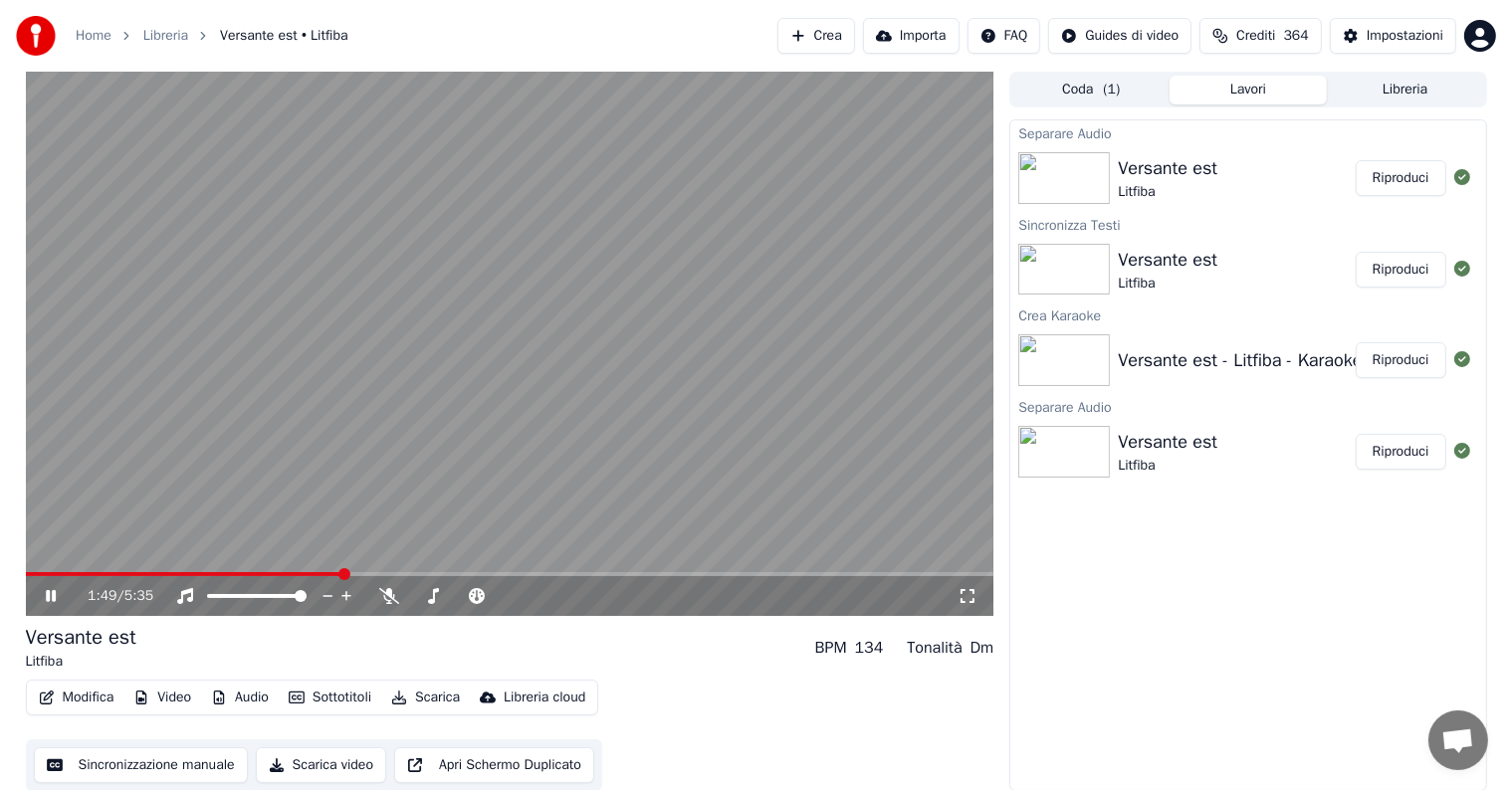 click at bounding box center (510, 574) 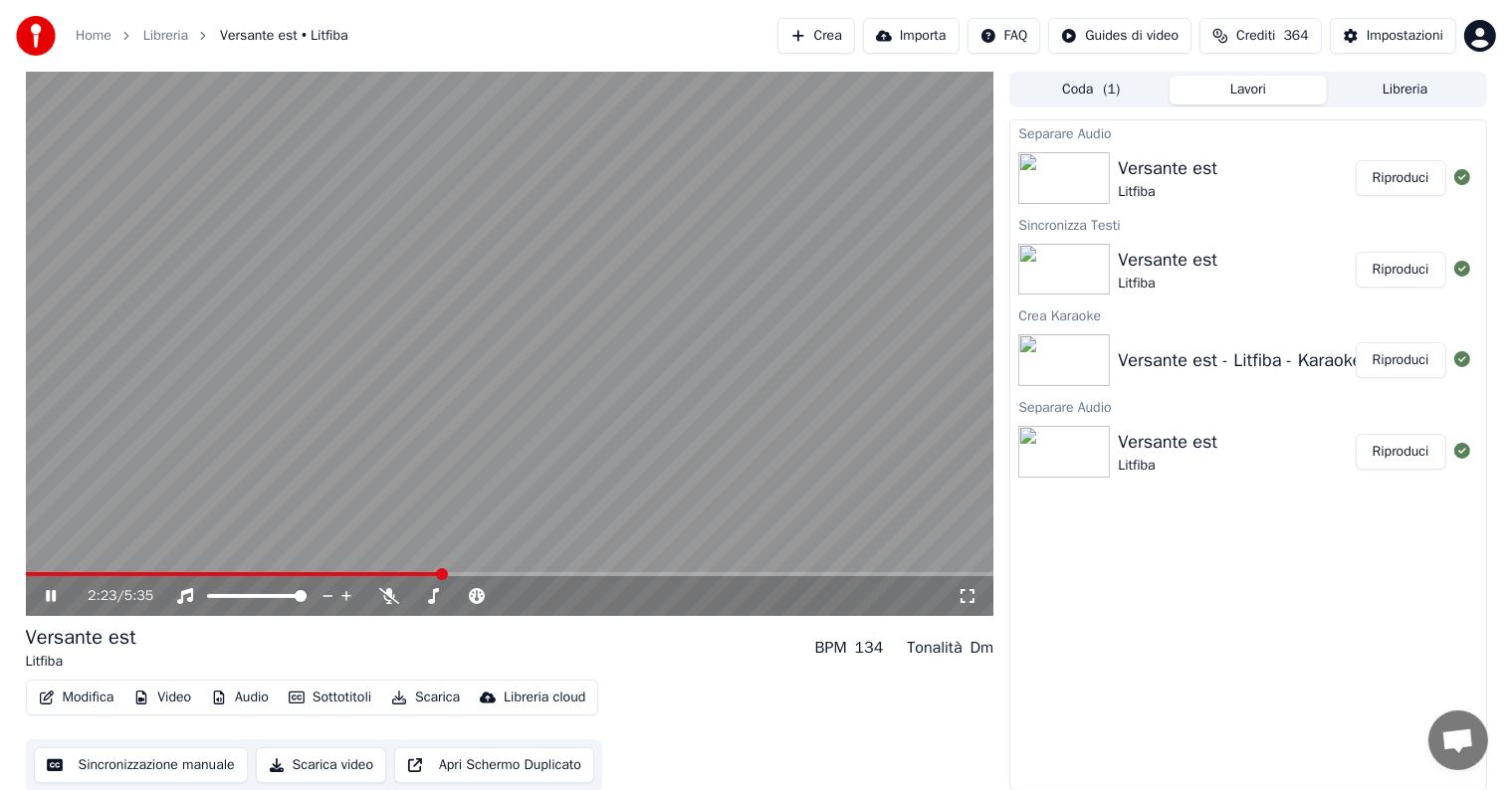 click at bounding box center (510, 574) 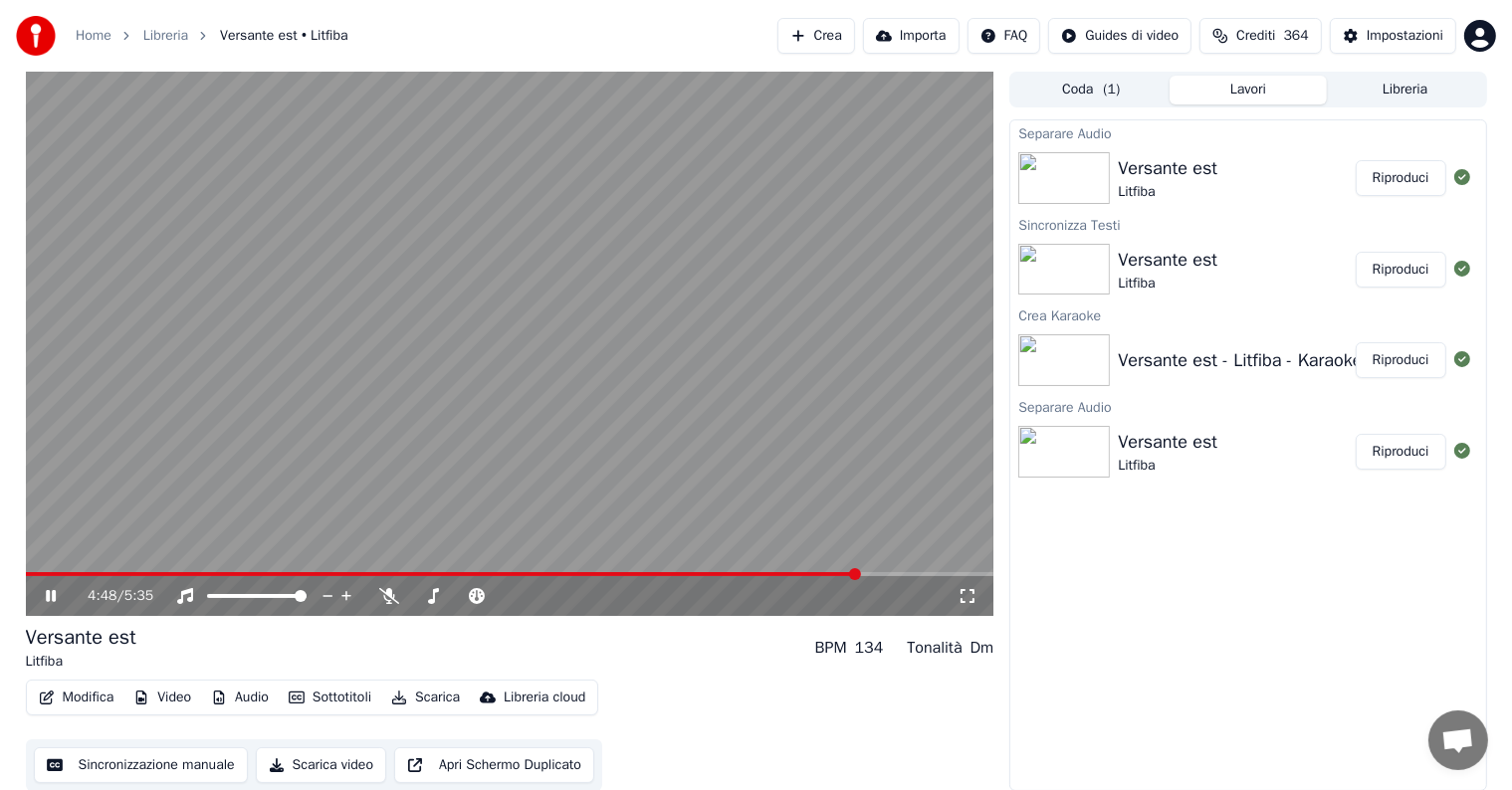click 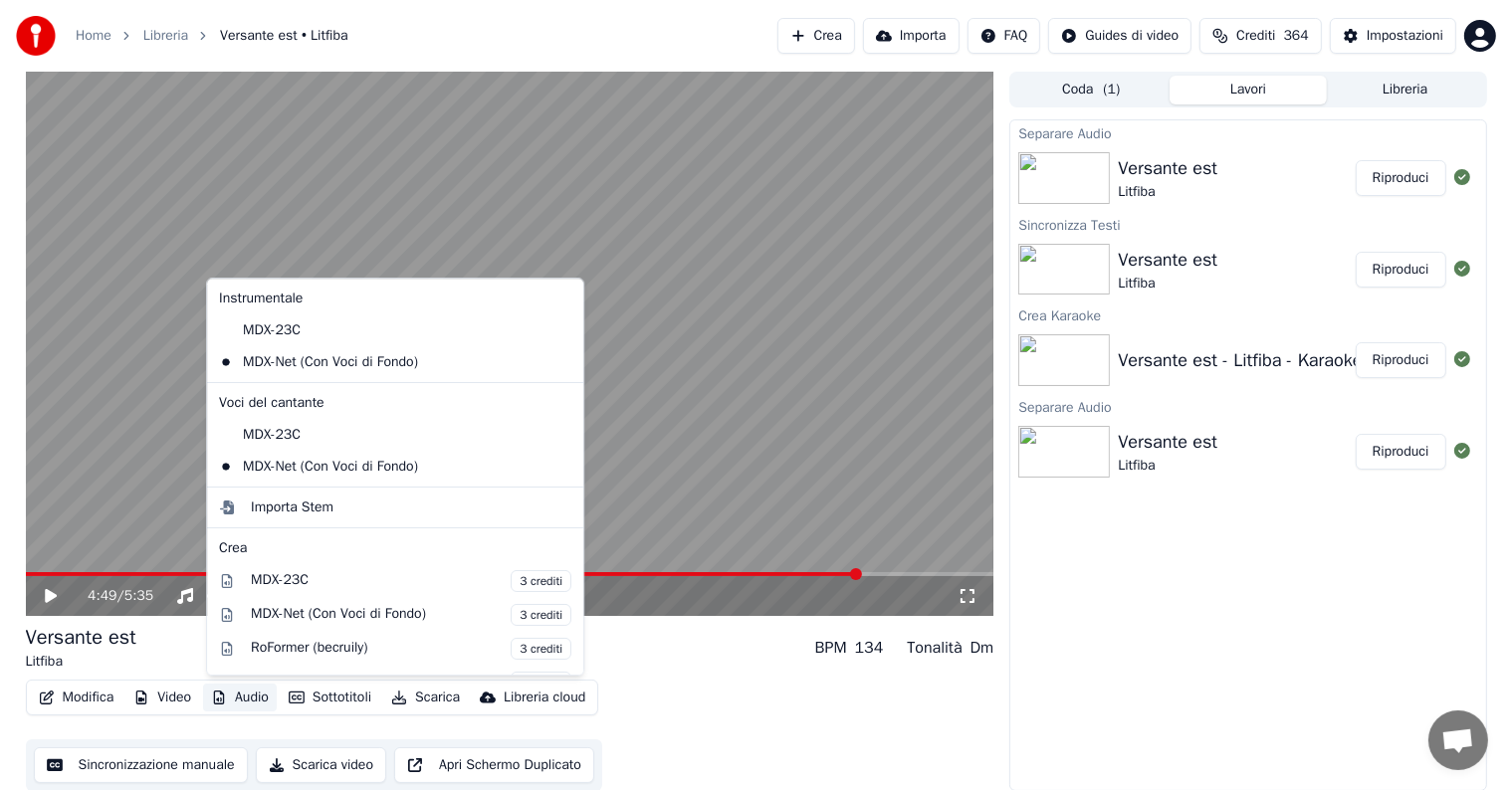 click on "Audio" at bounding box center (240, 697) 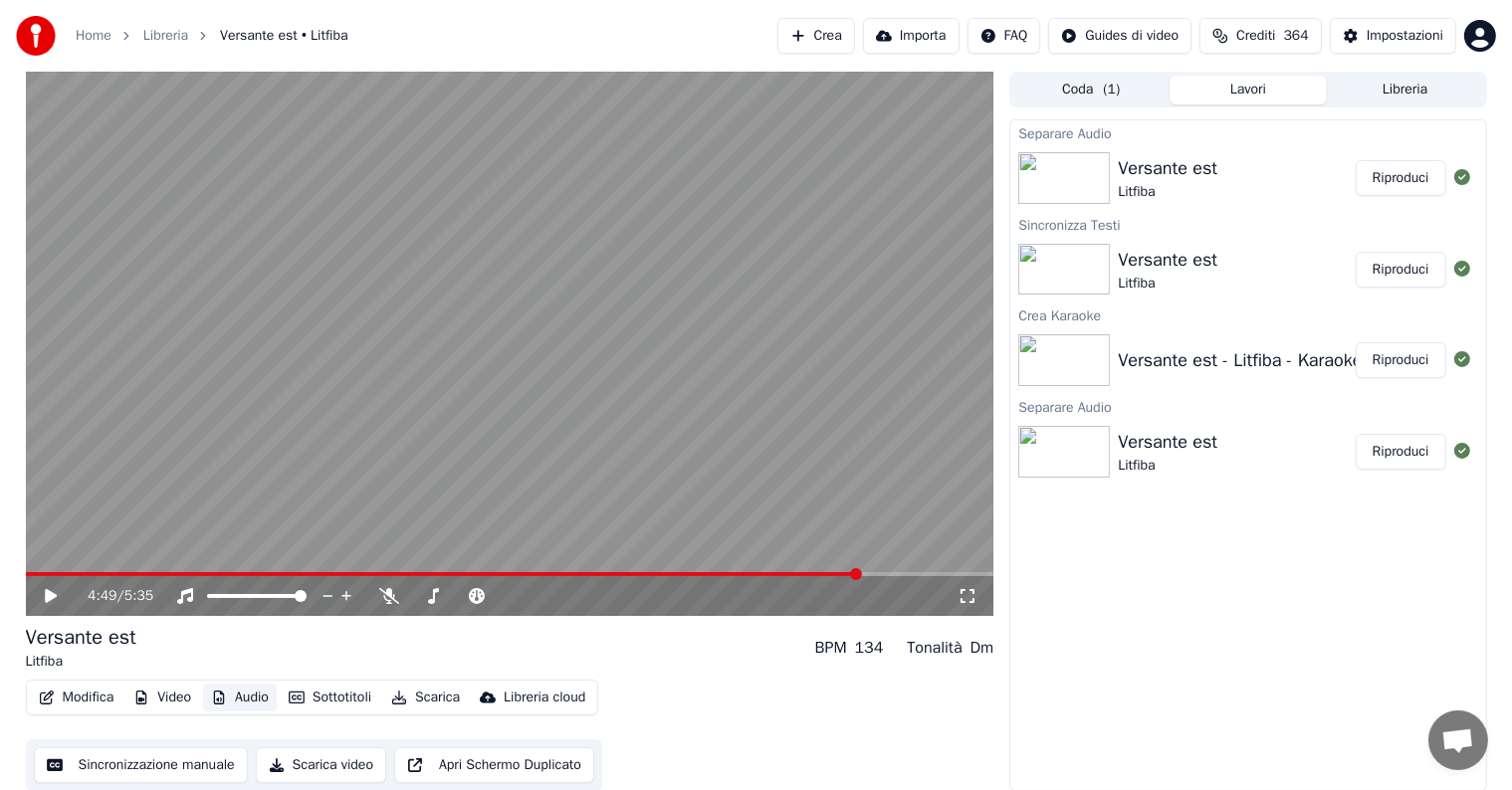 click on "Audio" at bounding box center (240, 697) 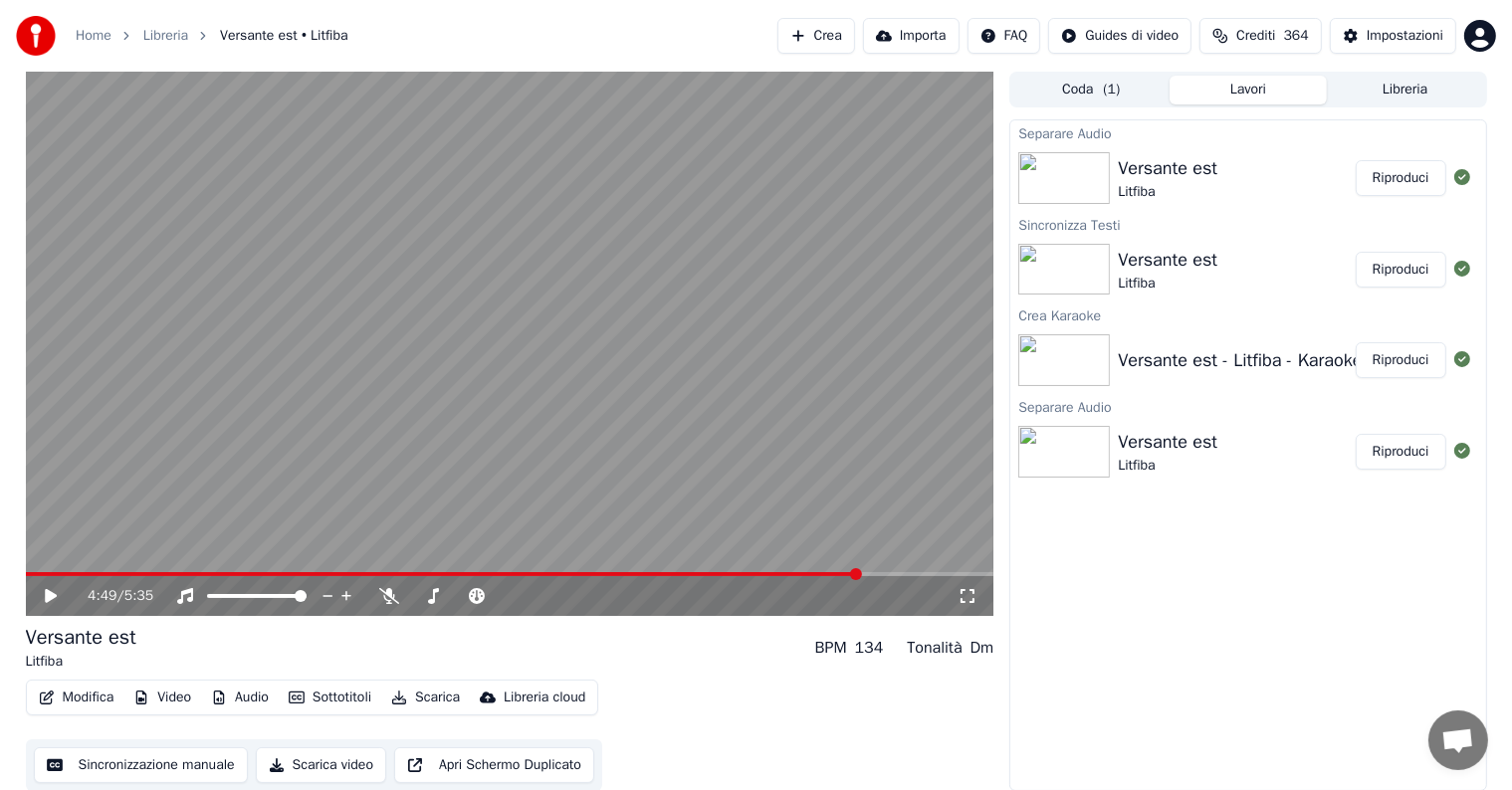 click on "Scarica" at bounding box center [425, 697] 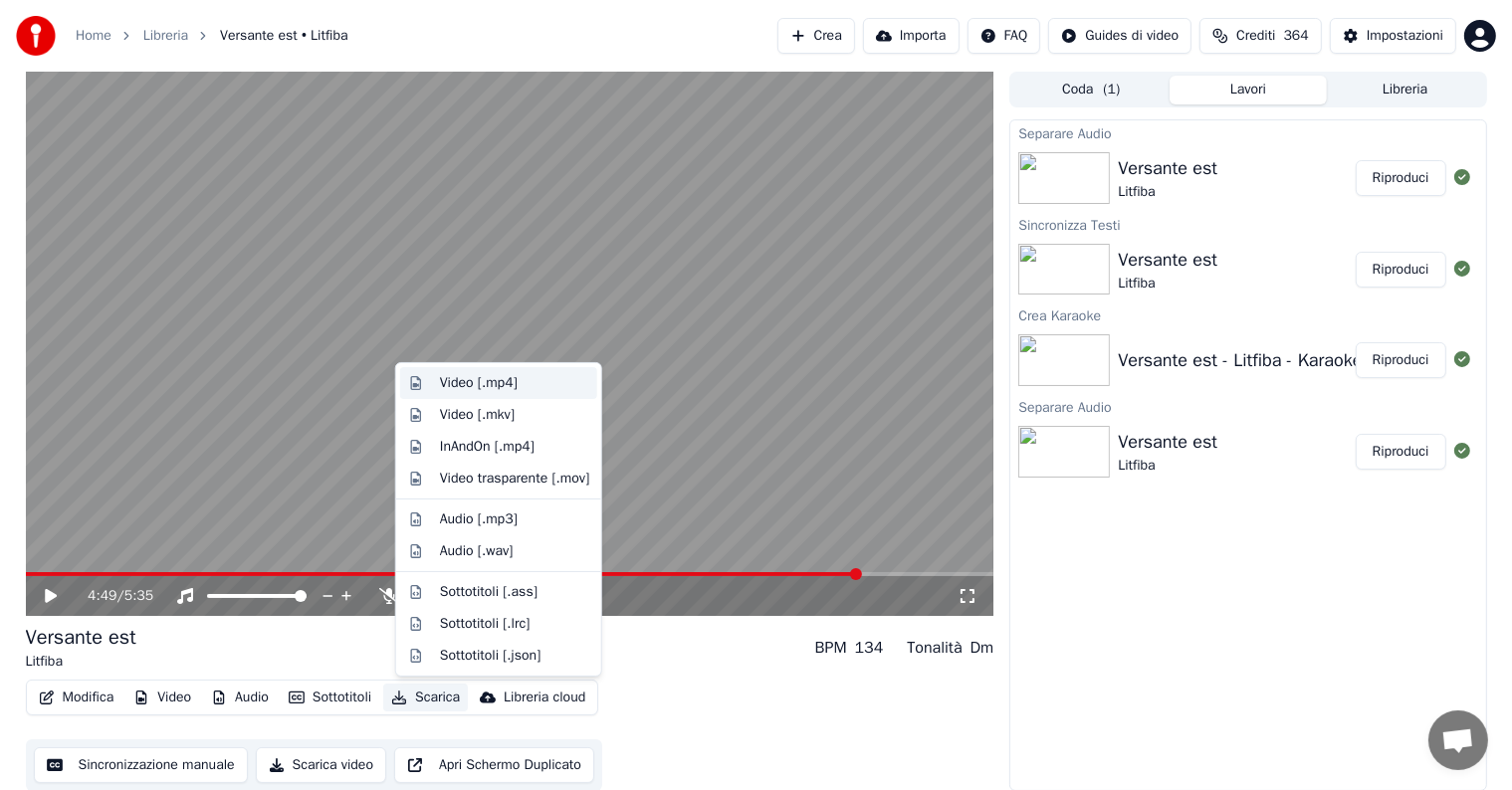 click on "Video [.mp4]" at bounding box center (479, 383) 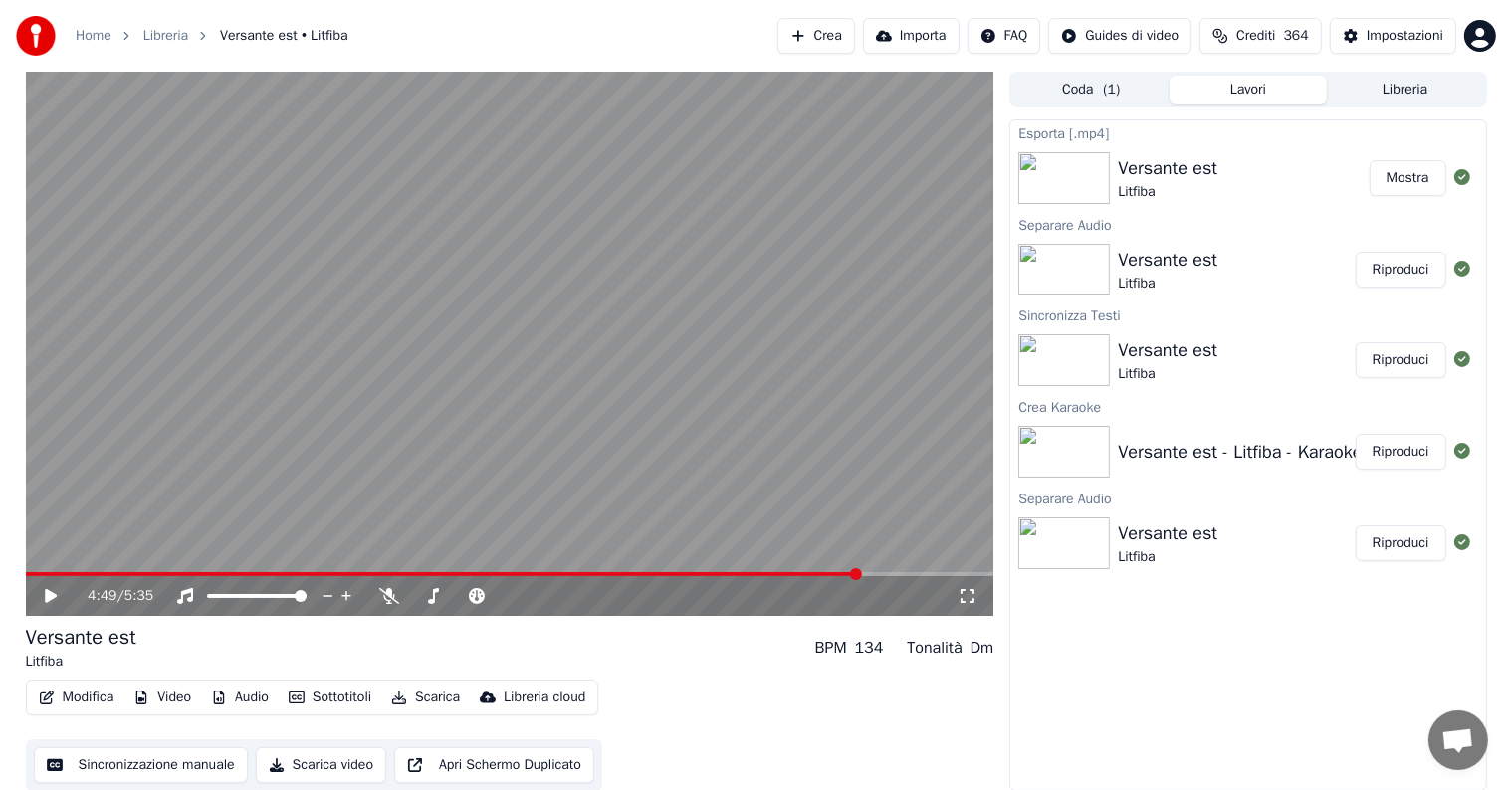 click on "Mostra" at bounding box center [1407, 178] 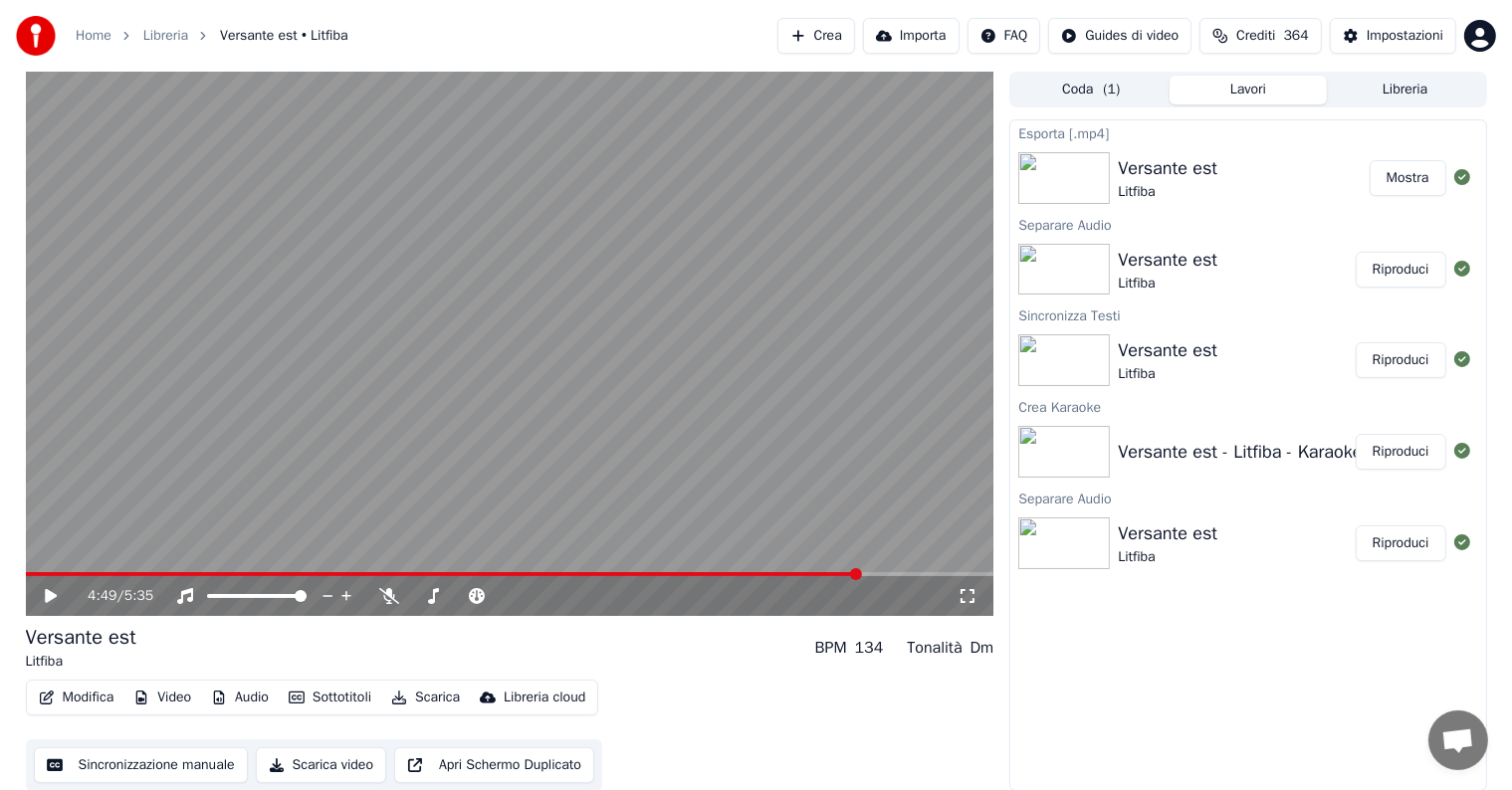 click on "Audio" at bounding box center (240, 697) 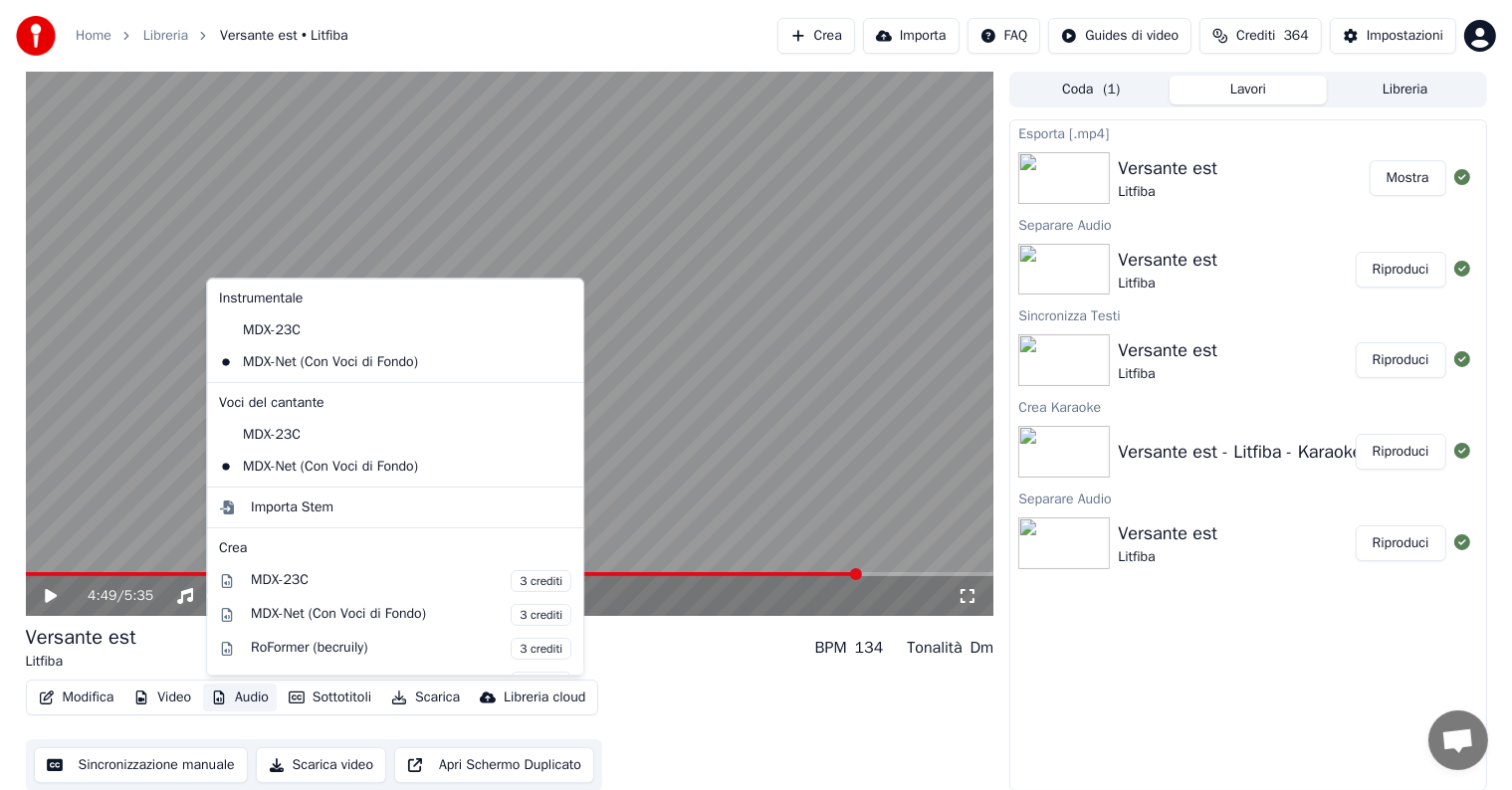 click on "Audio" at bounding box center (240, 697) 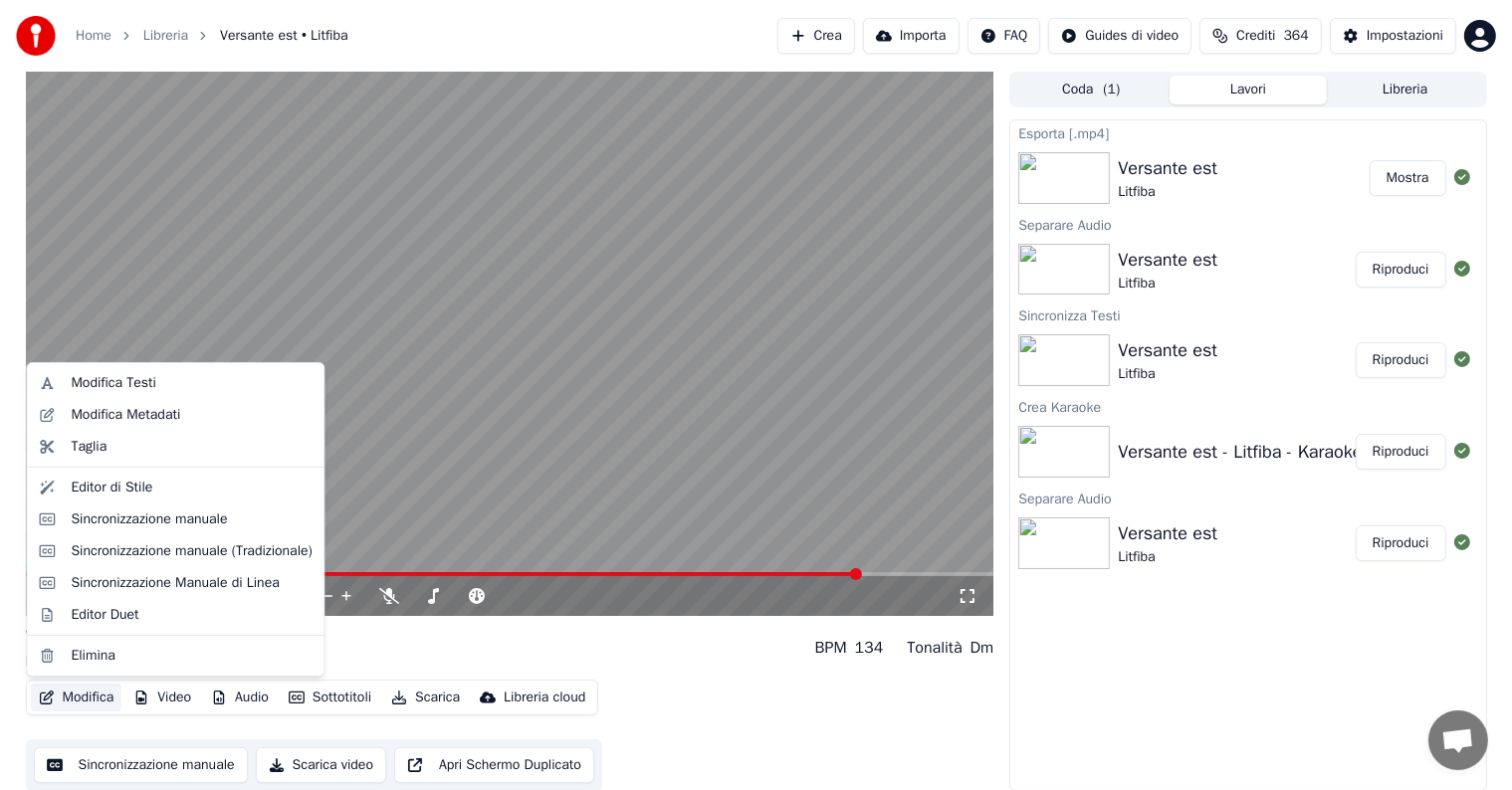 click on "Modifica" at bounding box center [77, 697] 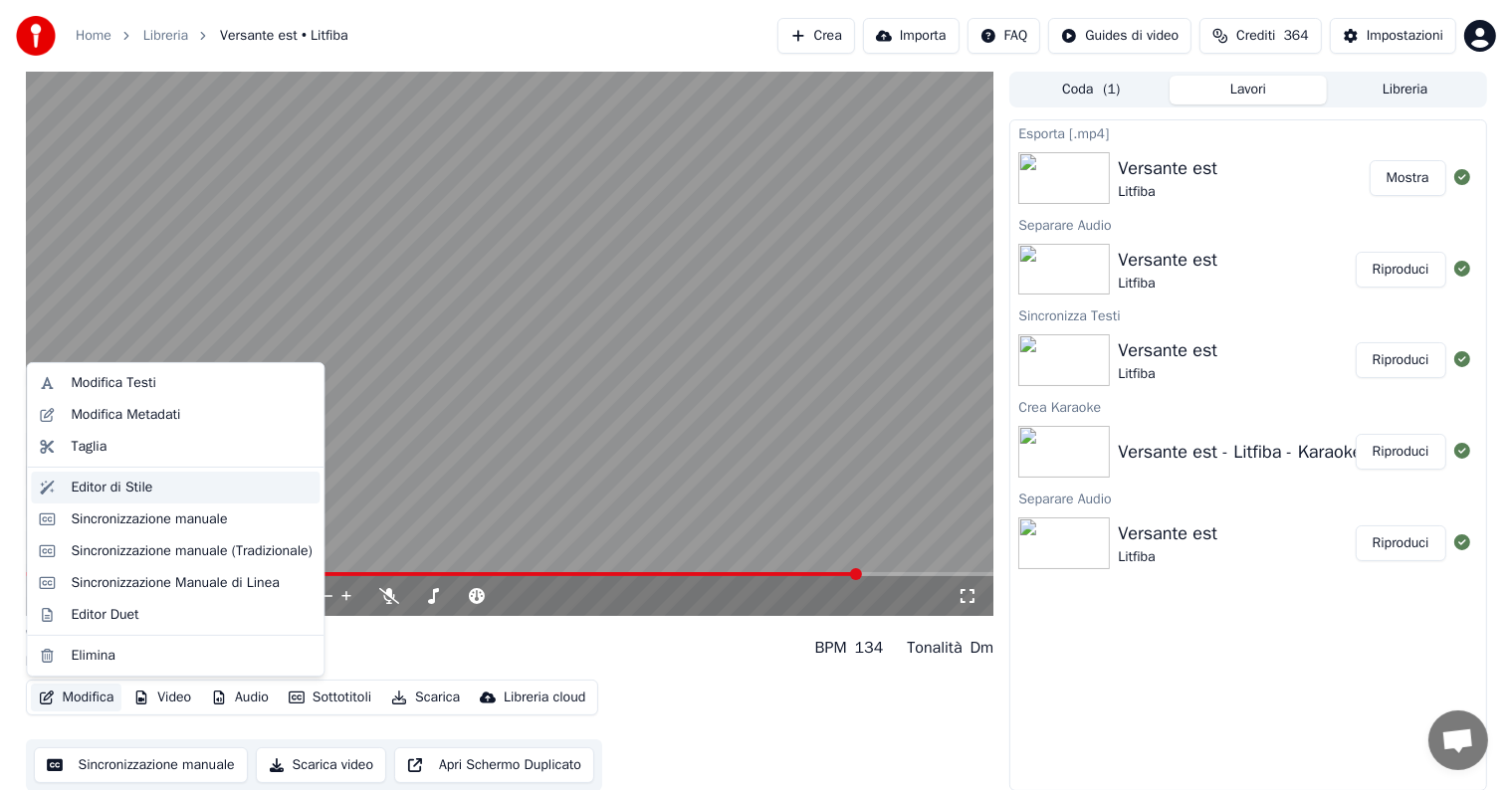 click on "Editor di Stile" at bounding box center [191, 488] 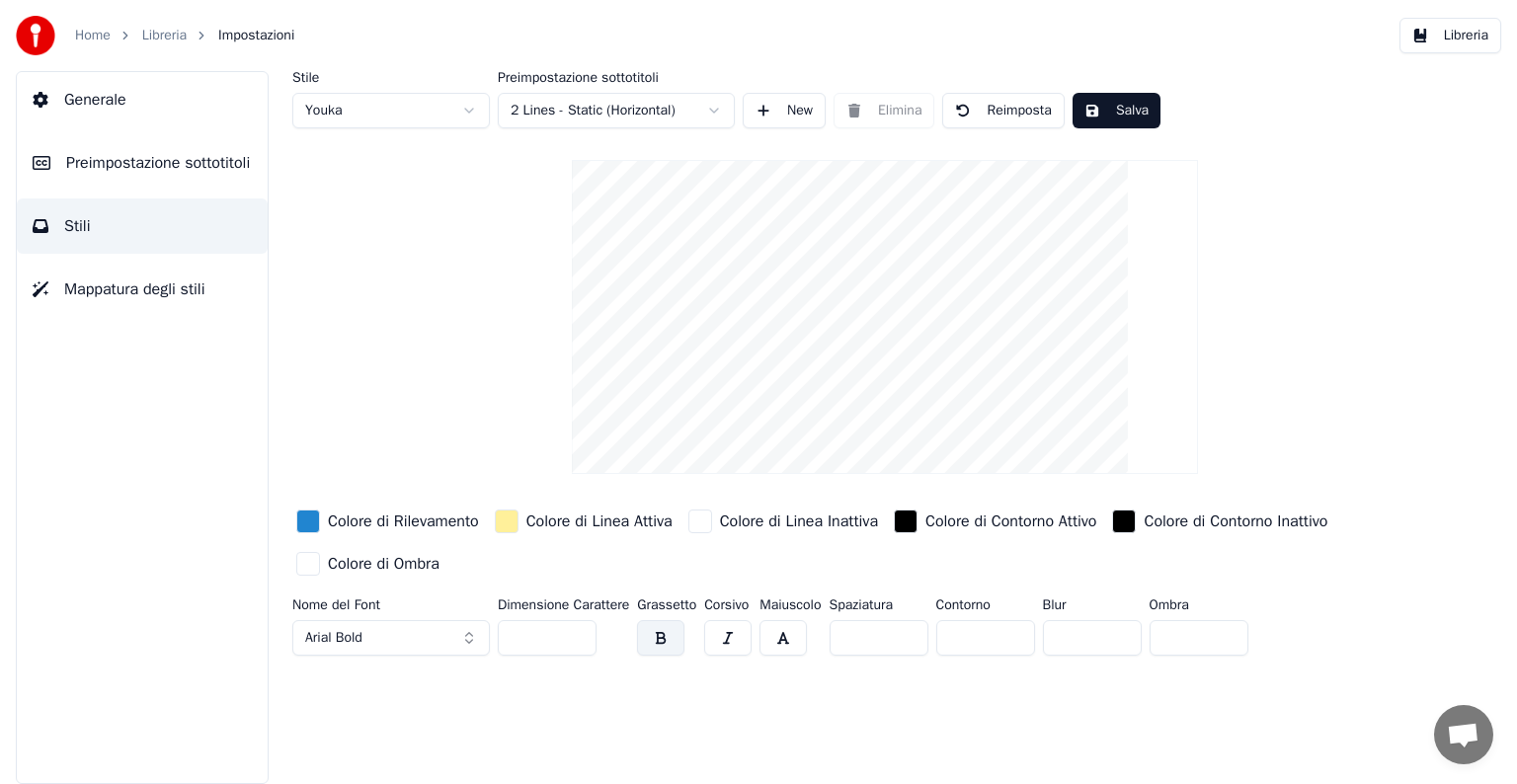 click on "Preimpostazione sottotitoli" at bounding box center [158, 163] 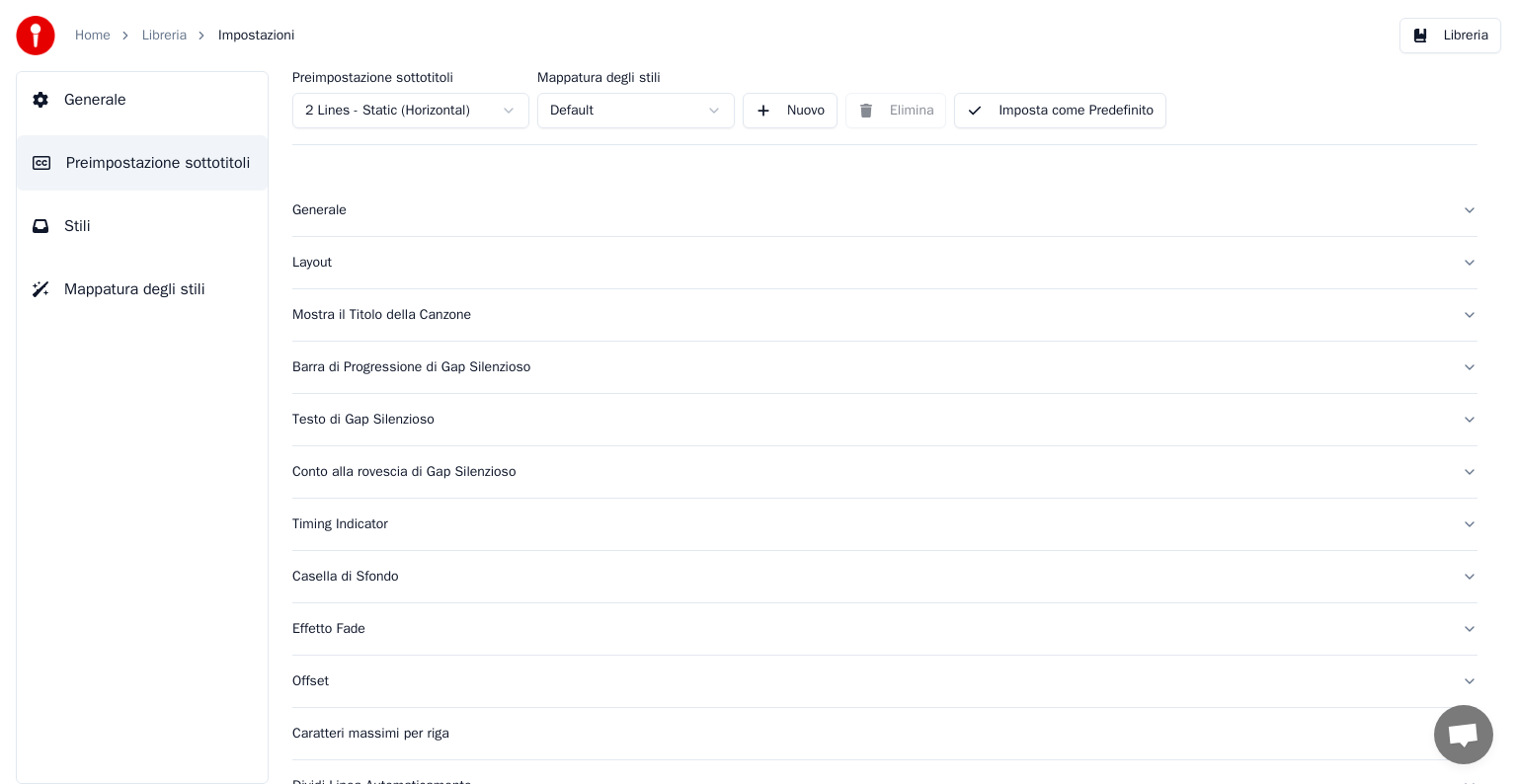 click on "Effetto Fade" at bounding box center (885, 629) 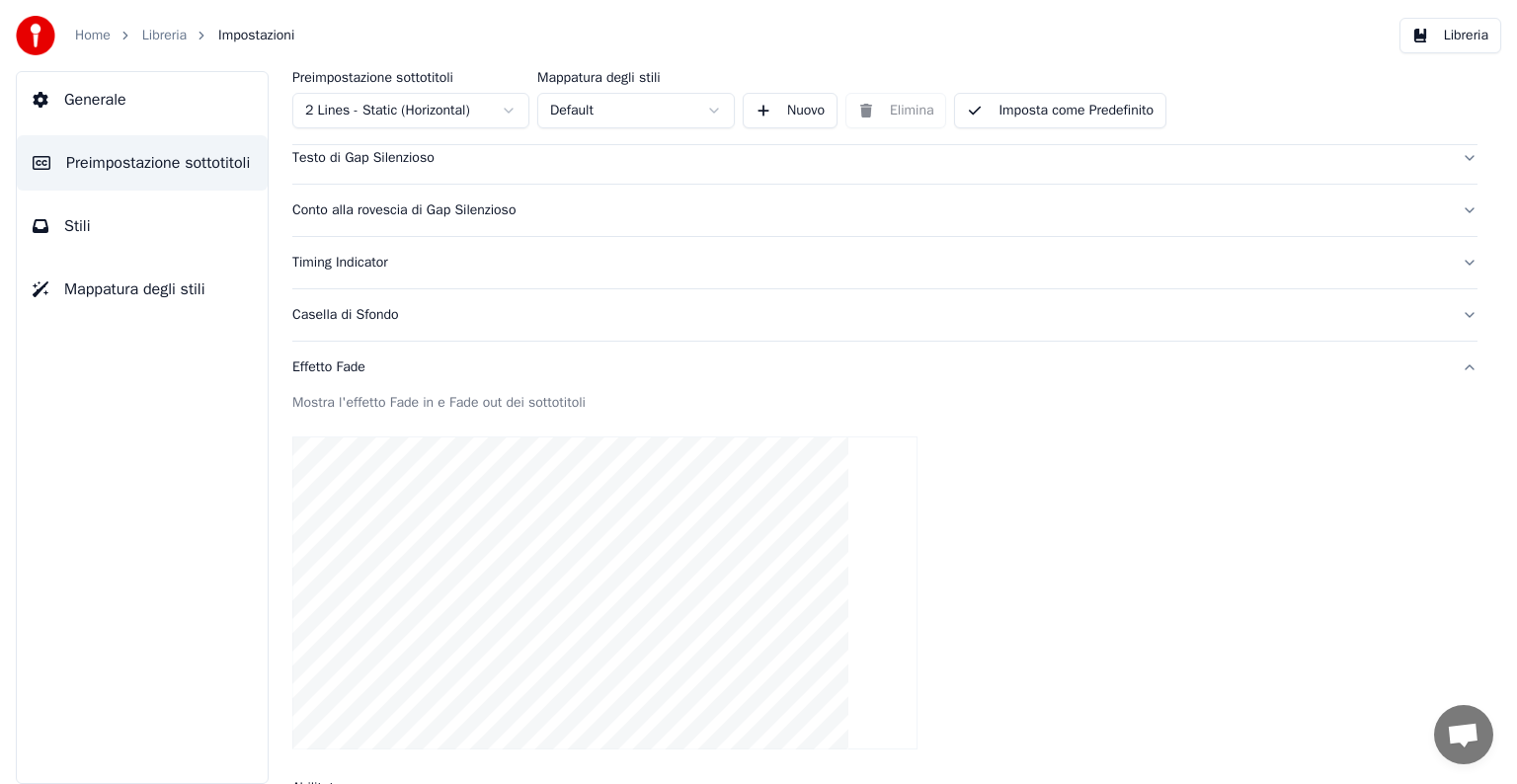 scroll, scrollTop: 296, scrollLeft: 0, axis: vertical 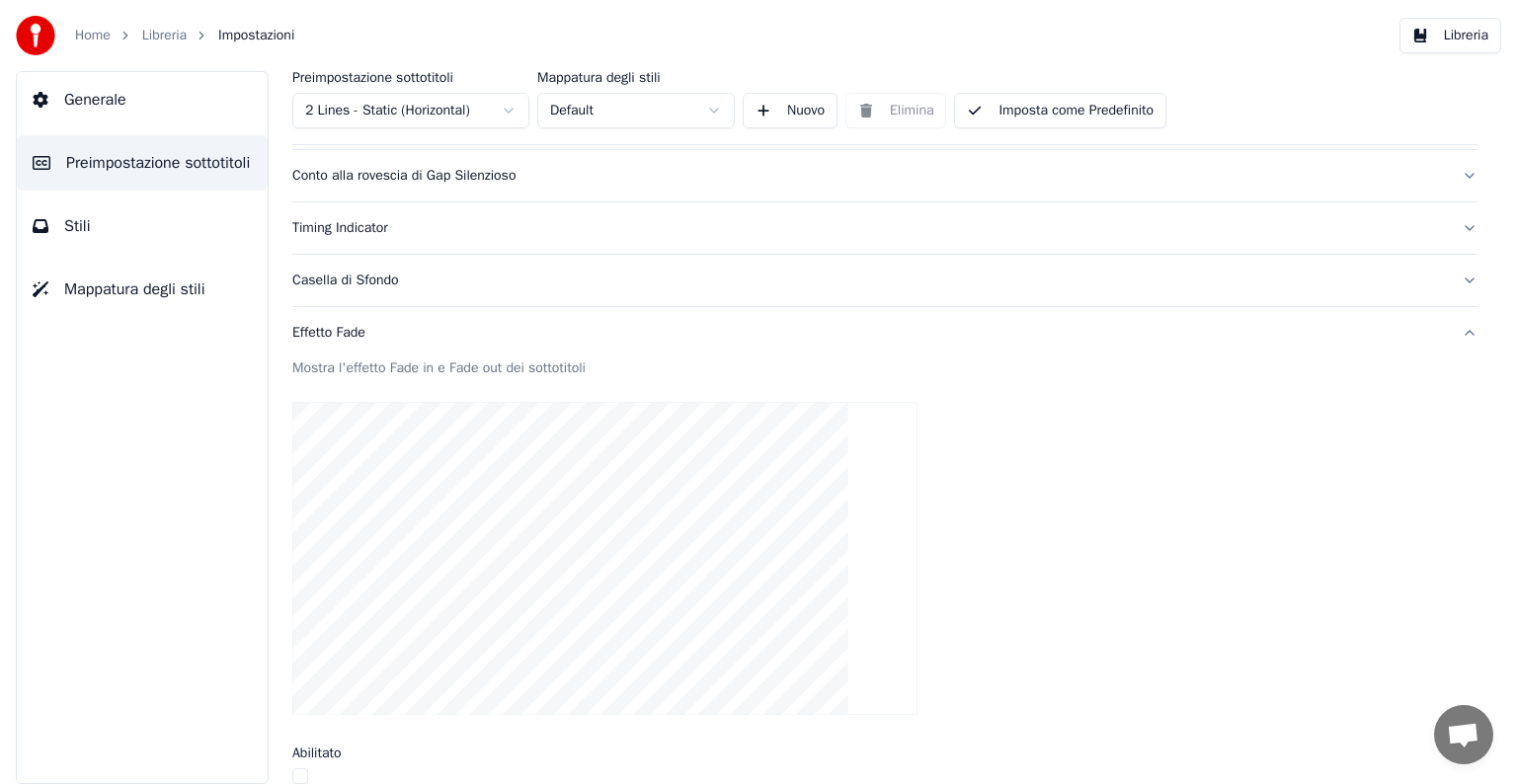 click on "Effetto Fade" at bounding box center (885, 333) 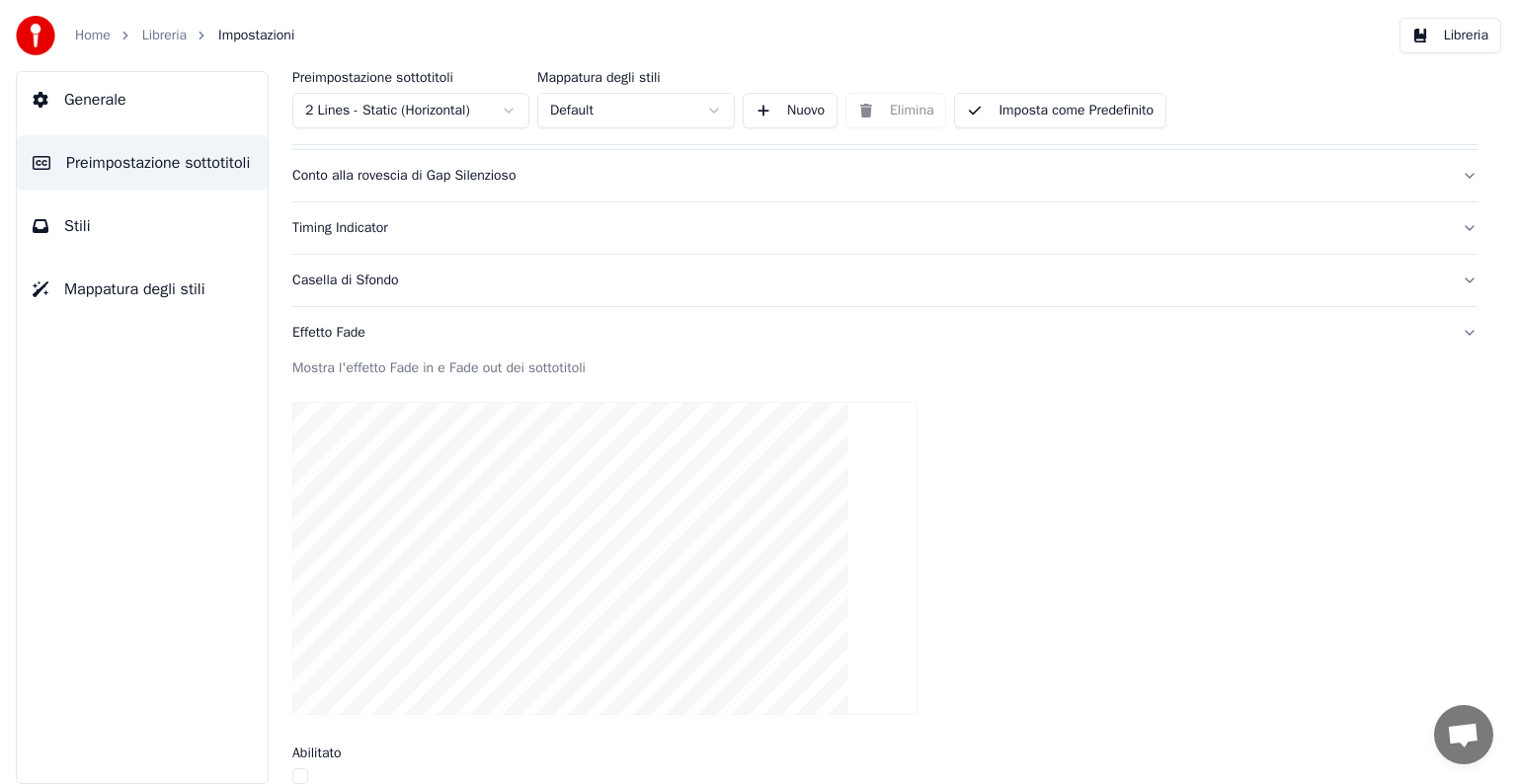 scroll, scrollTop: 93, scrollLeft: 0, axis: vertical 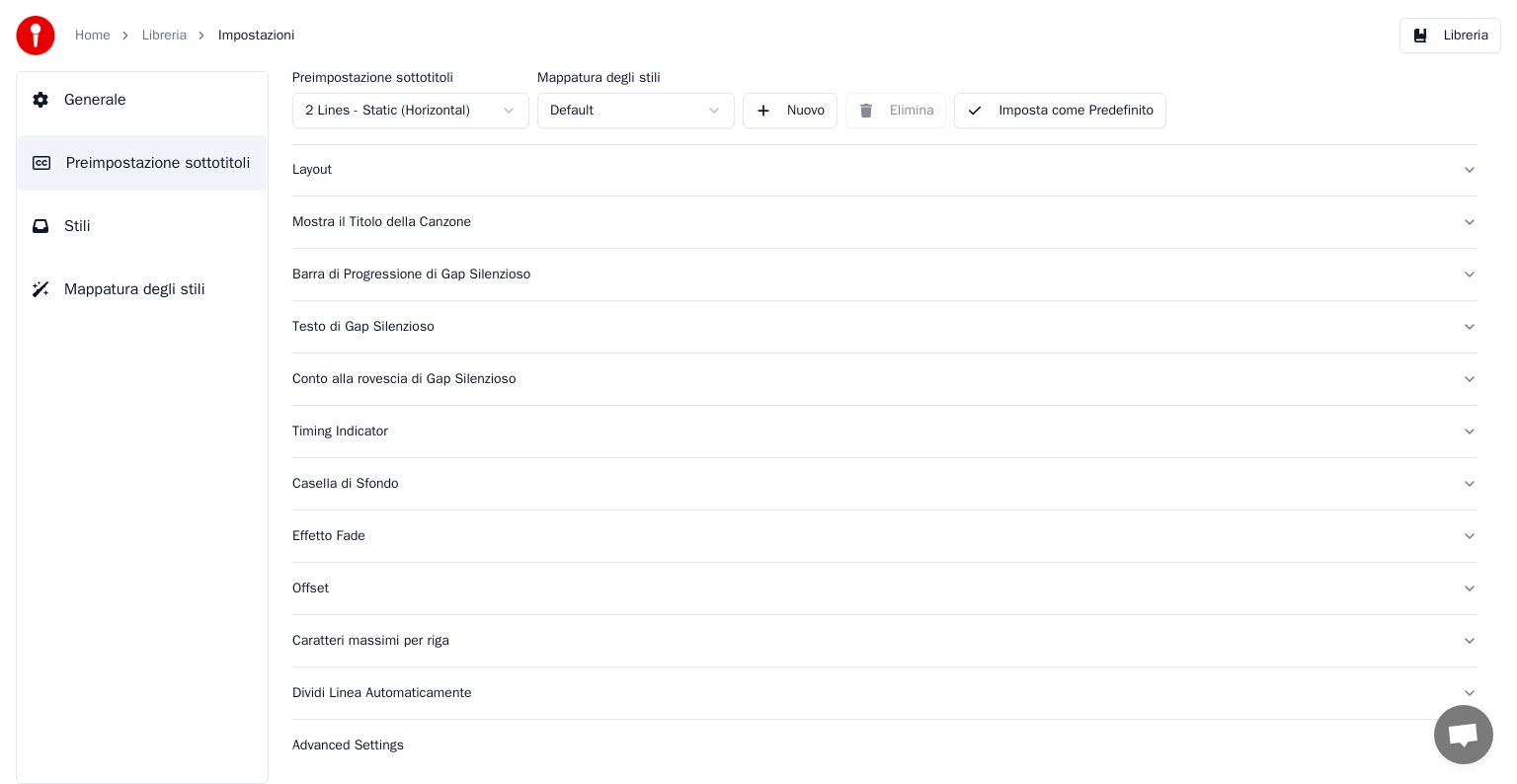 click on "Dividi Linea Automaticamente" at bounding box center [885, 693] 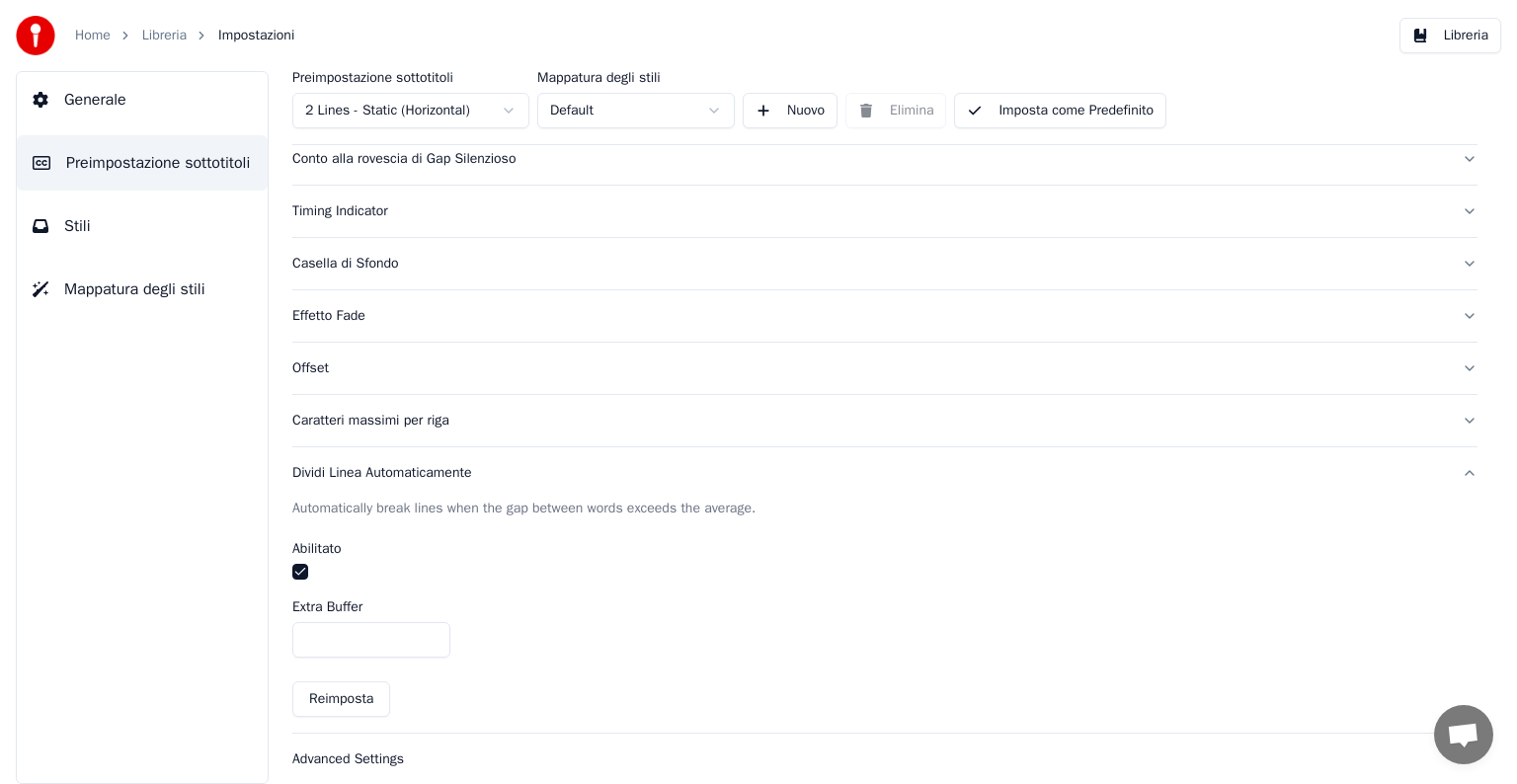 scroll, scrollTop: 326, scrollLeft: 0, axis: vertical 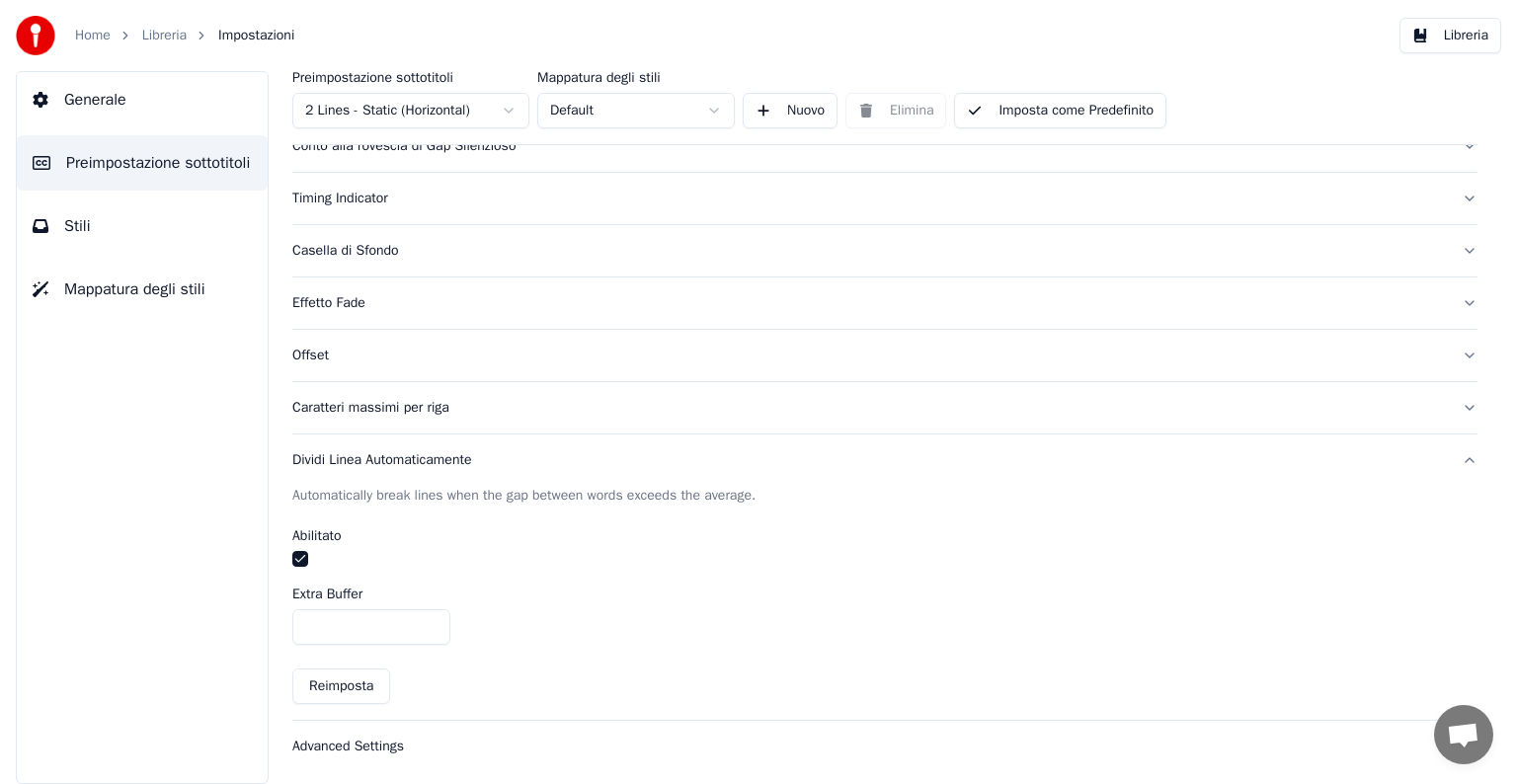 click on "Dividi Linea Automaticamente" at bounding box center (885, 460) 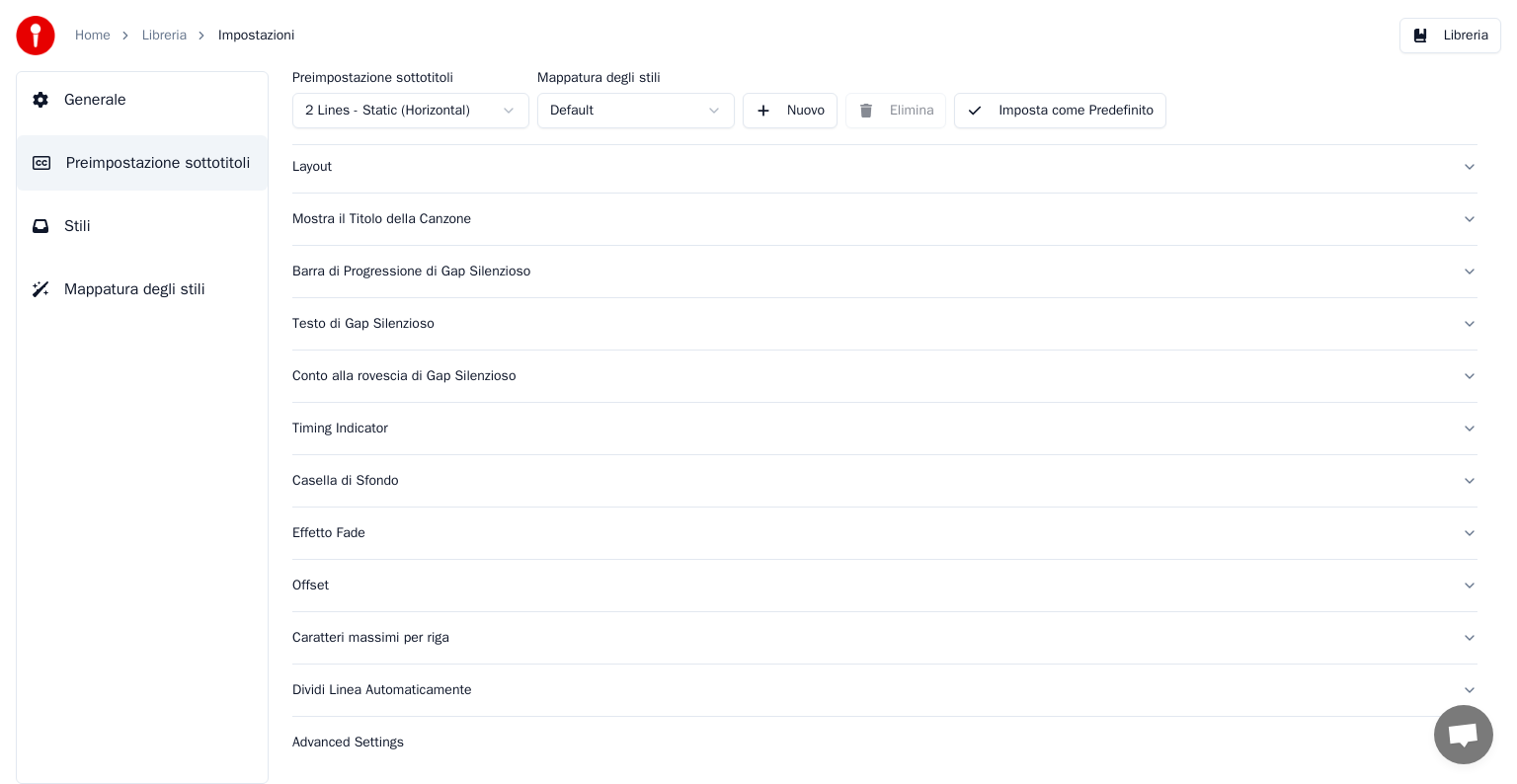 scroll, scrollTop: 93, scrollLeft: 0, axis: vertical 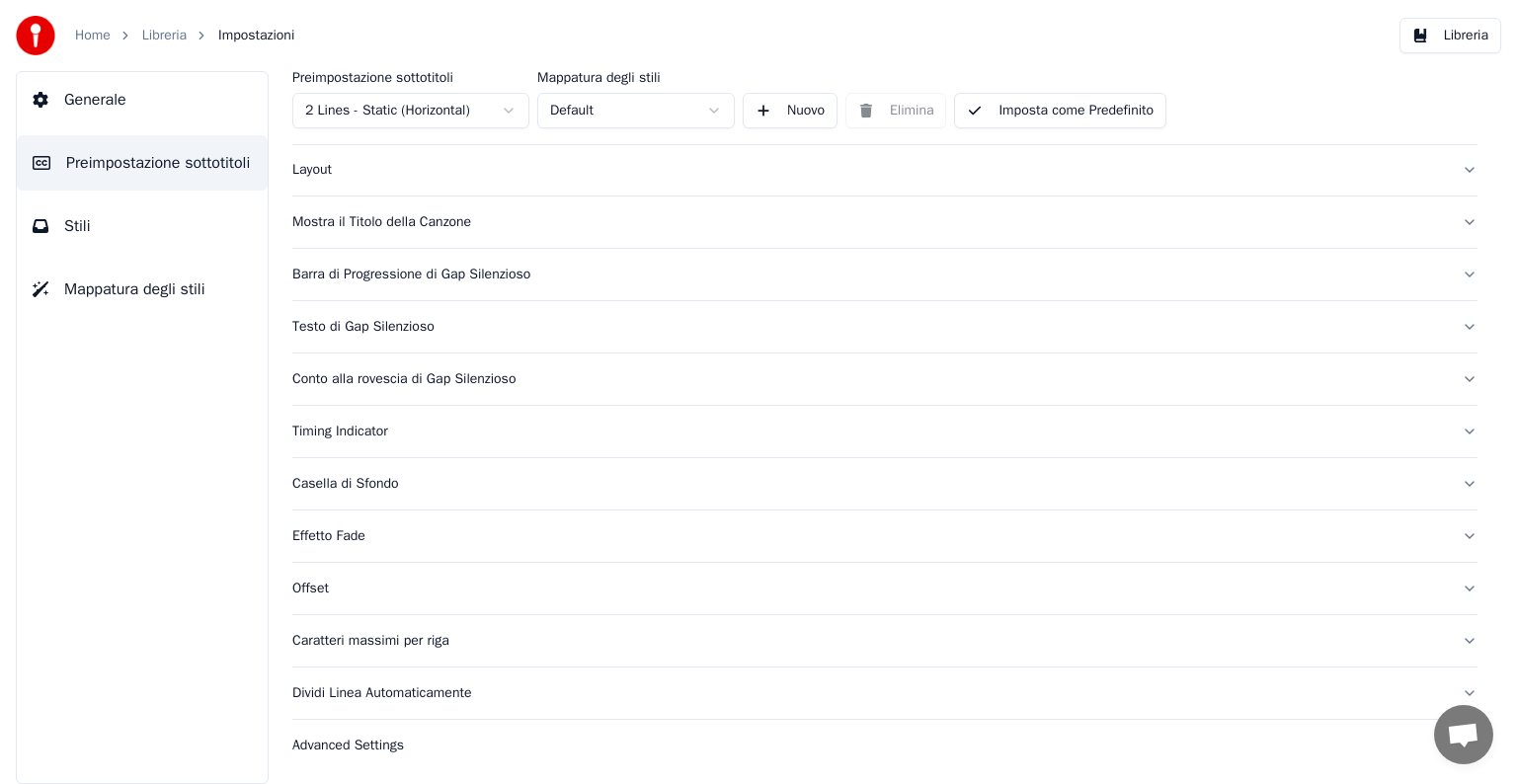 click on "Advanced Settings" at bounding box center (869, 745) 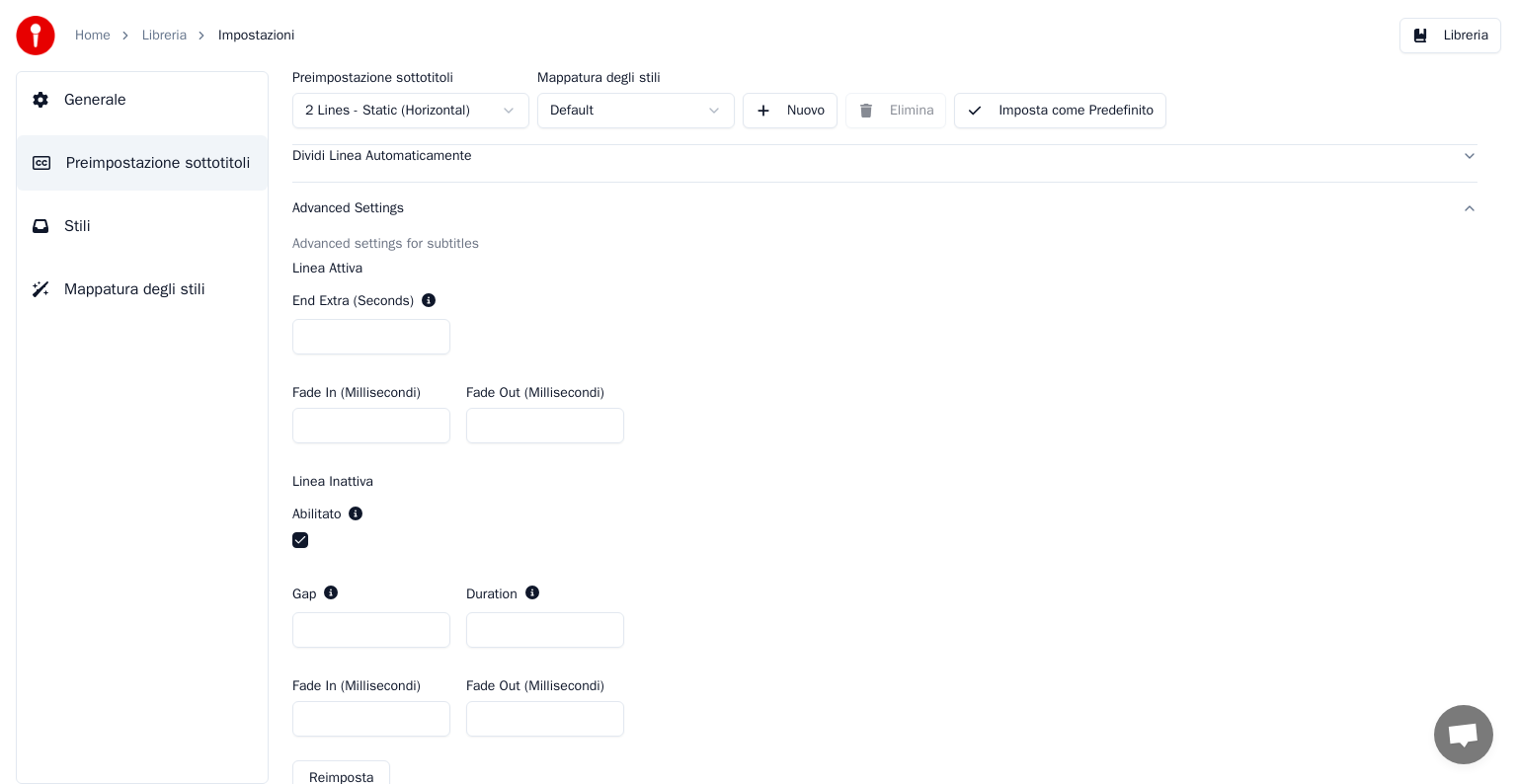 scroll, scrollTop: 472, scrollLeft: 0, axis: vertical 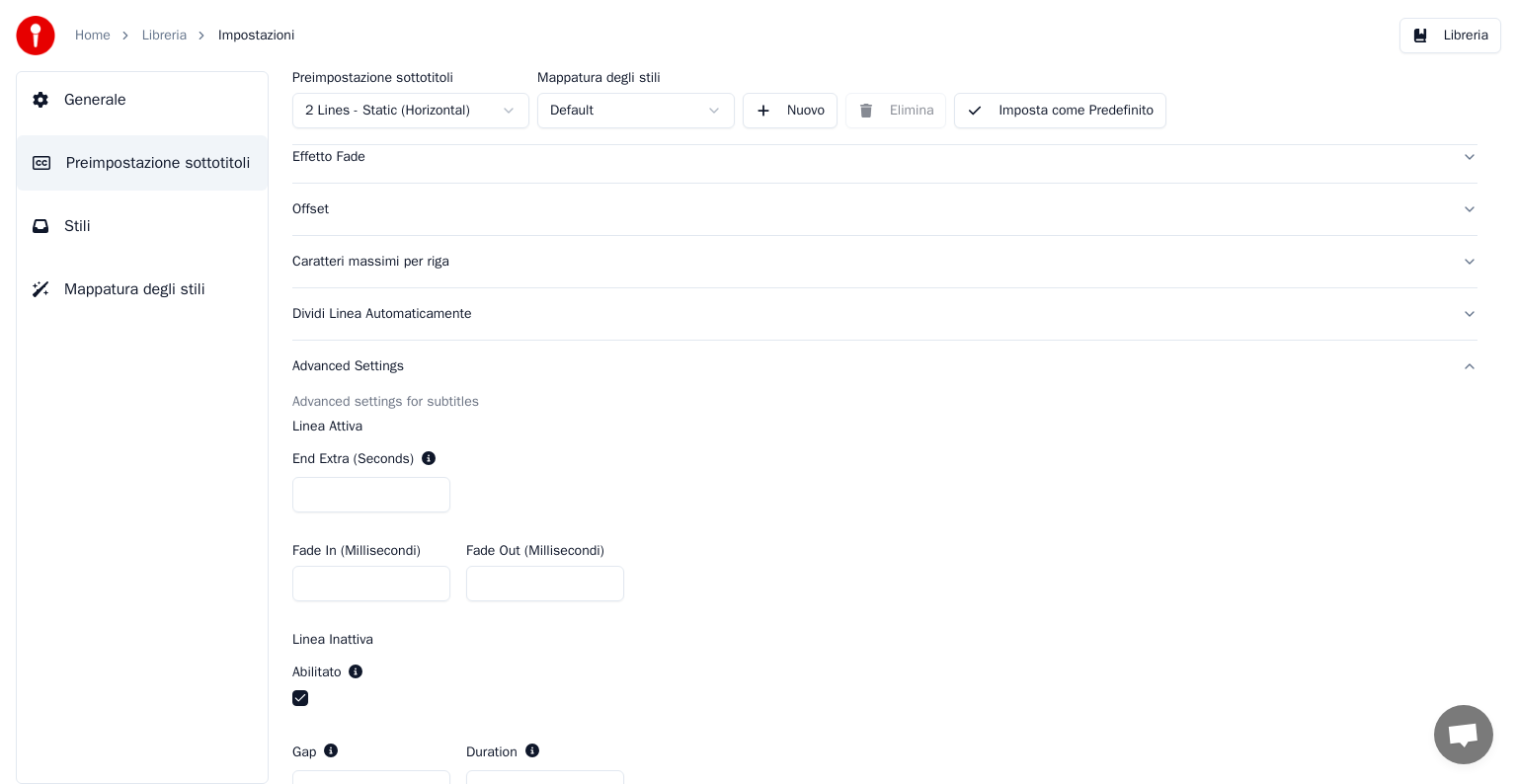 click on "Advanced Settings" at bounding box center (869, 366) 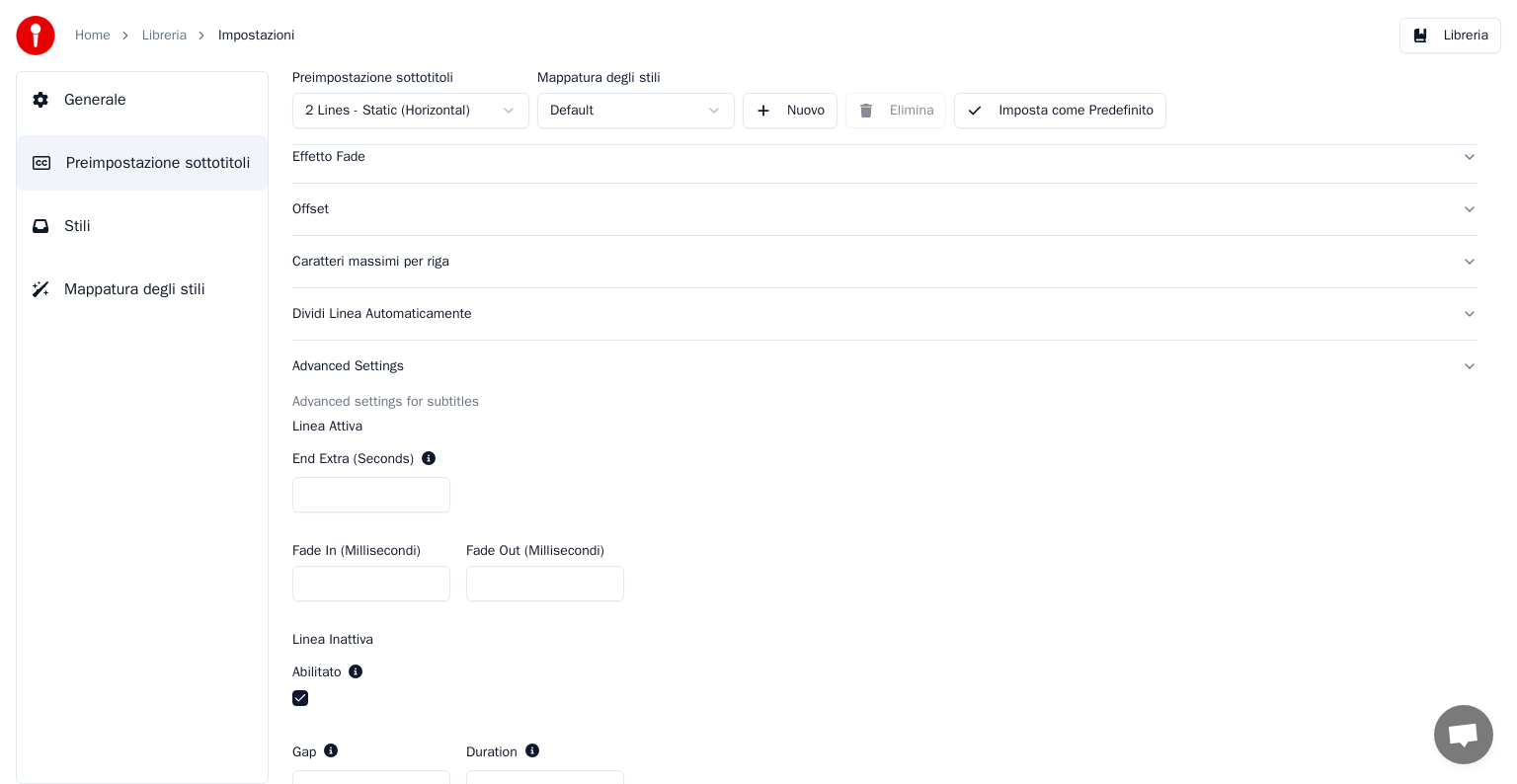 scroll, scrollTop: 93, scrollLeft: 0, axis: vertical 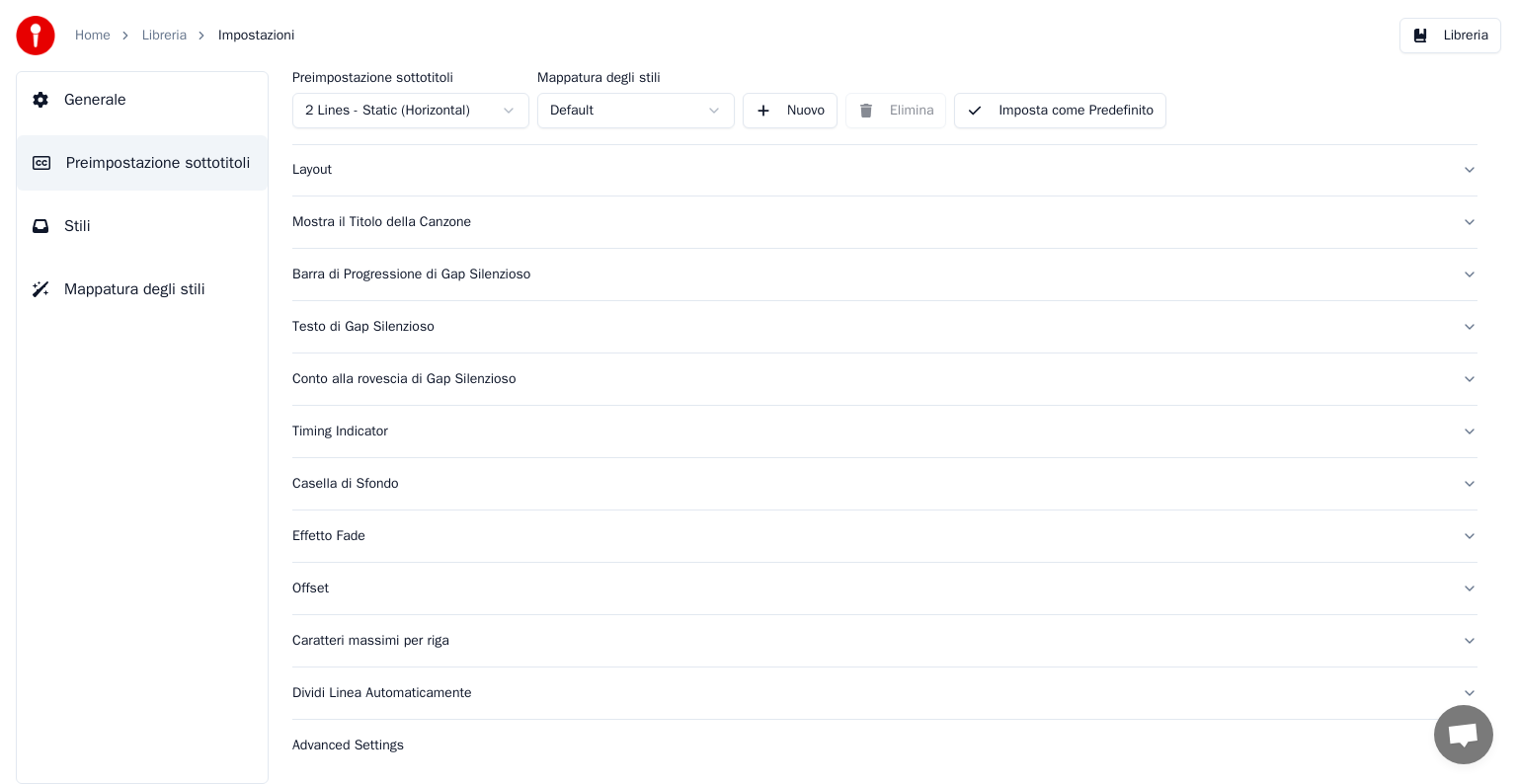 click on "Generale" at bounding box center [95, 100] 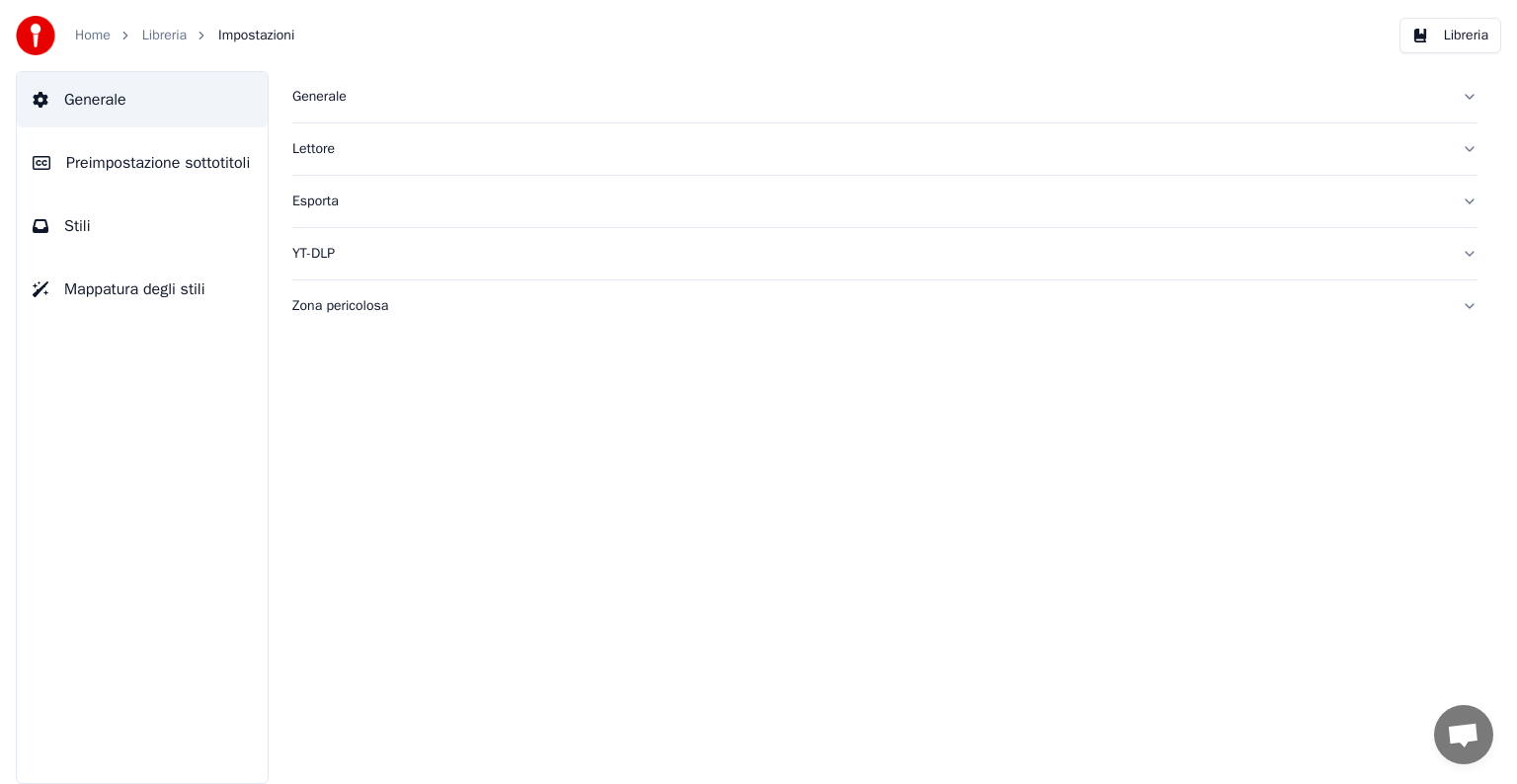 scroll, scrollTop: 0, scrollLeft: 0, axis: both 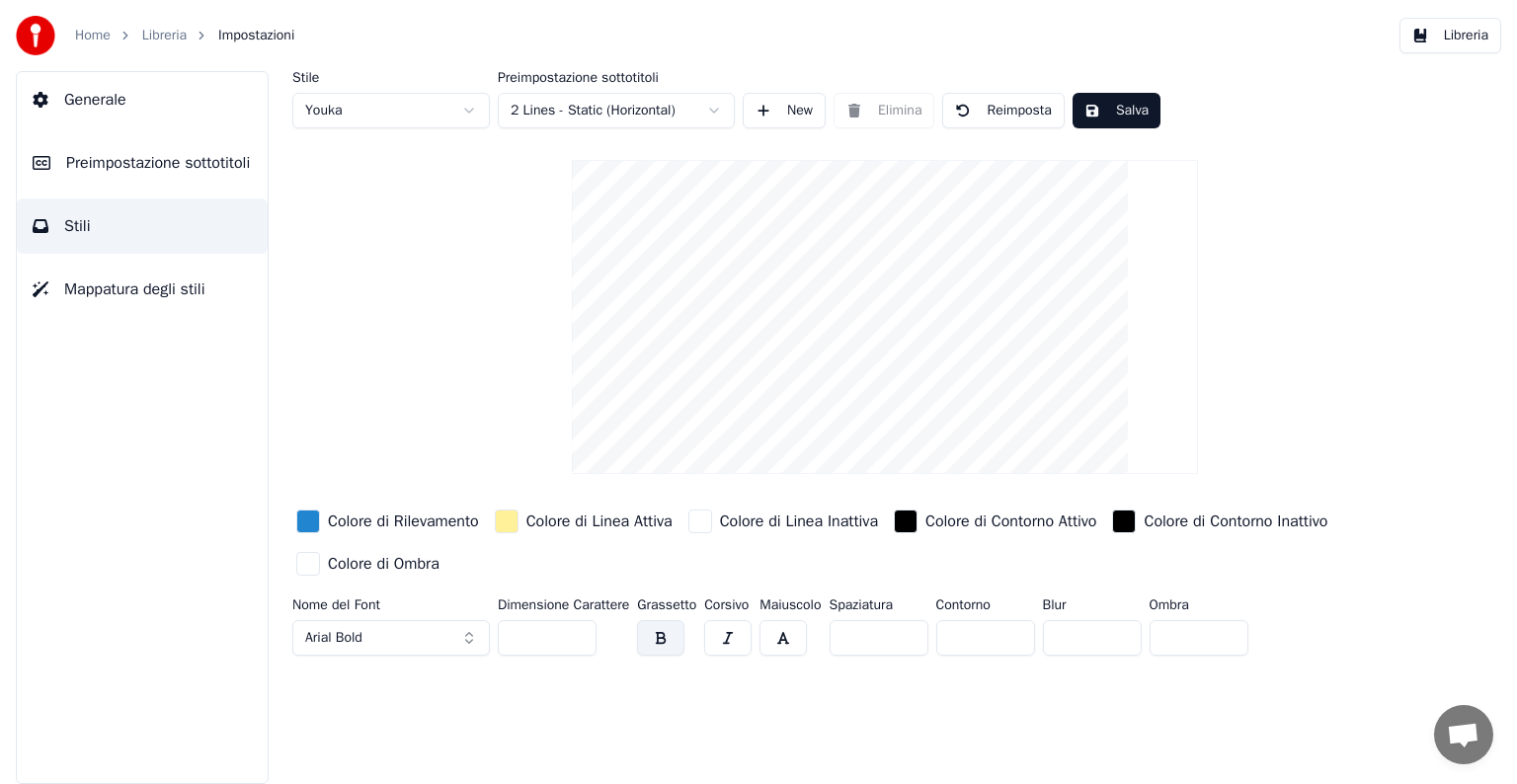 click on "Mappatura degli stili" at bounding box center (134, 289) 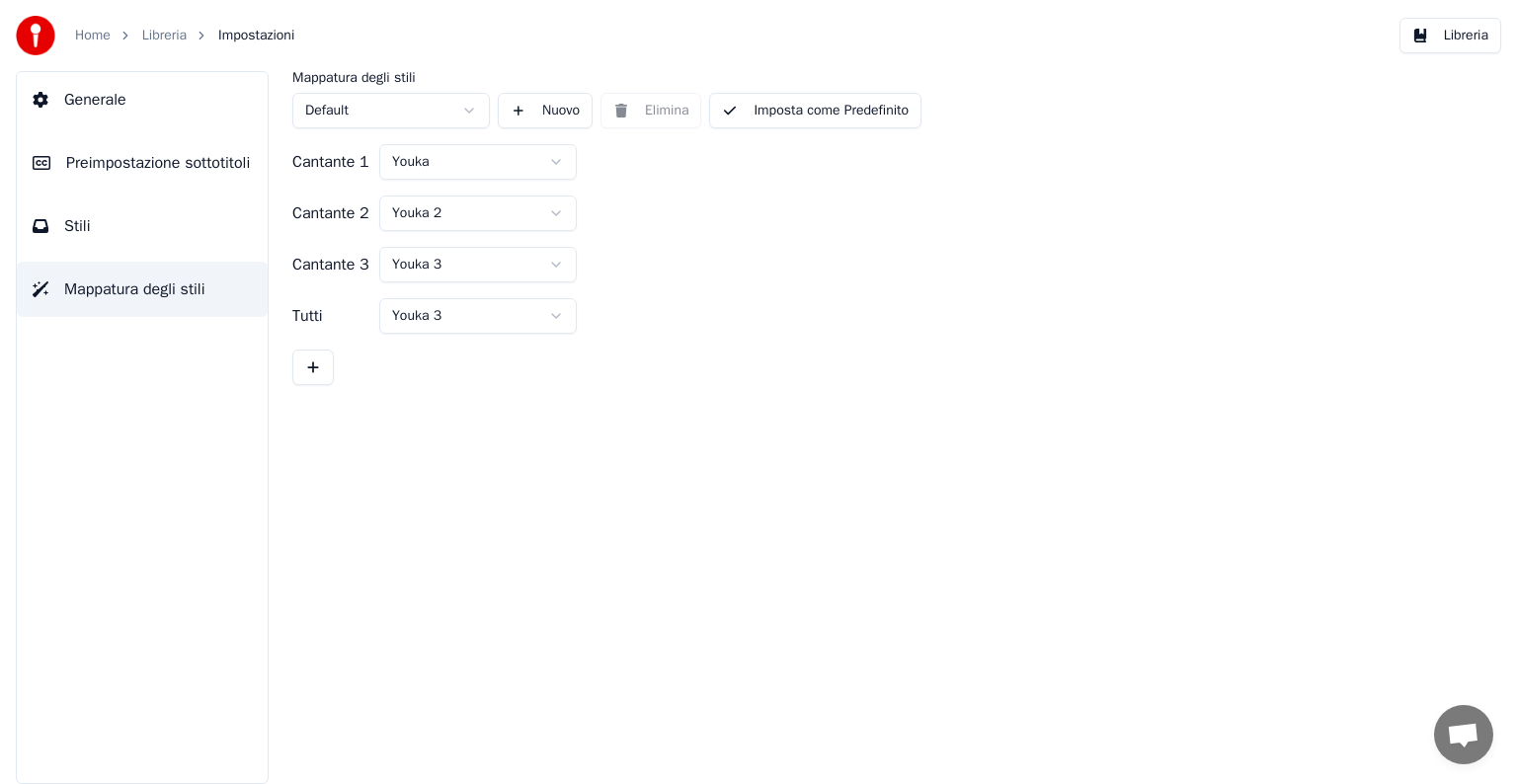 click on "Stili" at bounding box center [142, 226] 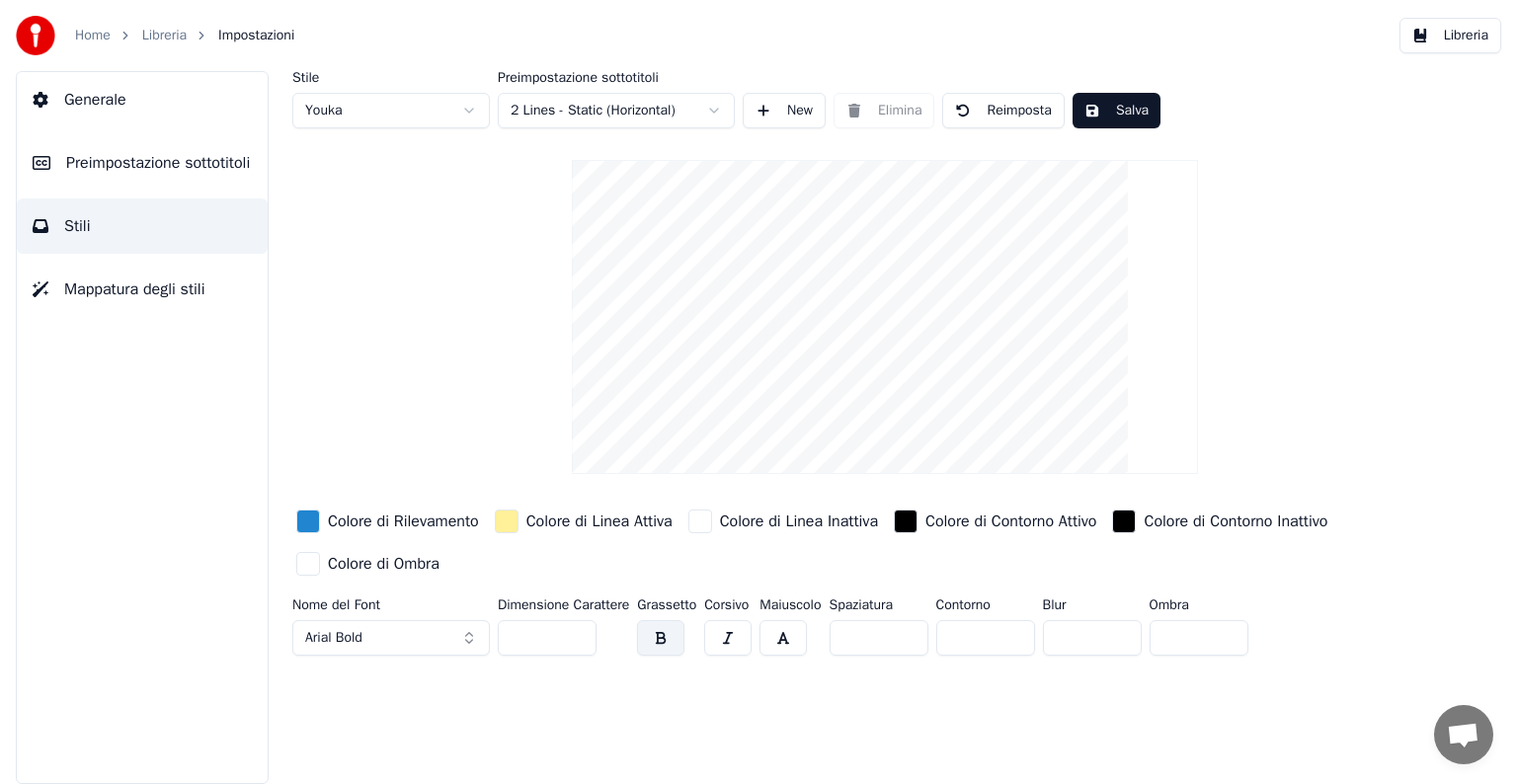 click at bounding box center (308, 564) 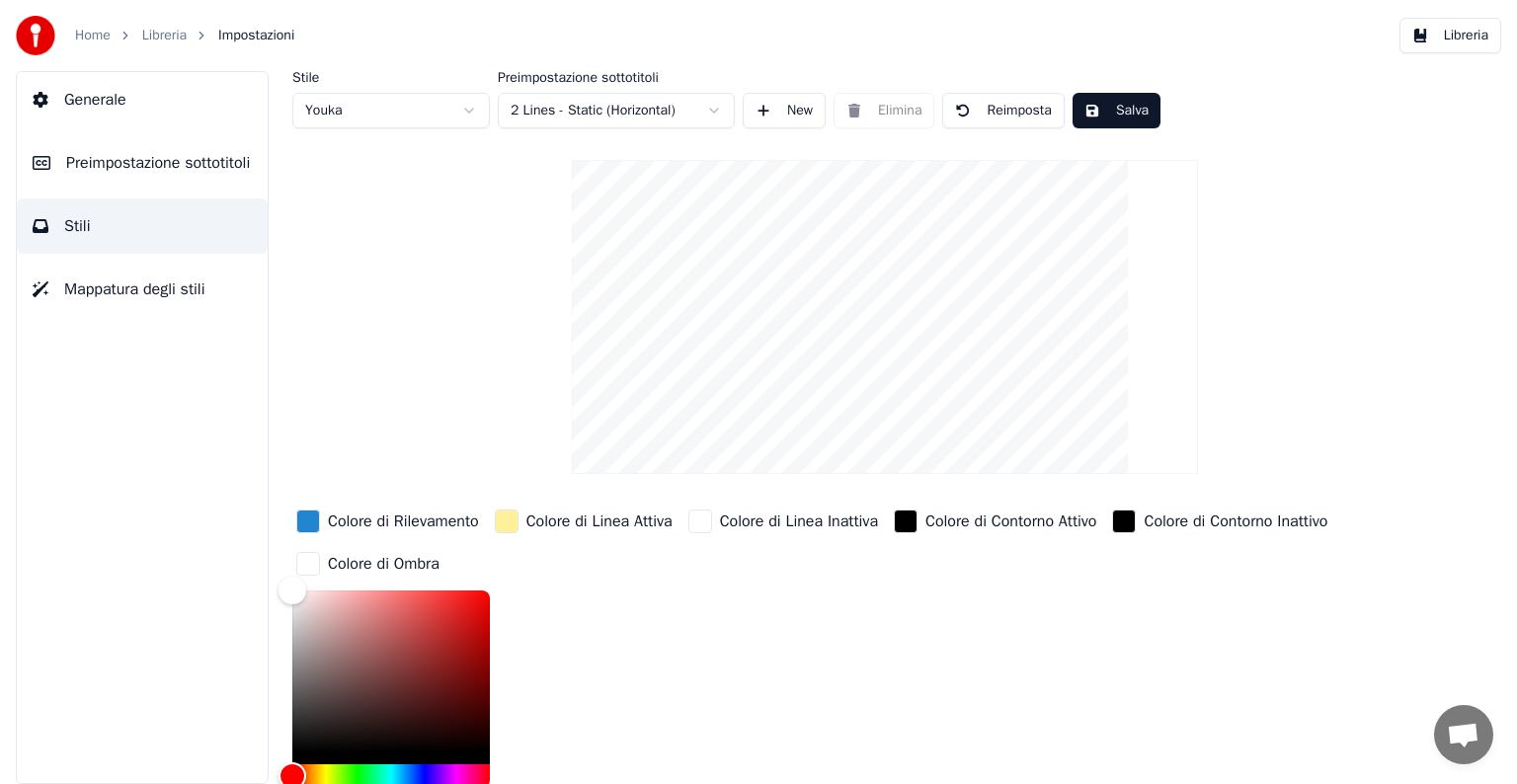 click at bounding box center (308, 564) 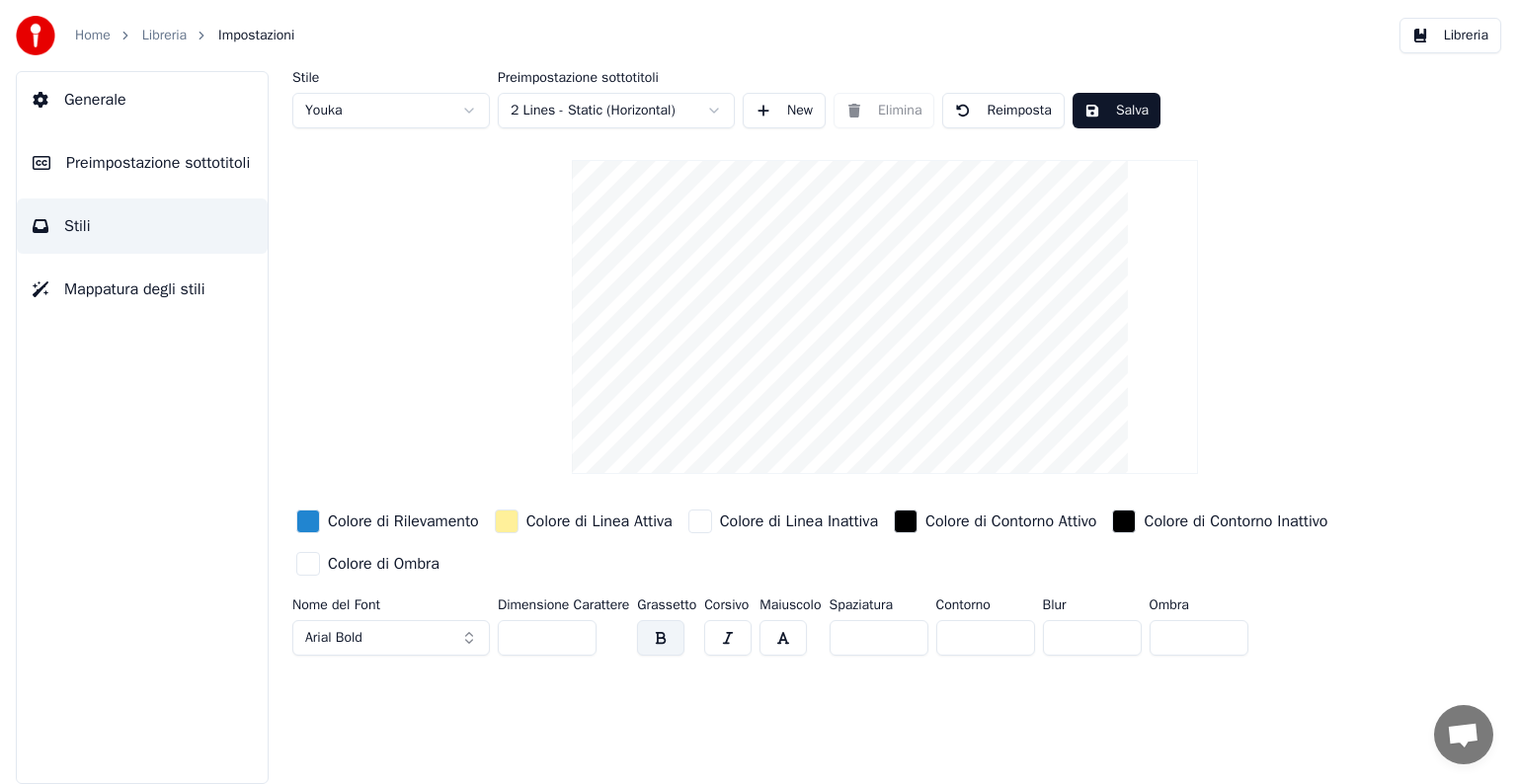 click on "Libreria" at bounding box center (164, 36) 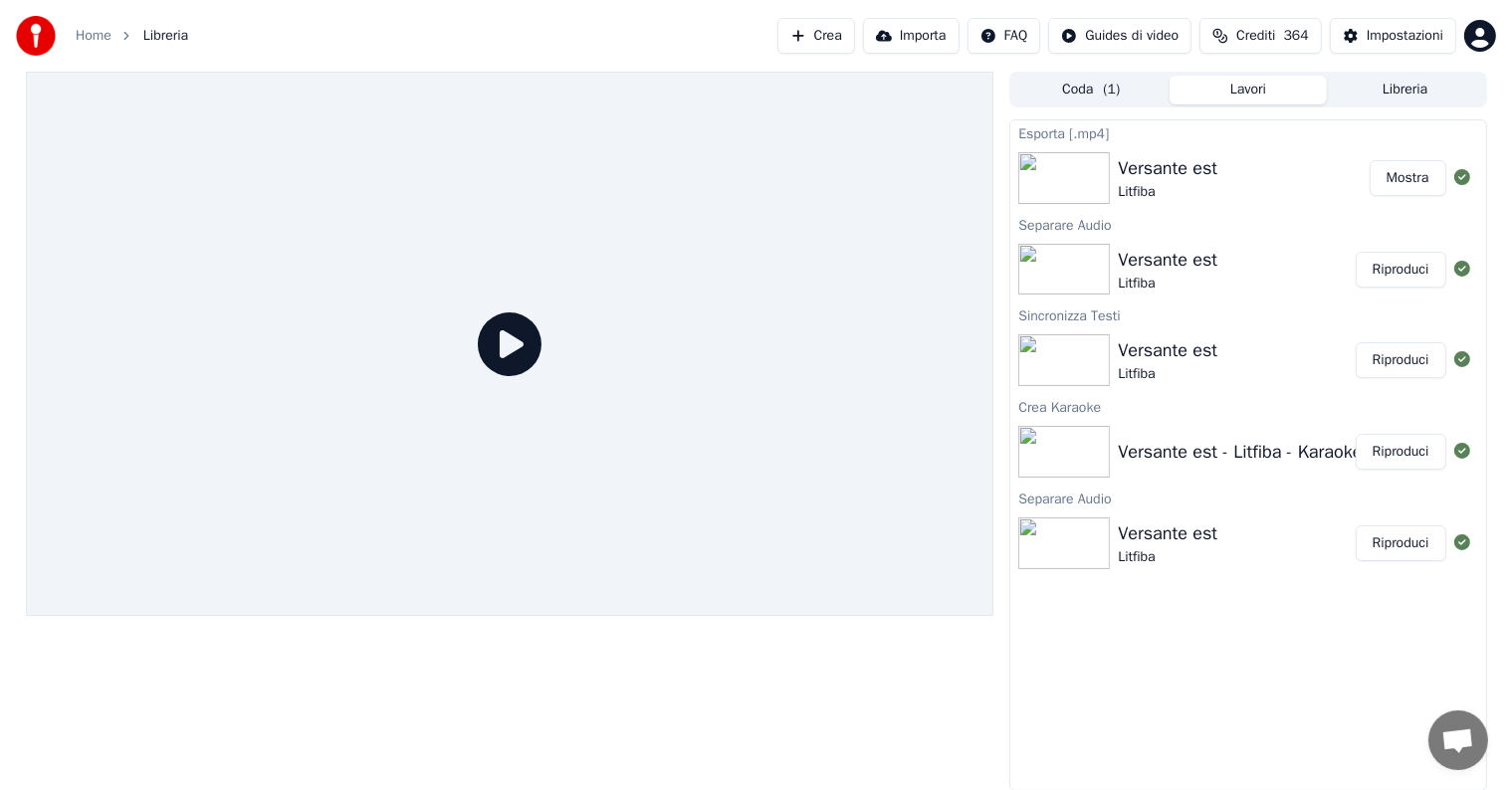 click at bounding box center (1064, 178) 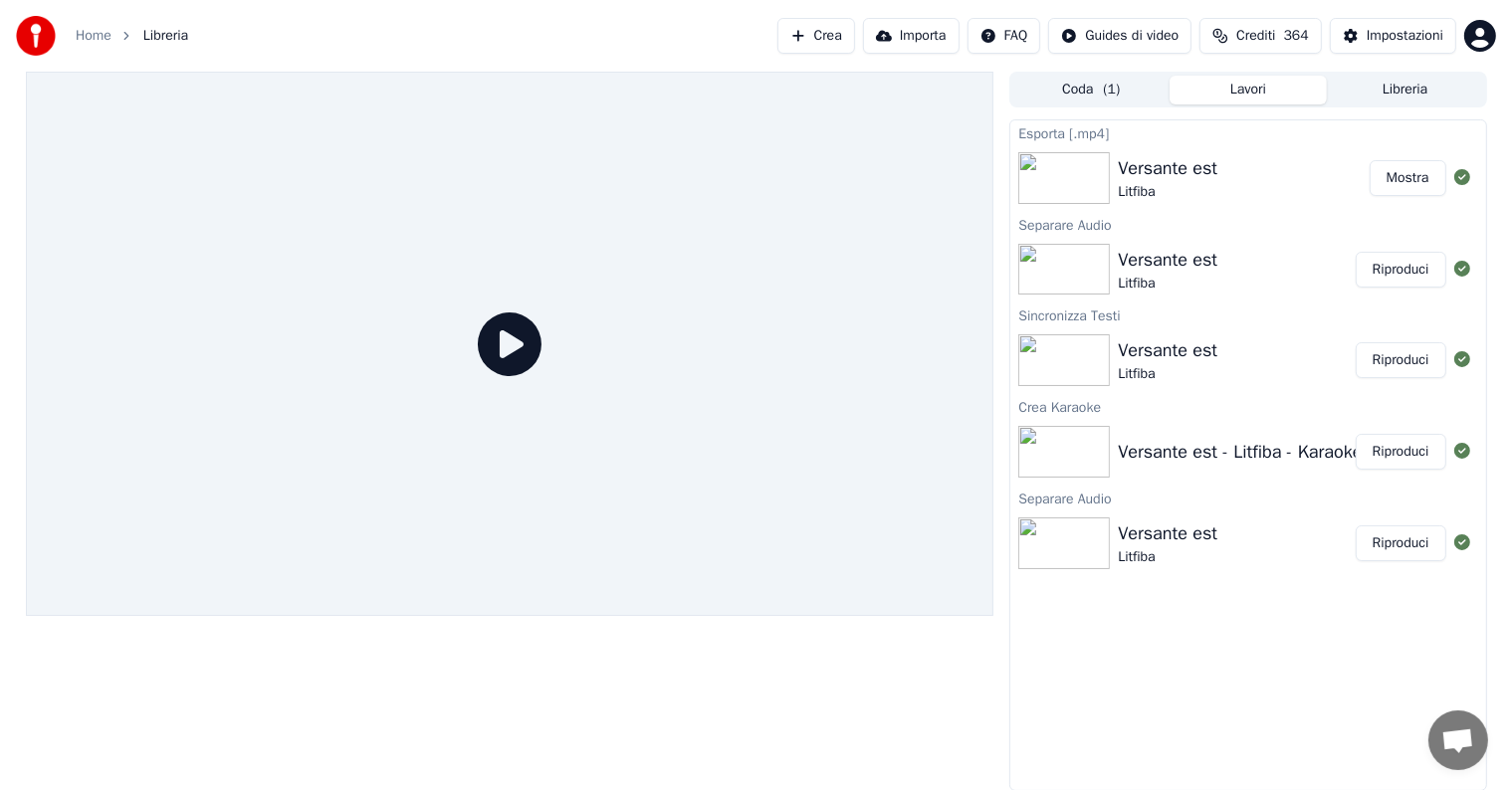 click on "Versante est Litfiba Riproduci" at bounding box center (1247, 270) 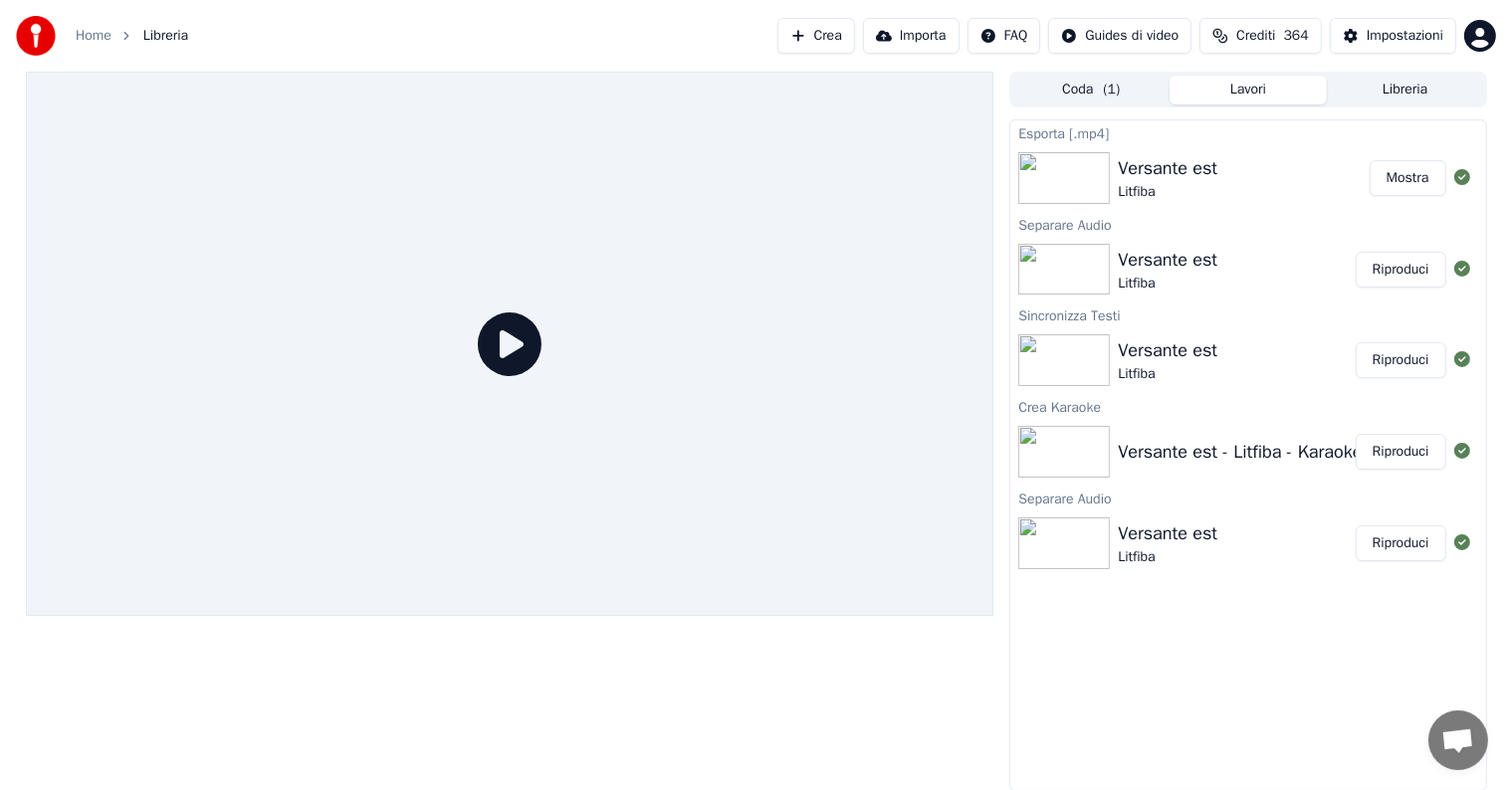 click on "Riproduci" at bounding box center [1401, 270] 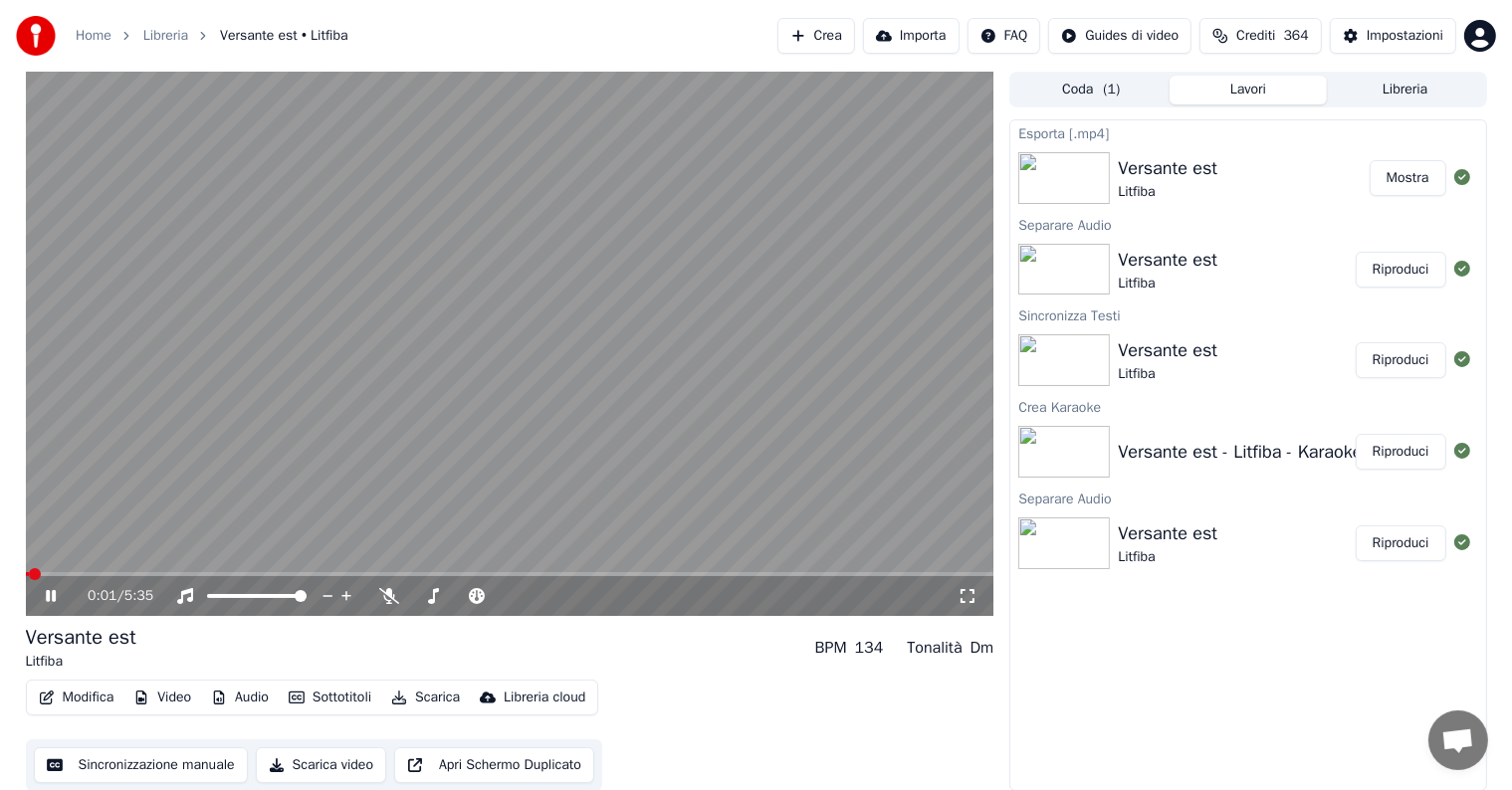 click 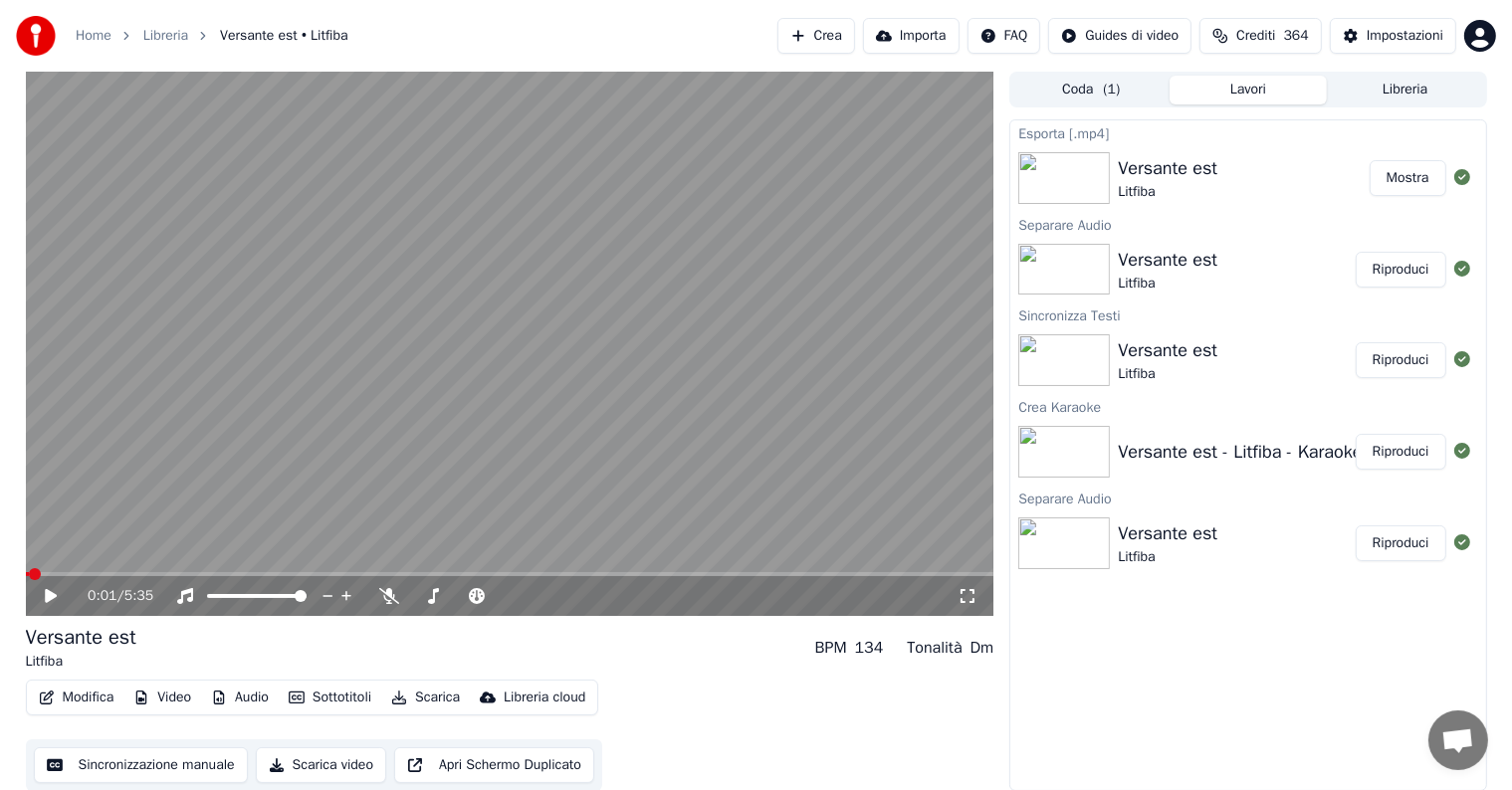 click on "Audio" at bounding box center (240, 697) 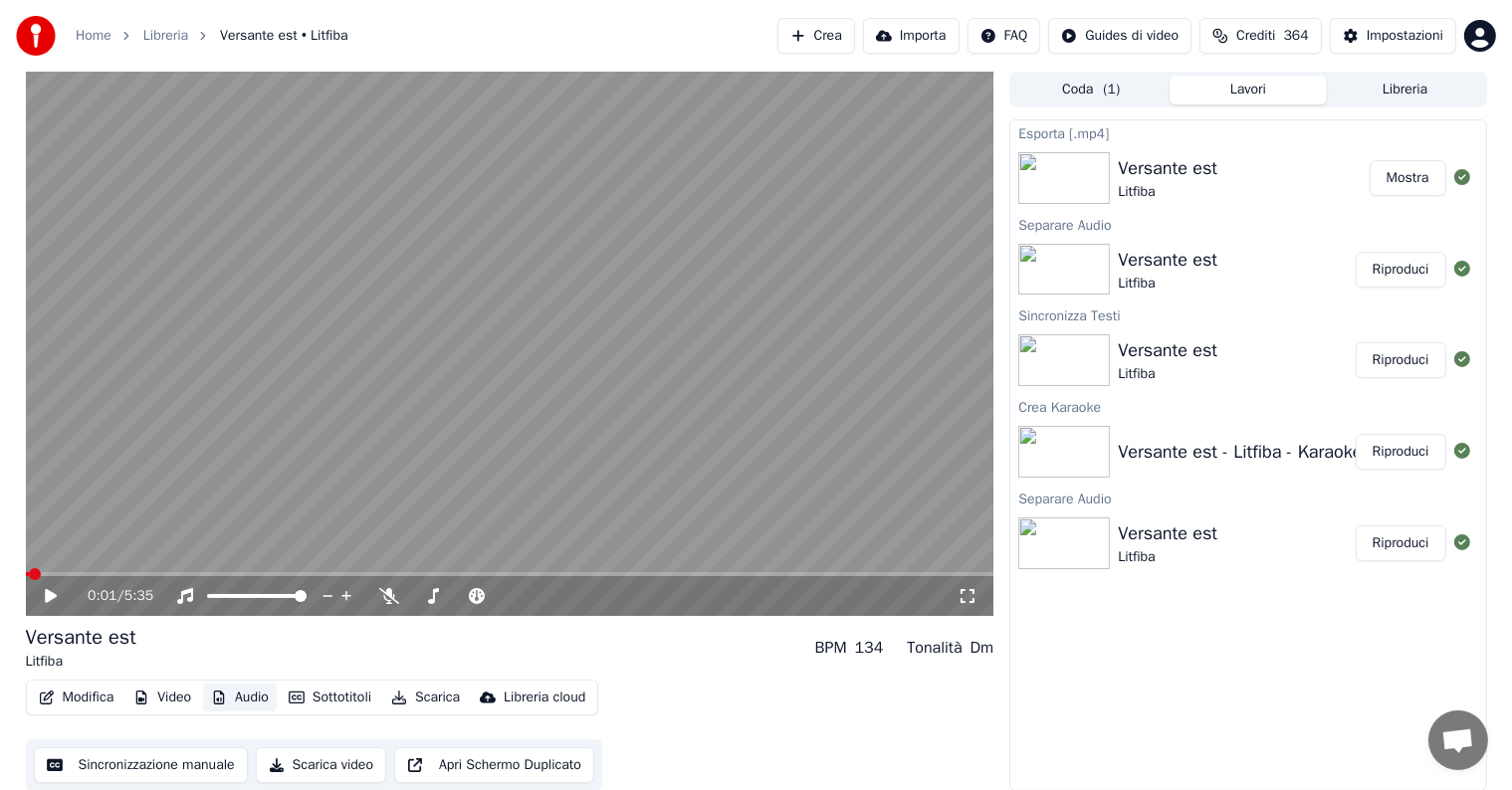 click on "Audio" at bounding box center (240, 697) 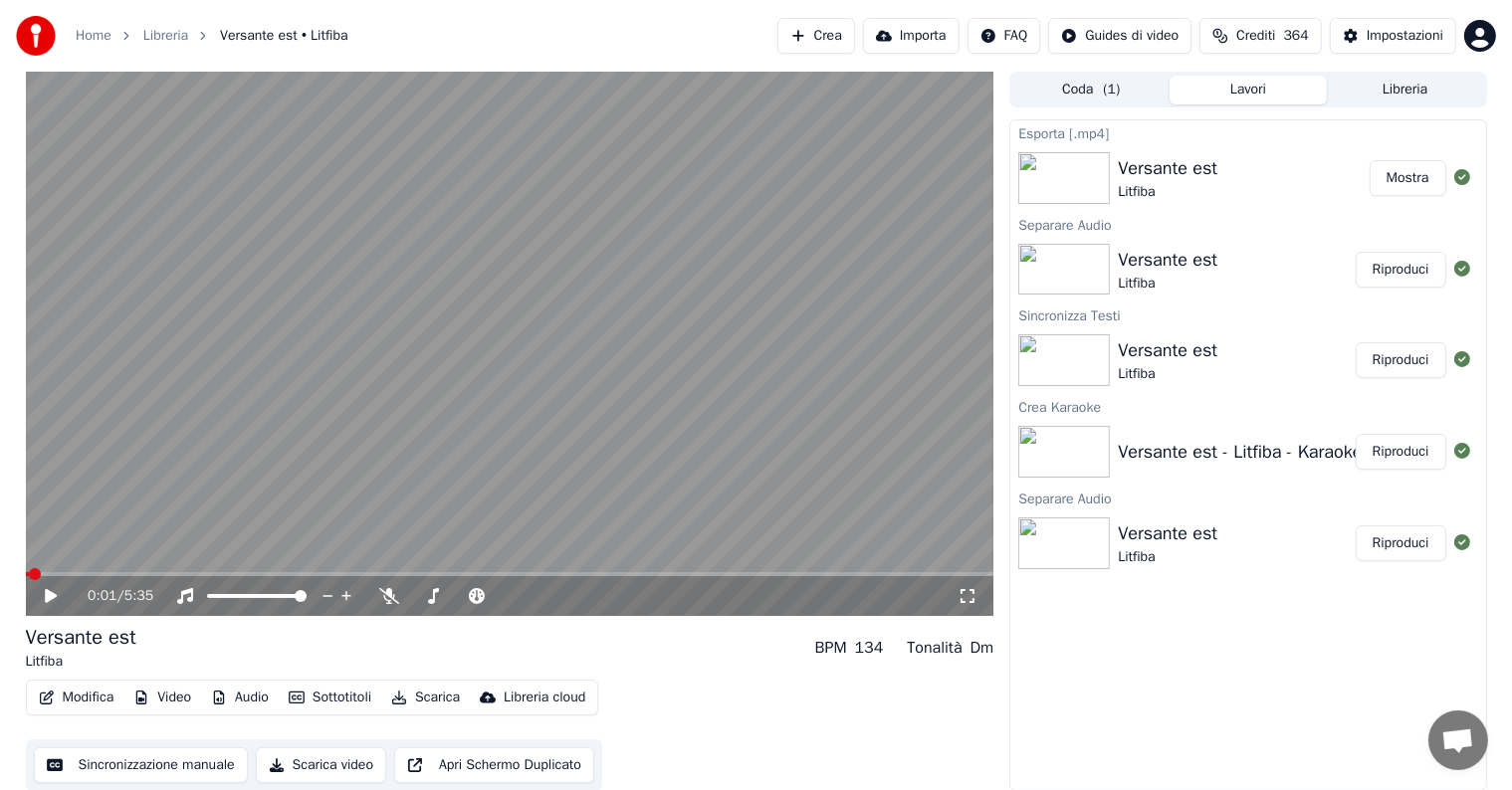 click 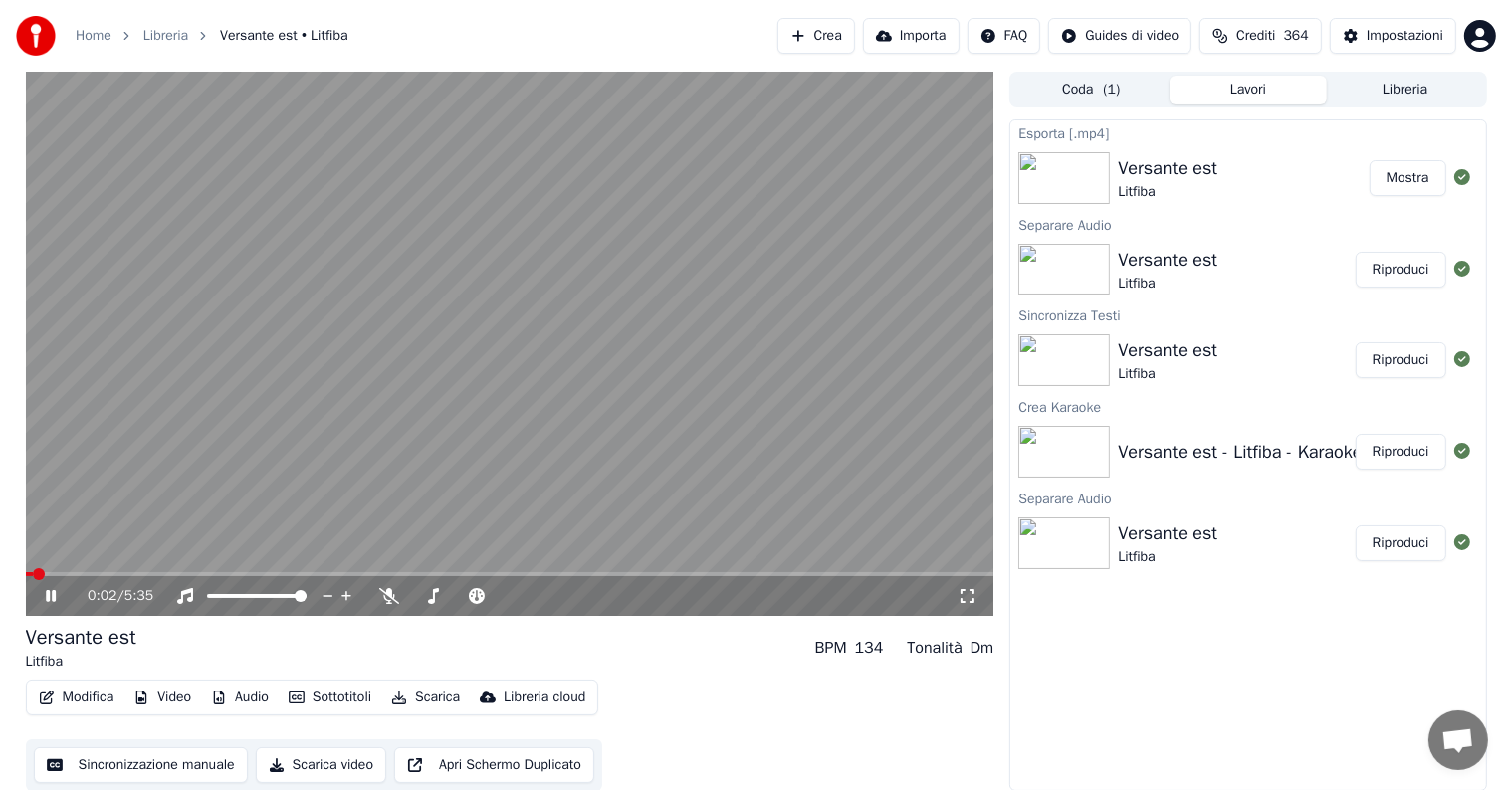 click at bounding box center (510, 343) 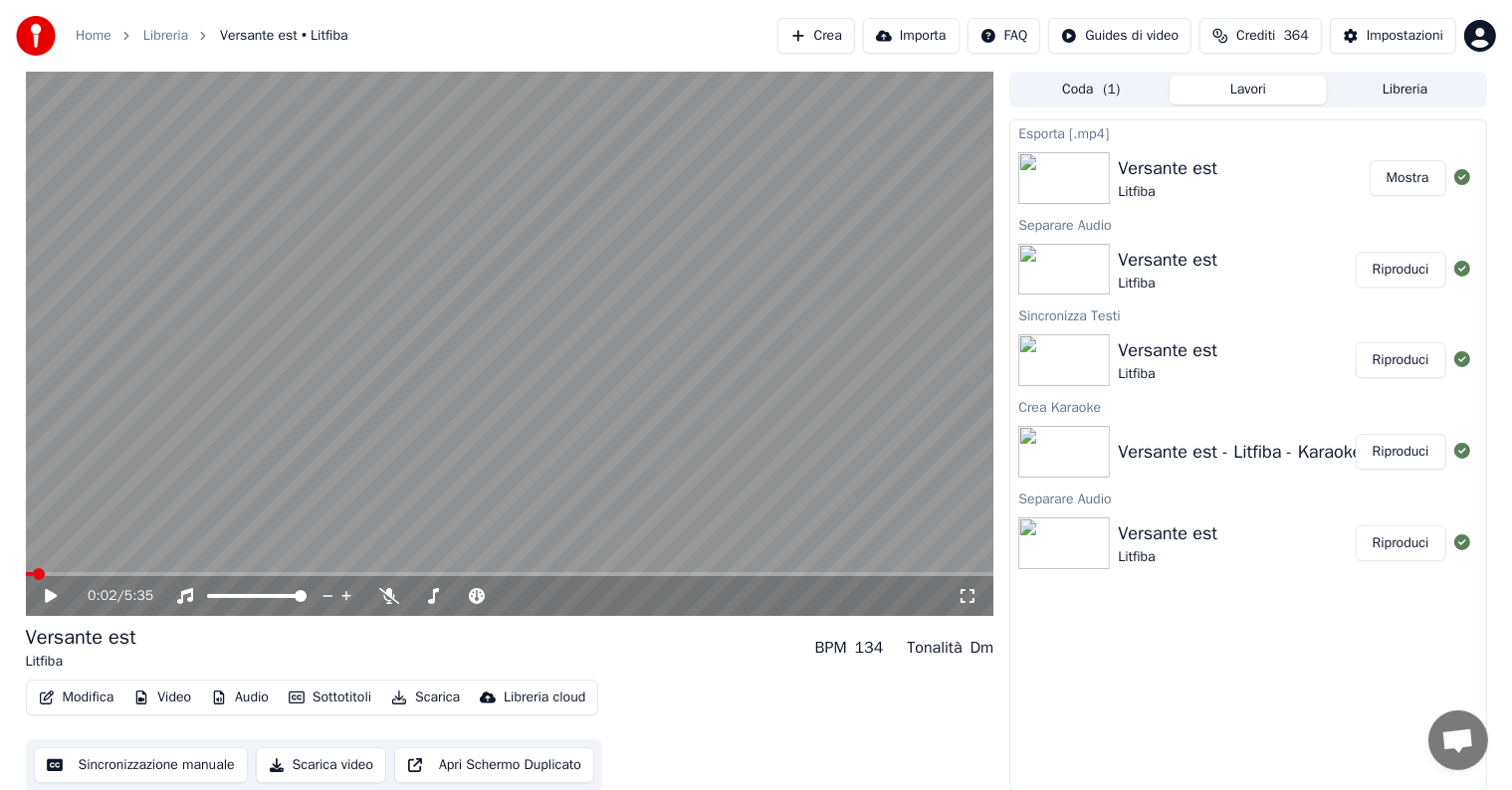 click at bounding box center (510, 574) 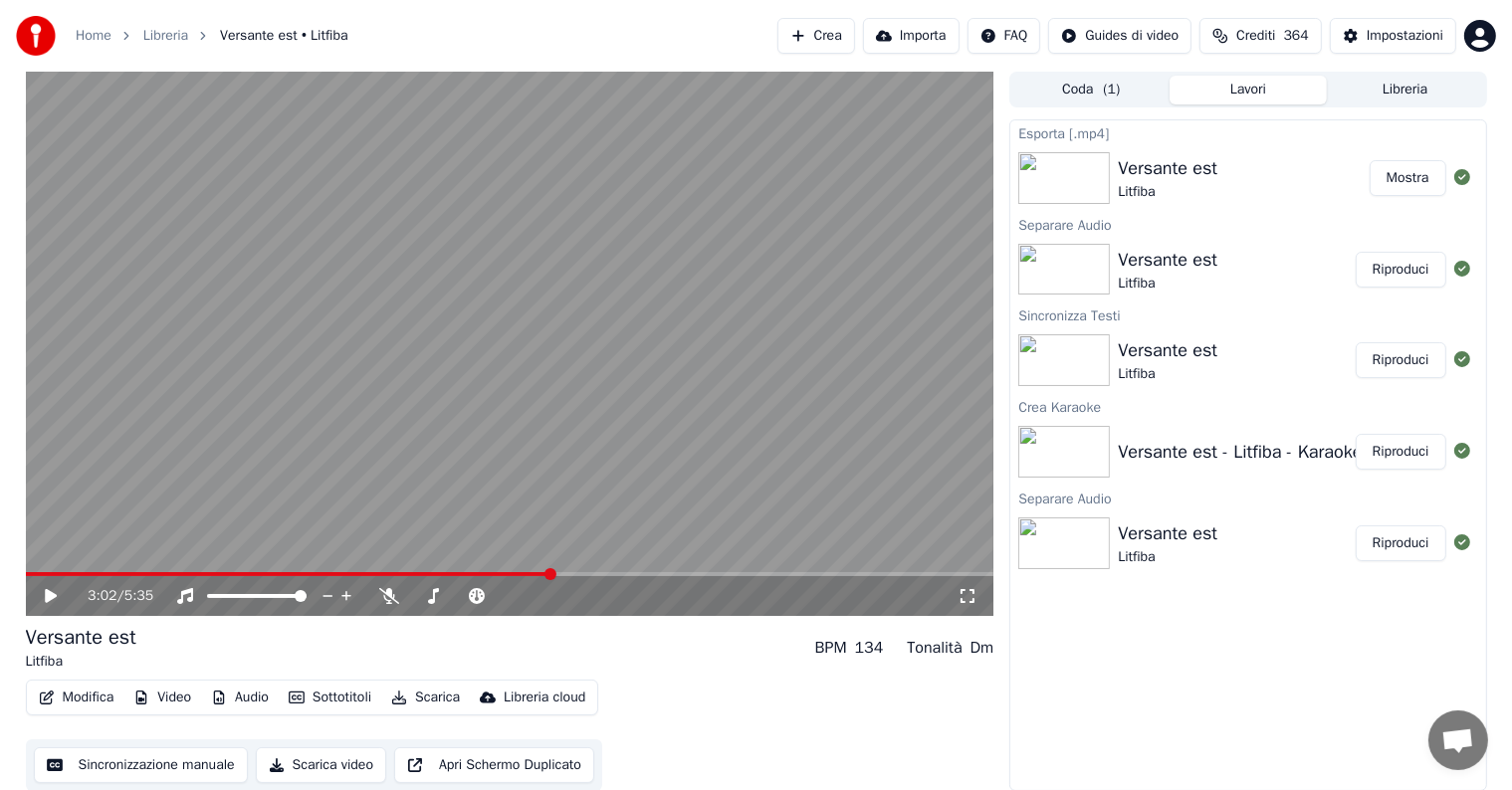 click 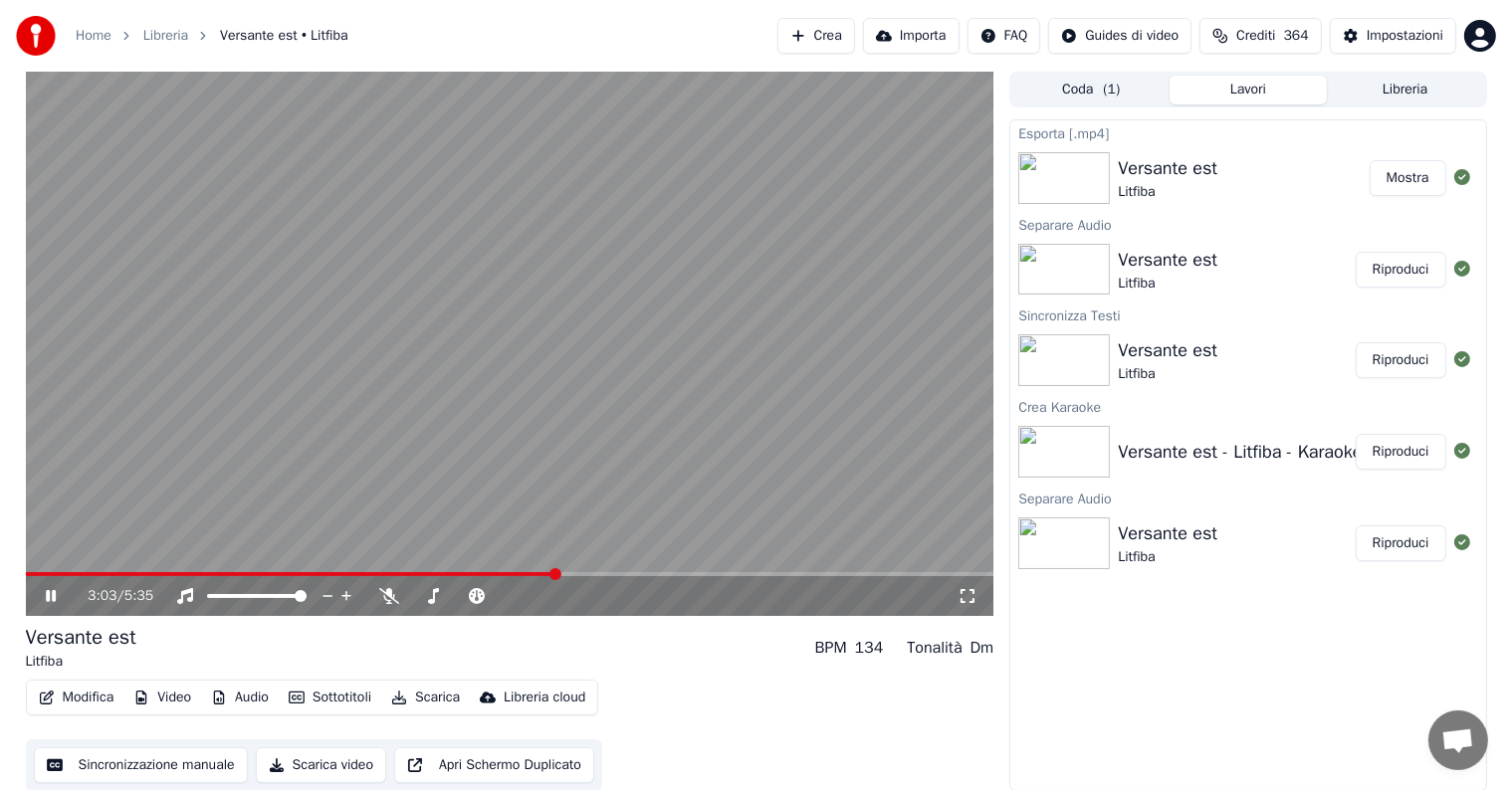 click at bounding box center (291, 574) 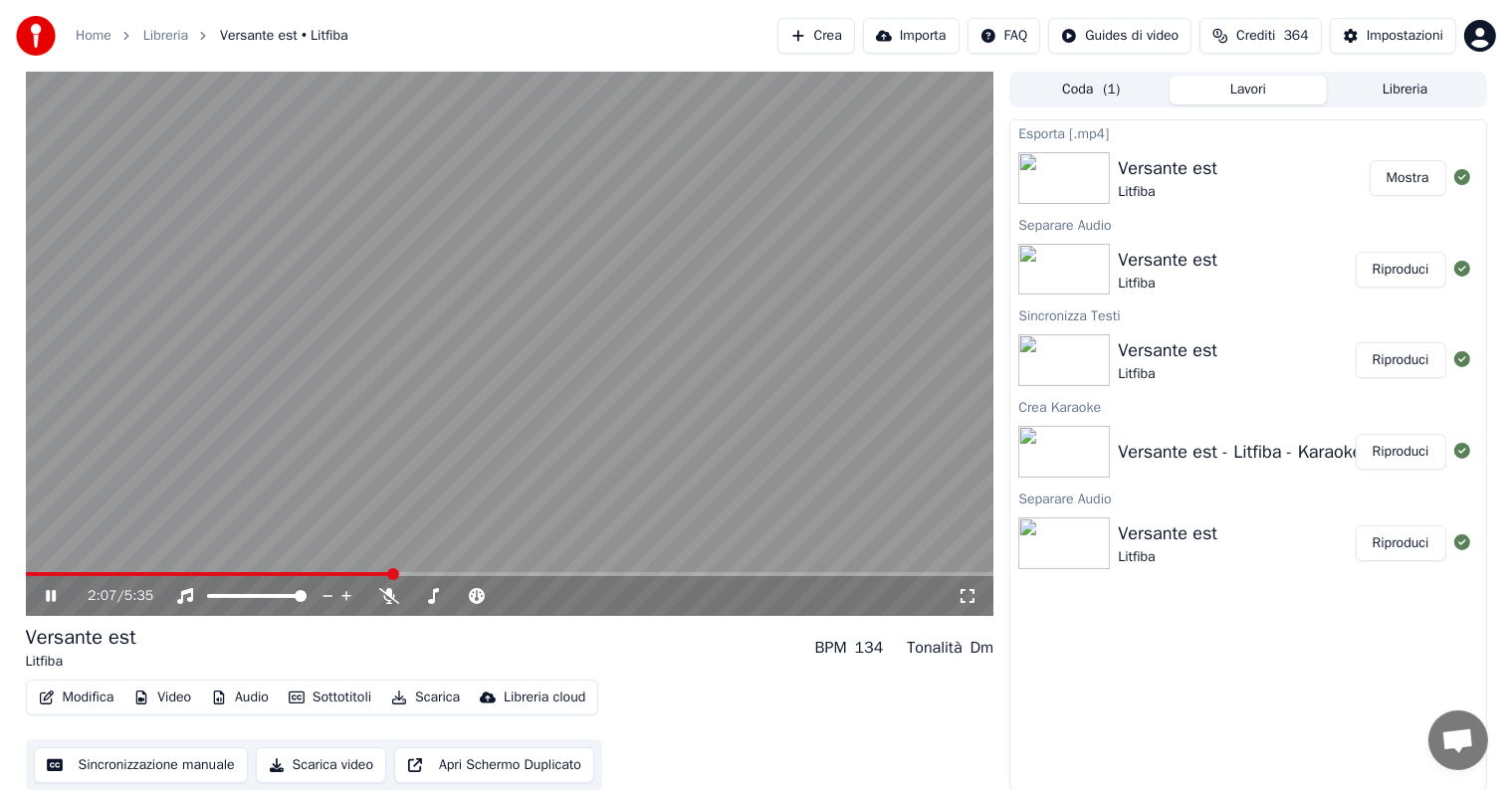 click at bounding box center (209, 574) 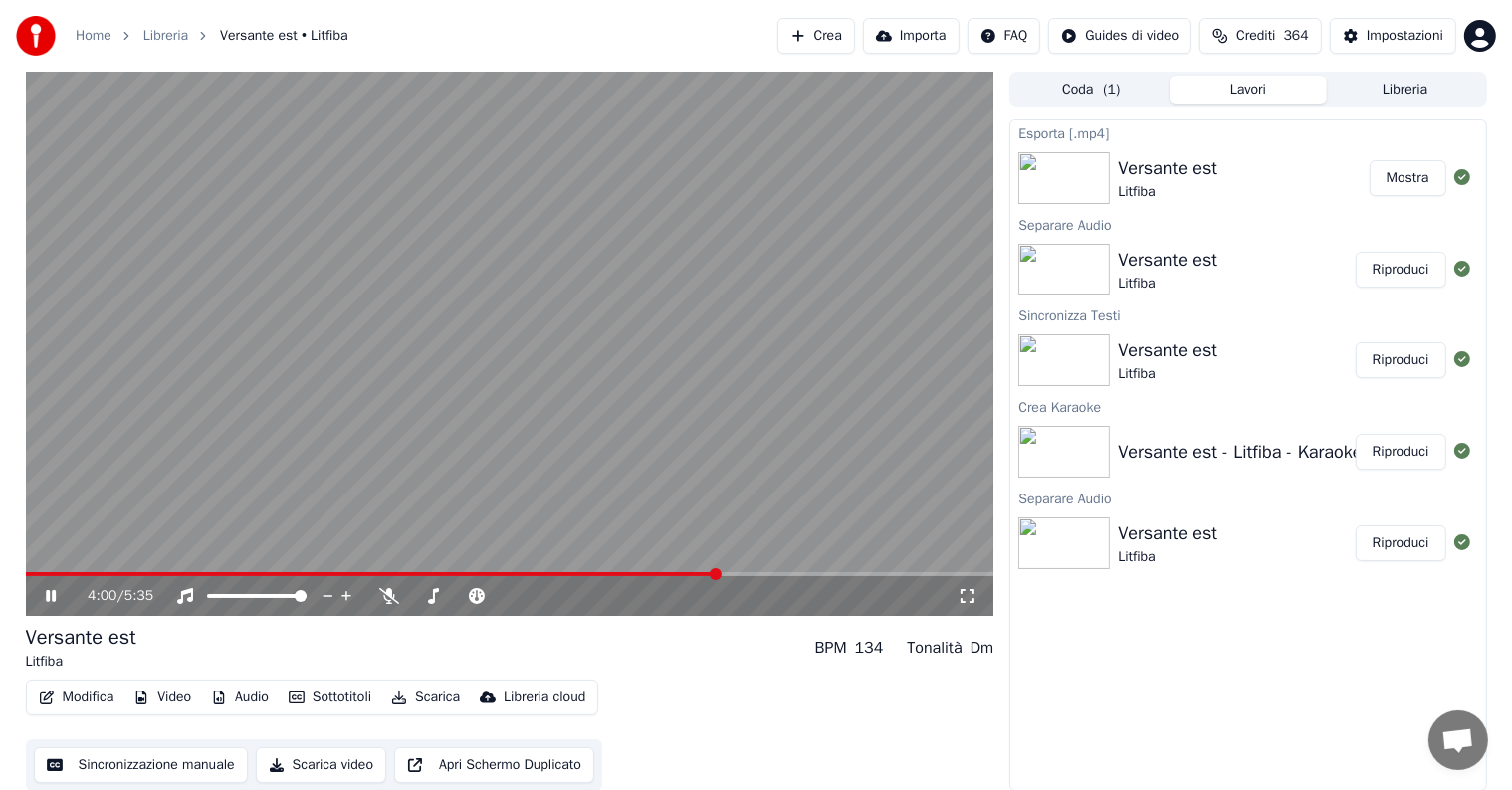 click at bounding box center (510, 574) 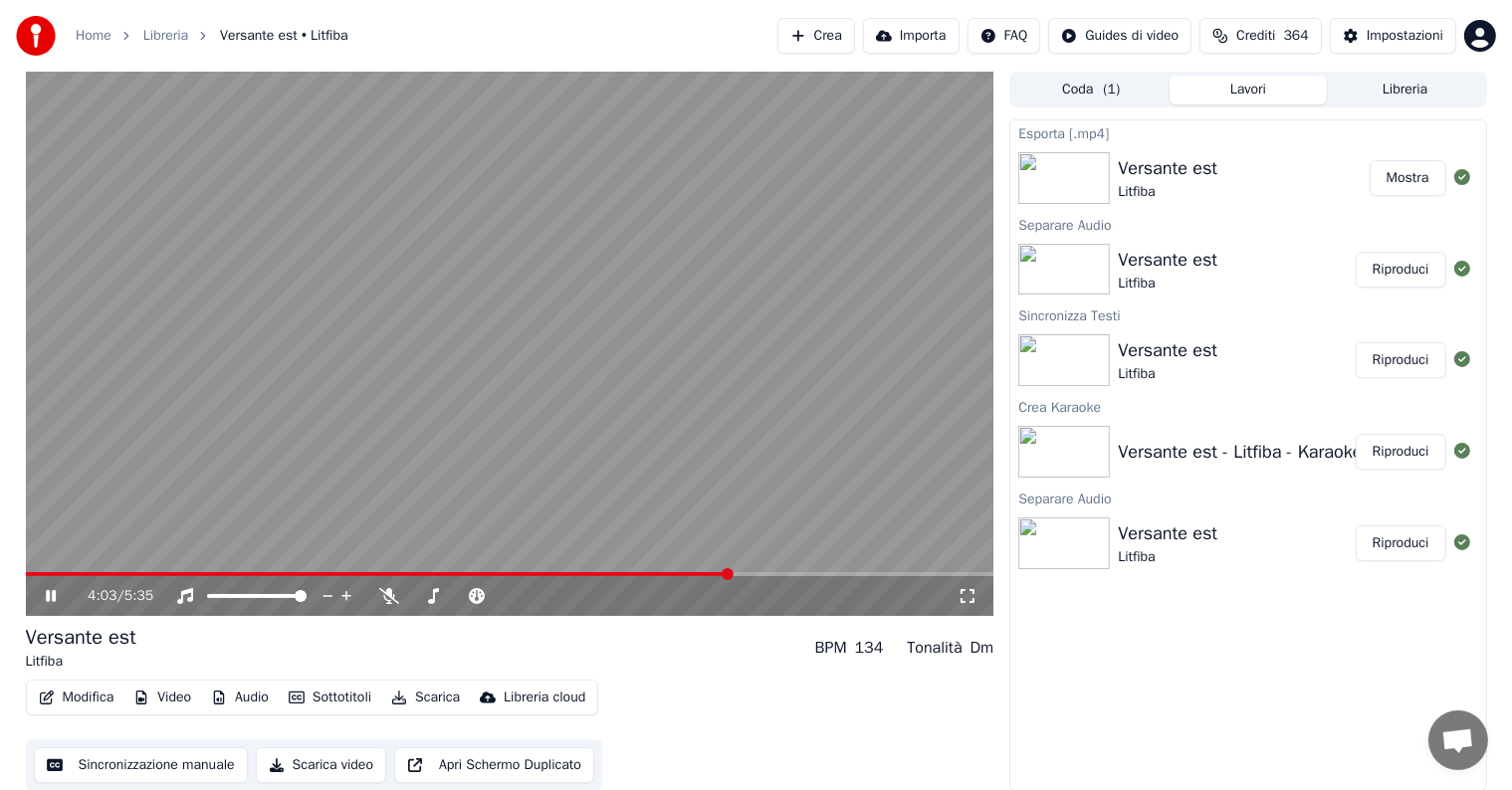 click at bounding box center (510, 574) 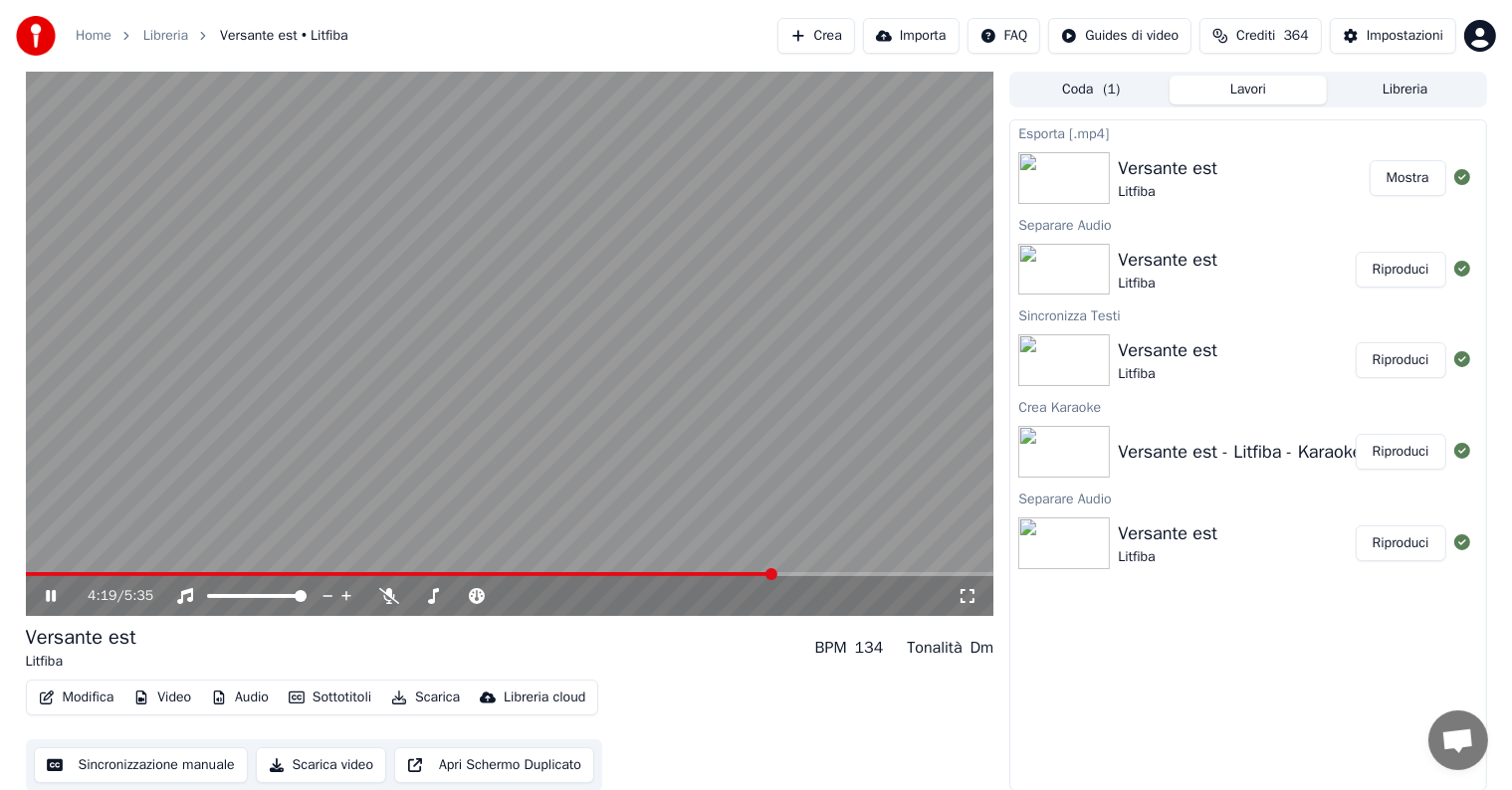click at bounding box center (510, 343) 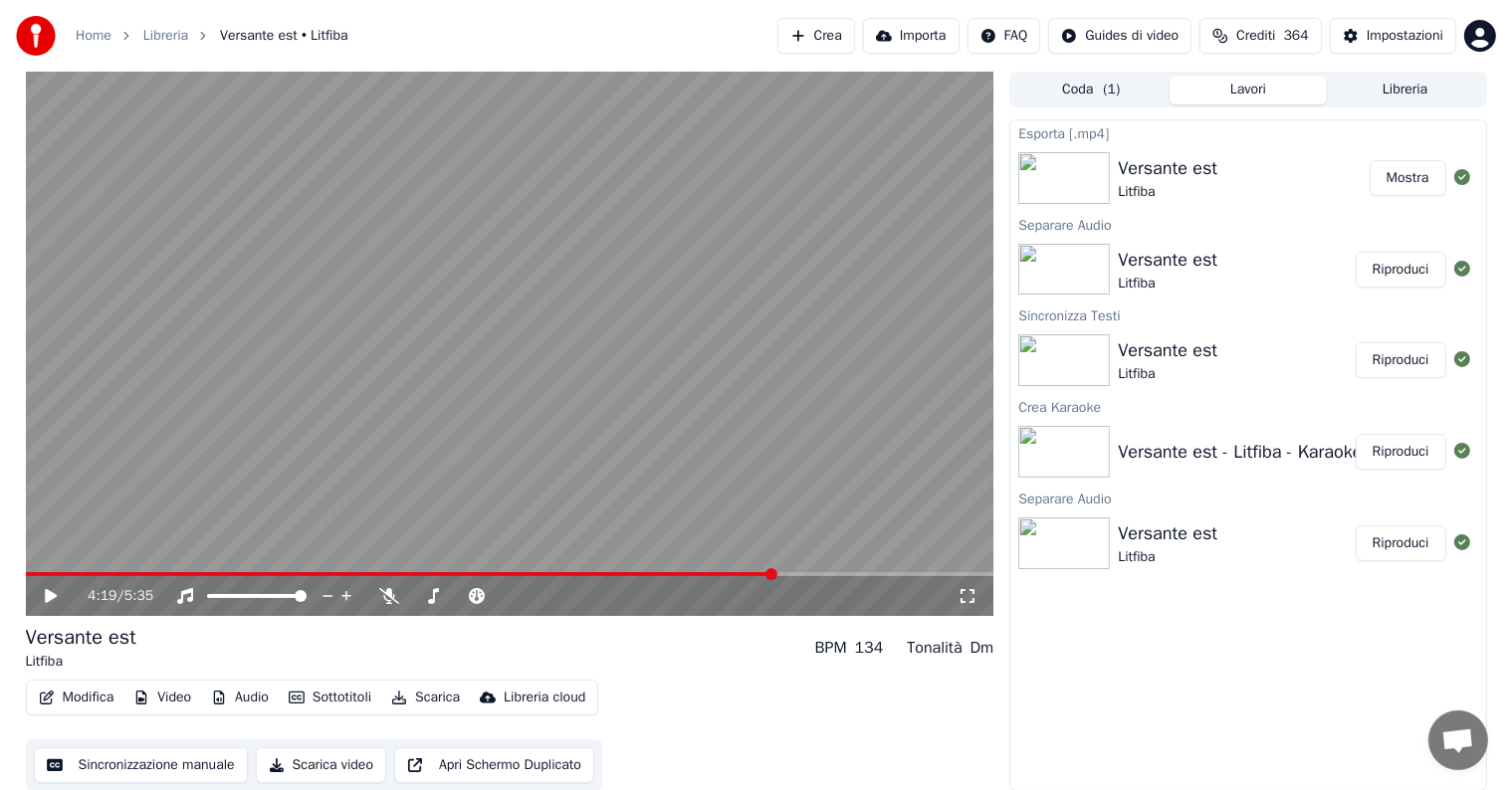 click at bounding box center [510, 574] 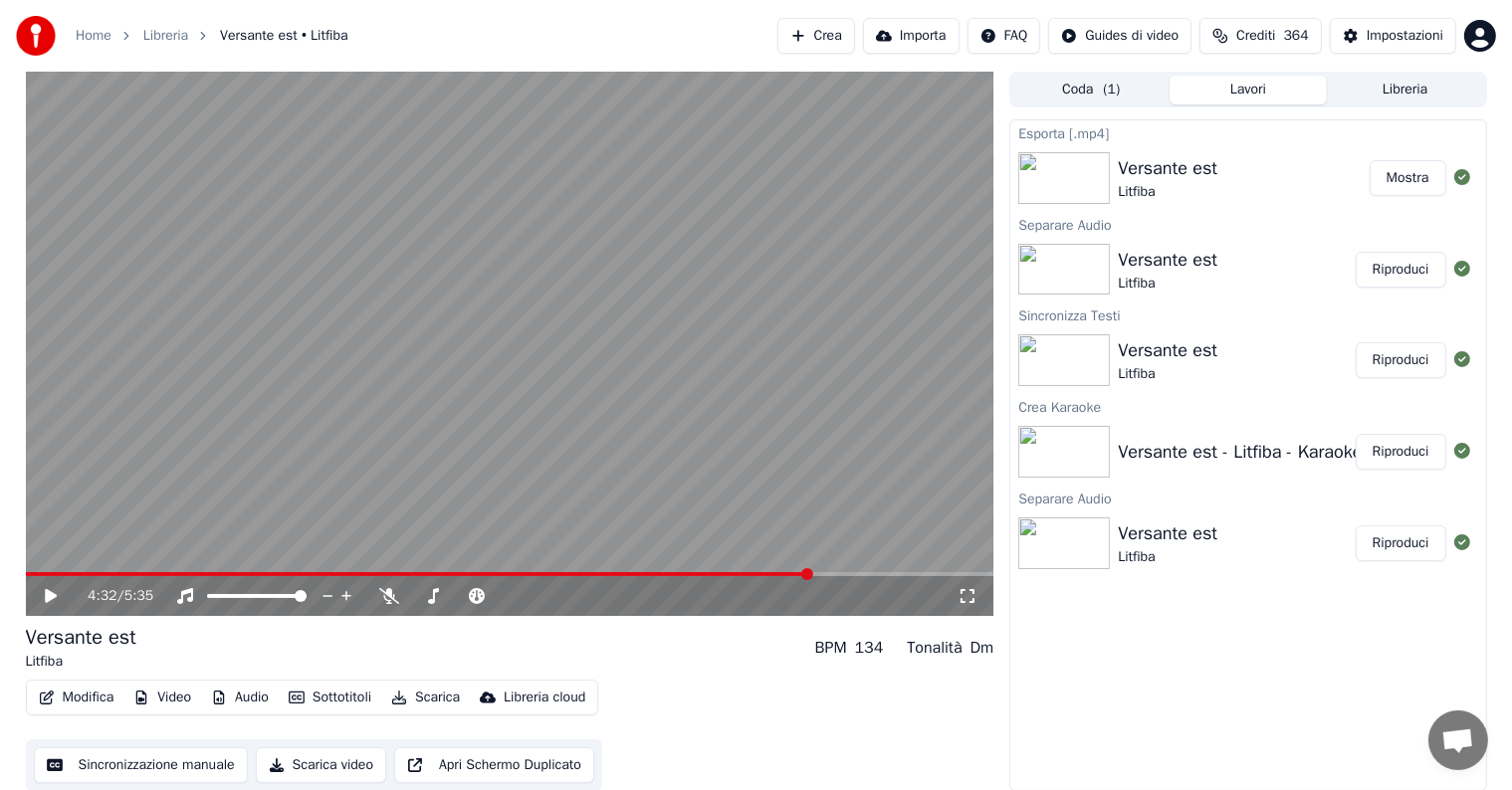click 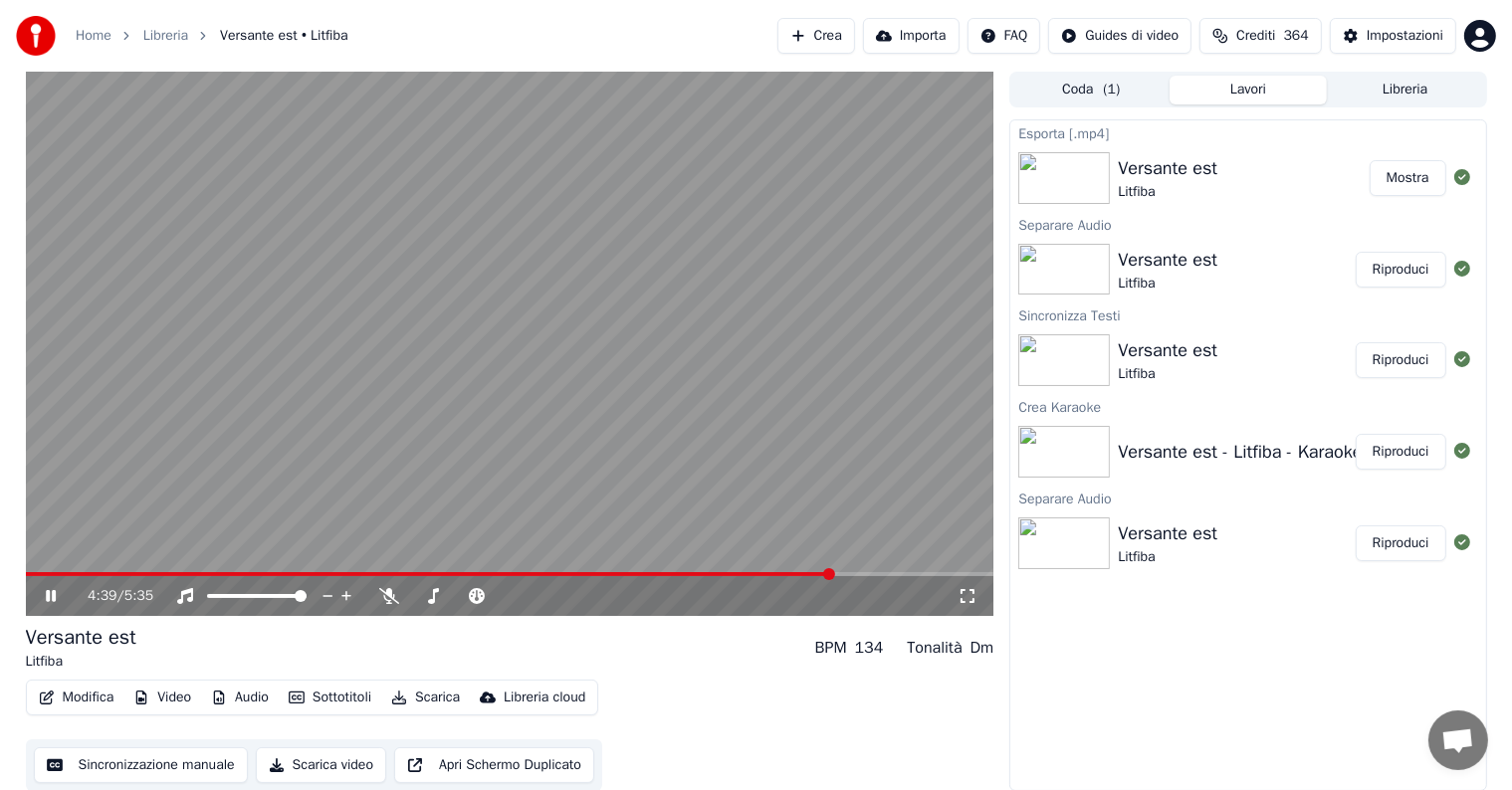 click 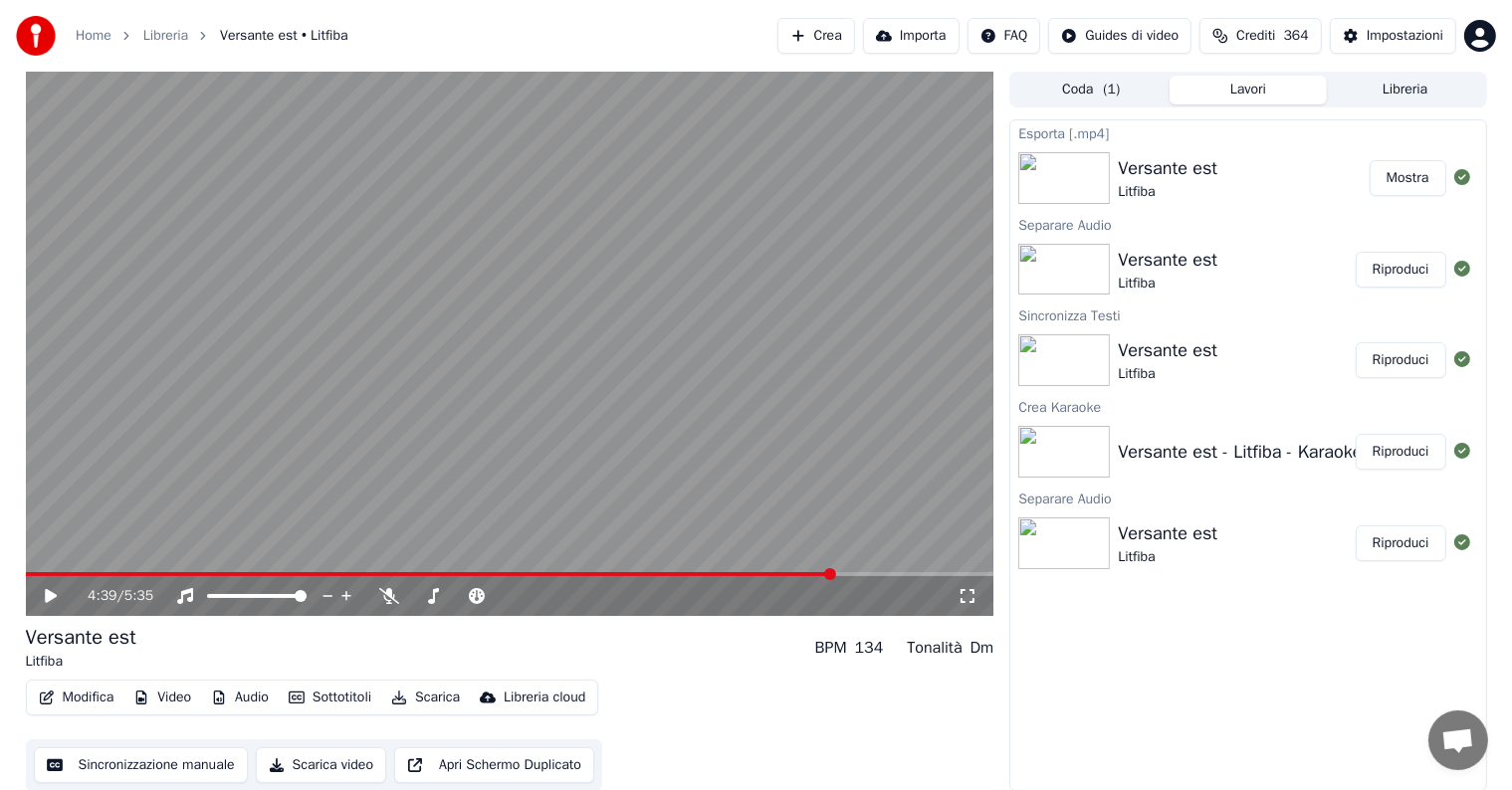click on "Audio" at bounding box center [240, 697] 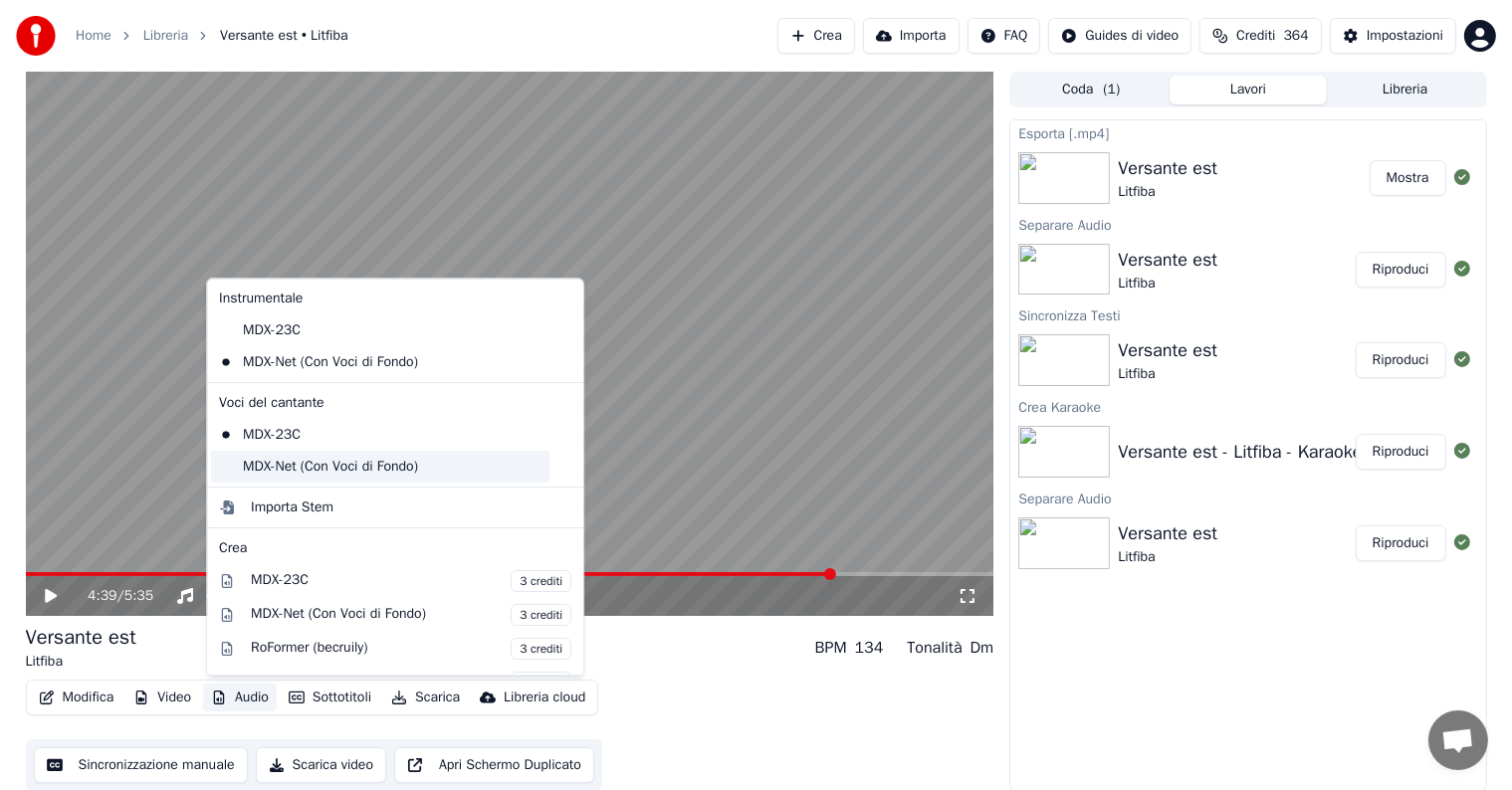 click on "MDX-Net (Con Voci di Fondo)" at bounding box center [380, 467] 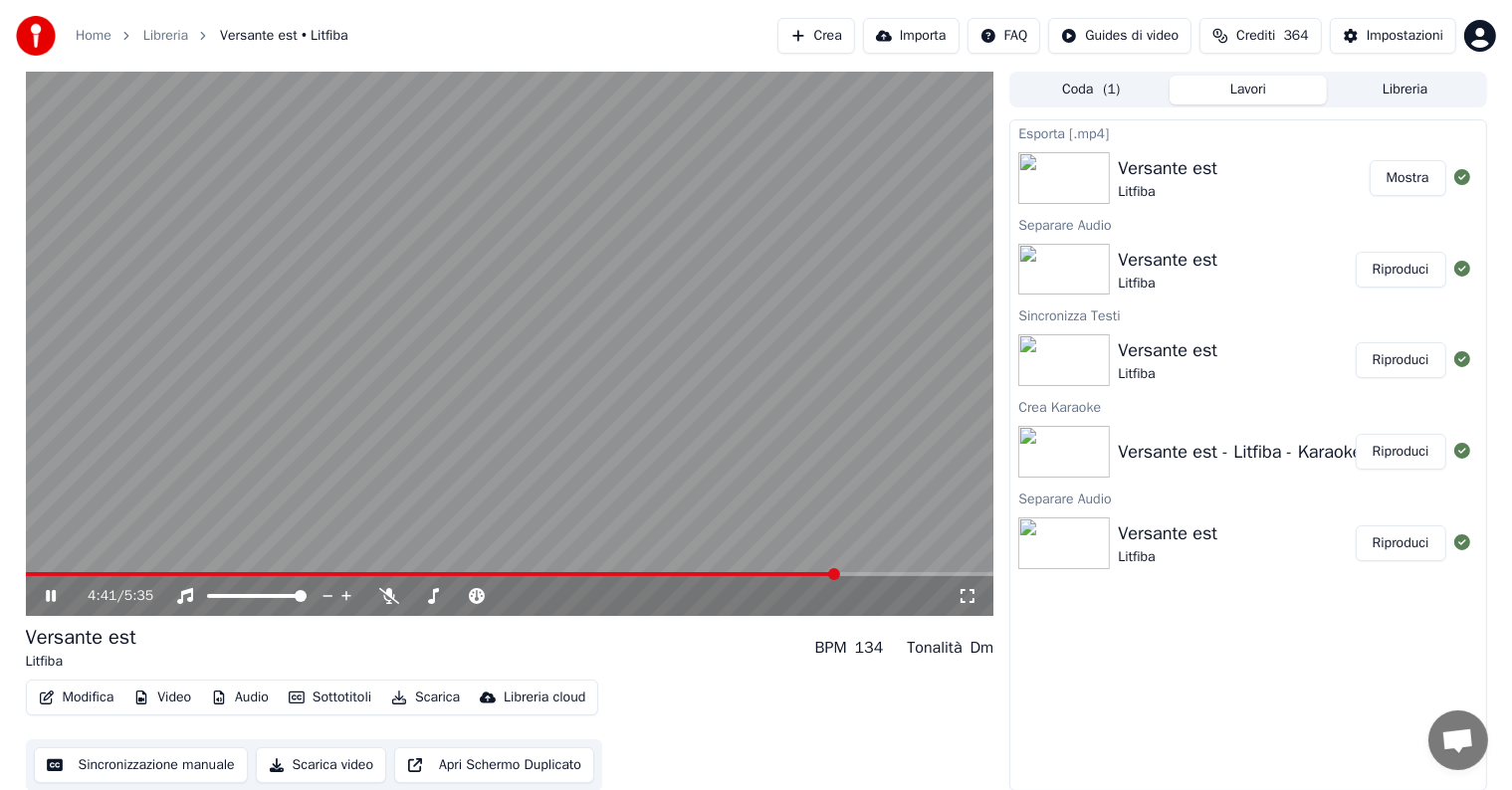 click at bounding box center (432, 574) 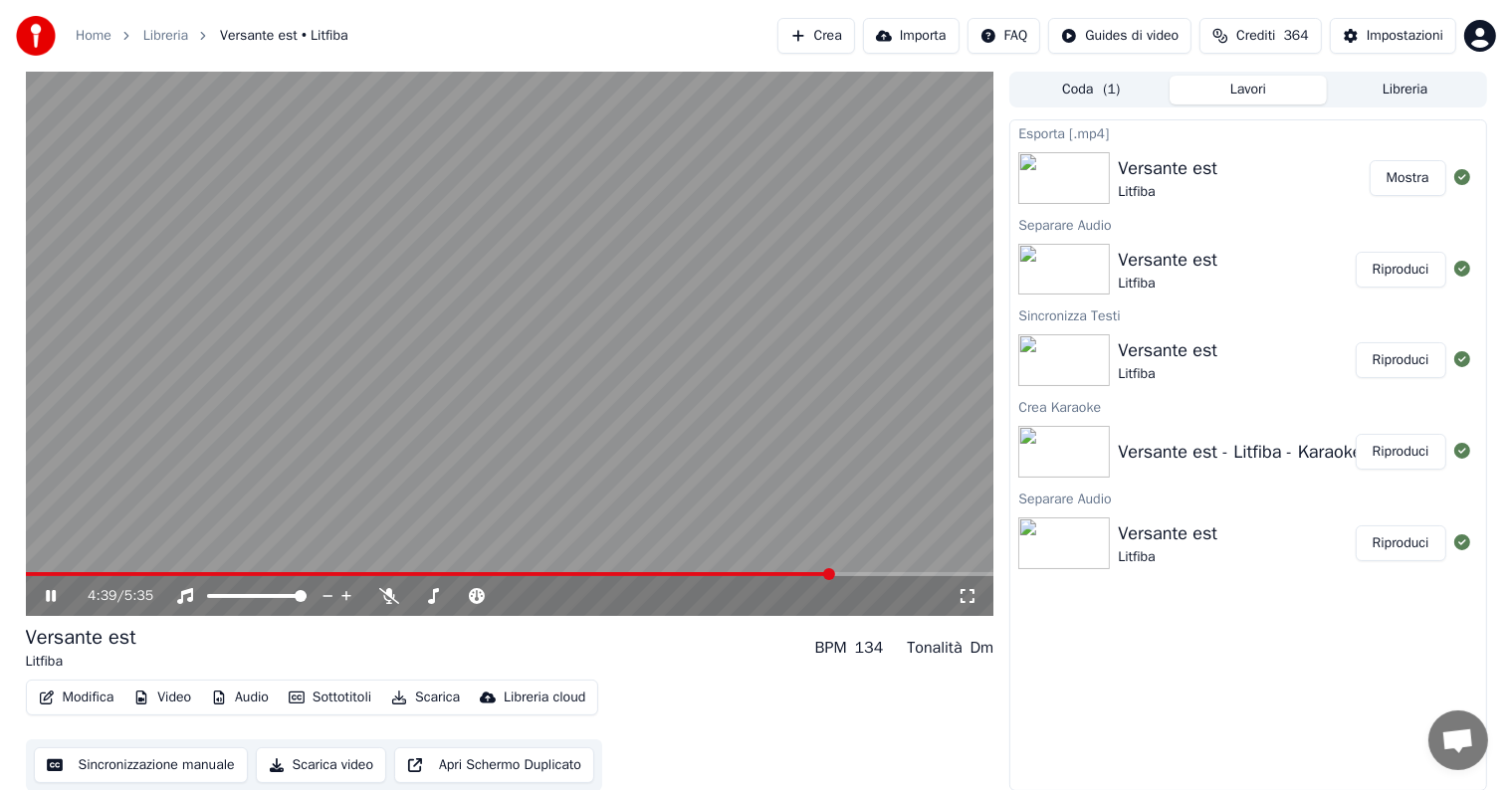 click 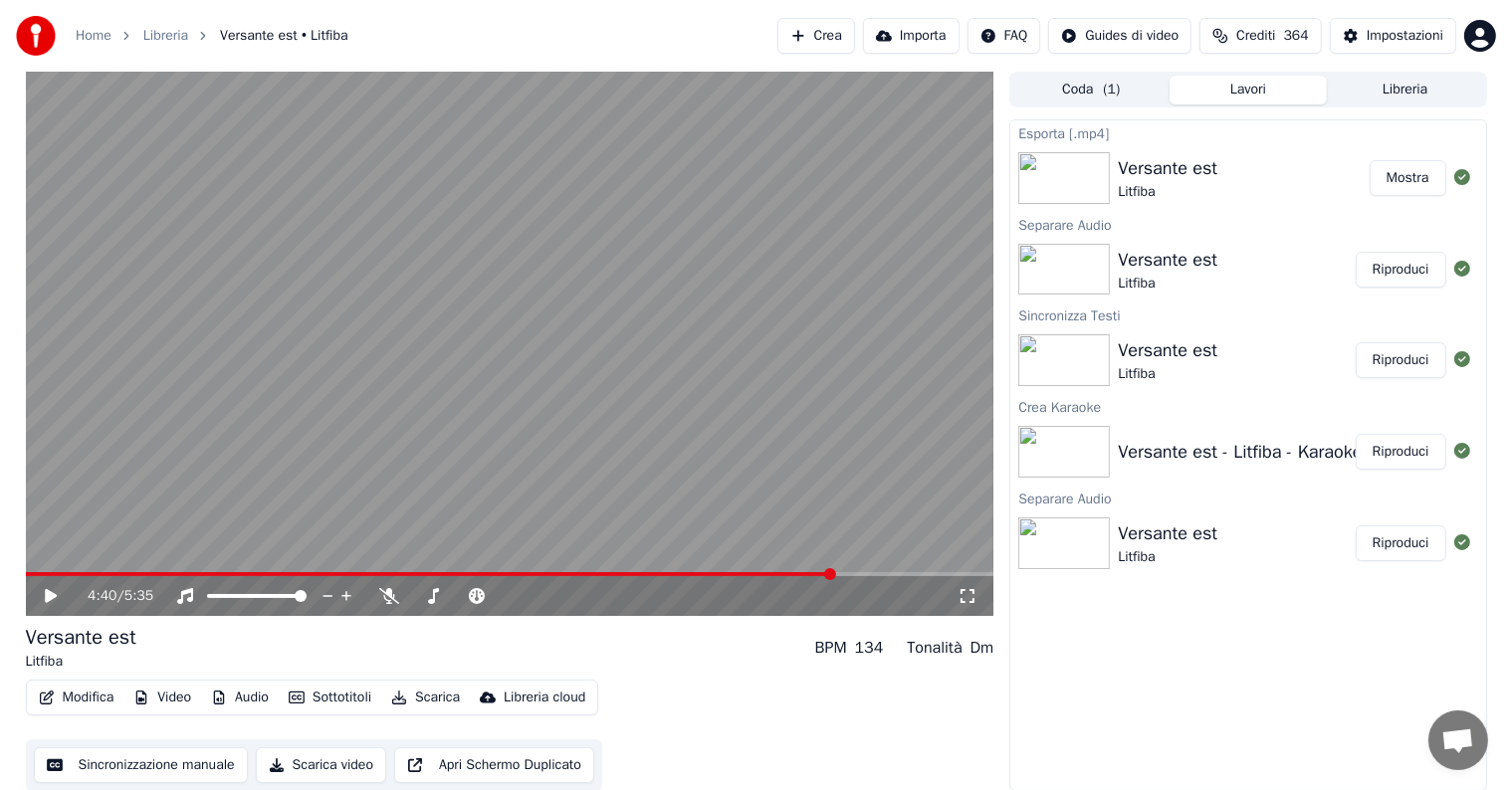 click on "Audio" at bounding box center [240, 697] 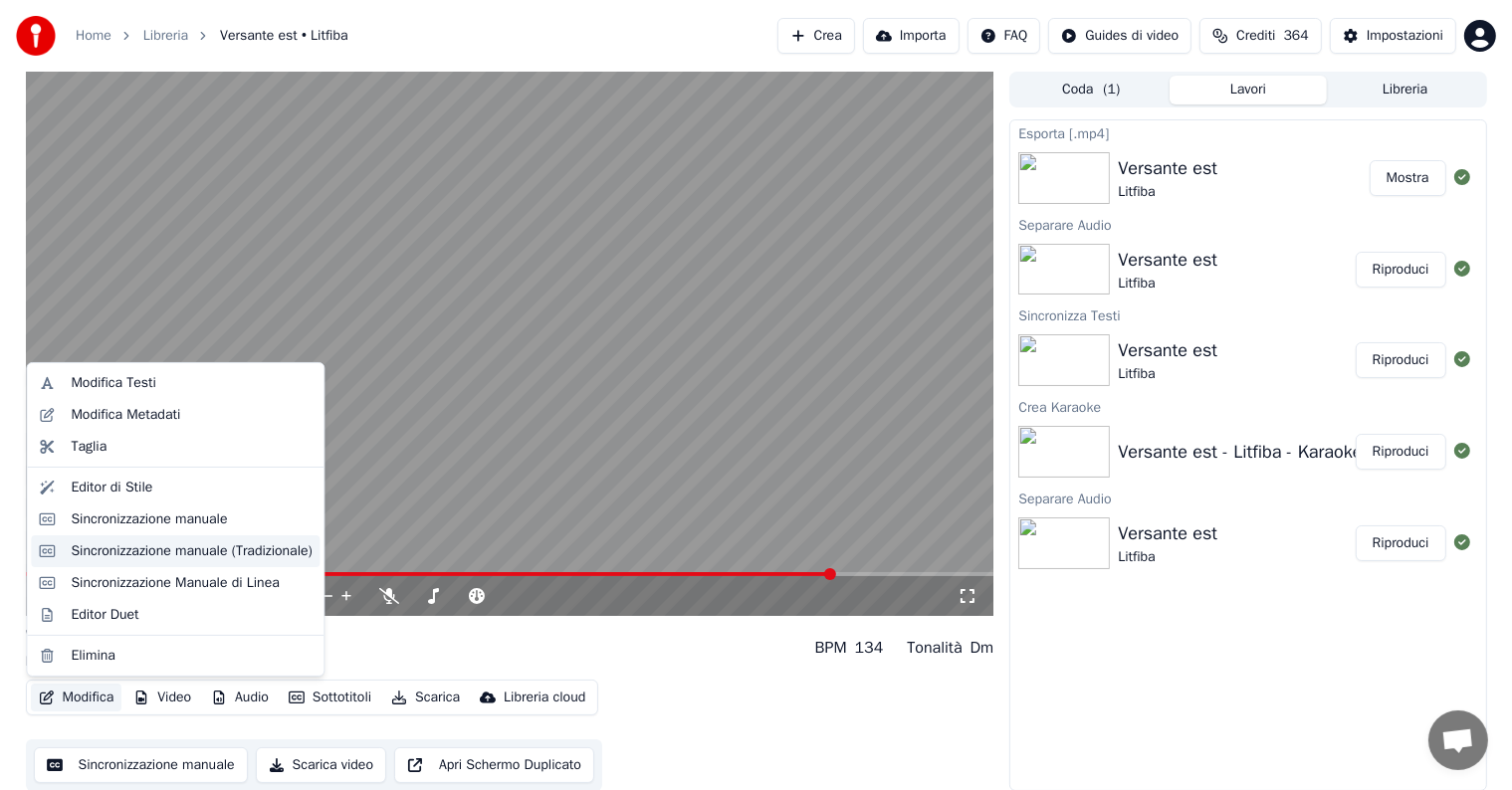 click on "Sincronizzazione manuale (Tradizionale)" at bounding box center (191, 551) 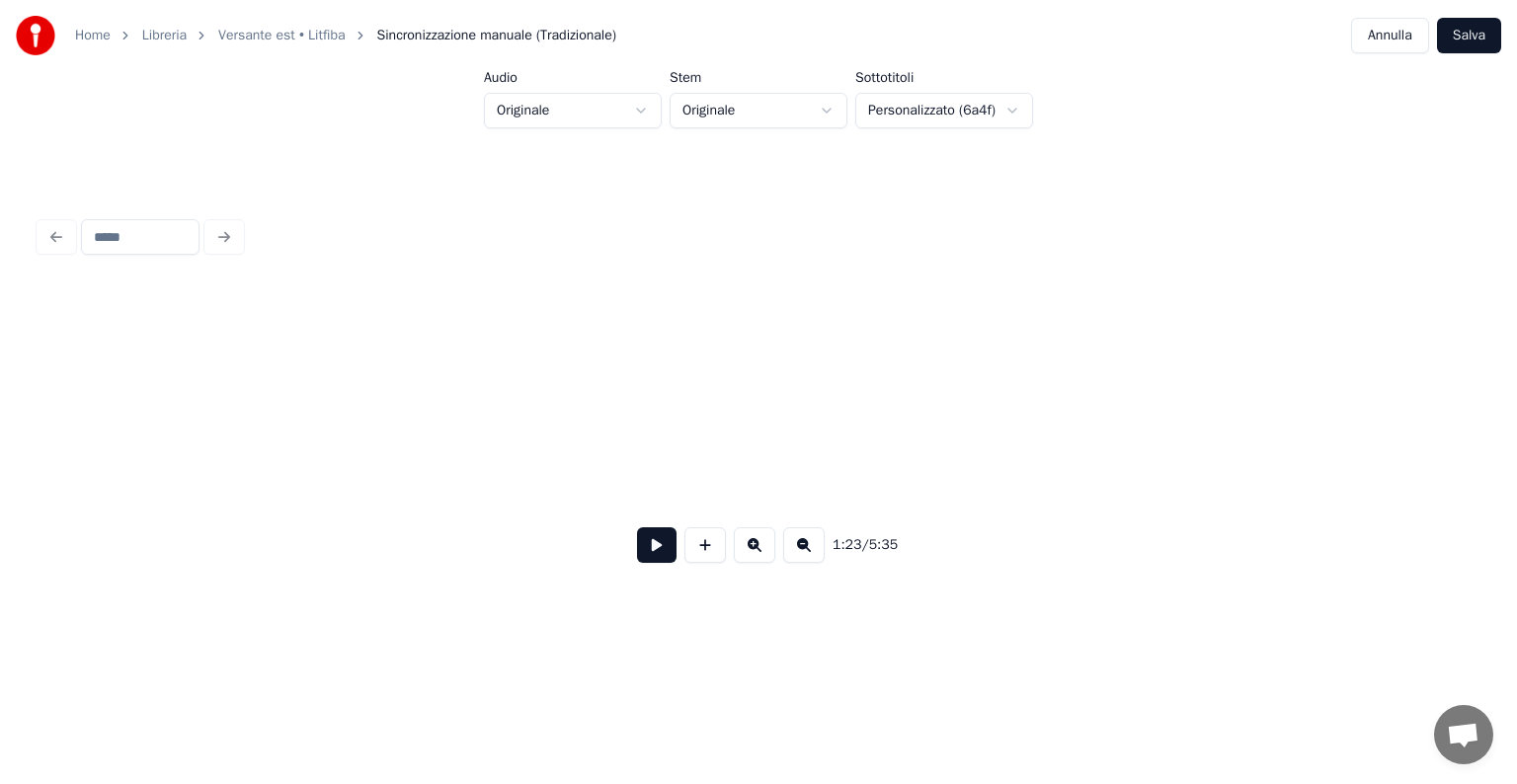scroll, scrollTop: 0, scrollLeft: 16466, axis: horizontal 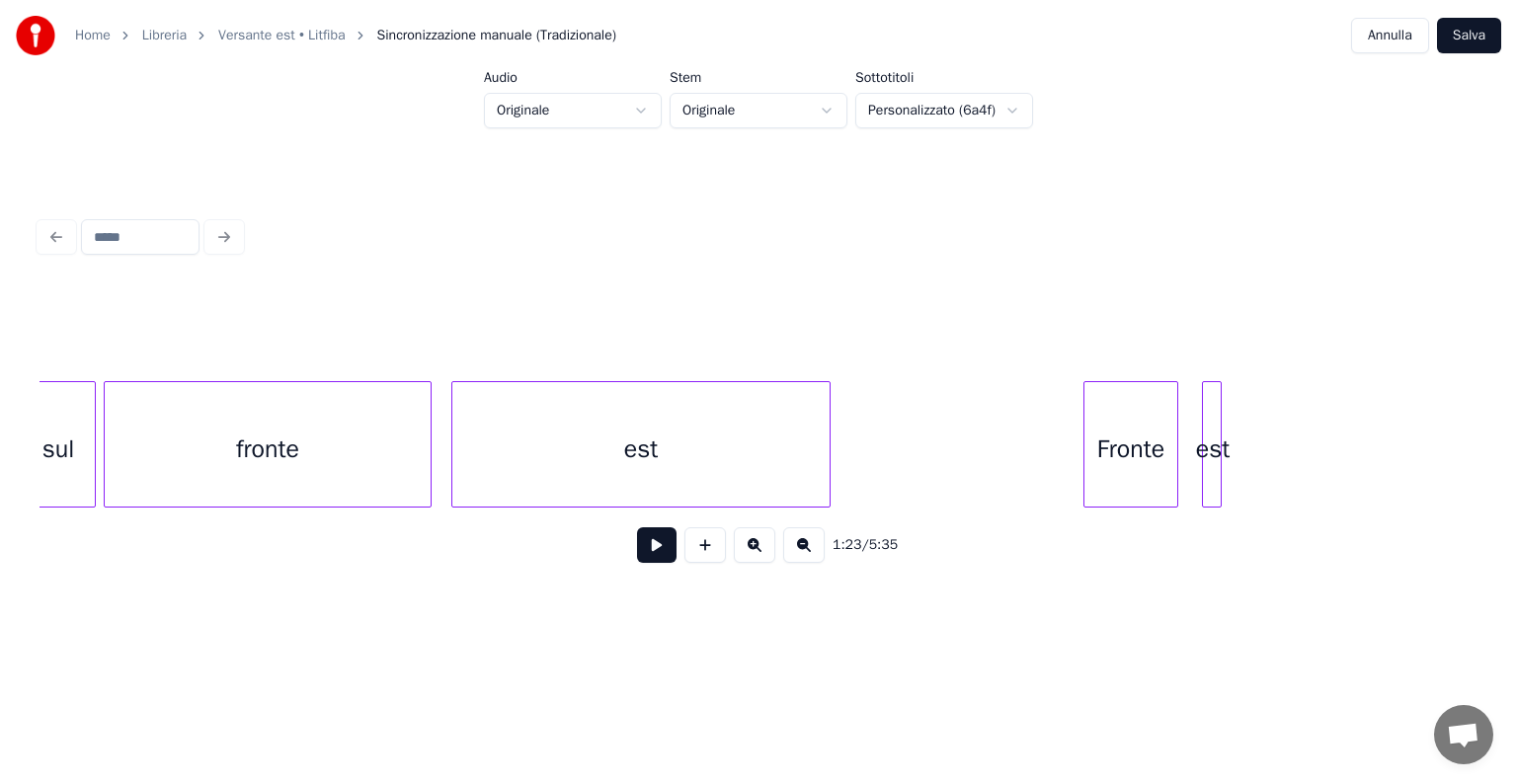 click on "fronte" at bounding box center [268, 449] 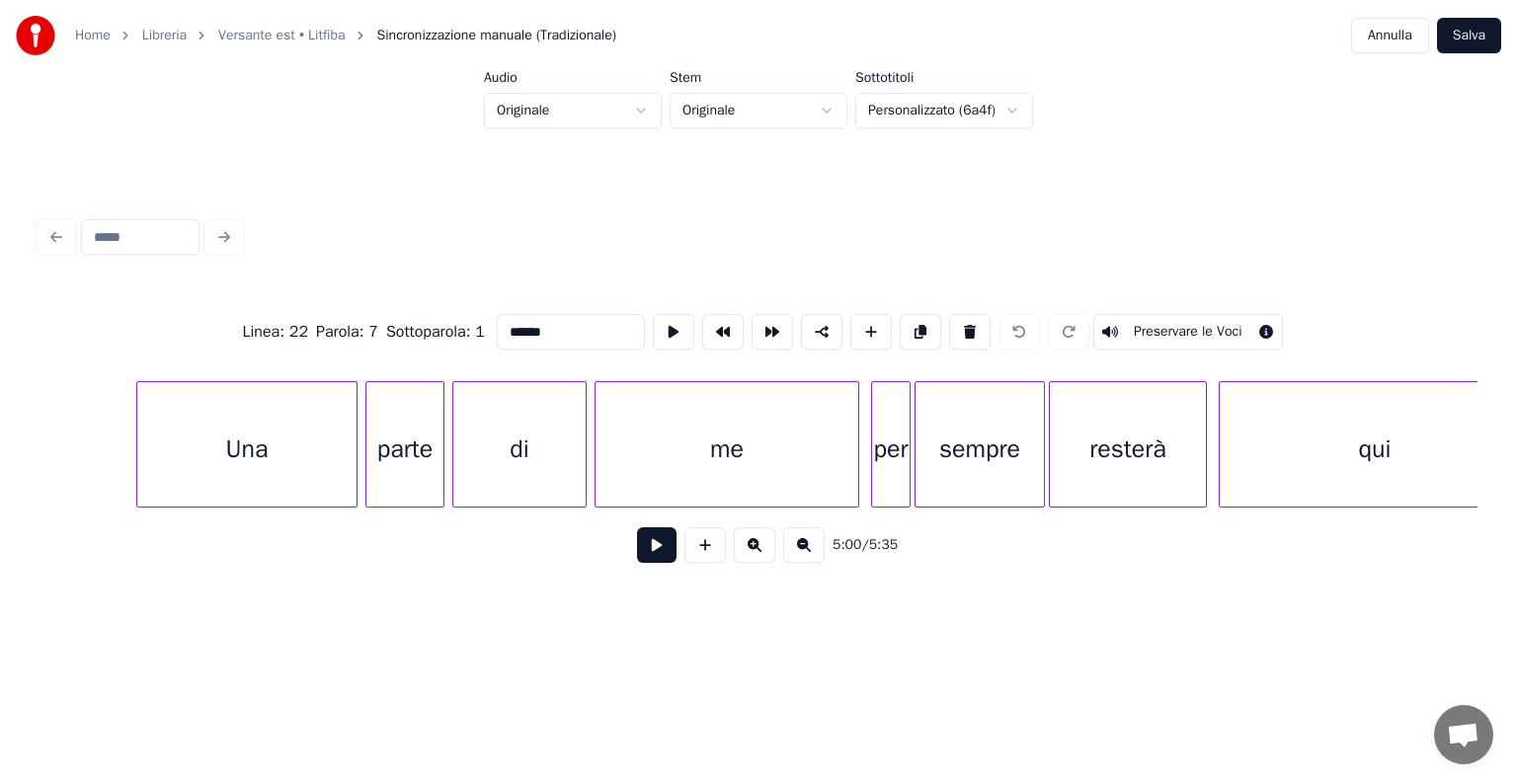 scroll, scrollTop: 0, scrollLeft: 54167, axis: horizontal 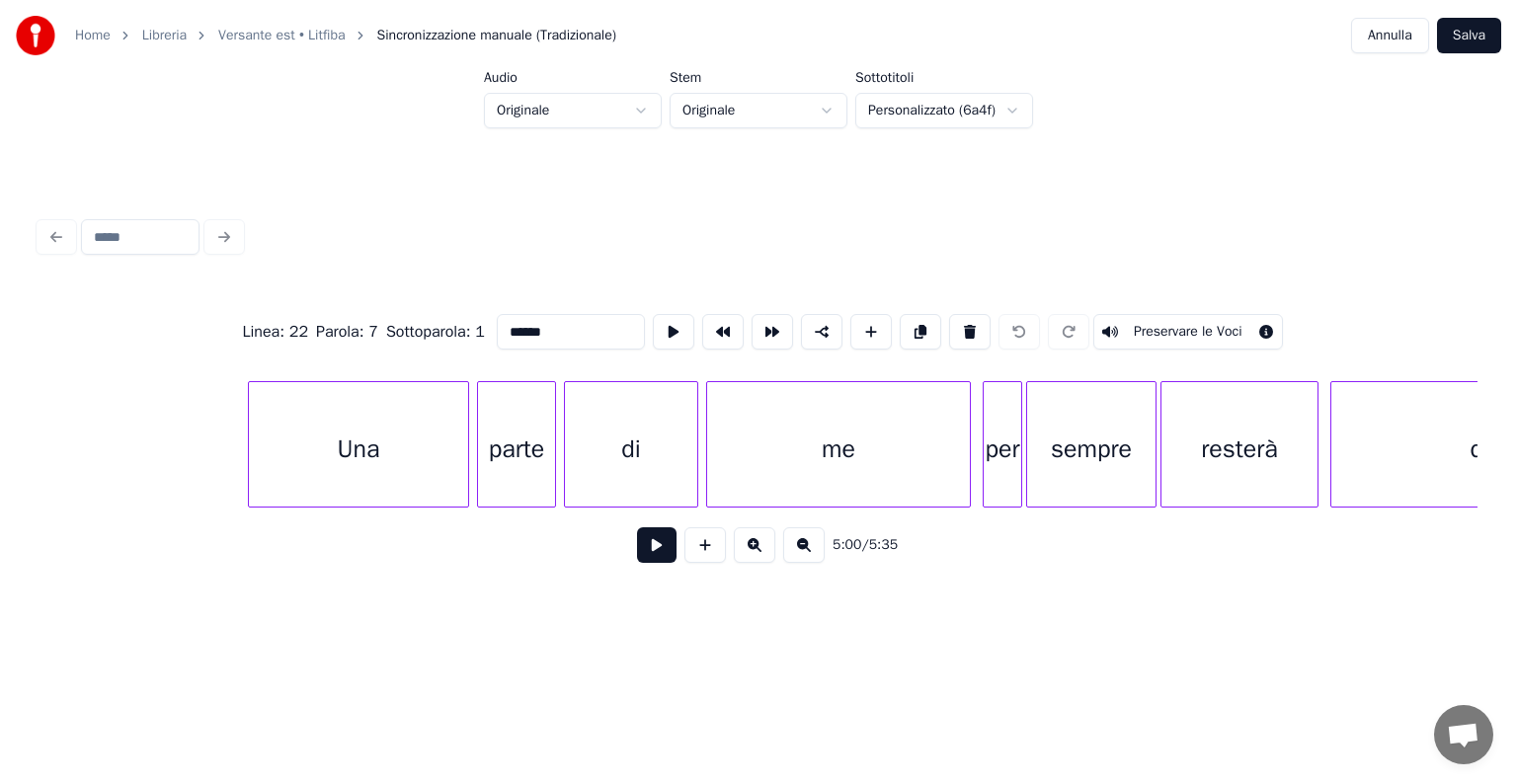 click on "Una" at bounding box center [359, 449] 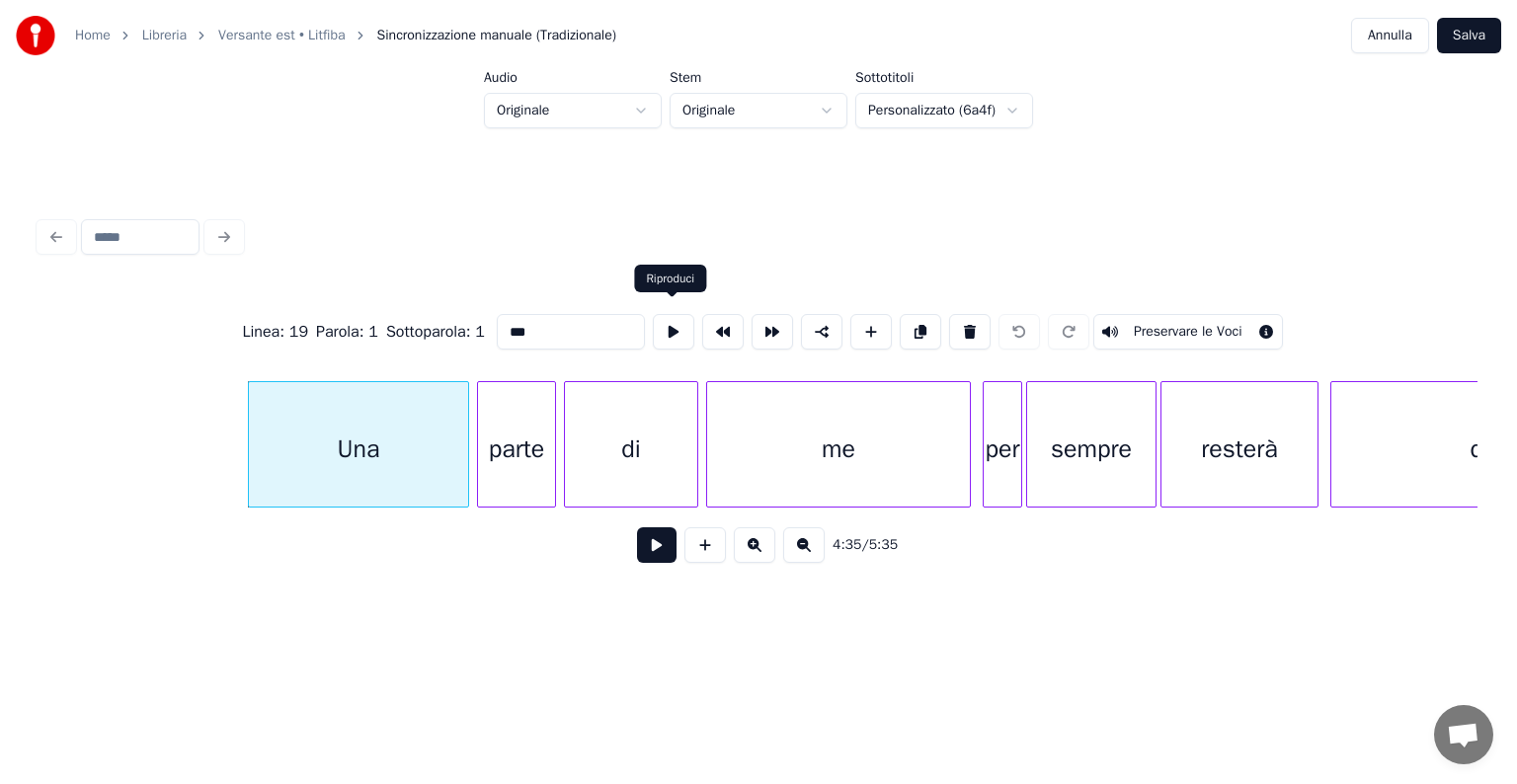 click at bounding box center [674, 332] 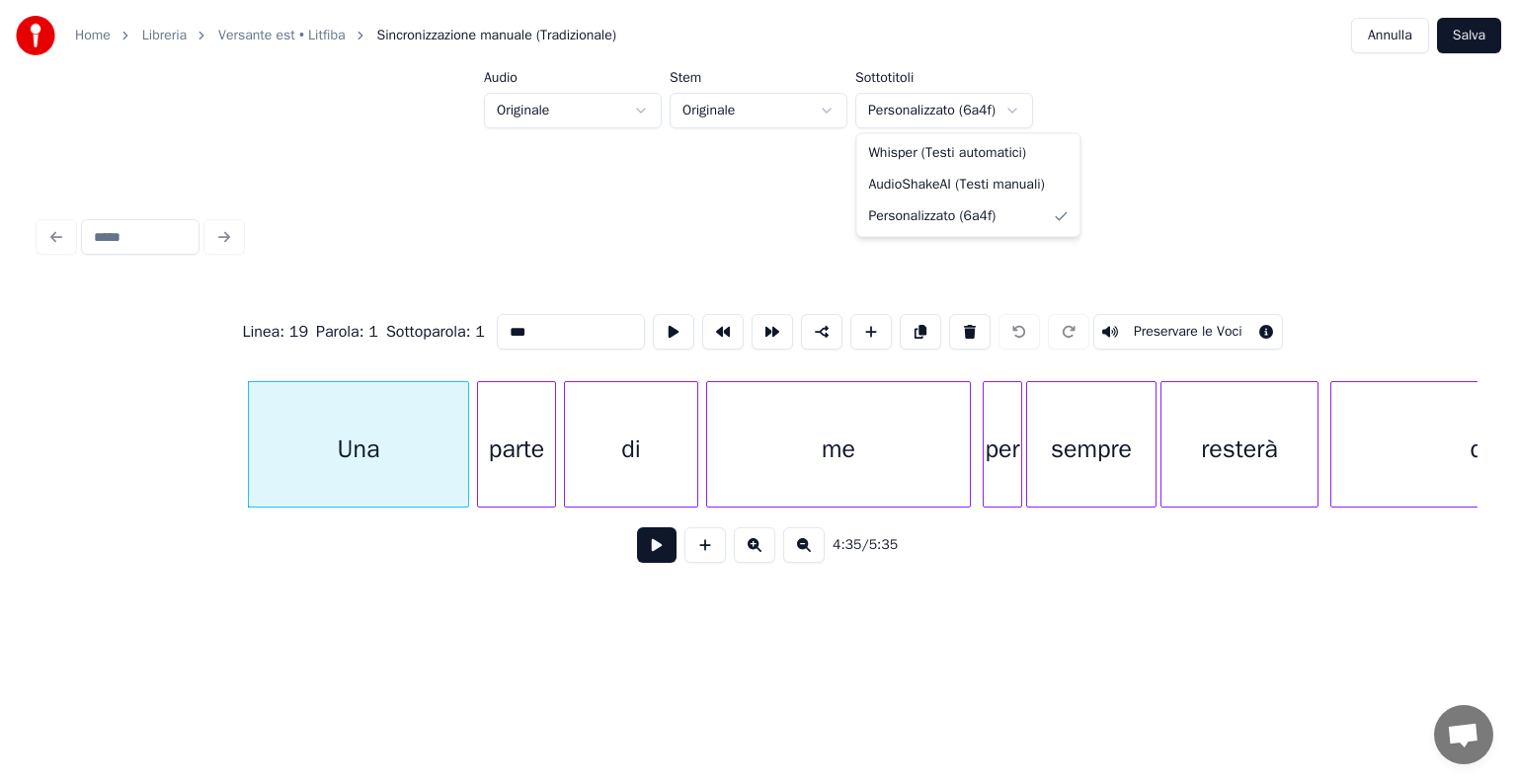 click on "Home Libreria Versante est • Litfiba Sincronizzazione manuale (Tradizionale) Annulla Salva Audio Originale Stem Originale Sottotitoli Personalizzato (6a4f) Linea :   19 Parola :   1 Sottoparola :   1 *** Preservare le Voci 4:35  /  5:35 Whisper (Testi automatici) AudioShakeAI (Testi manuali) Personalizzato (6a4f)" at bounding box center [758, 331] 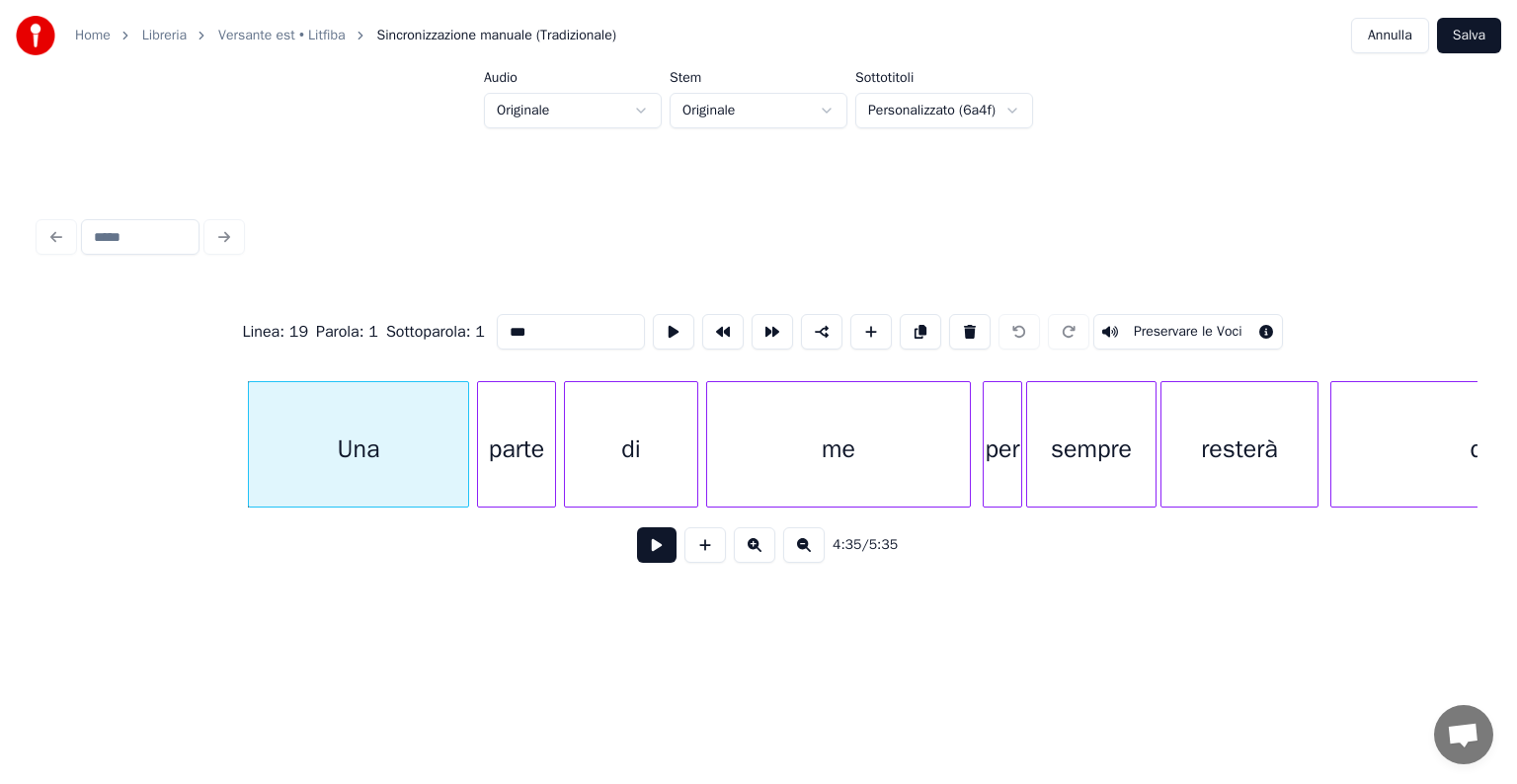 click on "Home Libreria Versante est • Litfiba Sincronizzazione manuale (Tradizionale) Annulla Salva Audio Originale Stem Originale Sottotitoli Personalizzato (6a4f) Linea :   19 Parola :   1 Sottoparola :   1 *** Preservare le Voci 4:35  /  5:35" at bounding box center (758, 331) 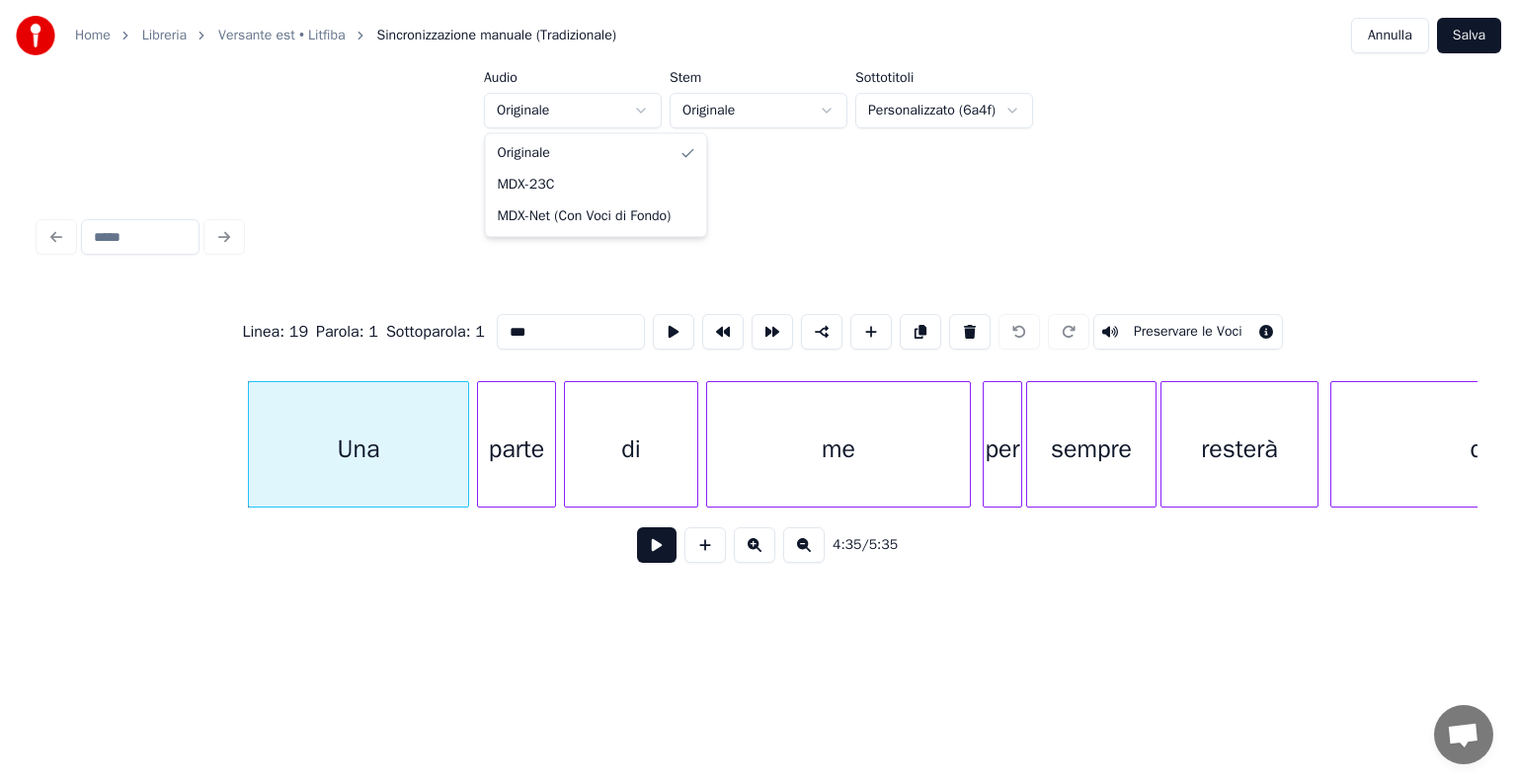 click on "Home Libreria Versante est • Litfiba Sincronizzazione manuale (Tradizionale) Annulla Salva Audio Originale Stem Originale Sottotitoli Personalizzato (6a4f) Linea :   19 Parola :   1 Sottoparola :   1 *** Preservare le Voci 4:35  /  5:35 Originale MDX-23C MDX-Net (Con Voci di Fondo)" at bounding box center (758, 331) 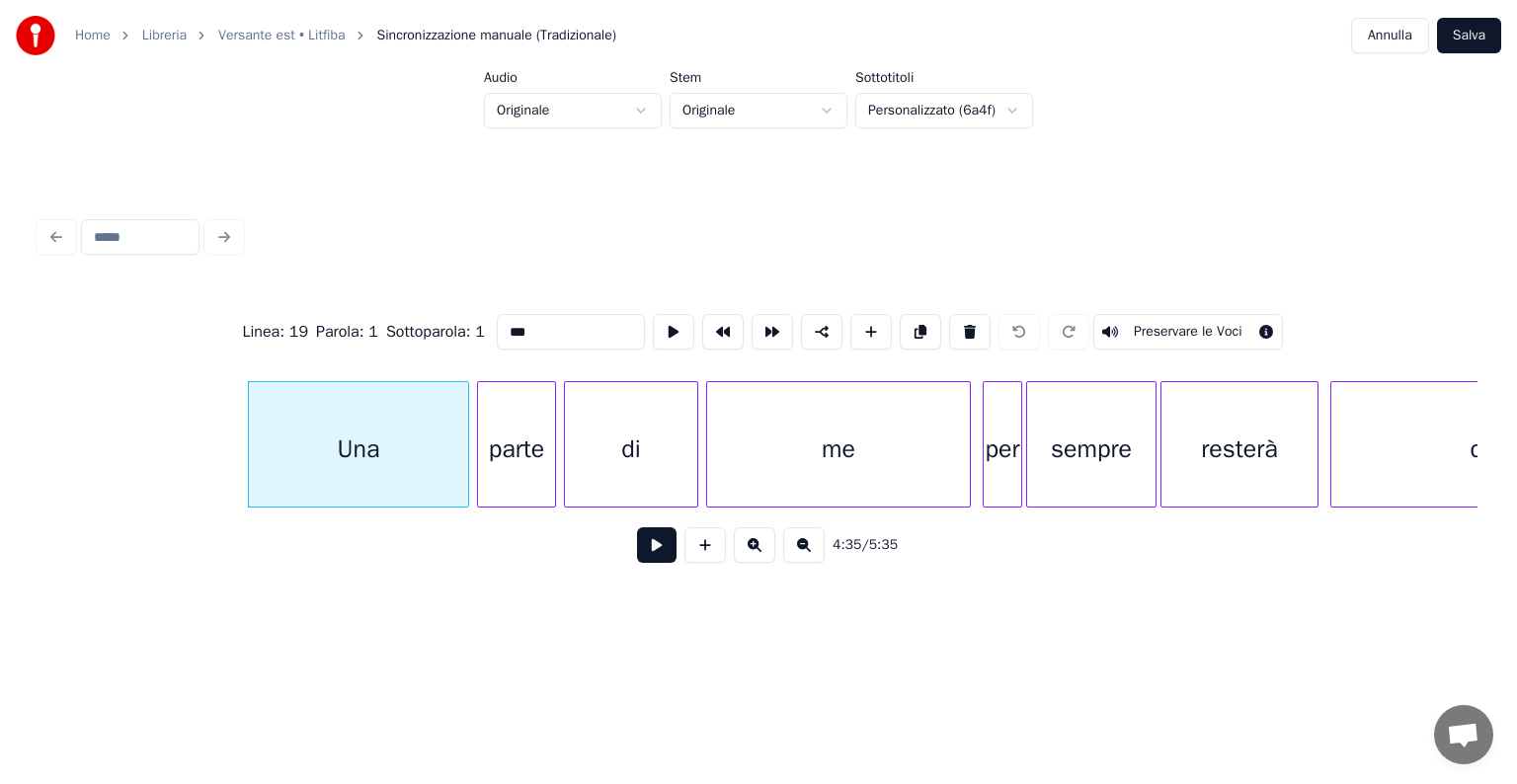 click on "Home Libreria Versante est • Litfiba Sincronizzazione manuale (Tradizionale) Annulla Salva Audio Originale Stem Originale Sottotitoli Personalizzato (6a4f) Linea :   19 Parola :   1 Sottoparola :   1 *** Preservare le Voci 4:35  /  5:35" at bounding box center [758, 331] 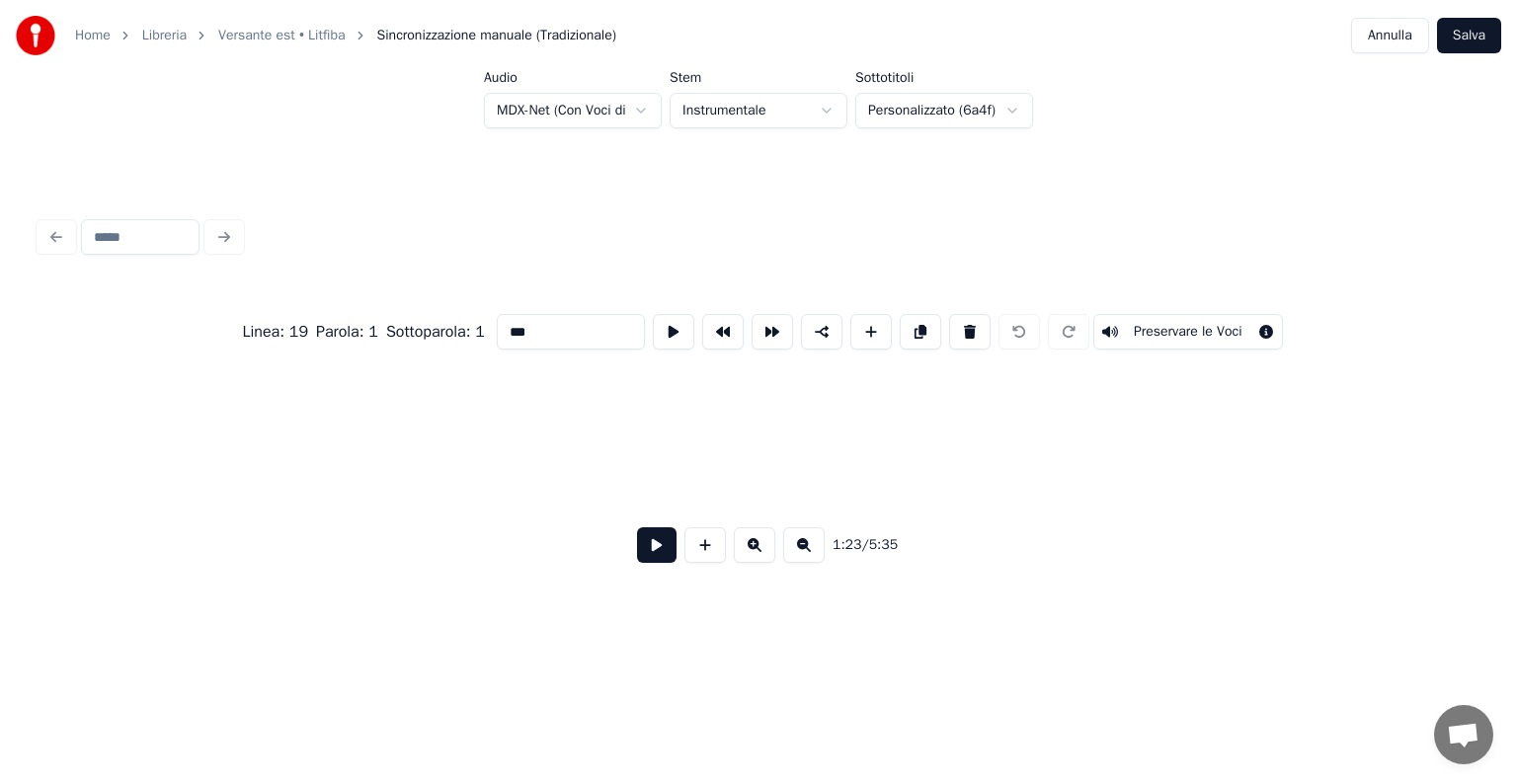 scroll, scrollTop: 0, scrollLeft: 16465, axis: horizontal 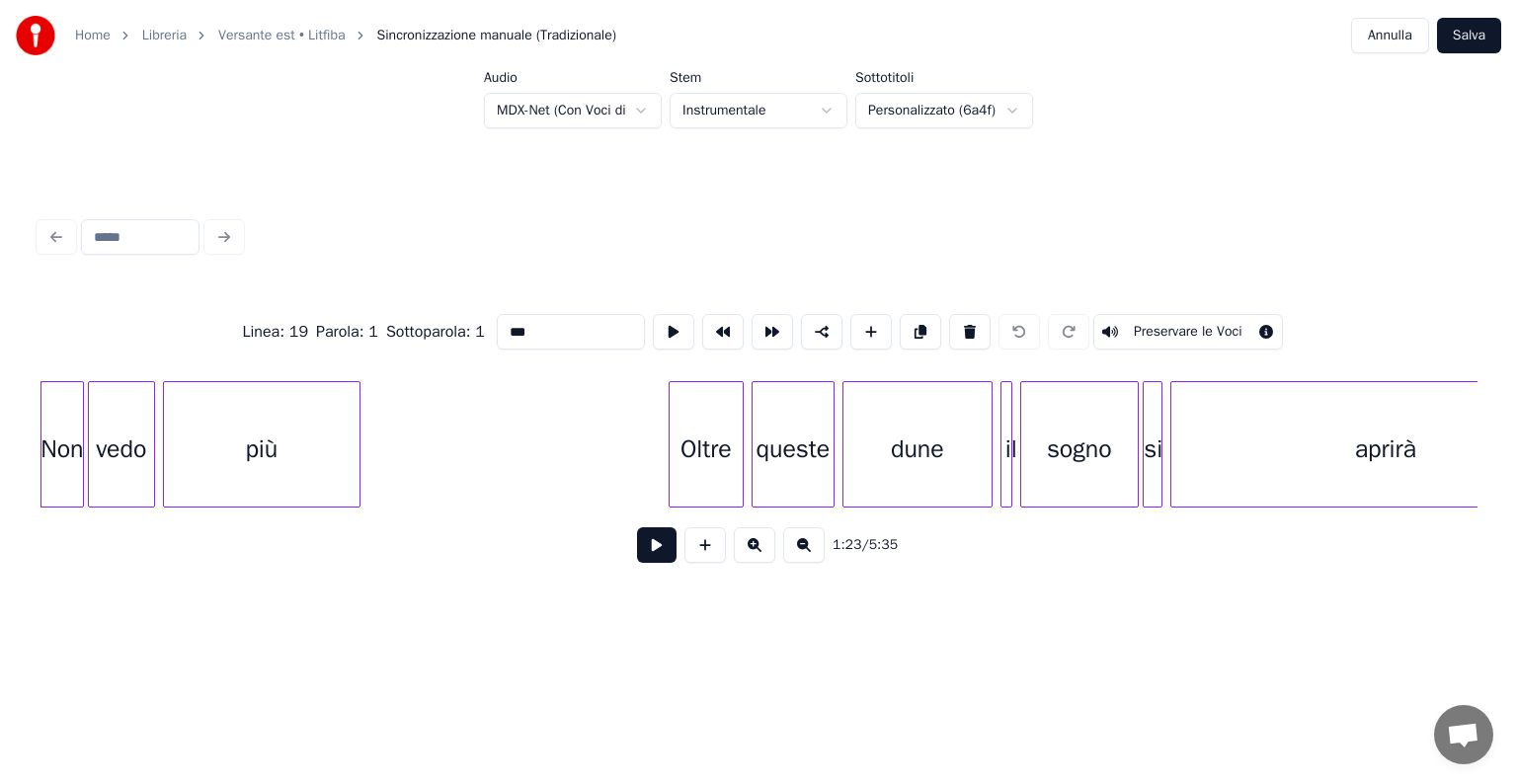 click at bounding box center [657, 545] 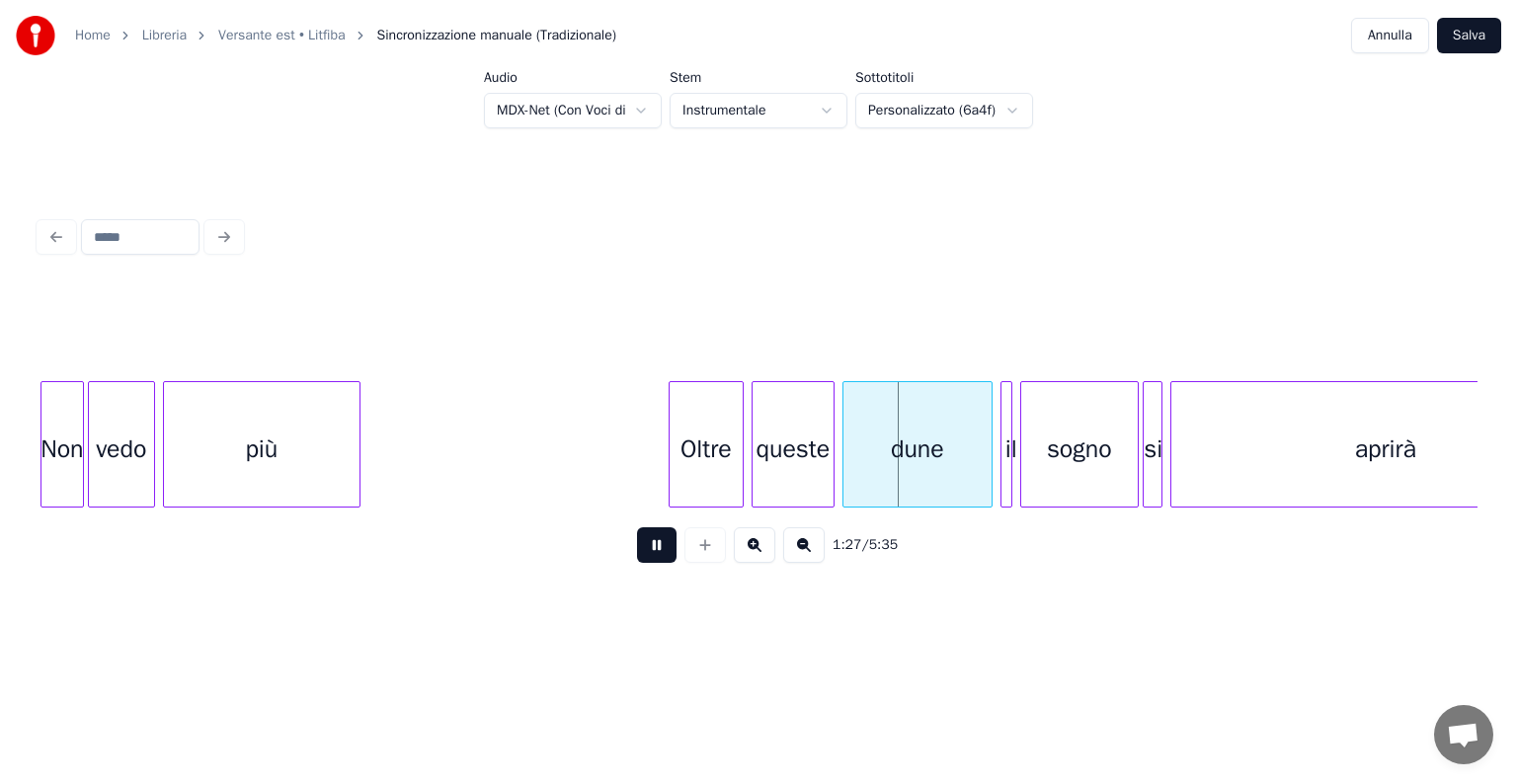 click at bounding box center (657, 545) 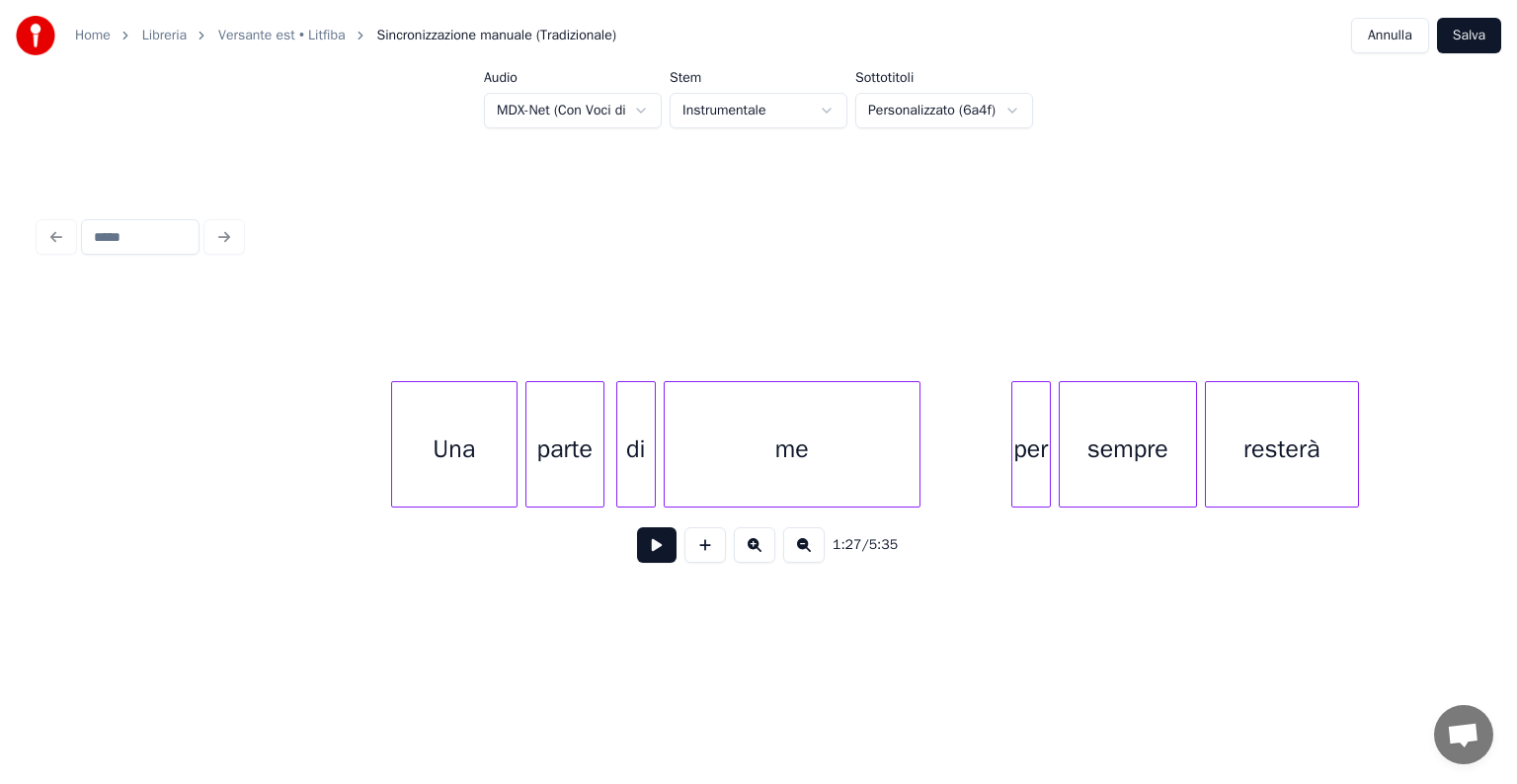 scroll, scrollTop: 0, scrollLeft: 25706, axis: horizontal 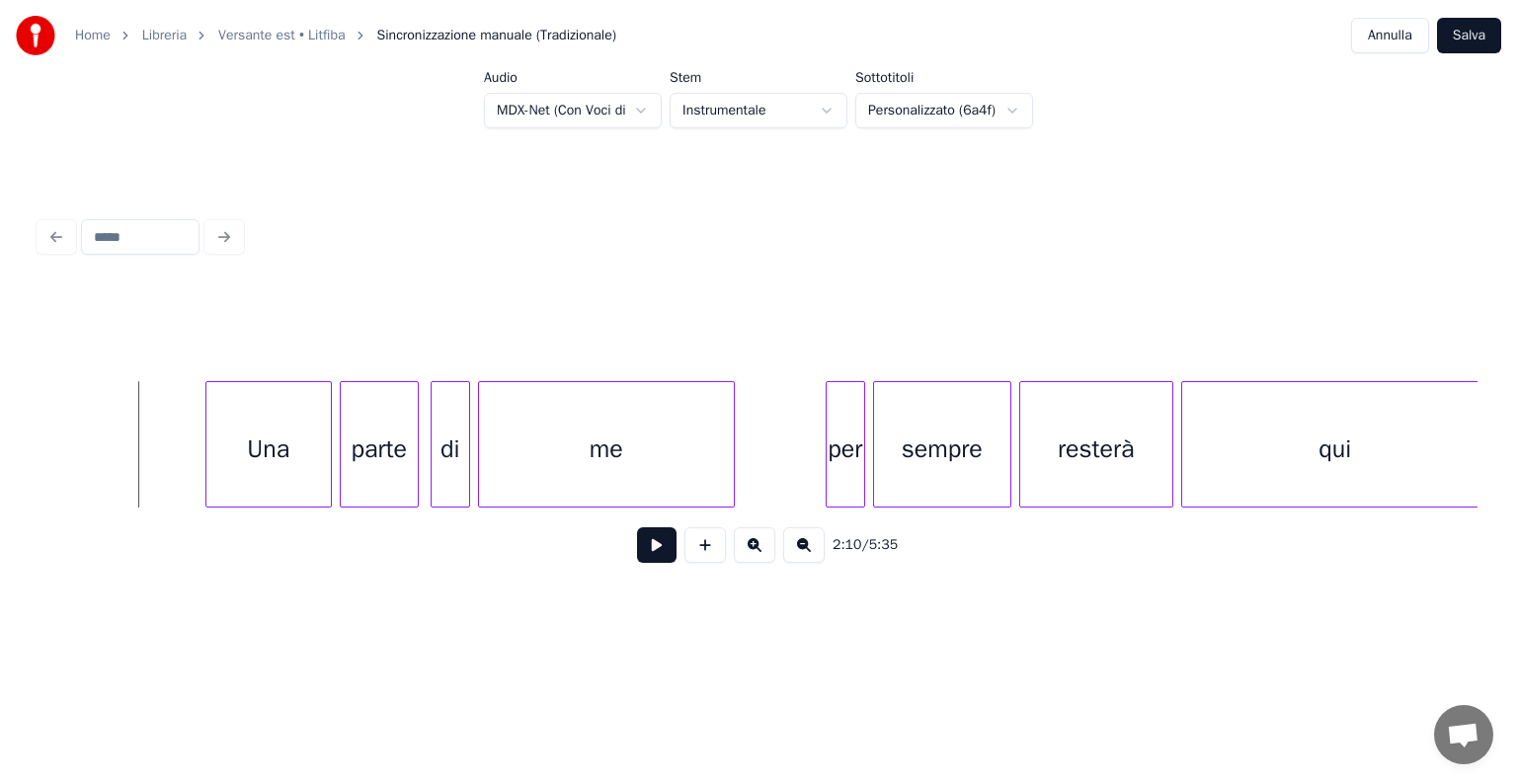 click at bounding box center (657, 545) 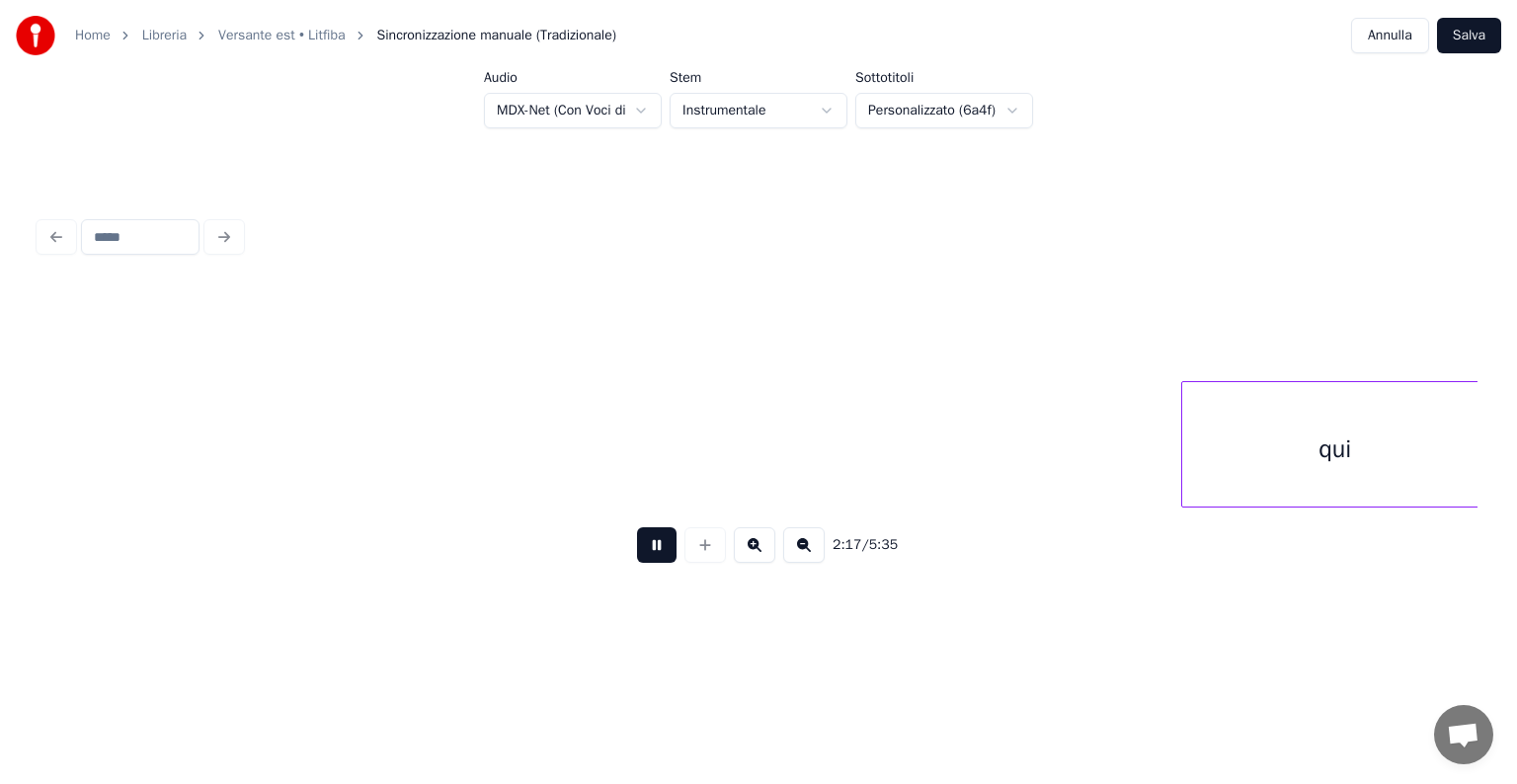 scroll, scrollTop: 0, scrollLeft: 27147, axis: horizontal 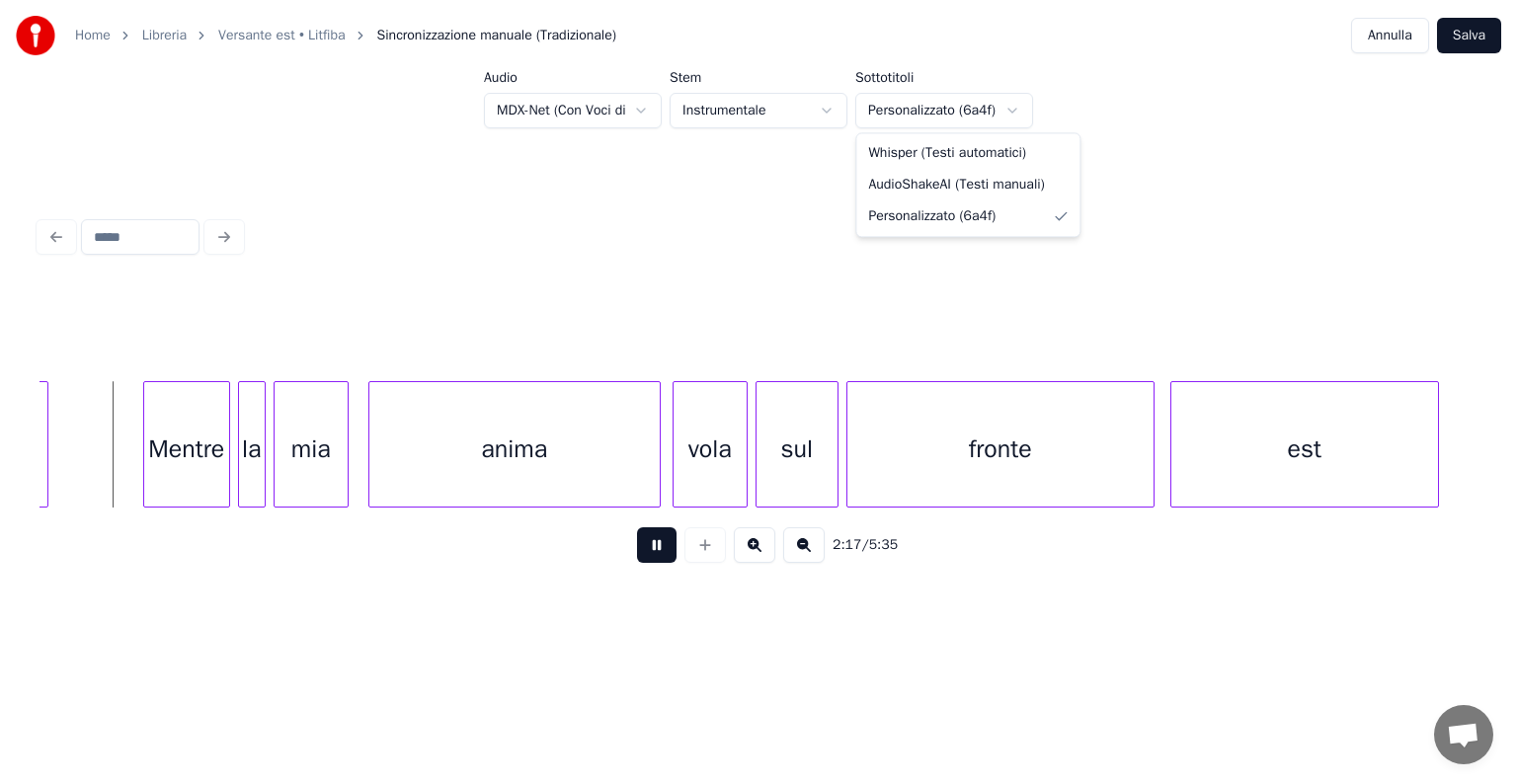 click on "Home Libreria Versante est • Litfiba Sincronizzazione manuale (Tradizionale) Annulla Salva Audio MDX-Net (Con Voci di Fondo) Stem Sottotitoli Personalizzato (6a4f) 2:17  /  5:35 Whisper (Testi automatici) AudioShakeAI (Testi manuali) Personalizzato (6a4f)" at bounding box center [758, 331] 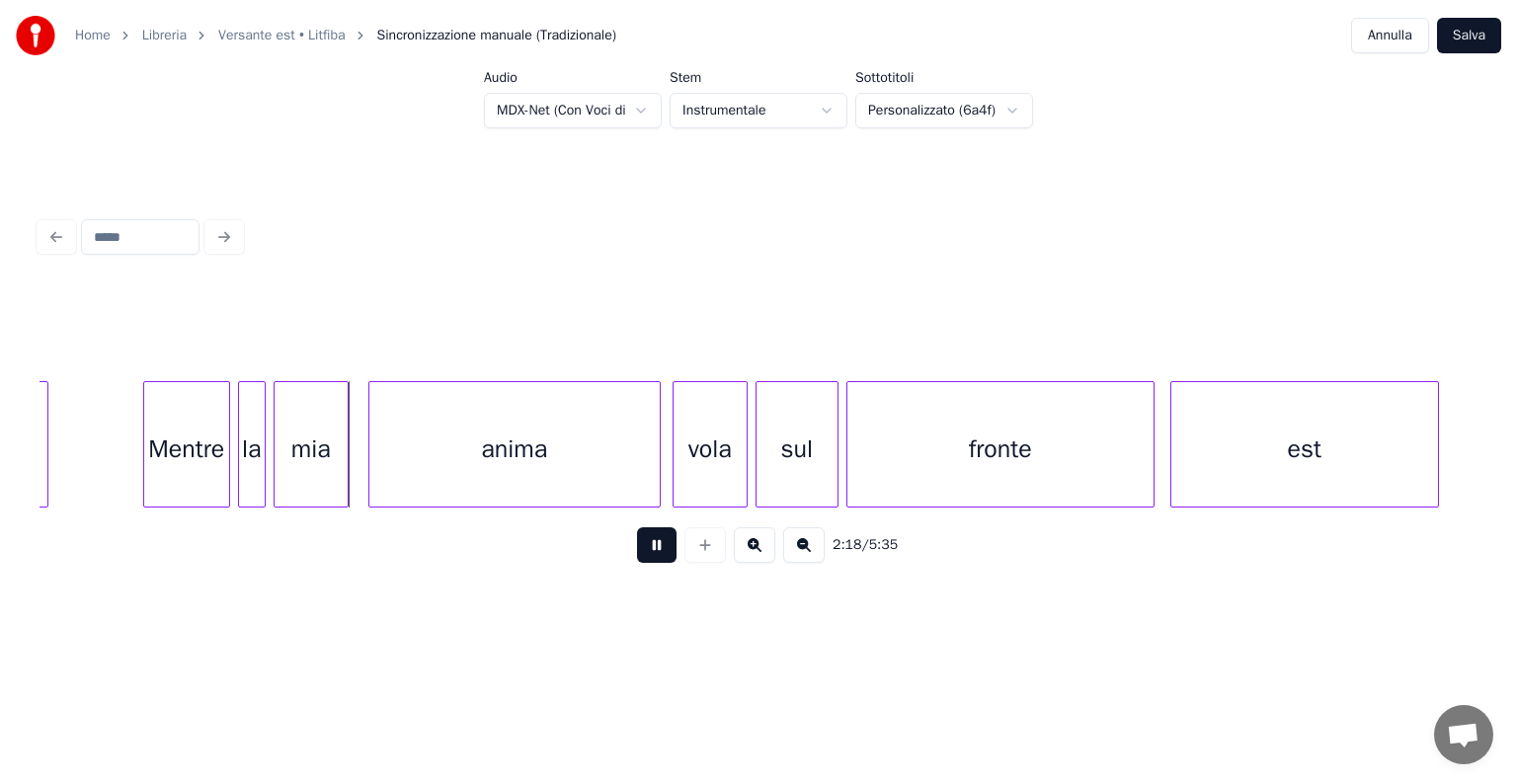 click on "Home Libreria Versante est • Litfiba Sincronizzazione manuale (Tradizionale) Annulla Salva Audio MDX-Net (Con Voci di Fondo) Stem Instrumentale Sottotitoli Personalizzato ([ID]) 2:18  /  5:35" at bounding box center [758, 331] 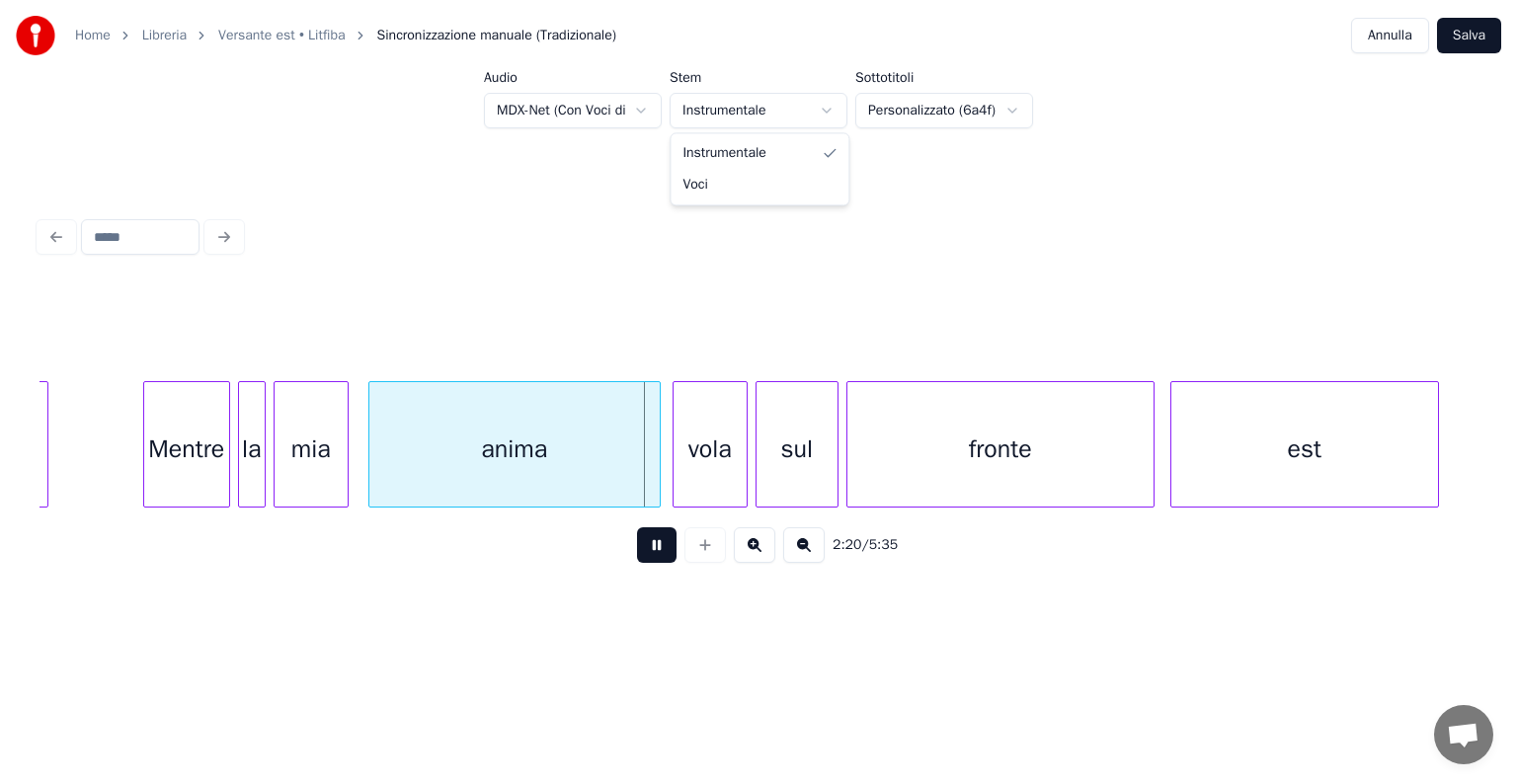 click on "Home Libreria Versante est • Litfiba Sincronizzazione manuale (Tradizionale) Annulla Salva Audio MDX-Net (Con Voci di Fondo) Stem Instrumentale Sottotitoli Personalizzato (6a4f) 2:20  /  5:35 Instrumentale Voci" at bounding box center (758, 331) 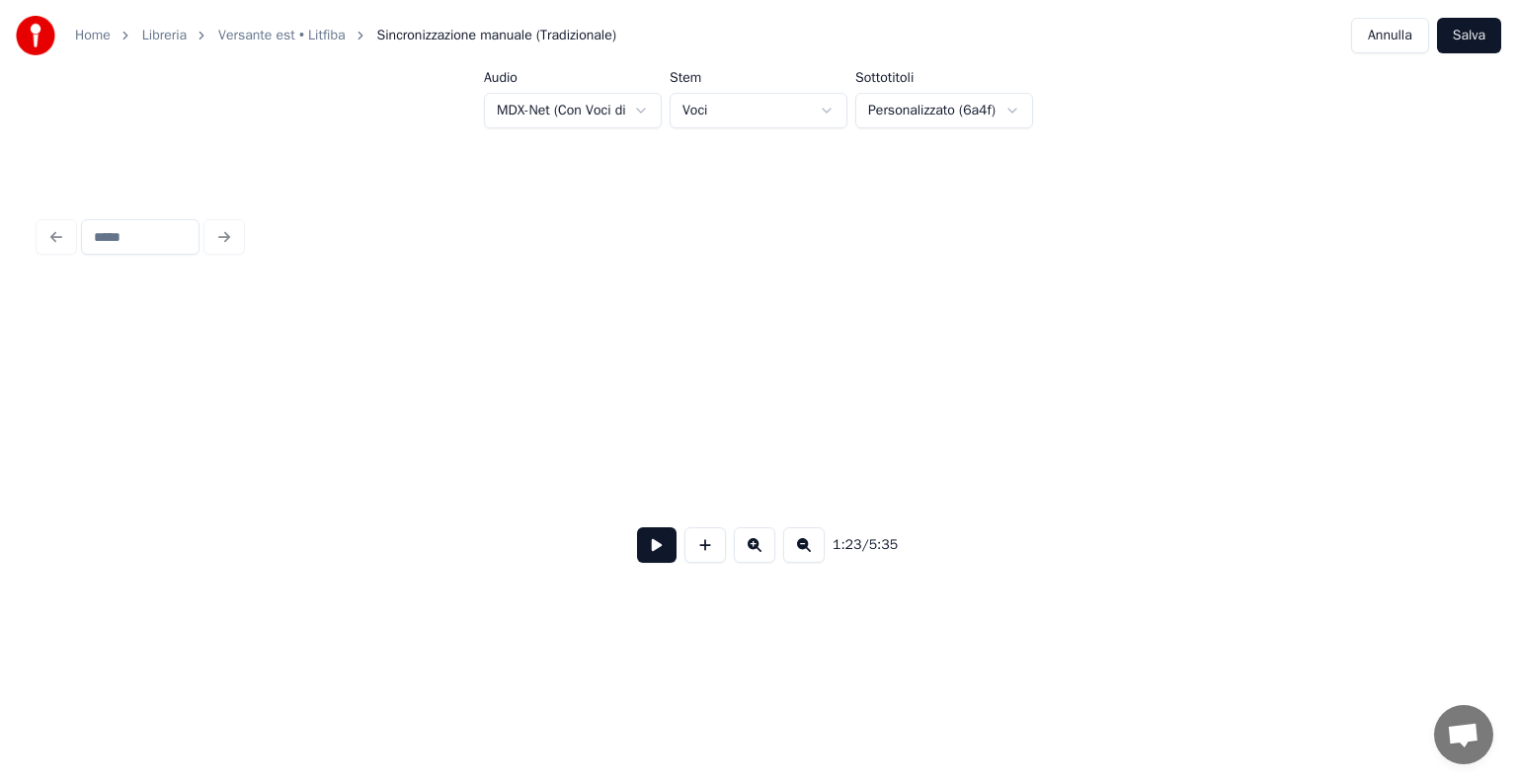 scroll, scrollTop: 0, scrollLeft: 16465, axis: horizontal 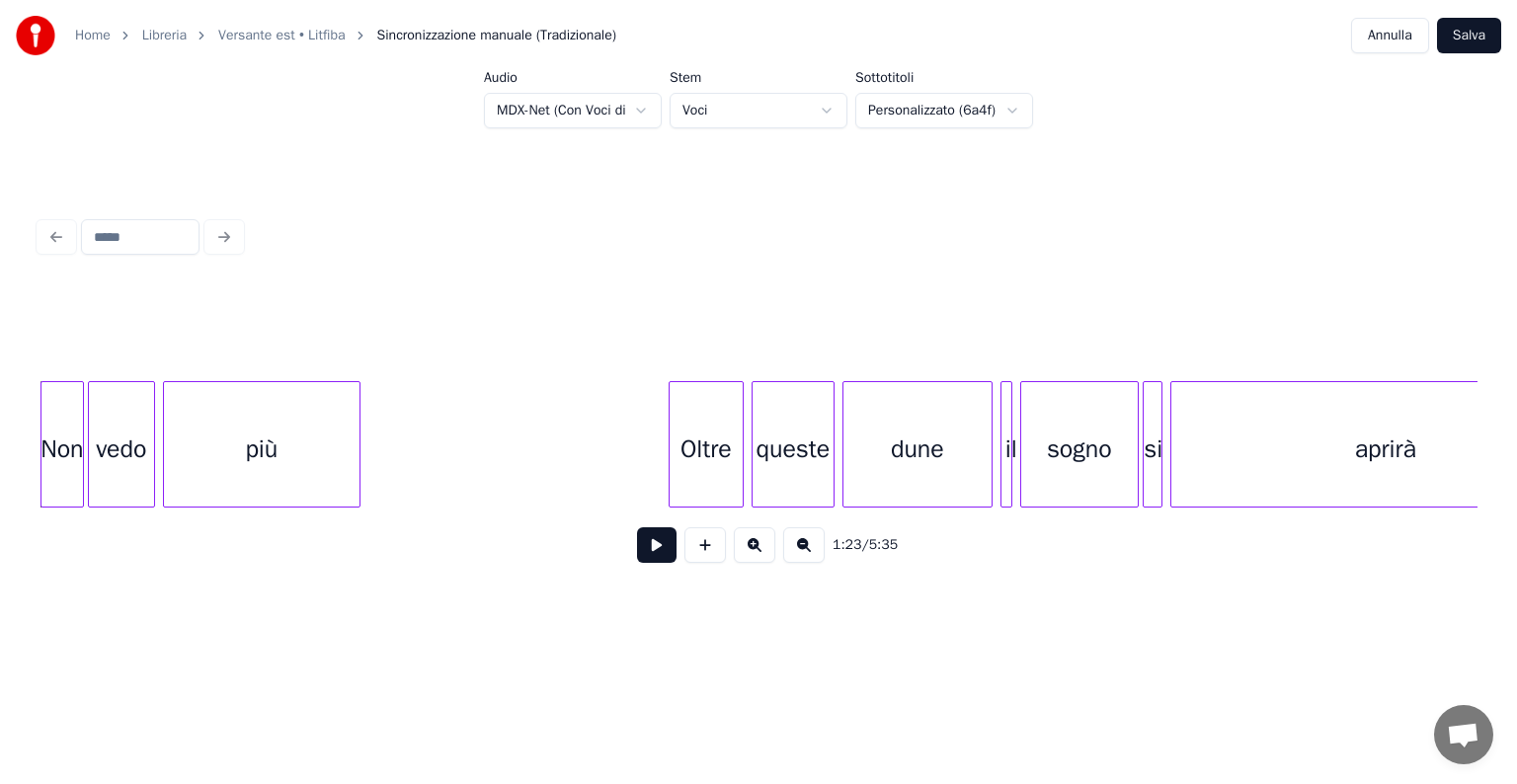 click at bounding box center [657, 545] 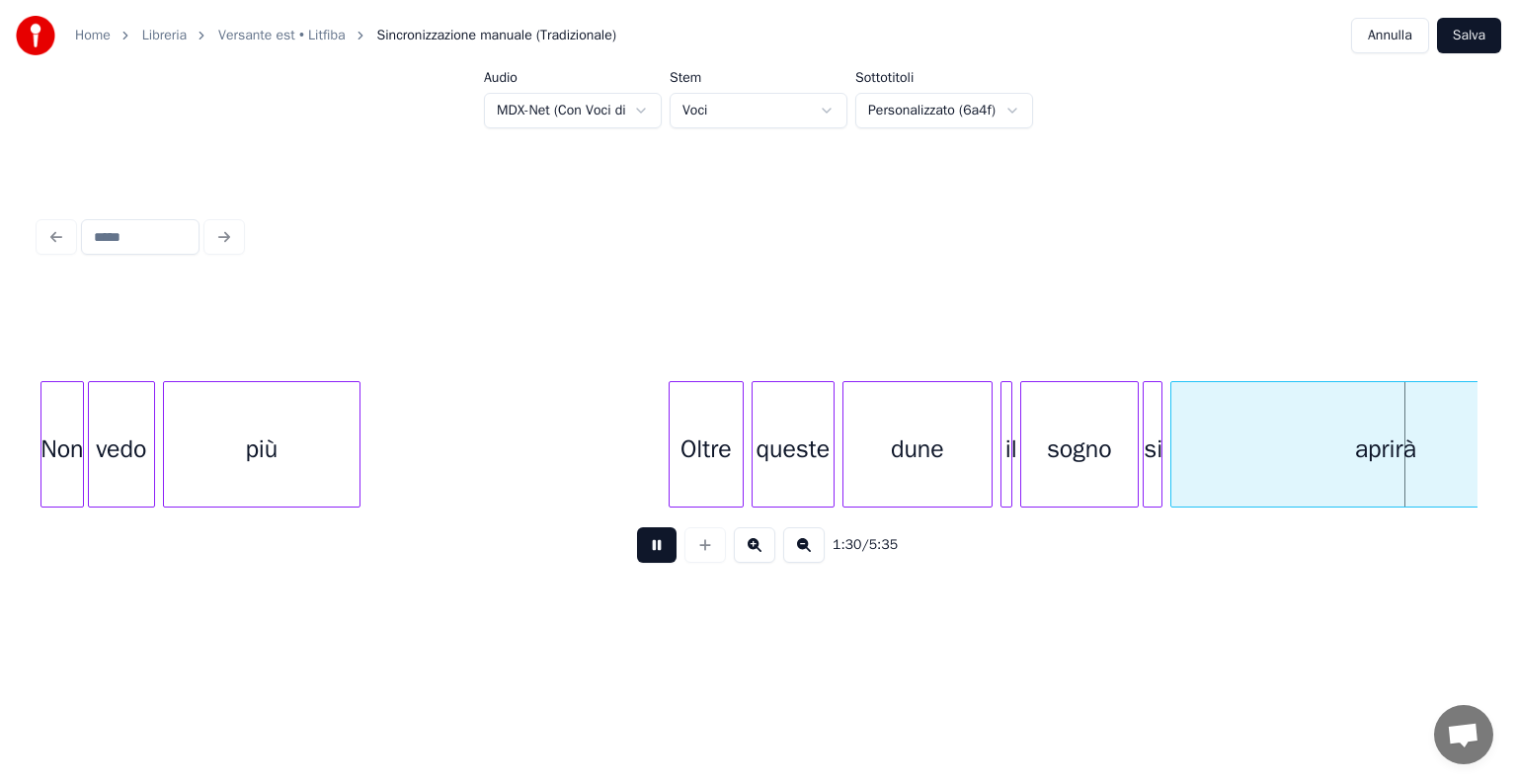 click at bounding box center (657, 545) 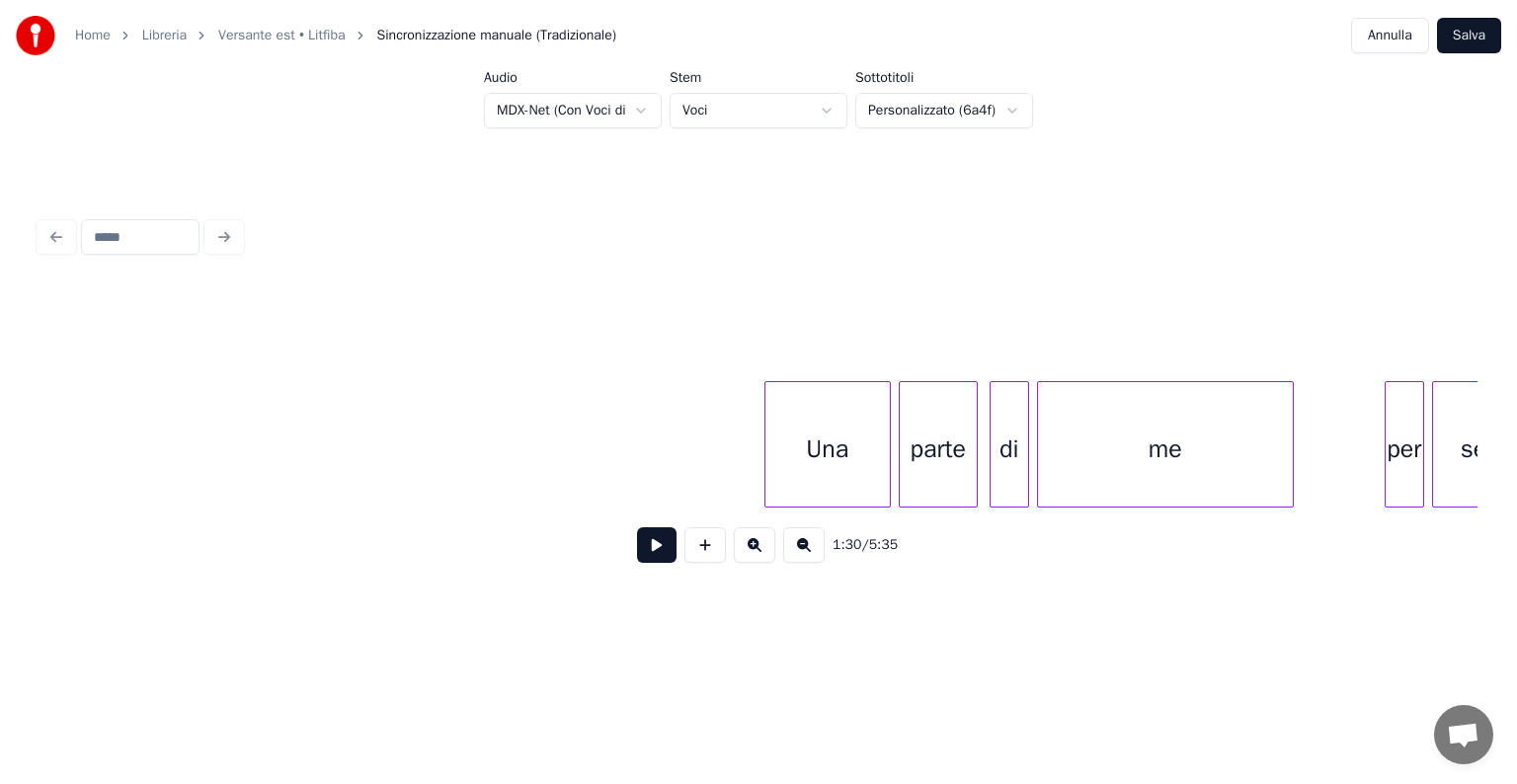 scroll, scrollTop: 0, scrollLeft: 25148, axis: horizontal 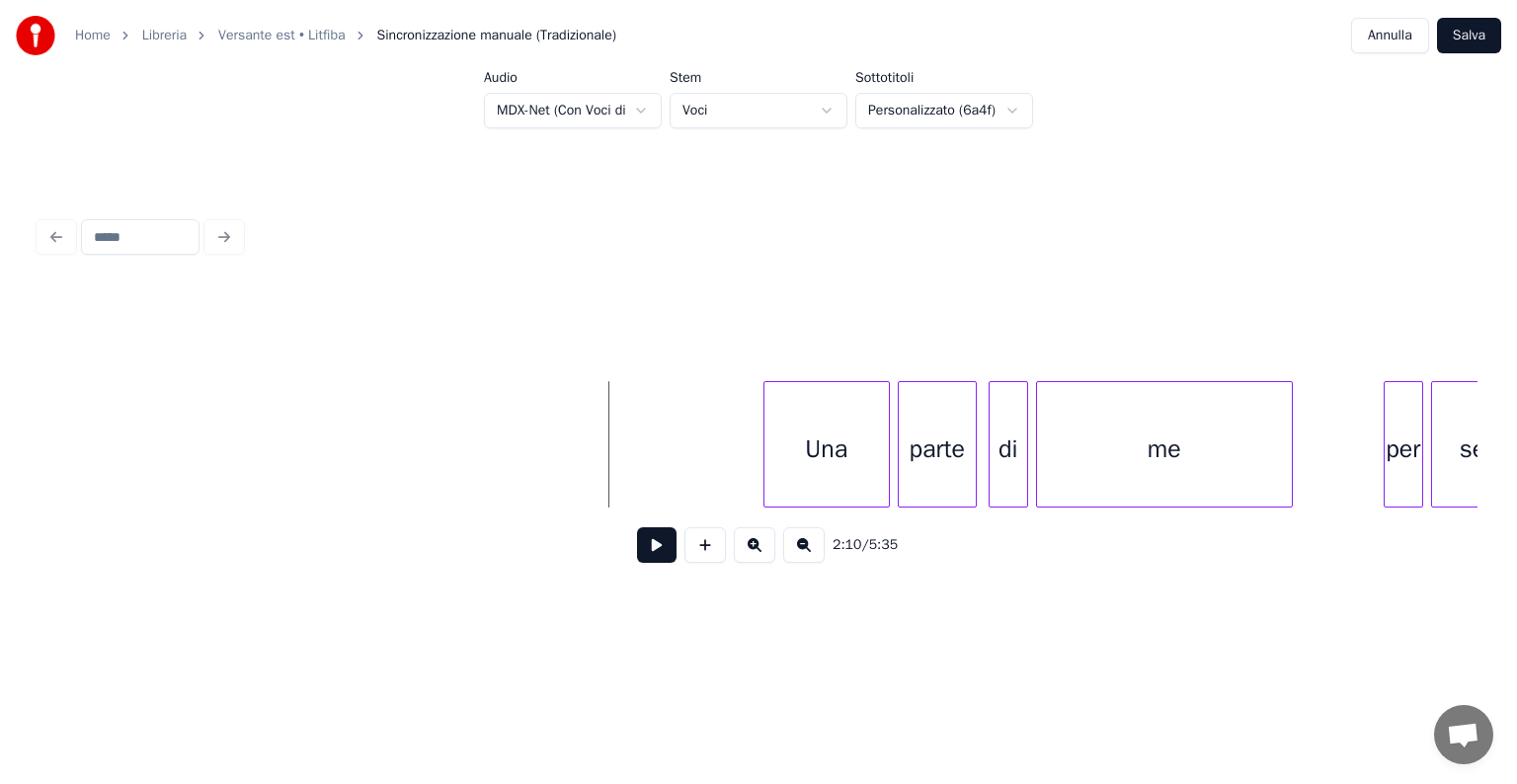 click at bounding box center [657, 545] 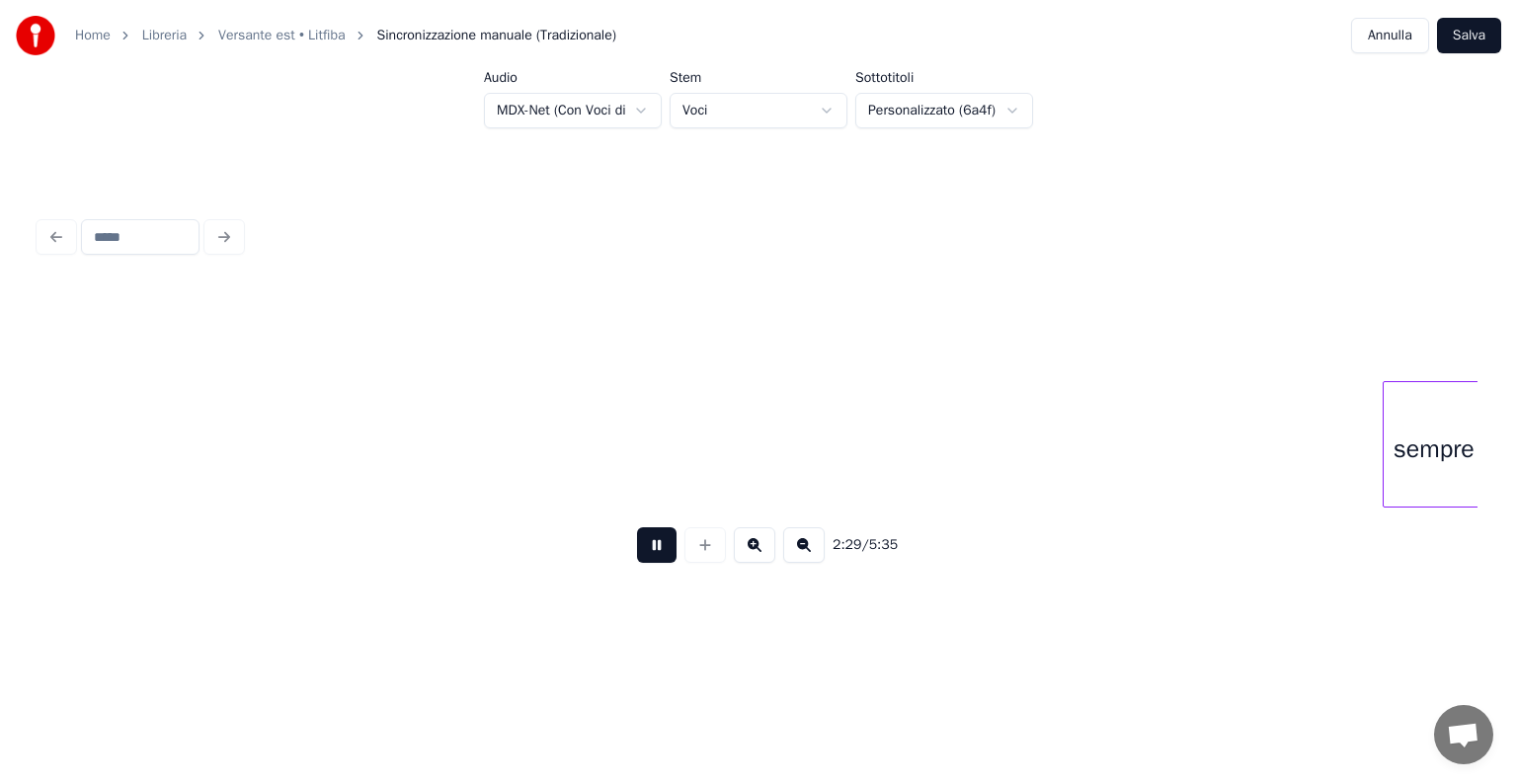 scroll, scrollTop: 0, scrollLeft: 29471, axis: horizontal 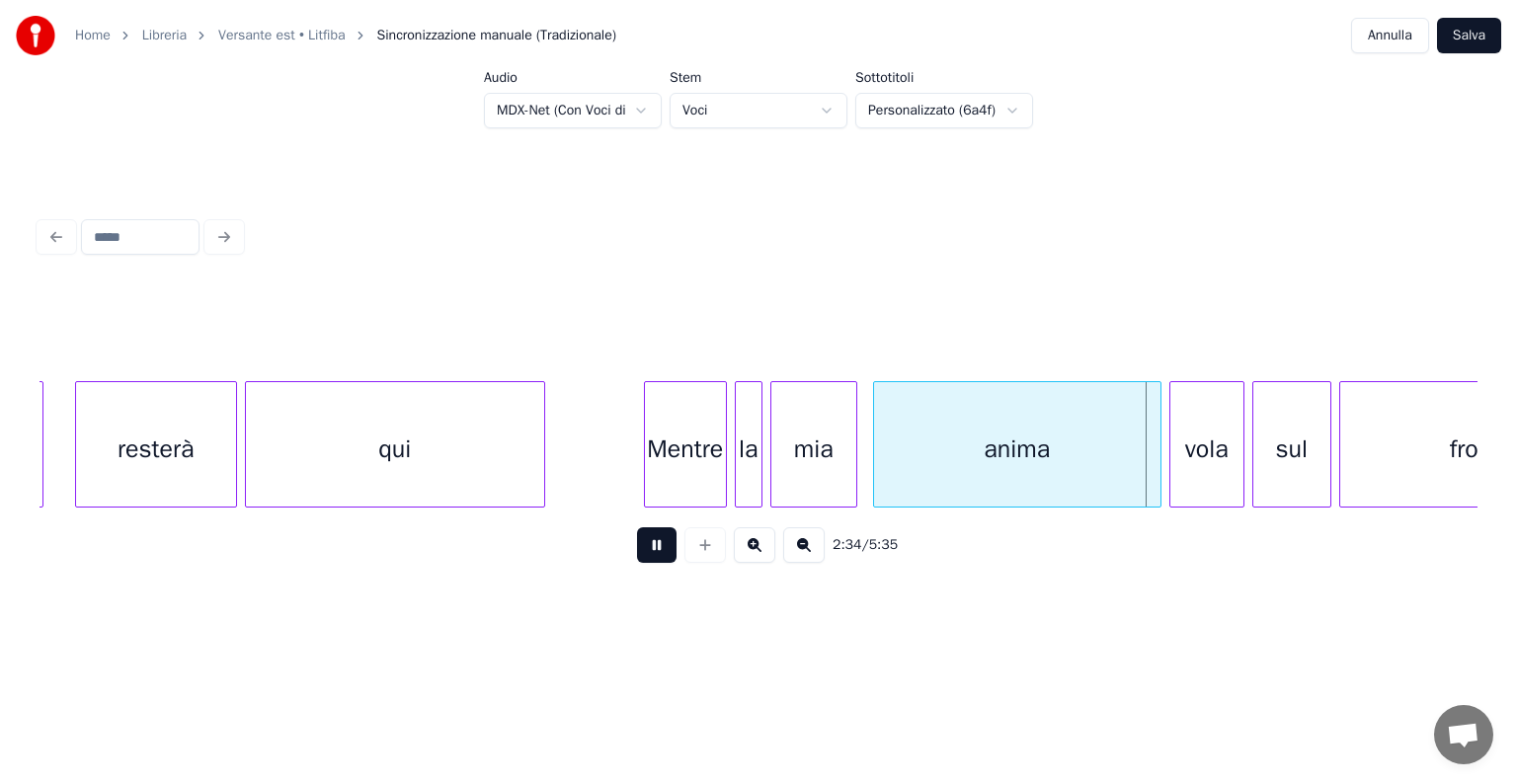 click at bounding box center (657, 545) 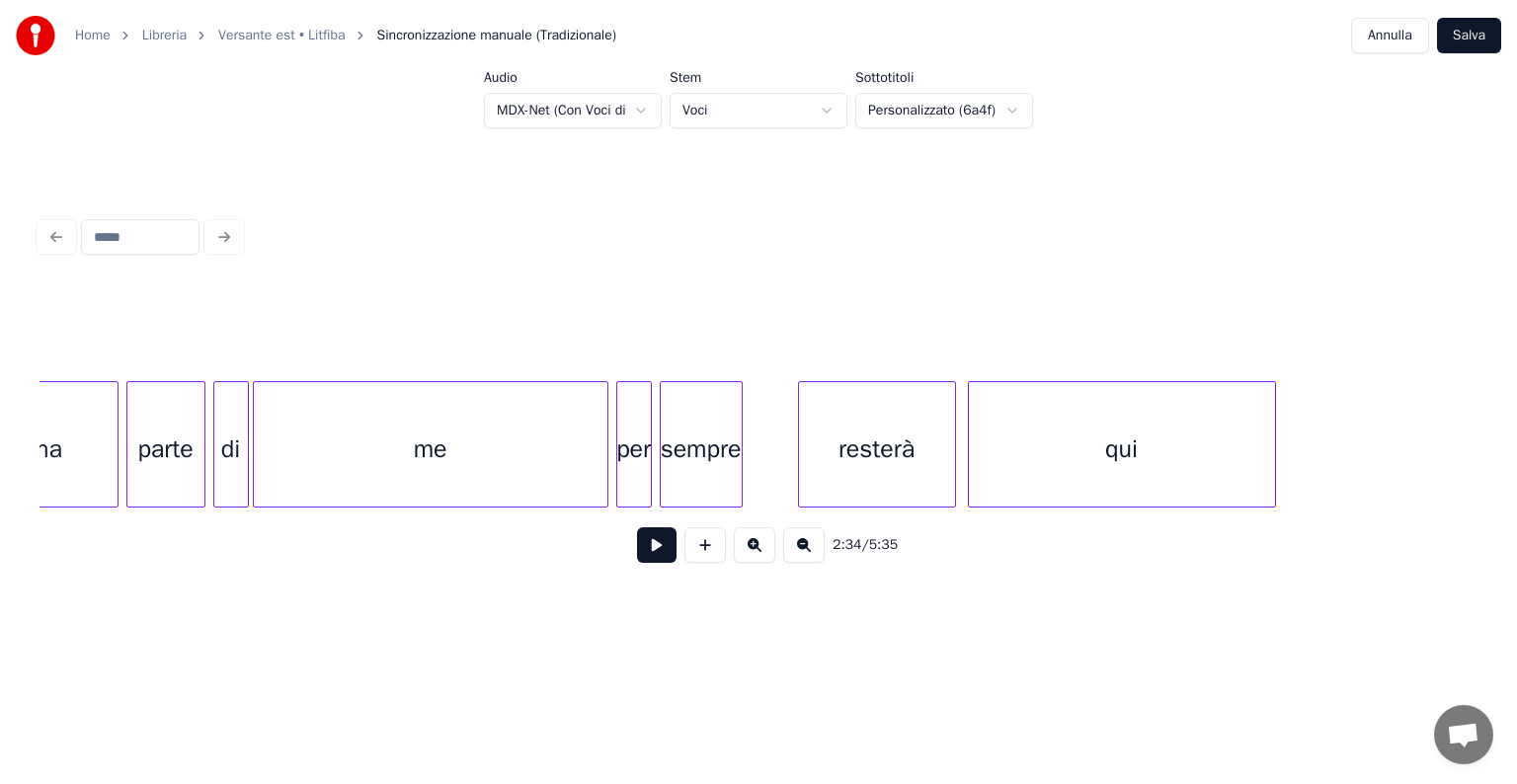 scroll, scrollTop: 0, scrollLeft: 45711, axis: horizontal 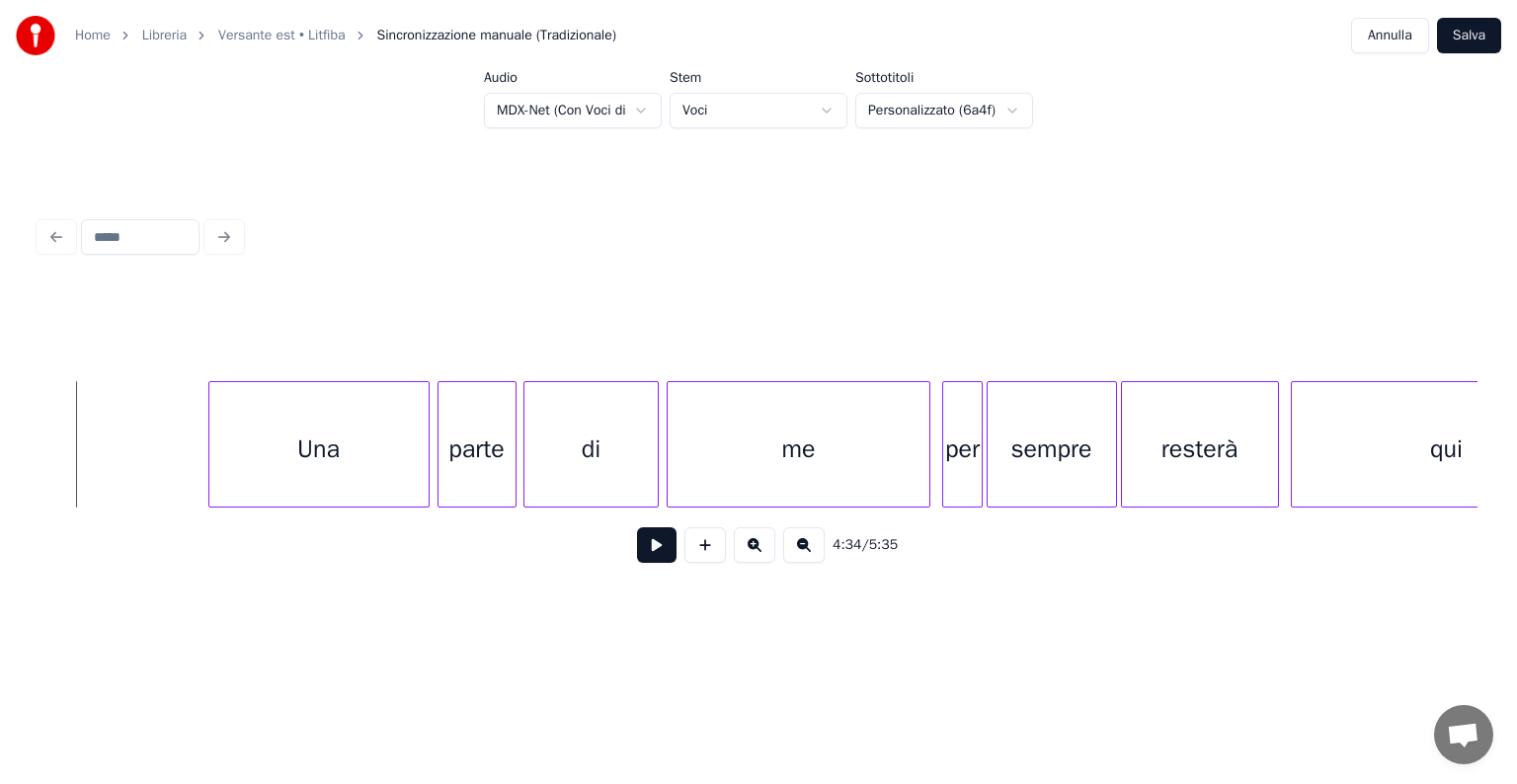 click at bounding box center (657, 545) 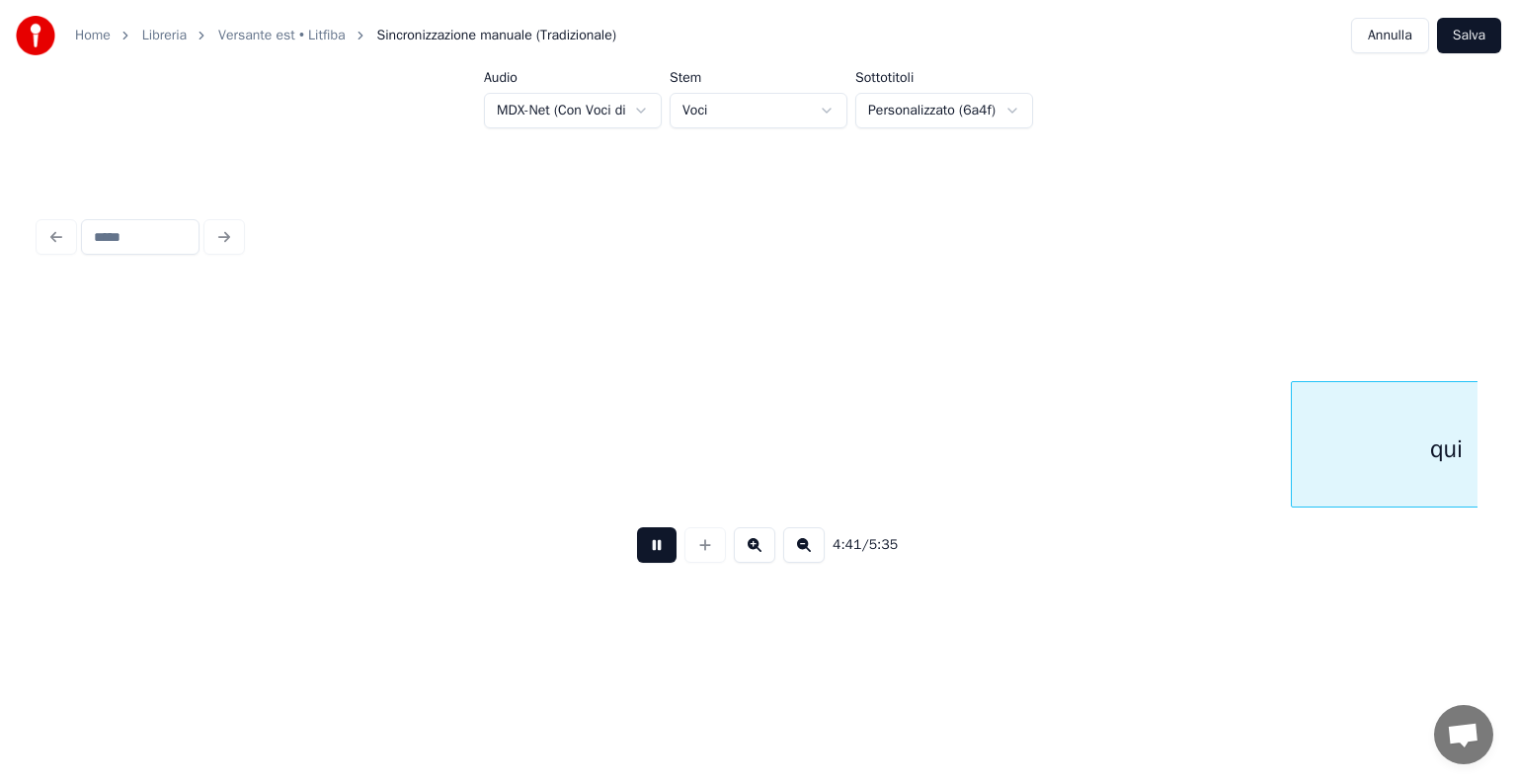 scroll, scrollTop: 0, scrollLeft: 55644, axis: horizontal 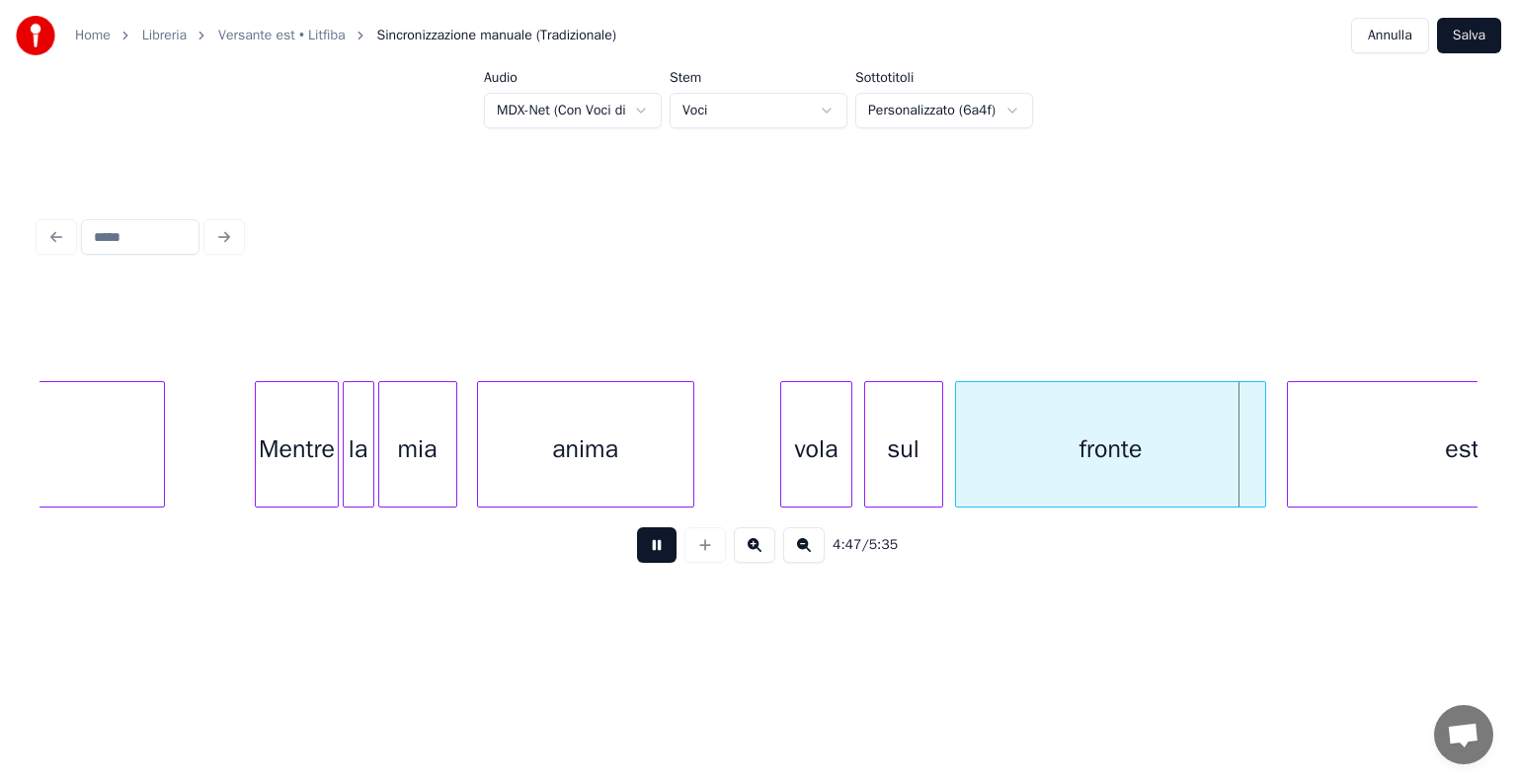 click at bounding box center (657, 545) 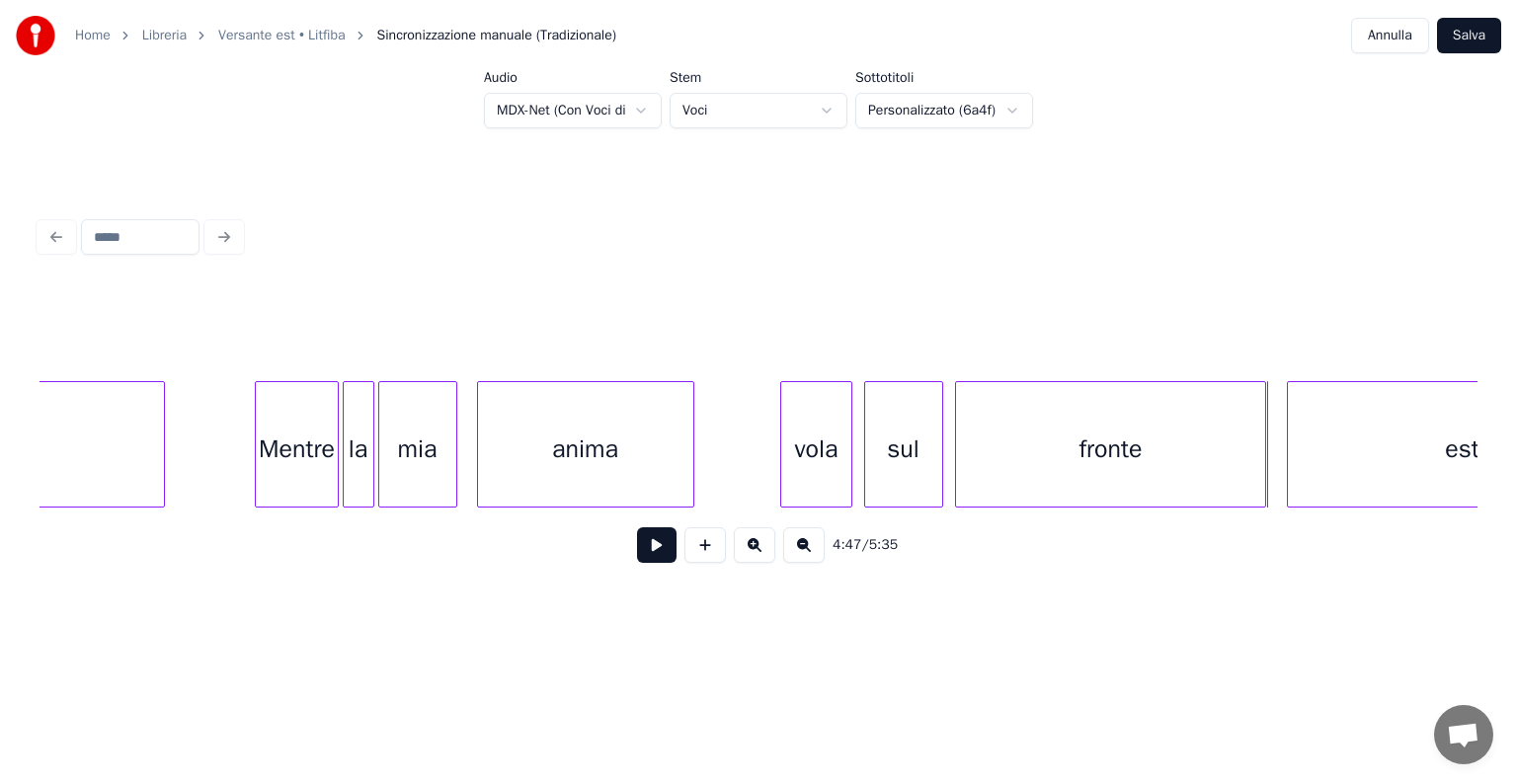 click on "Home Libreria Versante est • Litfiba Sincronizzazione manuale (Tradizionale) Annulla Salva Audio MDX-Net (Con Voci di Fondo) Stem Voci Sottotitoli Personalizzato (6a4f) 4:47  /  5:35" at bounding box center [758, 331] 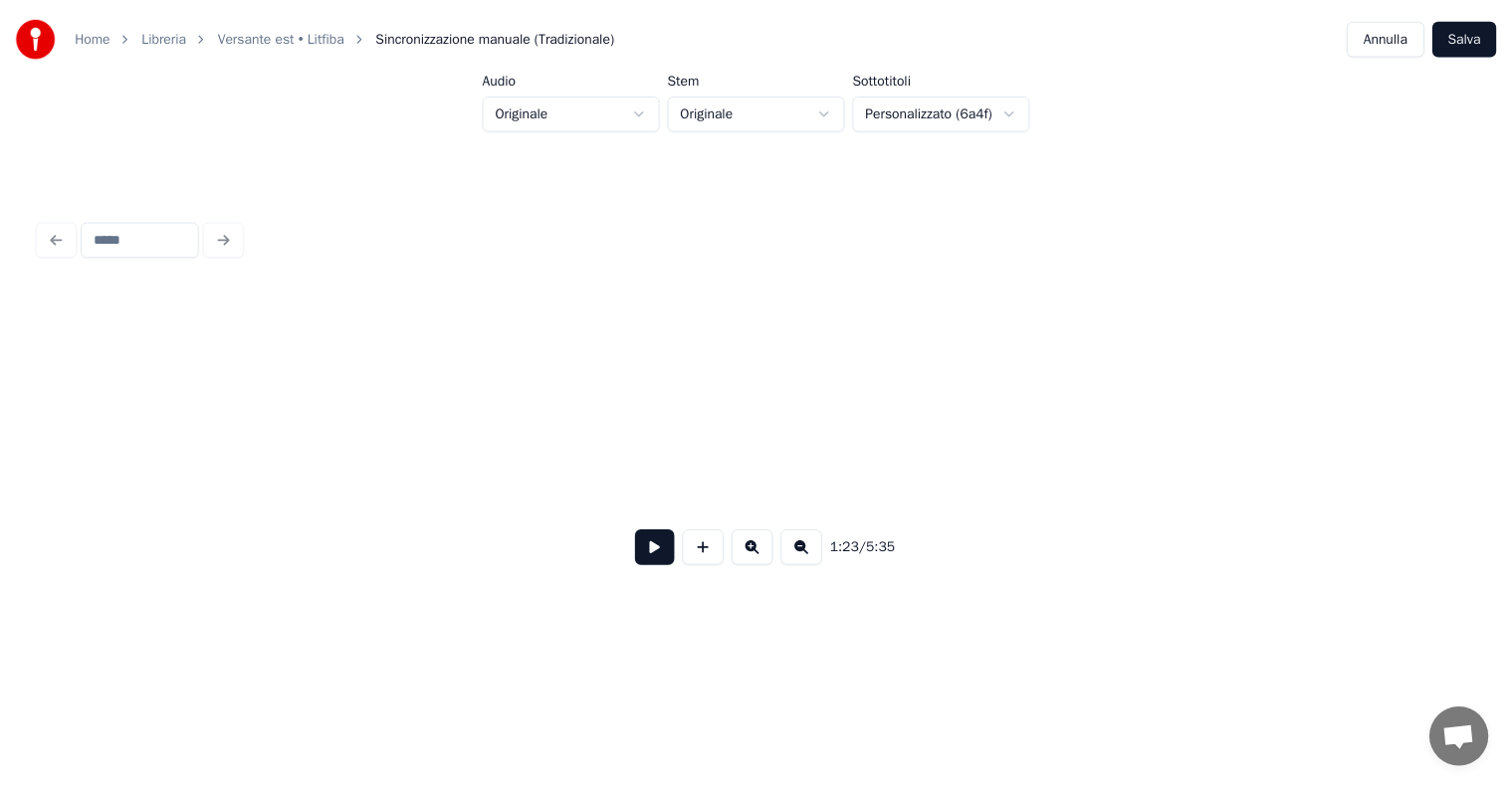scroll, scrollTop: 0, scrollLeft: 16595, axis: horizontal 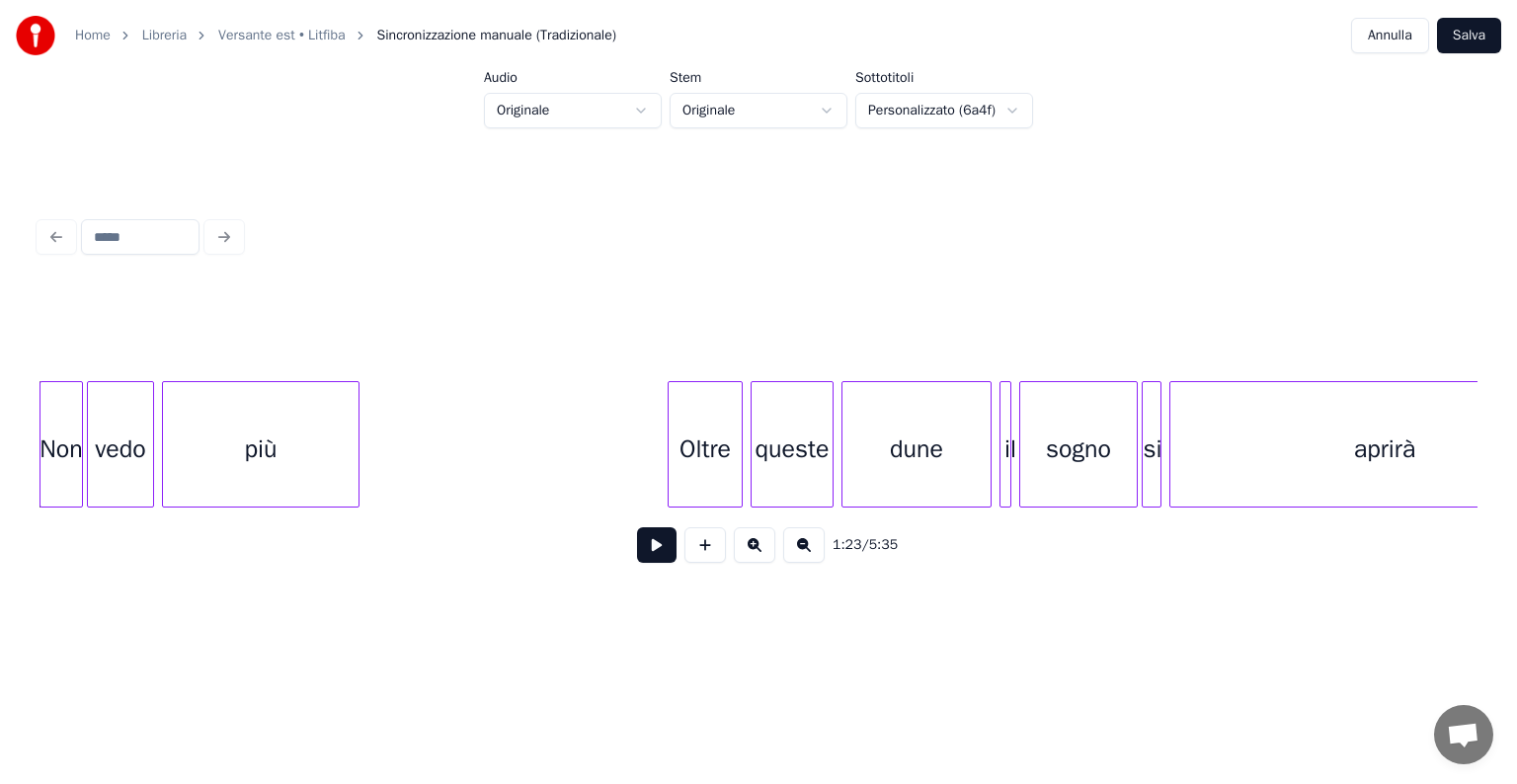 click on "Home Libreria Versante est • Litfiba Sincronizzazione manuale (Tradizionale) Annulla Salva Audio Originale Stem Originale Sottotitoli Personalizzato ([ID]) 1:23  /  5:35" at bounding box center [758, 331] 